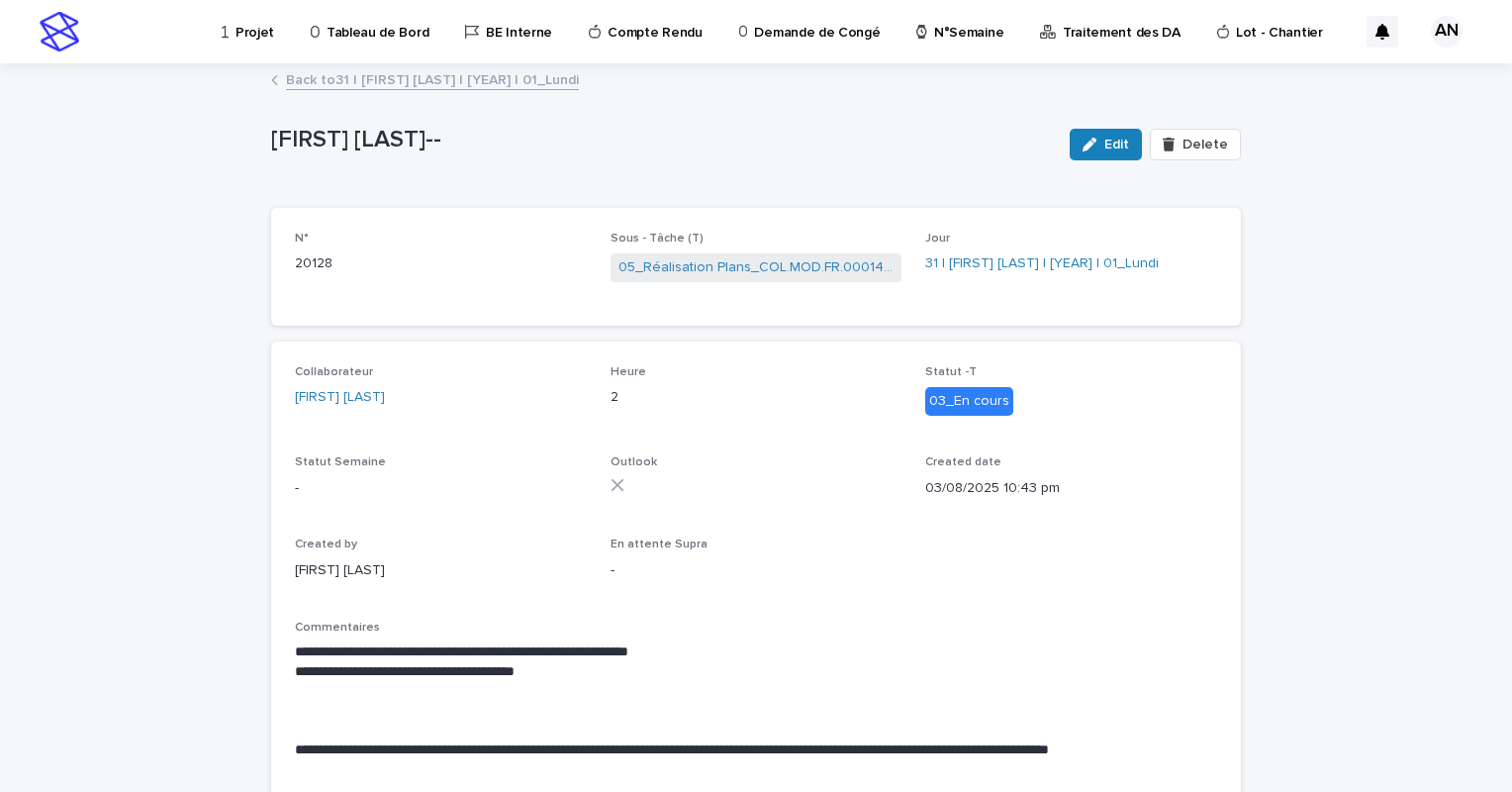 scroll, scrollTop: 0, scrollLeft: 0, axis: both 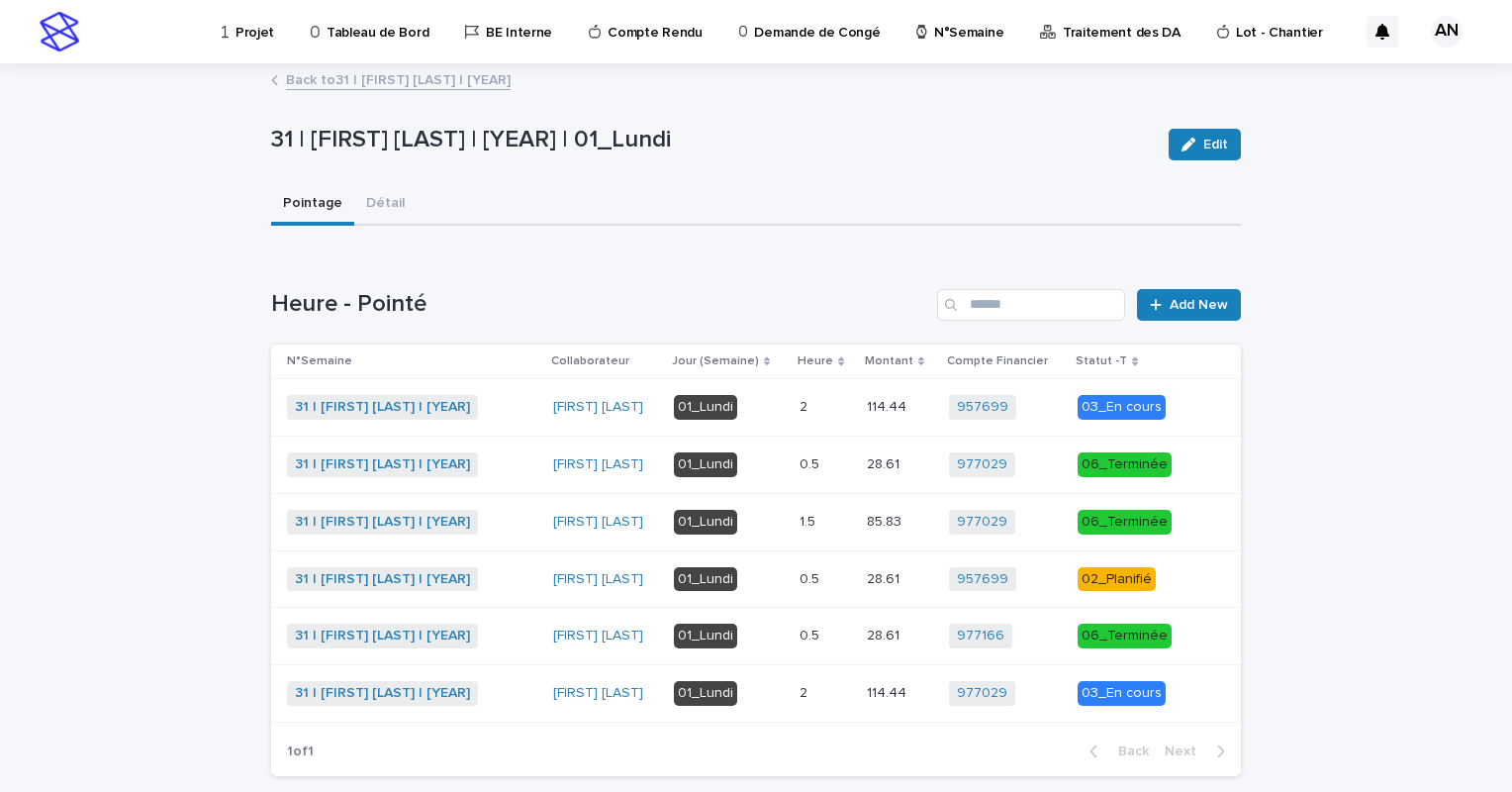 click on "Back to  31 | [FIRST] [LAST] | [YEAR]" at bounding box center (398, 78) 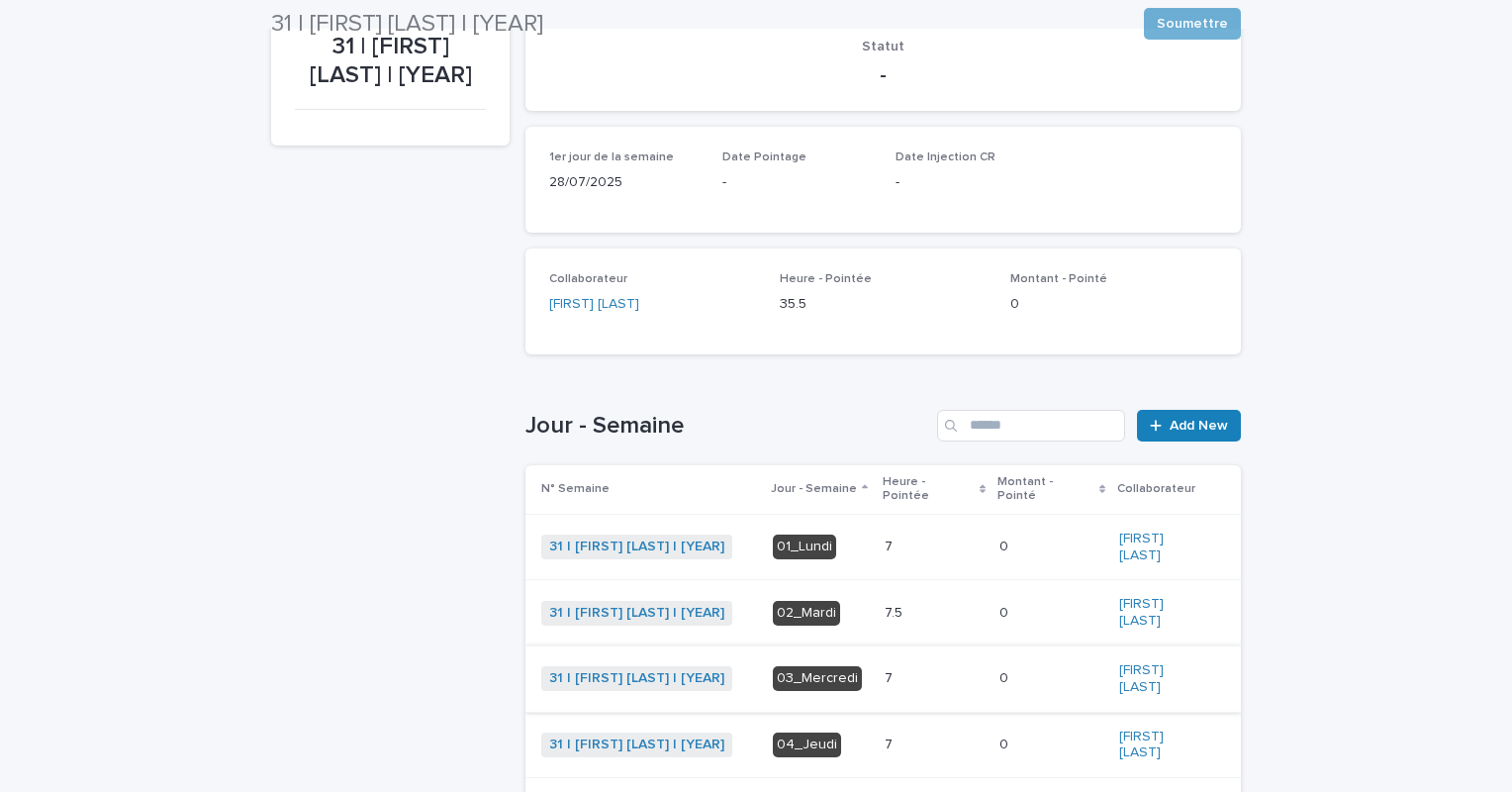 scroll, scrollTop: 495, scrollLeft: 0, axis: vertical 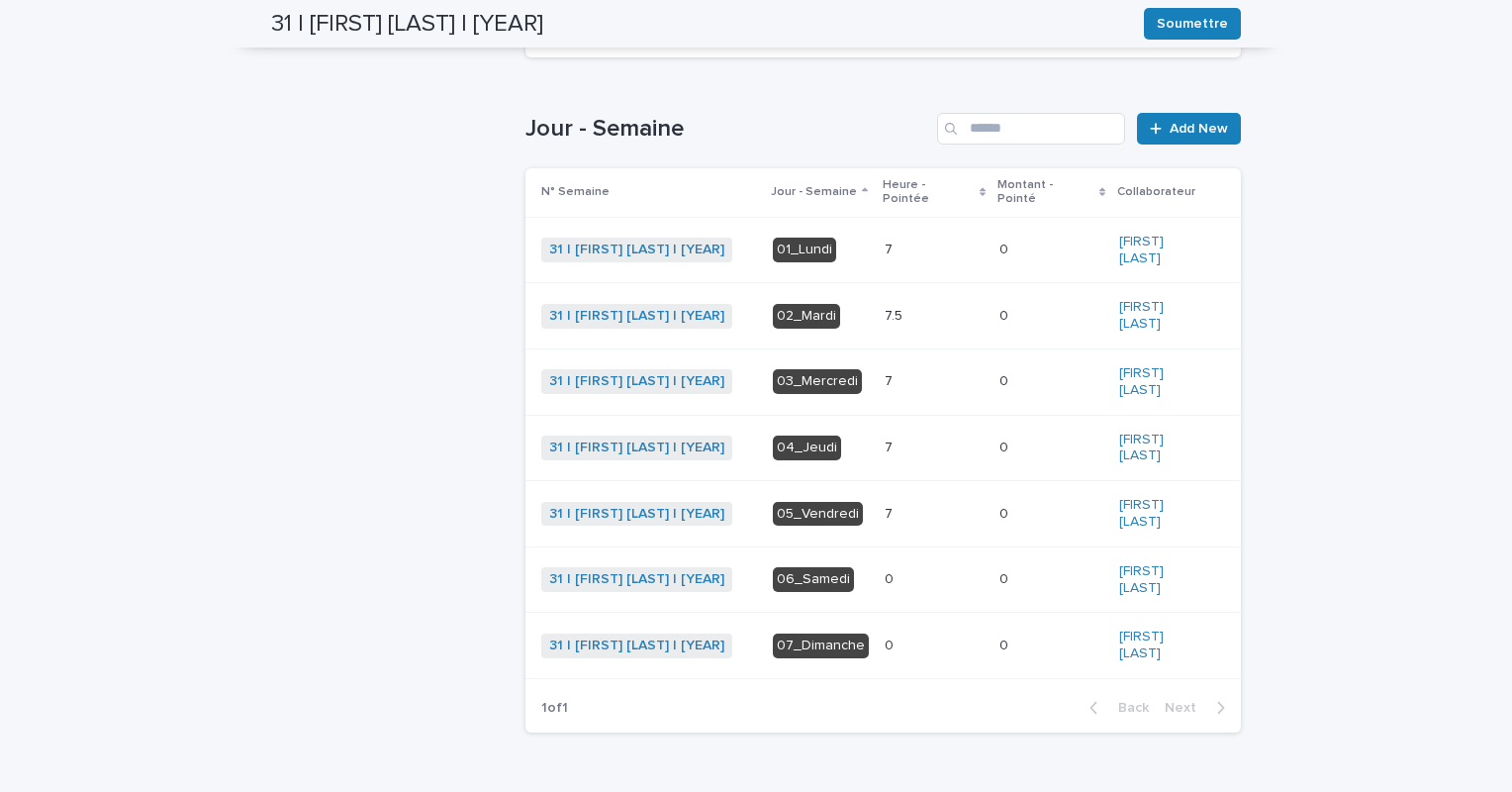 click on "7 7" at bounding box center (934, 249) 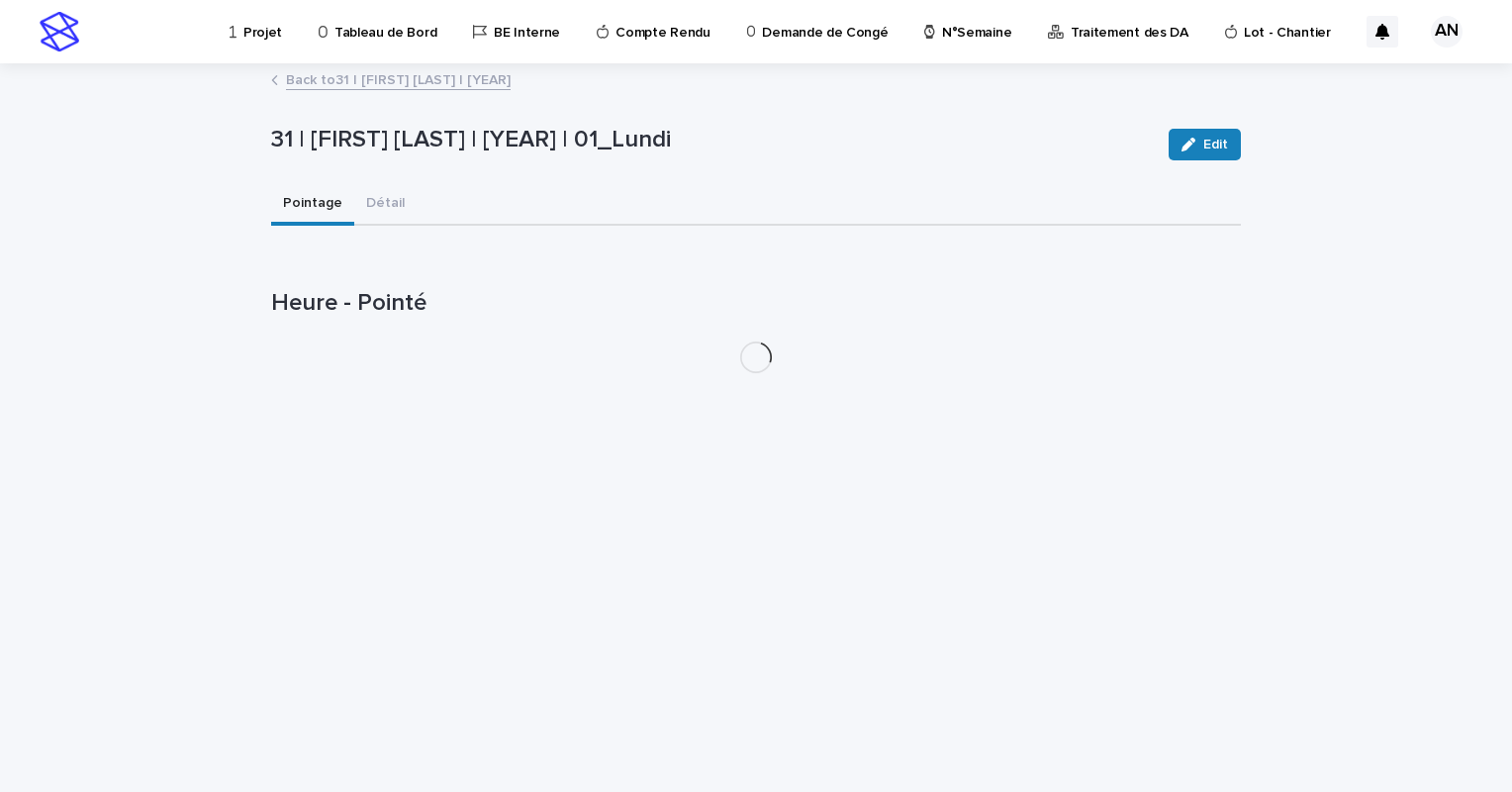 scroll, scrollTop: 0, scrollLeft: 0, axis: both 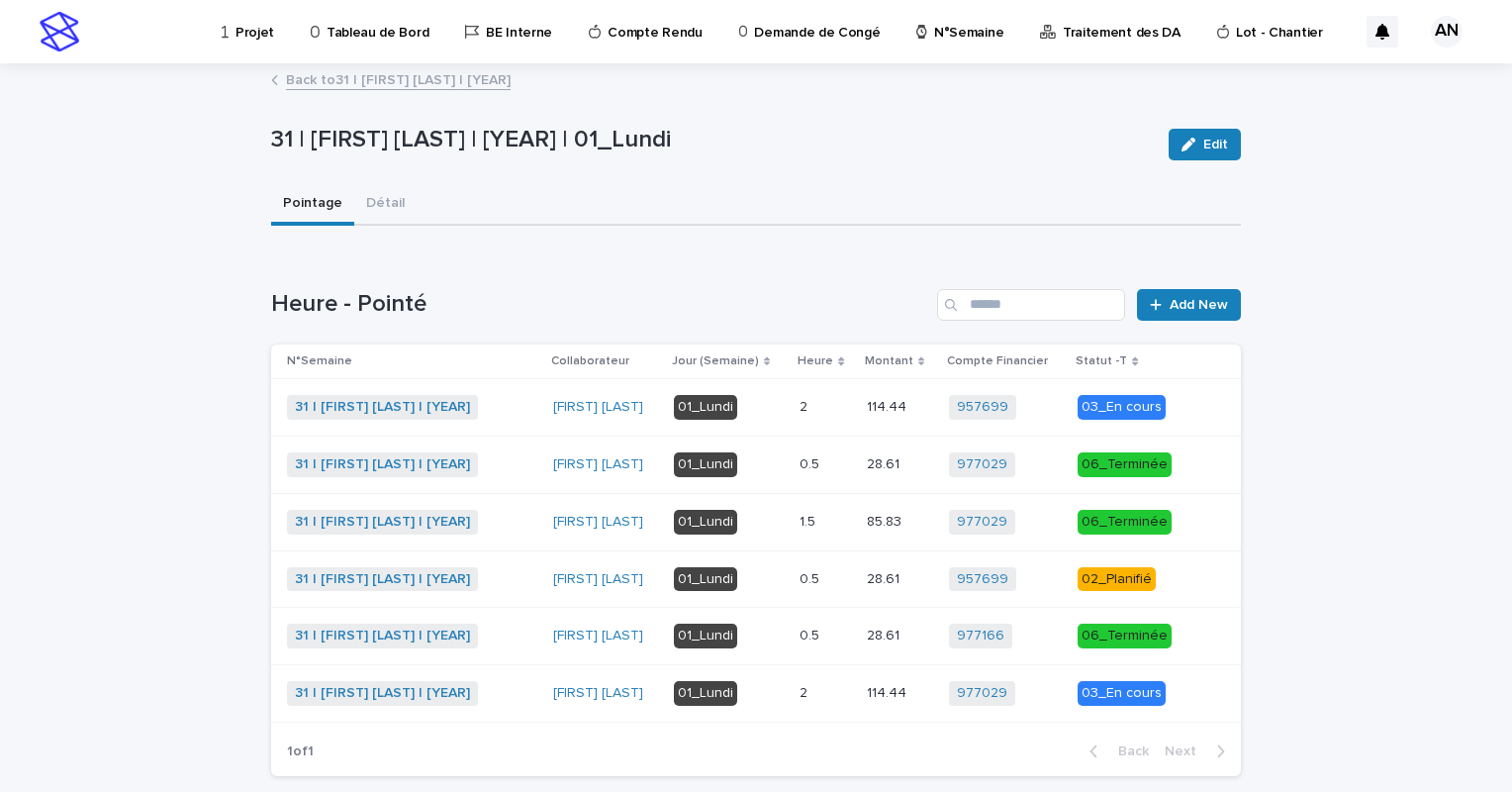 click on "Back to  31 | [FIRST] [LAST] | [YEAR]" at bounding box center (398, 78) 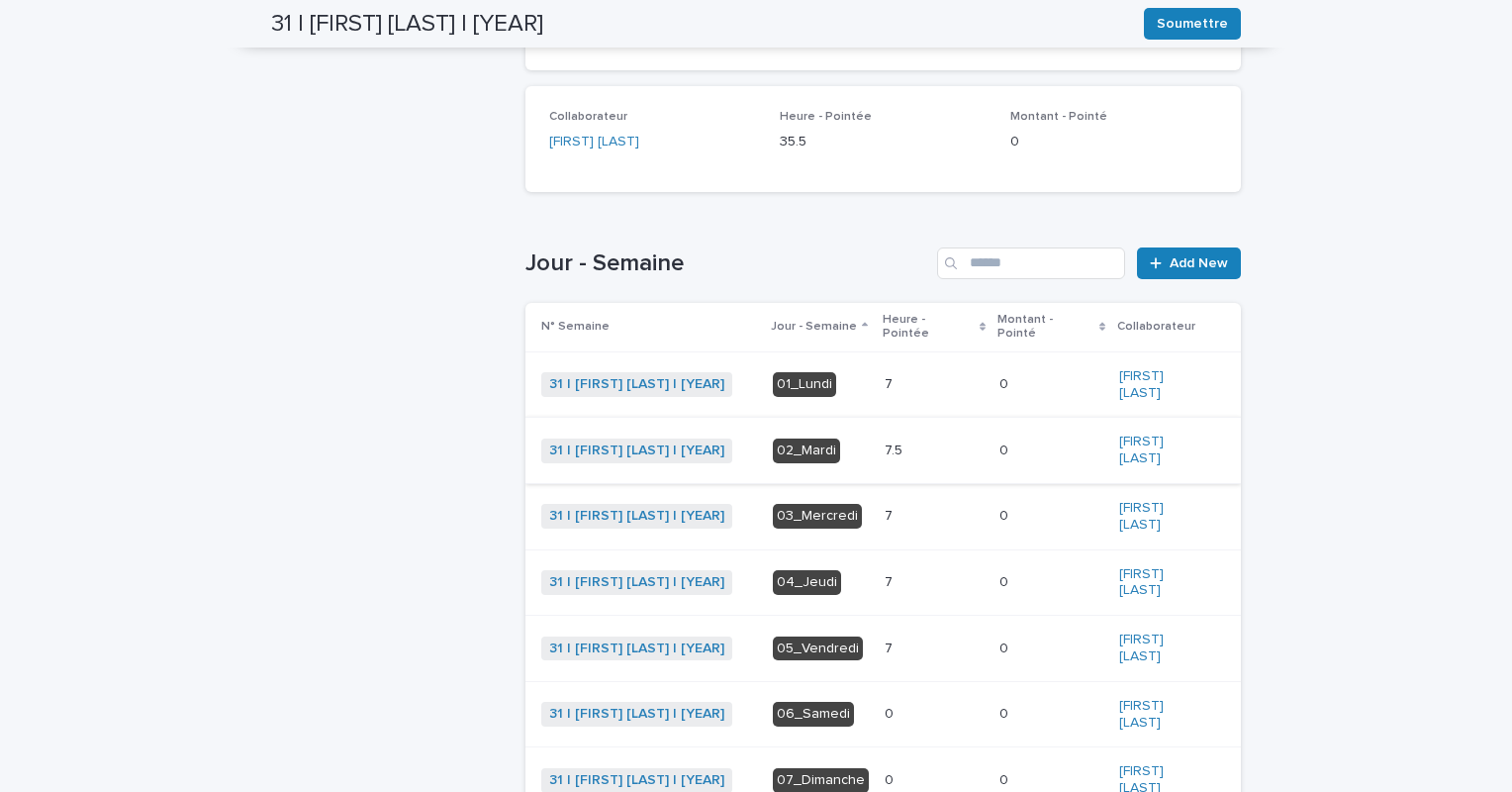 scroll, scrollTop: 459, scrollLeft: 0, axis: vertical 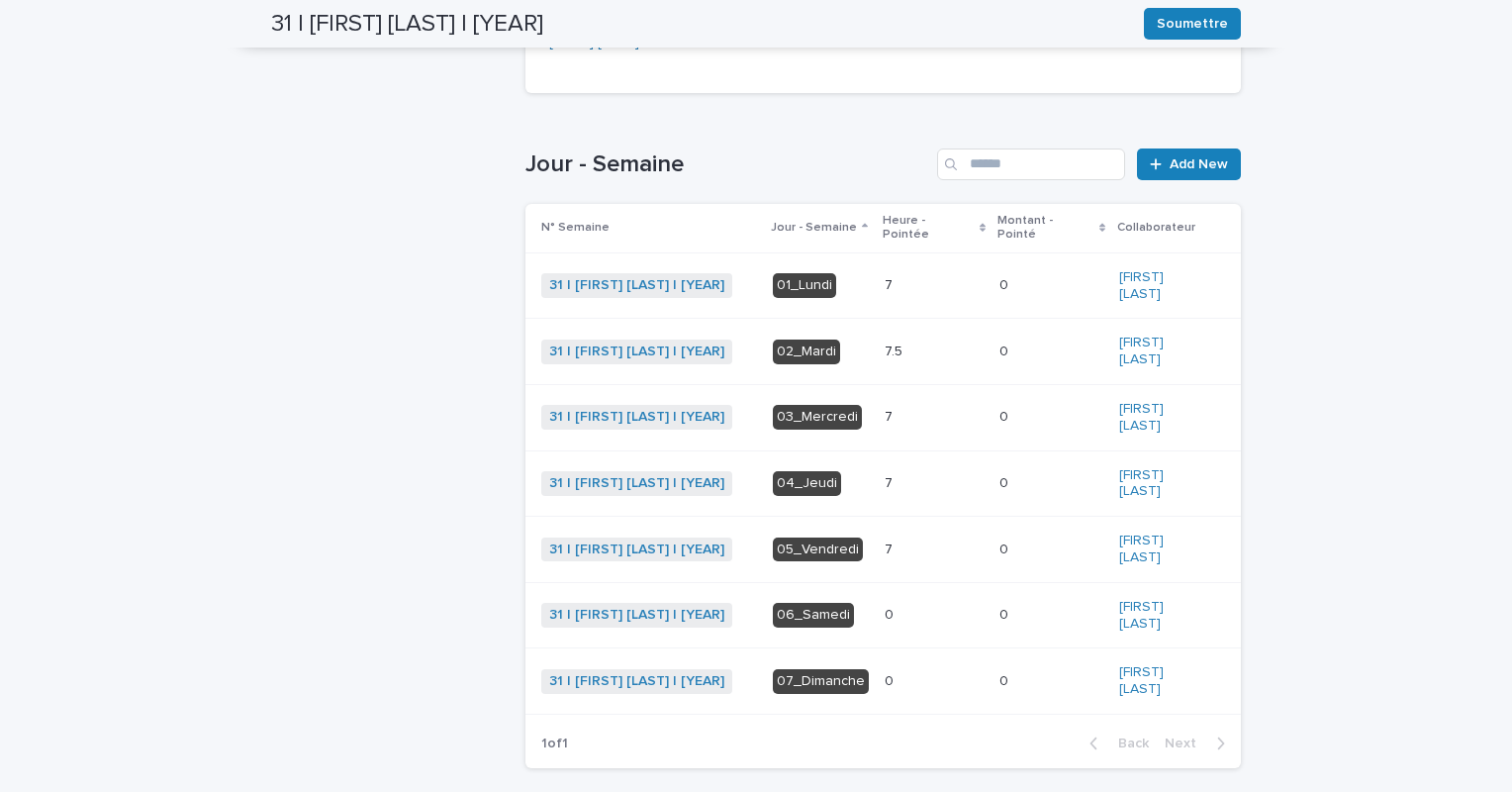 click on "7.5 7.5" at bounding box center (934, 351) 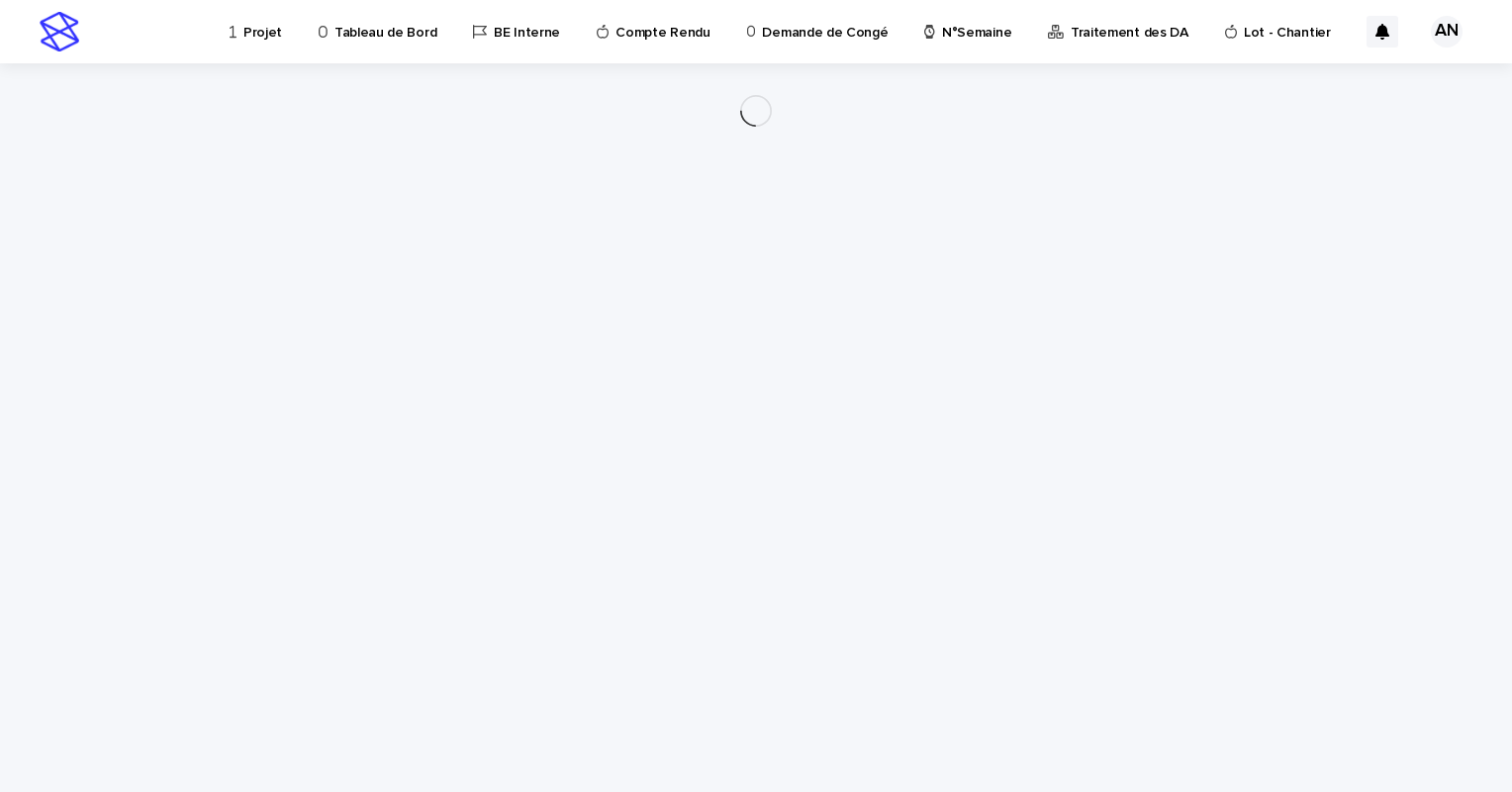 scroll, scrollTop: 0, scrollLeft: 0, axis: both 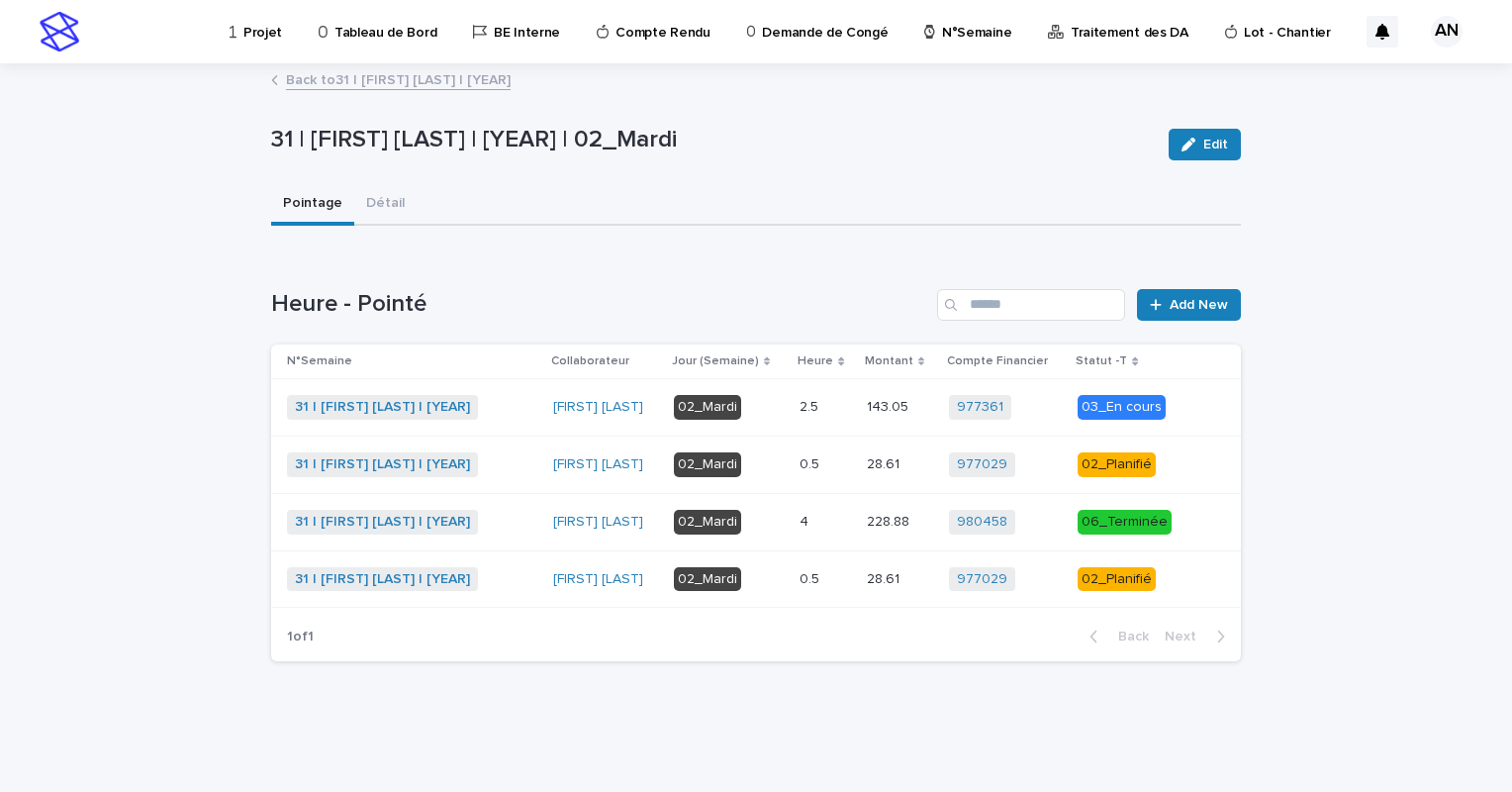 click on "0.5 0.5" at bounding box center [825, 464] 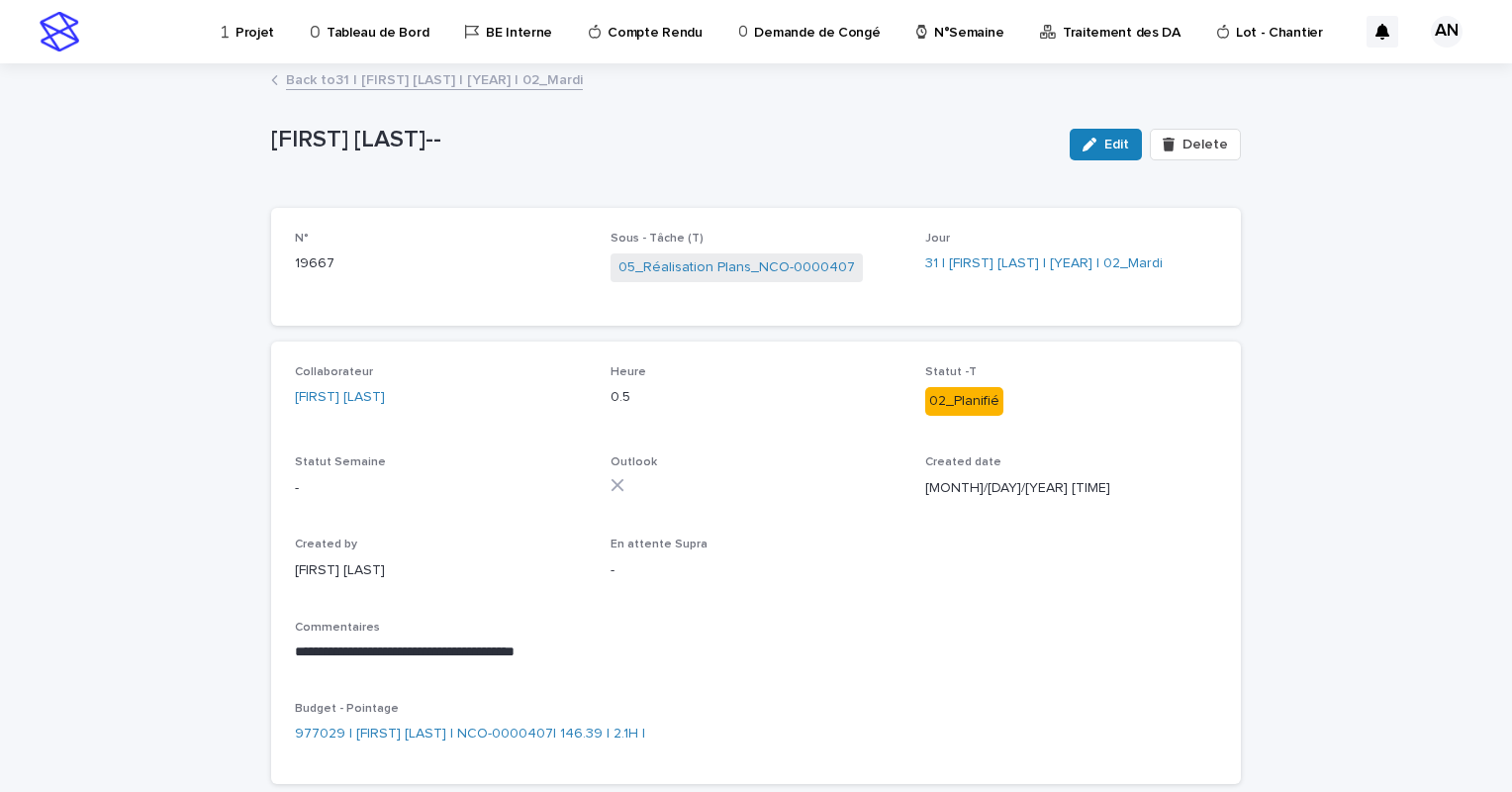 click on "Back to  31 | AIT_MALEK Nizam | 2025 | 02_Mardi" at bounding box center (434, 78) 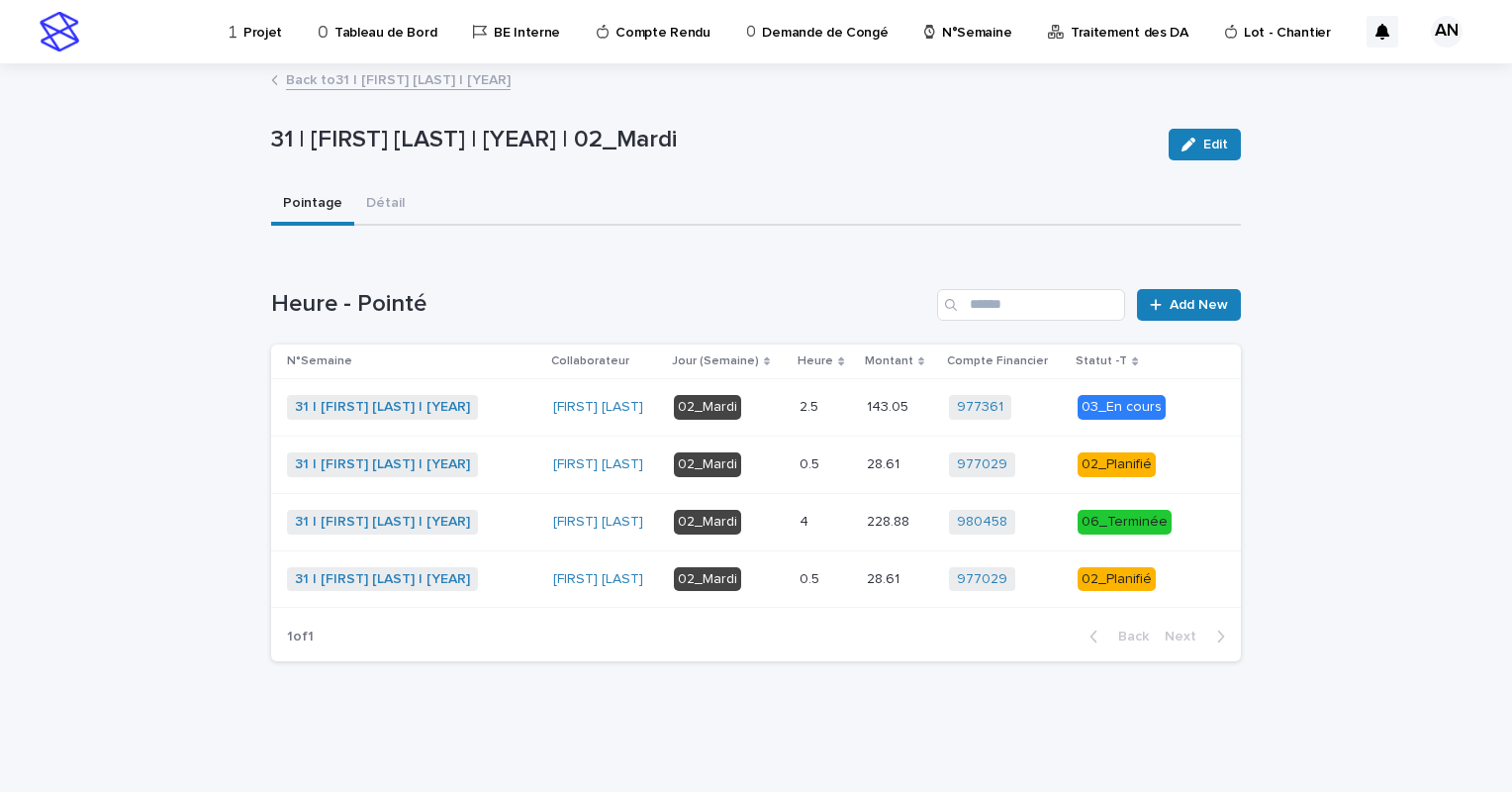 click on "02_Mardi" at bounding box center (728, 579) 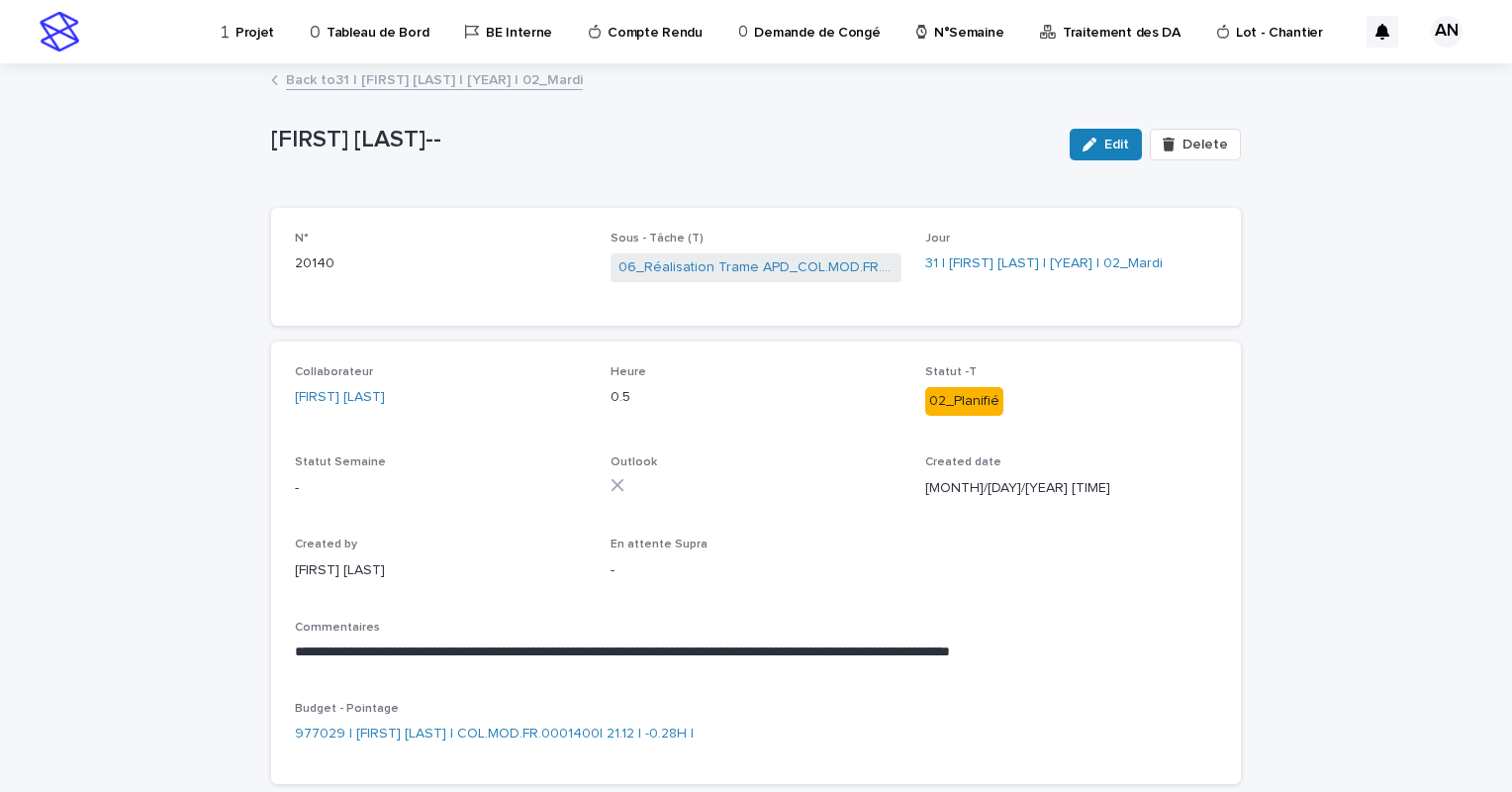 click on "Back to  31 | AIT_MALEK Nizam | 2025 | 02_Mardi" at bounding box center (434, 78) 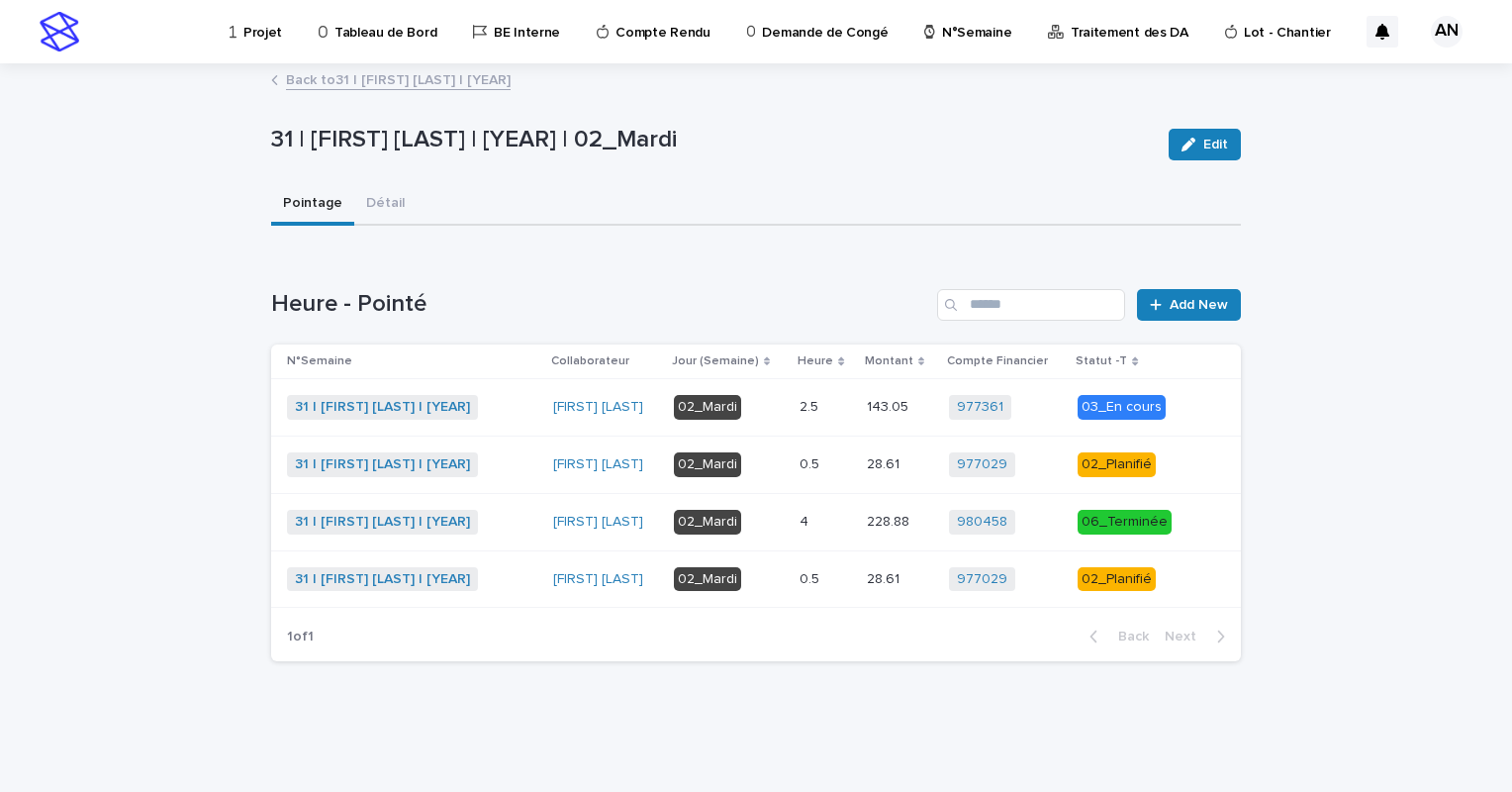 click at bounding box center (825, 407) 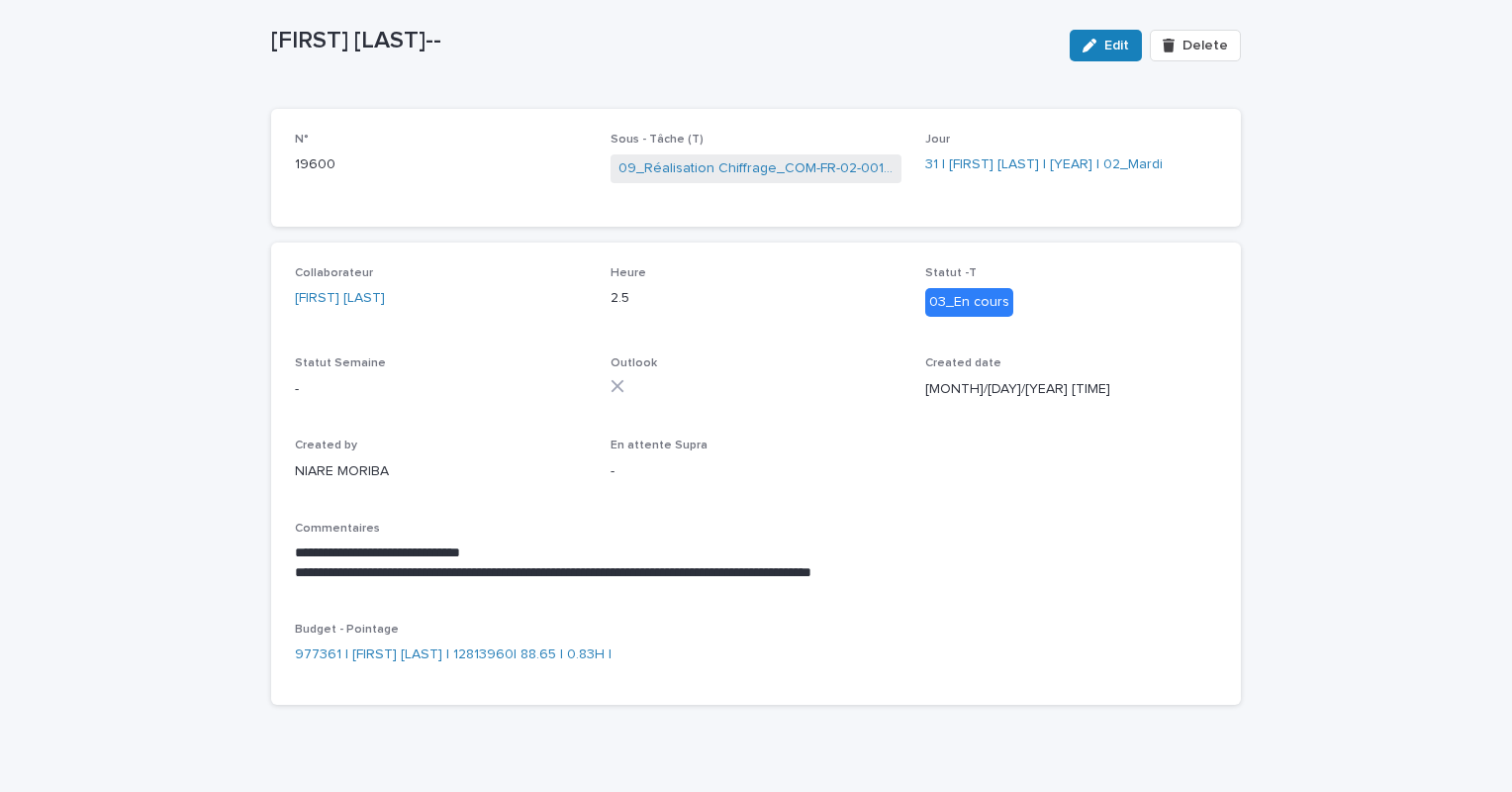 scroll, scrollTop: 0, scrollLeft: 0, axis: both 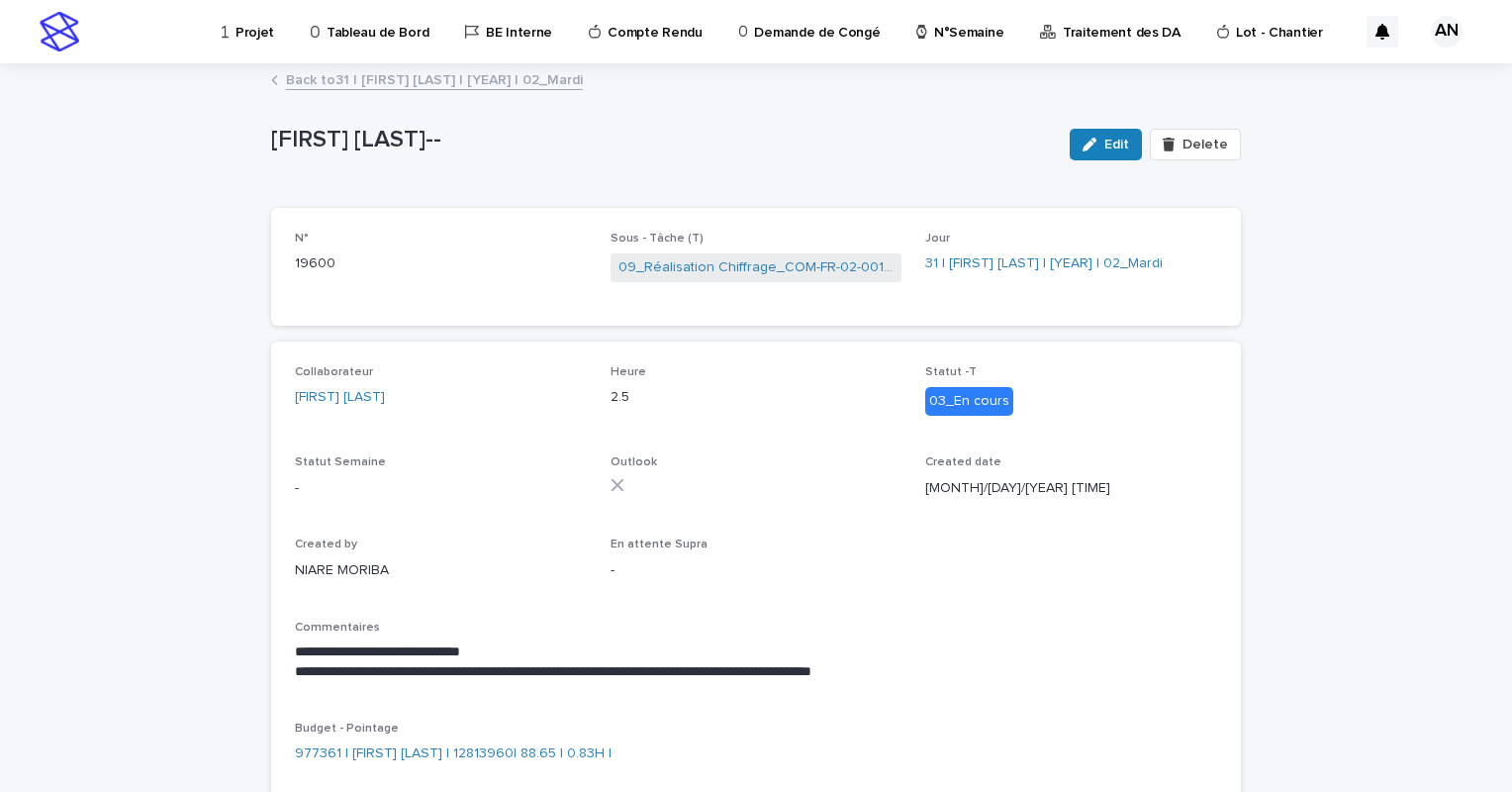 click on "Back to  31 | AIT_MALEK Nizam | 2025 | 02_Mardi" at bounding box center (434, 78) 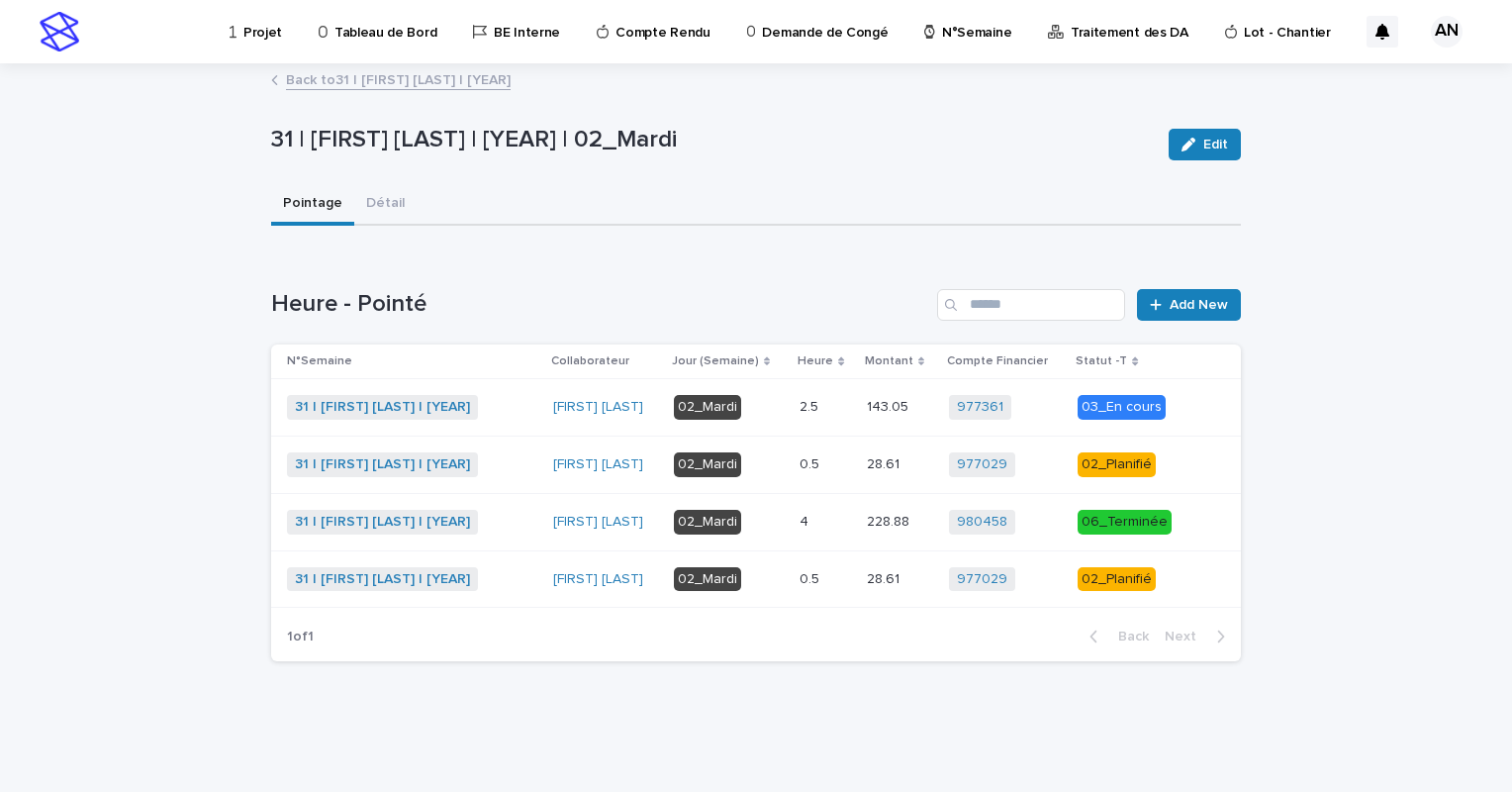 click at bounding box center (825, 464) 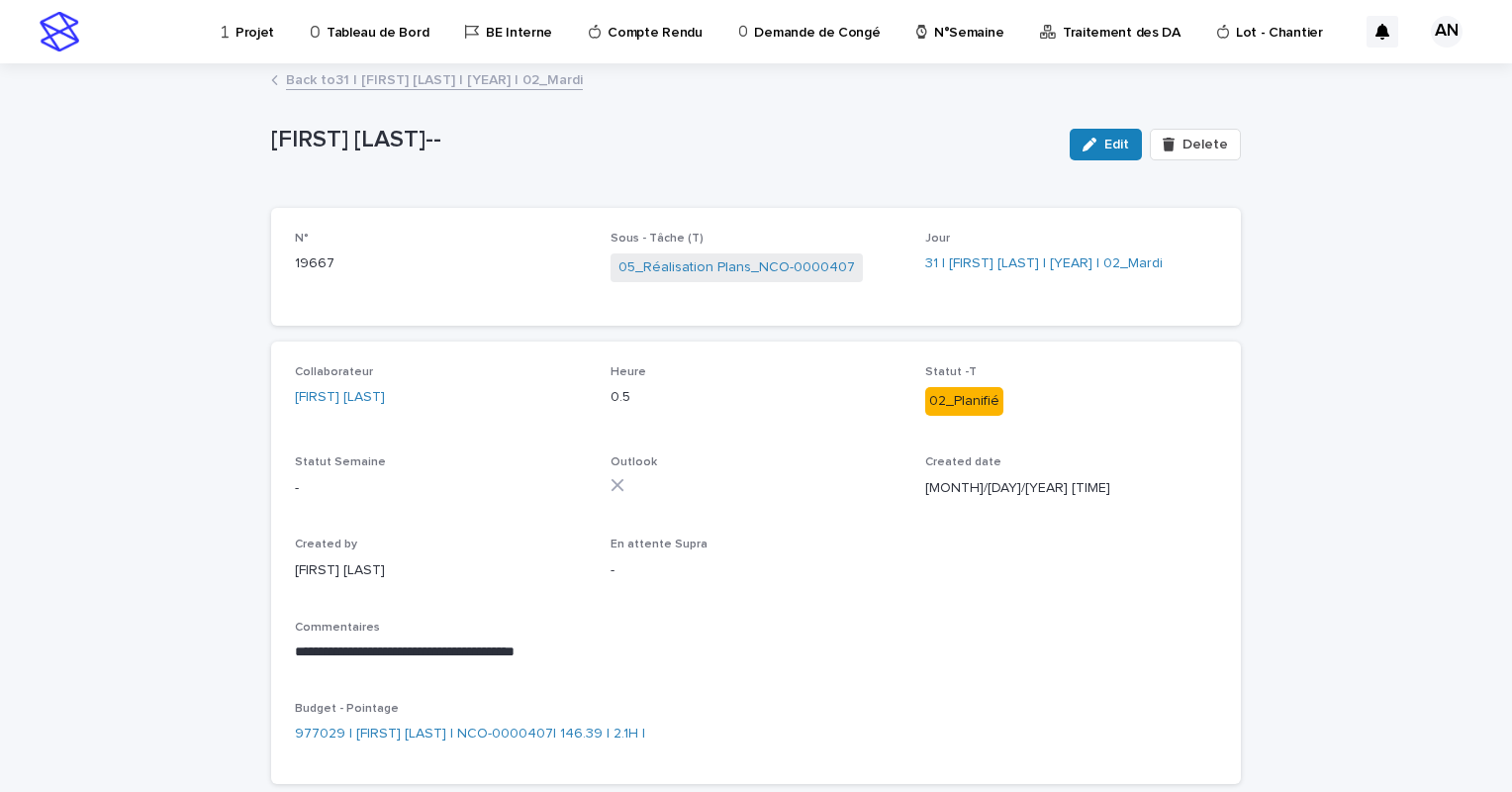 click on "Back to  31 | AIT_MALEK Nizam | 2025 | 02_Mardi" at bounding box center [434, 78] 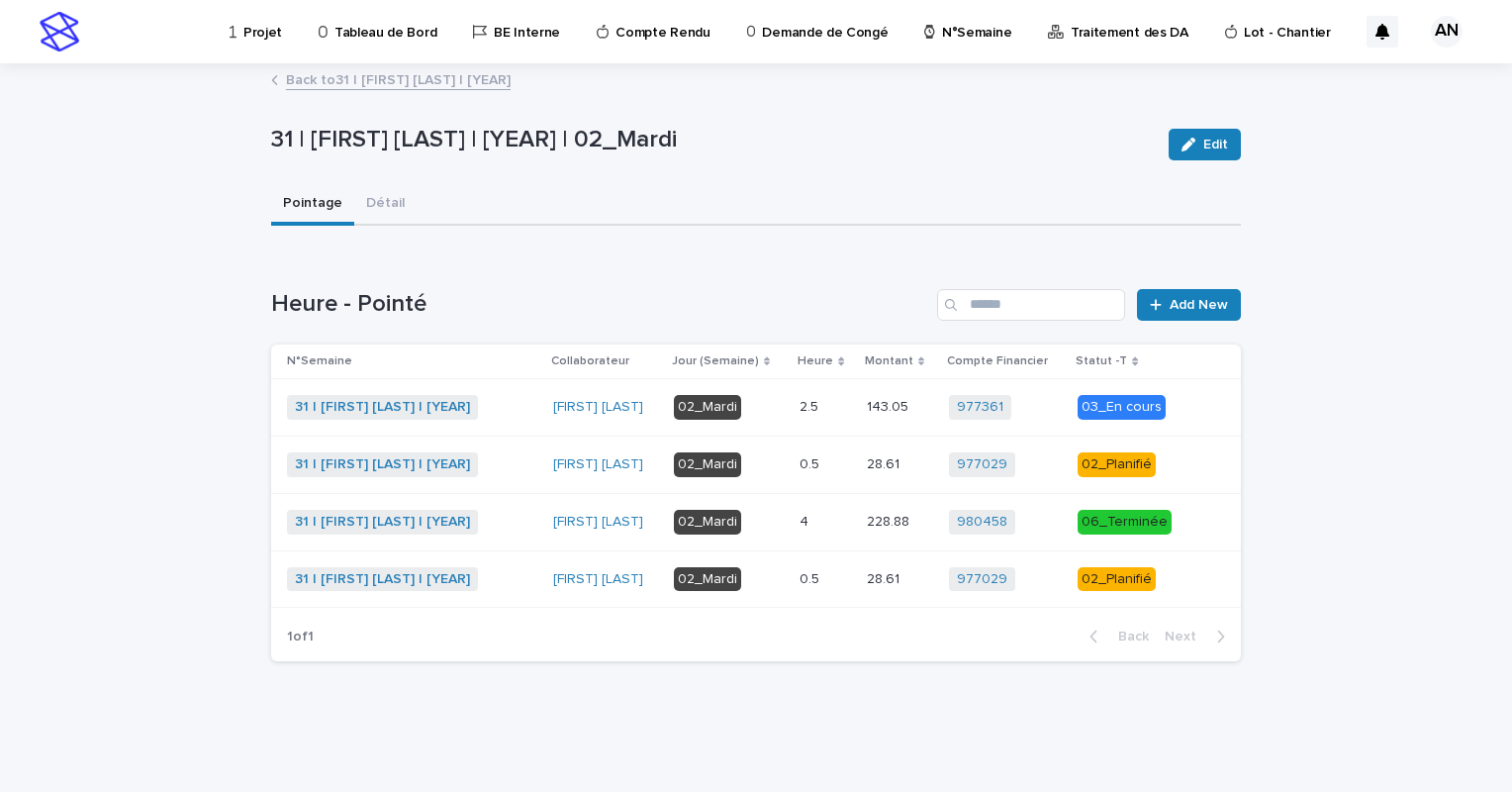 click at bounding box center [825, 407] 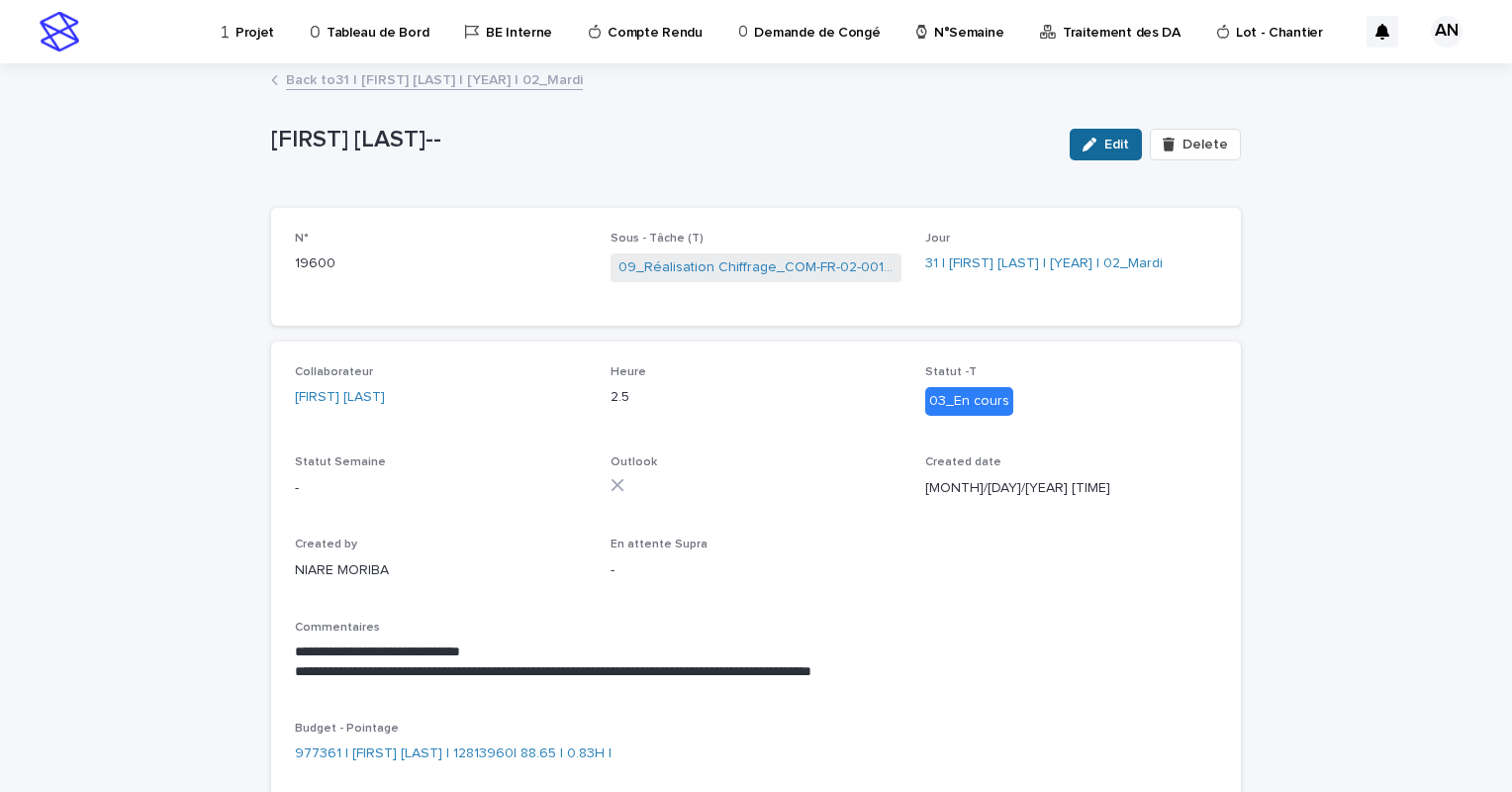 click on "Edit" at bounding box center [1105, 145] 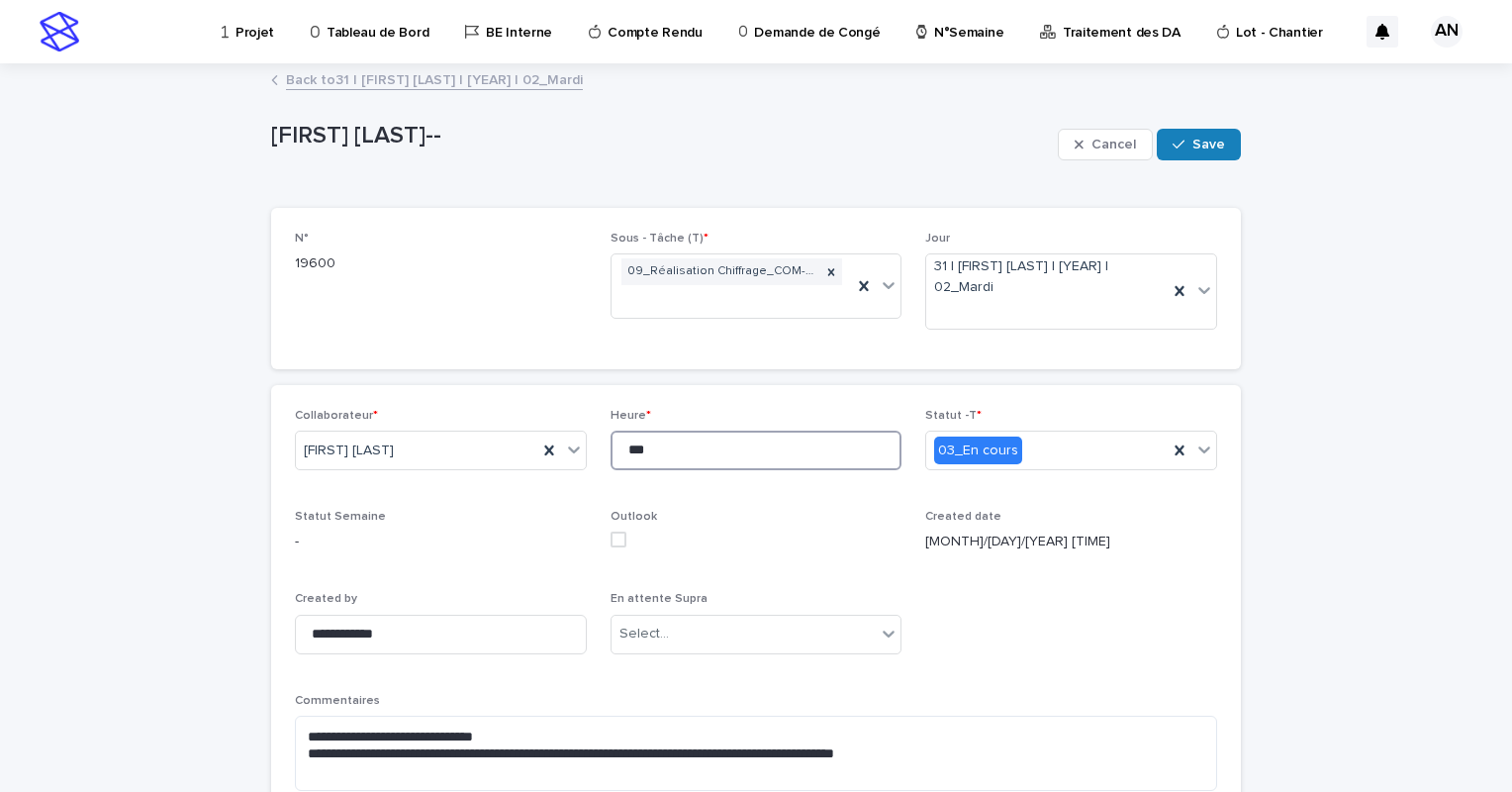 click on "***" at bounding box center (756, 450) 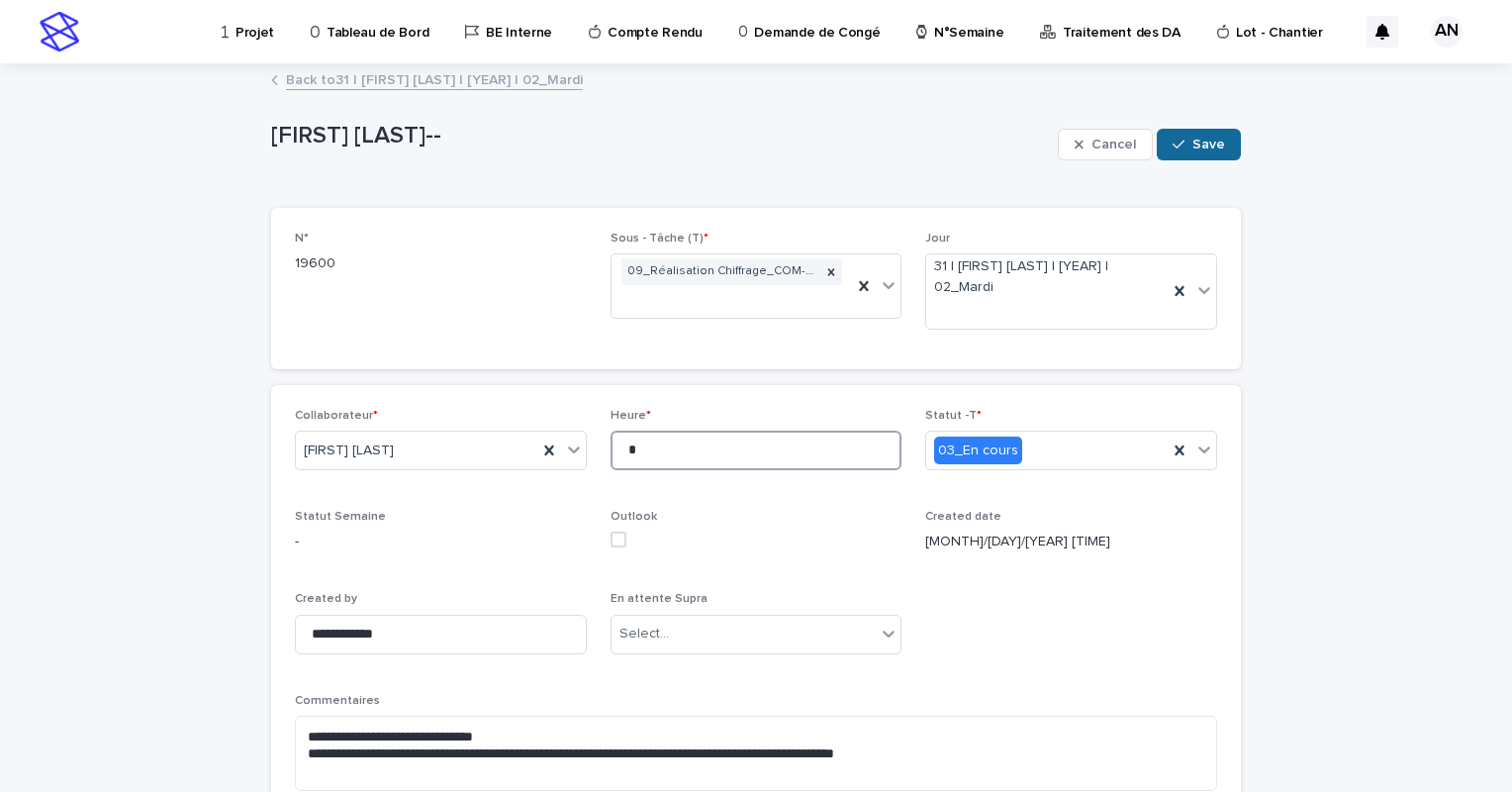 type on "*" 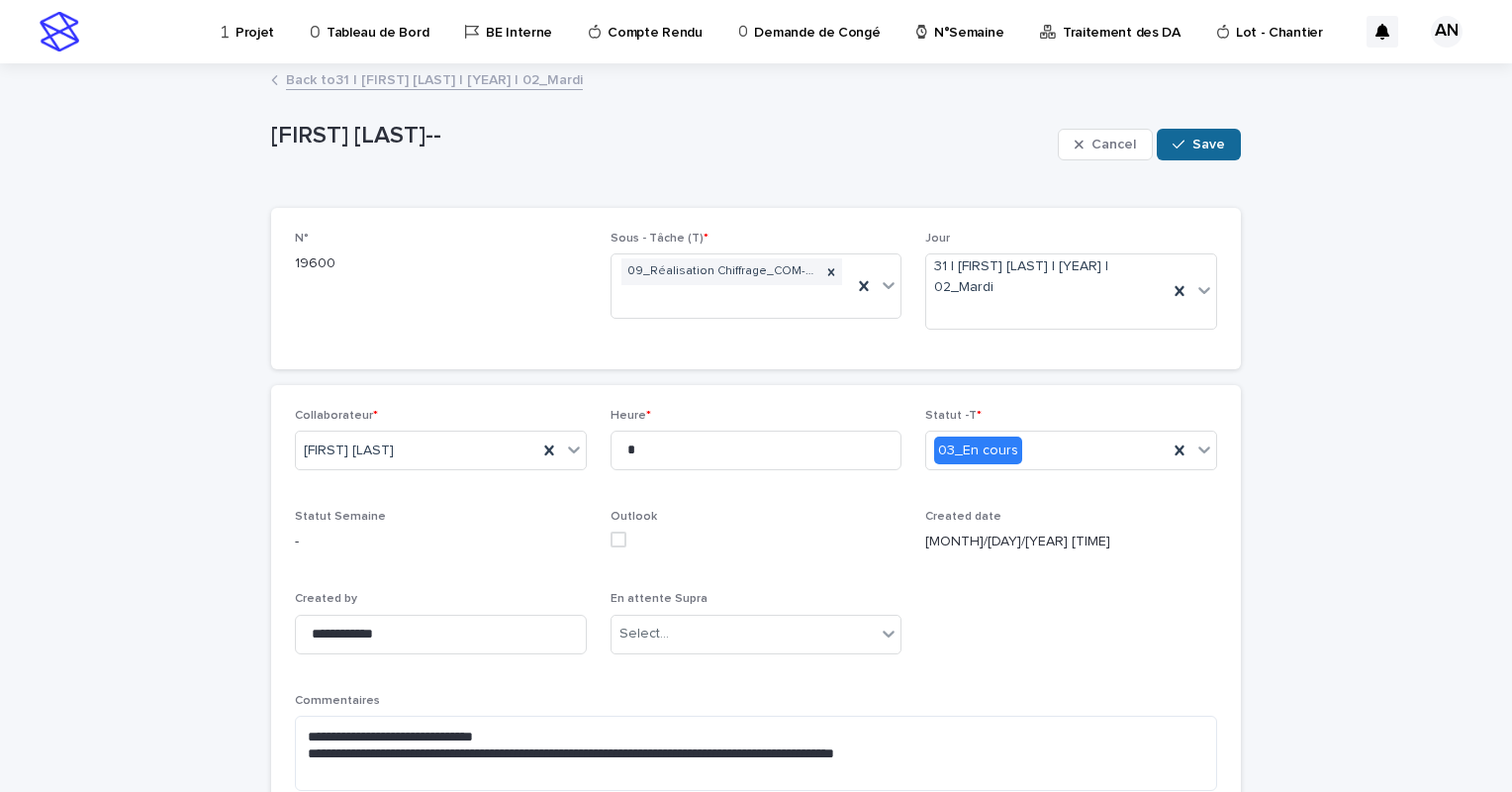 click on "Save" at bounding box center [1208, 145] 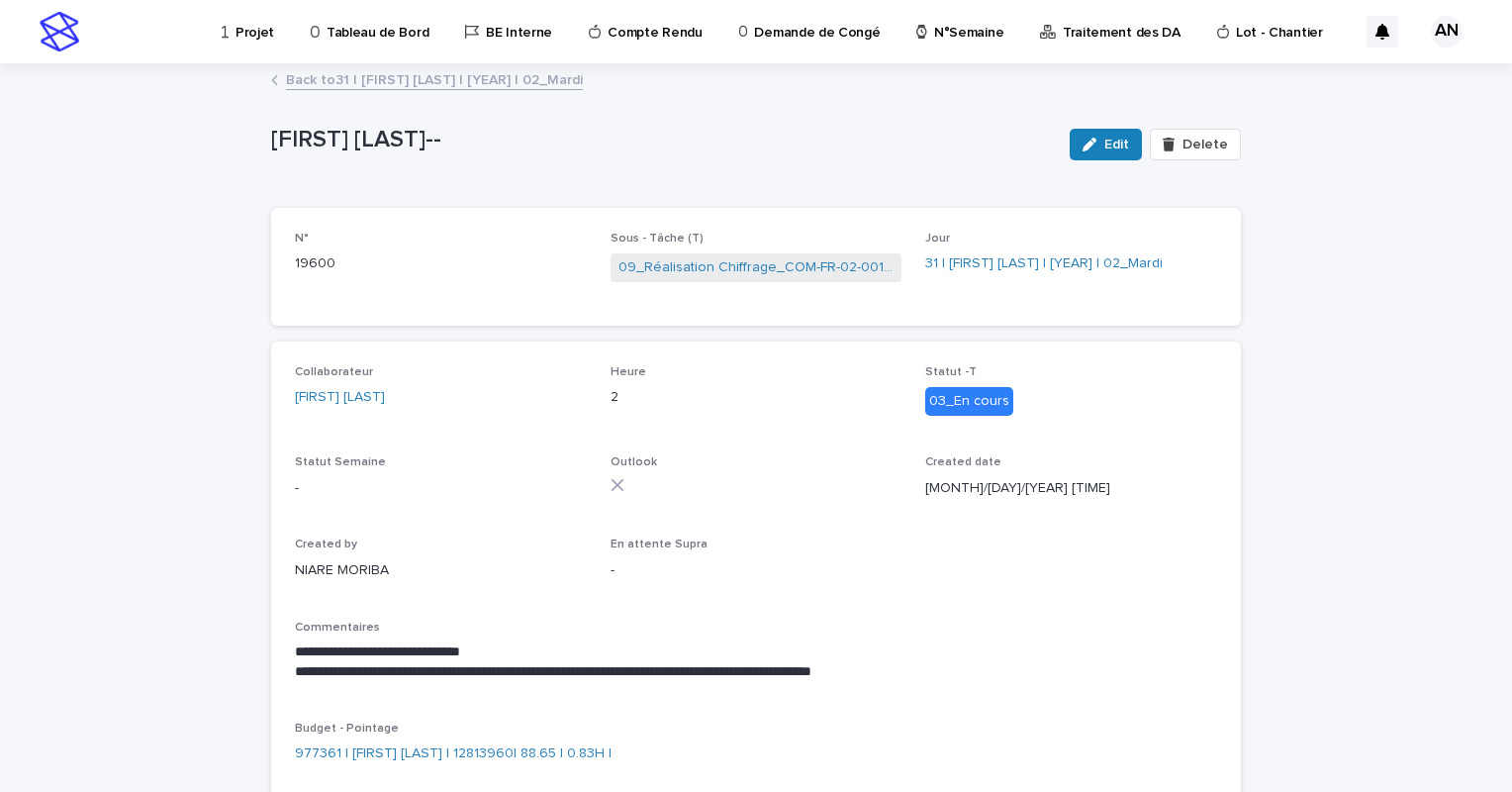 click on "Back to  31 | AIT_MALEK Nizam | 2025 | 02_Mardi" at bounding box center [434, 78] 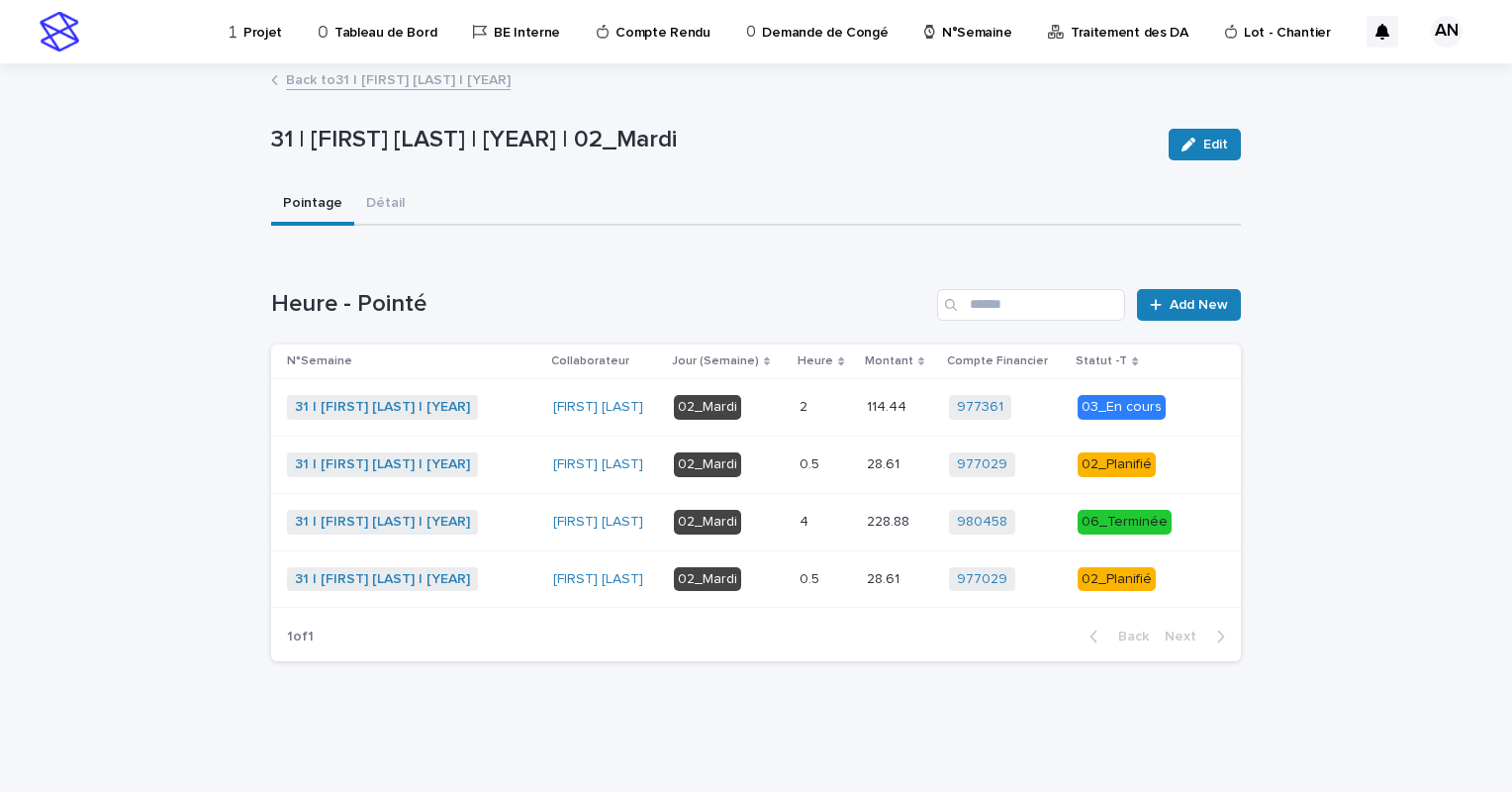 click on "Back to  31 | AIT_MALEK Nizam | 2025" at bounding box center [398, 78] 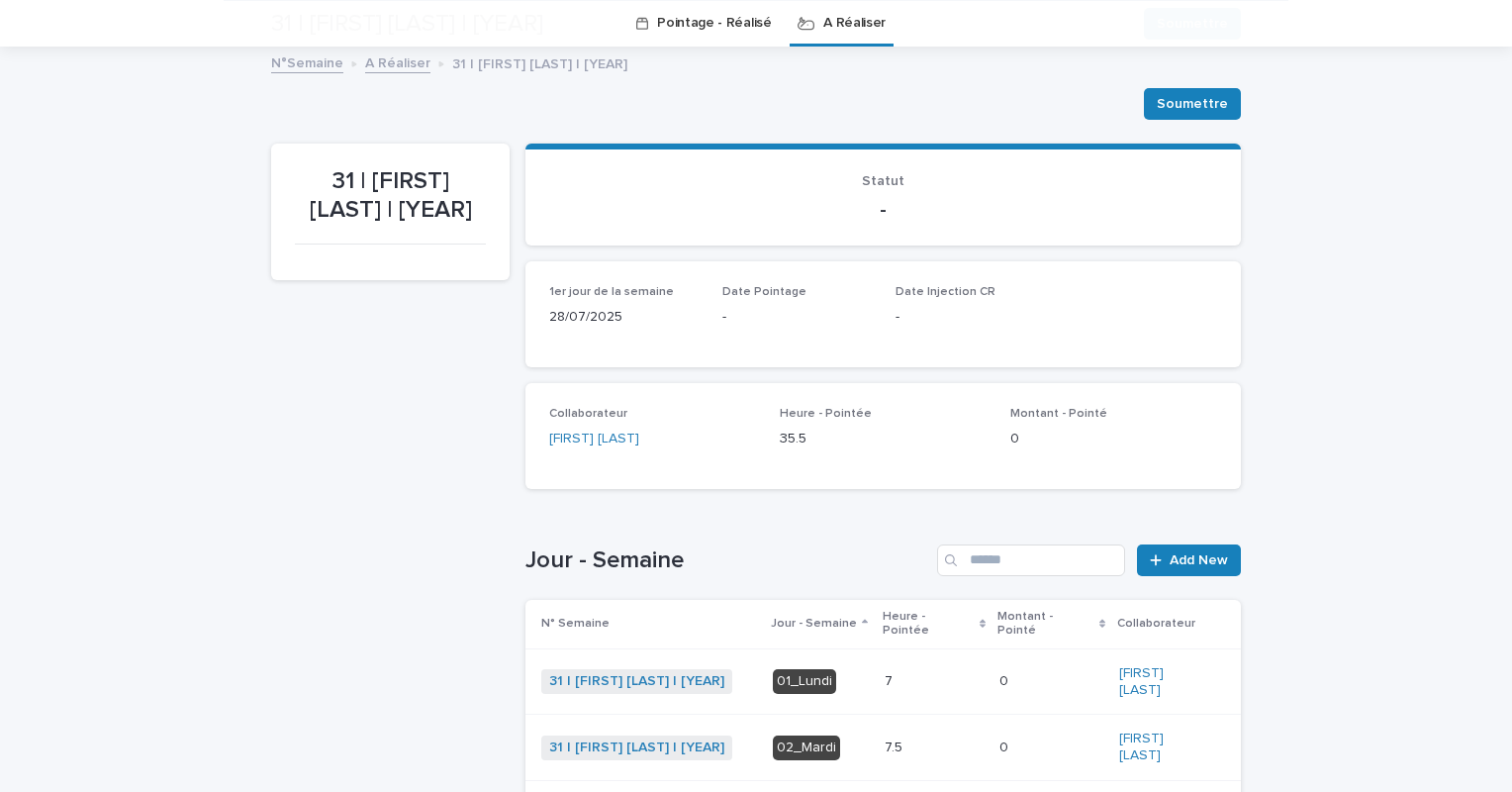 scroll, scrollTop: 261, scrollLeft: 0, axis: vertical 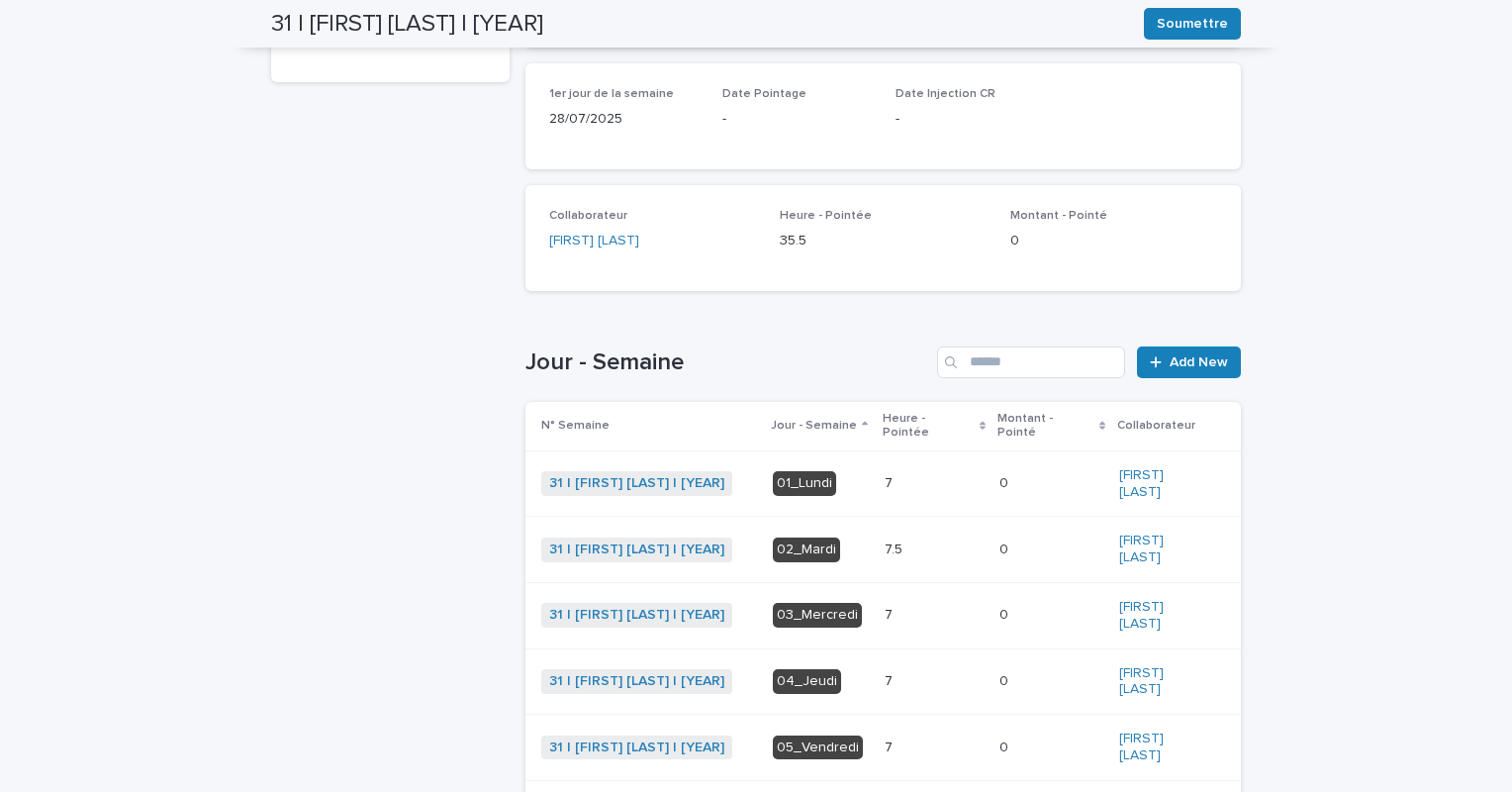 click on "01_Lundi" at bounding box center [820, 483] 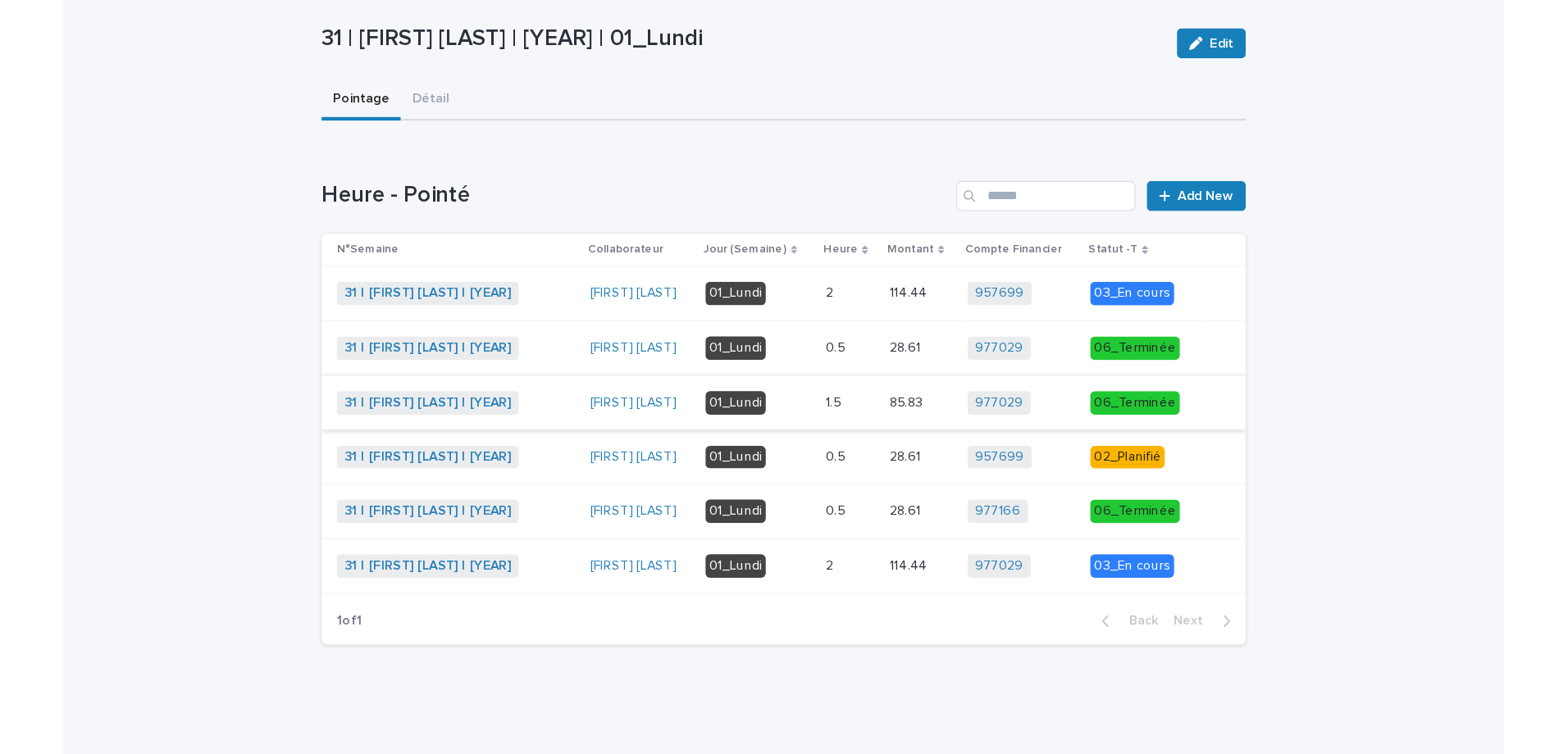 scroll, scrollTop: 0, scrollLeft: 0, axis: both 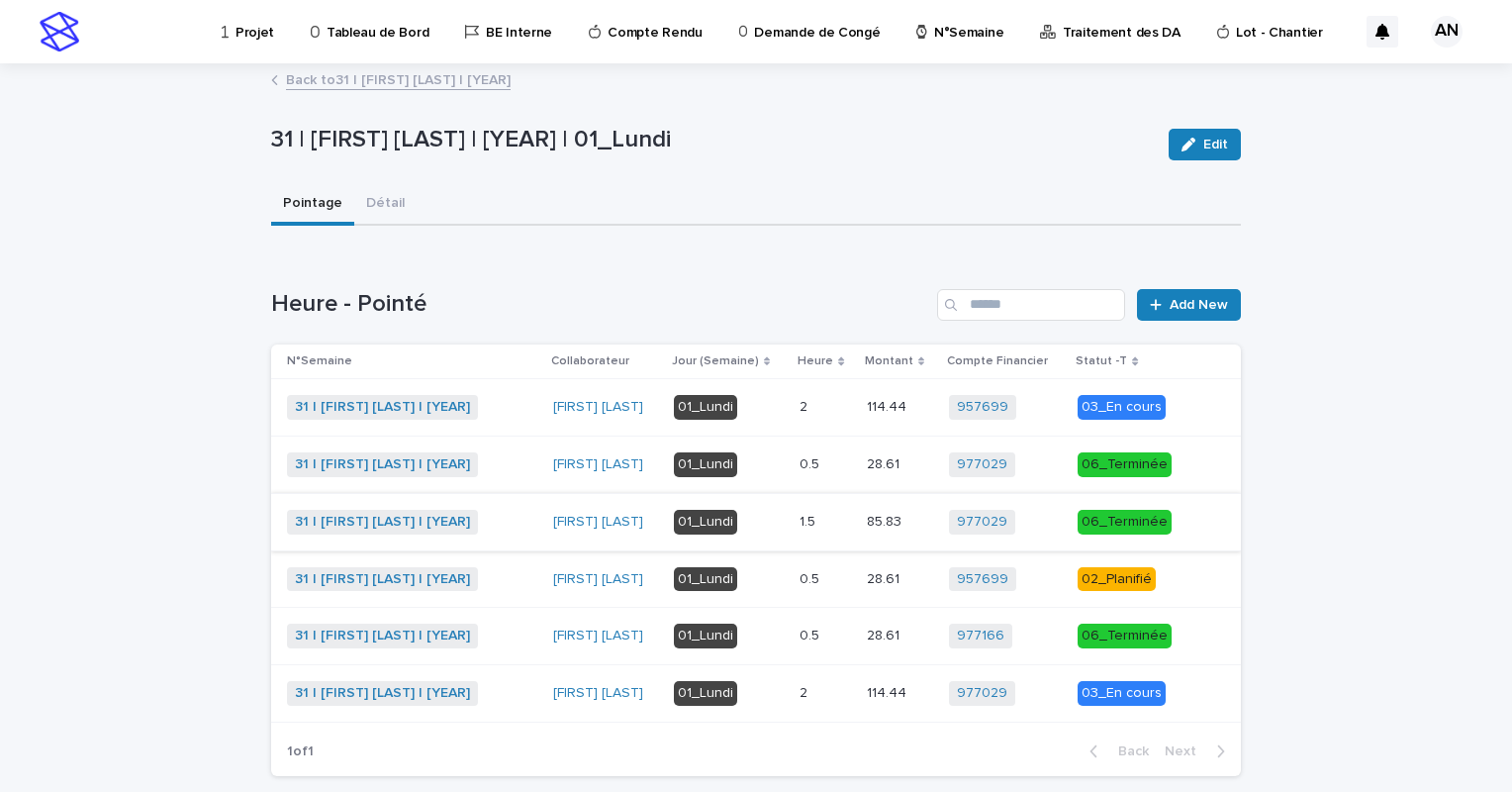 click at bounding box center (825, 407) 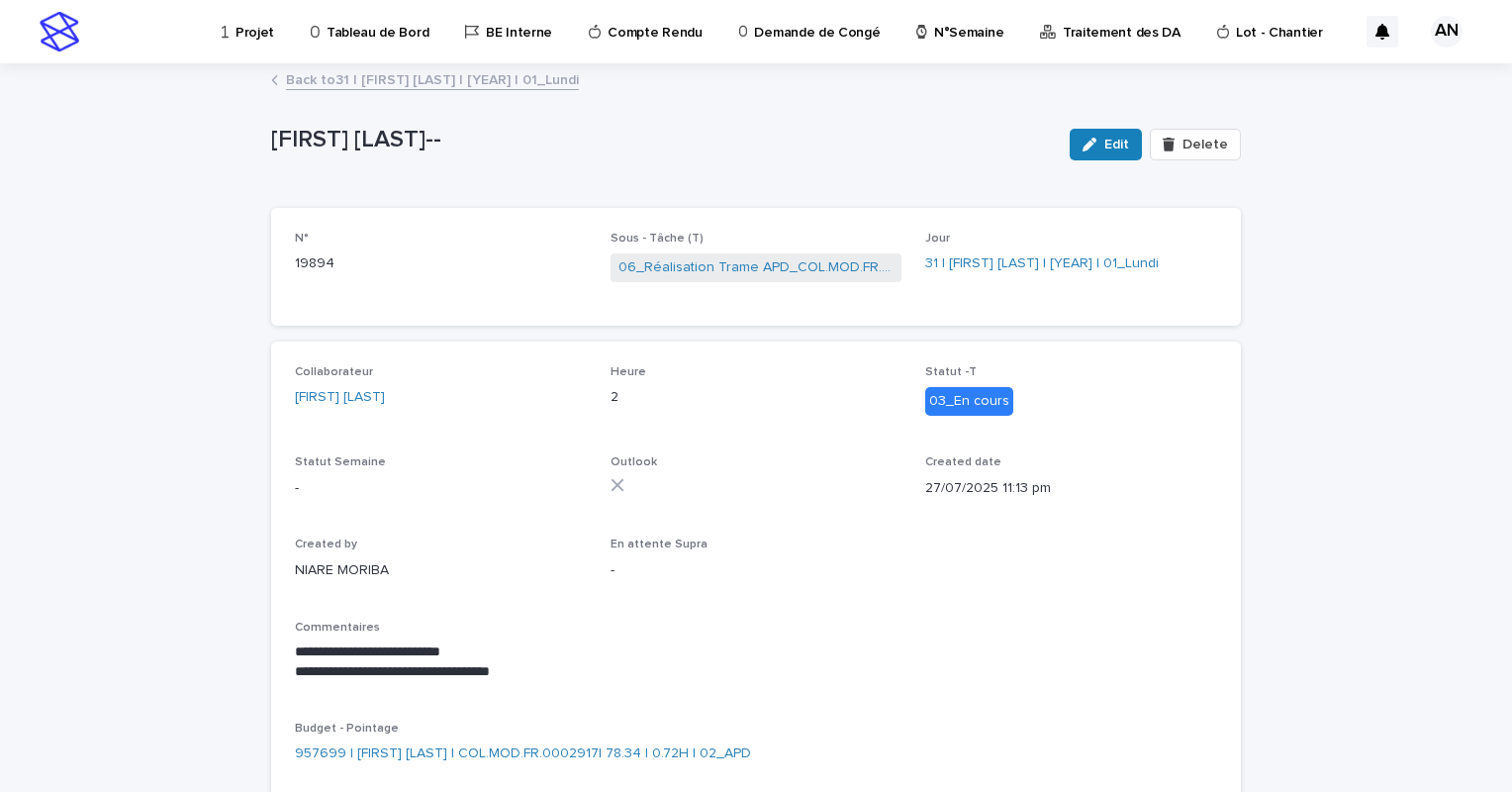 click on "Back to  31 | AIT_MALEK Nizam | 2025 | 01_Lundi" at bounding box center (432, 78) 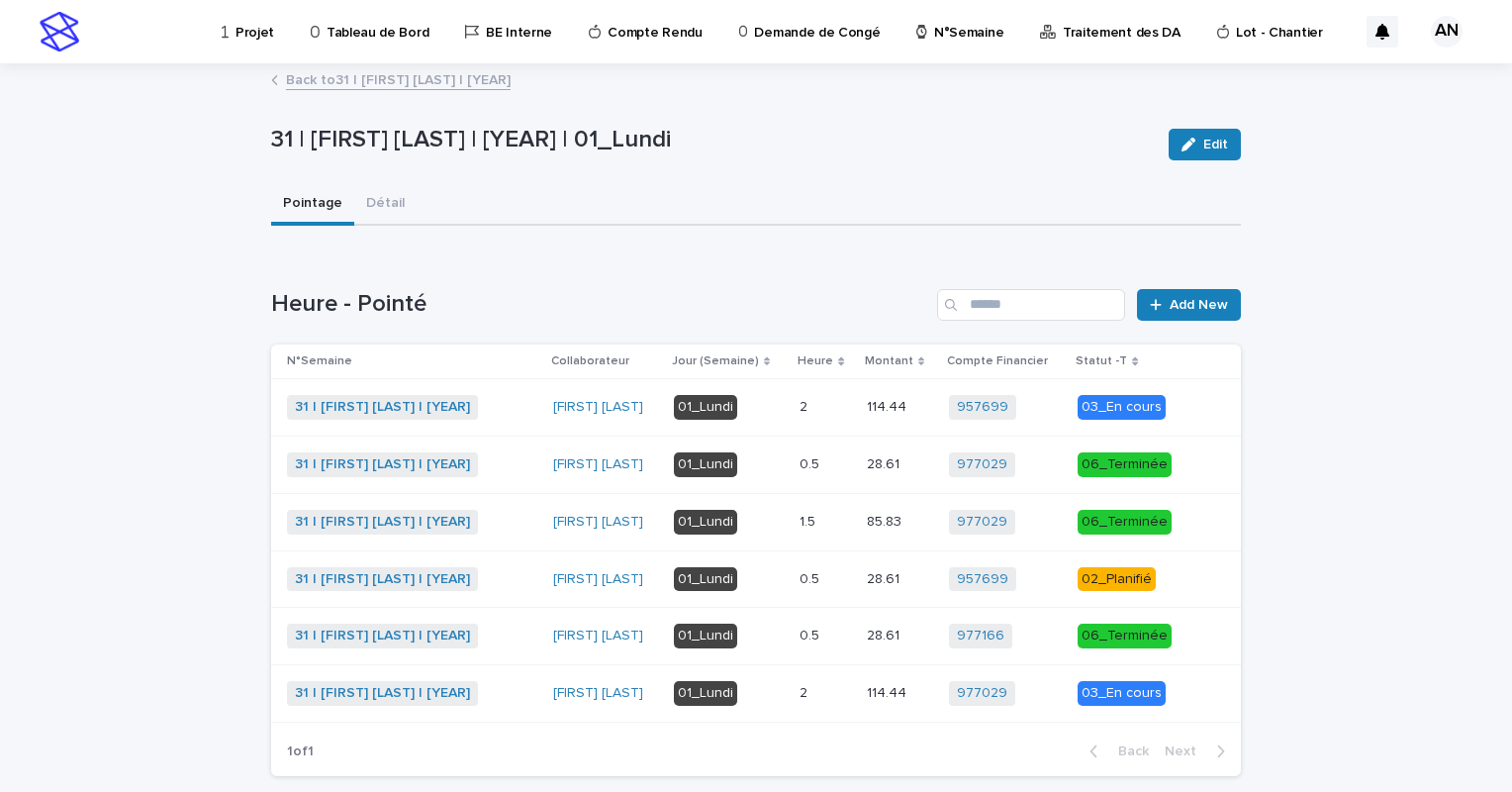click at bounding box center [825, 522] 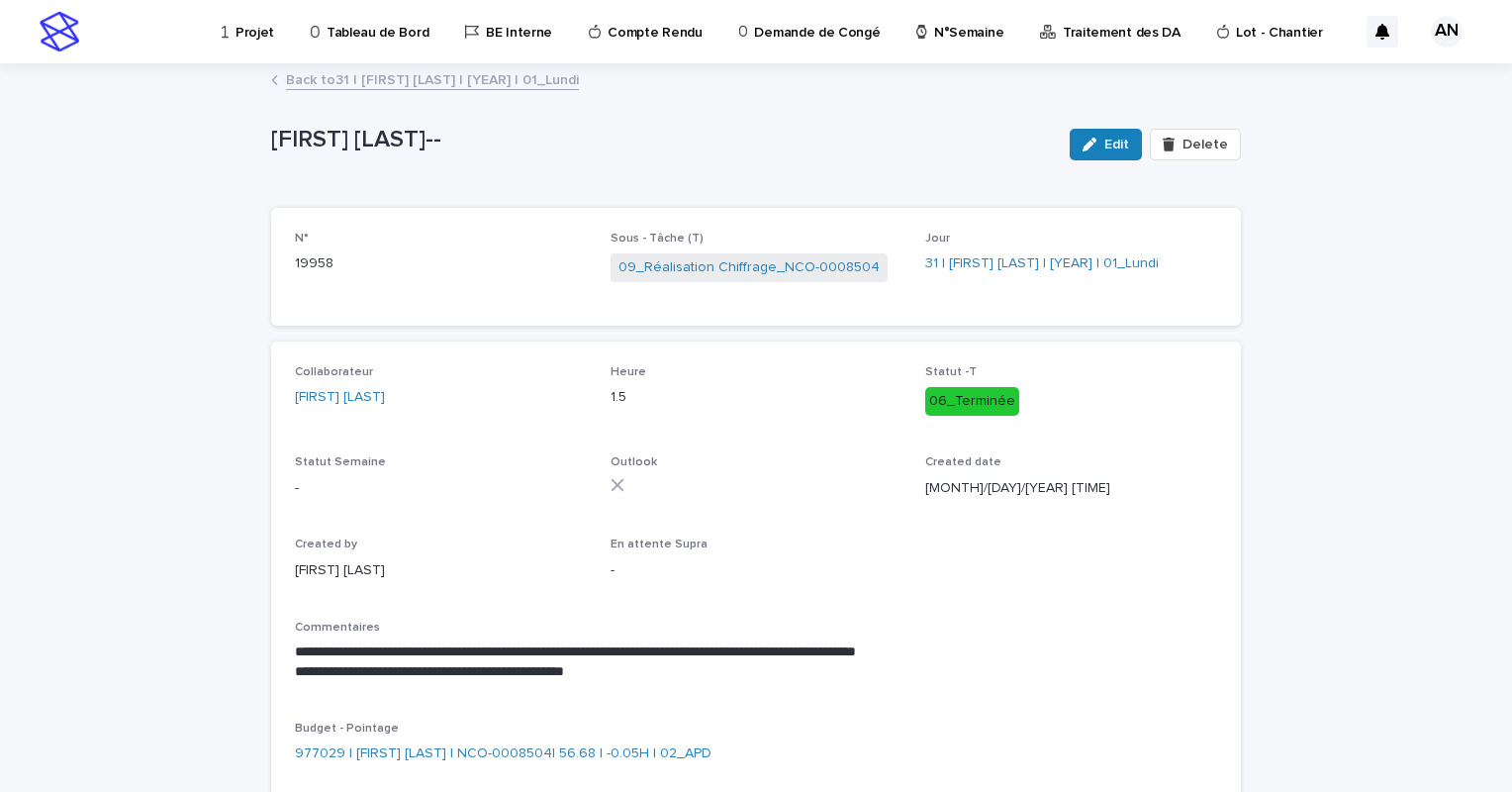 click on "Back to  31 | AIT_MALEK Nizam | 2025 | 01_Lundi" at bounding box center (432, 78) 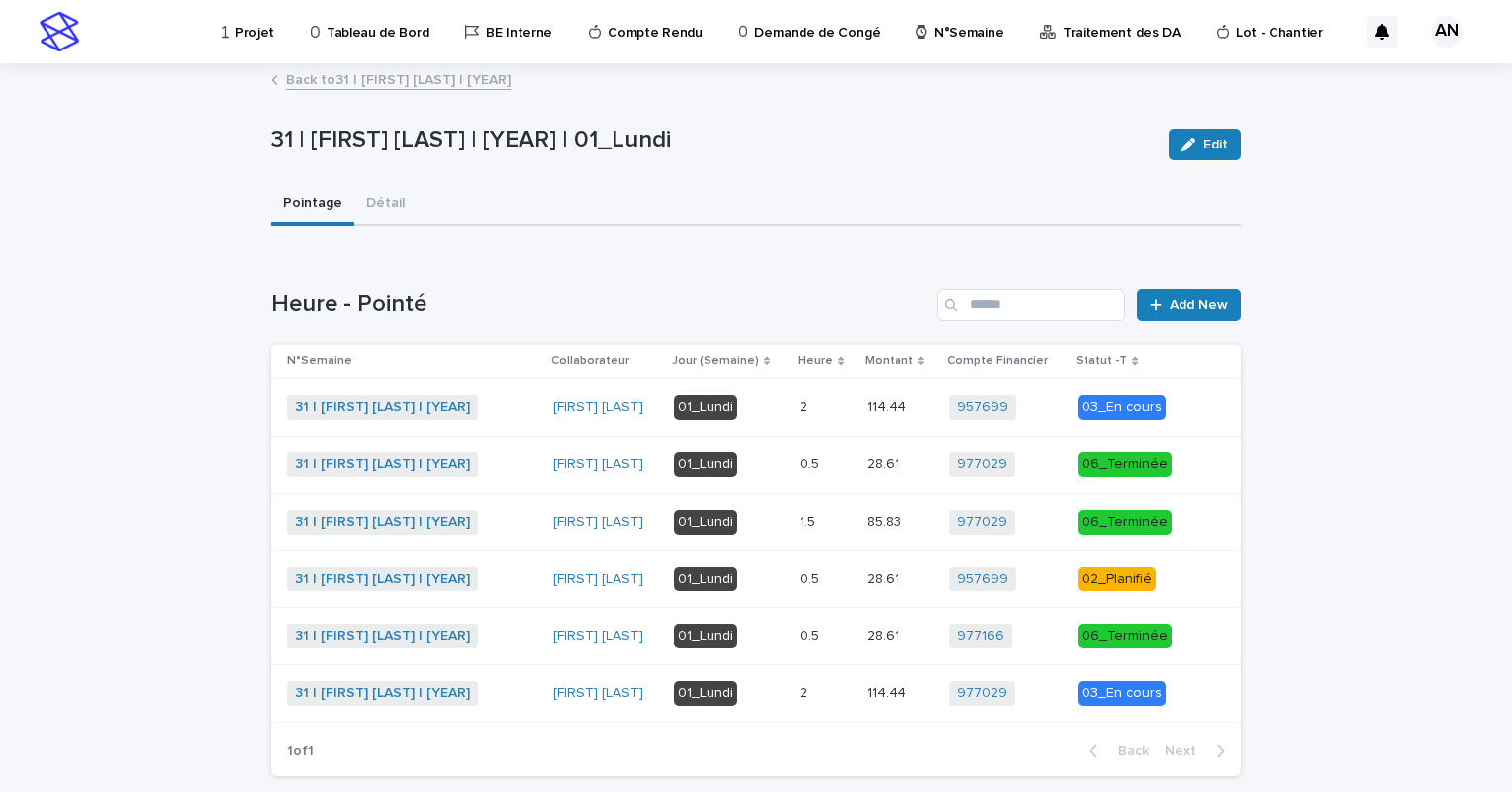 click at bounding box center (825, 579) 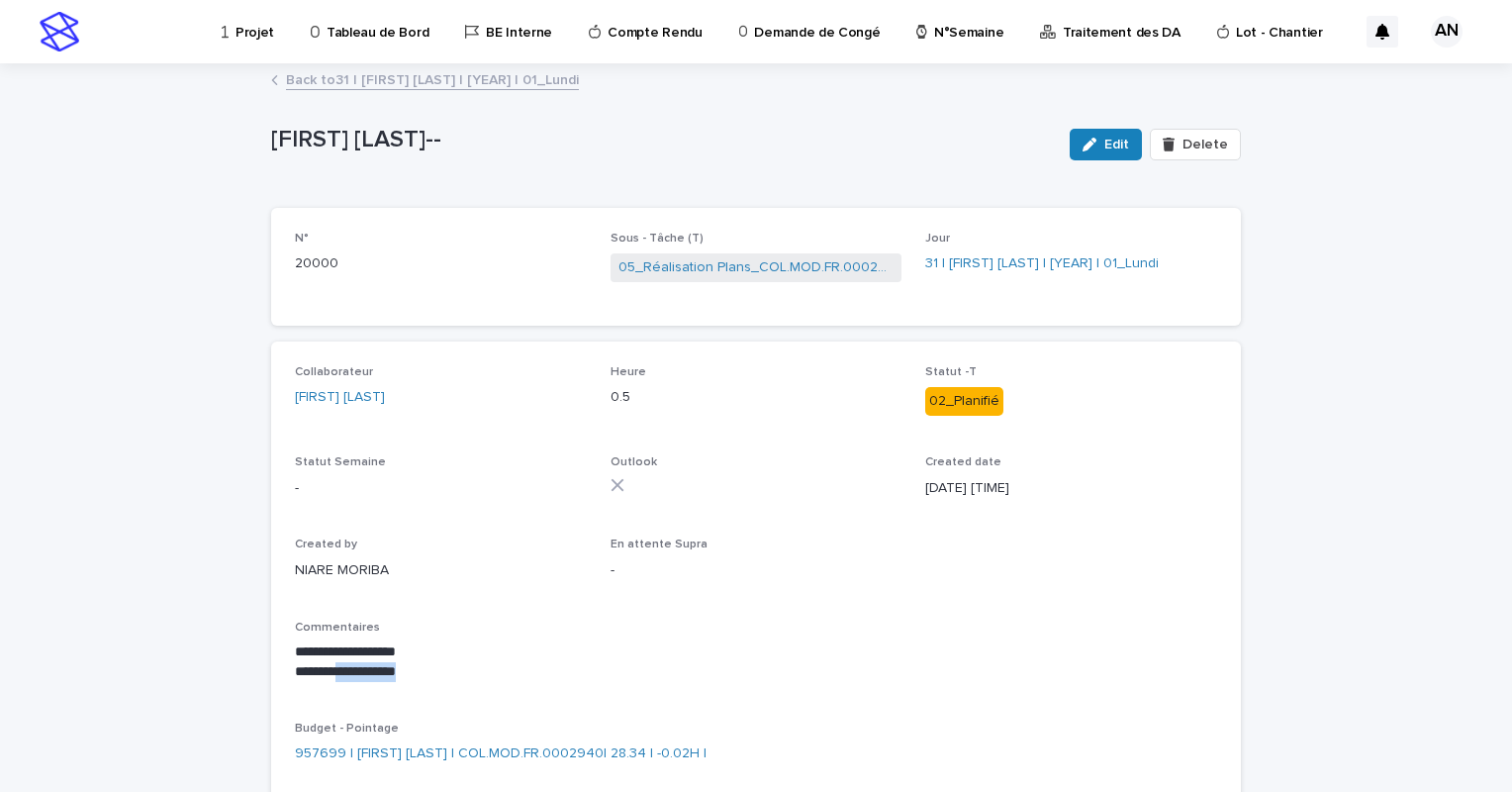 drag, startPoint x: 420, startPoint y: 677, endPoint x: 334, endPoint y: 677, distance: 86 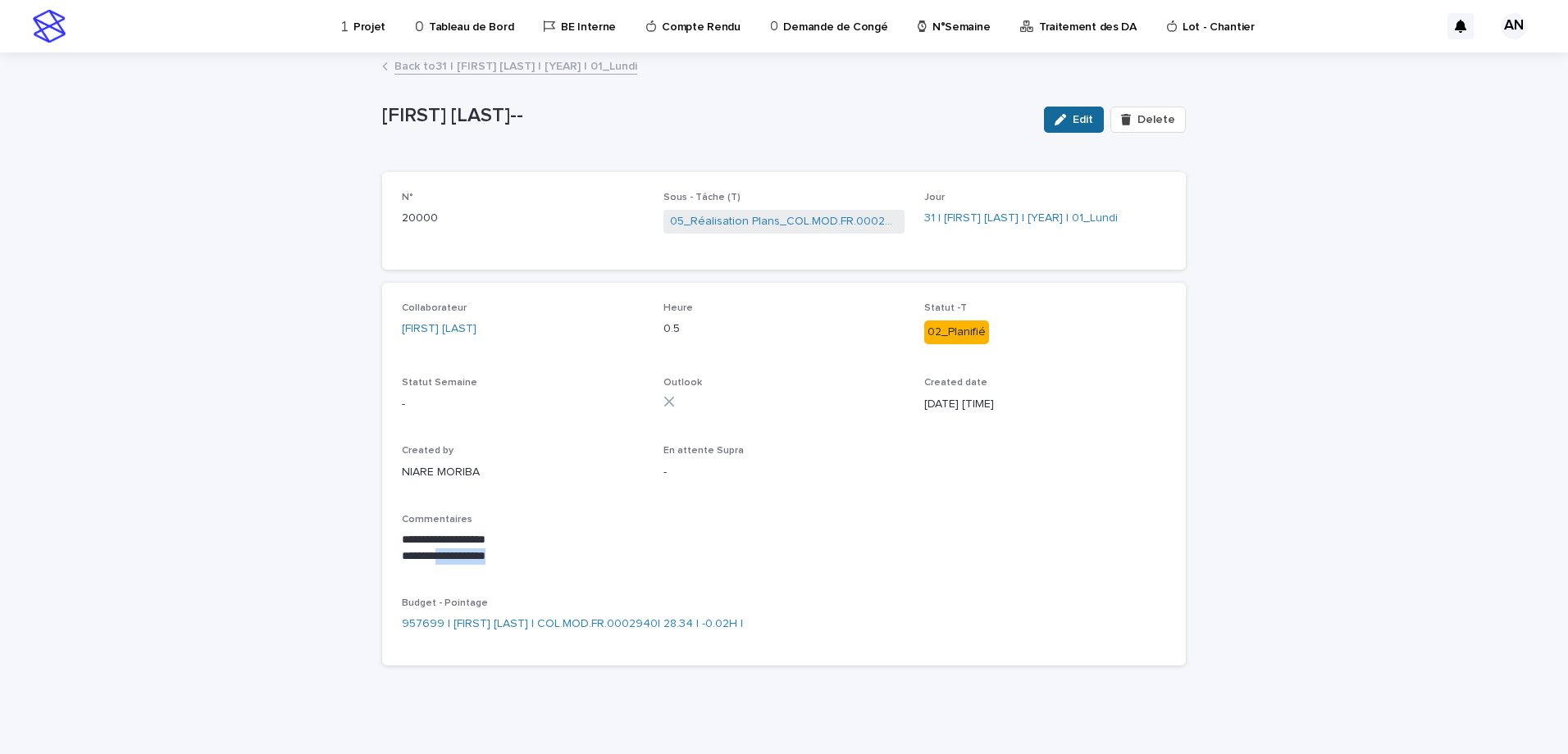 click on "Edit" at bounding box center [1083, 120] 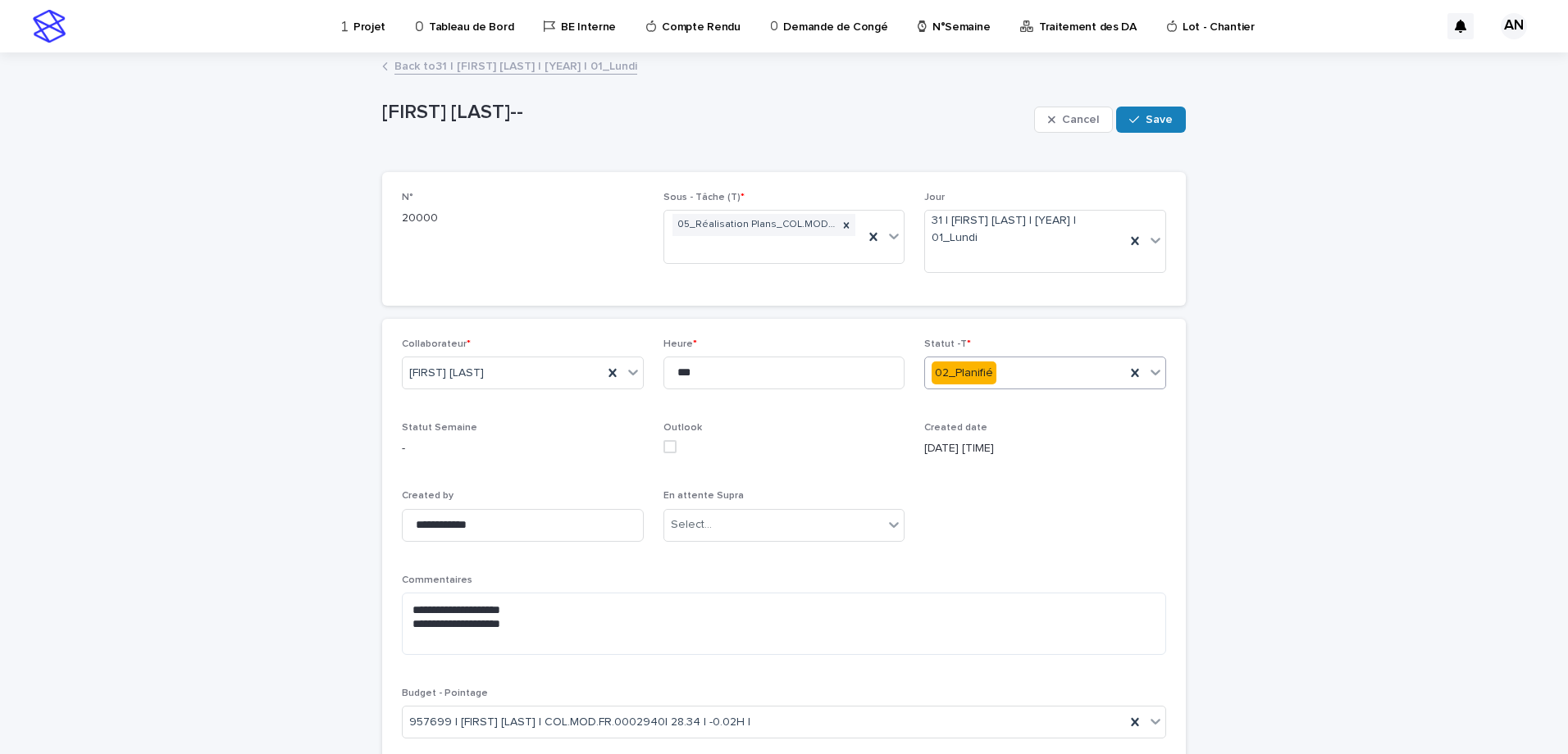 click 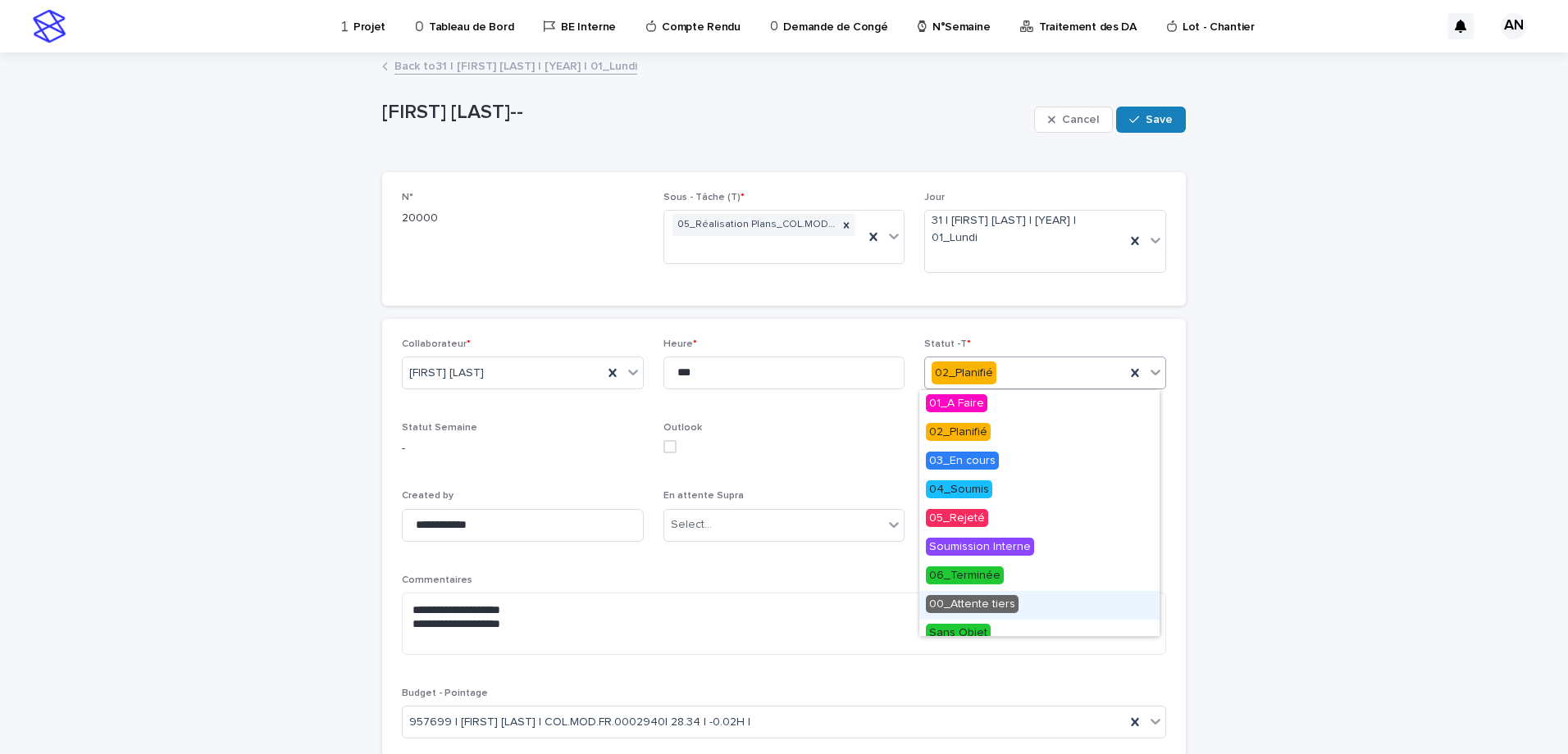 click on "00_Attente tiers" at bounding box center (972, 604) 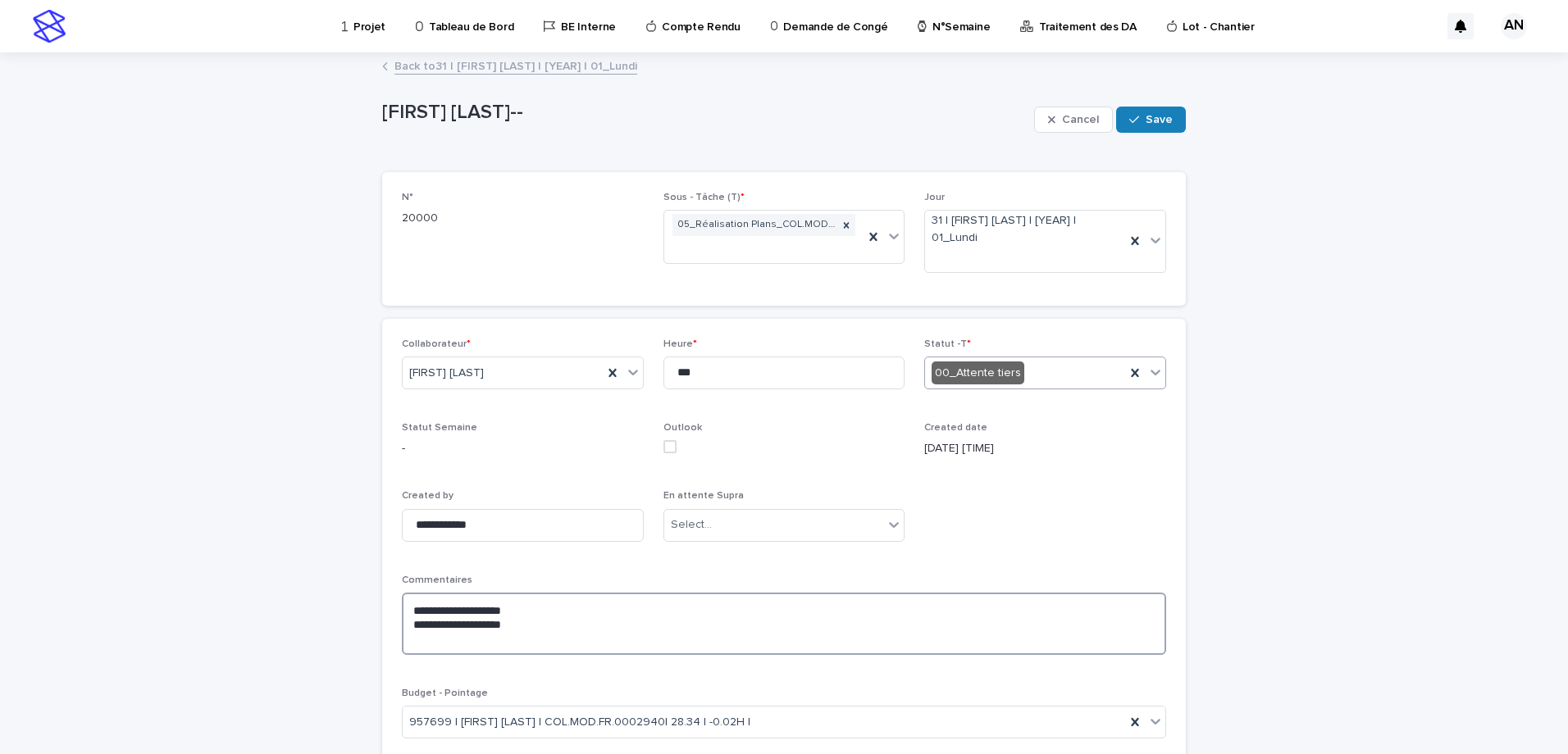click on "**********" at bounding box center [784, 624] 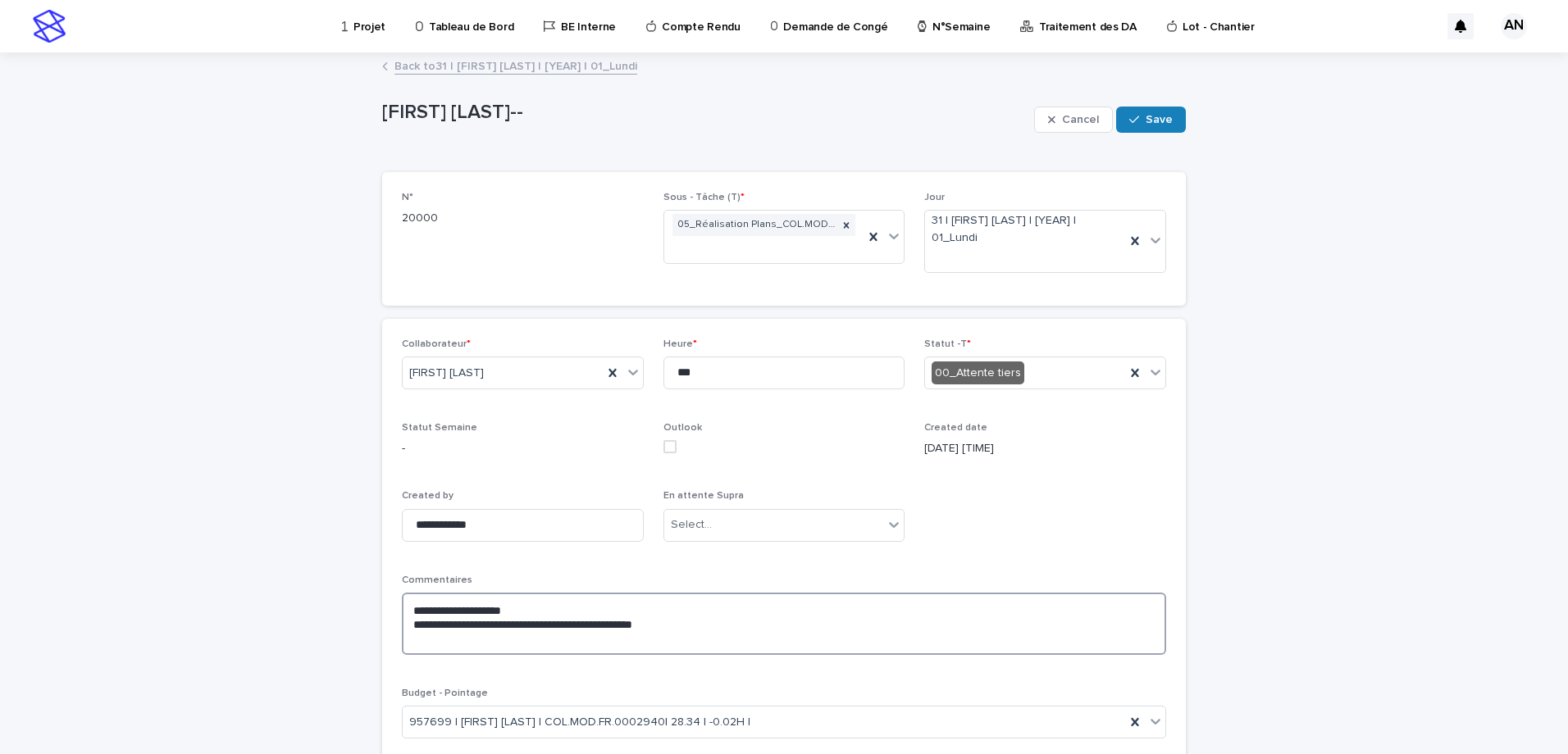 type on "**********" 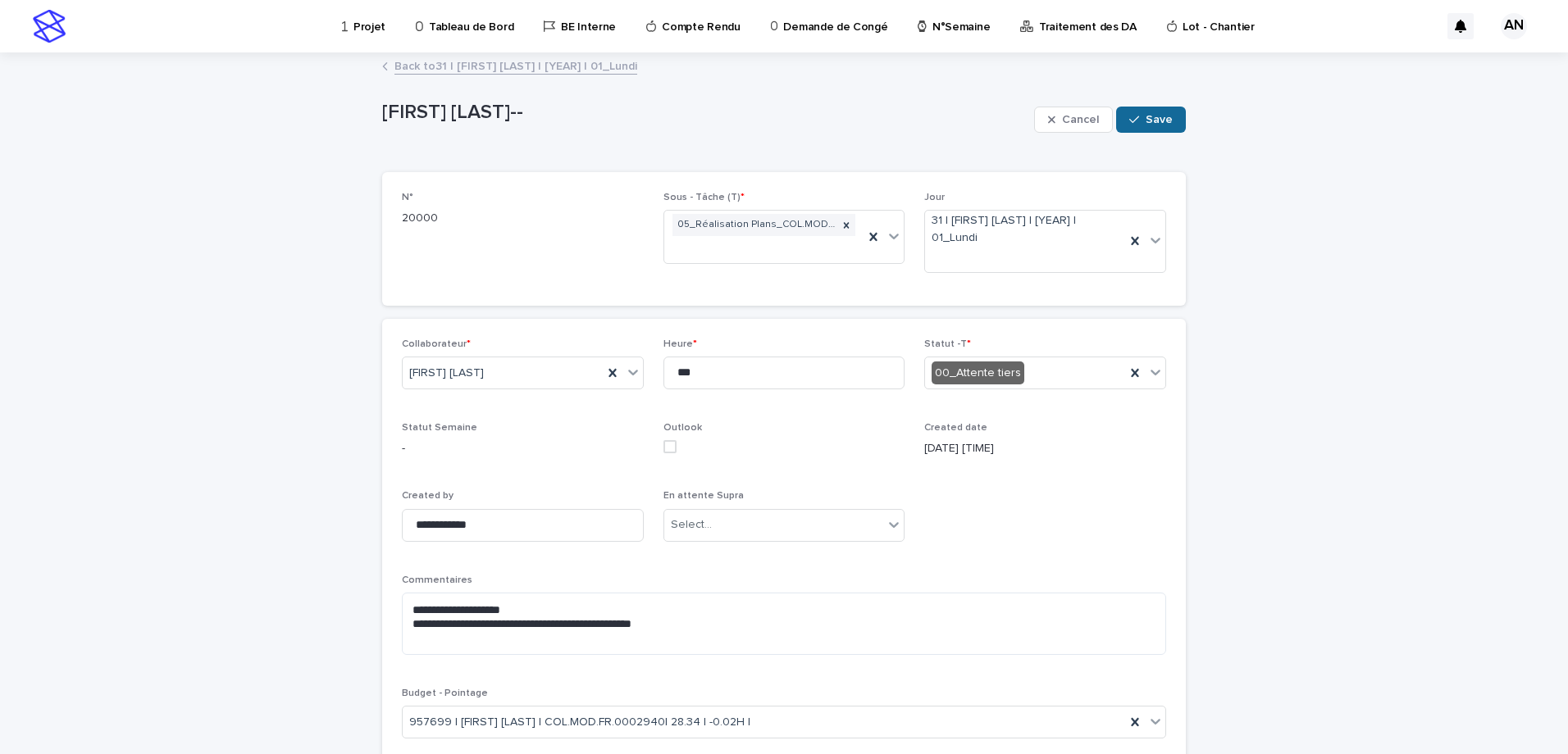 click on "Save" at bounding box center [1151, 120] 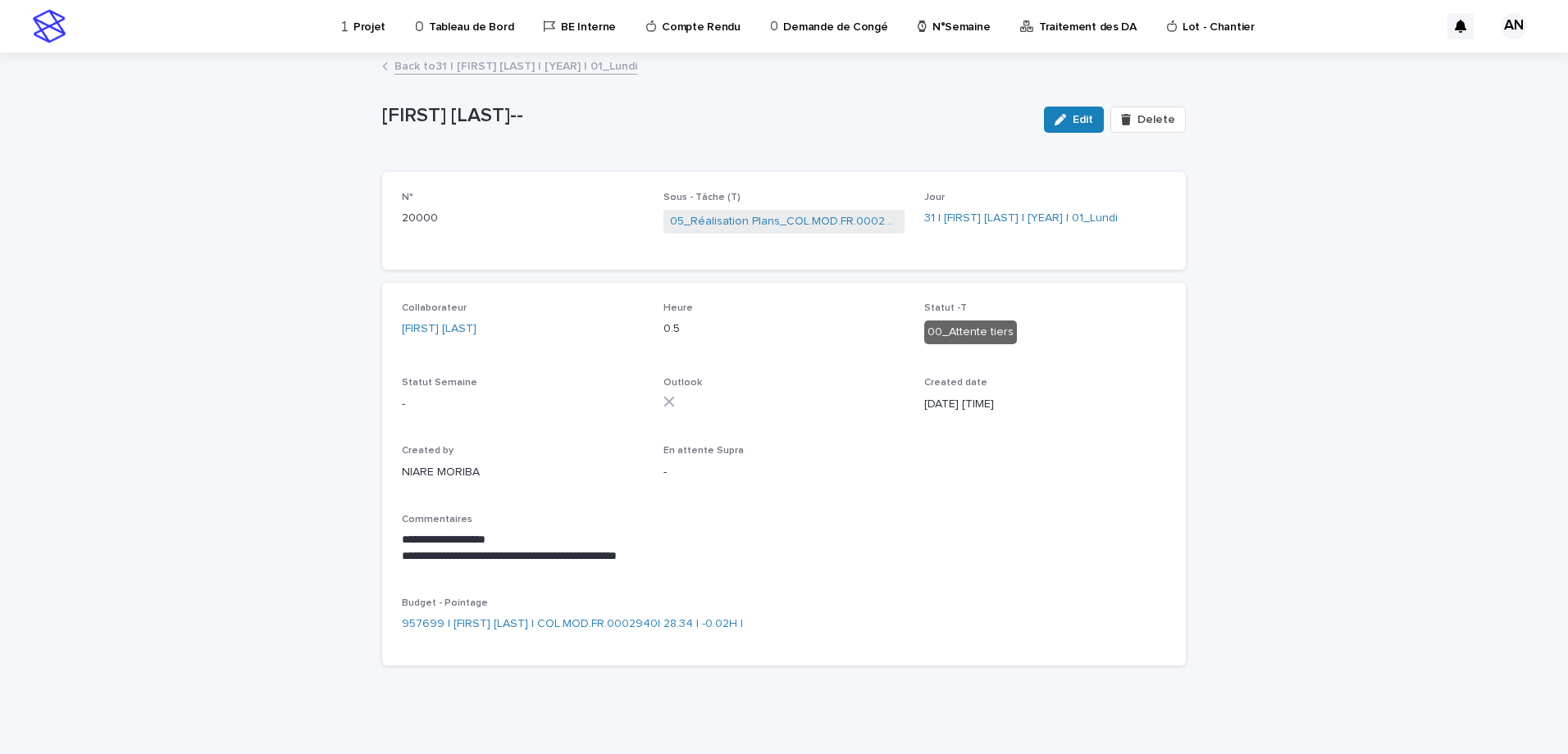 click on "Back to  31 | AIT_MALEK Nizam | 2025 | 01_Lundi" at bounding box center (516, 65) 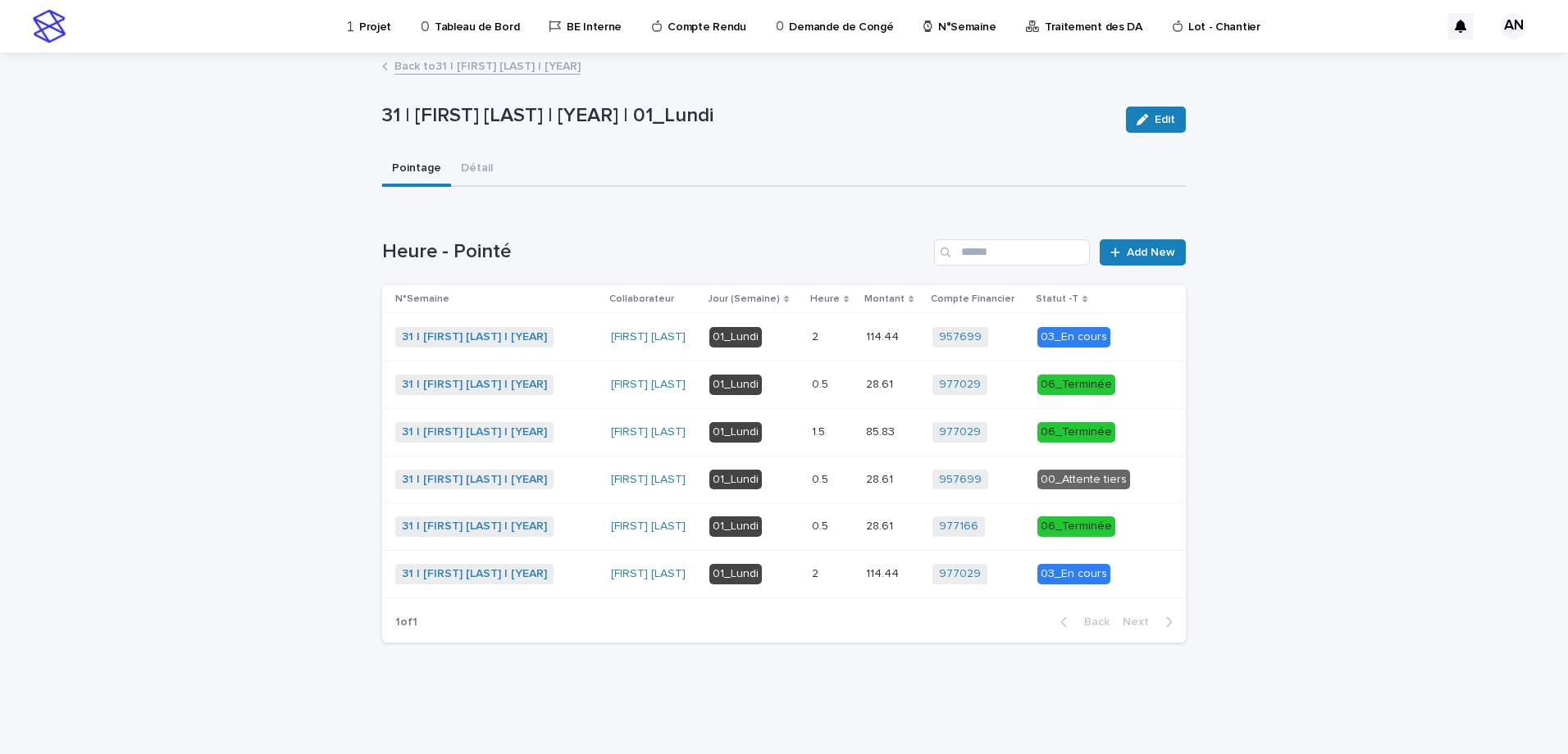 click at bounding box center (832, 574) 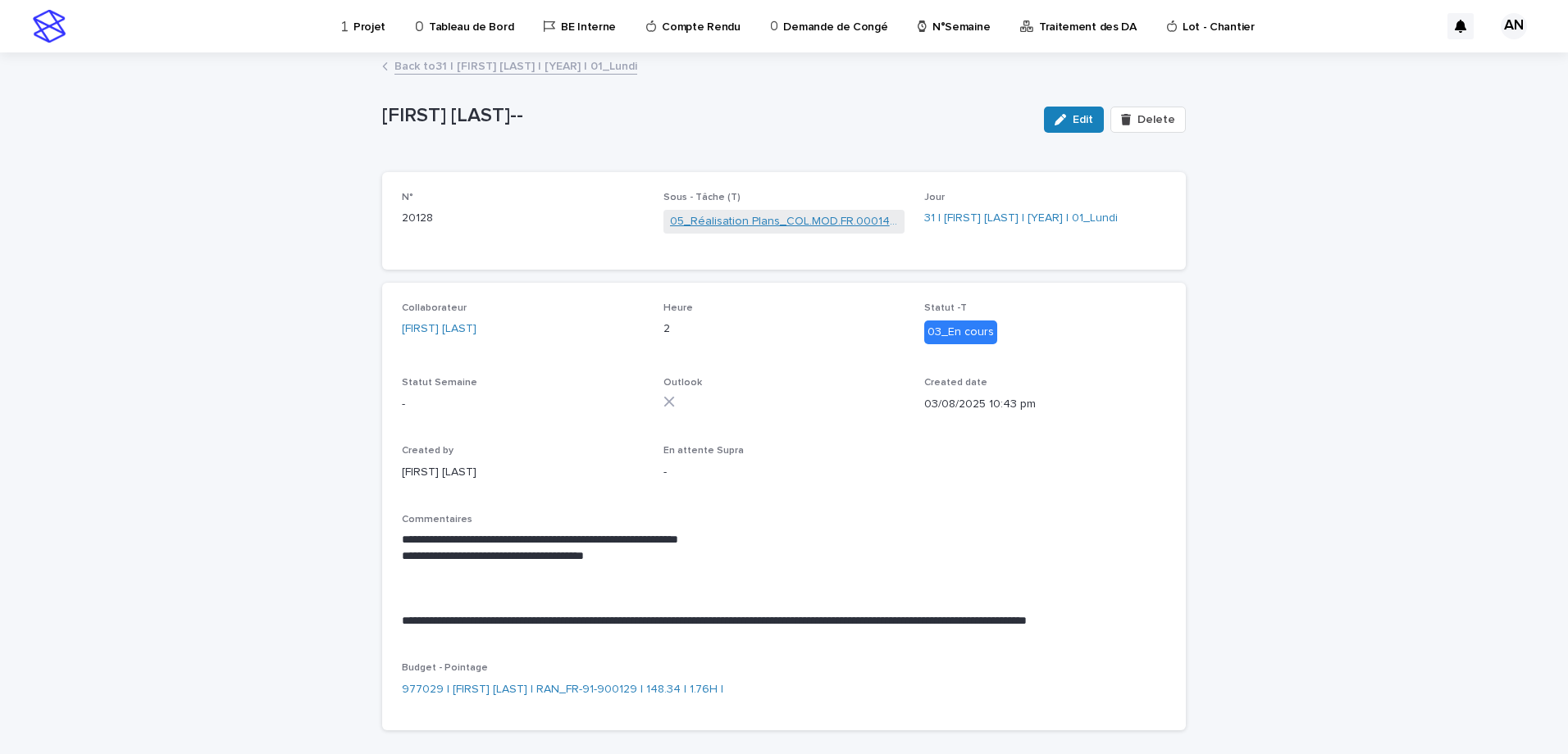 click on "05_Réalisation Plans_COL.MOD.FR.0001400" at bounding box center [784, 221] 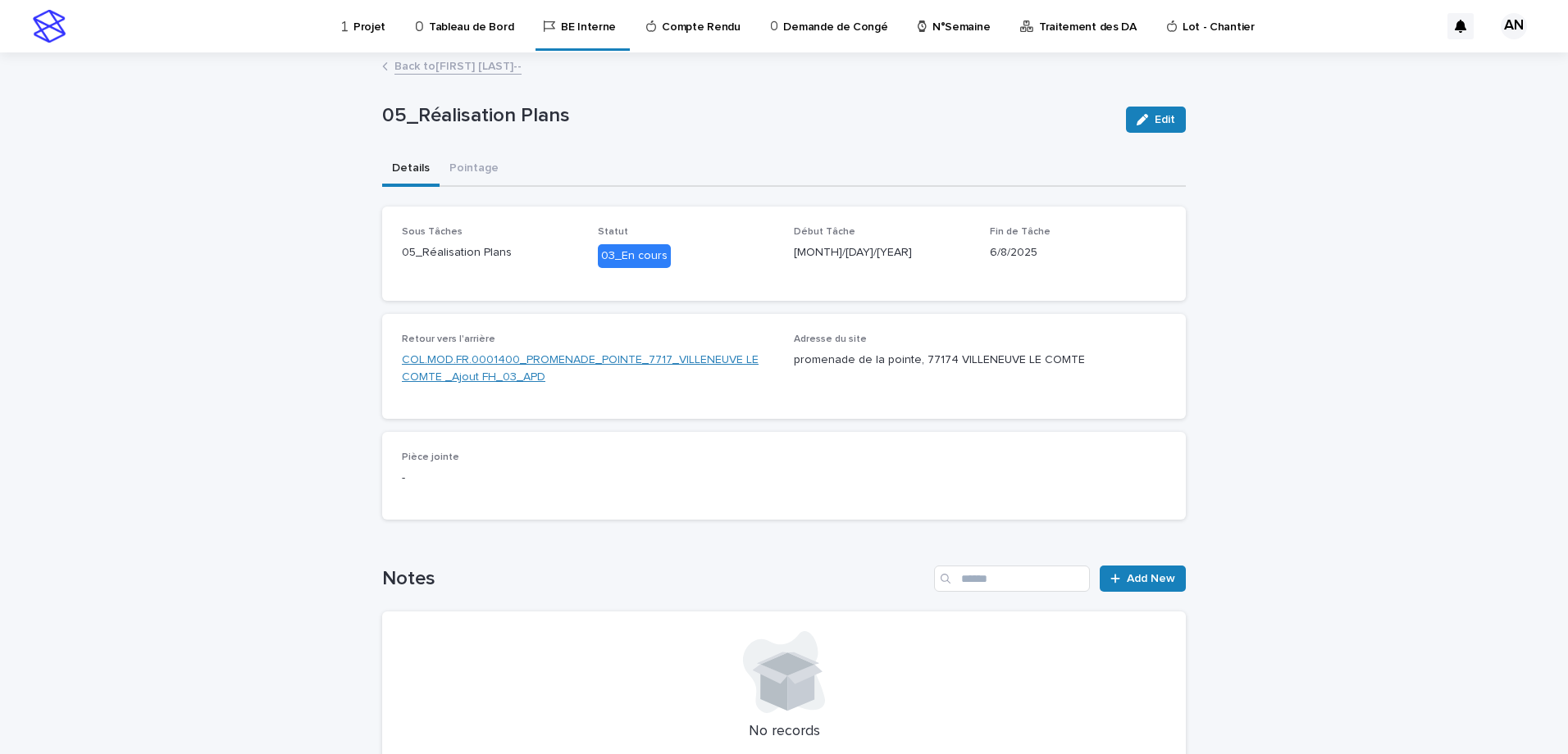 click on "COL.MOD.FR.0001400_PROMENADE_POINTE_7717_VILLENEUVE LE COMTE _Ajout FH_03_APD" at bounding box center [588, 369] 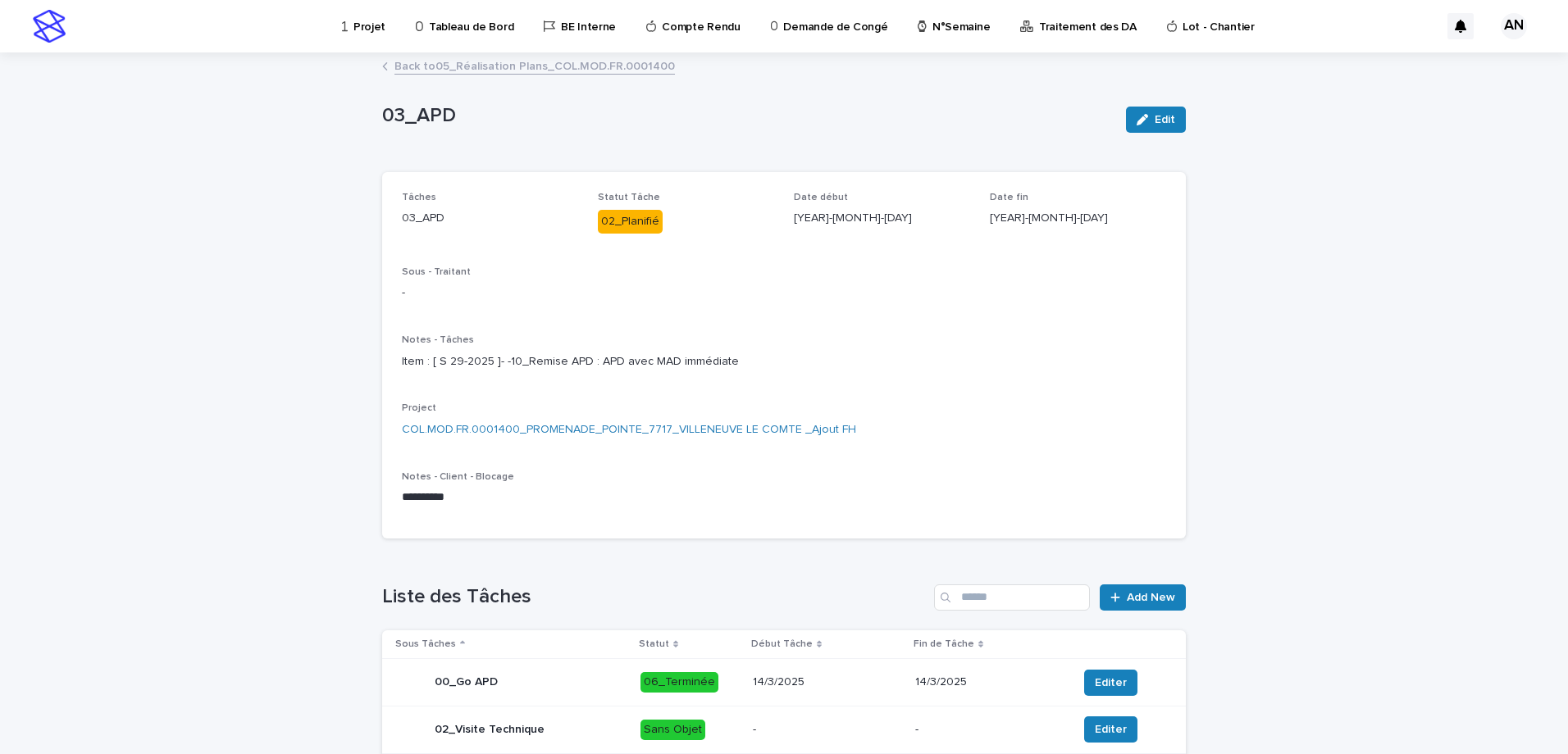 scroll, scrollTop: 164, scrollLeft: 0, axis: vertical 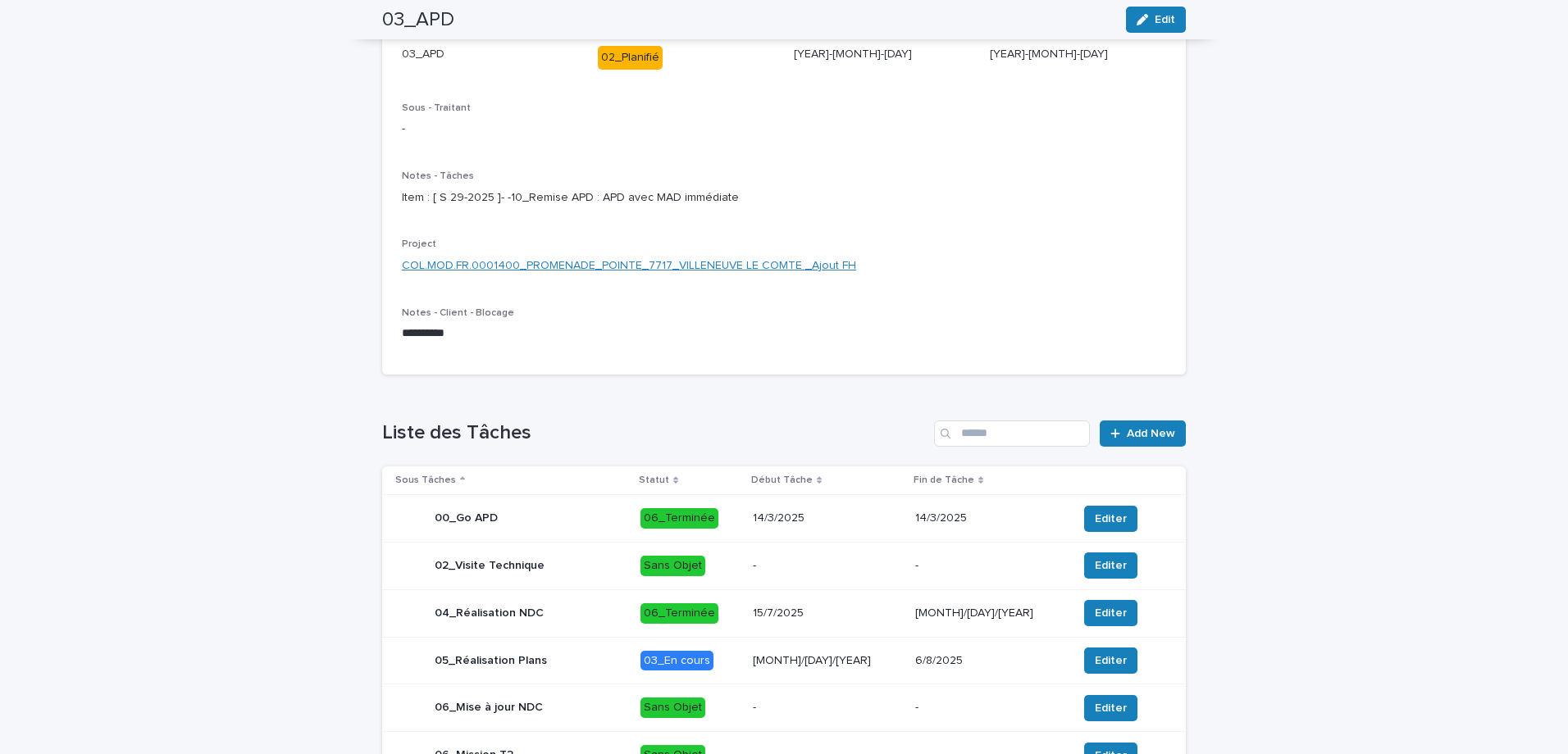 click on "COL.MOD.FR.0001400_PROMENADE_POINTE_7717_VILLENEUVE LE COMTE _Ajout FH" at bounding box center [629, 266] 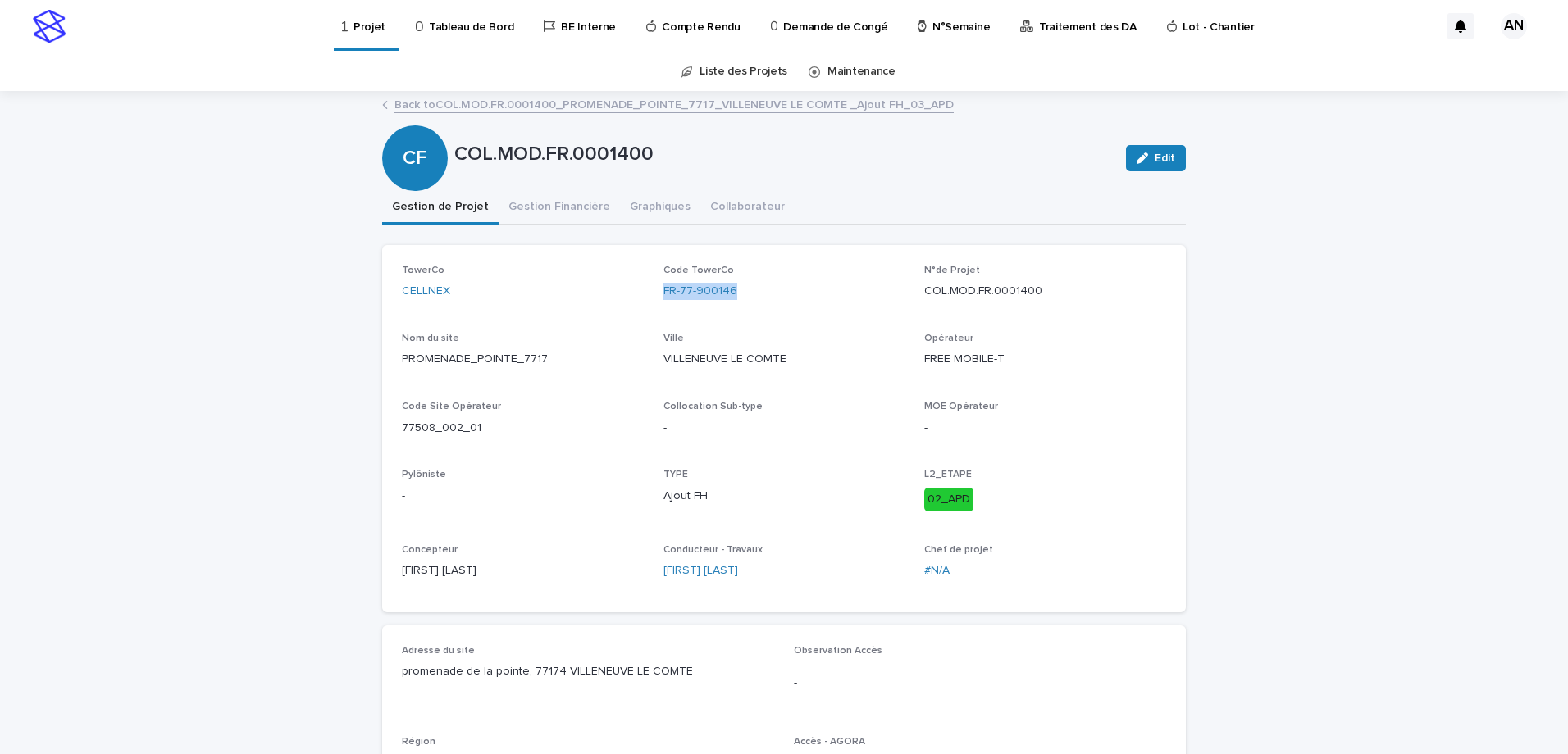 drag, startPoint x: 755, startPoint y: 291, endPoint x: 652, endPoint y: 296, distance: 103.12129 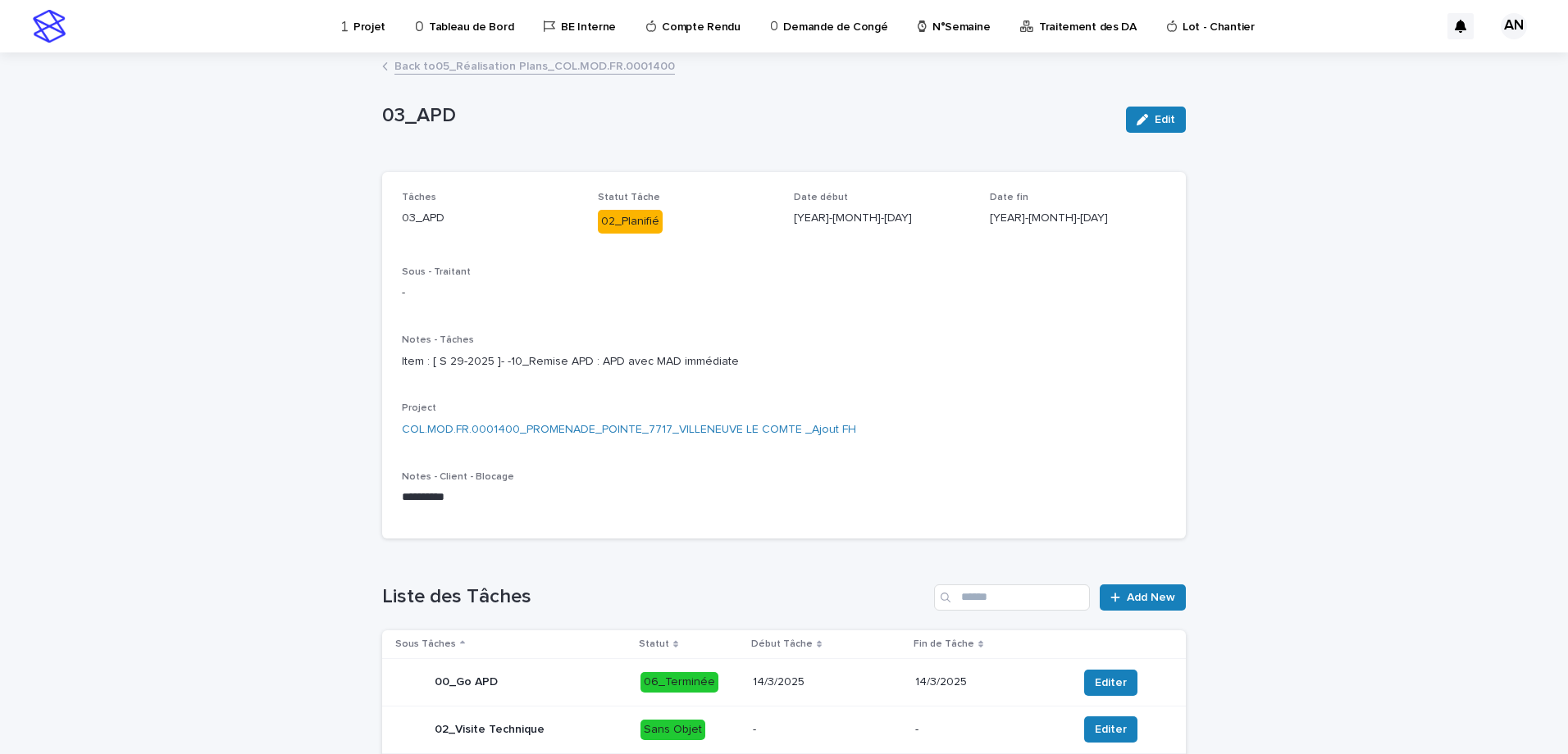click on "Back to  05_Réalisation Plans_COL.MOD.FR.0001400" at bounding box center (535, 65) 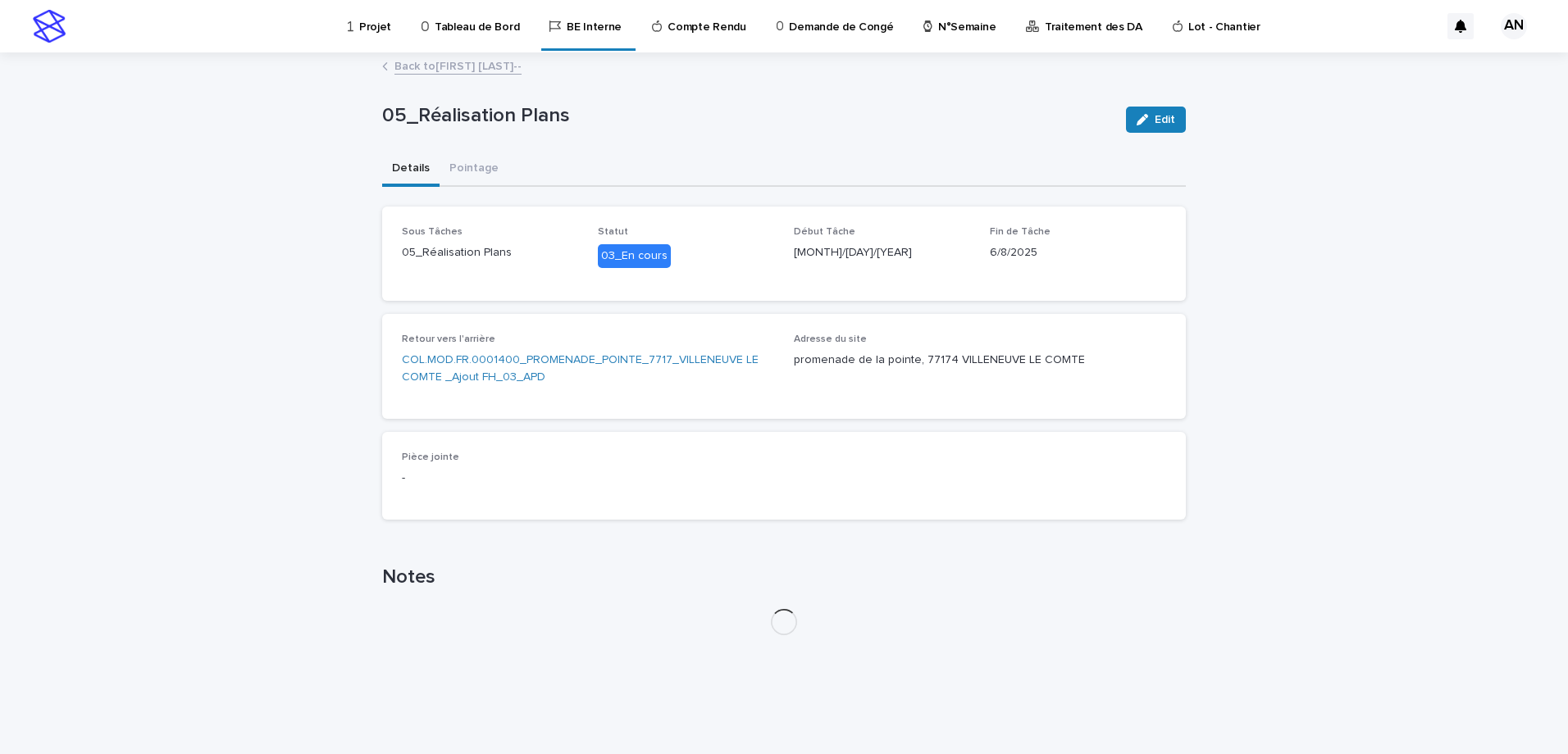click on "Back to  AIT_MALEK Nizam--" at bounding box center [458, 65] 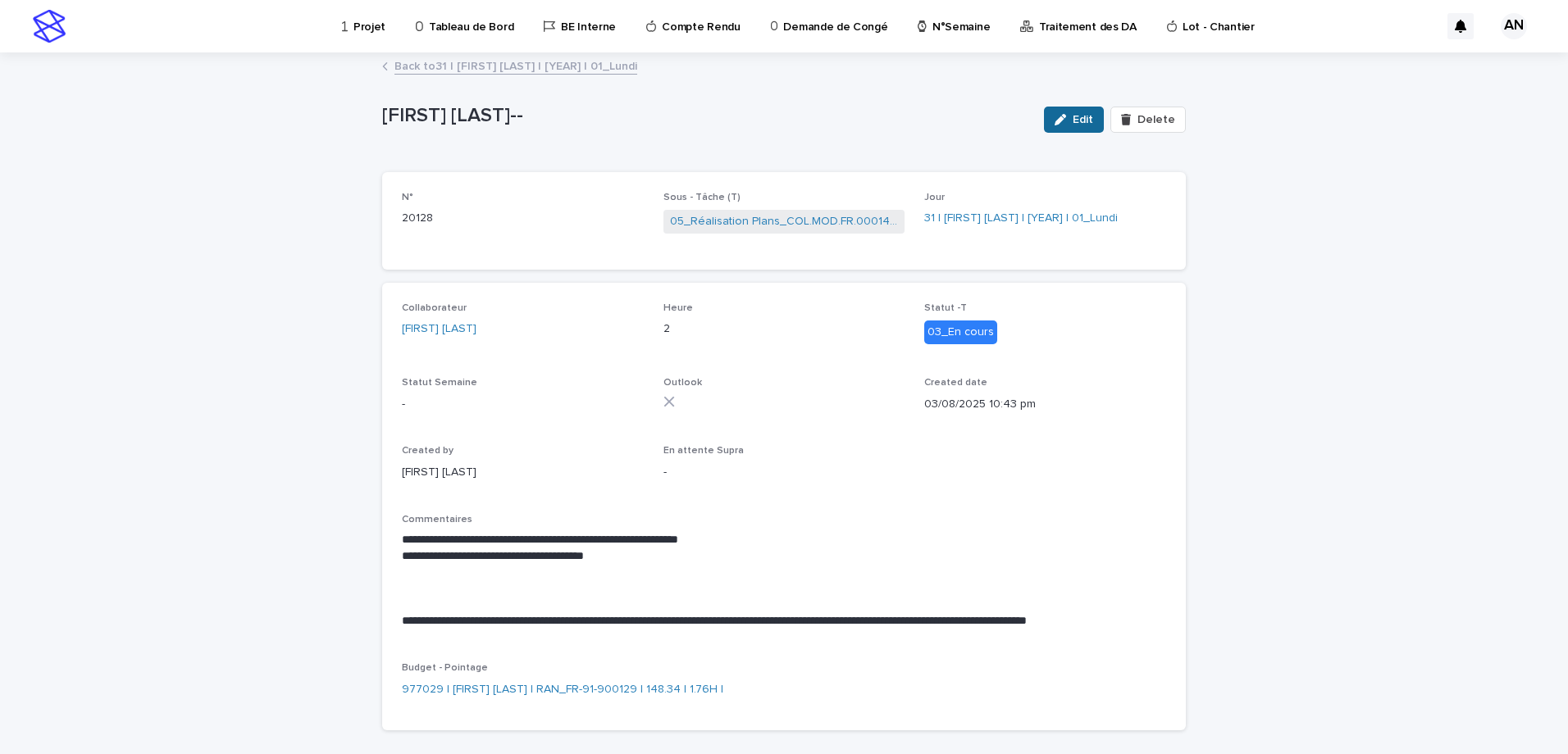 click on "Edit" at bounding box center (1073, 120) 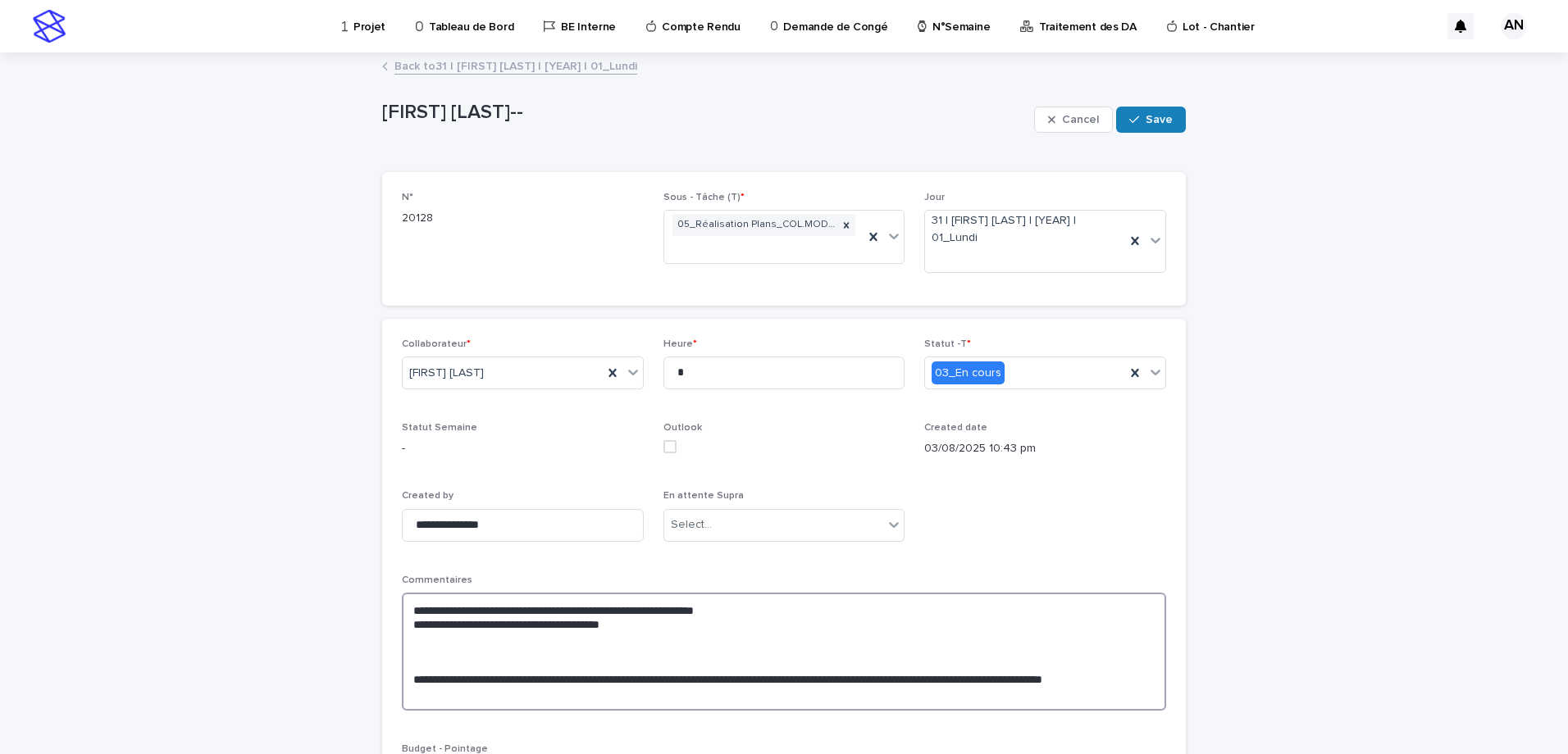 click on "**********" at bounding box center [784, 652] 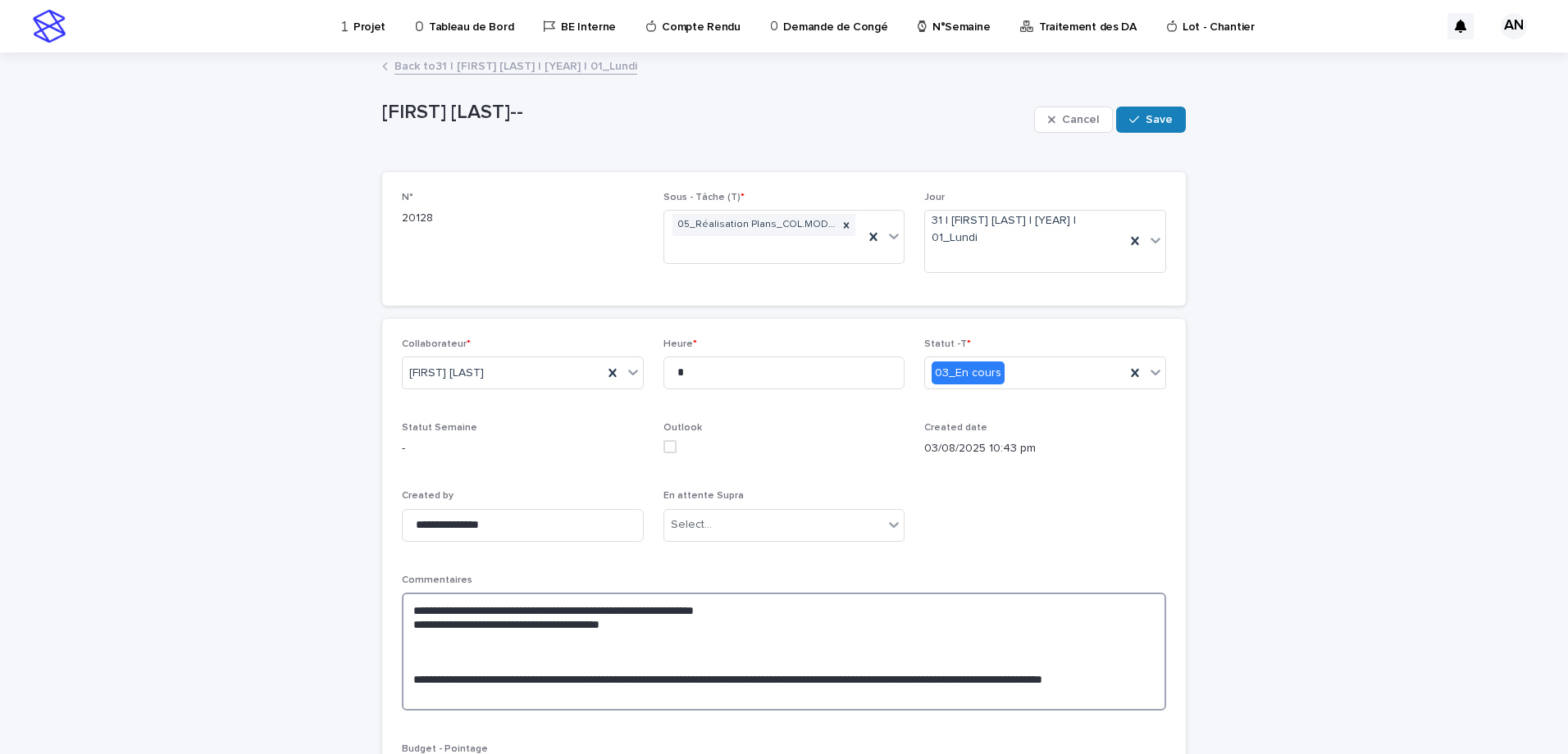 paste on "**********" 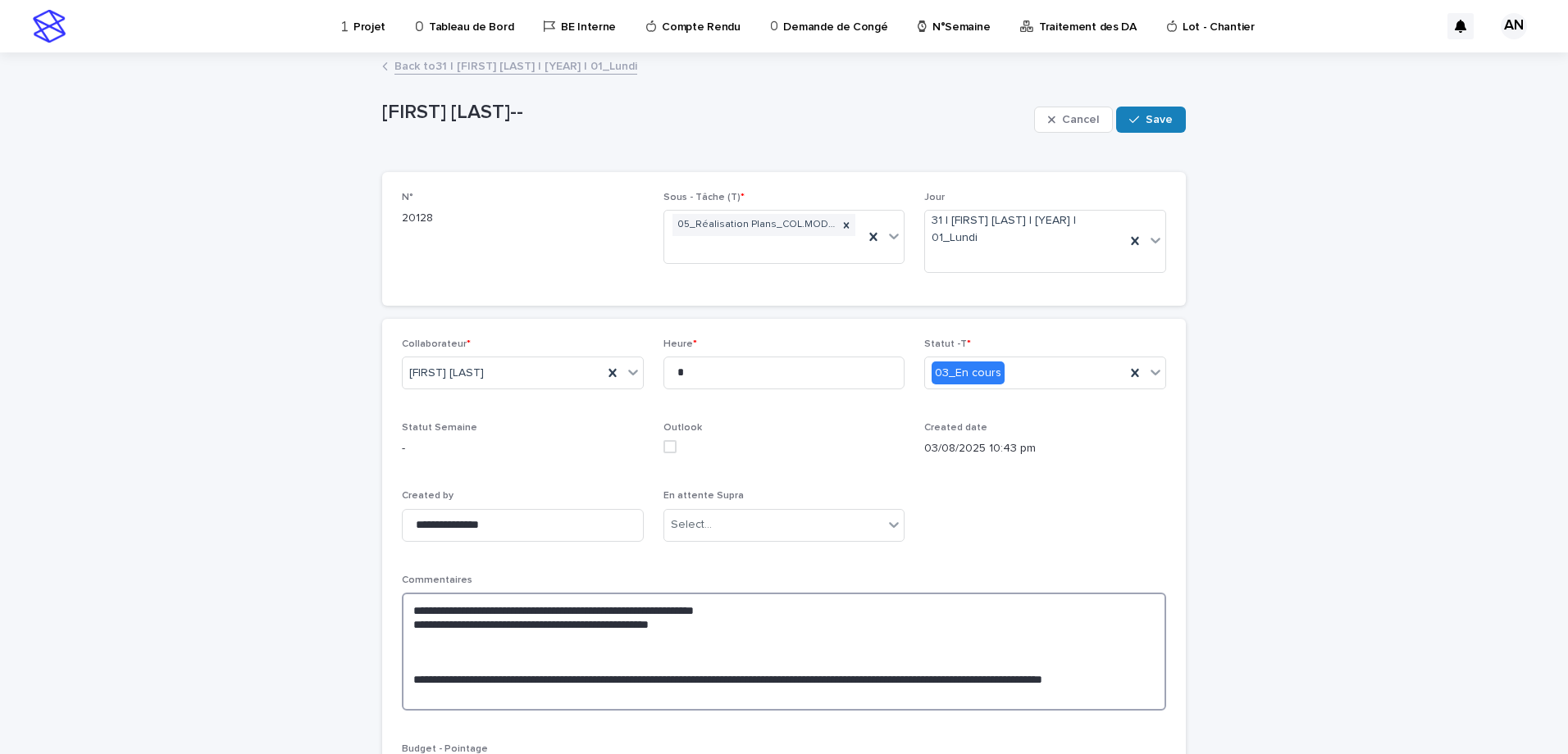 type on "**********" 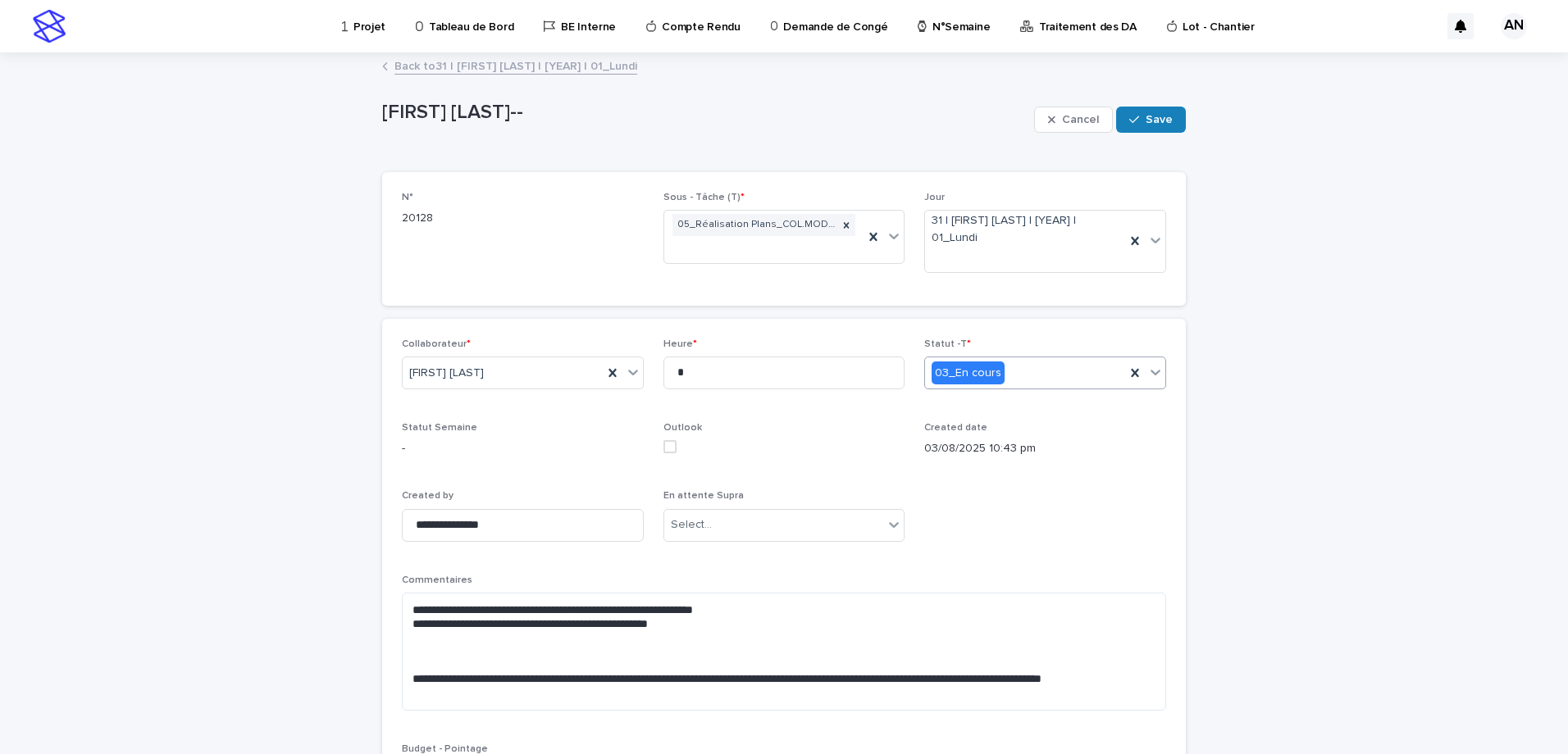 click on "**********" at bounding box center (784, 573) 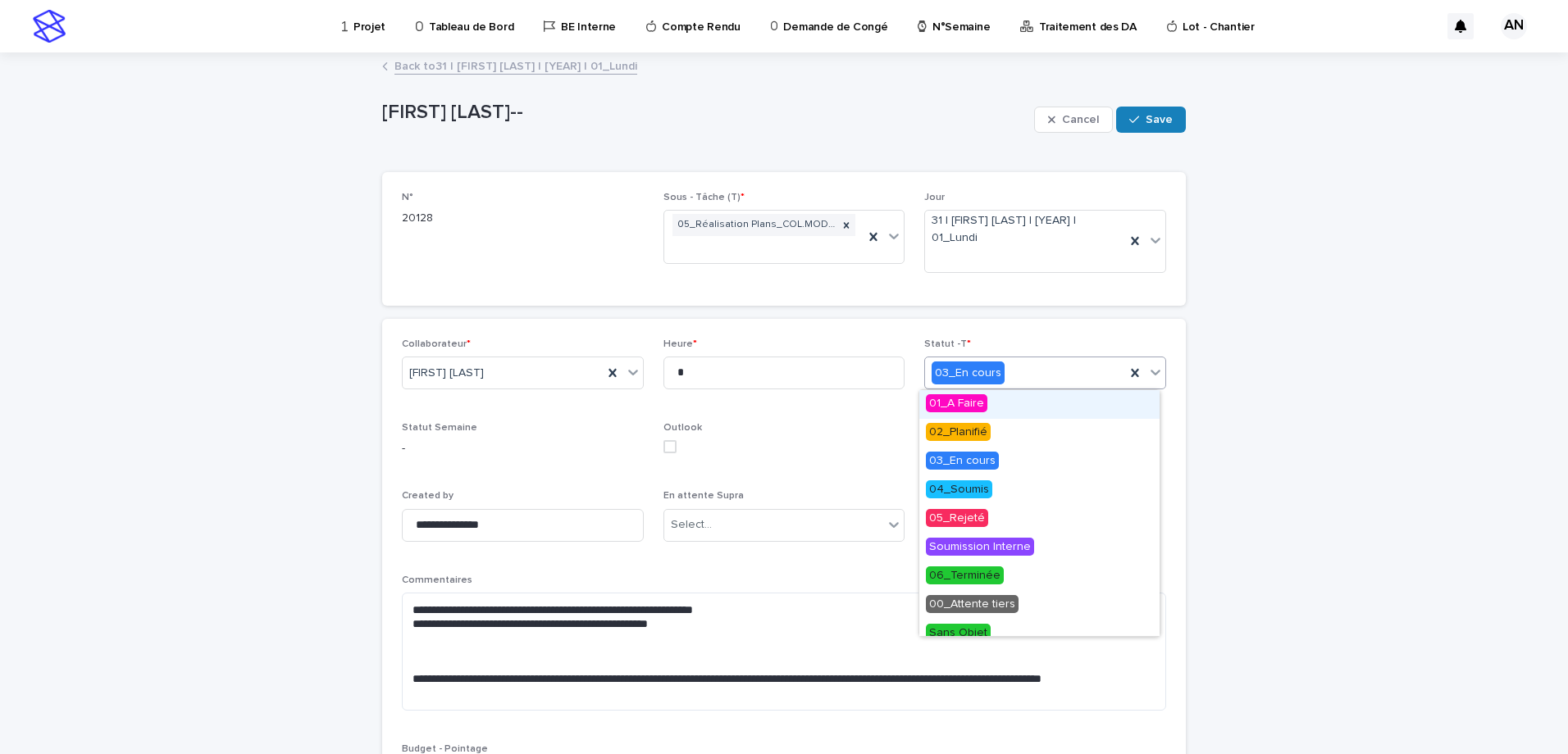 click 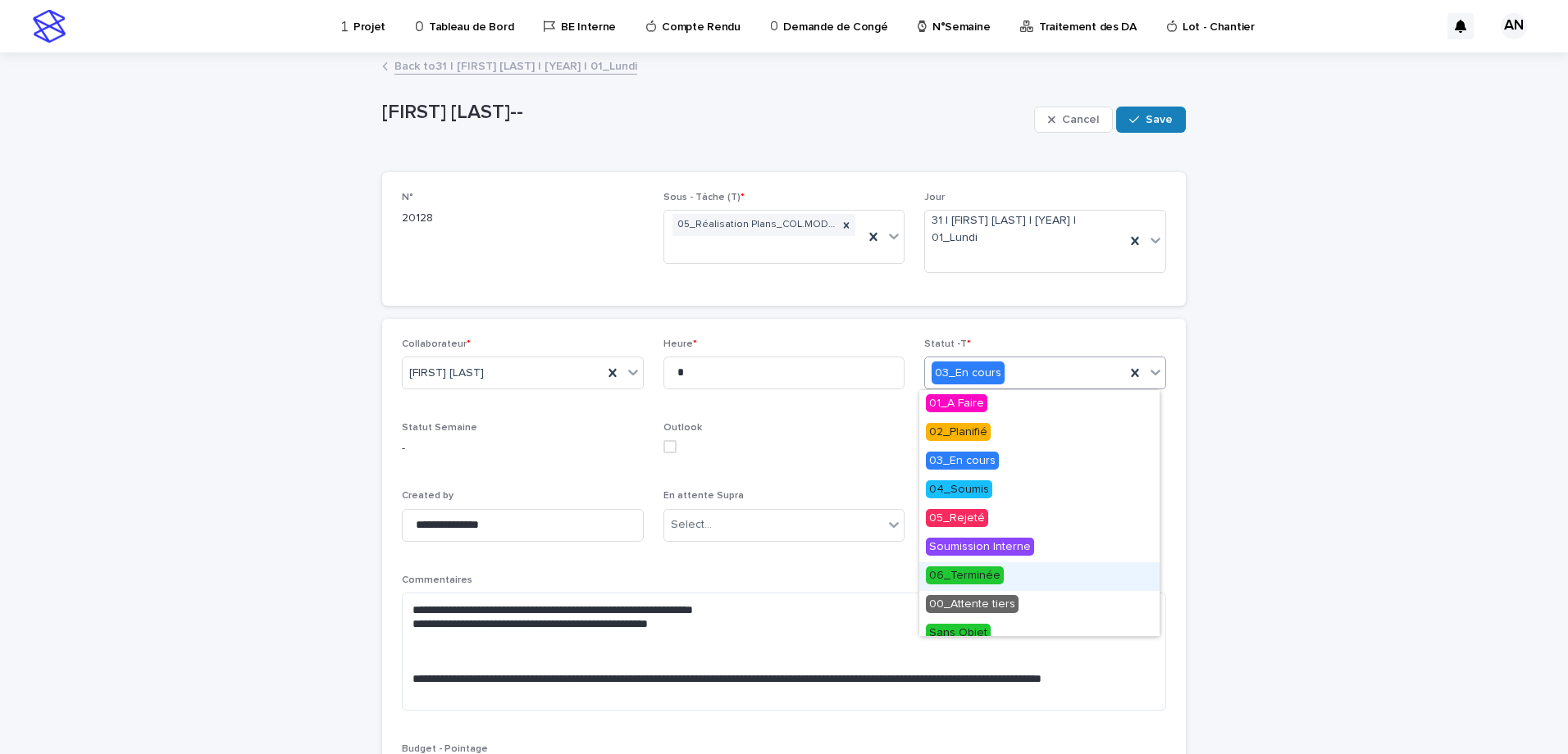 click on "06_Terminée" at bounding box center (1039, 576) 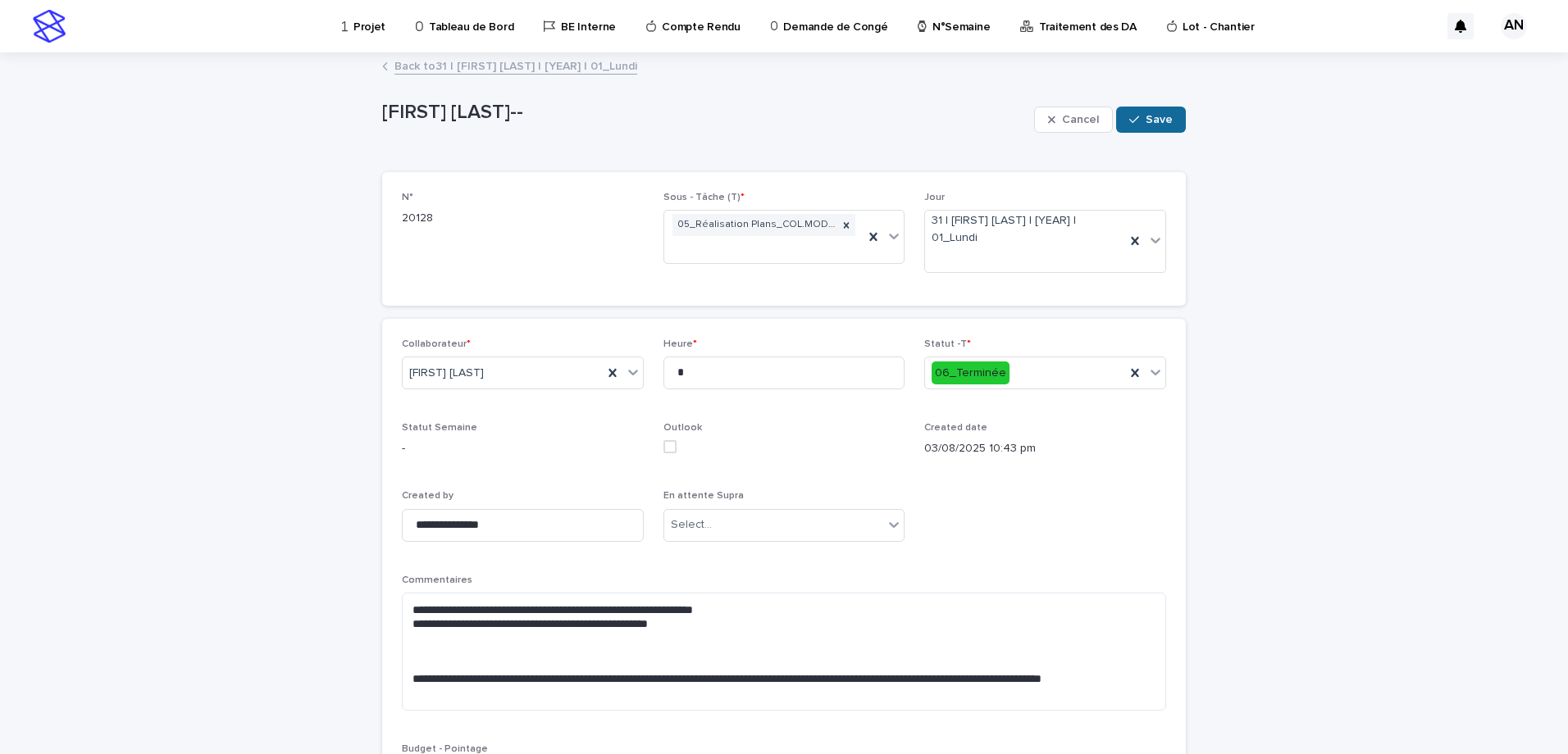 click on "Save" at bounding box center [1151, 120] 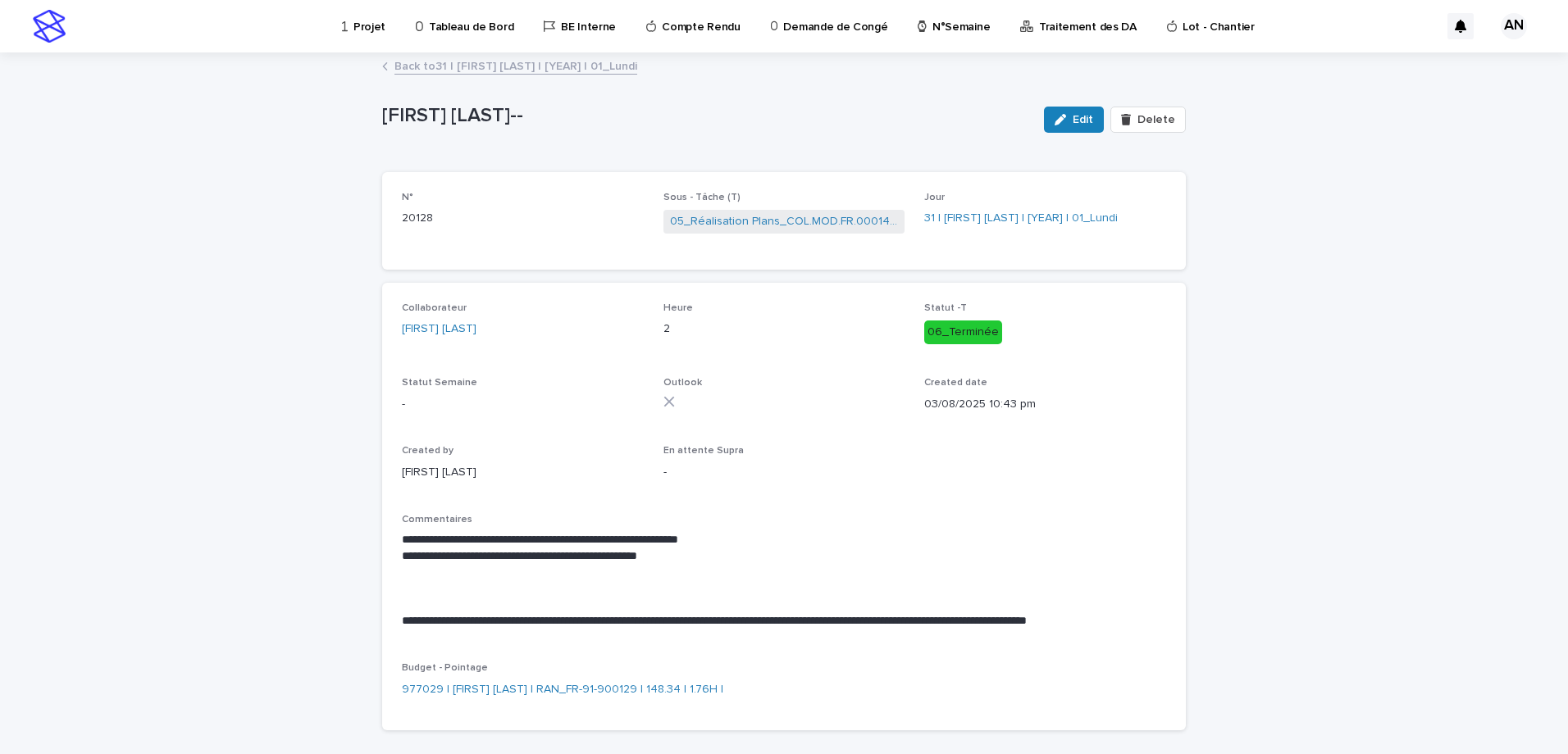 click on "Back to  31 | AIT_MALEK Nizam | 2025 | 01_Lundi" at bounding box center [516, 65] 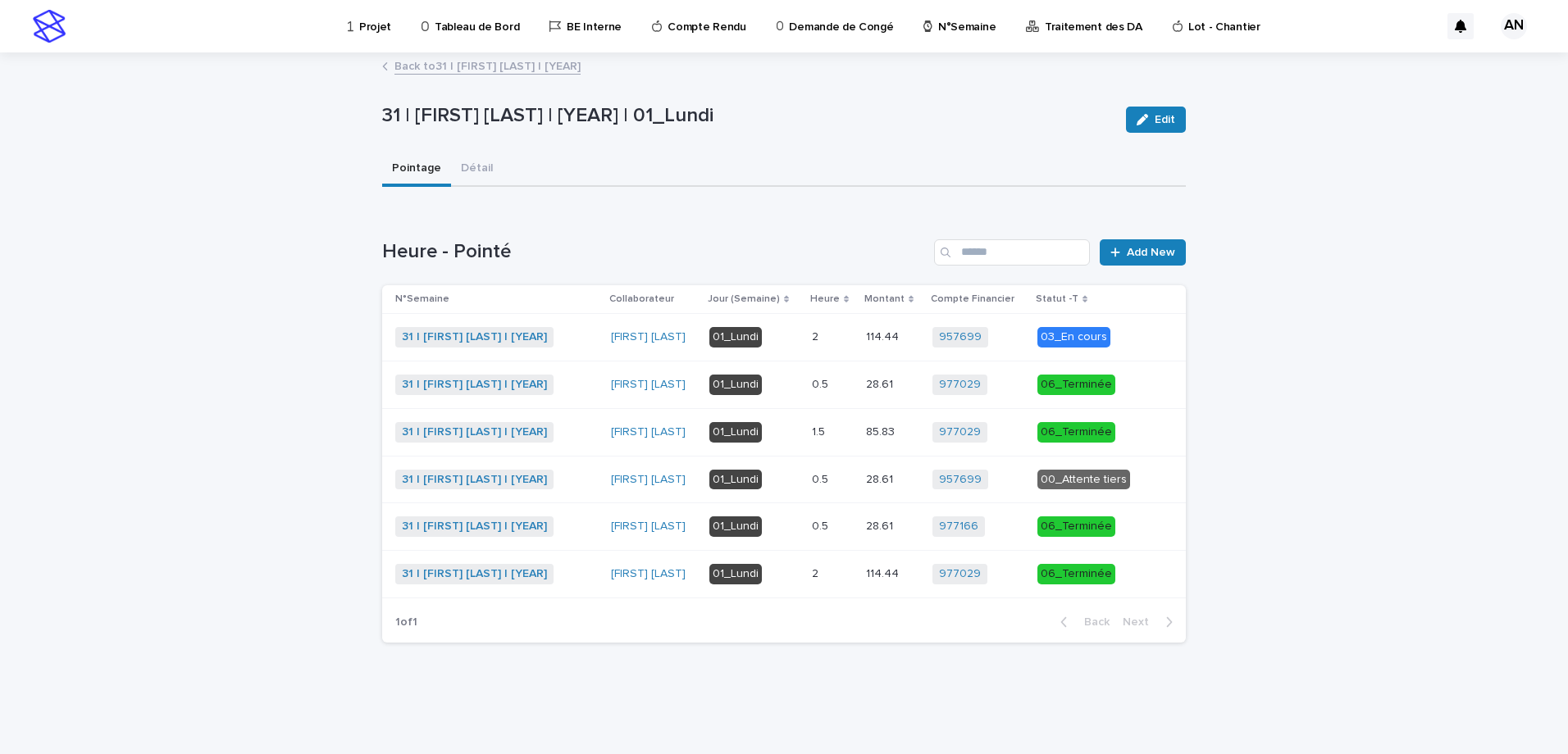 click on "Back to  31 | AIT_MALEK Nizam | 2025" at bounding box center (487, 65) 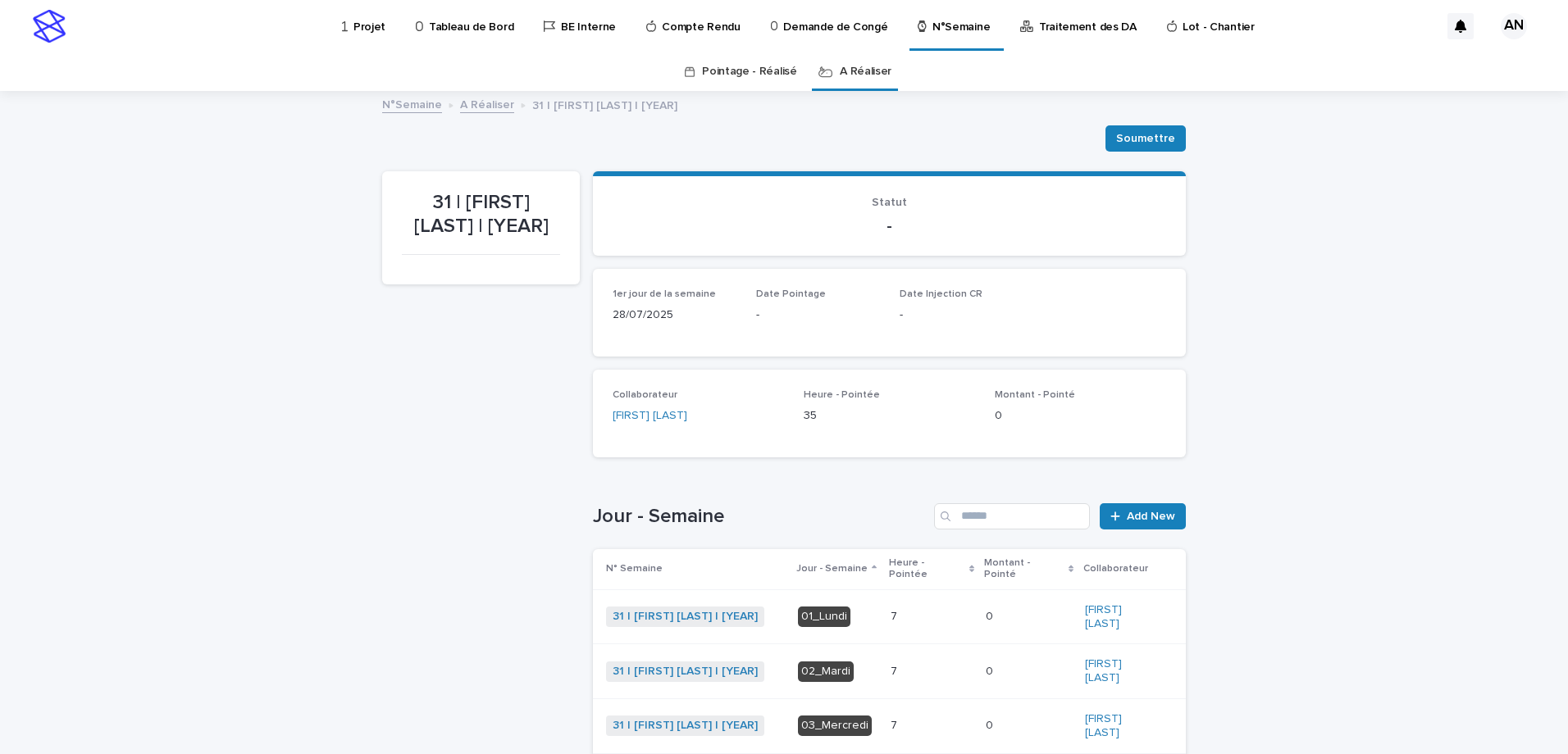 scroll, scrollTop: 82, scrollLeft: 0, axis: vertical 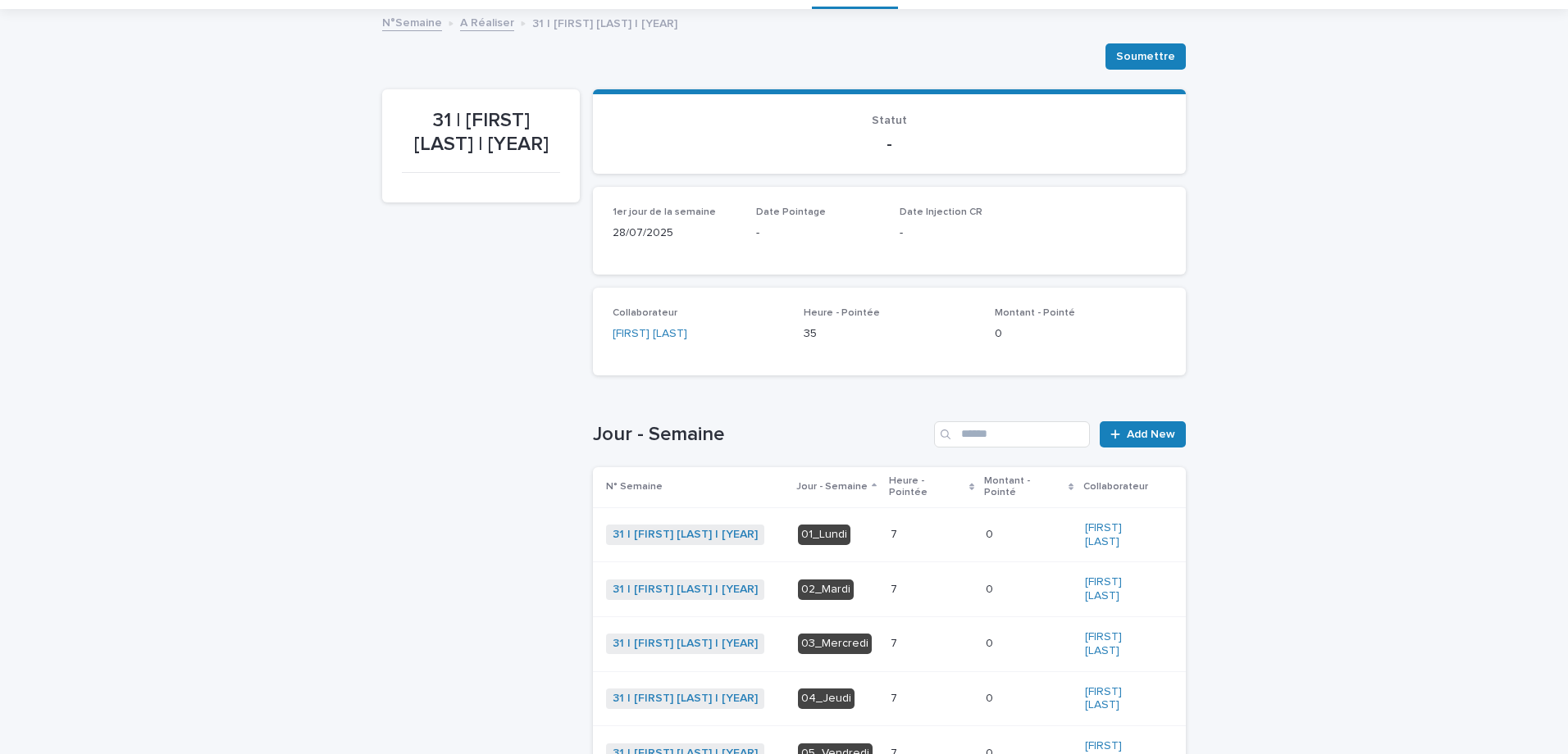 click on "7 7" at bounding box center [932, 534] 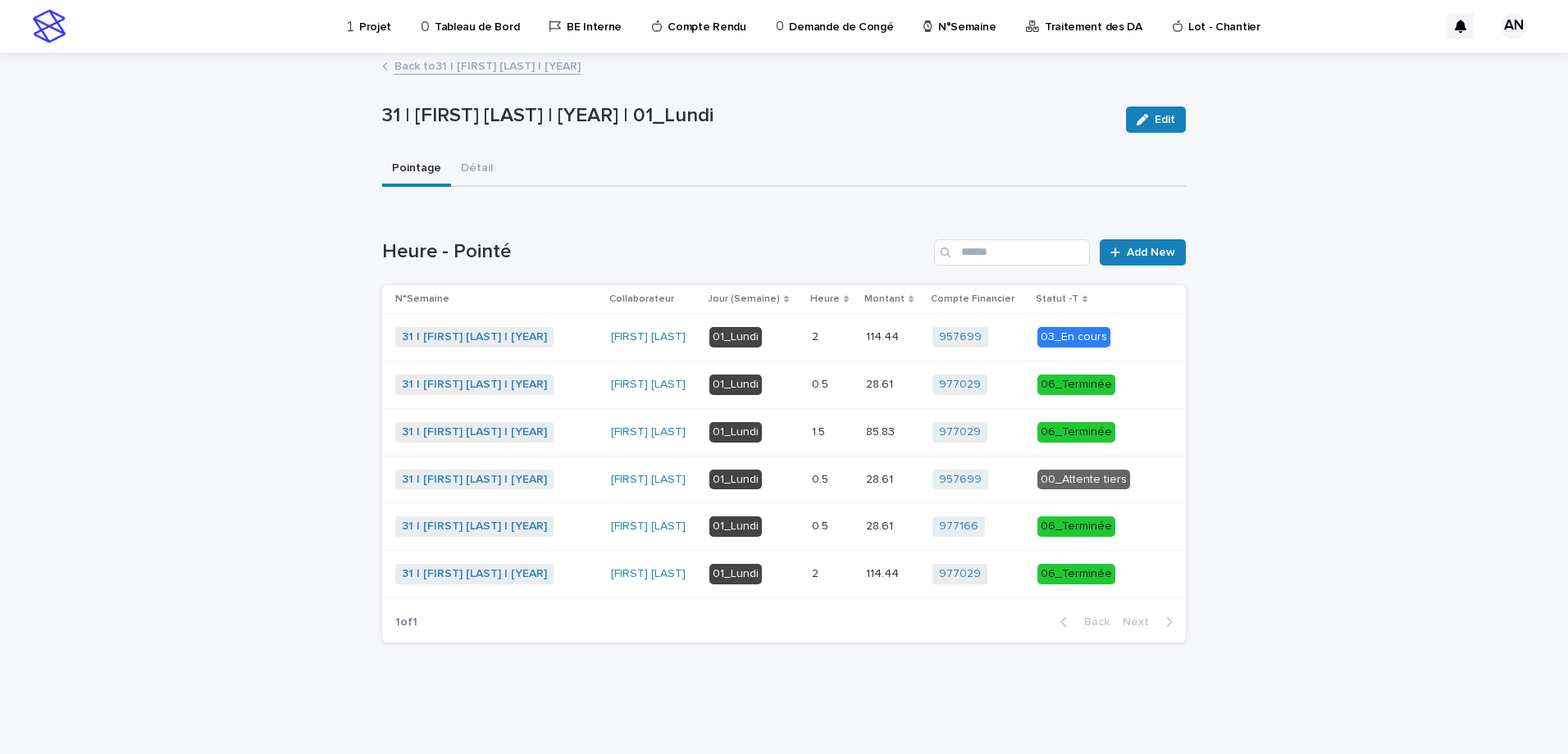 scroll, scrollTop: 0, scrollLeft: 0, axis: both 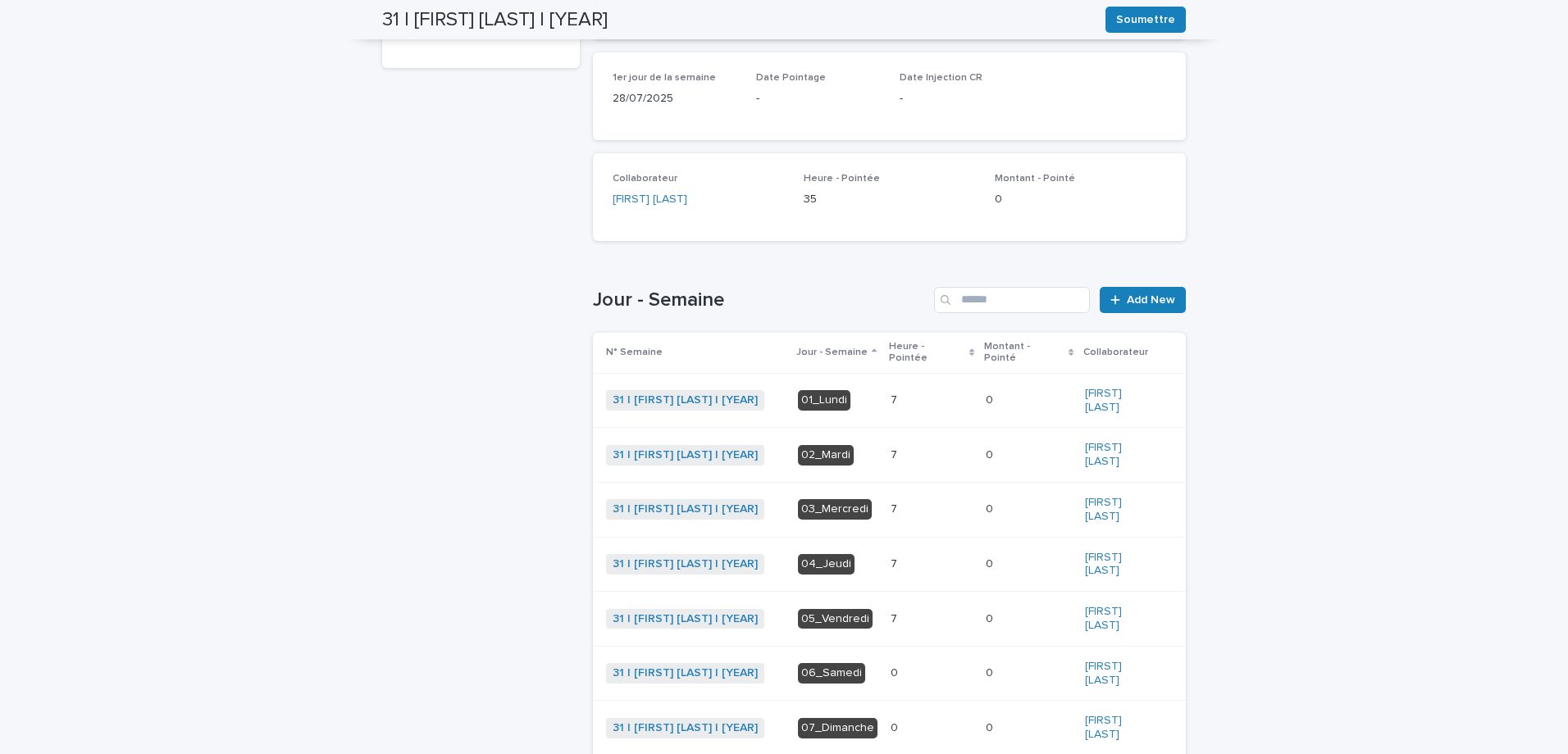 click on "7 7" at bounding box center [932, 455] 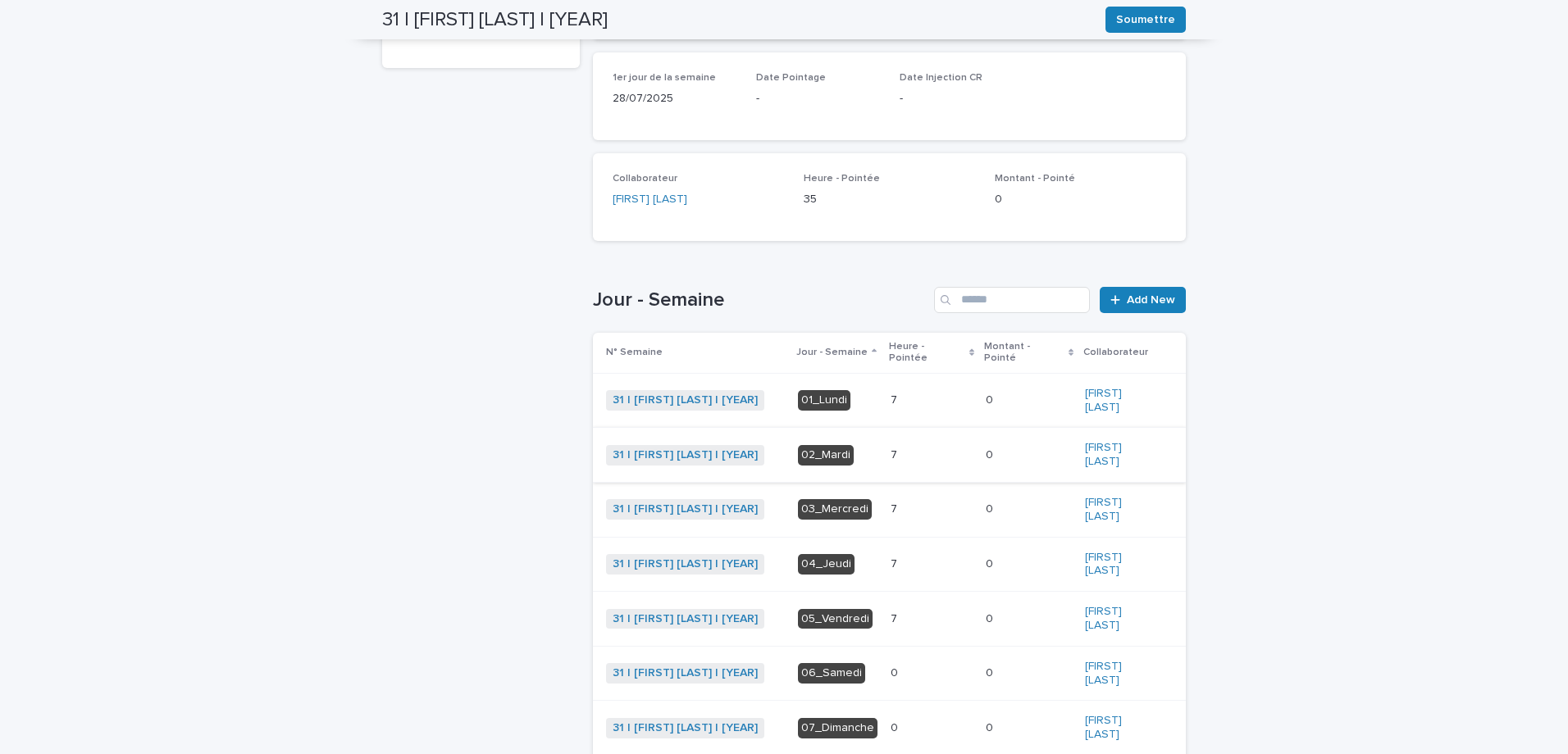 scroll, scrollTop: 0, scrollLeft: 0, axis: both 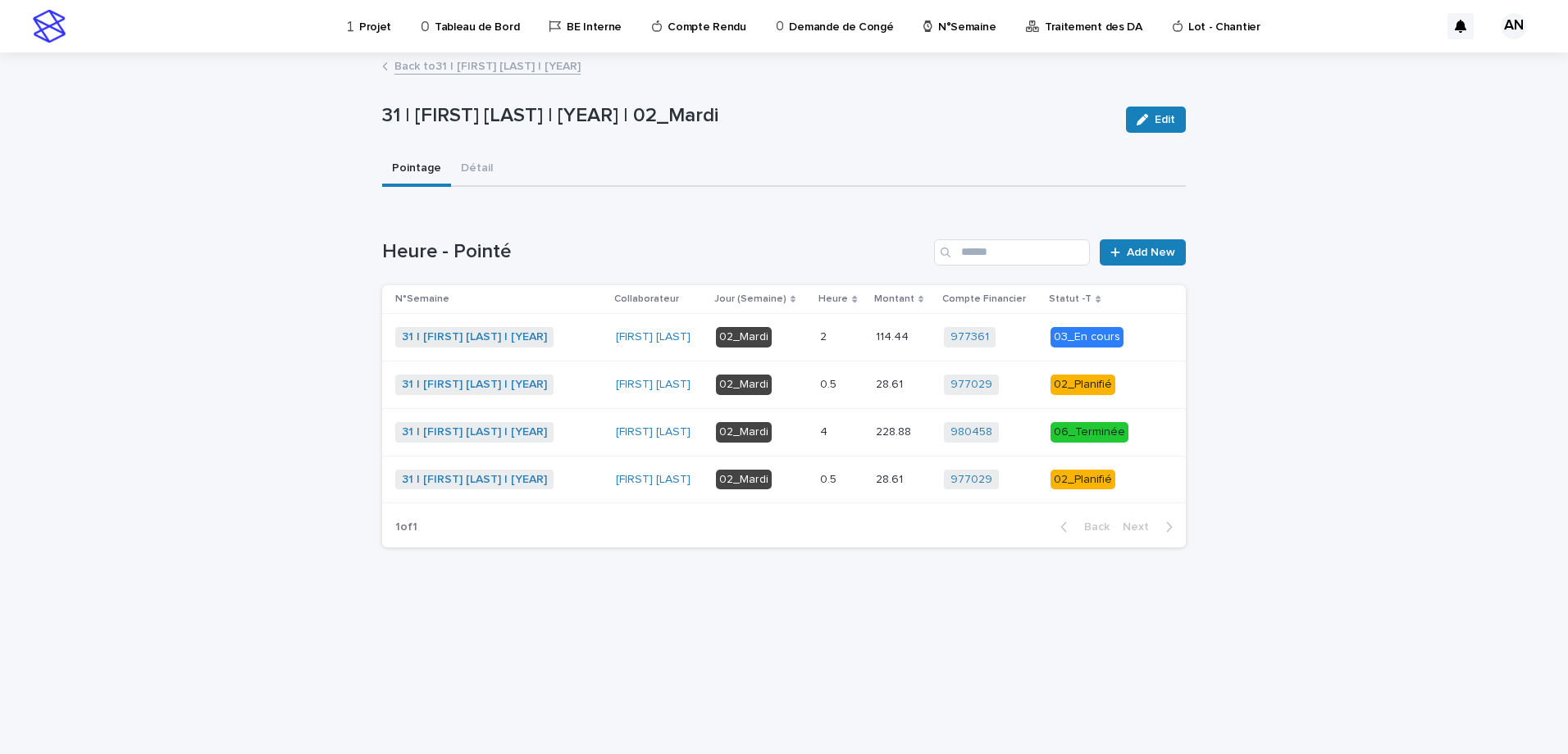 click at bounding box center (841, 337) 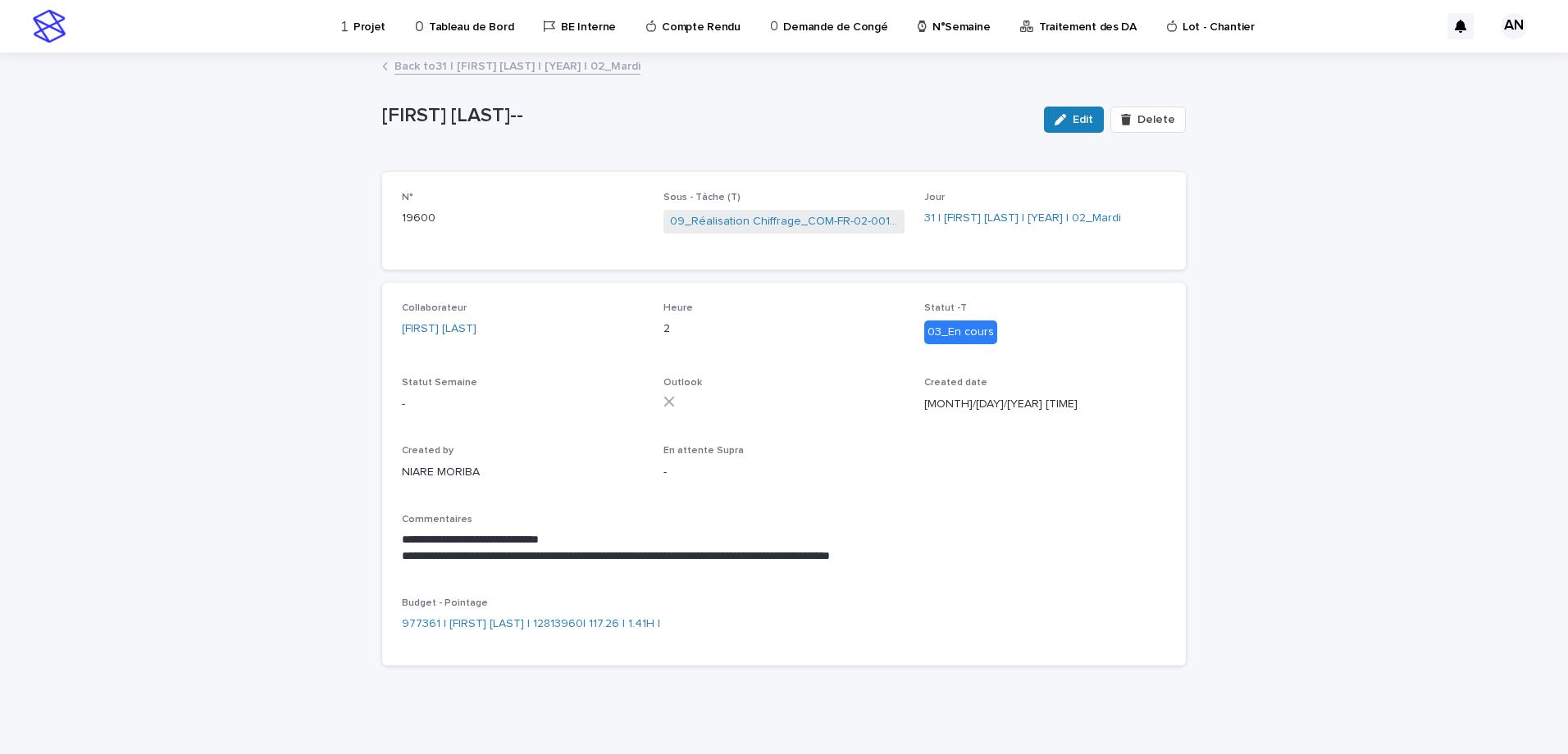 scroll, scrollTop: 7, scrollLeft: 0, axis: vertical 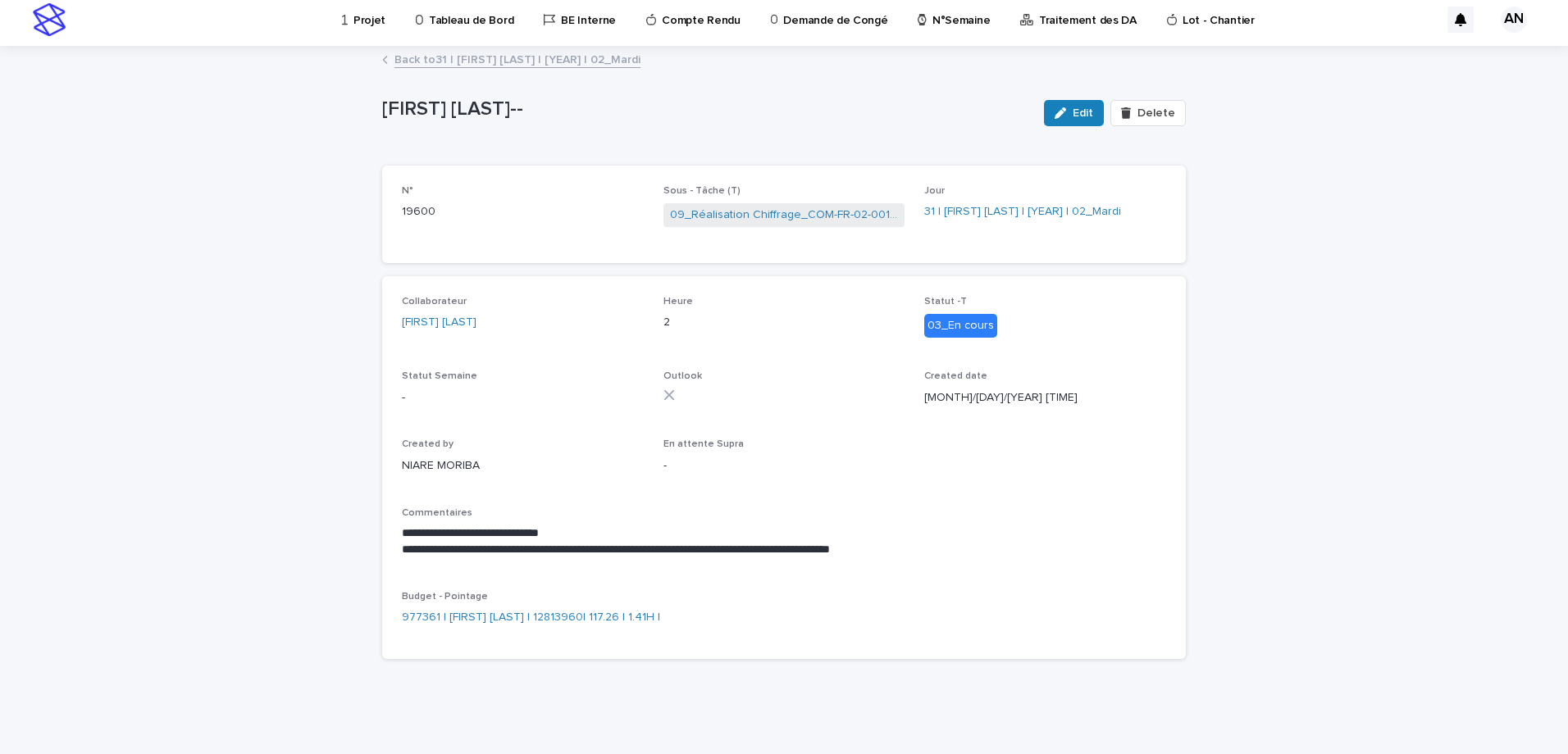 click on "Back to  31 | AIT_MALEK Nizam | 2025 | 02_Mardi" at bounding box center (517, 58) 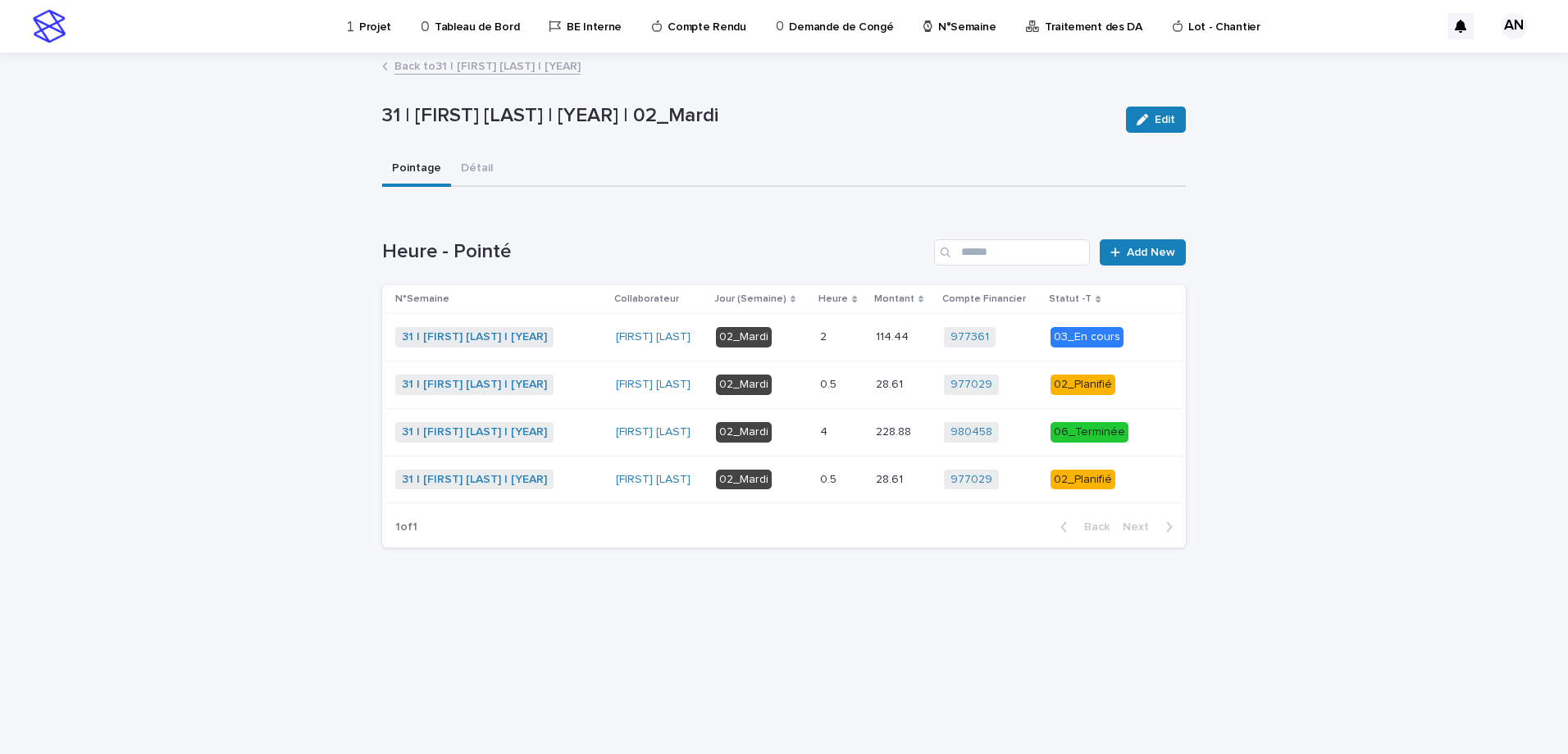 scroll, scrollTop: 0, scrollLeft: 0, axis: both 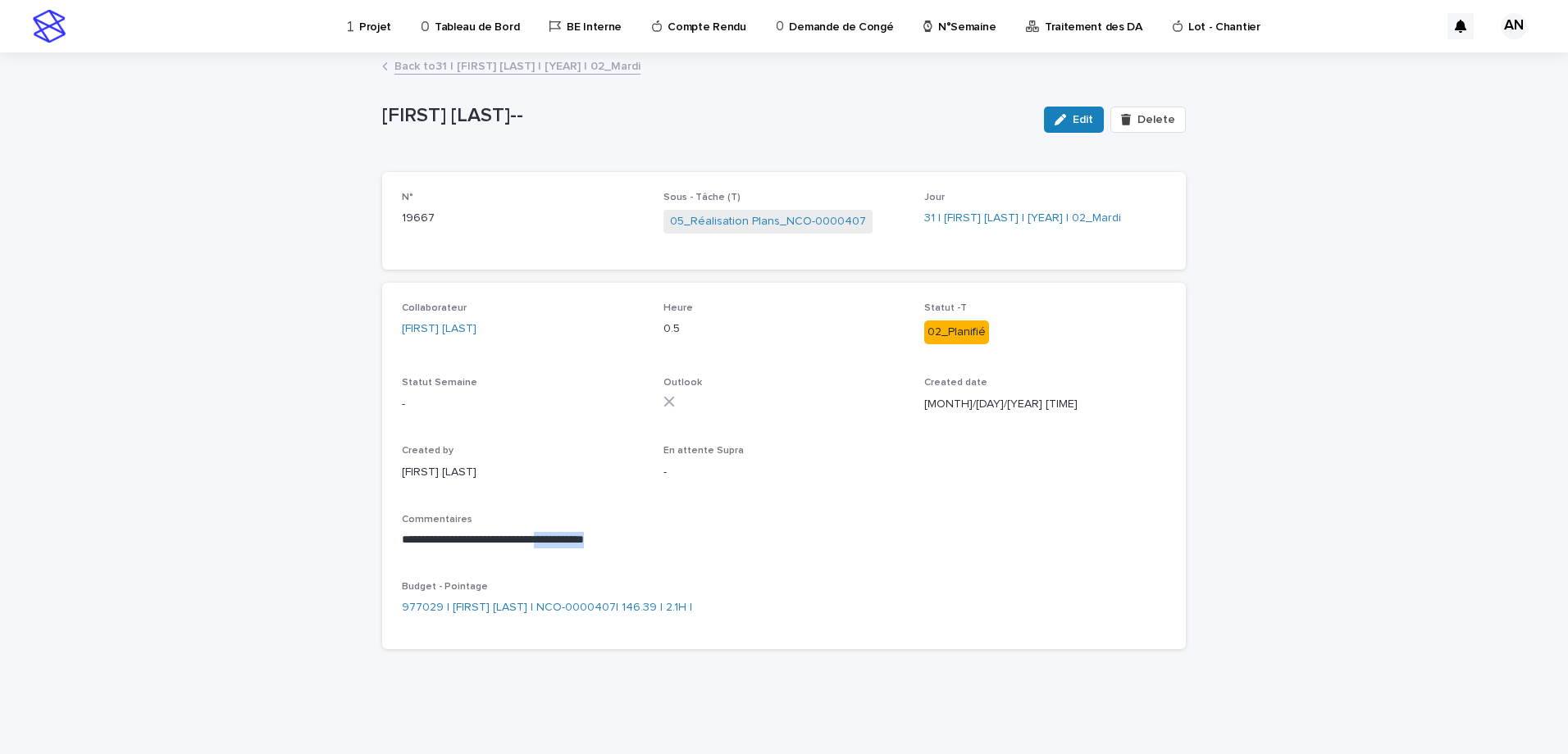 drag, startPoint x: 647, startPoint y: 538, endPoint x: 573, endPoint y: 538, distance: 74 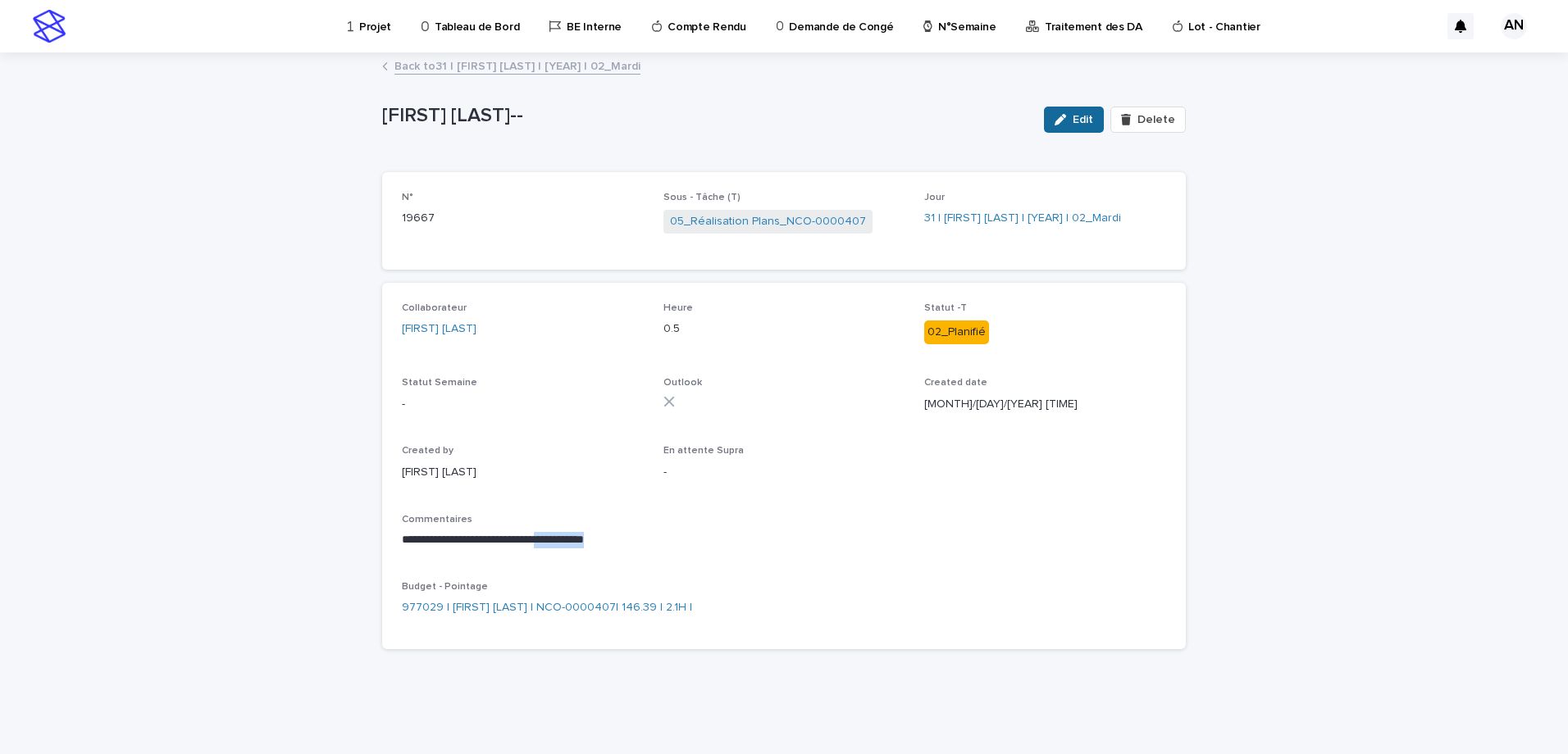 click on "Edit" at bounding box center [1073, 120] 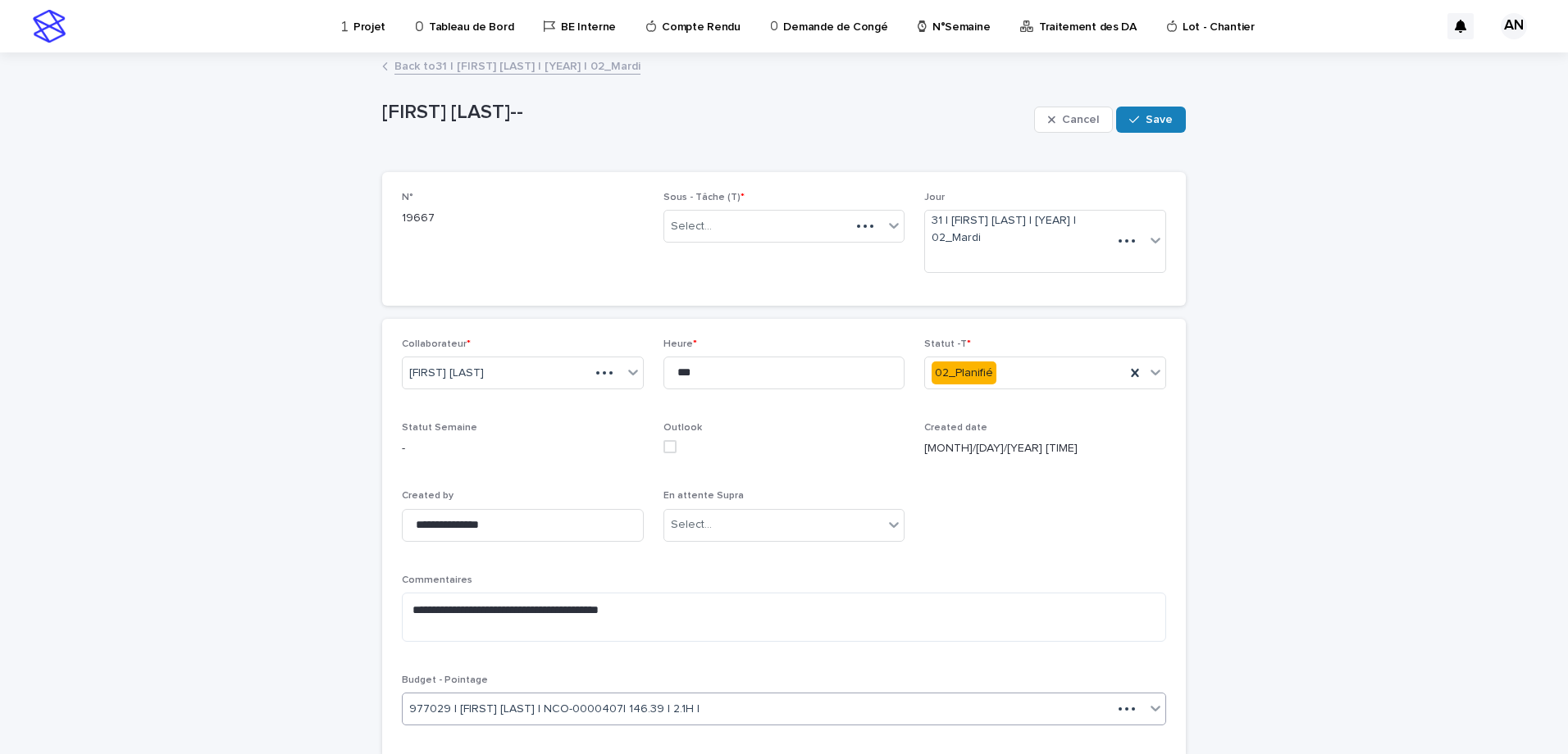 scroll, scrollTop: 82, scrollLeft: 0, axis: vertical 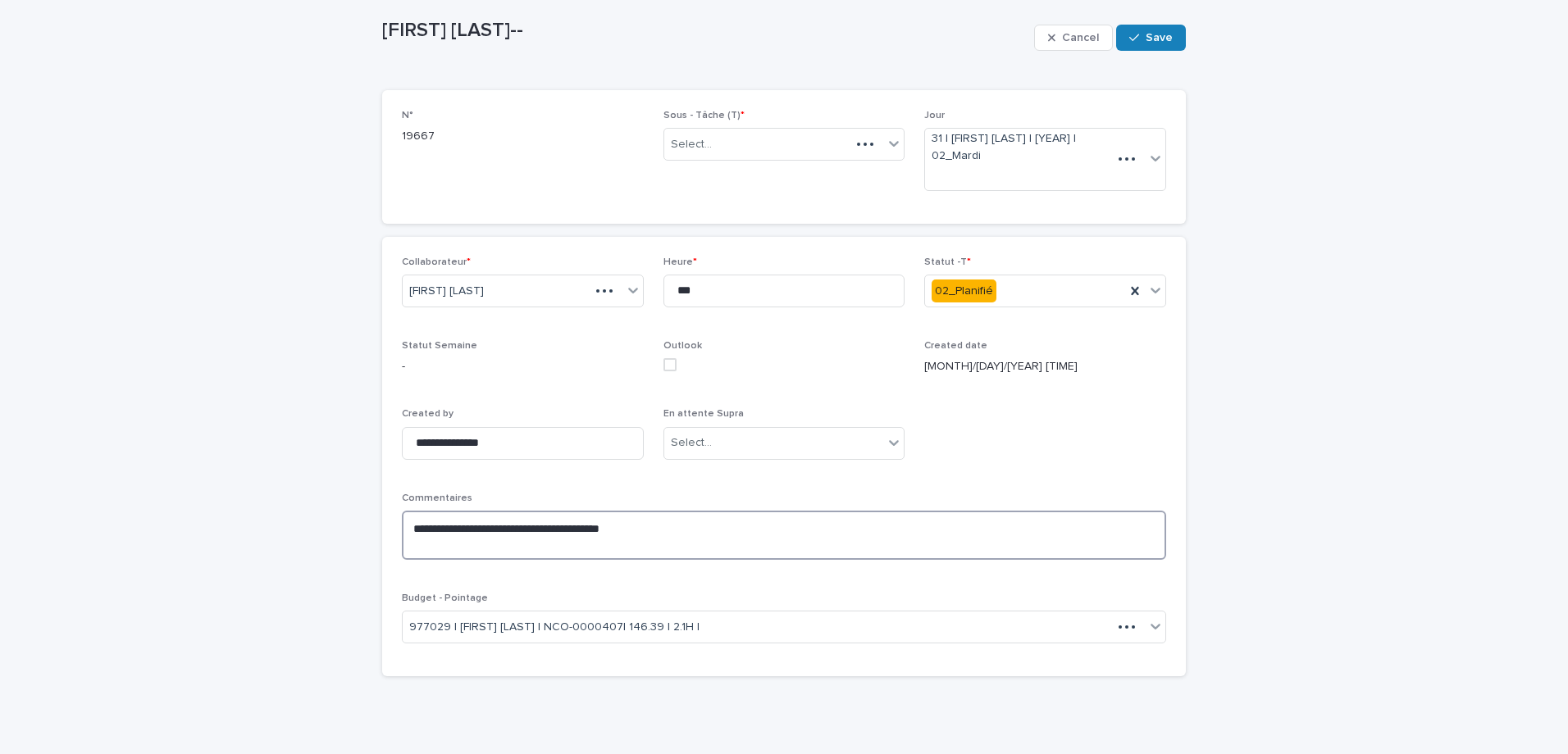 click on "**********" at bounding box center (784, 535) 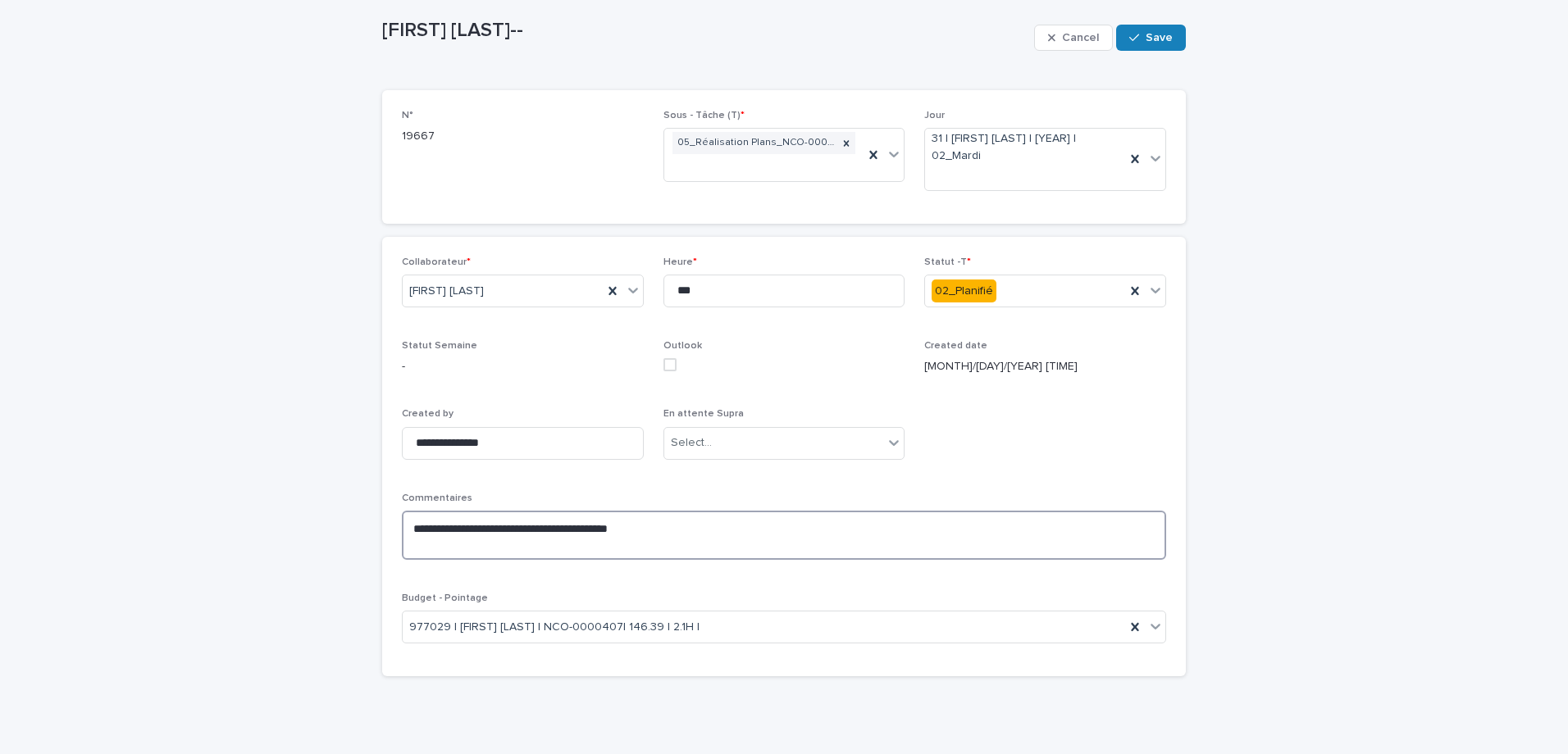 paste on "**********" 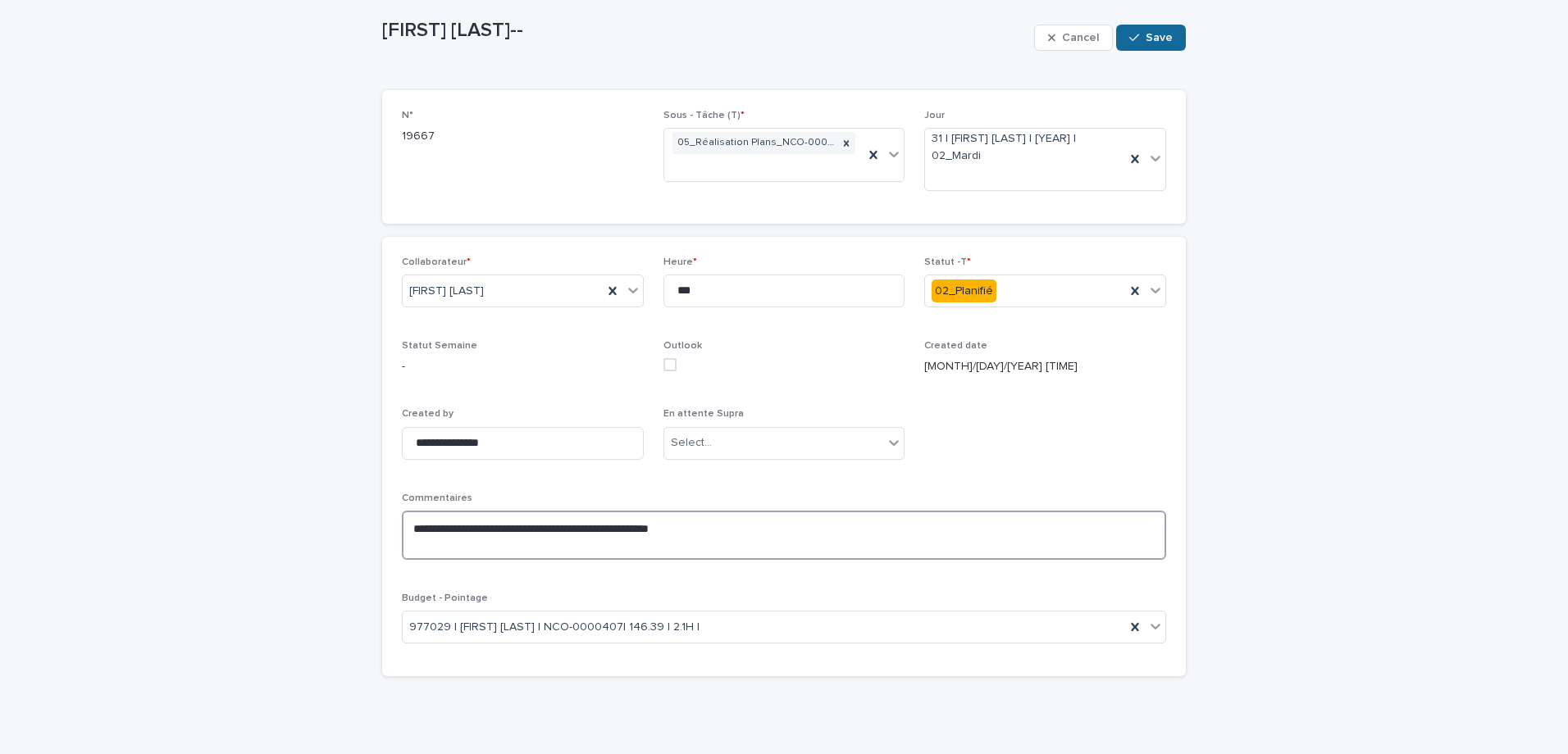 type on "**********" 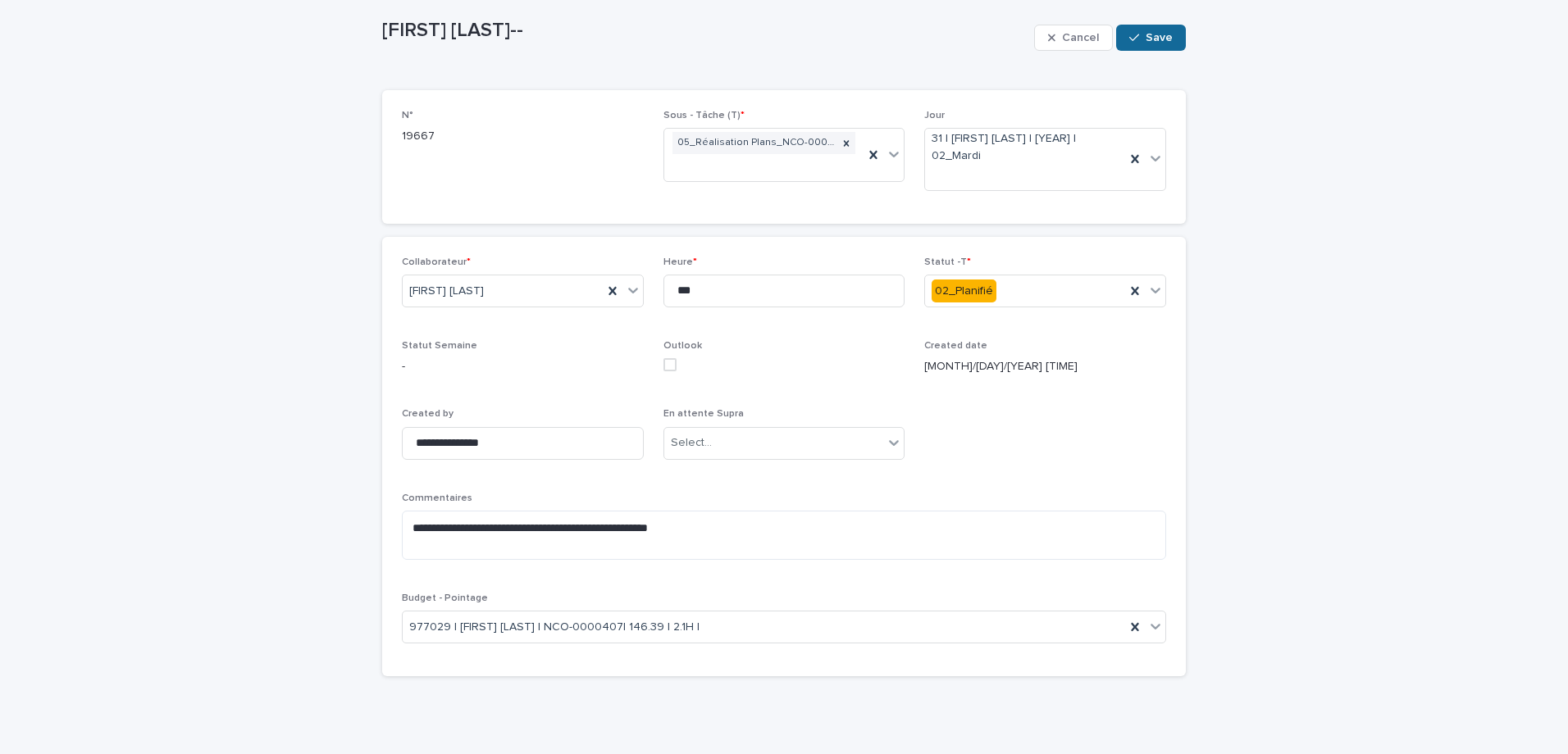 click on "Save" at bounding box center (1151, 38) 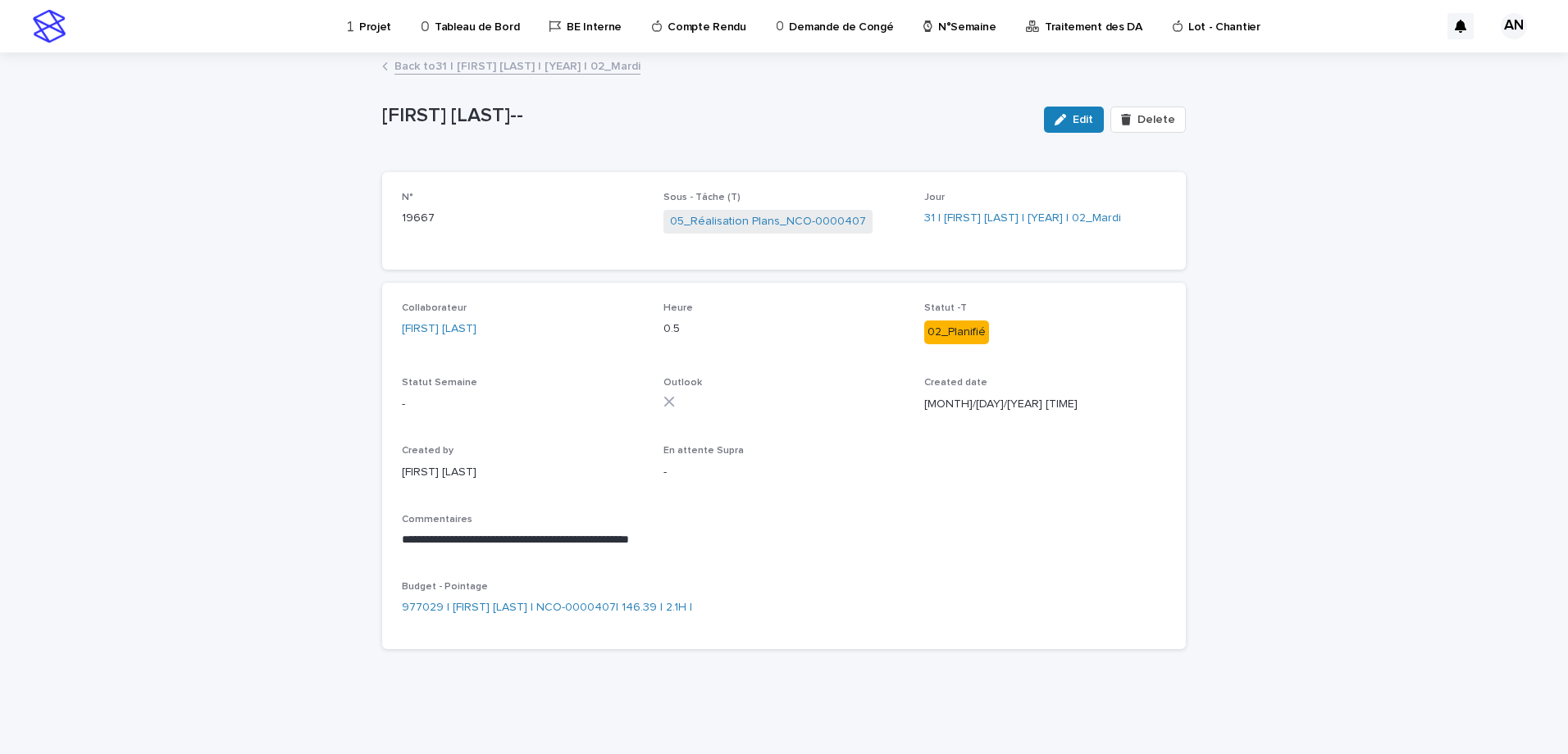 scroll, scrollTop: 0, scrollLeft: 0, axis: both 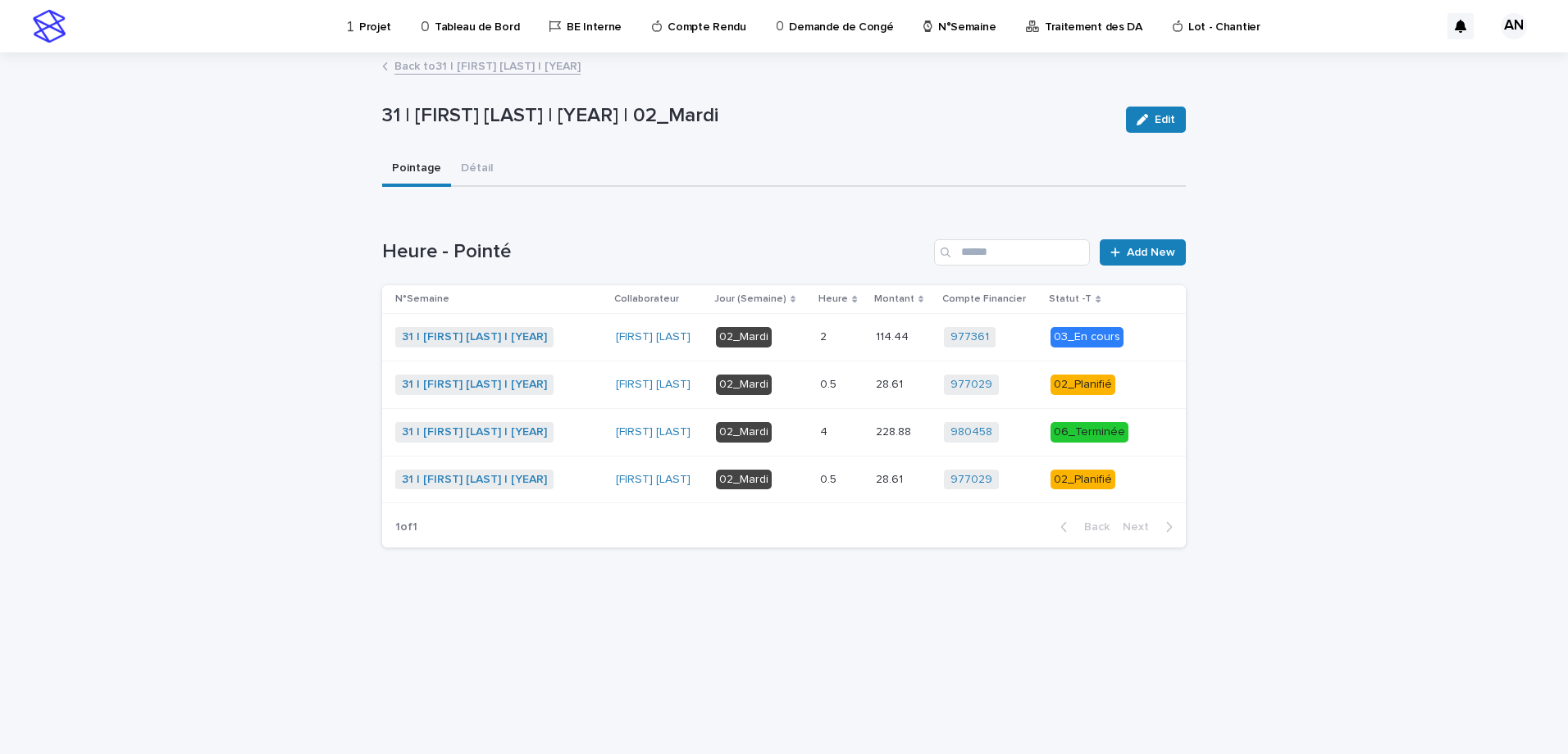 click at bounding box center [841, 432] 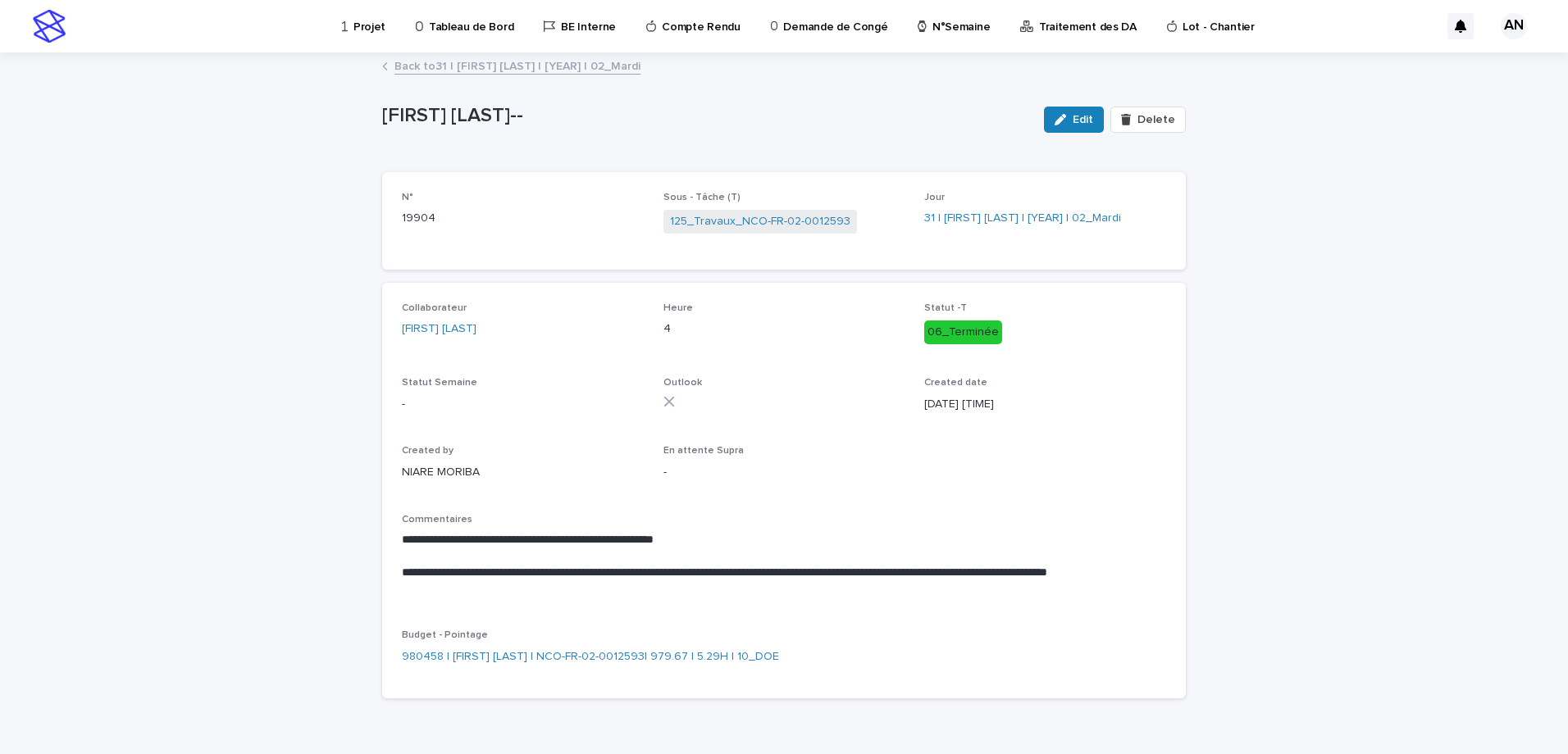 click on "Back to  31 | AIT_MALEK Nizam | 2025 | 02_Mardi" at bounding box center [517, 65] 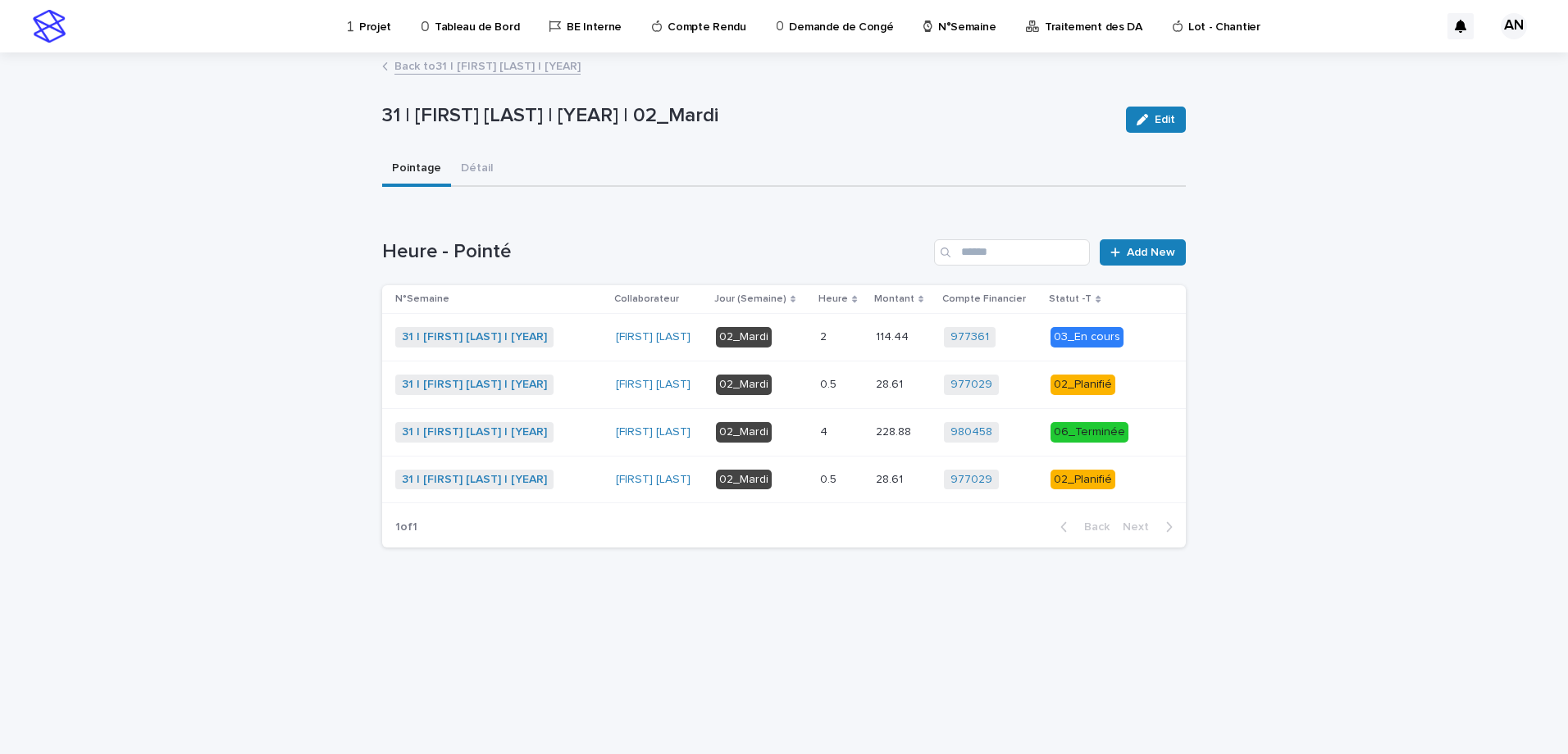 click at bounding box center [841, 384] 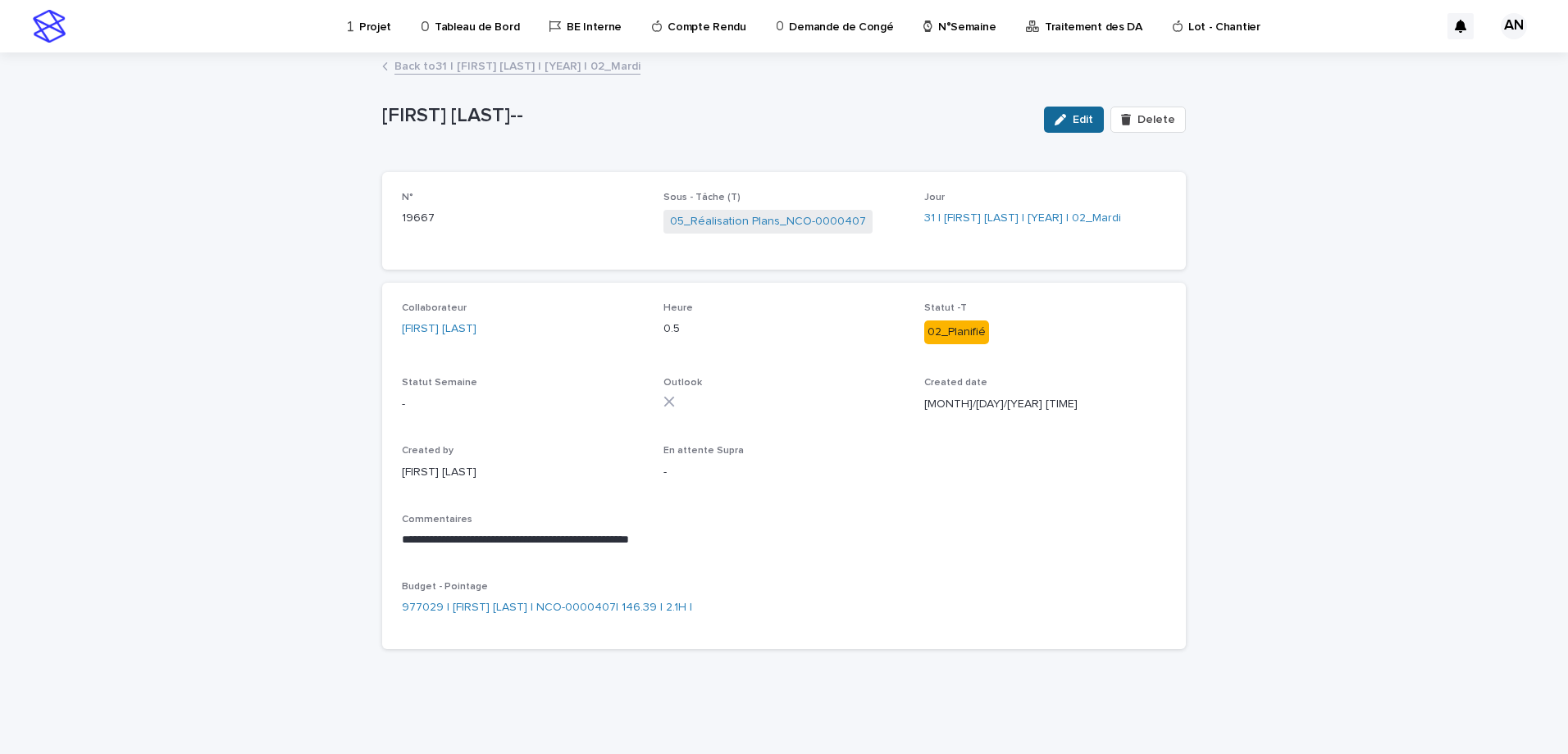 click at bounding box center (1064, 120) 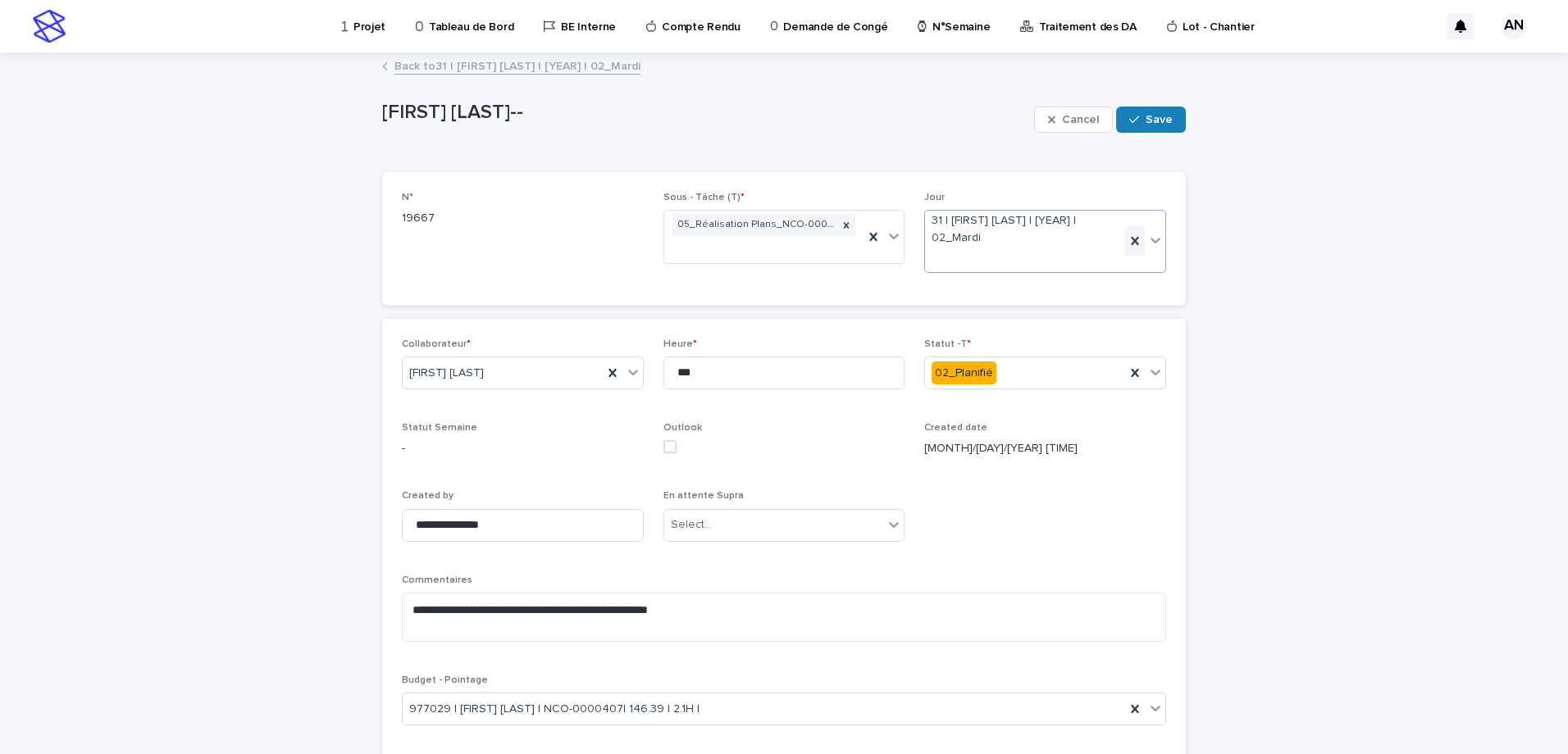 click 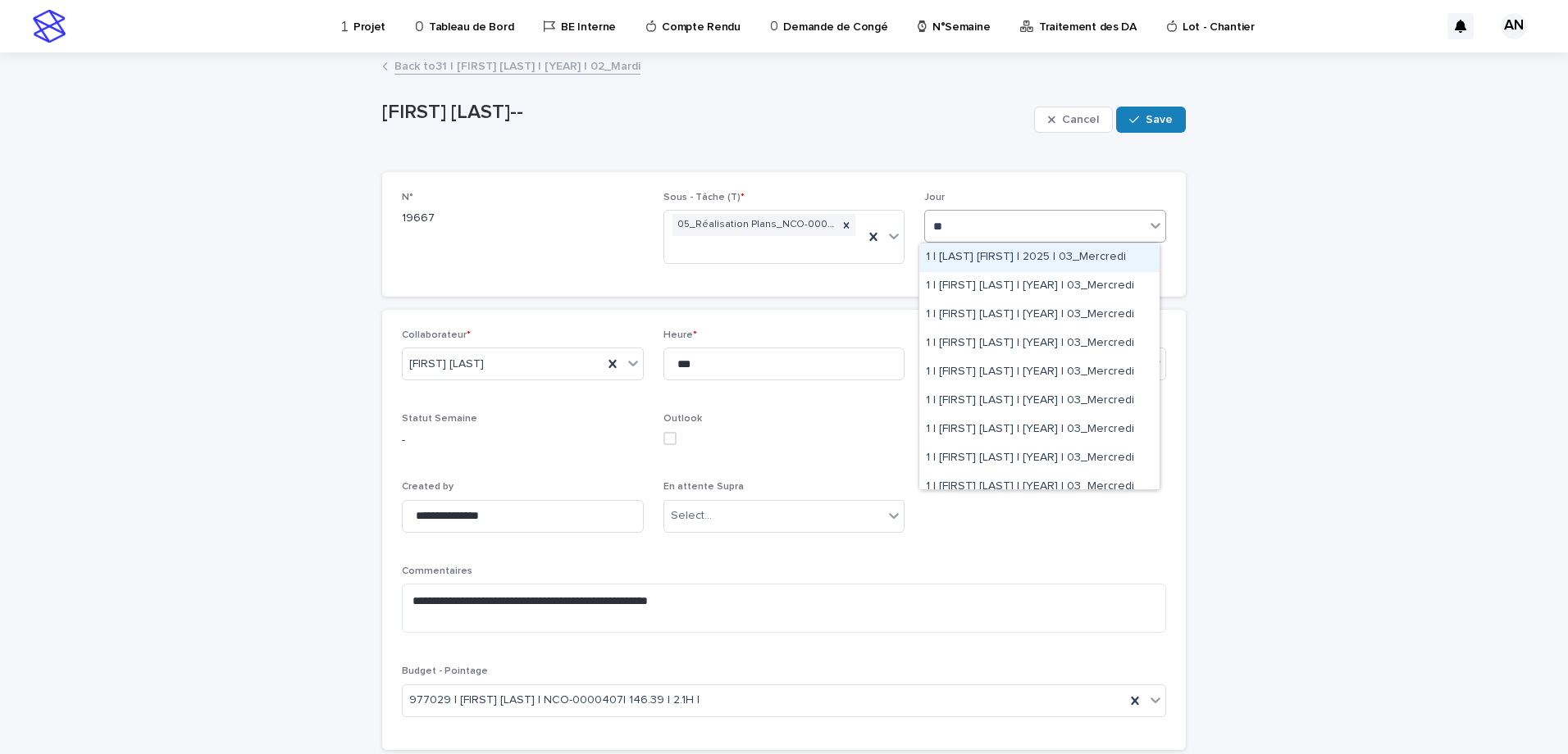 type on "*" 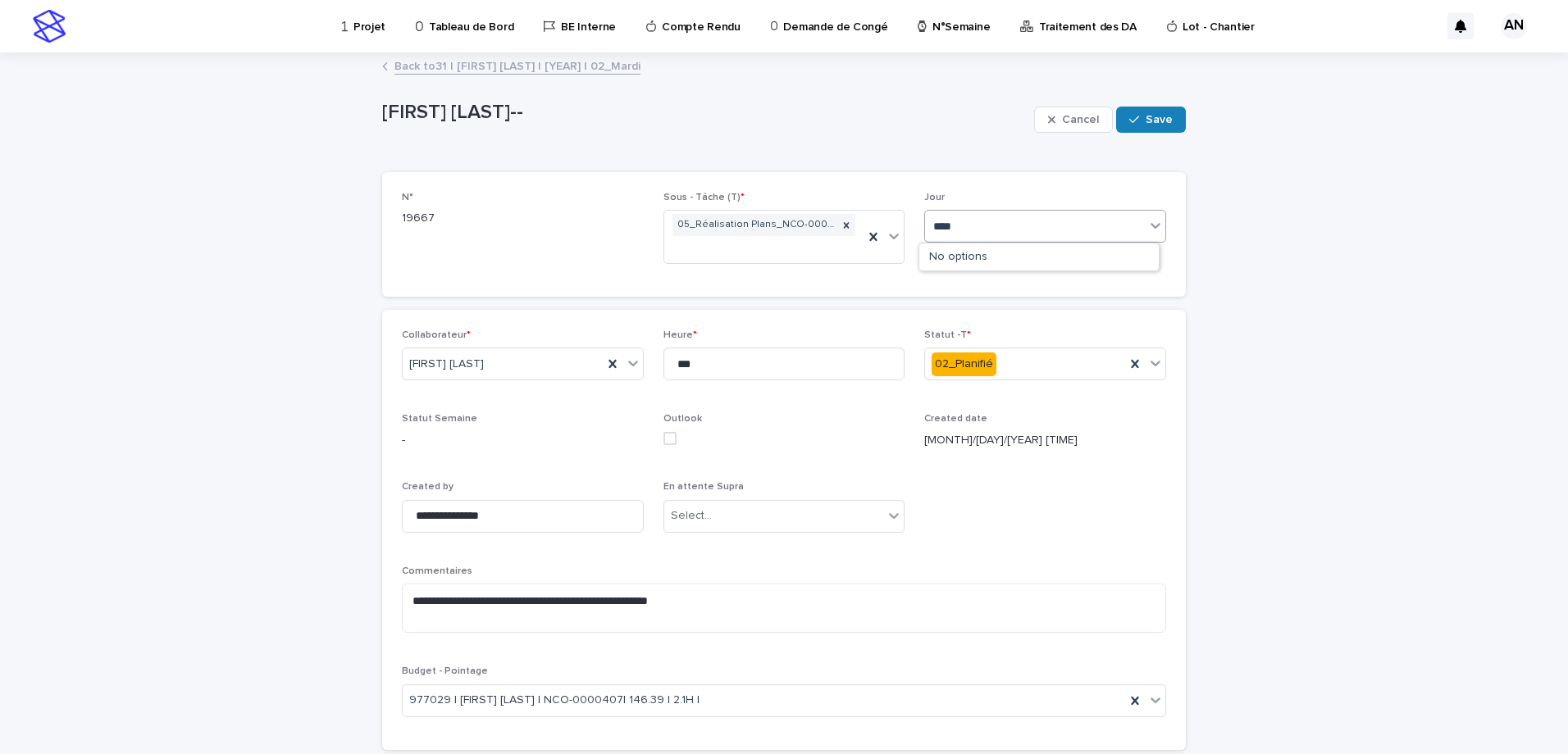 type on "*****" 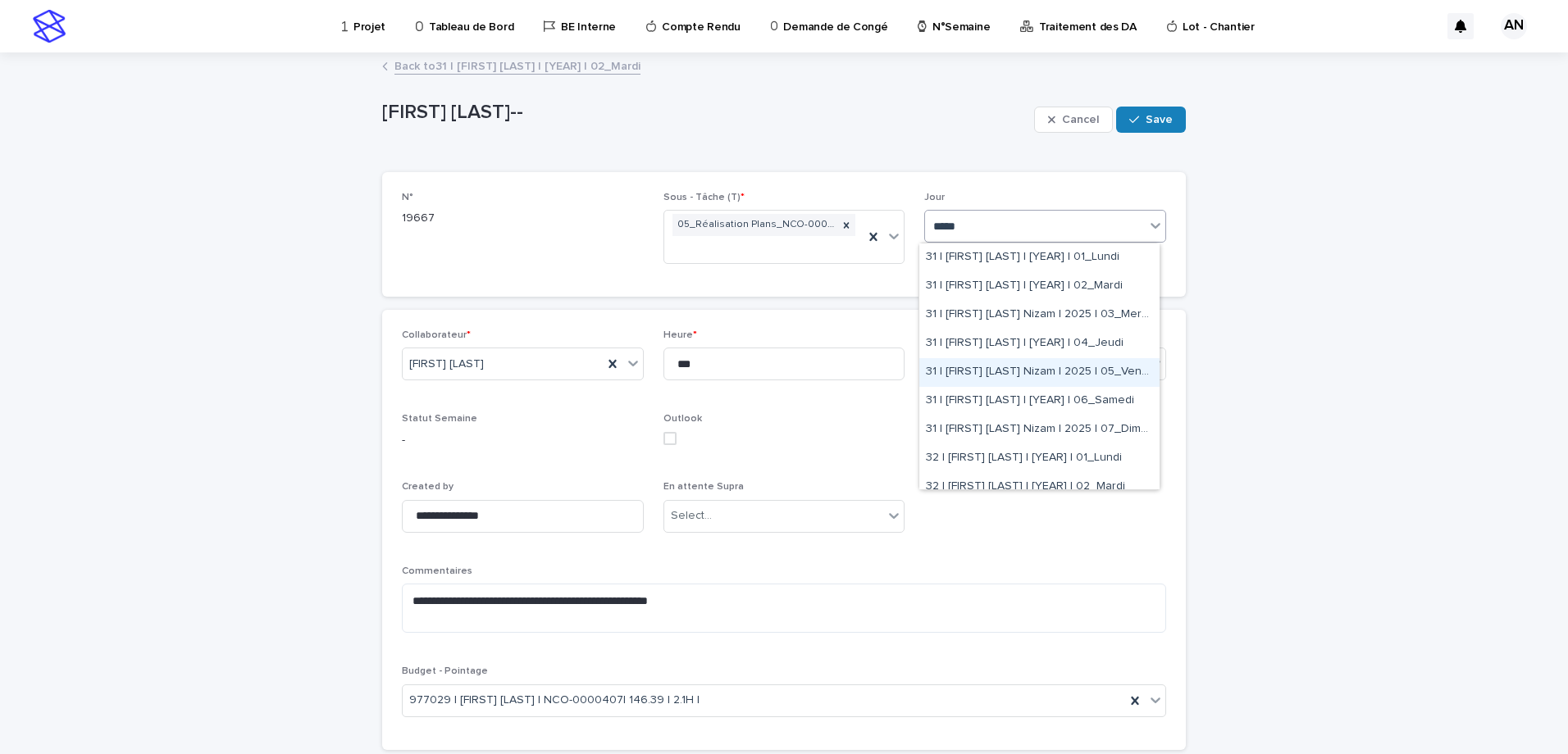 scroll, scrollTop: 164, scrollLeft: 0, axis: vertical 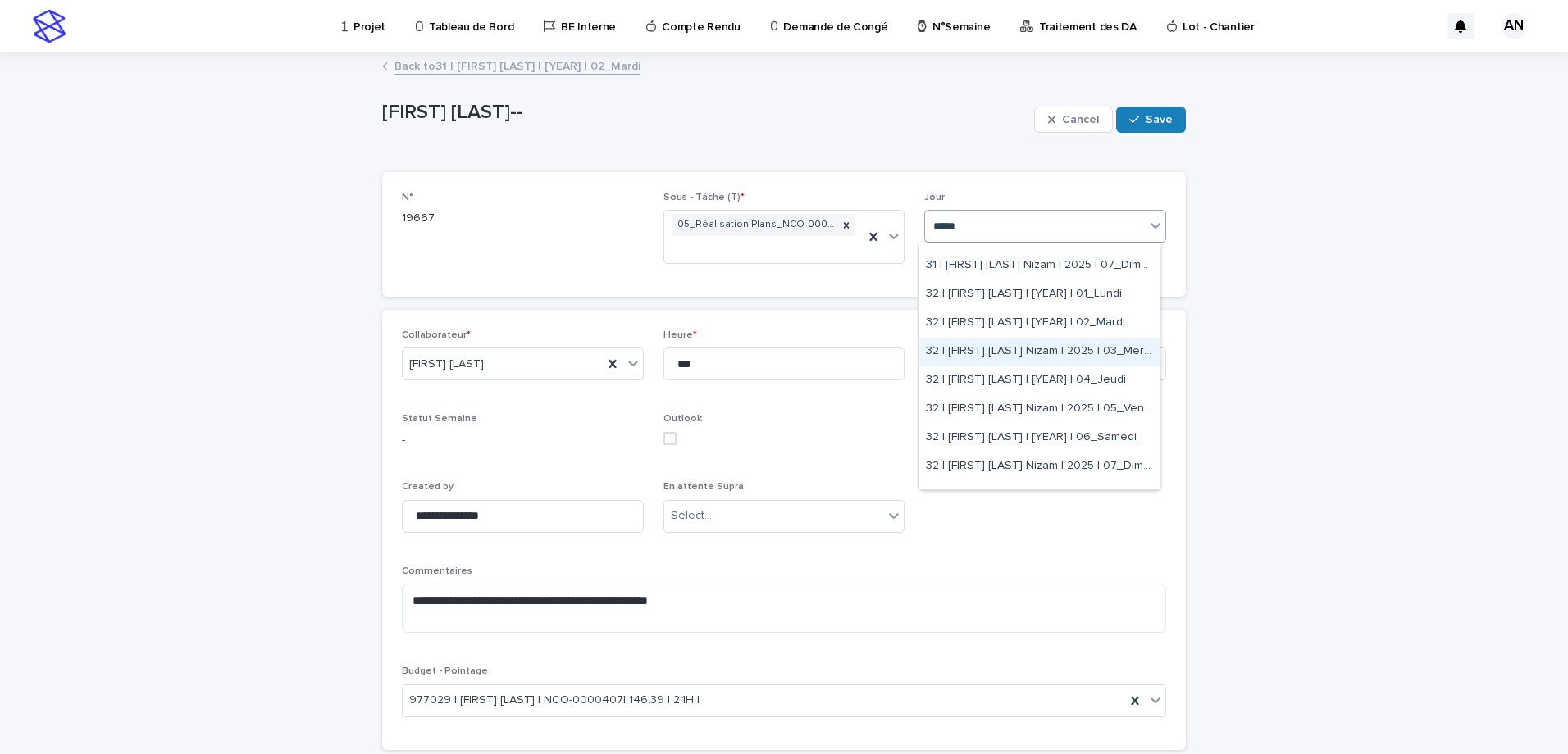 click on "32 | AIT_MALEK Nizam | 2025 | 03_Mercredi" at bounding box center [1039, 352] 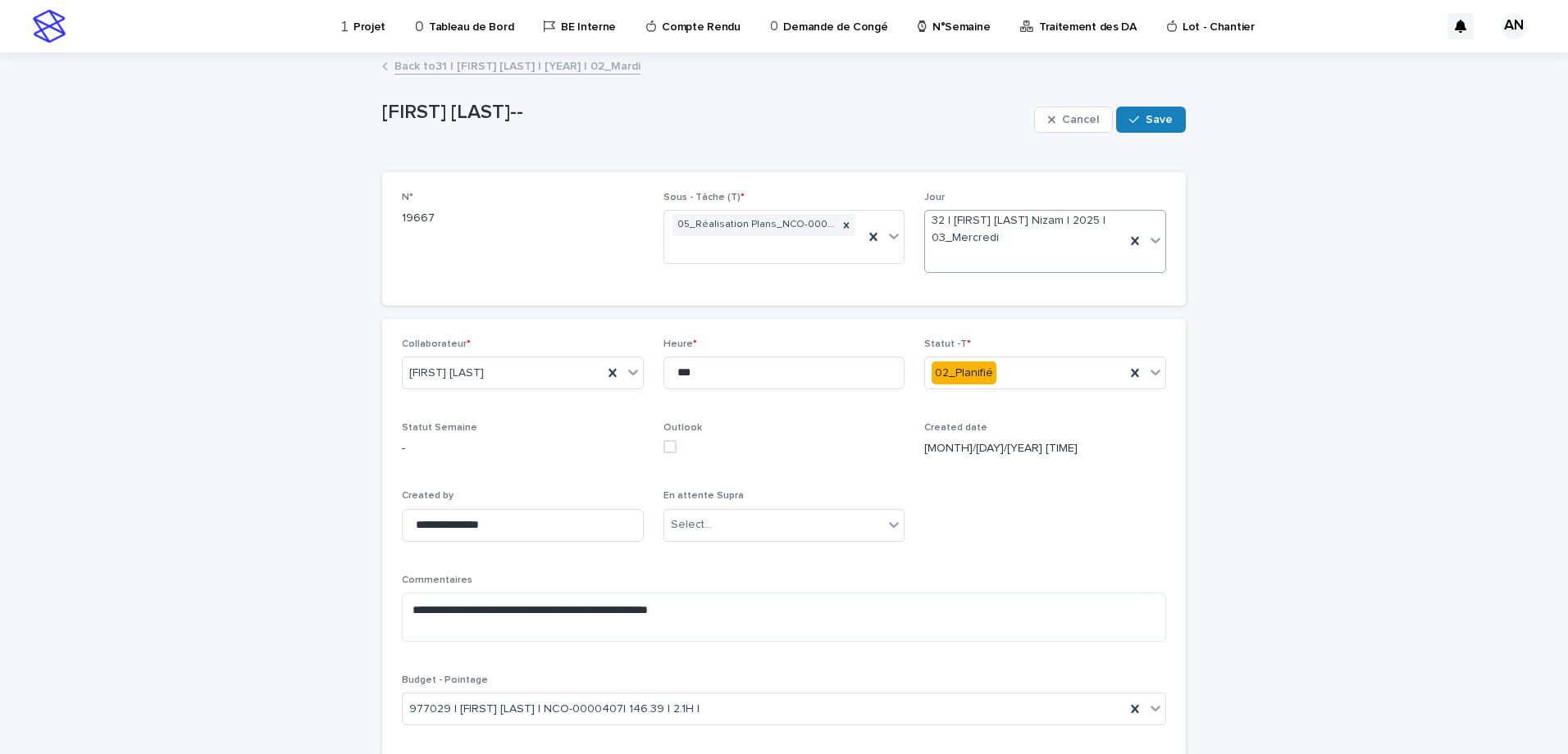 scroll, scrollTop: 82, scrollLeft: 0, axis: vertical 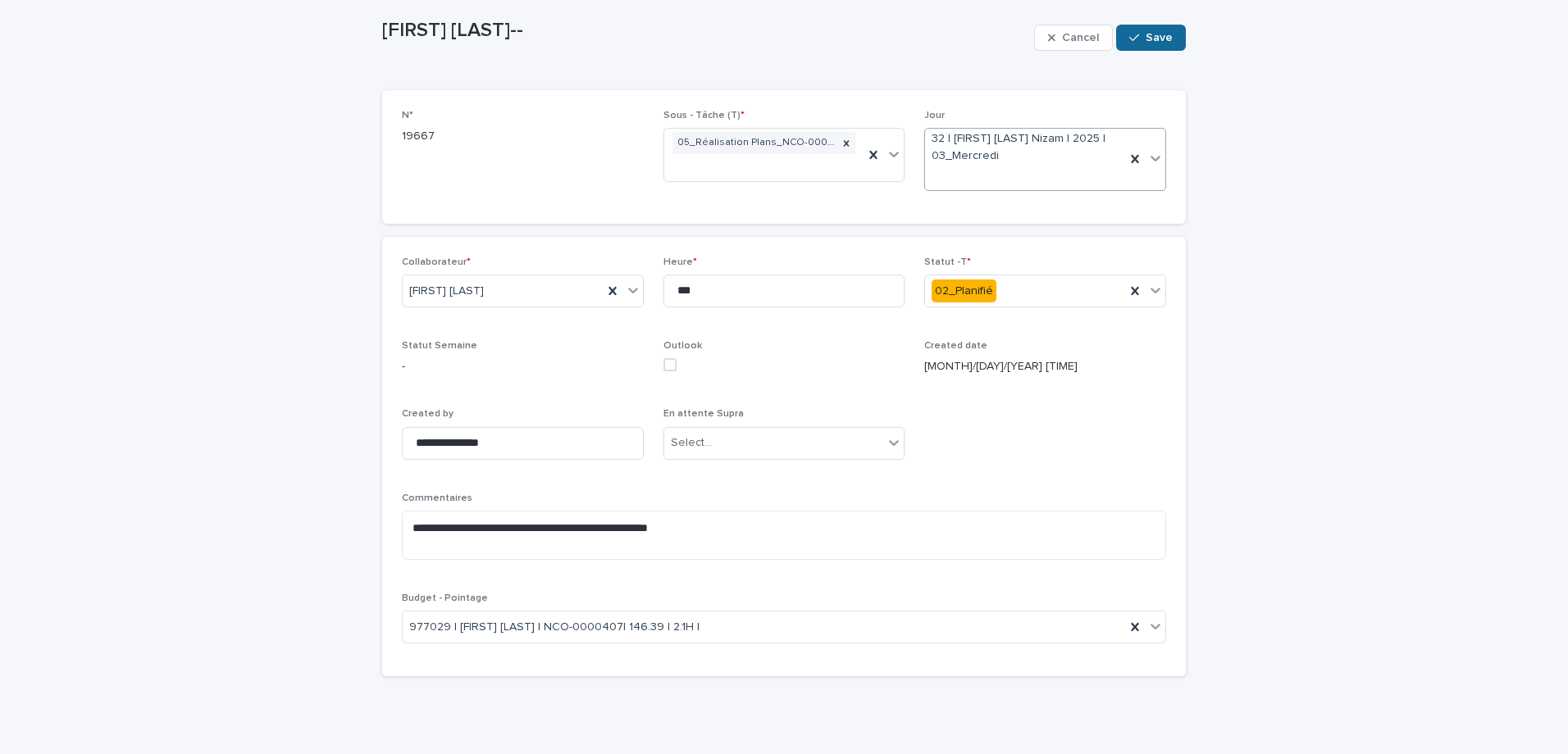 click on "Save" at bounding box center (1151, 38) 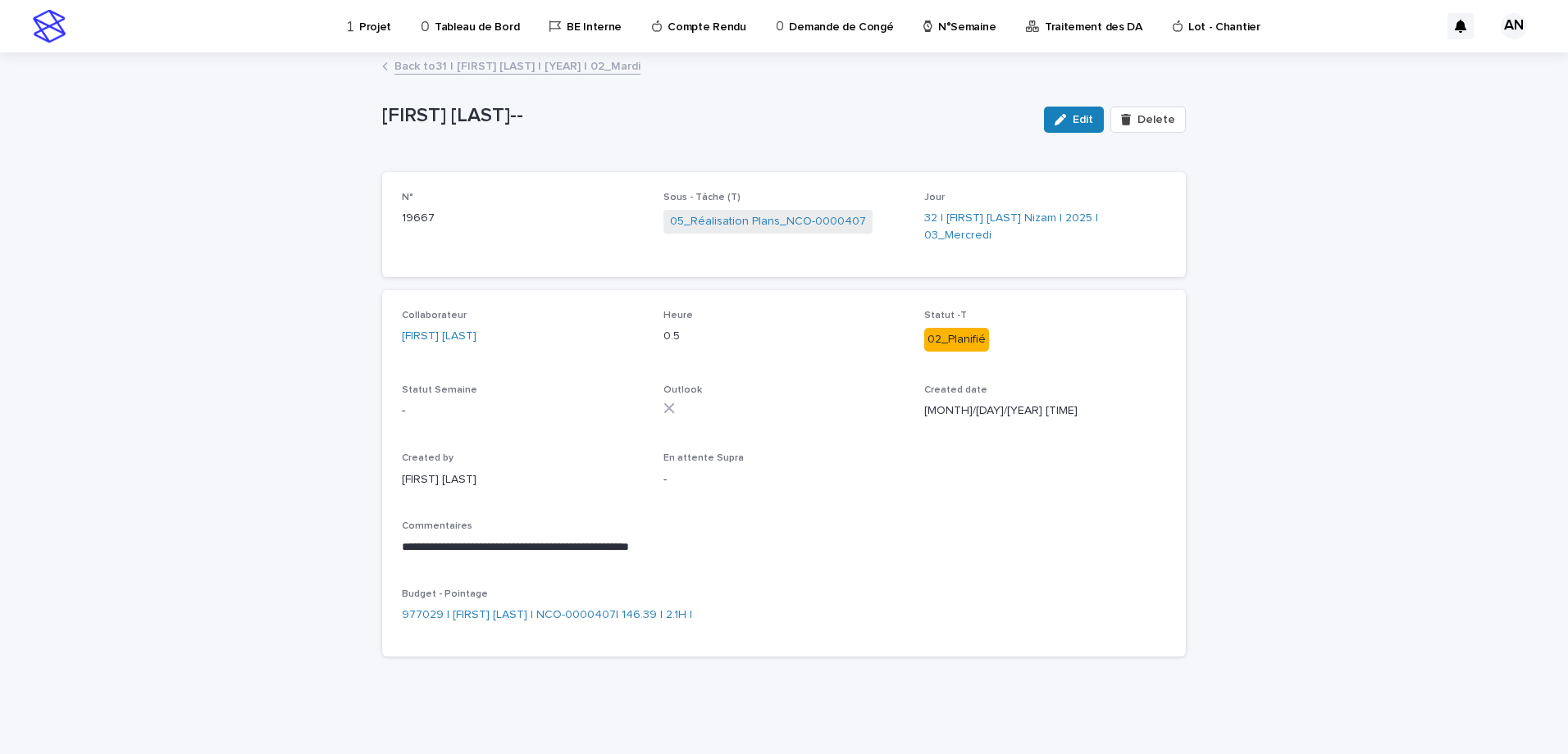 scroll, scrollTop: 0, scrollLeft: 0, axis: both 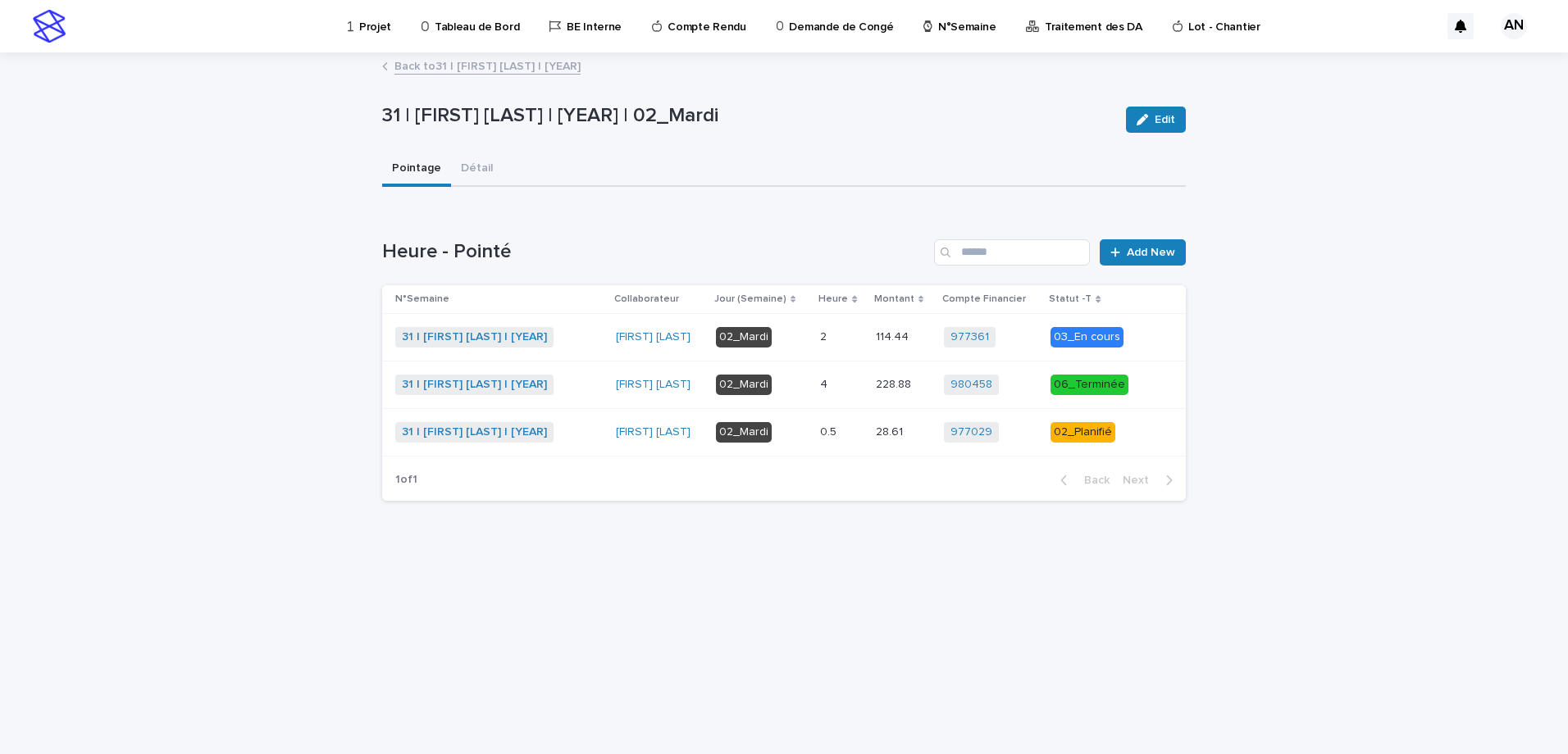 click at bounding box center [841, 384] 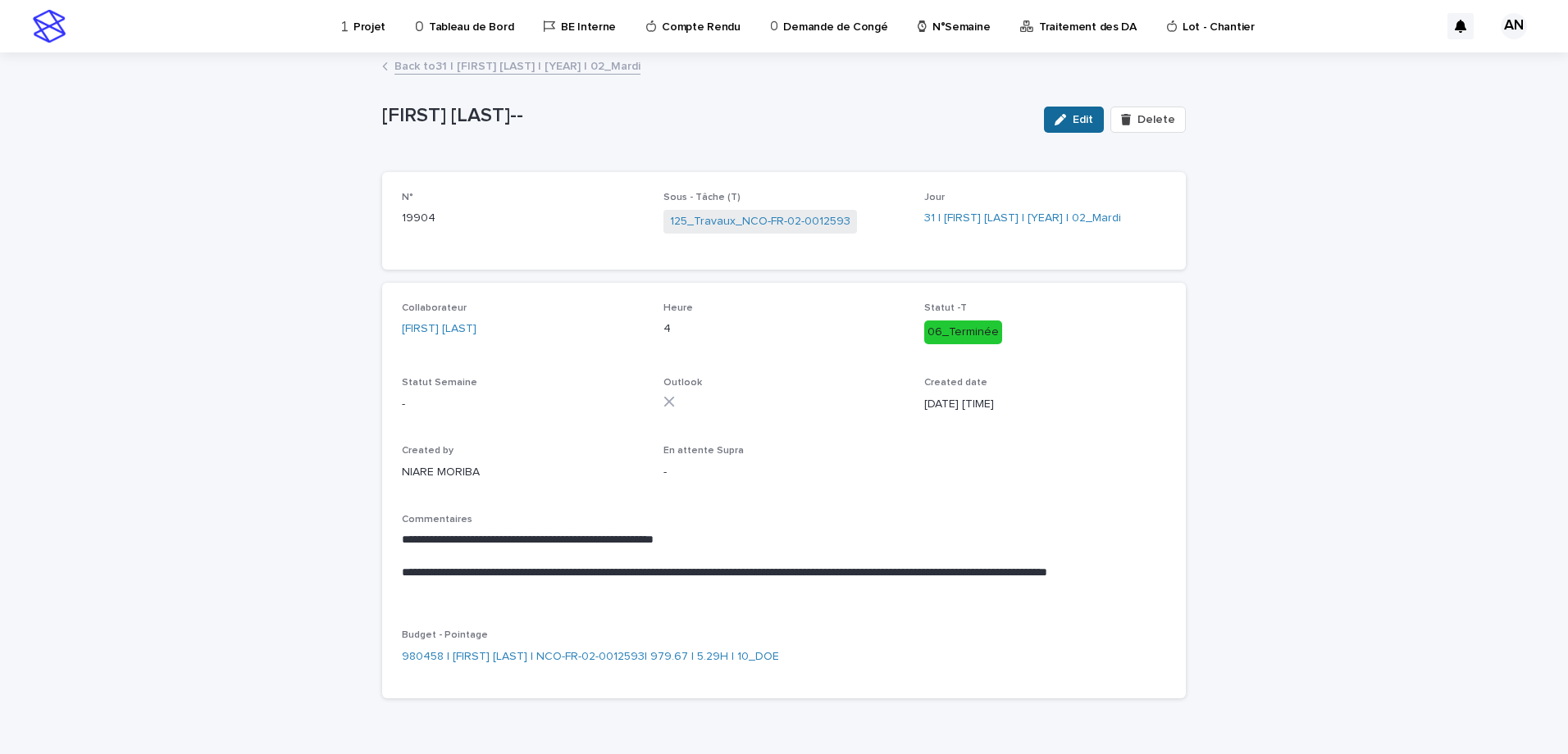 click on "Edit" at bounding box center [1083, 120] 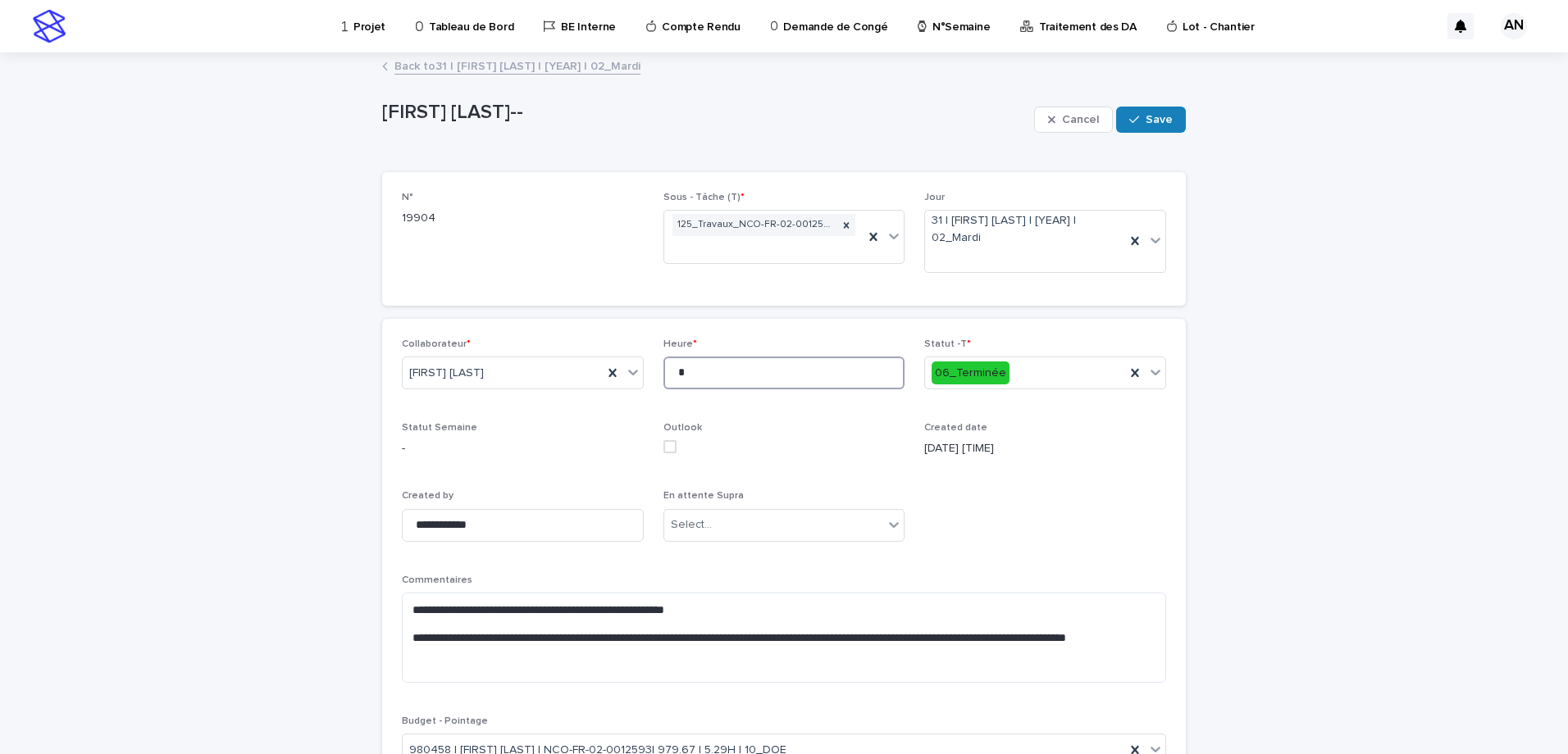 click on "*" at bounding box center (784, 373) 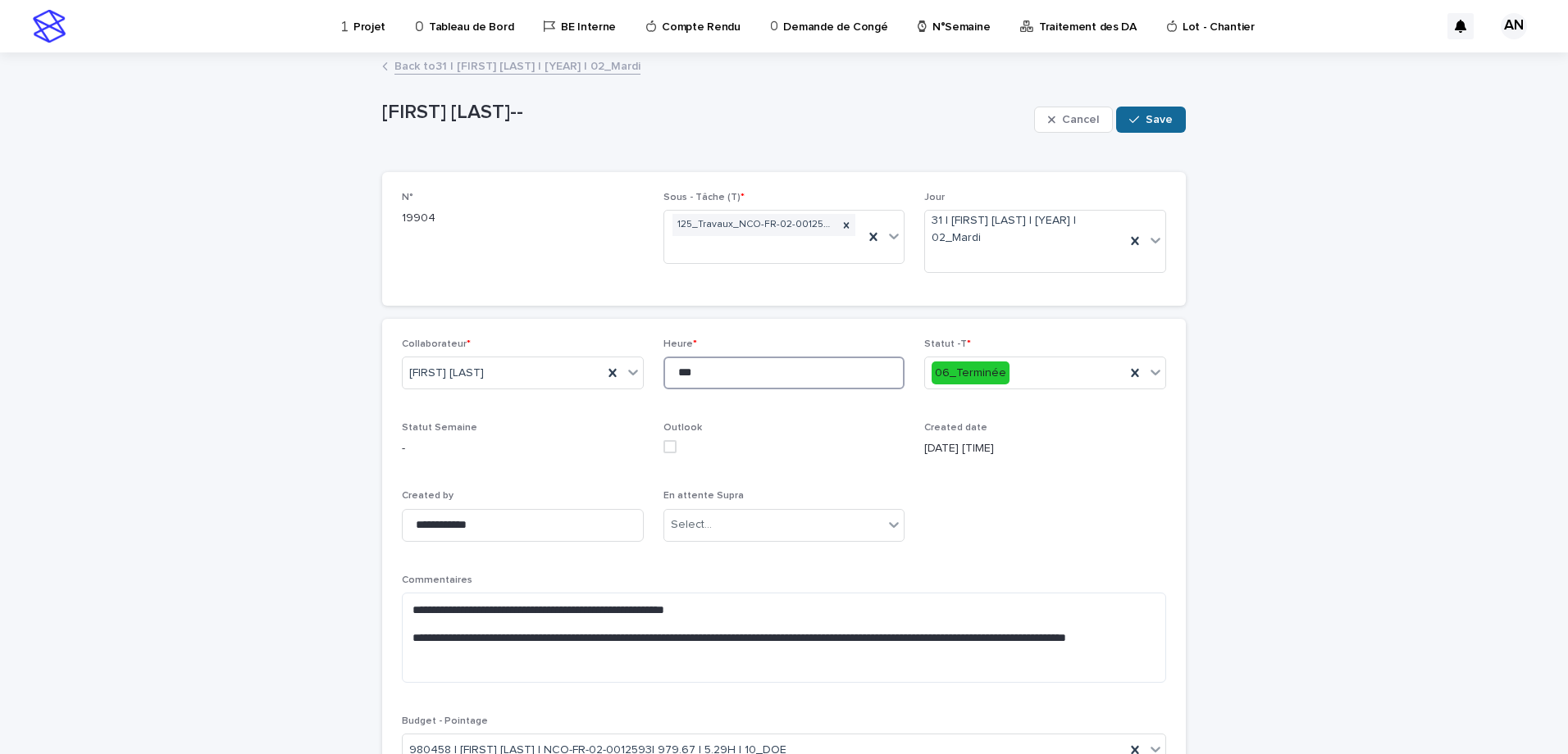 type on "***" 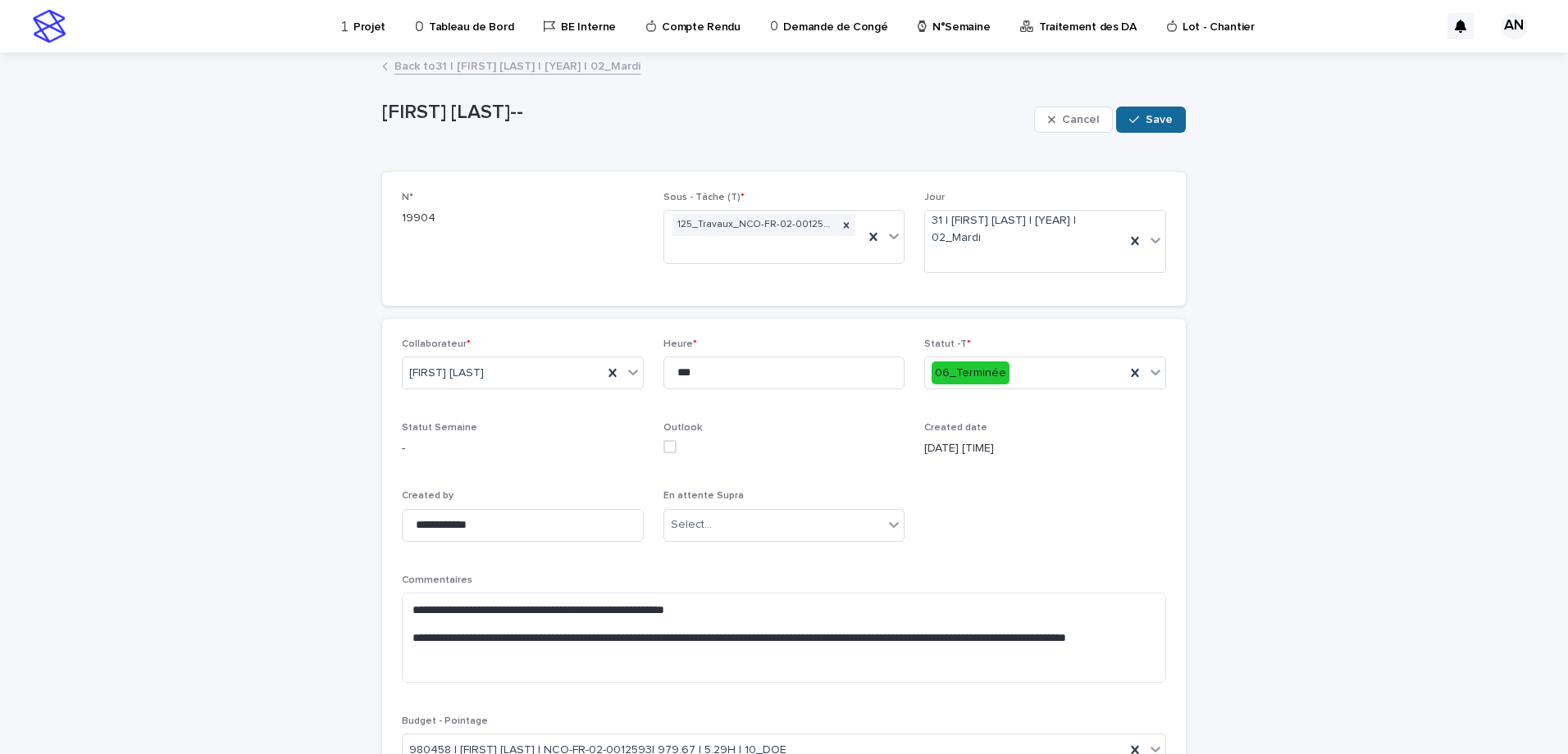 click on "Save" at bounding box center [1151, 120] 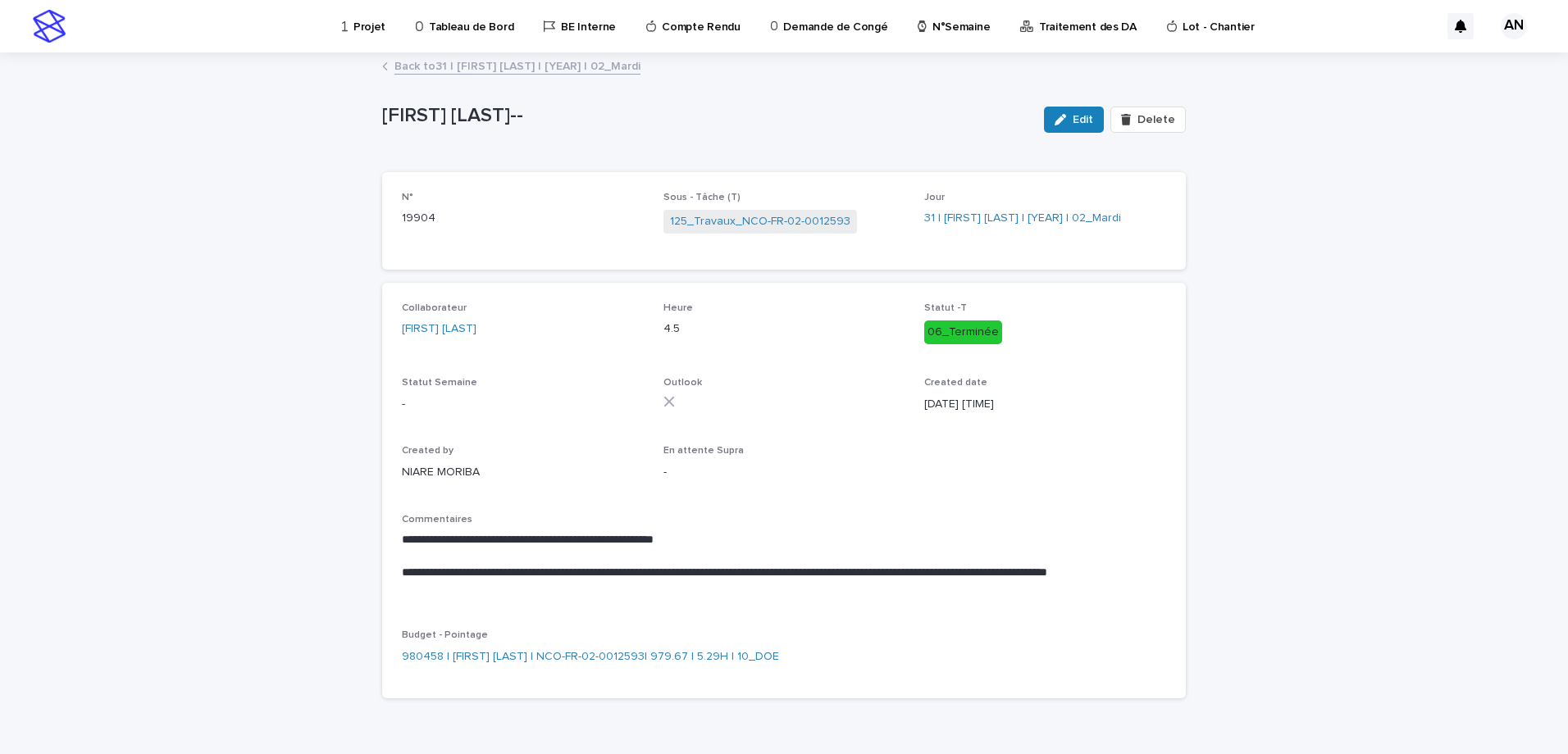 click on "Back to  31 | AIT_MALEK Nizam | 2025 | 02_Mardi" at bounding box center (517, 65) 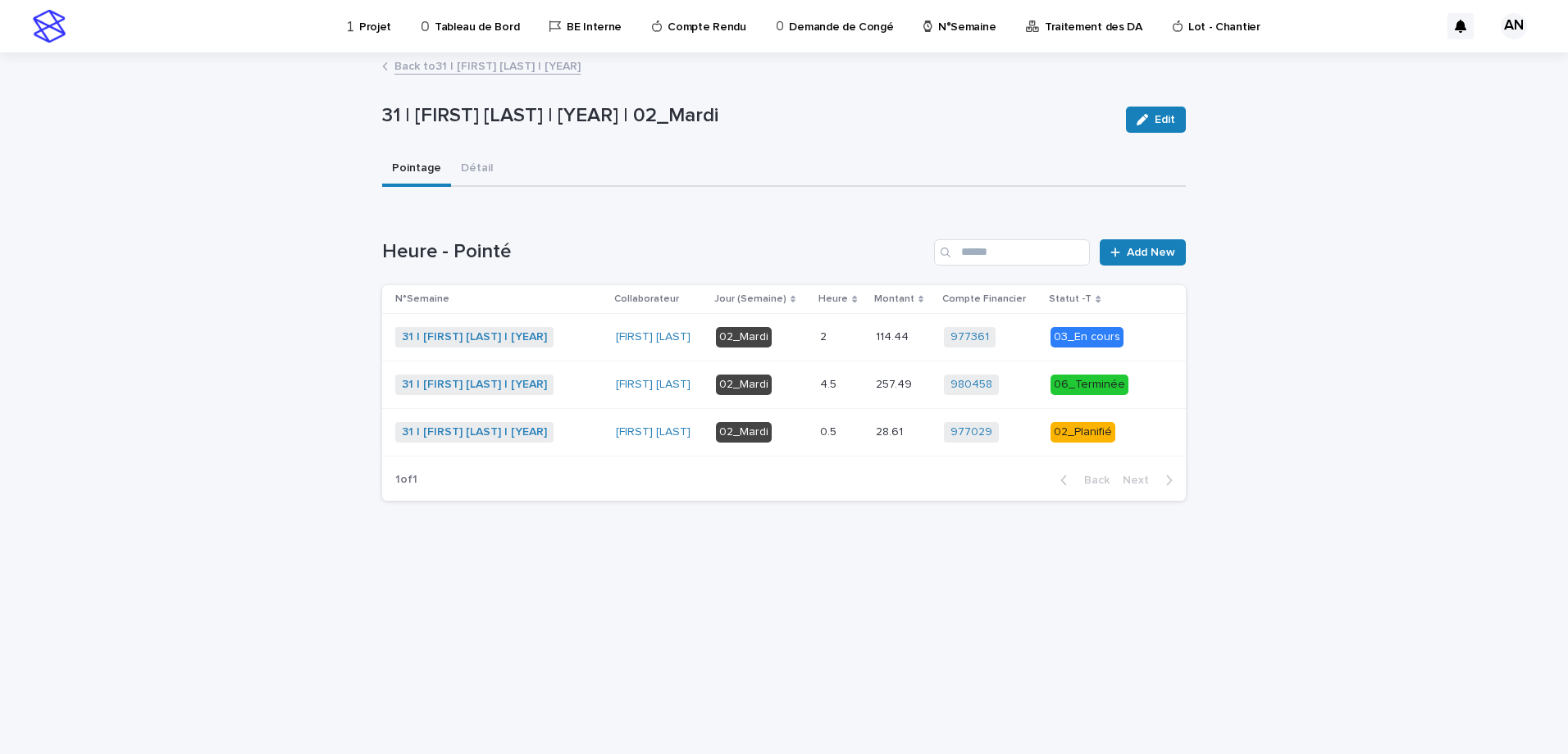 click on "2 2" at bounding box center [841, 337] 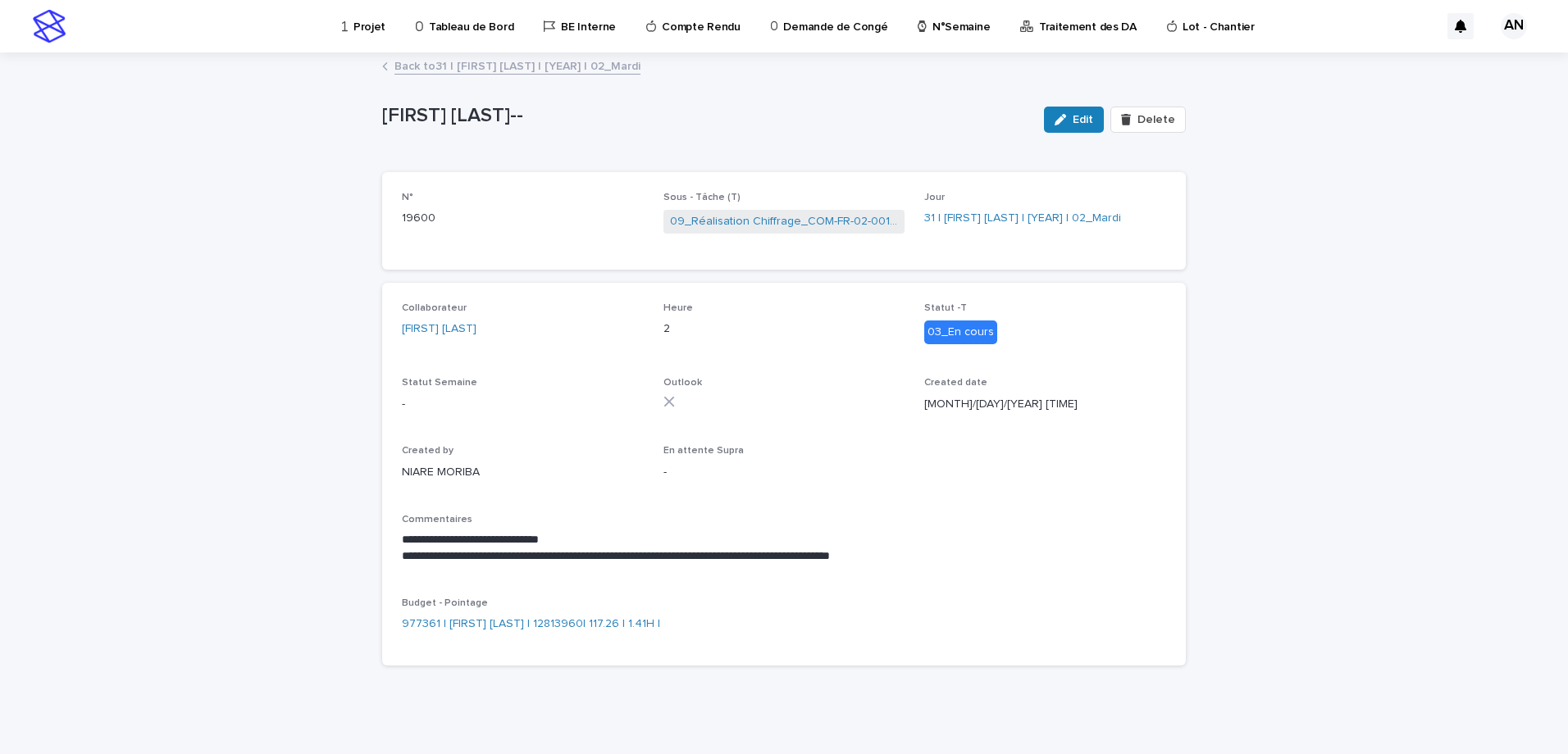 click on "Back to  31 | AIT_MALEK Nizam | 2025 | 02_Mardi" at bounding box center (517, 65) 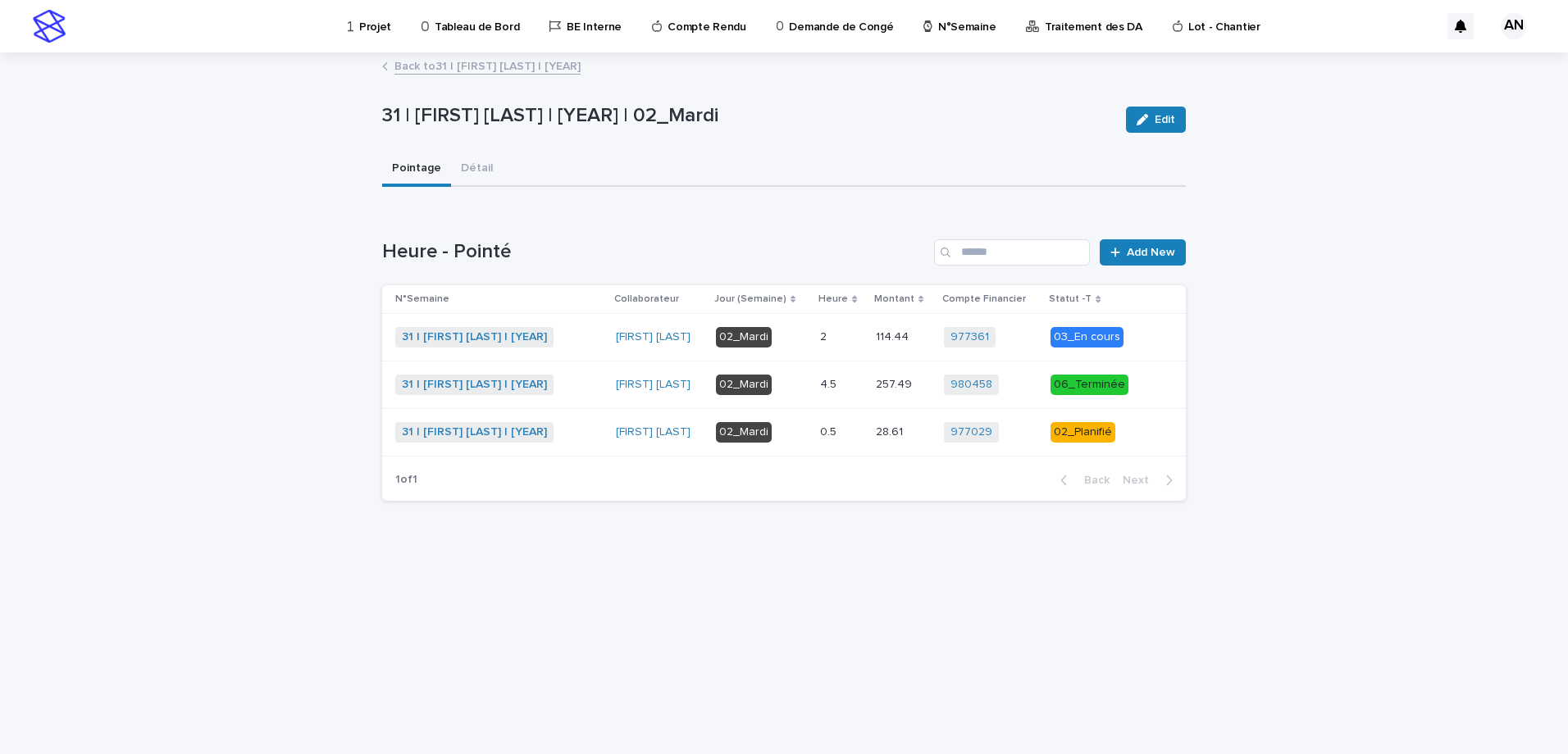 click at bounding box center [841, 432] 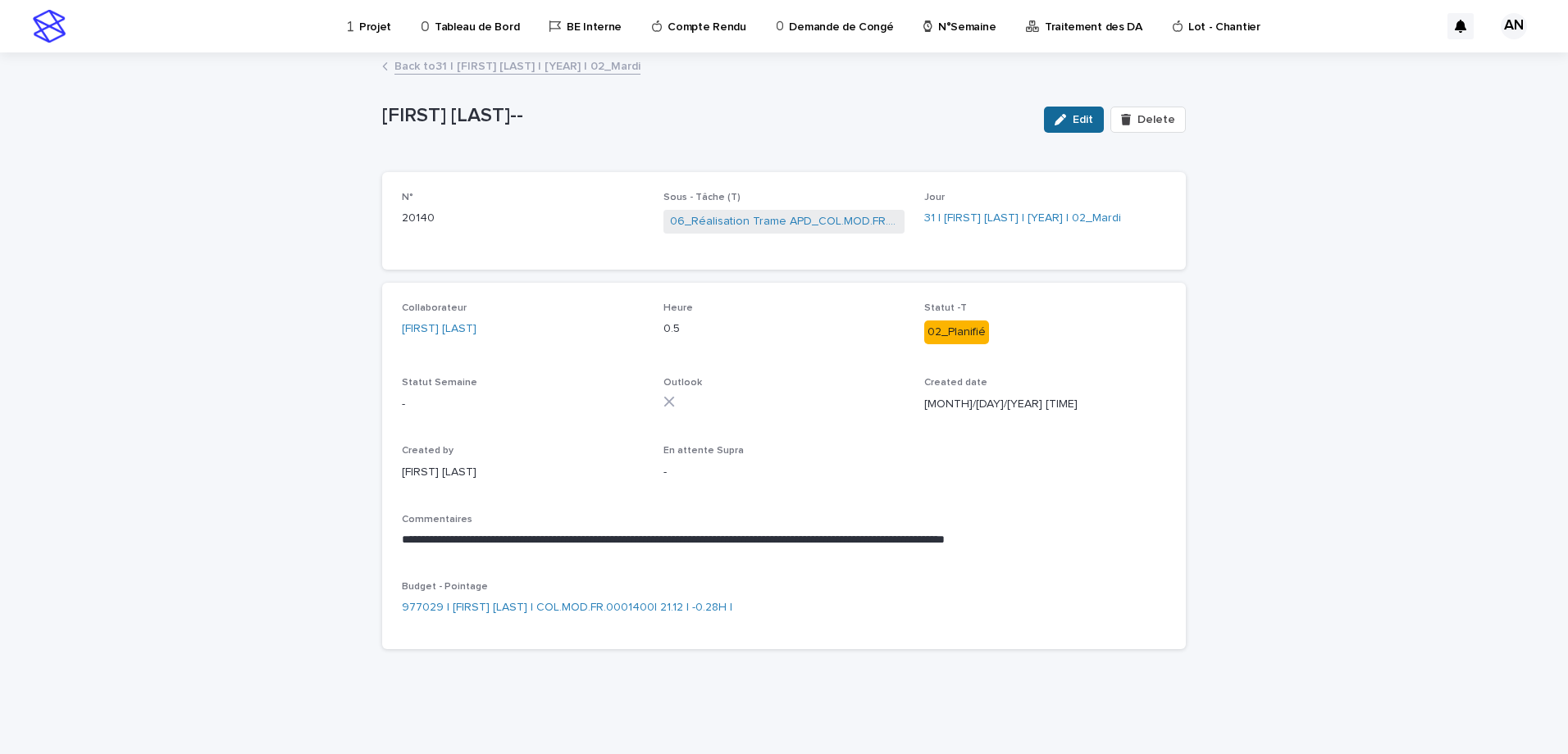 click on "Edit" at bounding box center [1073, 120] 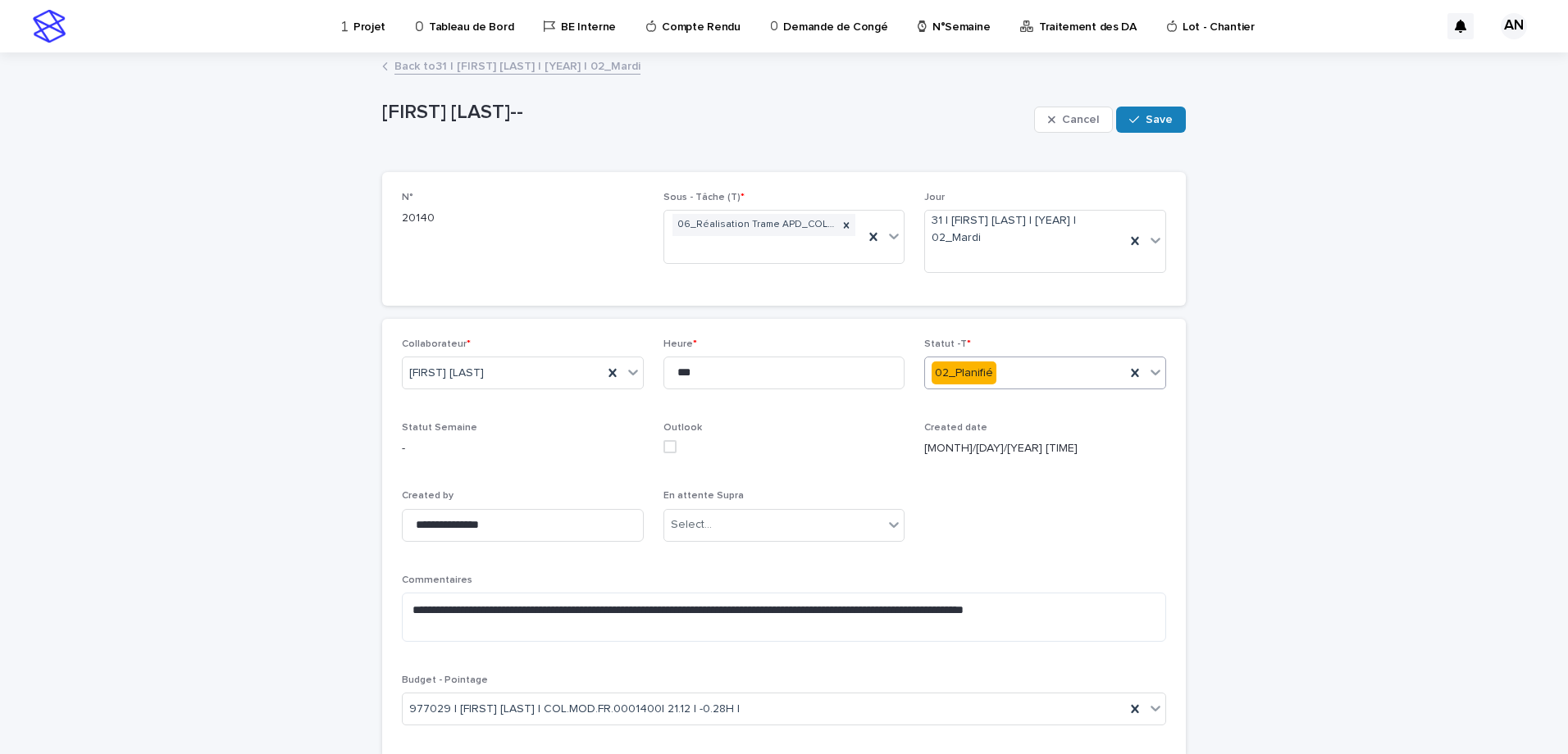 click 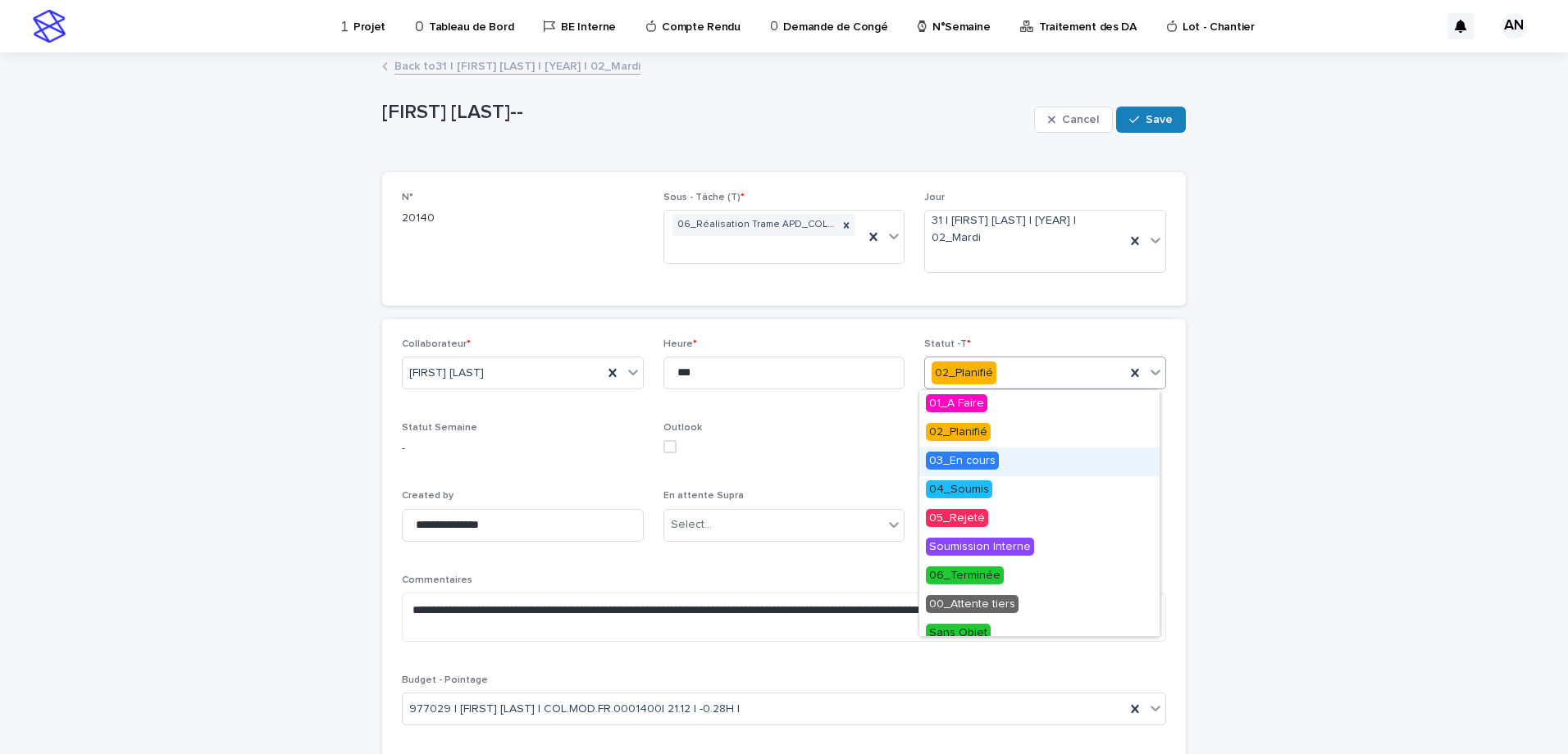 click on "03_En cours" at bounding box center (1039, 461) 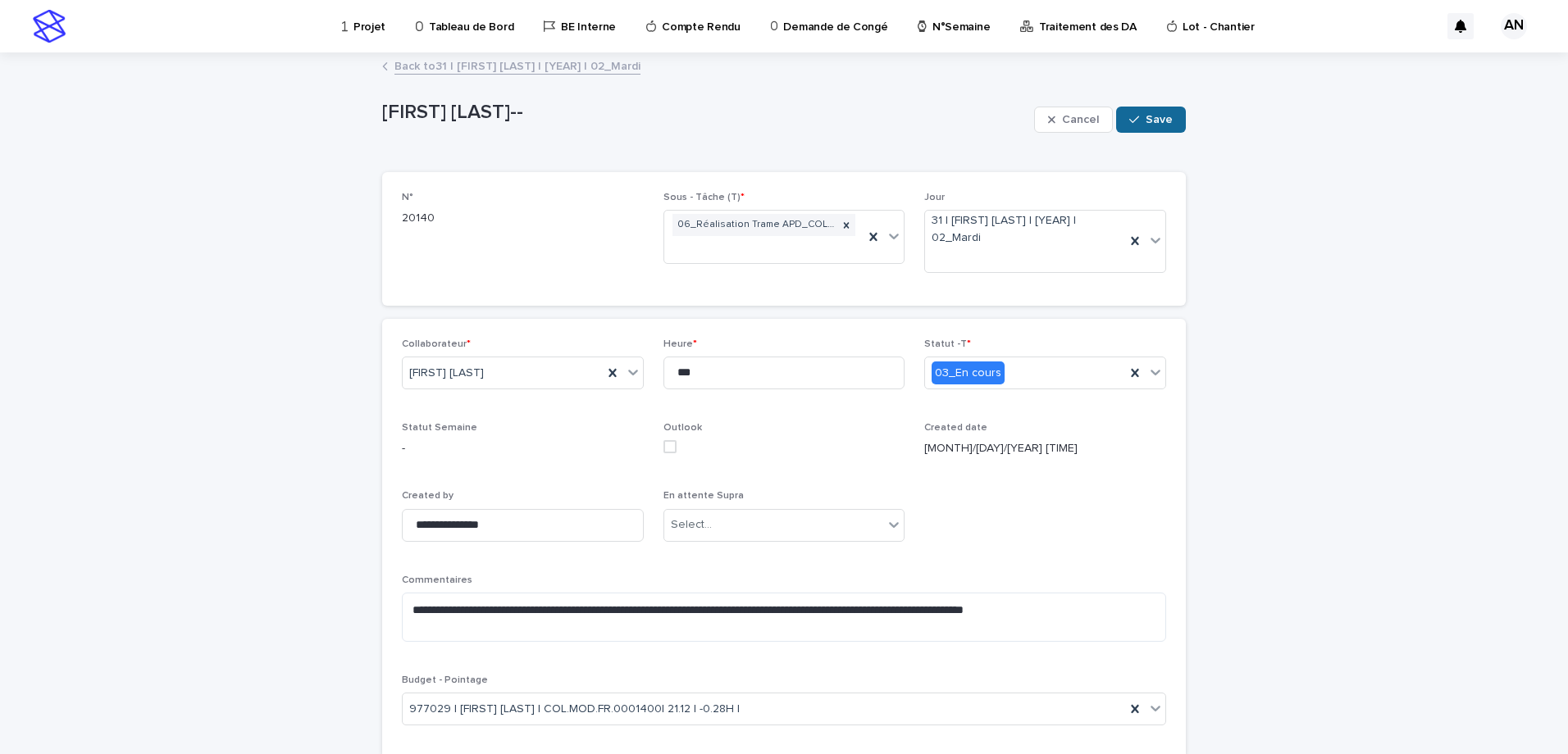 click on "Save" at bounding box center (1159, 120) 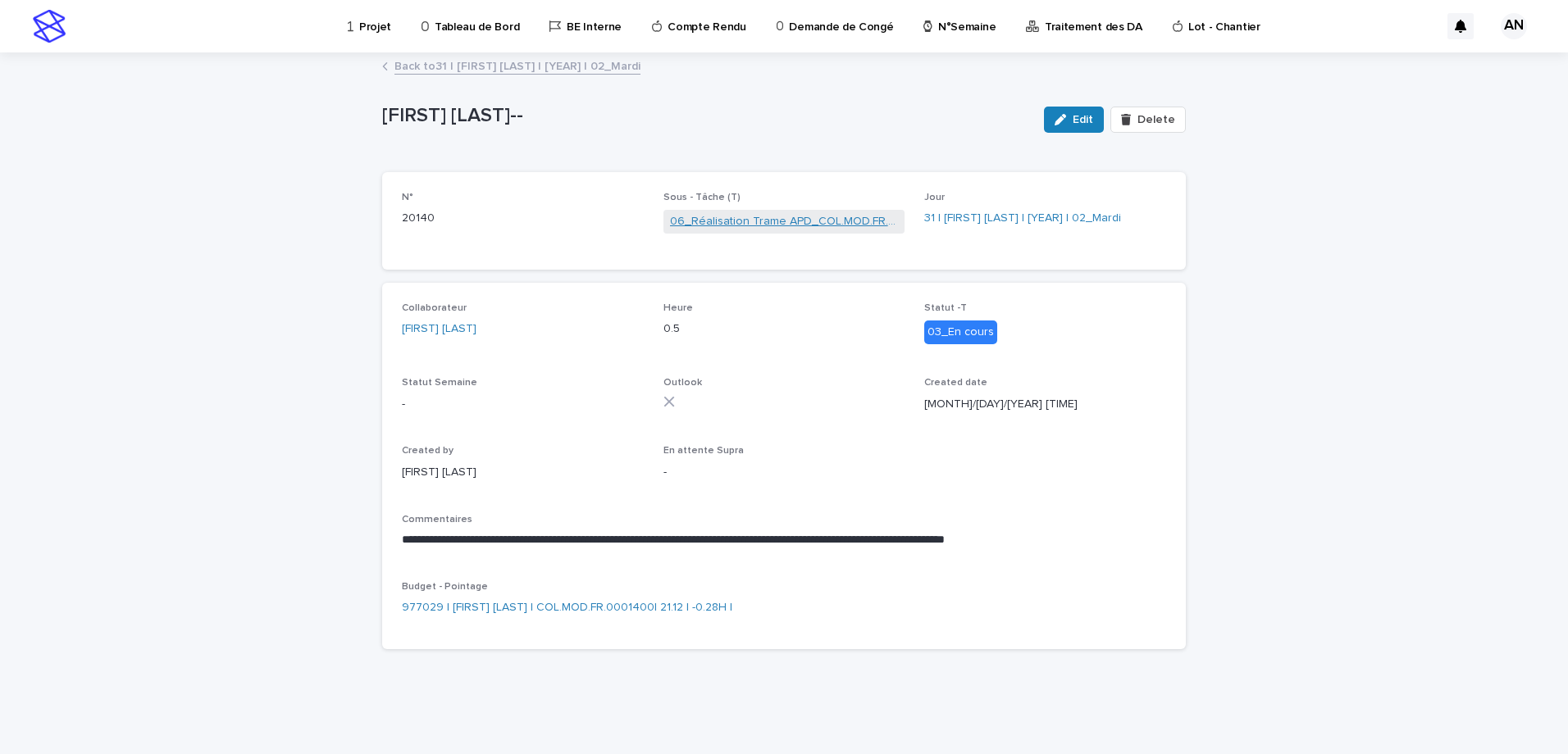 click on "06_Réalisation Trame APD_COL.MOD.FR.0001400" at bounding box center (784, 221) 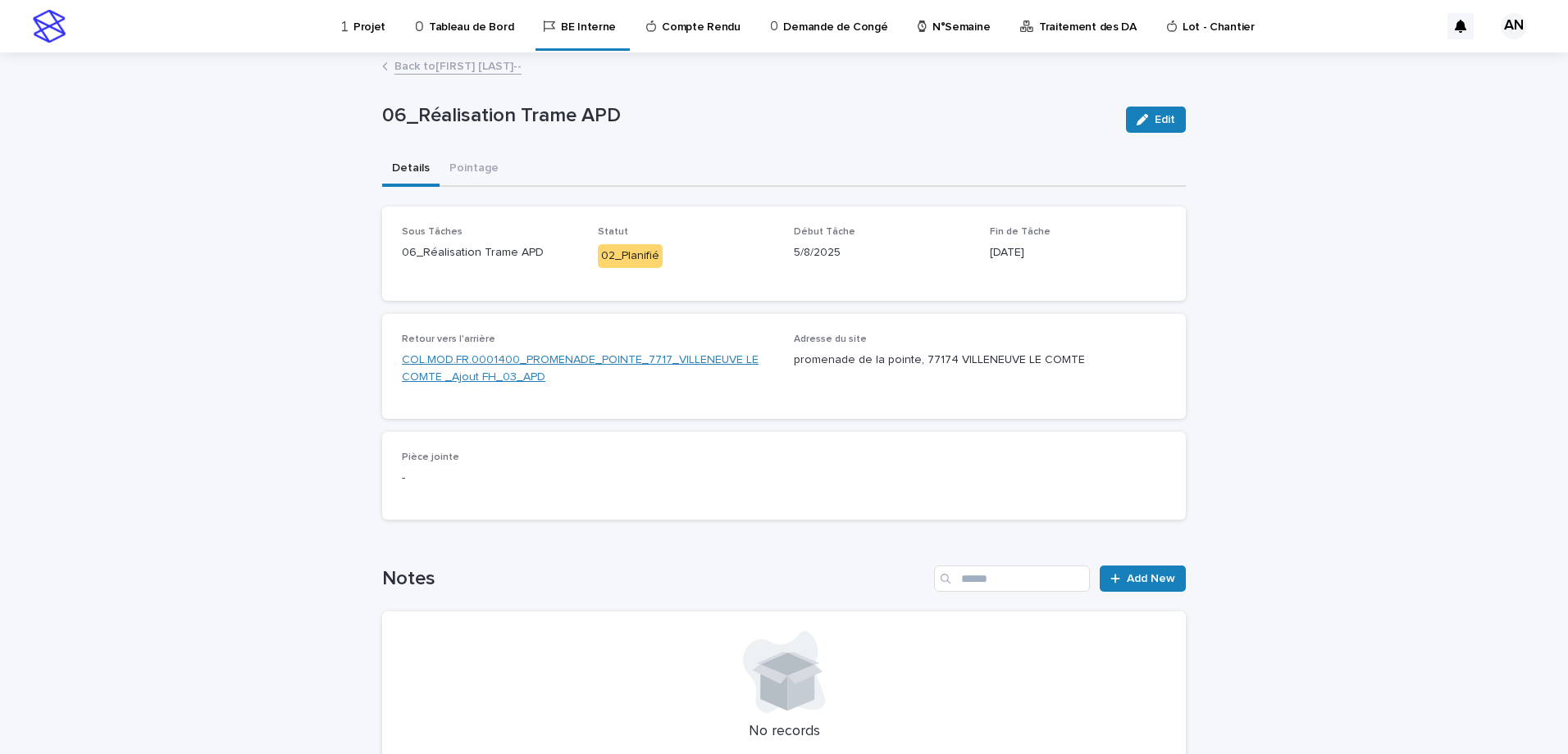 click on "COL.MOD.FR.0001400_PROMENADE_POINTE_7717_VILLENEUVE LE COMTE _Ajout FH_03_APD" at bounding box center [588, 369] 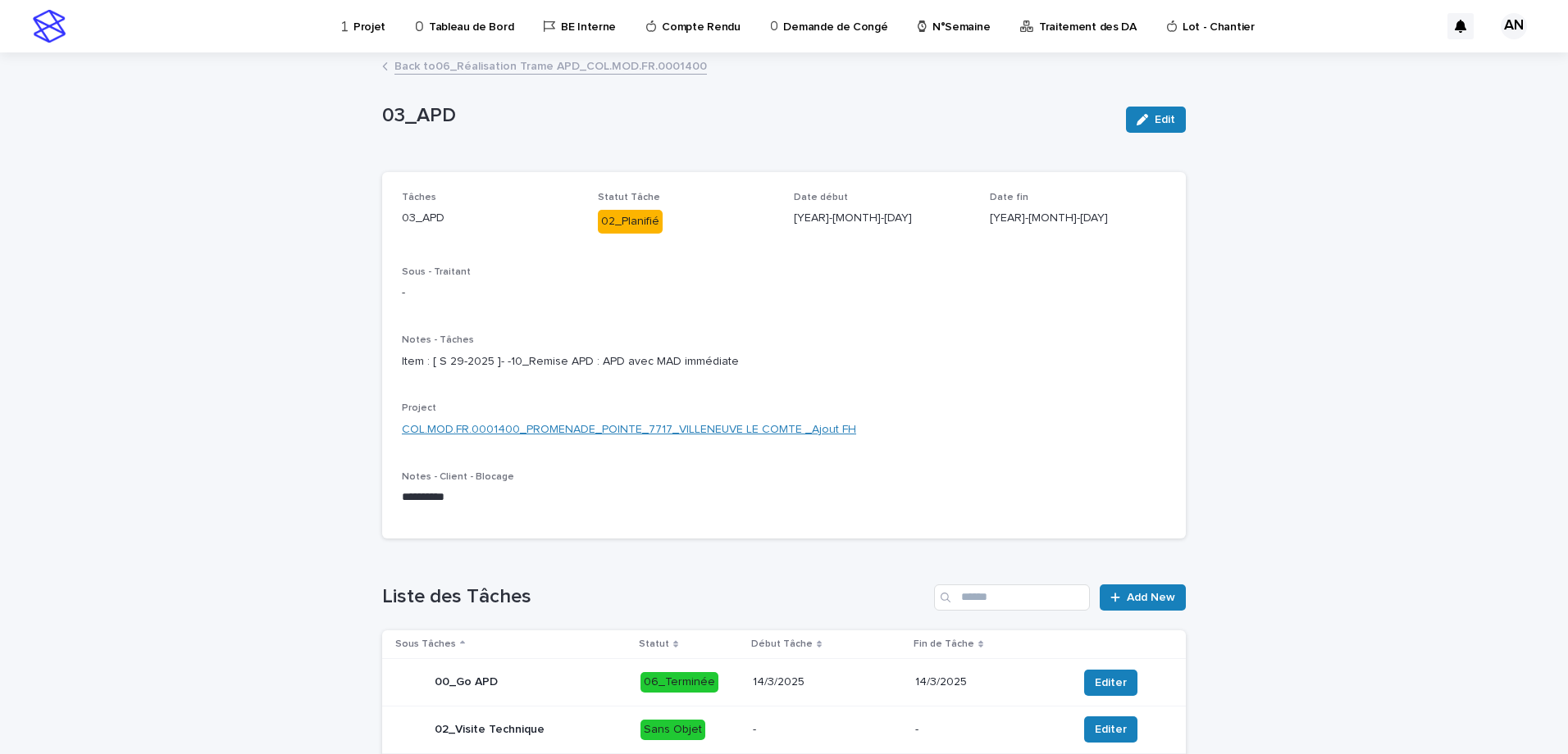 click on "COL.MOD.FR.0001400_PROMENADE_POINTE_7717_VILLENEUVE LE COMTE _Ajout FH" at bounding box center (629, 429) 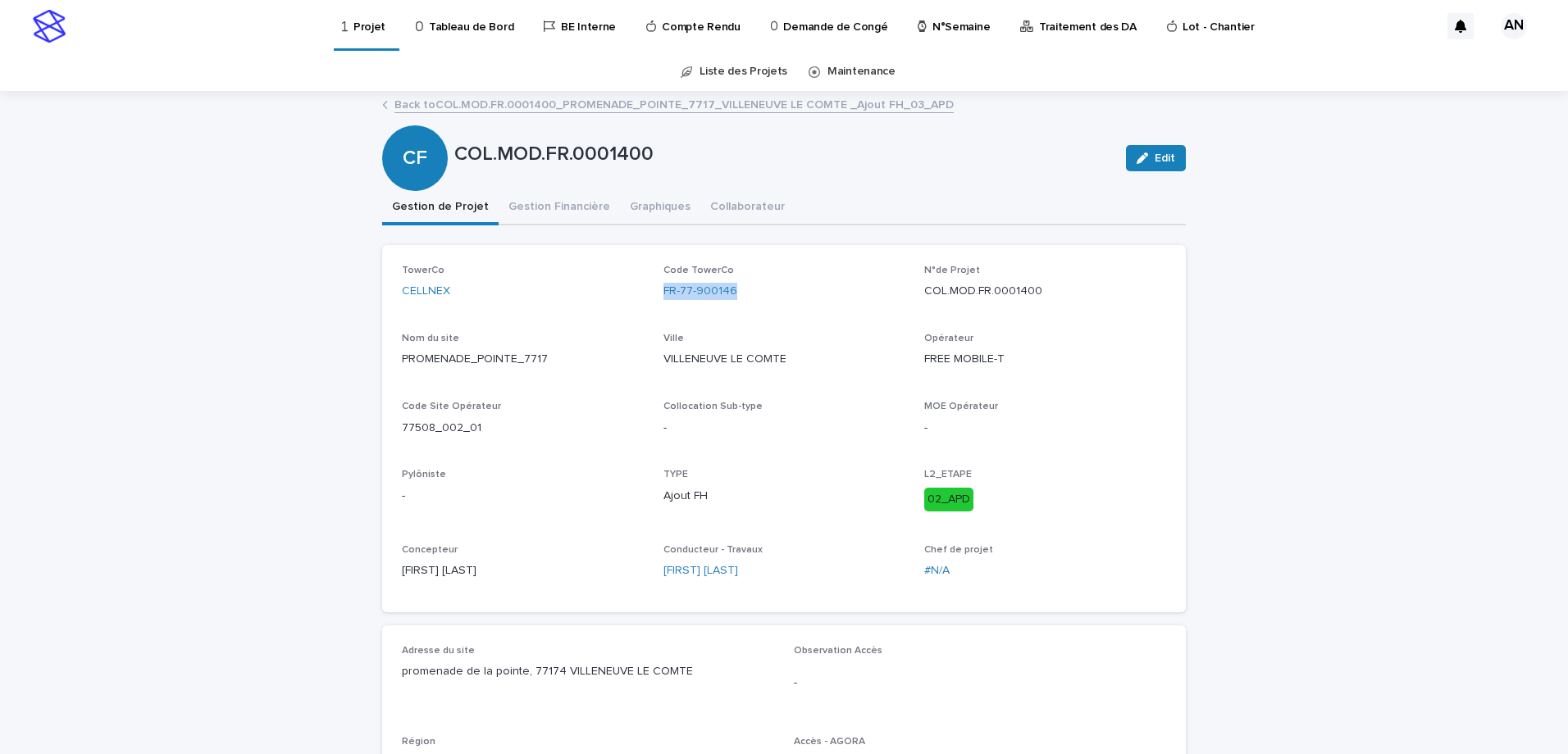 drag, startPoint x: 736, startPoint y: 294, endPoint x: 654, endPoint y: 294, distance: 82 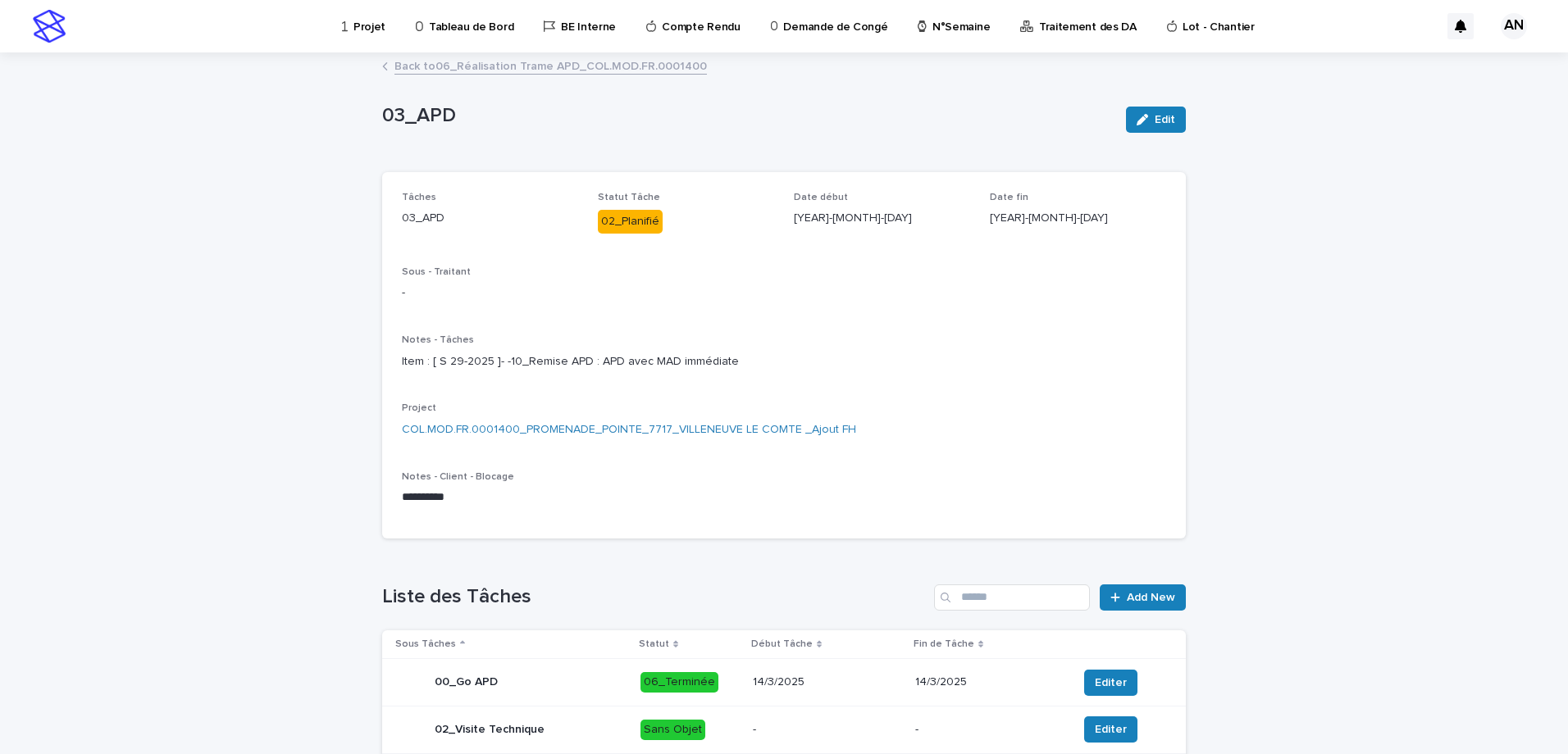 click on "Back to  06_Réalisation Trame APD_COL.MOD.FR.0001400" at bounding box center [550, 65] 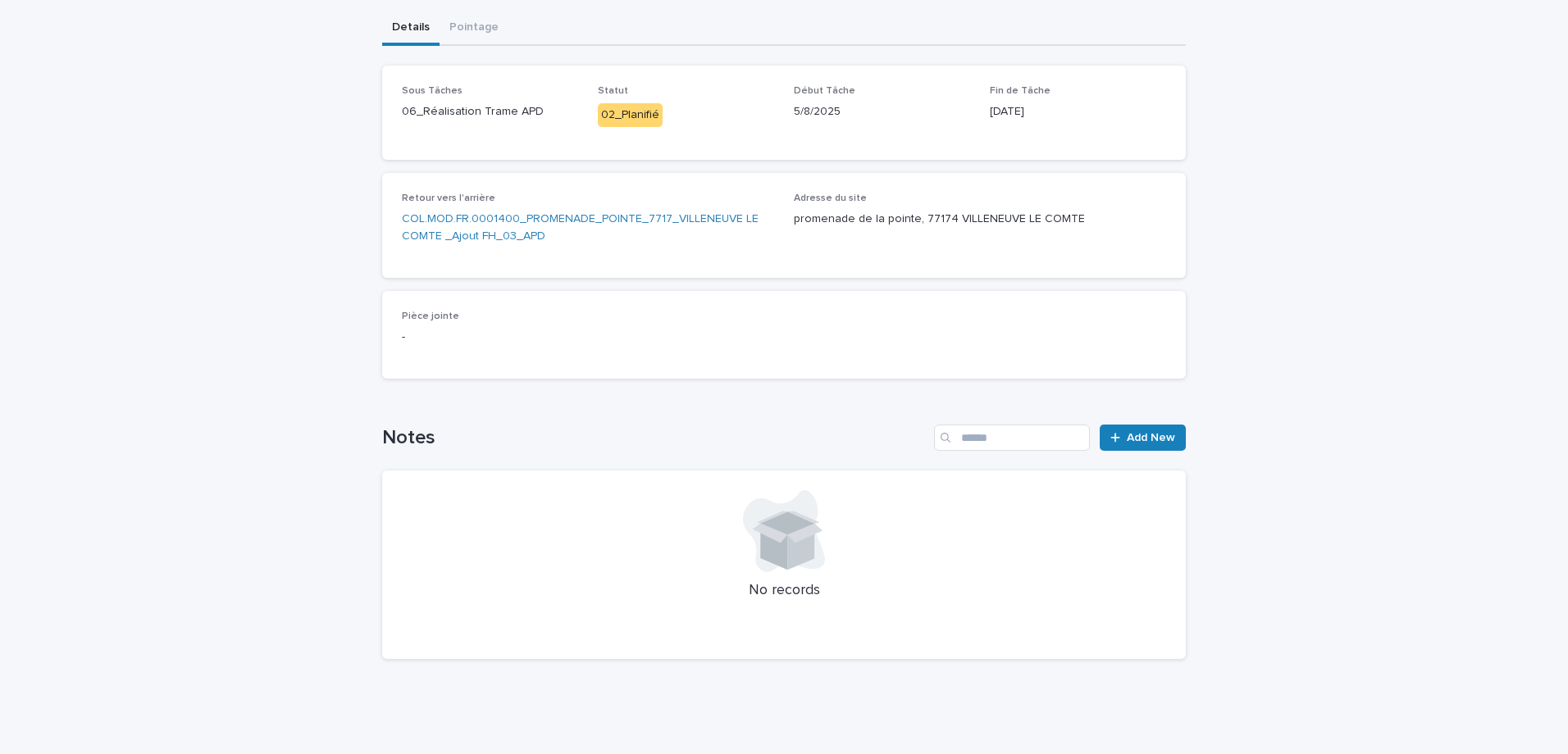 scroll, scrollTop: 0, scrollLeft: 0, axis: both 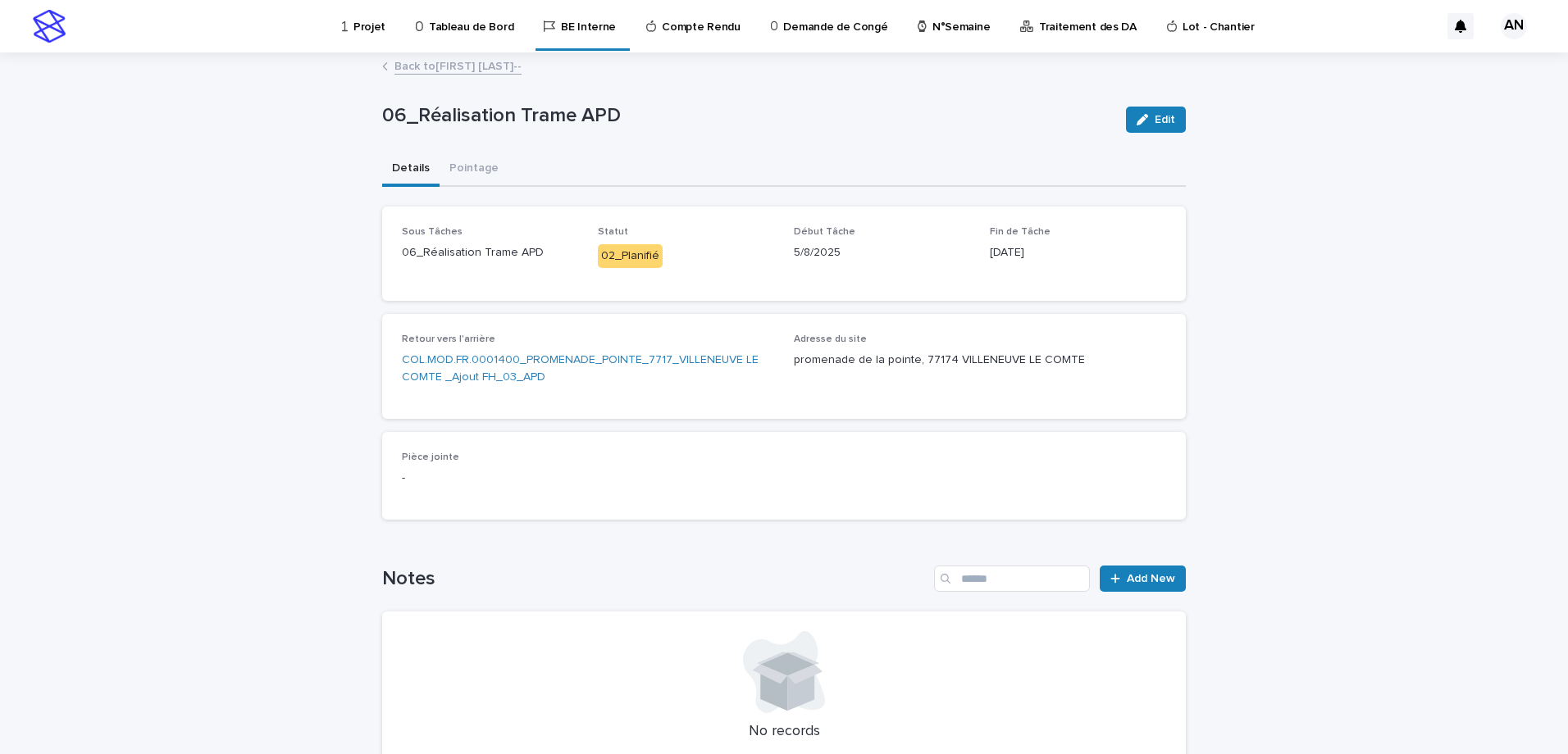 click on "Back to  AIT_MALEK Nizam--" at bounding box center (458, 65) 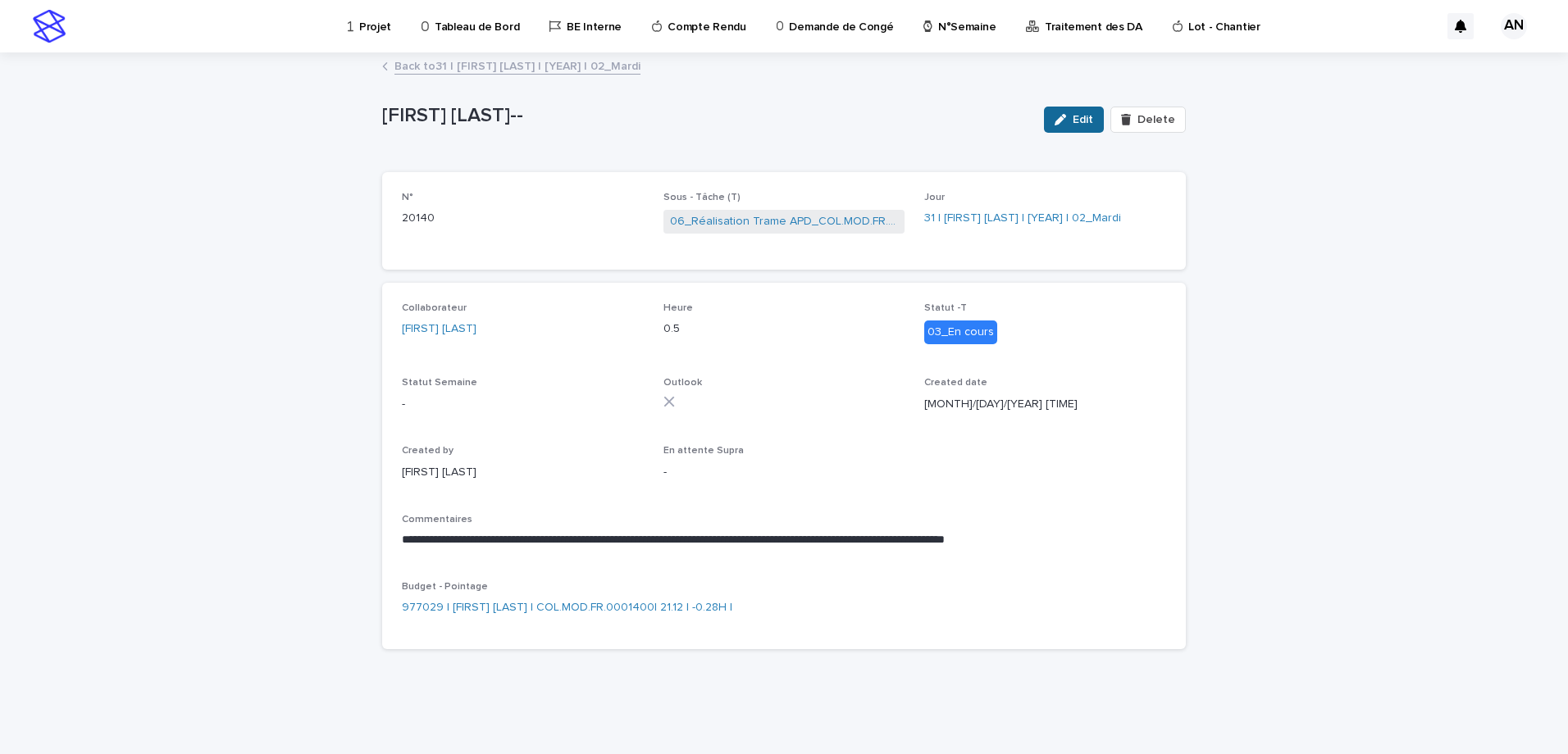 click on "Edit" at bounding box center (1083, 120) 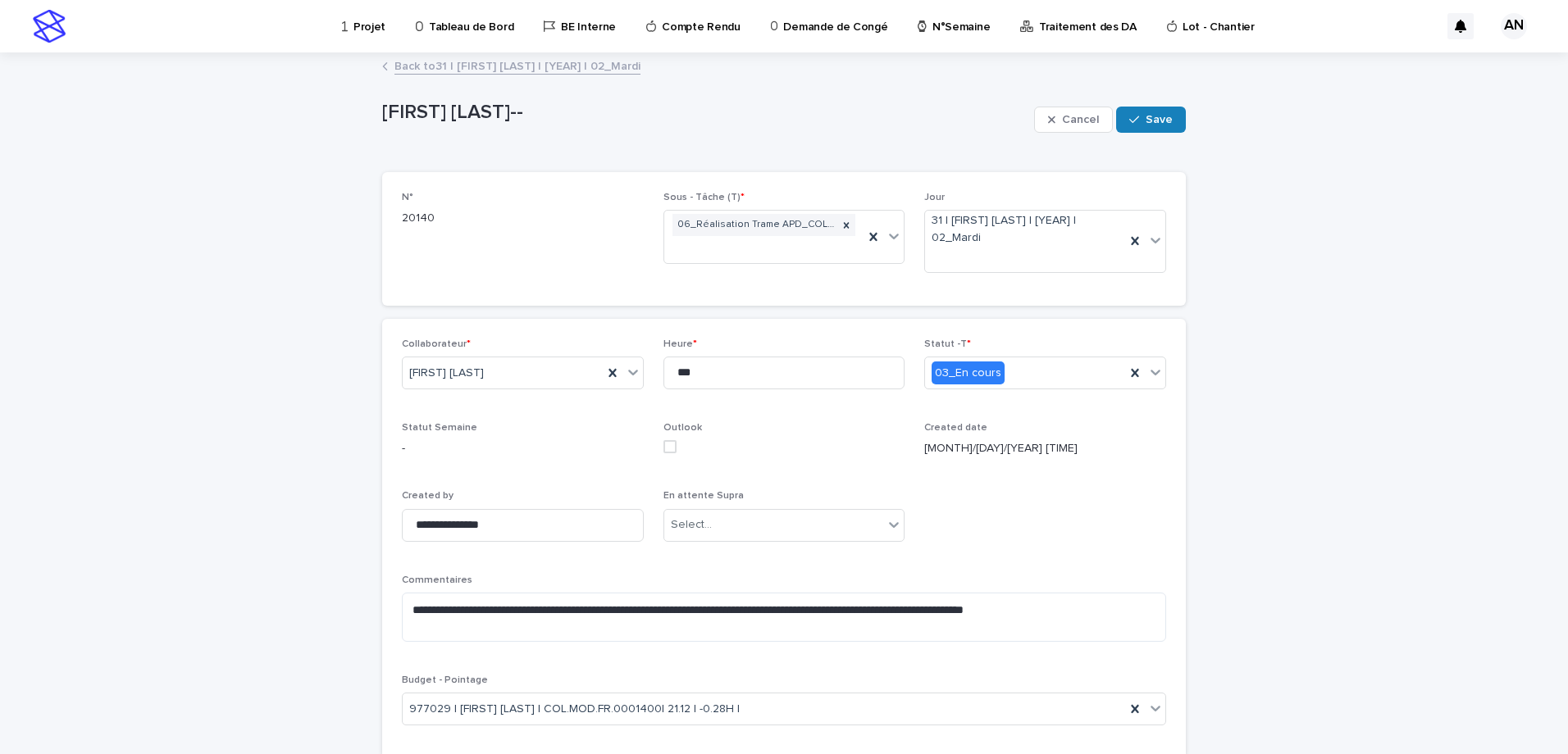 scroll, scrollTop: 82, scrollLeft: 0, axis: vertical 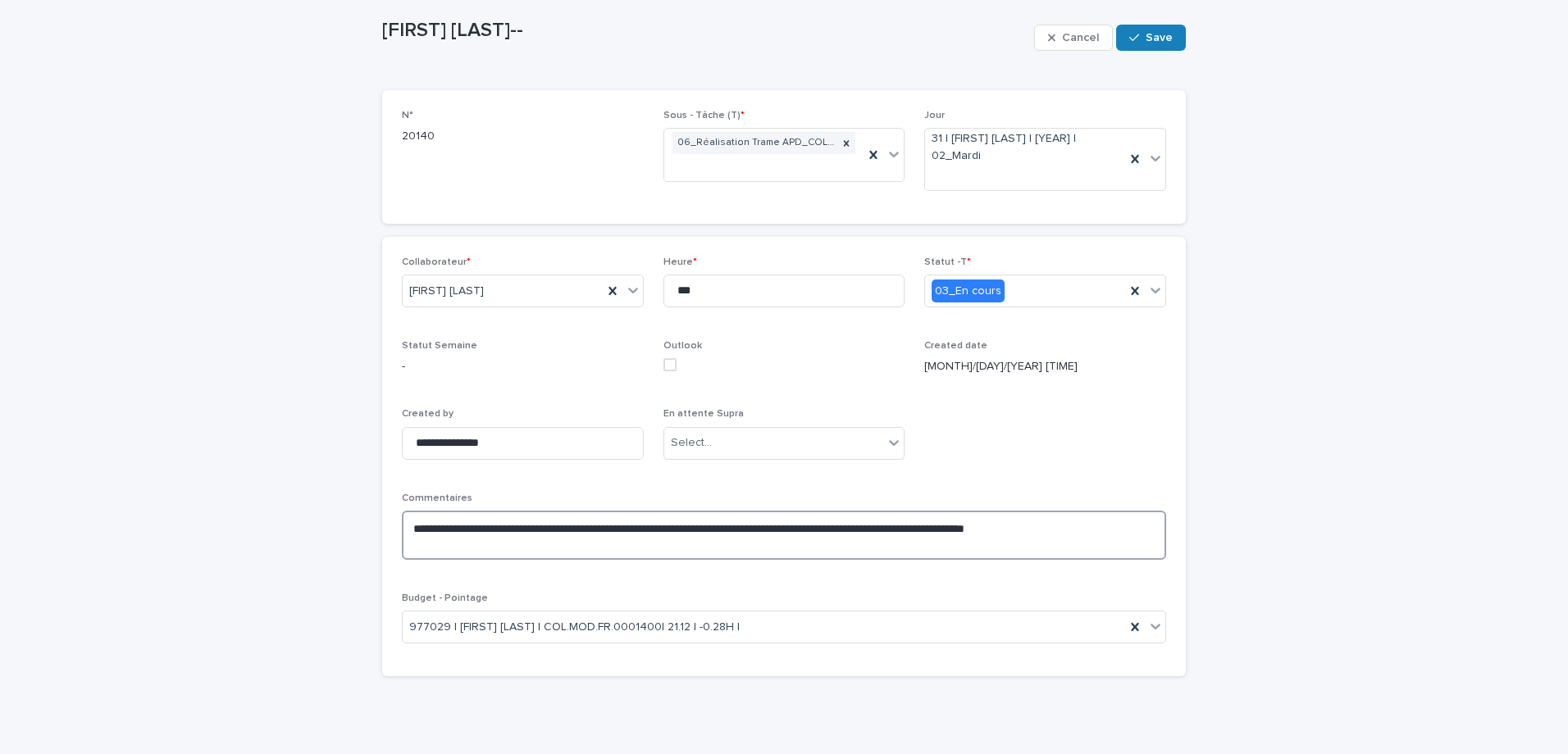 click on "**********" at bounding box center (784, 535) 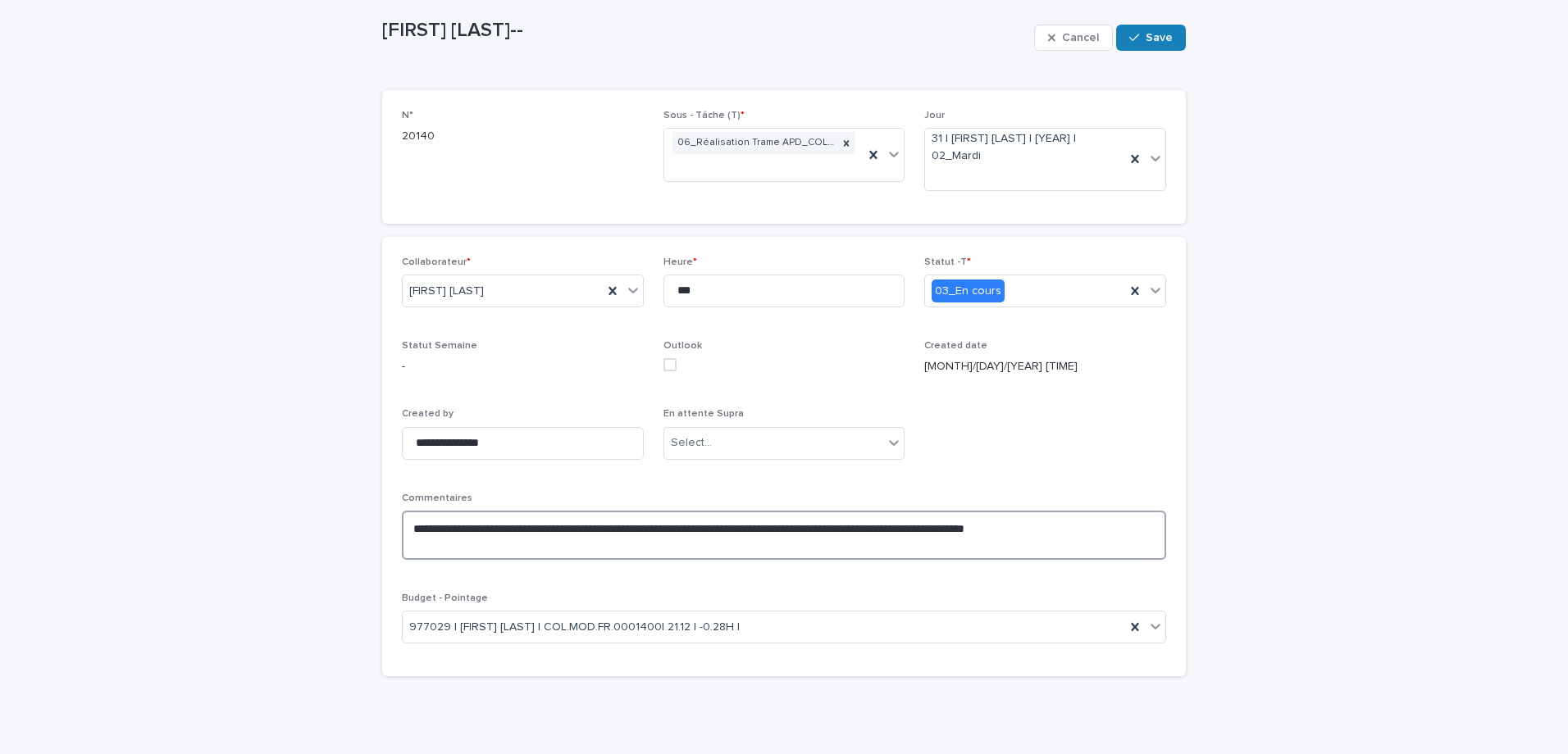paste on "**********" 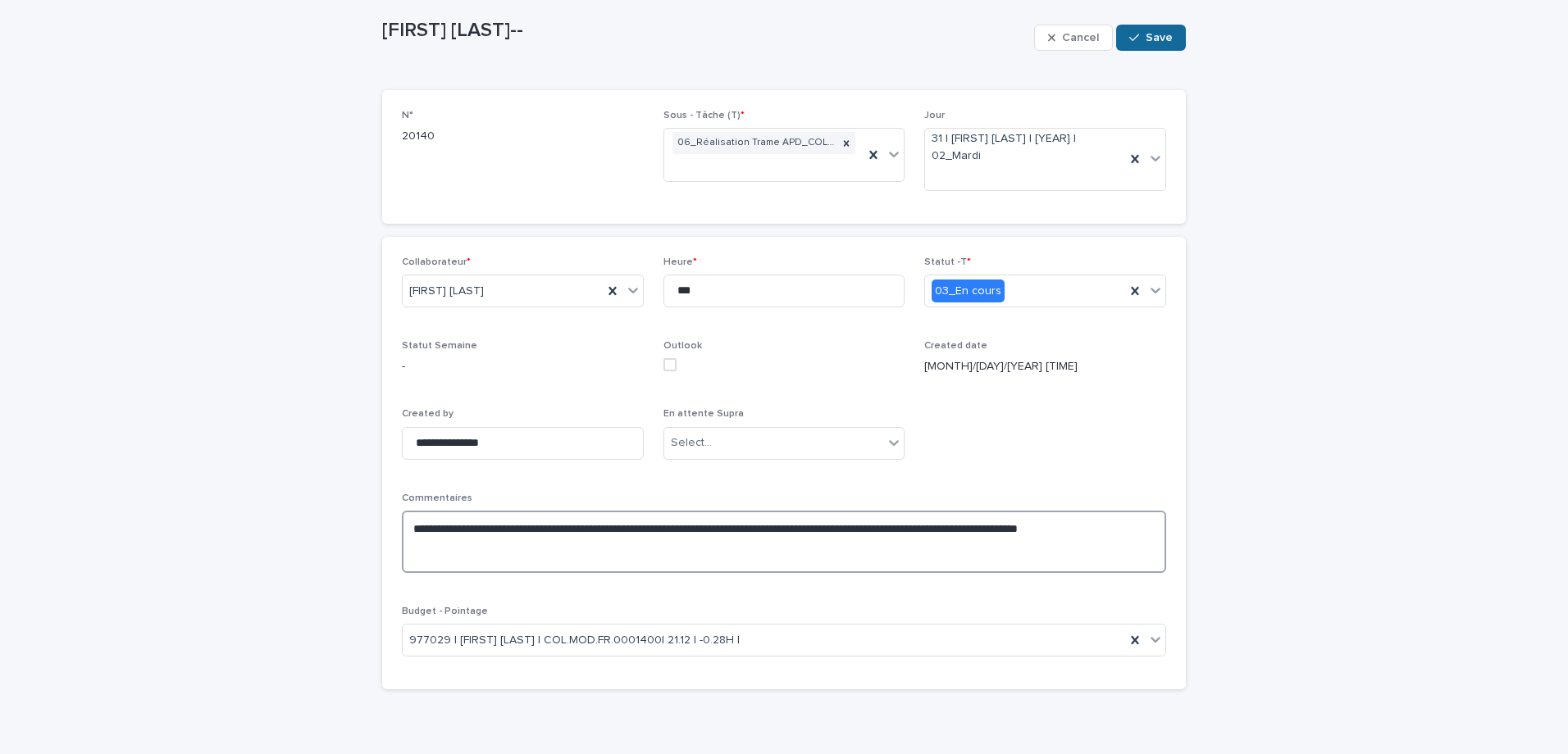 type on "**********" 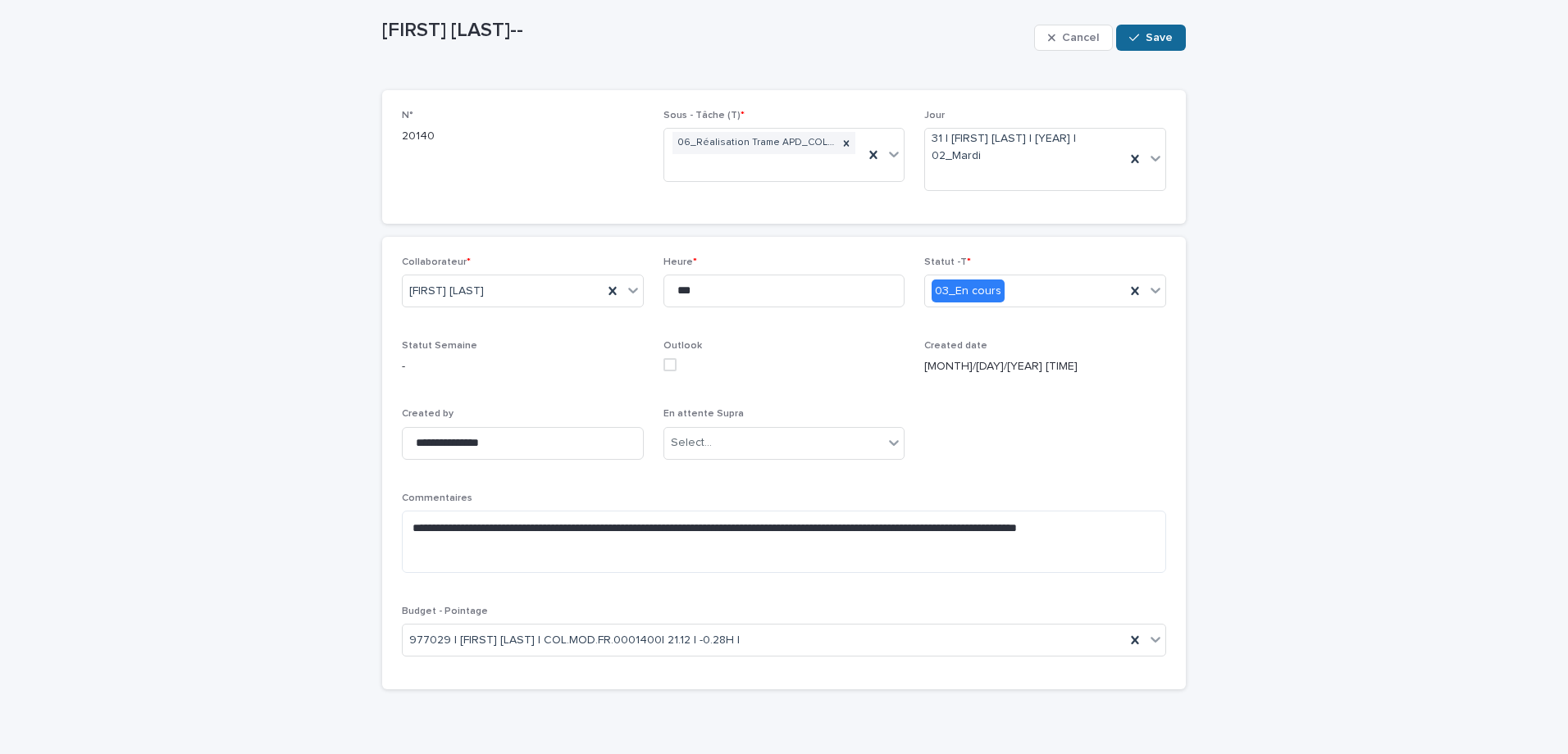 click on "Save" at bounding box center [1159, 38] 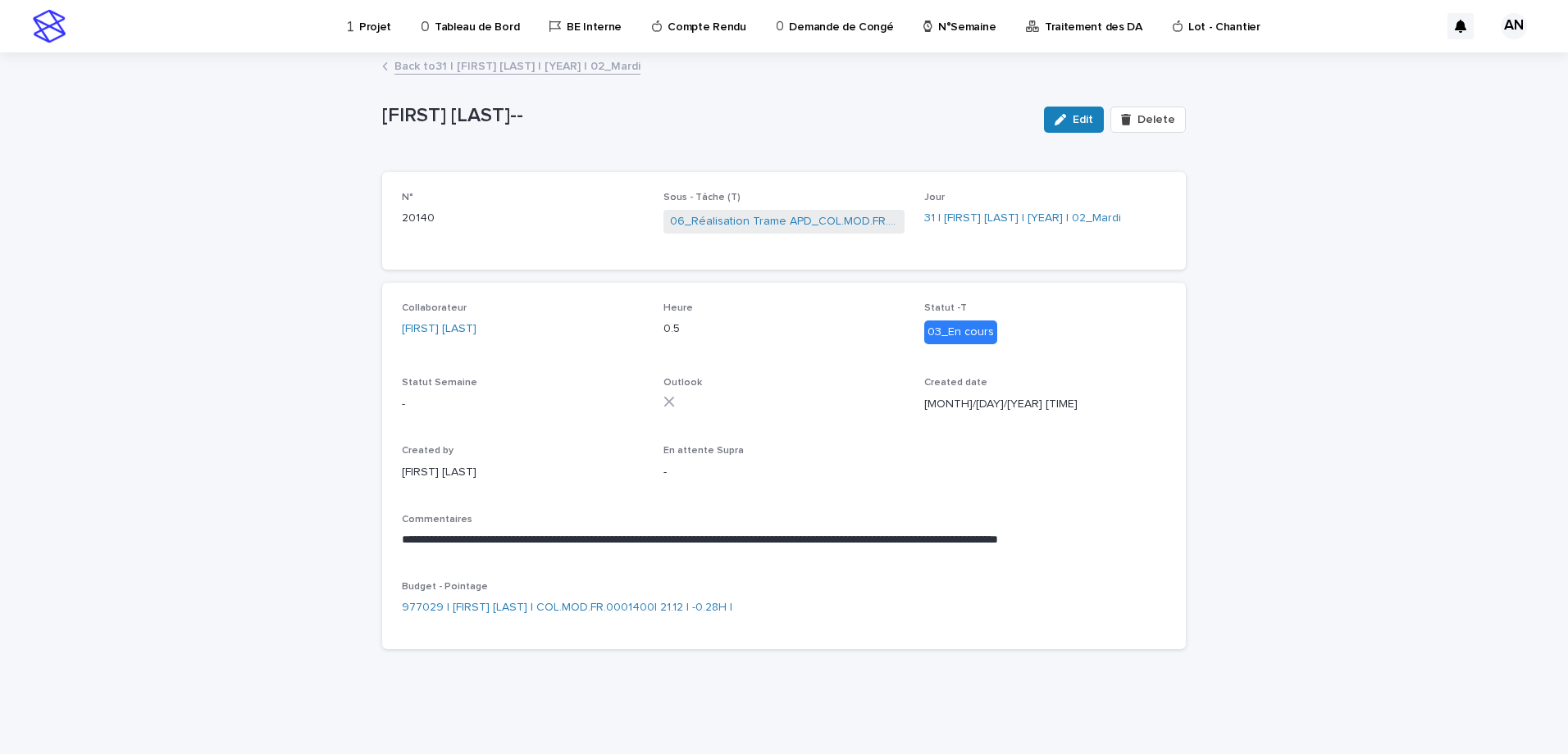 scroll, scrollTop: 0, scrollLeft: 0, axis: both 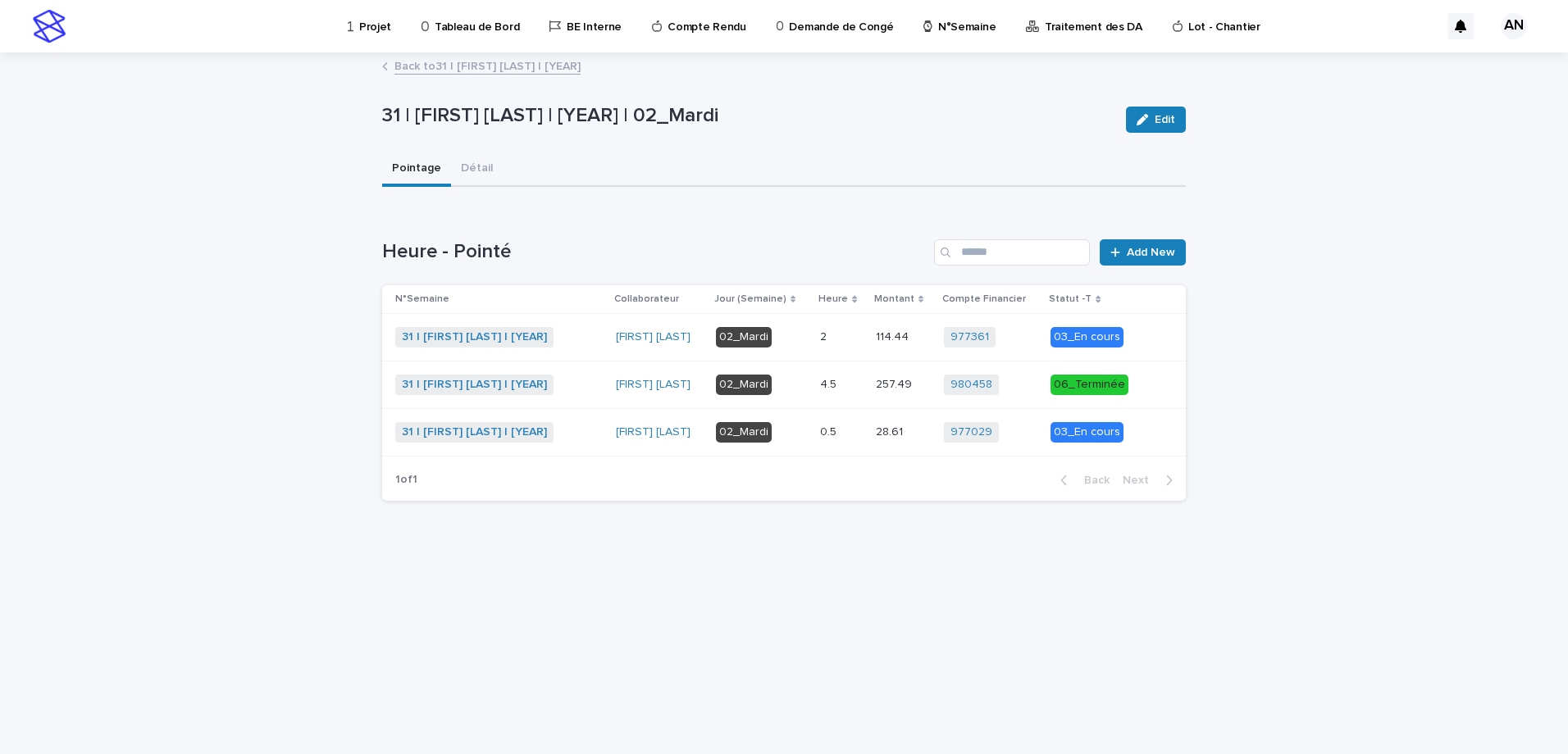 click on "Back to  31 | AIT_MALEK Nizam | 2025" at bounding box center [487, 65] 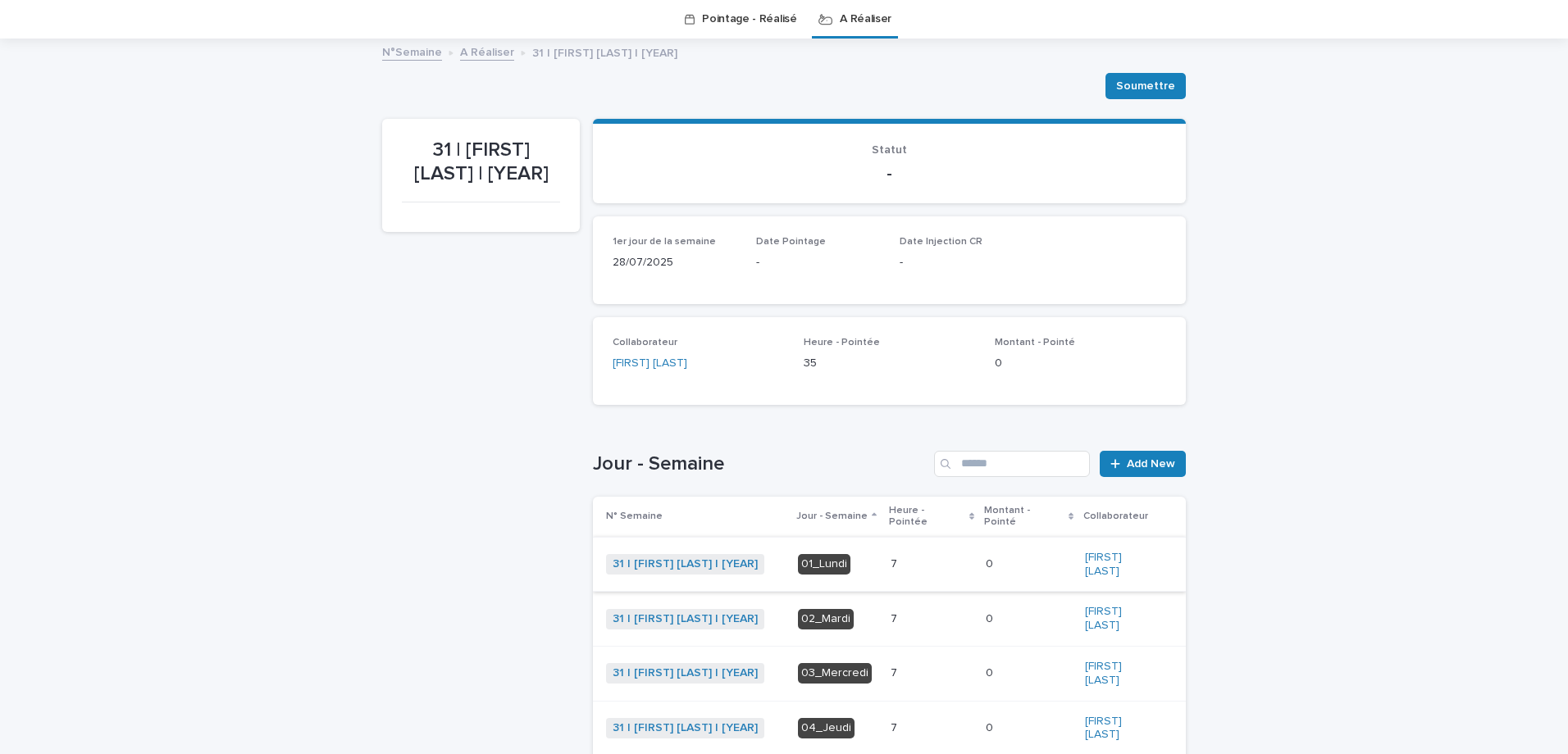 scroll, scrollTop: 216, scrollLeft: 0, axis: vertical 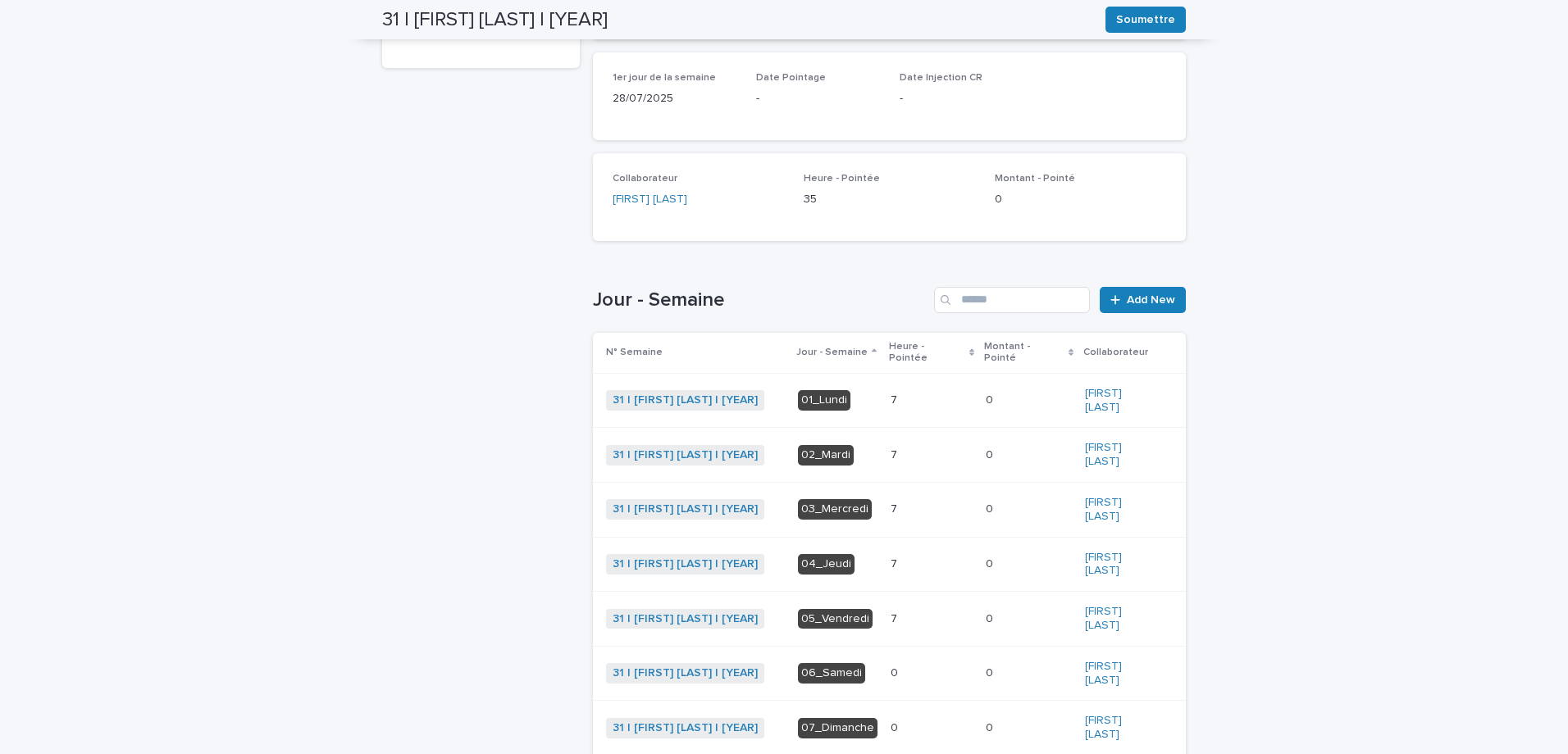 click on "7 7" at bounding box center (932, 455) 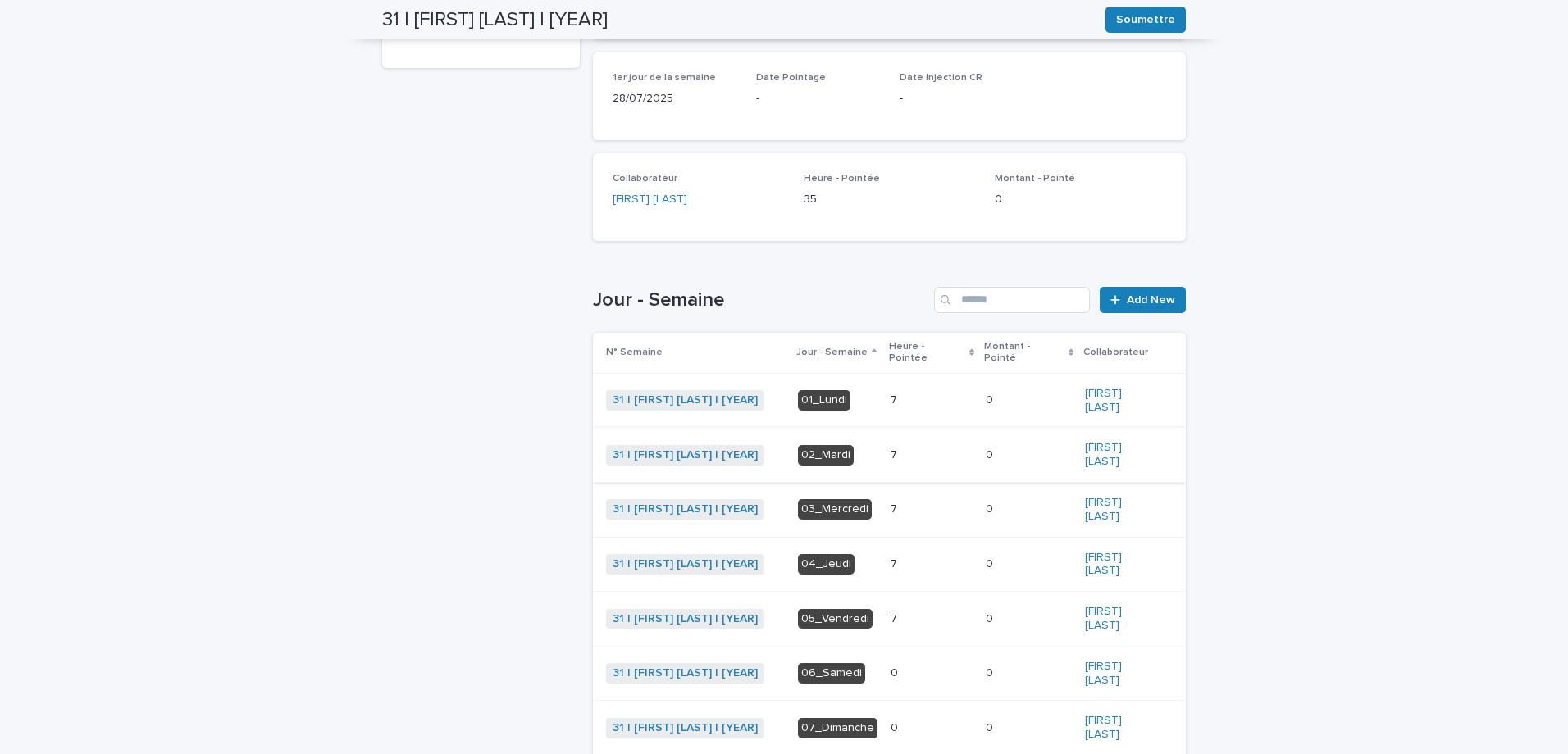 scroll, scrollTop: 0, scrollLeft: 0, axis: both 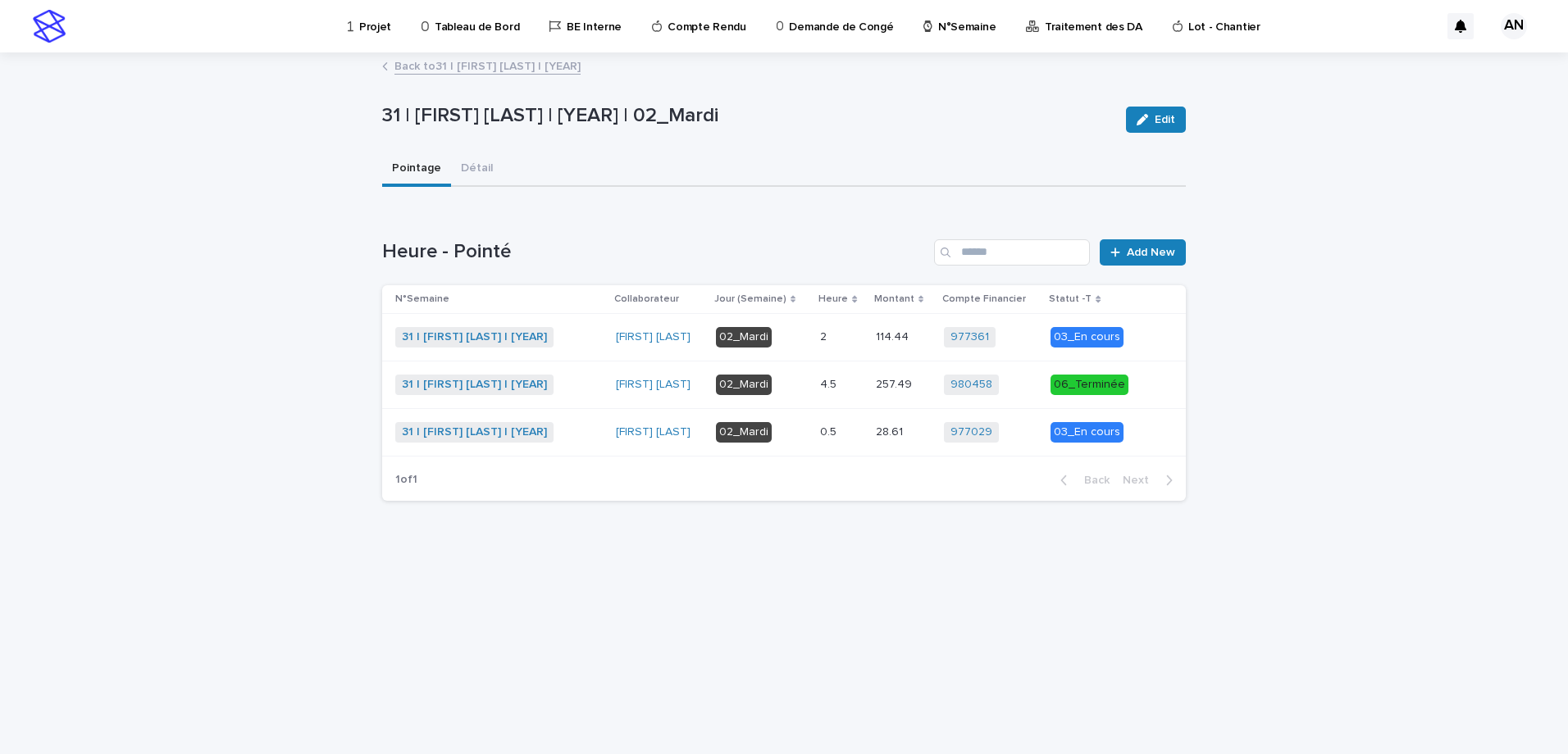 click on "Back to  31 | AIT_MALEK Nizam | 2025" at bounding box center (487, 65) 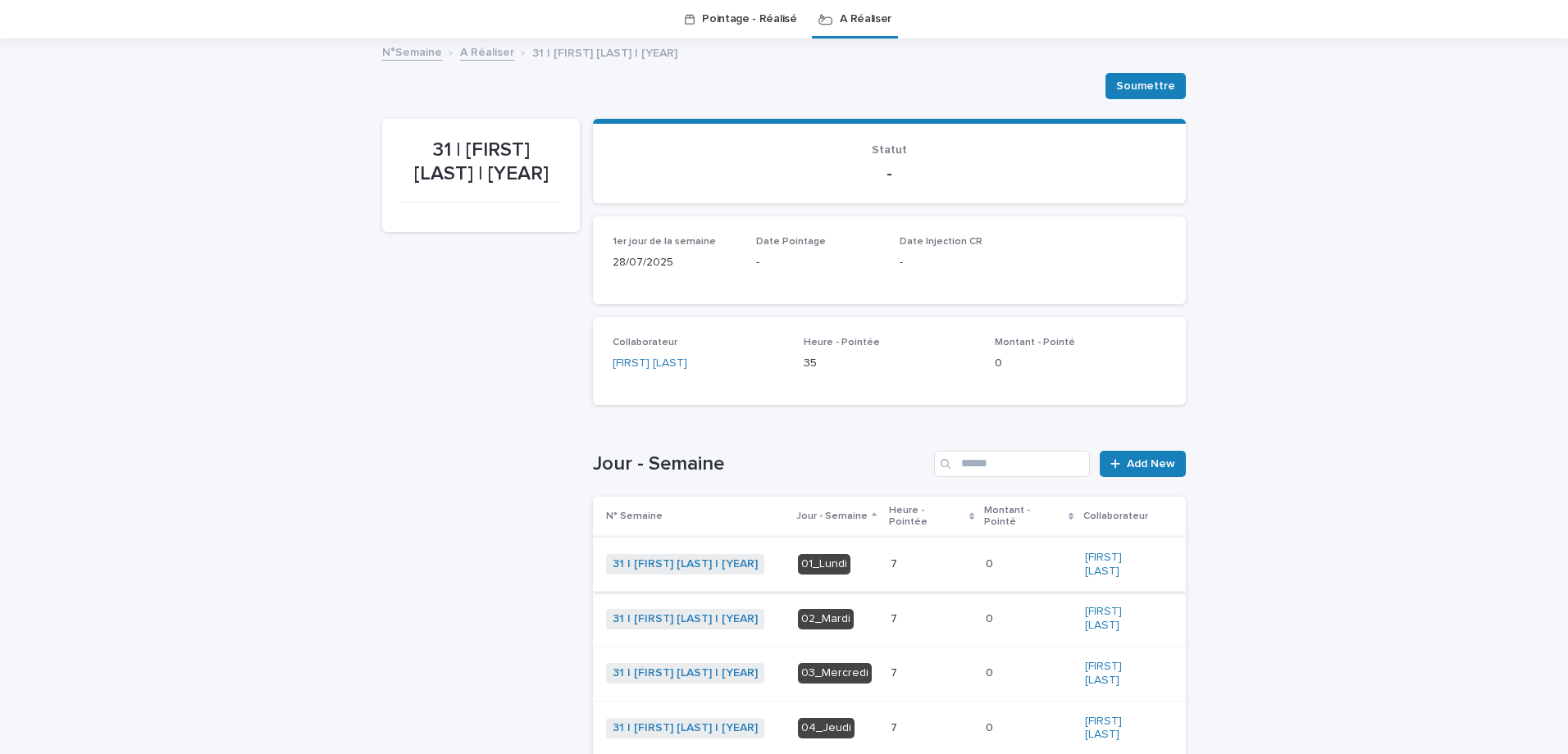scroll, scrollTop: 216, scrollLeft: 0, axis: vertical 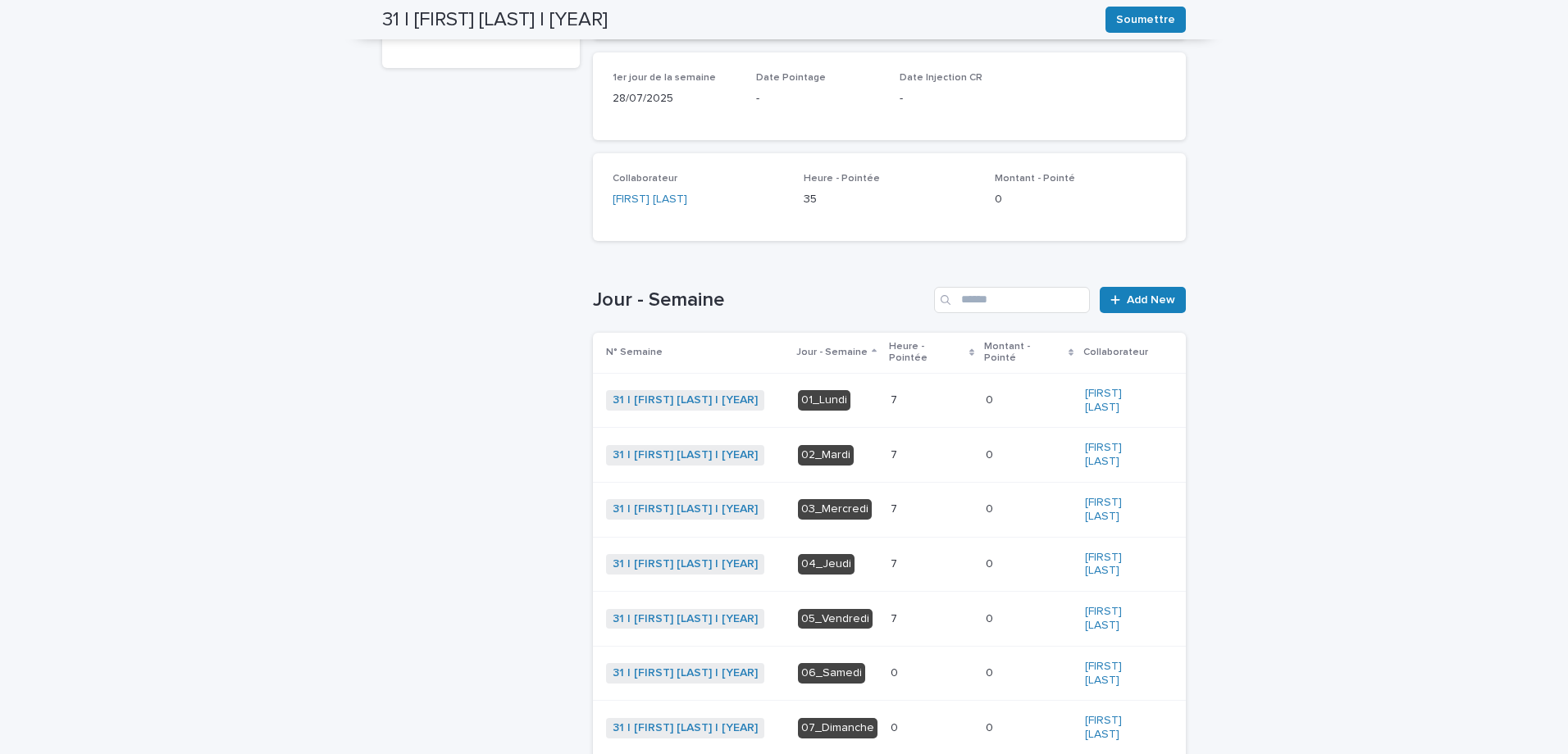 click at bounding box center (932, 509) 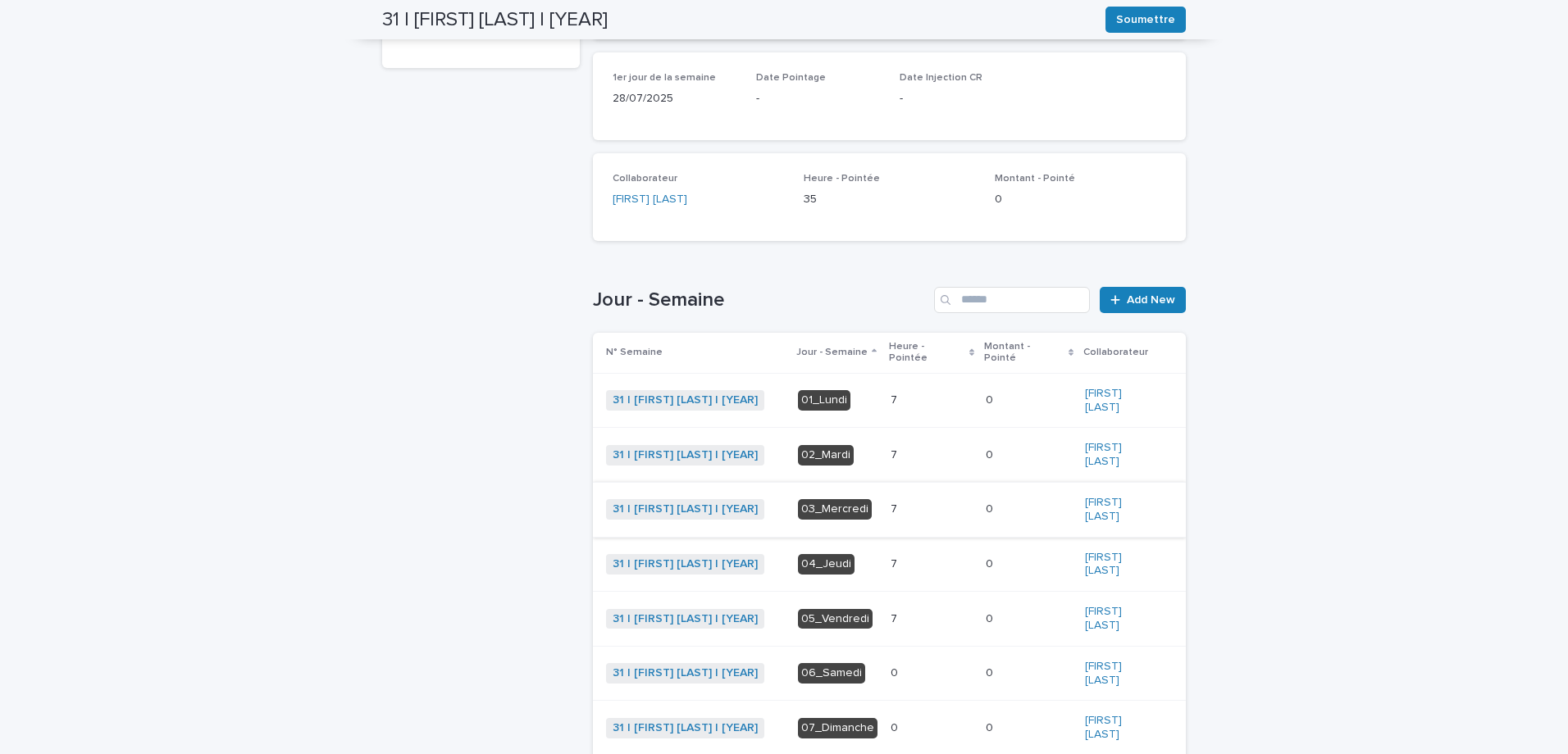 scroll, scrollTop: 0, scrollLeft: 0, axis: both 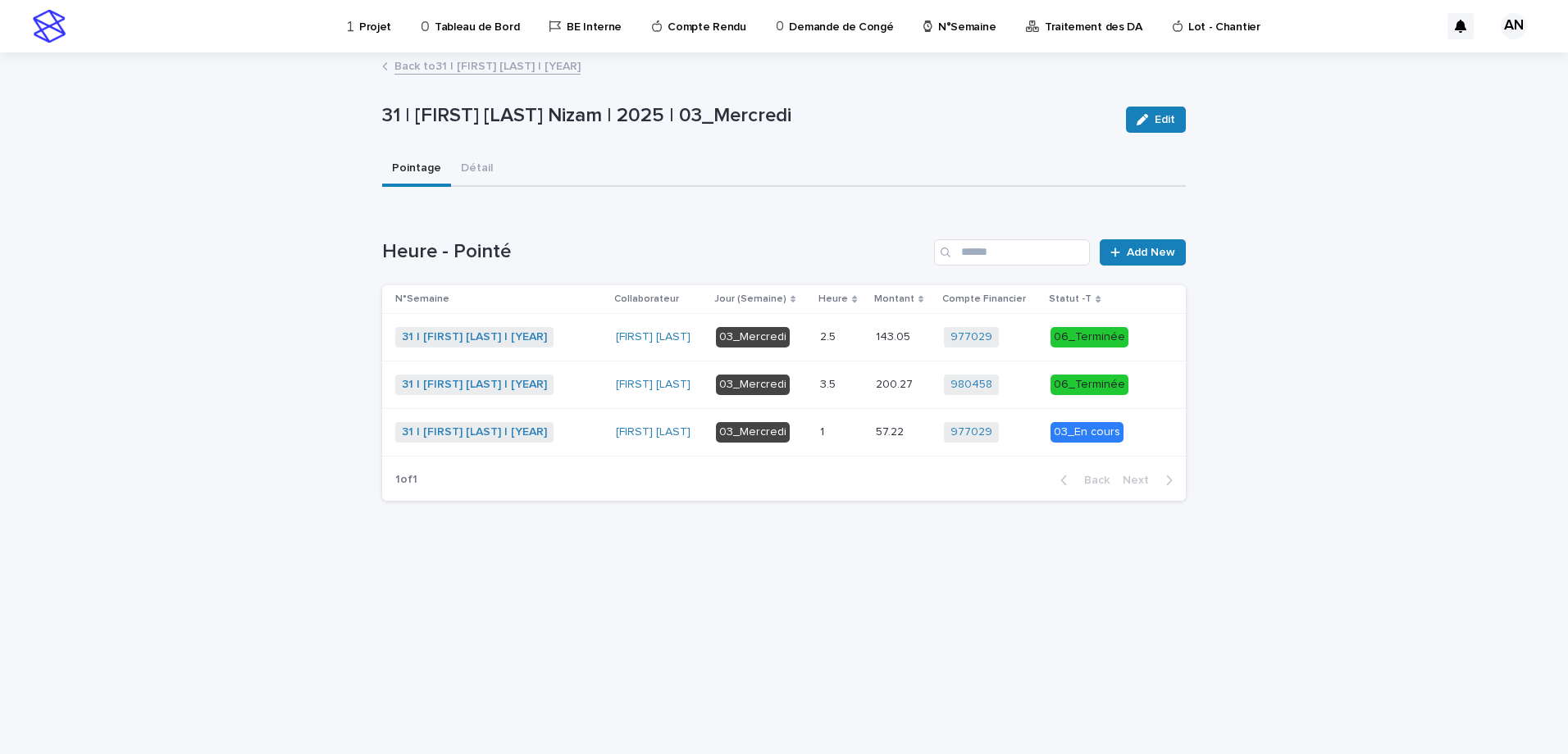 click at bounding box center [841, 432] 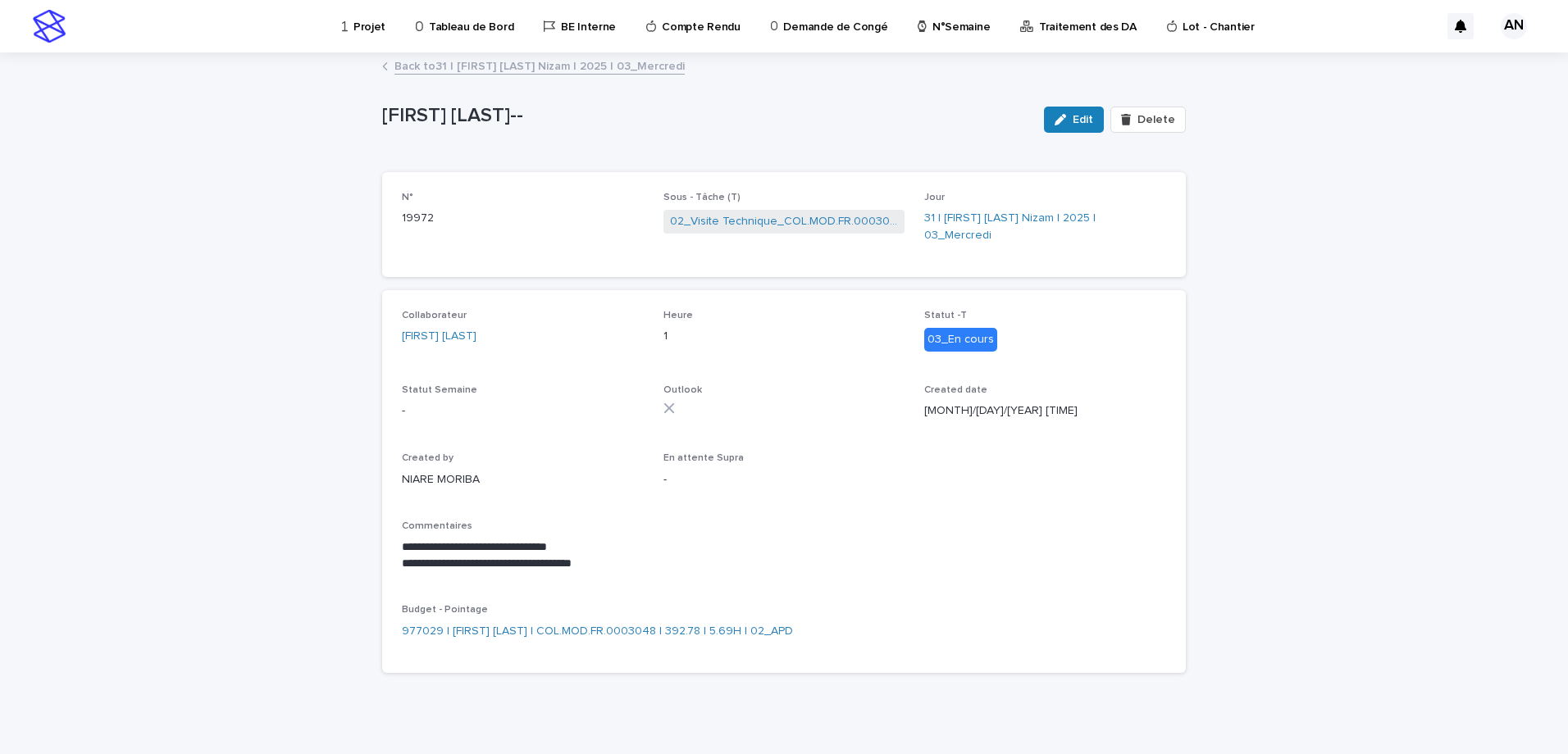 click on "Back to  31 | AIT_MALEK Nizam | 2025 | 03_Mercredi" at bounding box center (540, 65) 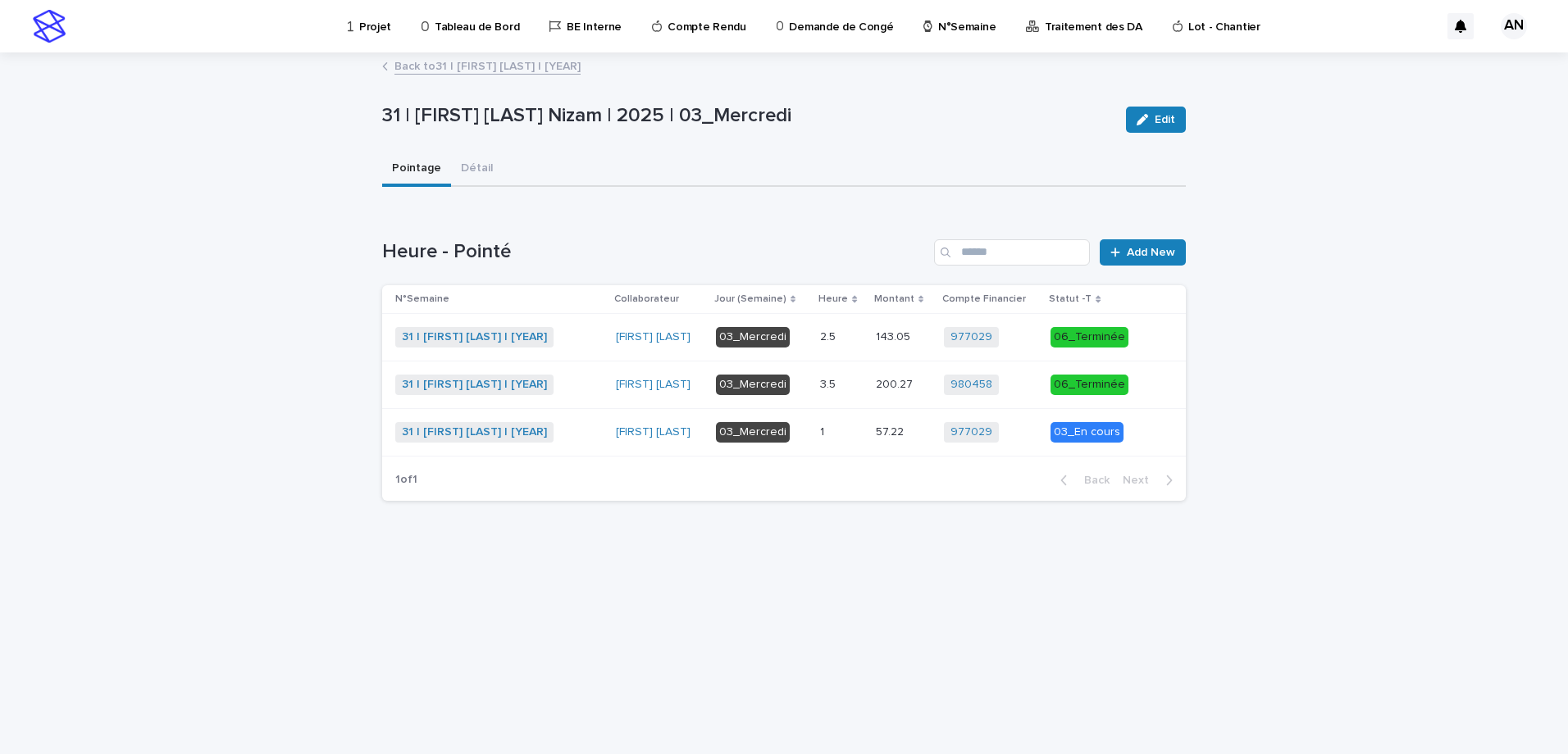 click on "Back to  31 | AIT_MALEK Nizam | 2025" at bounding box center [487, 65] 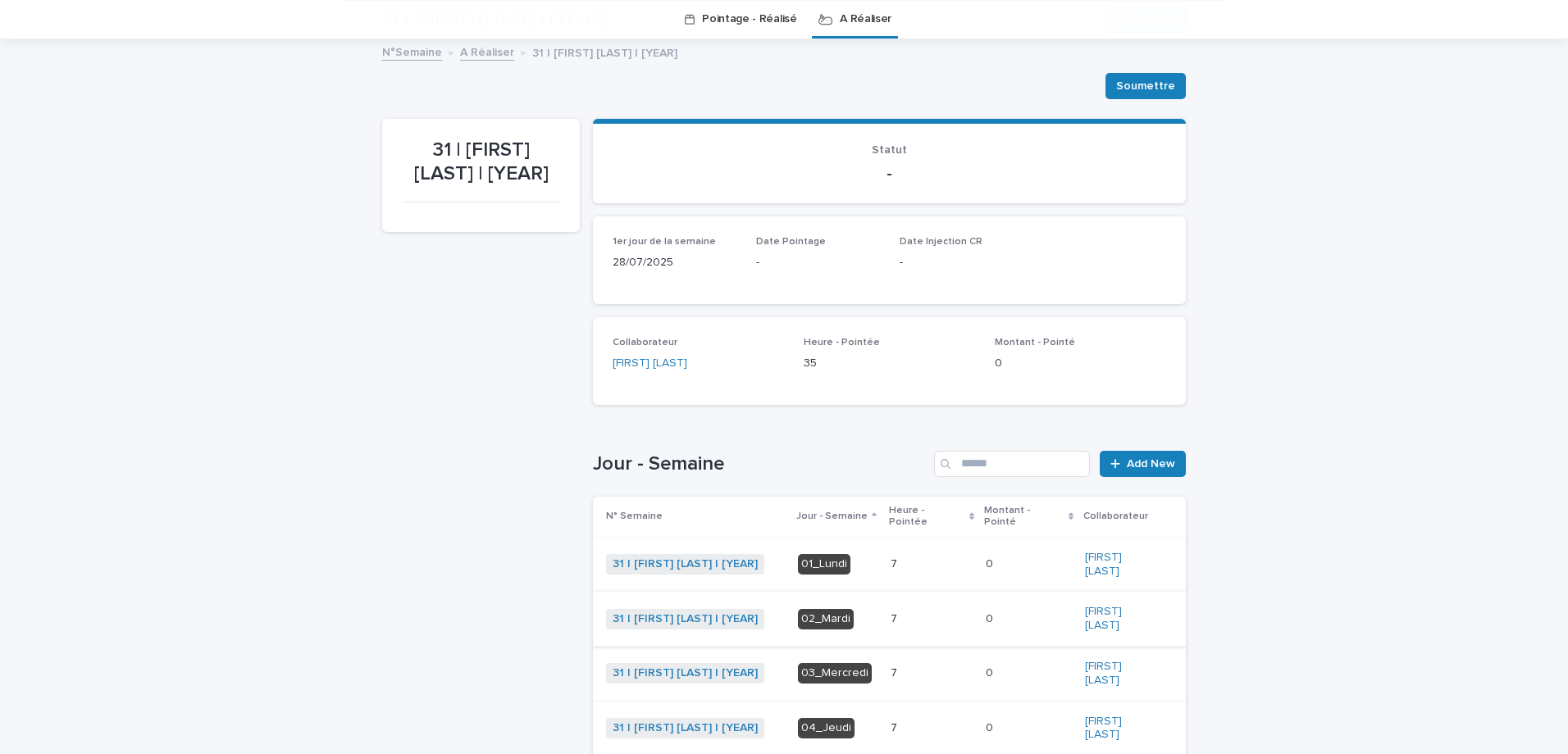 scroll, scrollTop: 298, scrollLeft: 0, axis: vertical 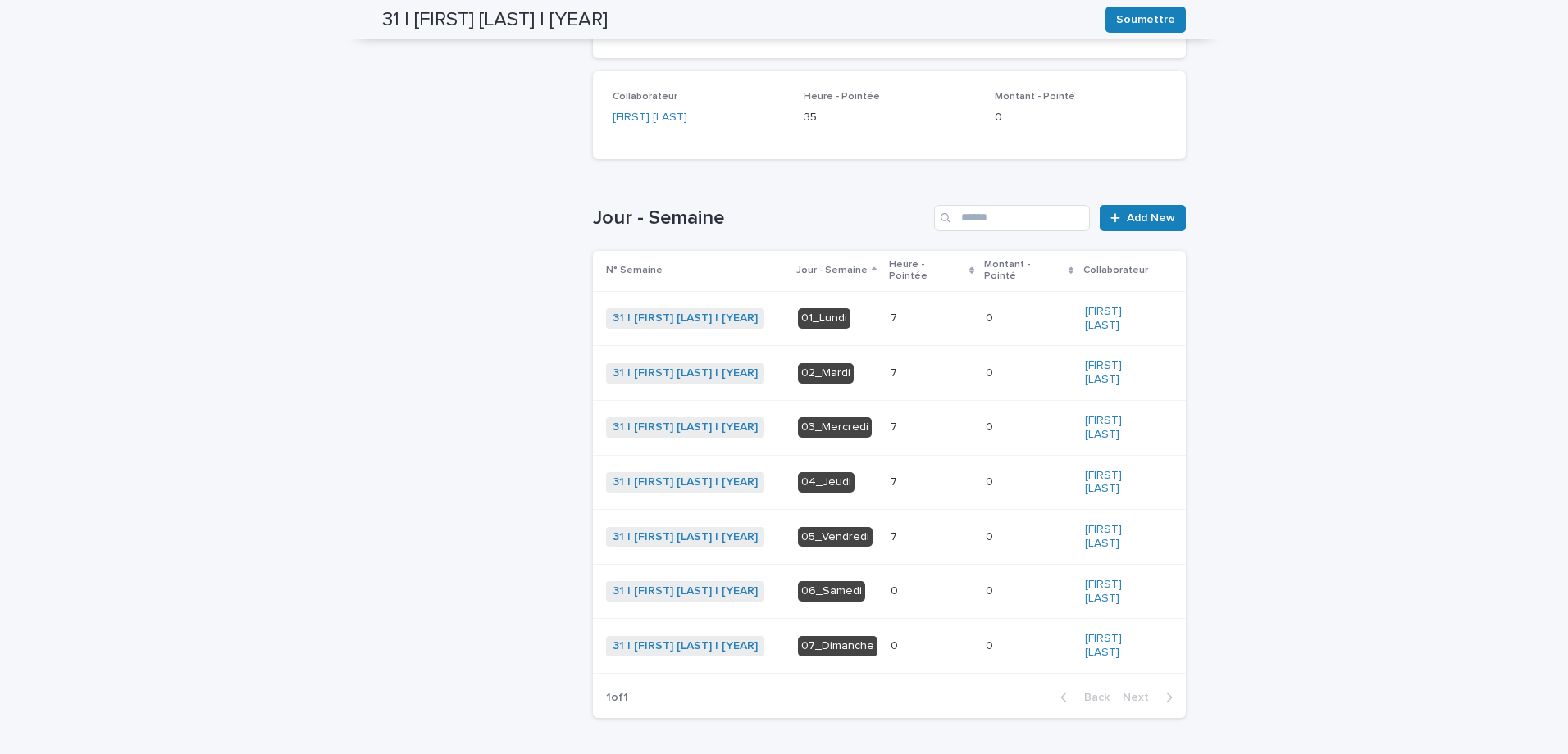 click at bounding box center (932, 427) 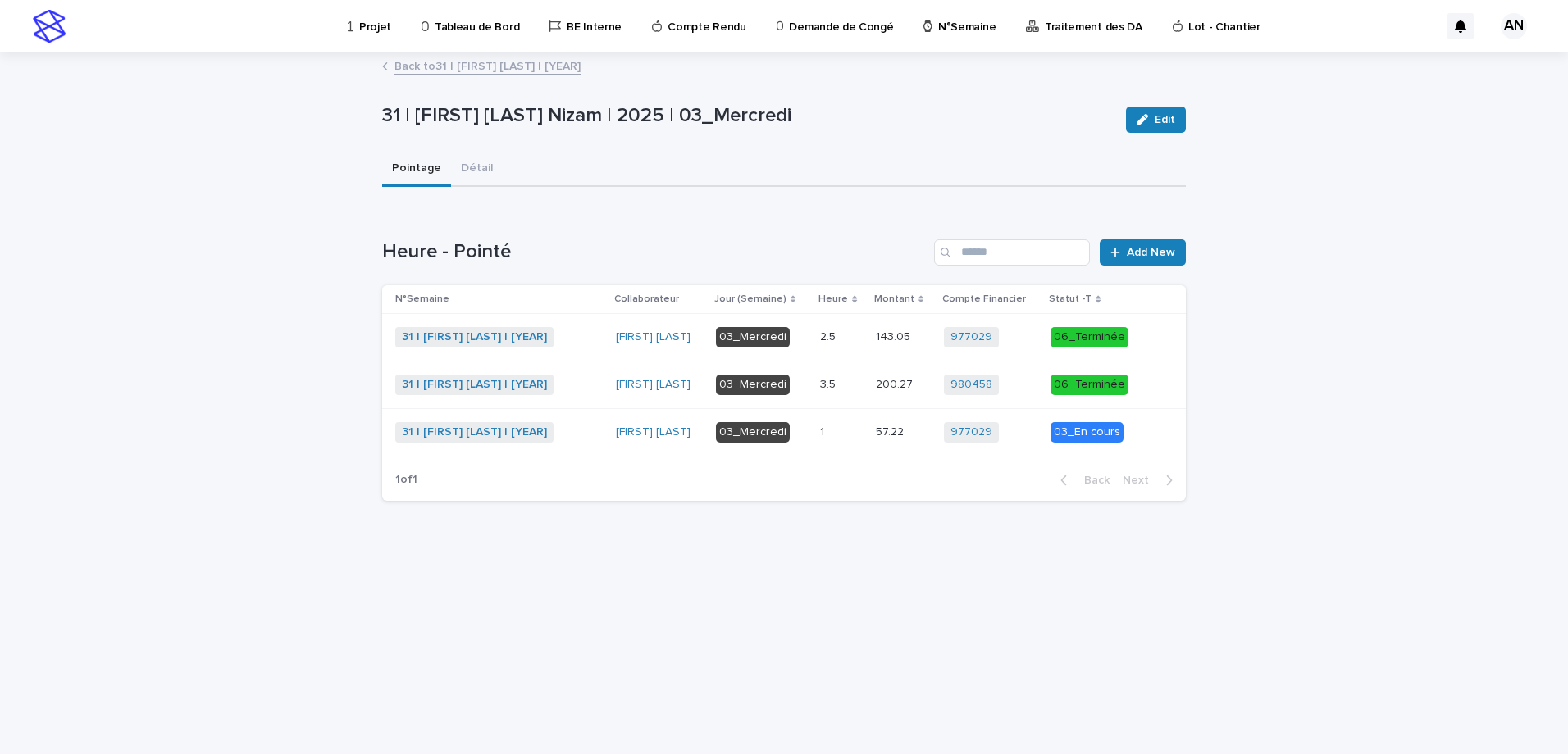 scroll, scrollTop: 0, scrollLeft: 0, axis: both 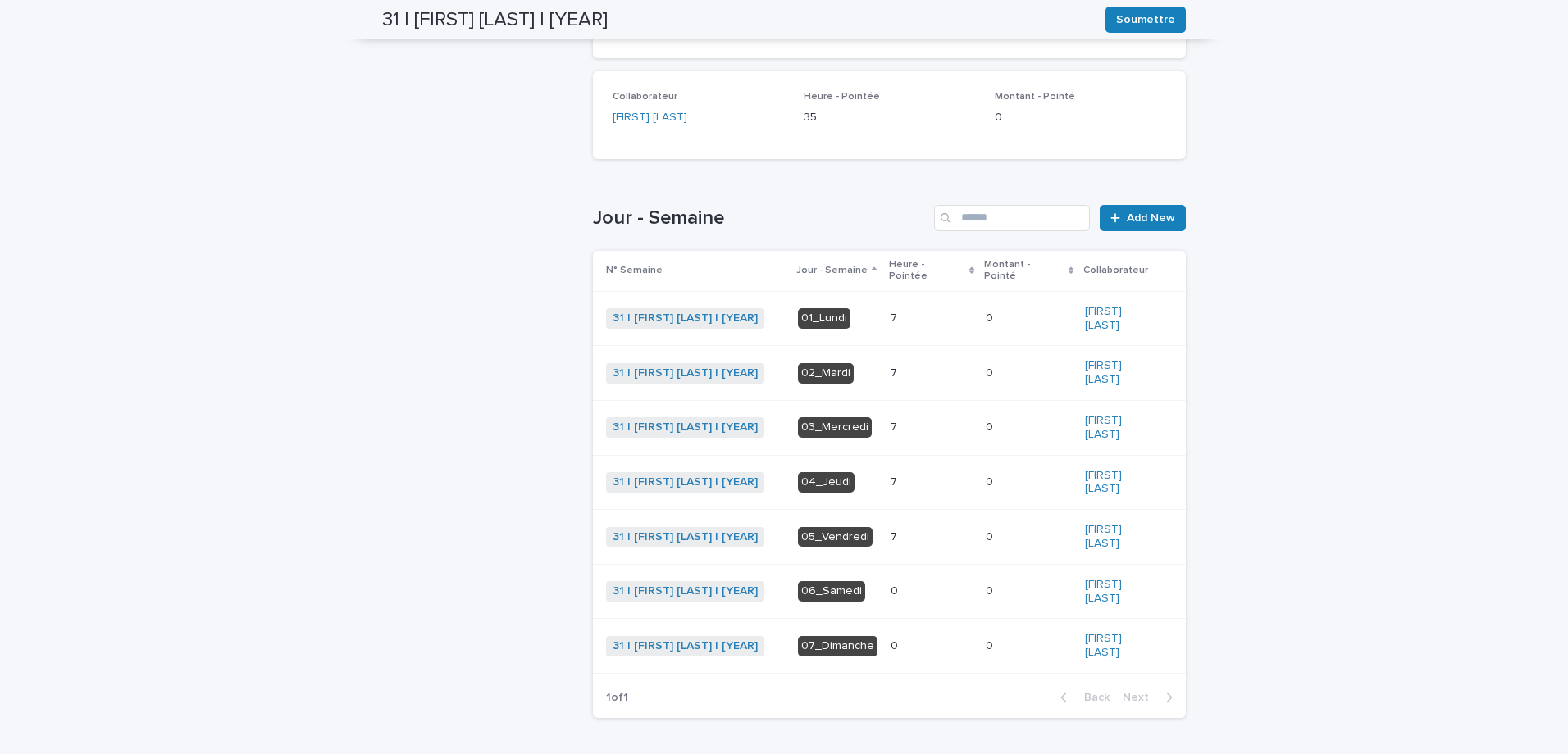 click on "7 7" at bounding box center [932, 482] 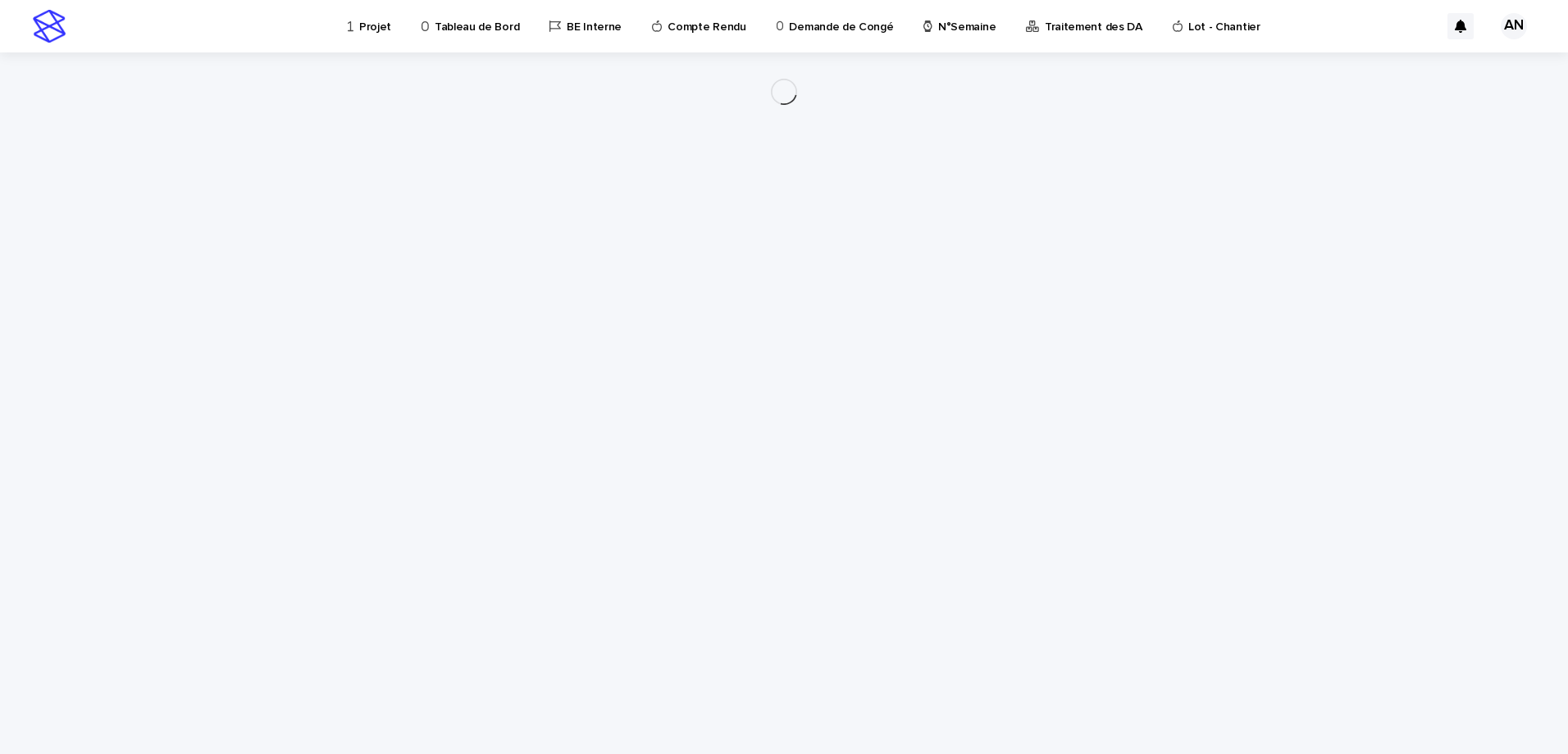 scroll, scrollTop: 0, scrollLeft: 0, axis: both 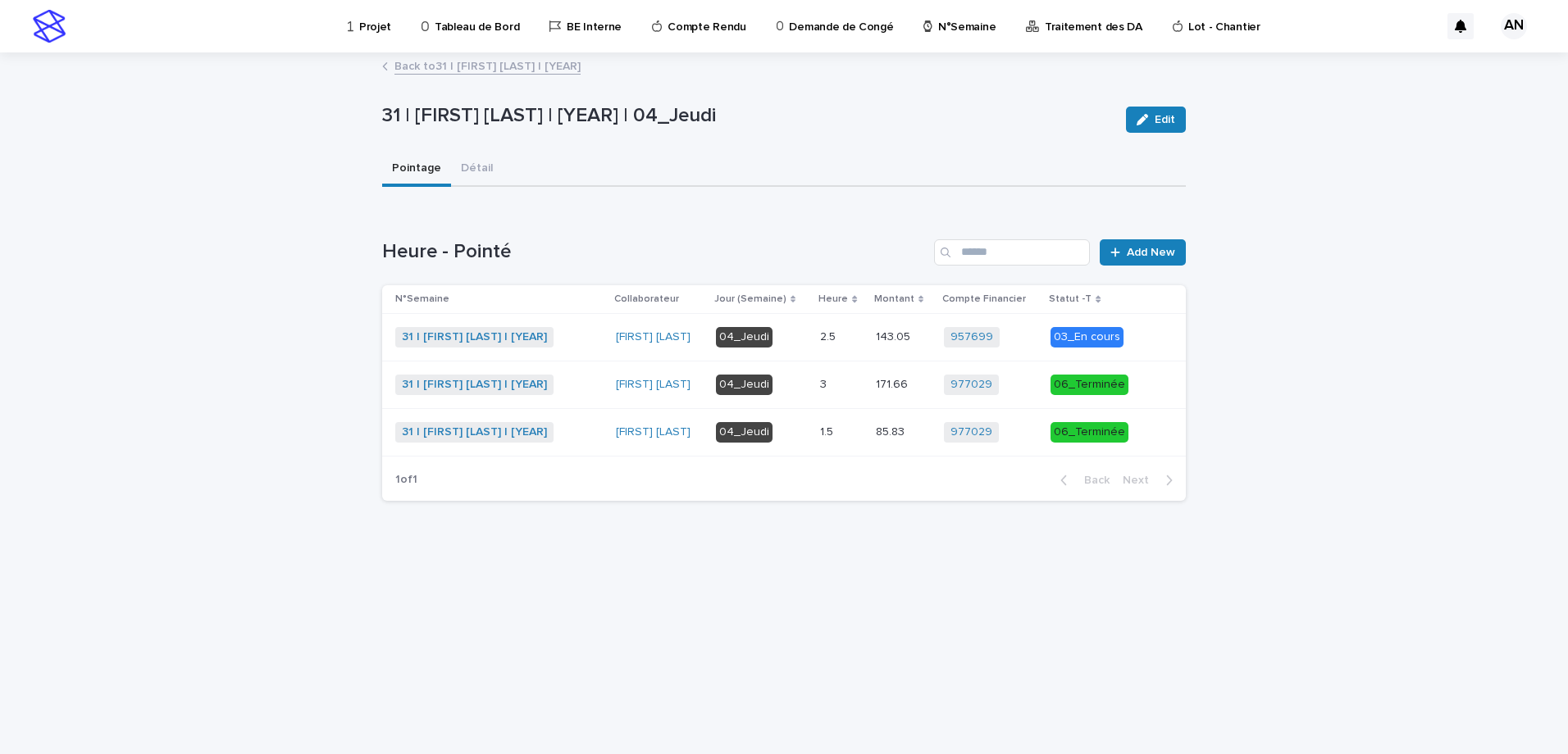 click at bounding box center [841, 337] 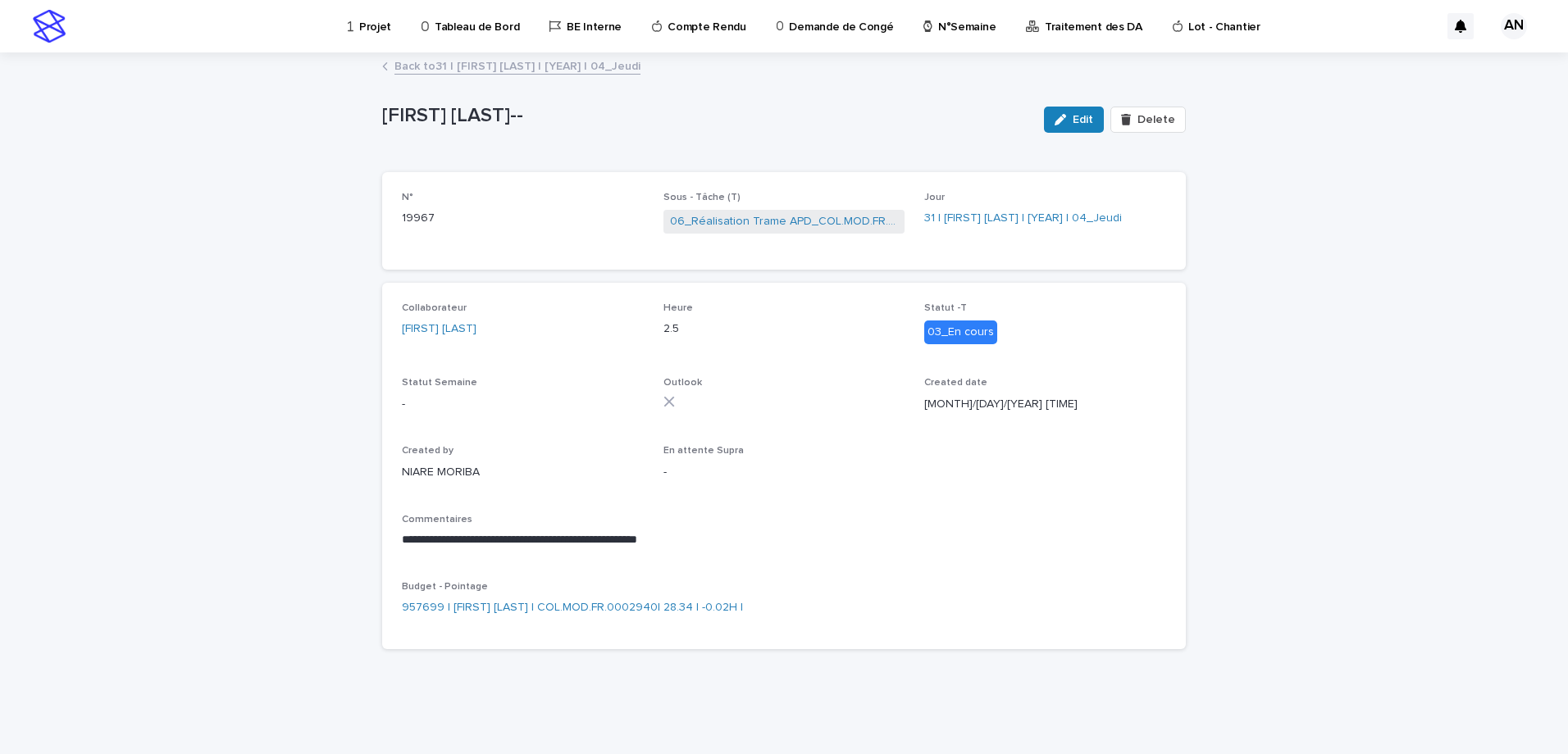 click on "Back to  31 | AIT_MALEK Nizam | 2025 | 04_Jeudi" at bounding box center (517, 65) 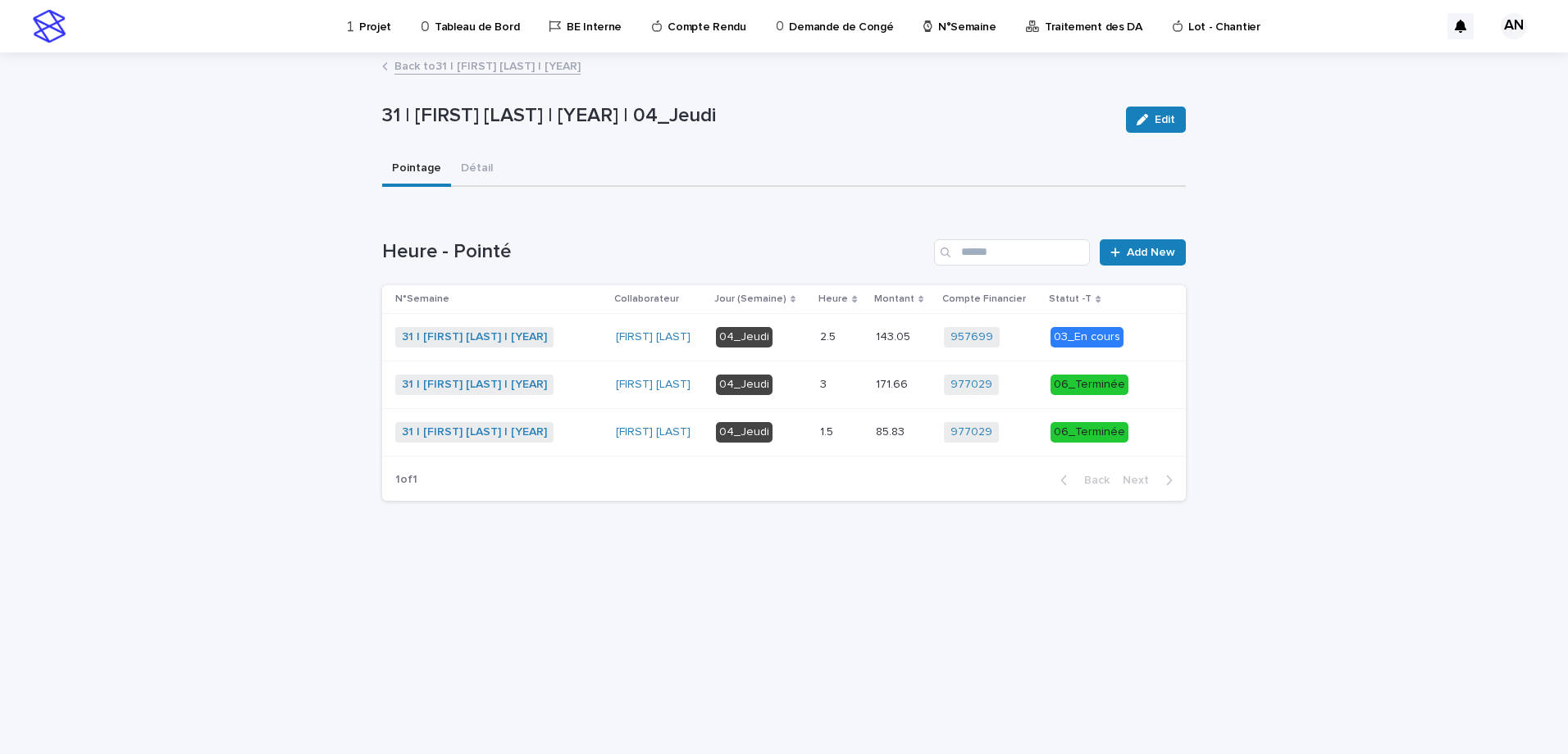 click on "Back to  31 | AIT_MALEK Nizam | 2025" at bounding box center [487, 65] 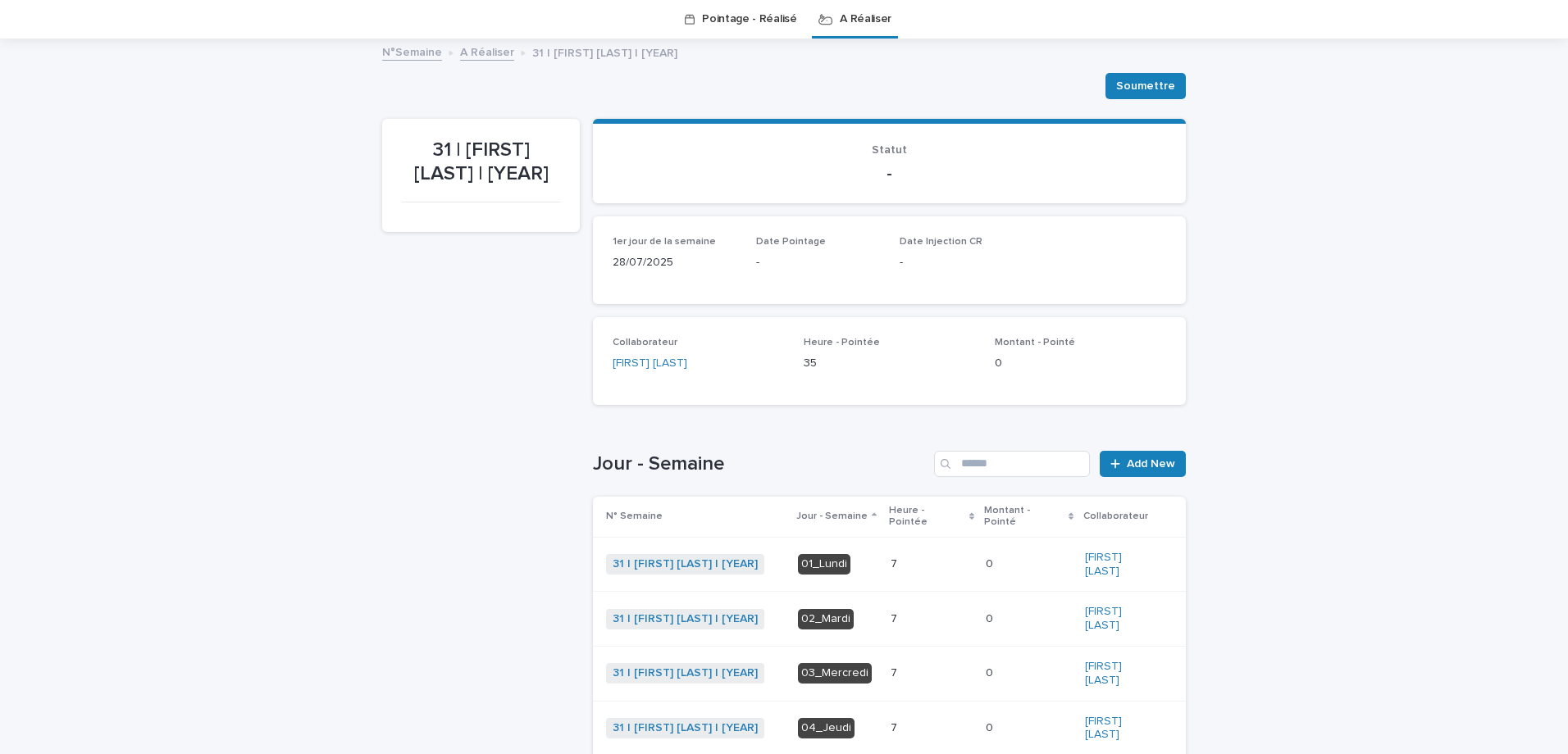 scroll, scrollTop: 298, scrollLeft: 0, axis: vertical 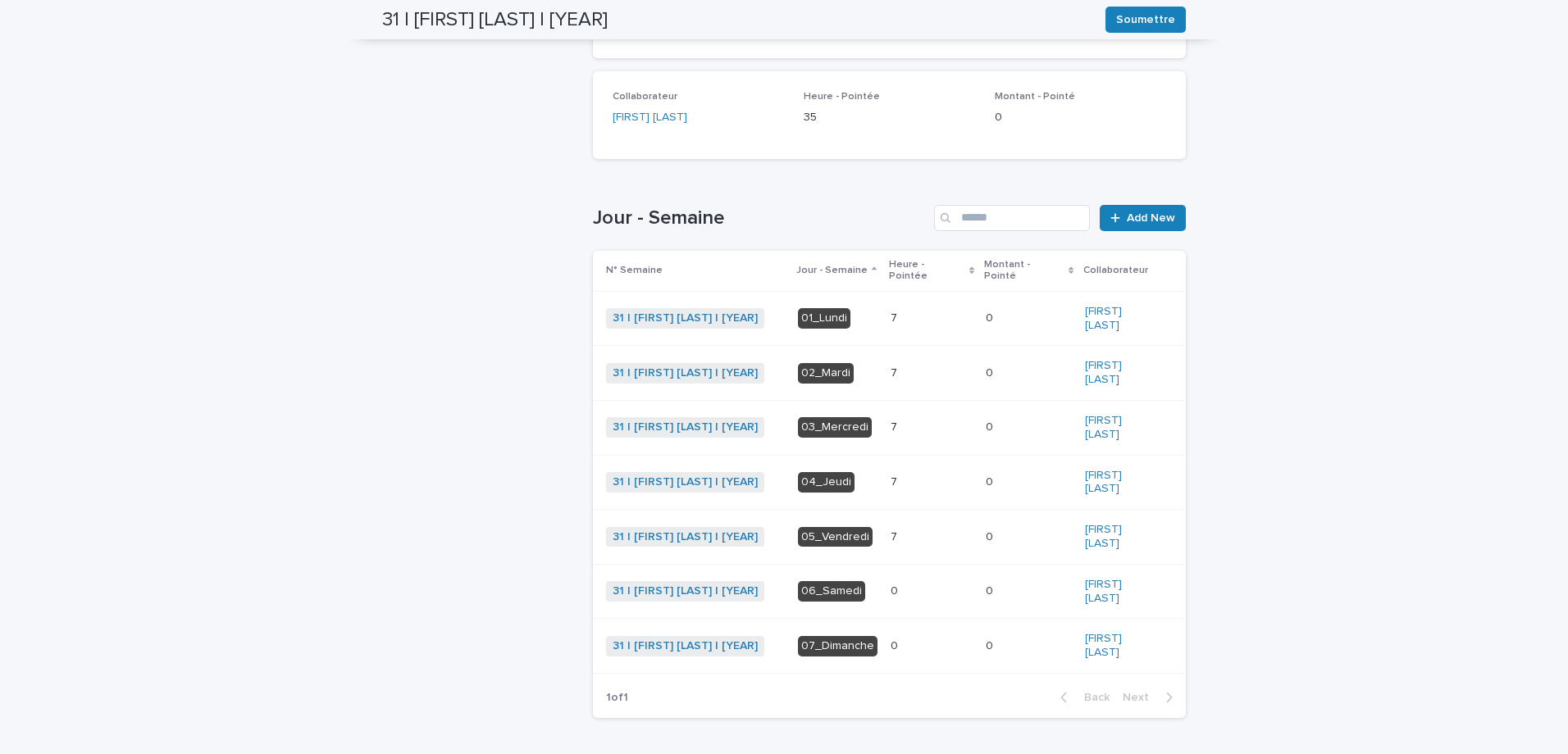 click at bounding box center [932, 482] 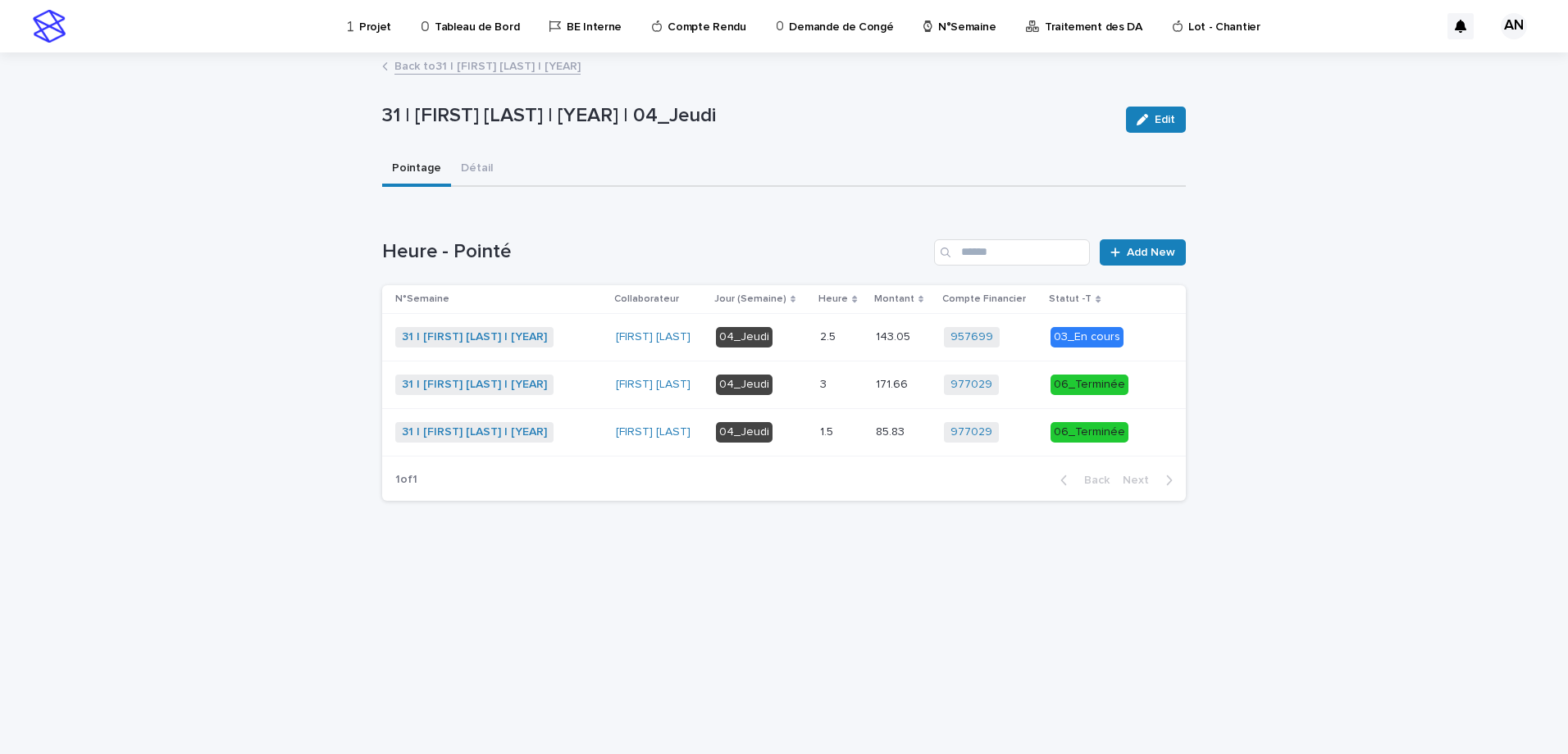 scroll, scrollTop: 0, scrollLeft: 0, axis: both 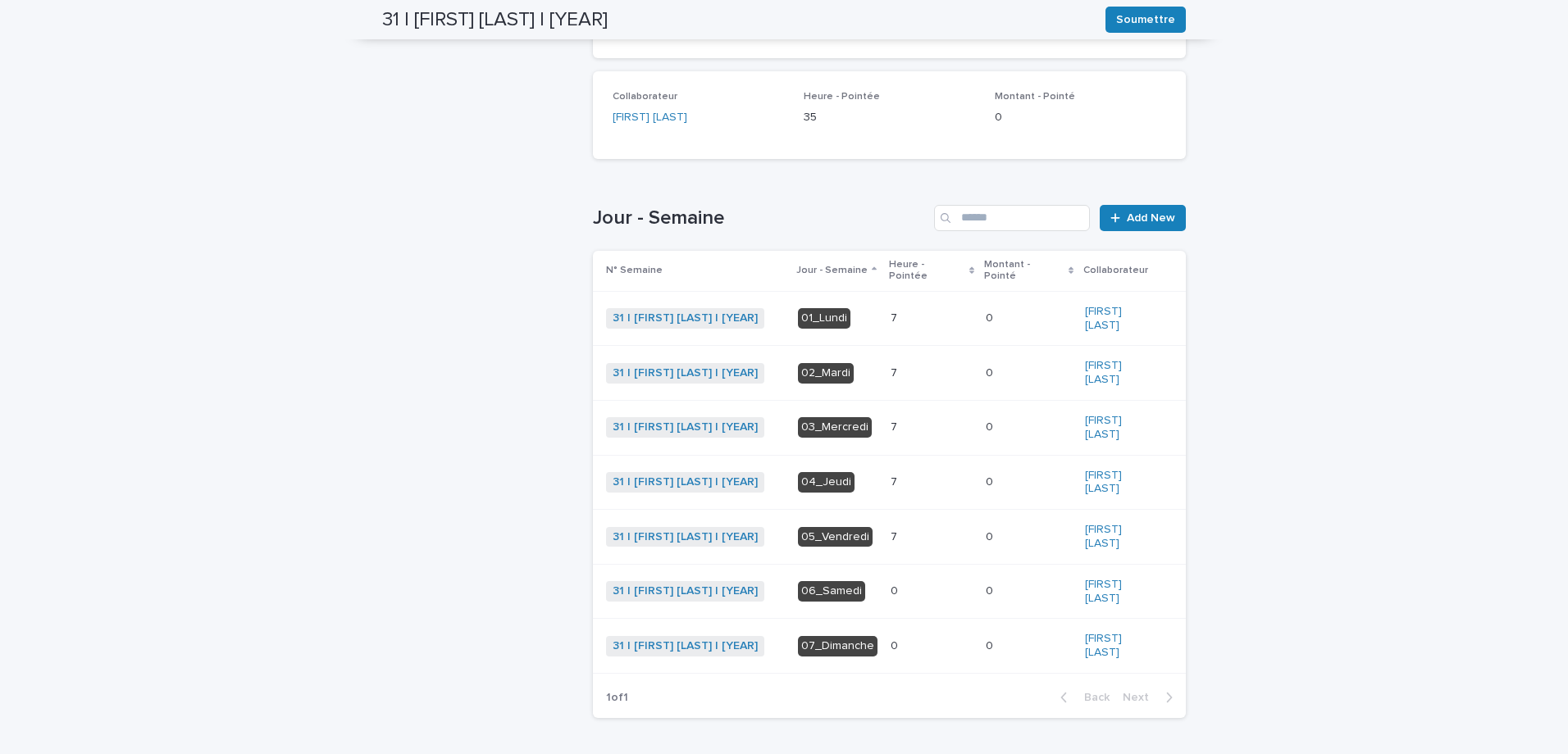 click at bounding box center (932, 537) 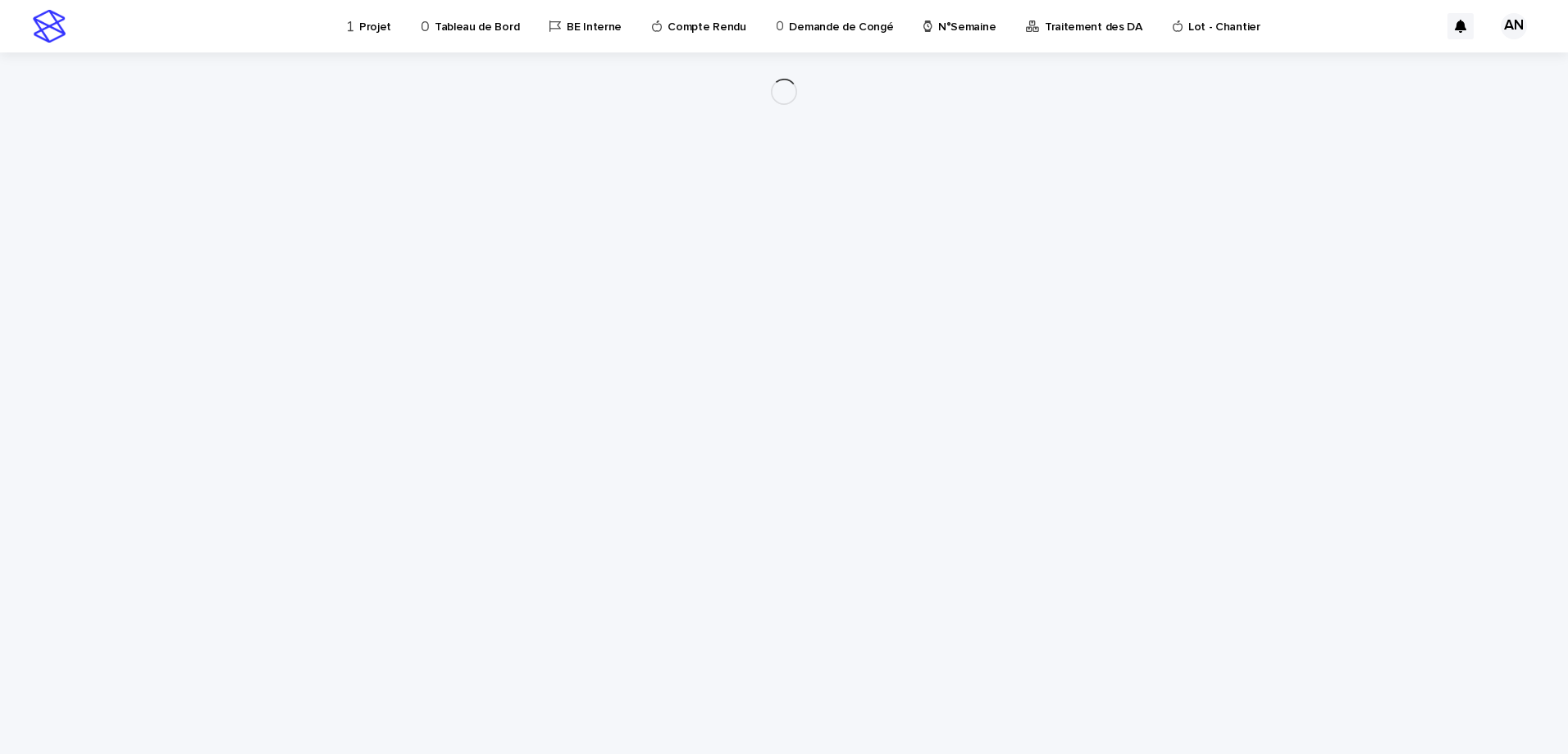 scroll, scrollTop: 0, scrollLeft: 0, axis: both 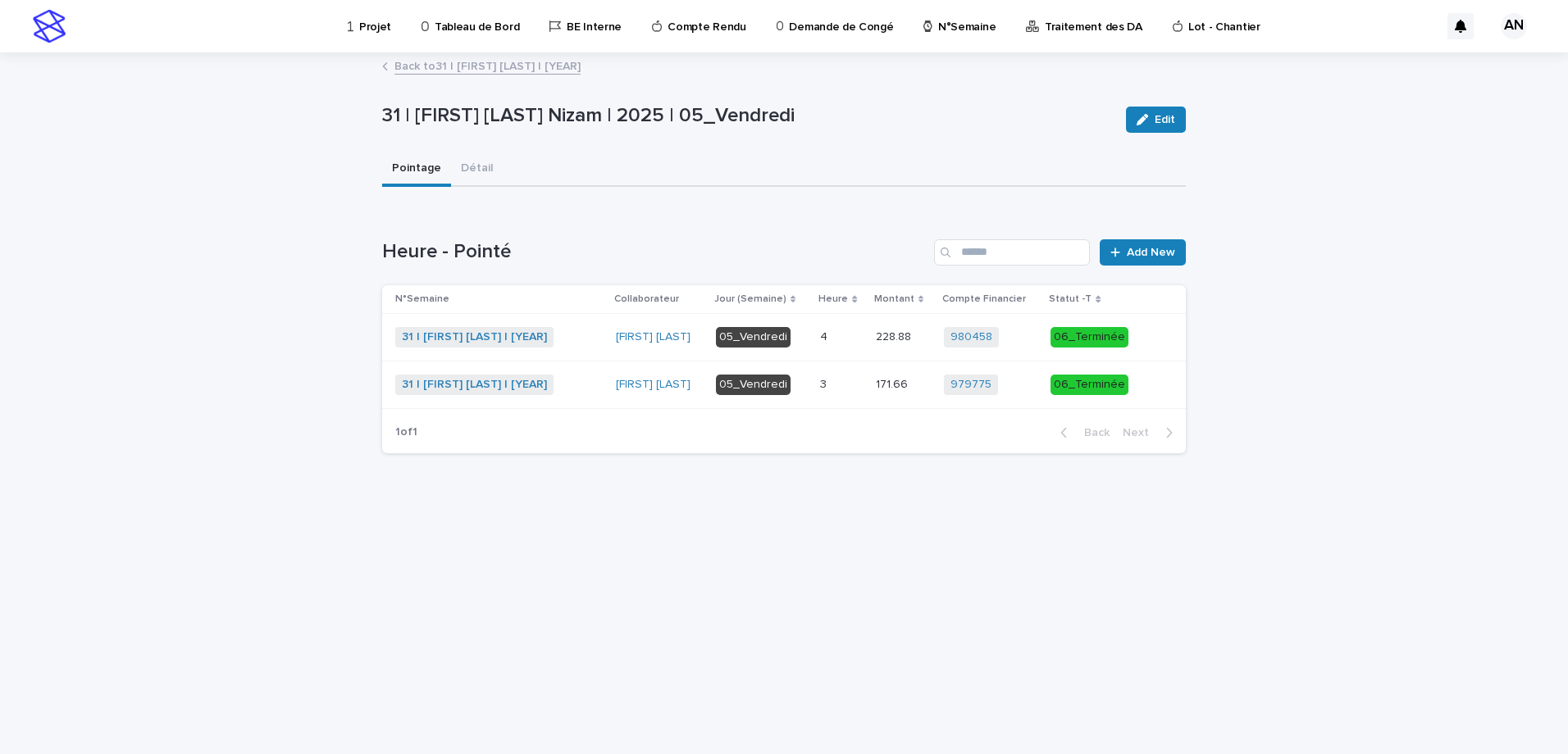click on "Back to  31 | AIT_MALEK Nizam | 2025" at bounding box center [487, 65] 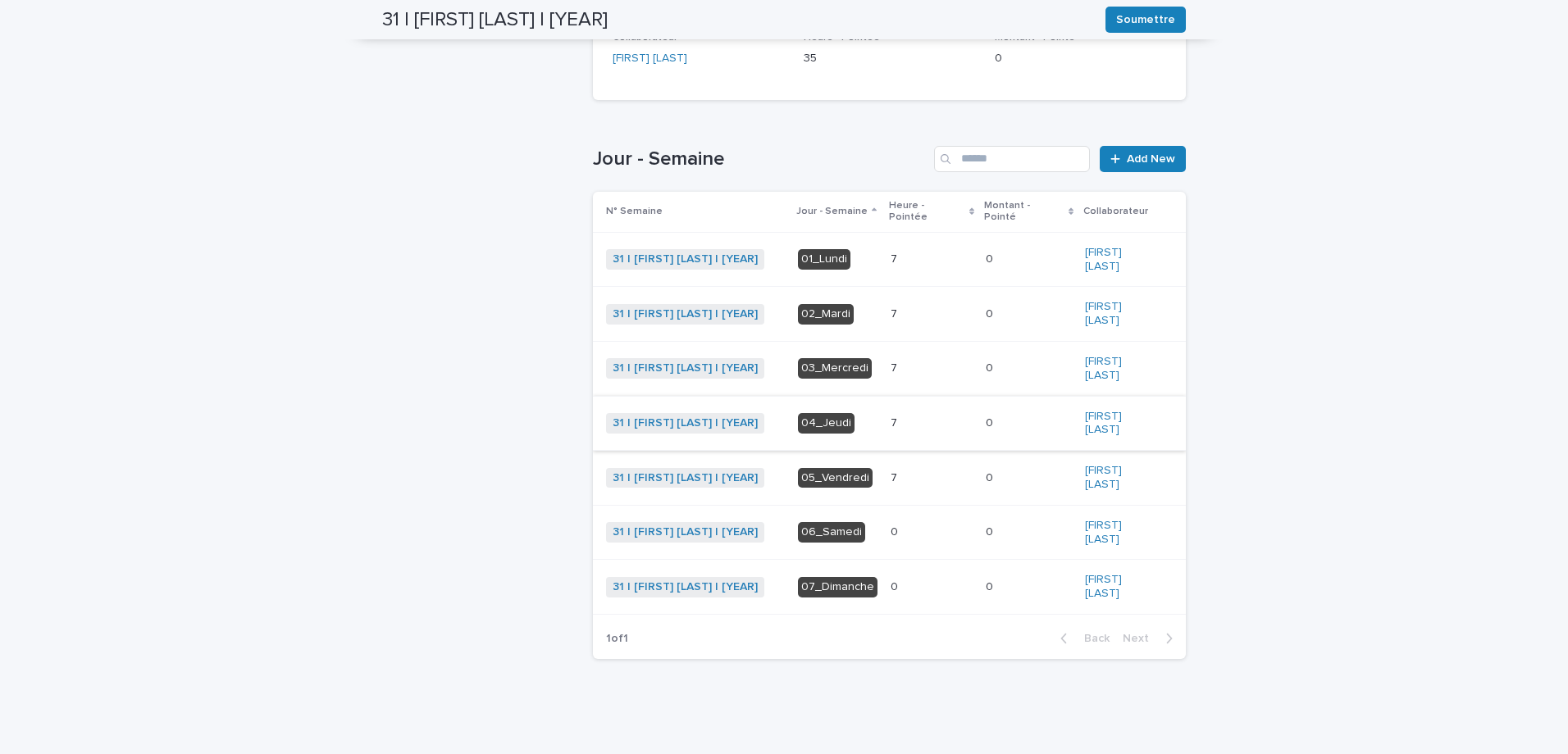 scroll, scrollTop: 30, scrollLeft: 0, axis: vertical 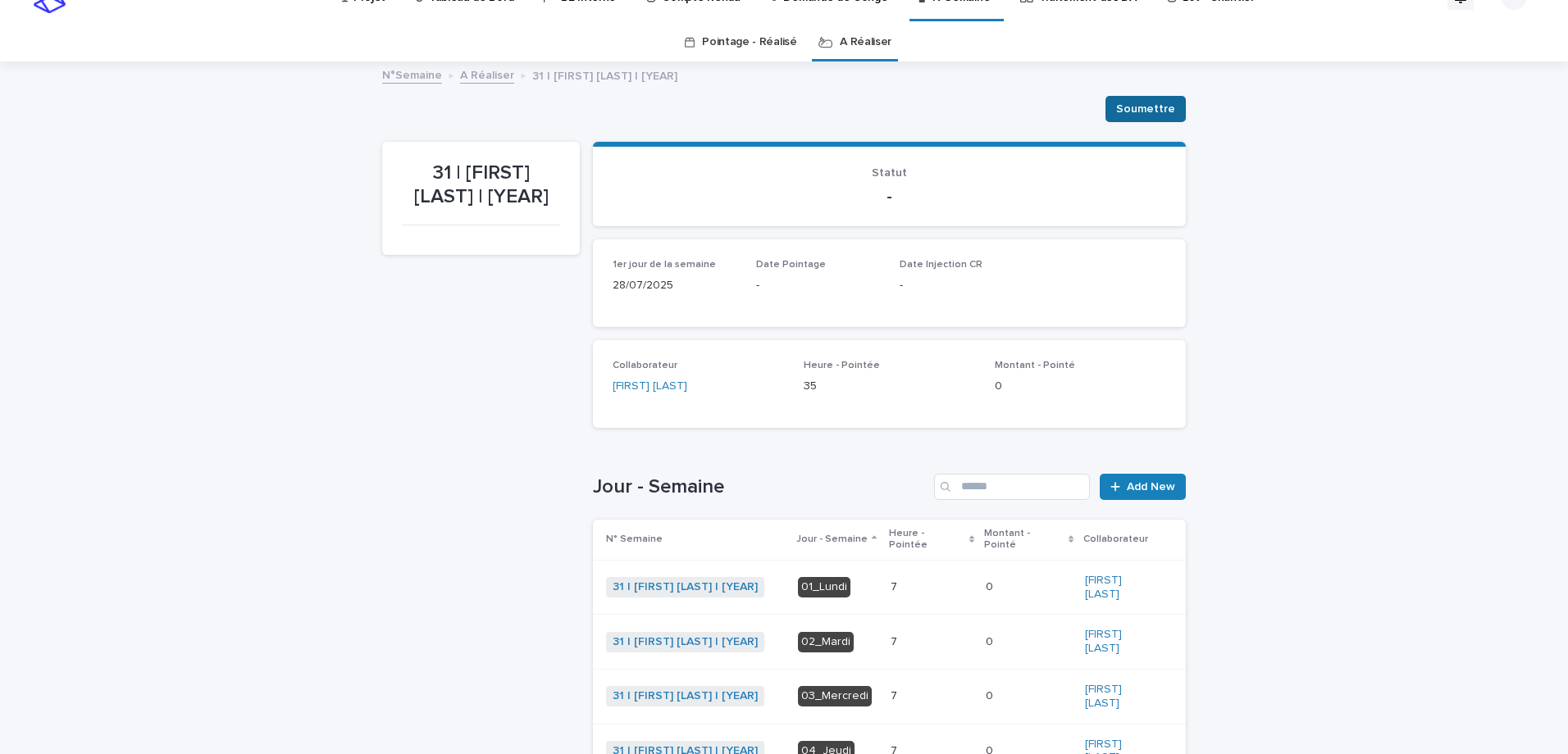 click on "Soumettre" at bounding box center [1146, 109] 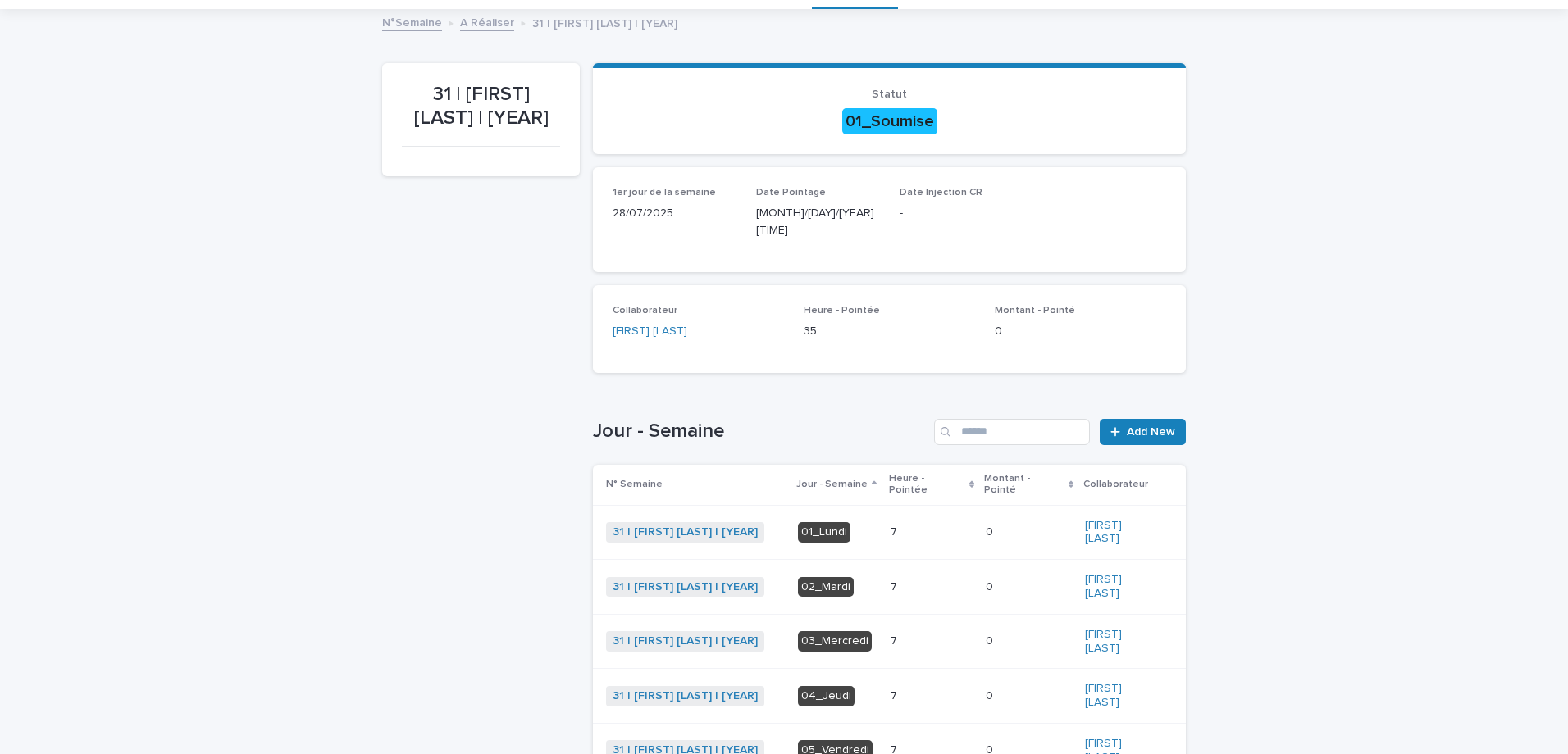 scroll, scrollTop: 0, scrollLeft: 0, axis: both 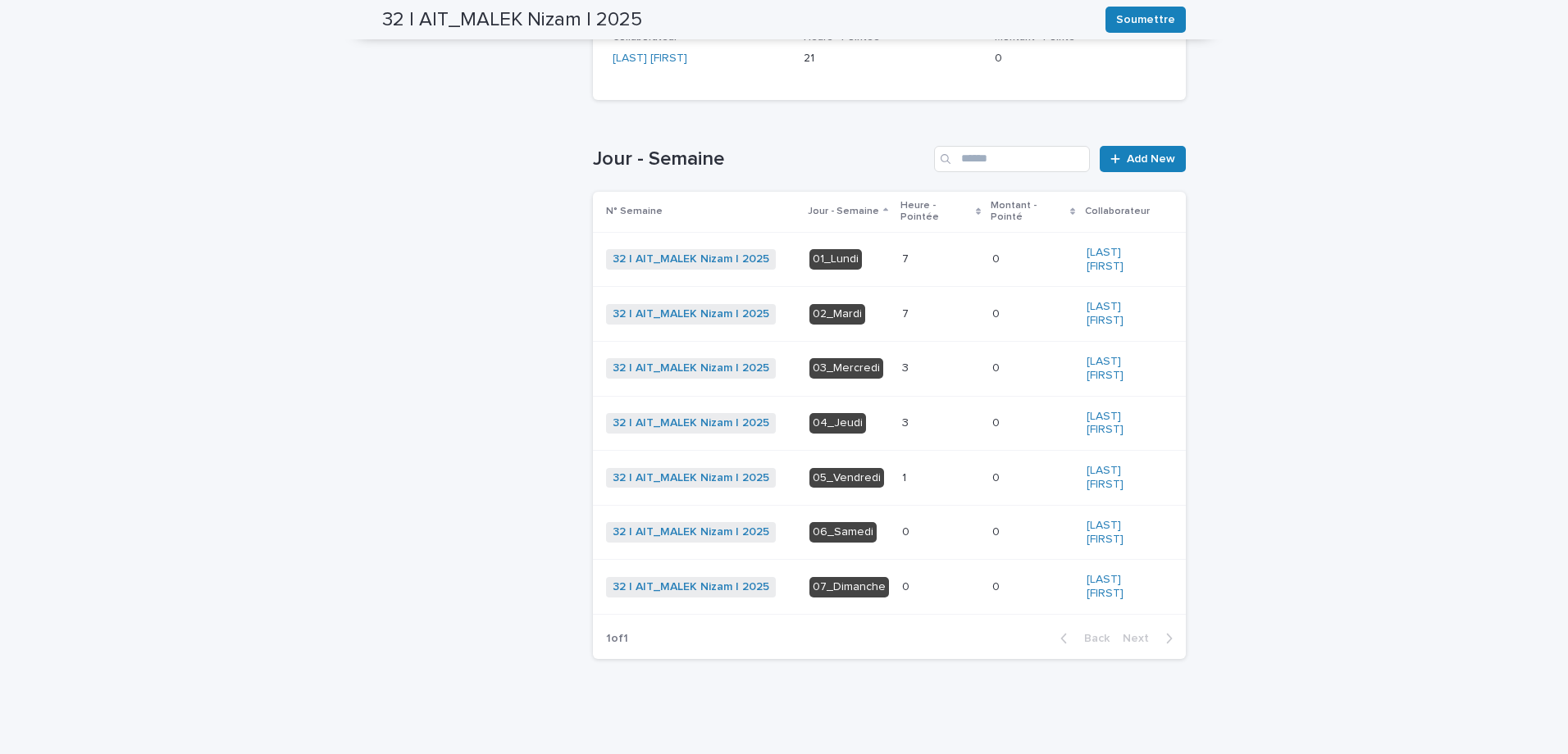 click on "7 7" at bounding box center [941, 259] 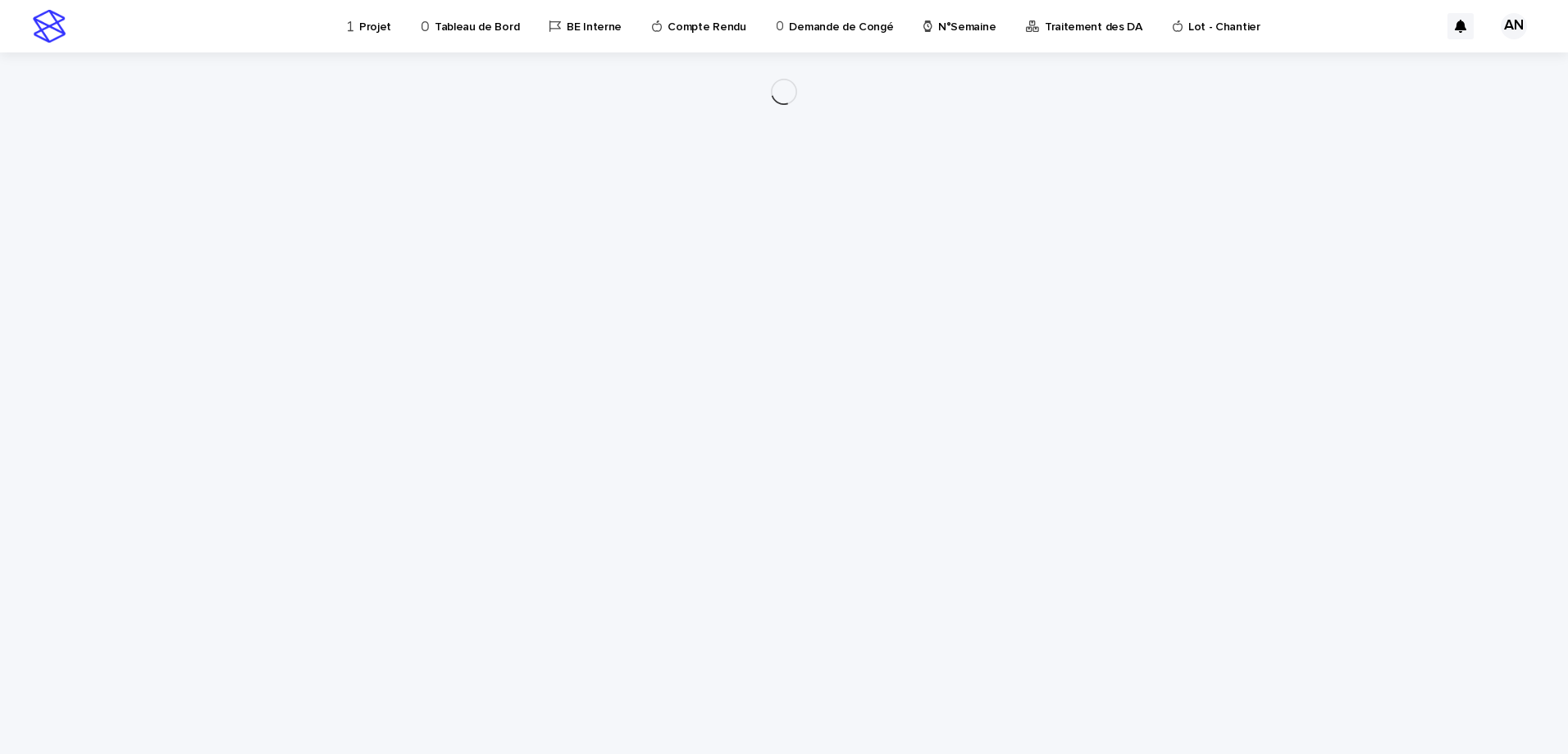 scroll, scrollTop: 0, scrollLeft: 0, axis: both 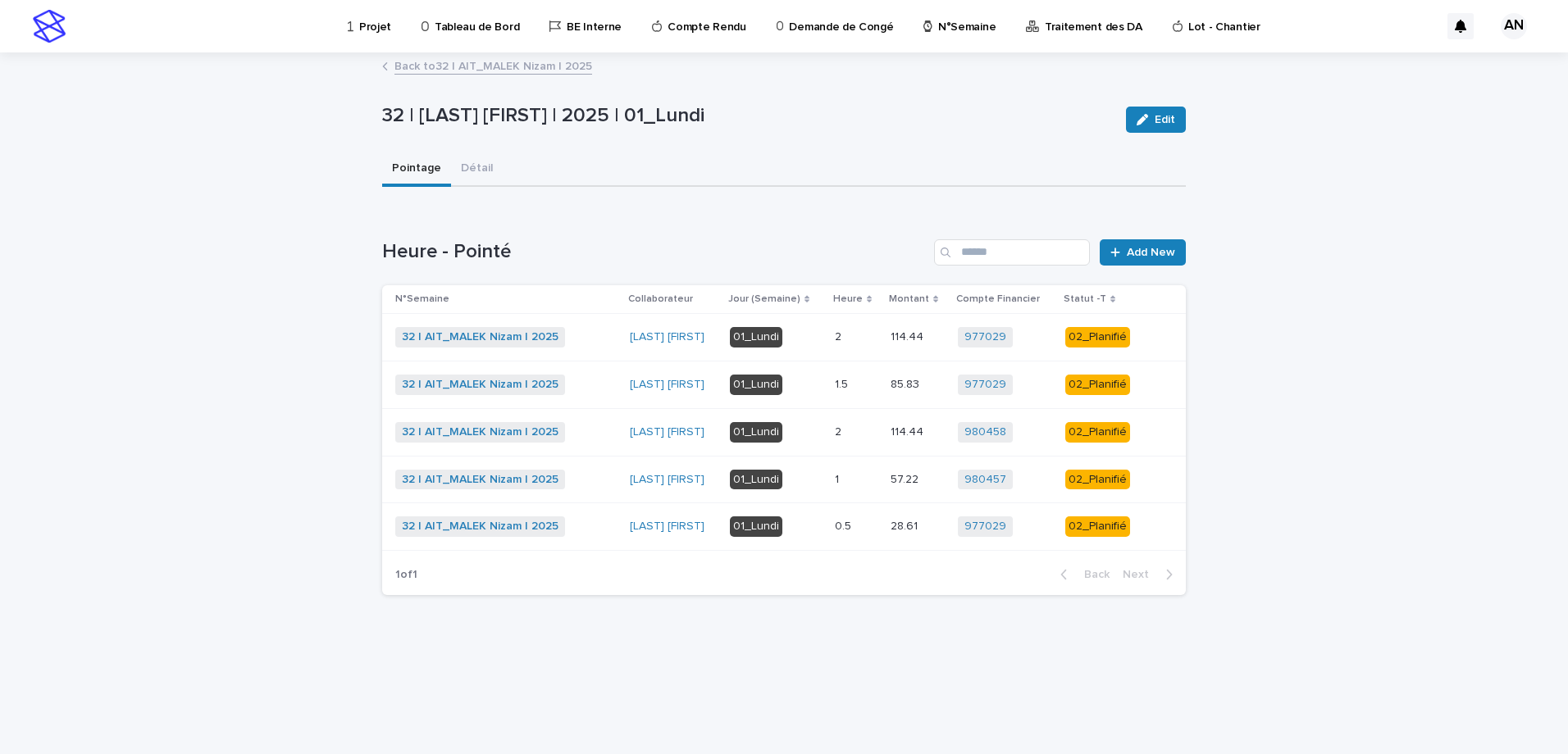 click at bounding box center [856, 526] 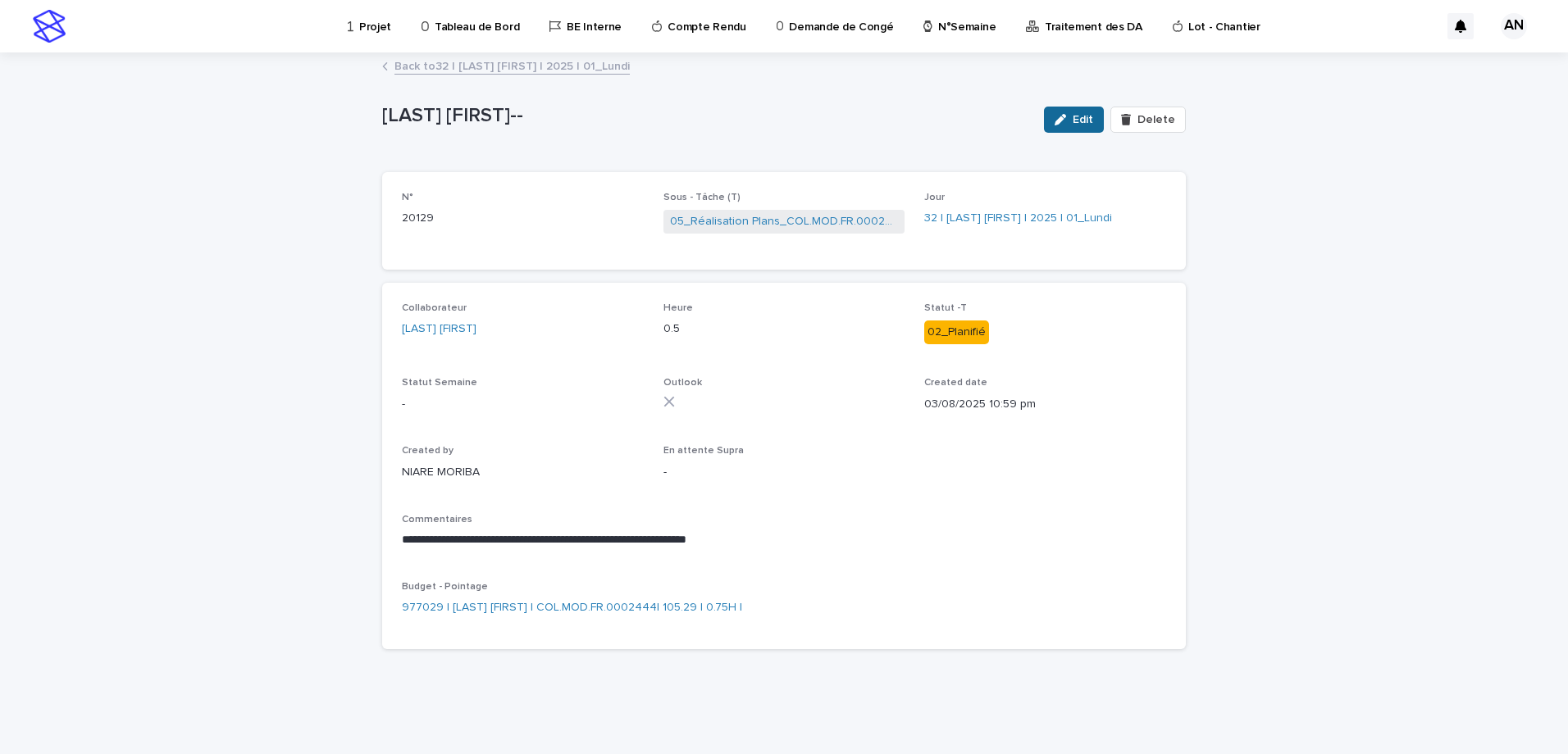 click at bounding box center (1064, 120) 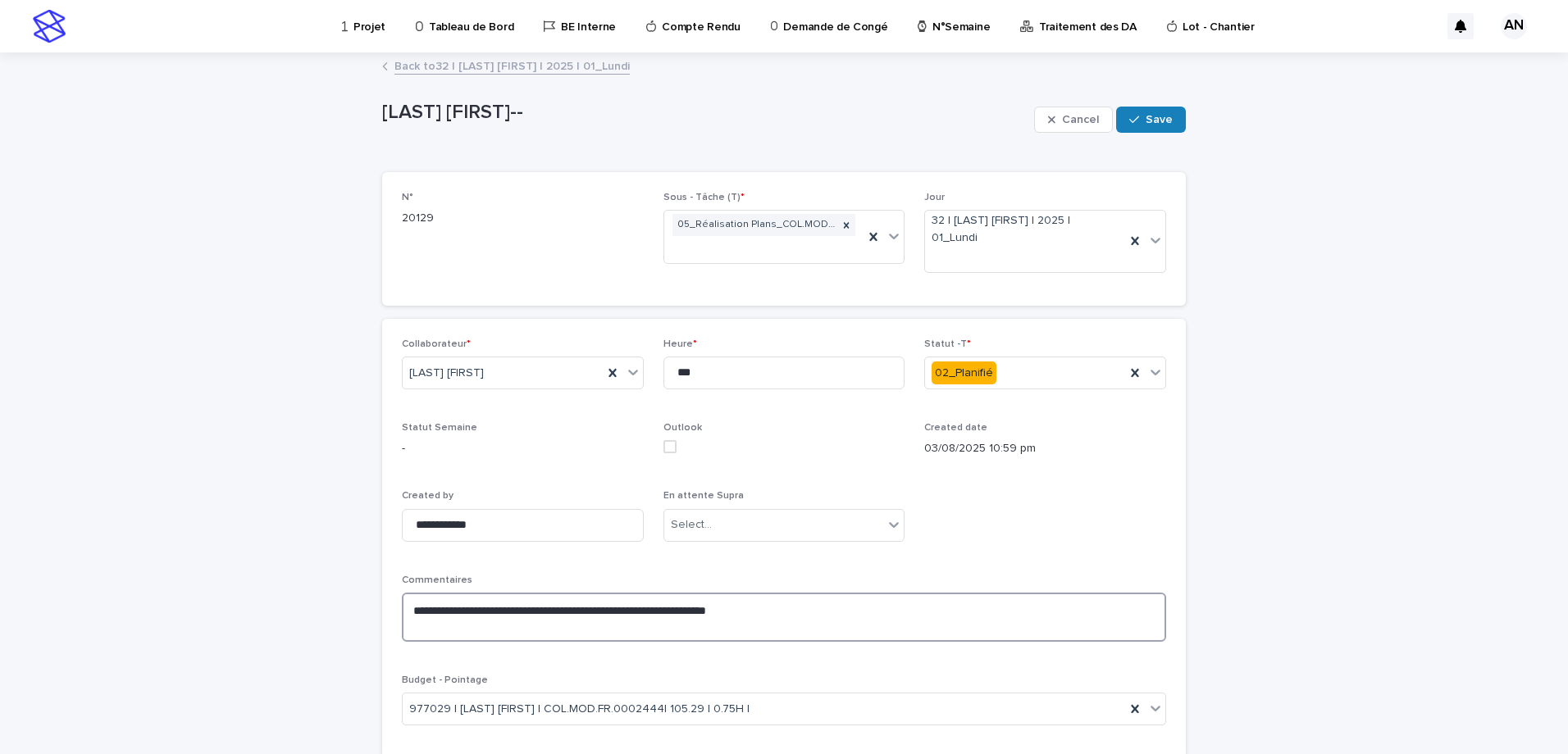 click on "**********" at bounding box center (784, 617) 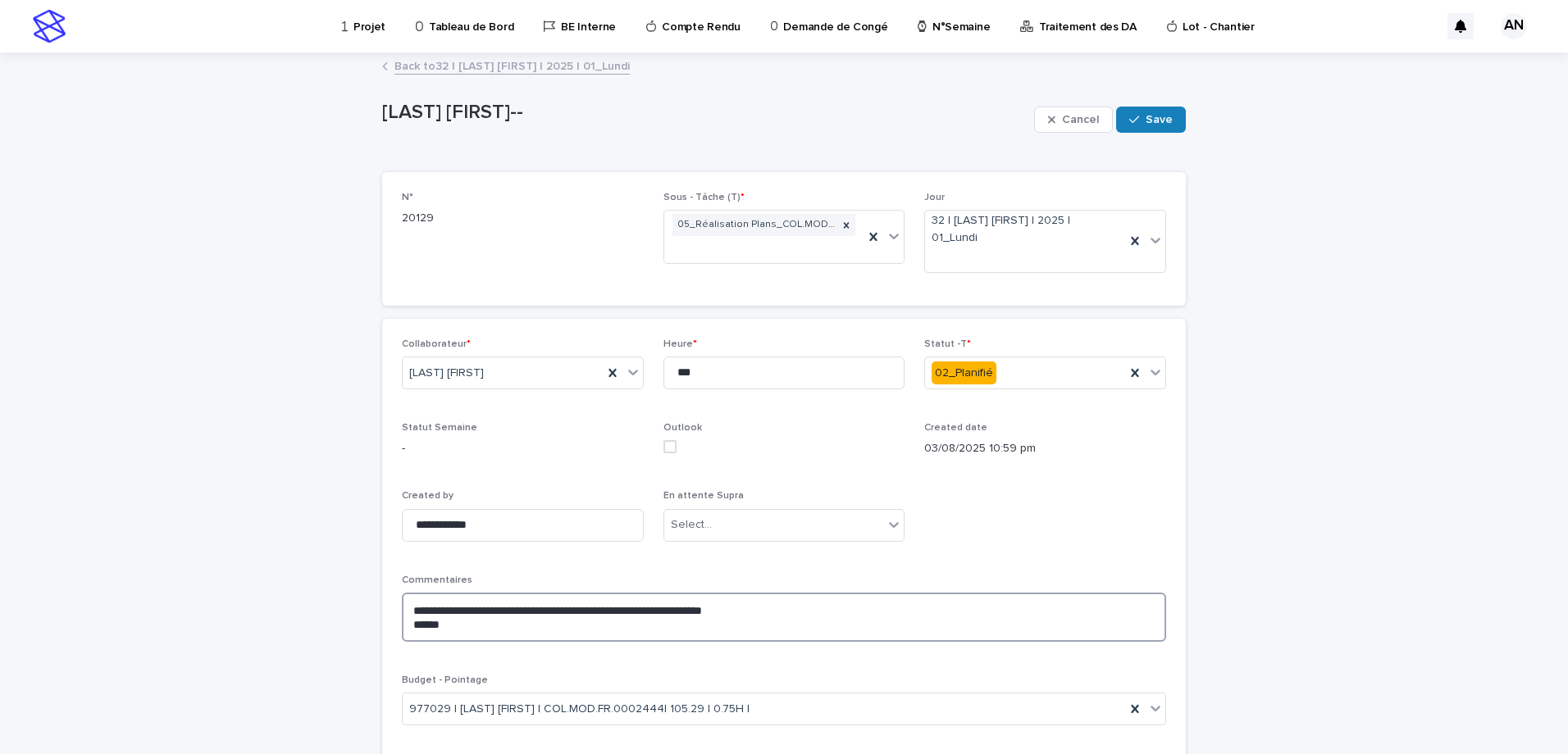 paste on "**********" 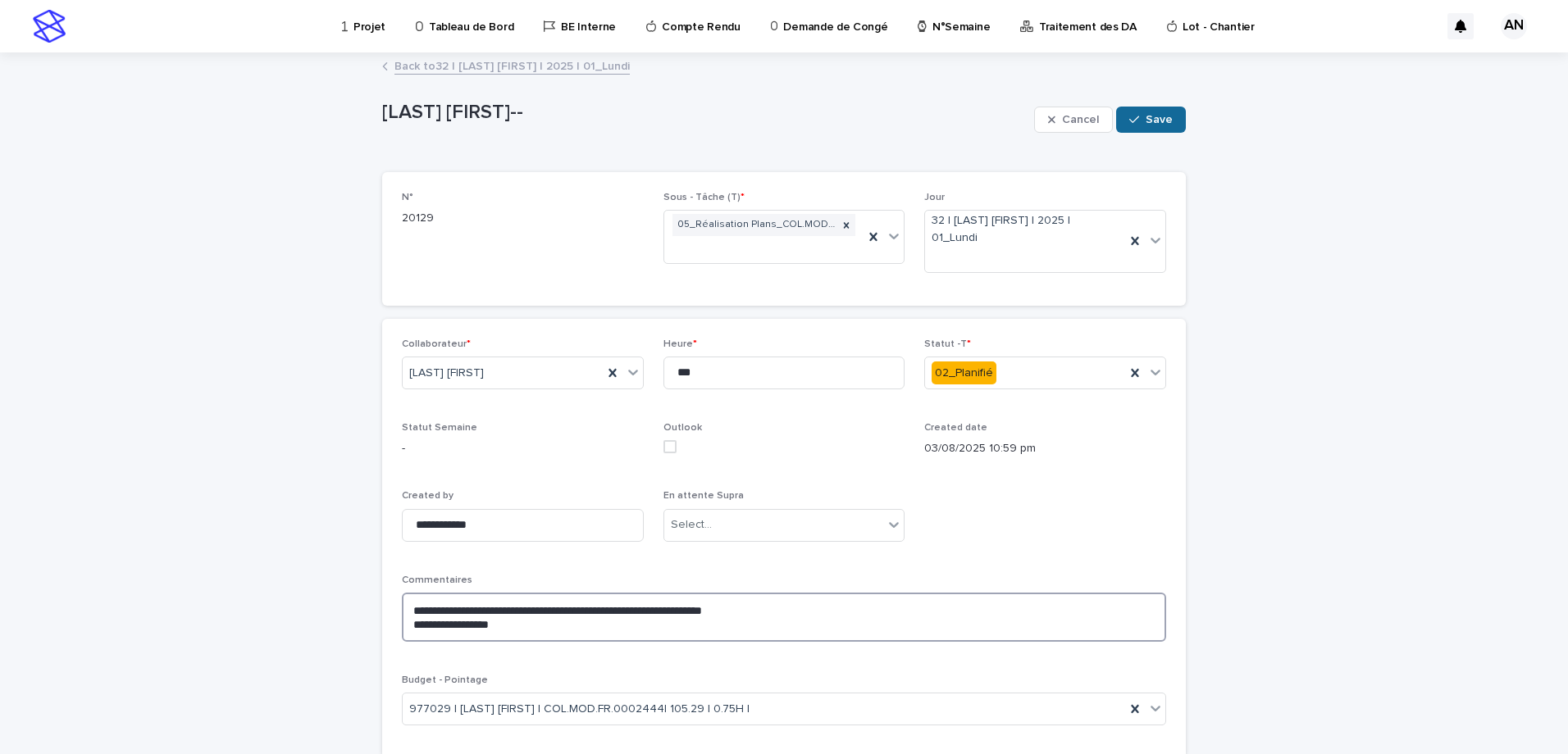 type on "**********" 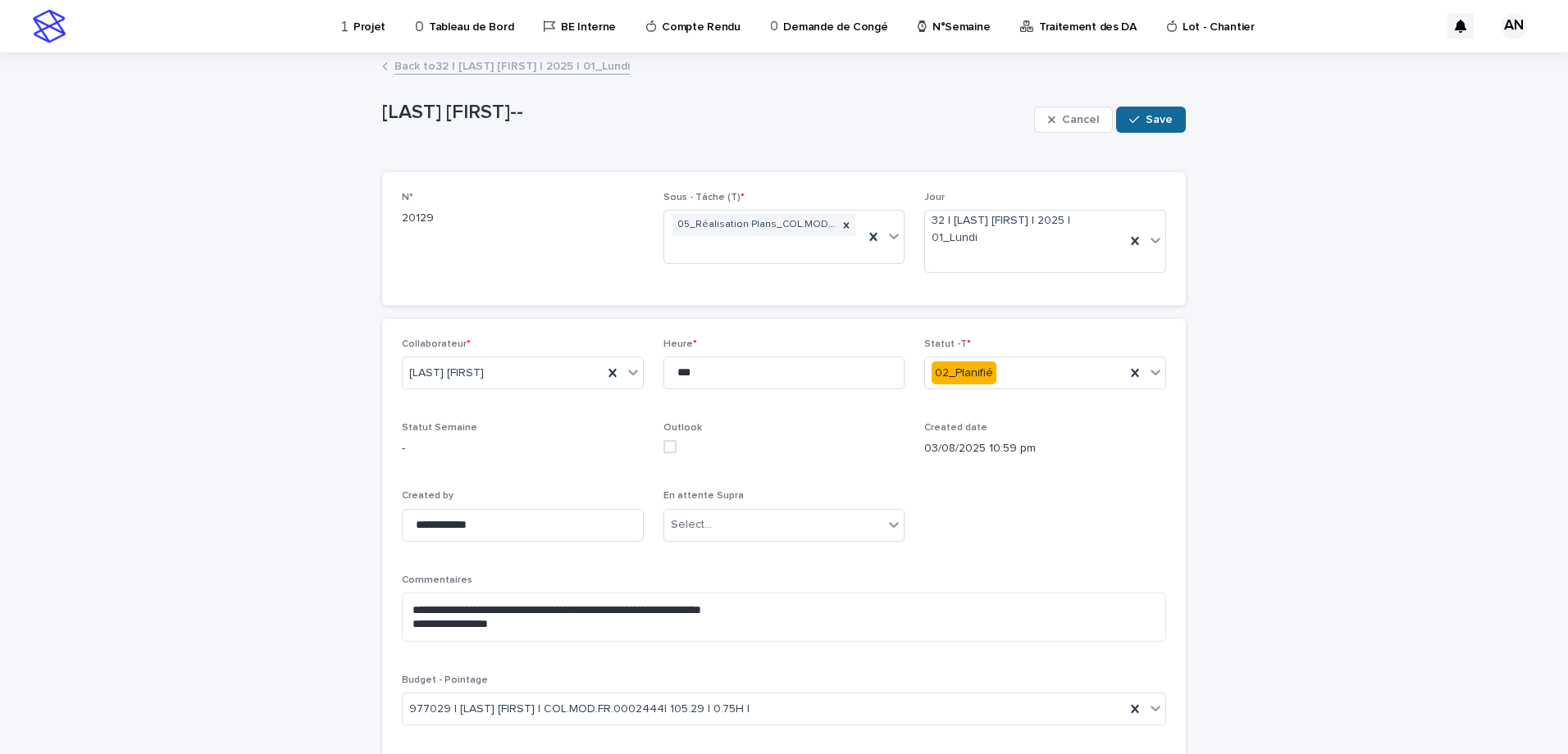 click on "Save" at bounding box center [1159, 120] 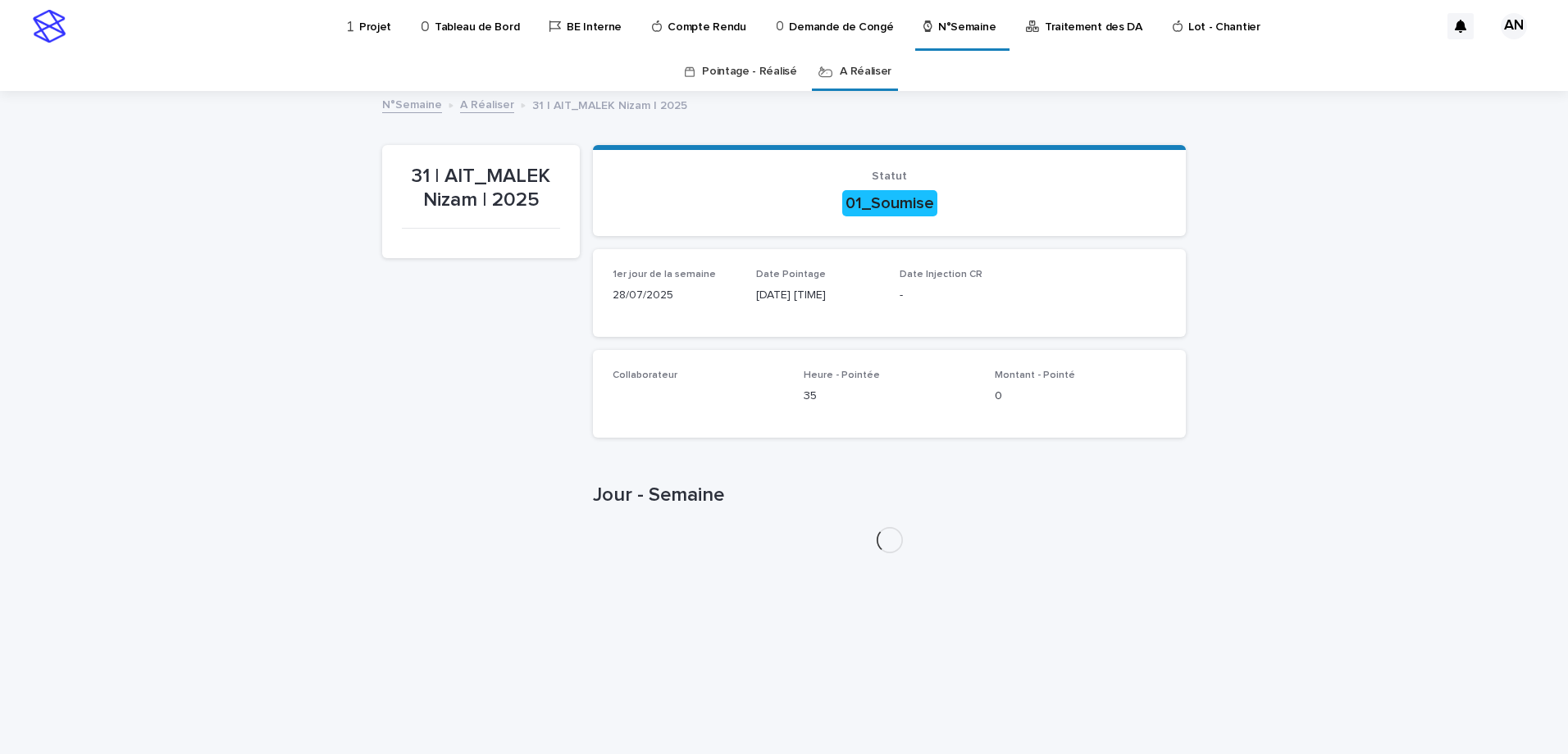 scroll, scrollTop: 0, scrollLeft: 0, axis: both 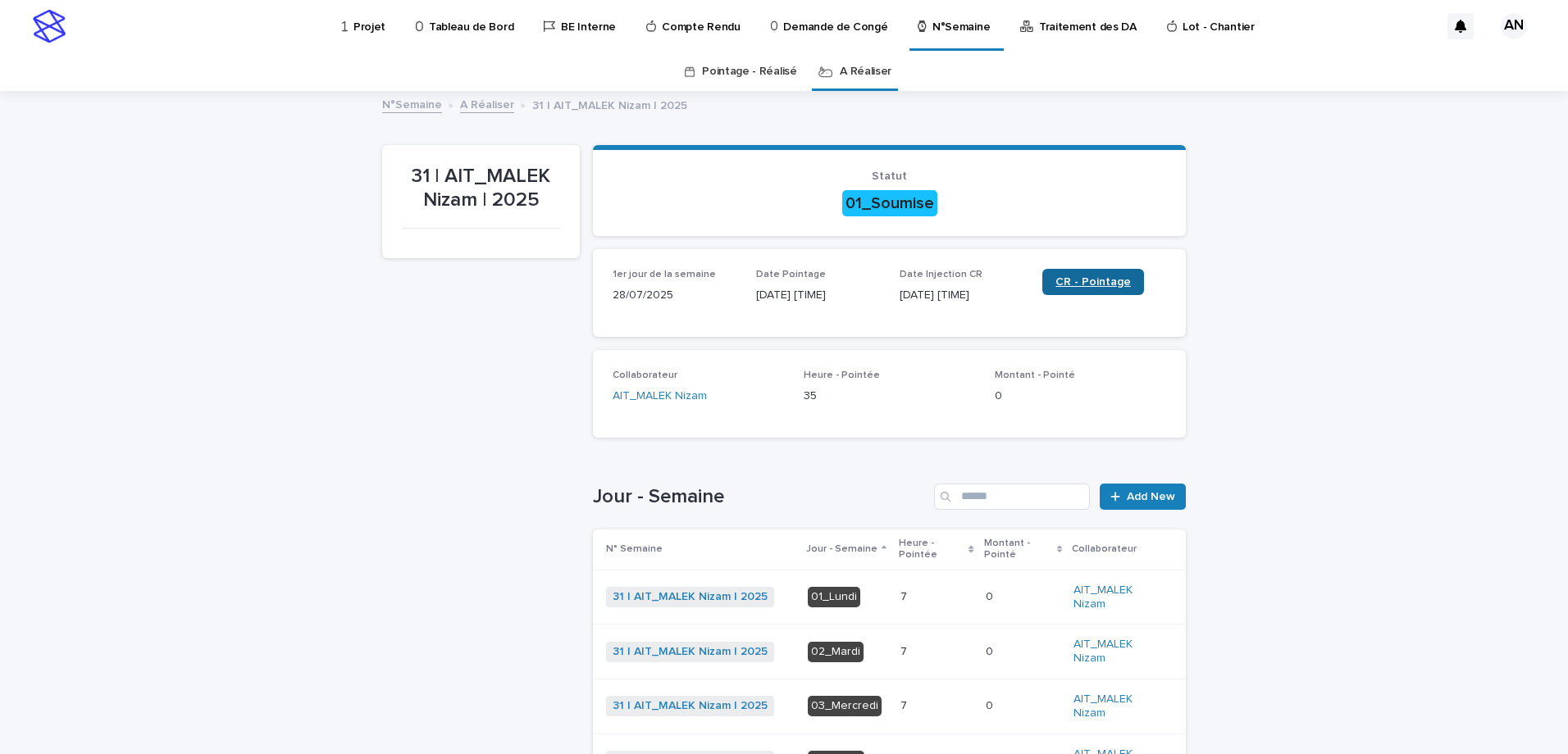click on "CR - Pointage" at bounding box center (1093, 282) 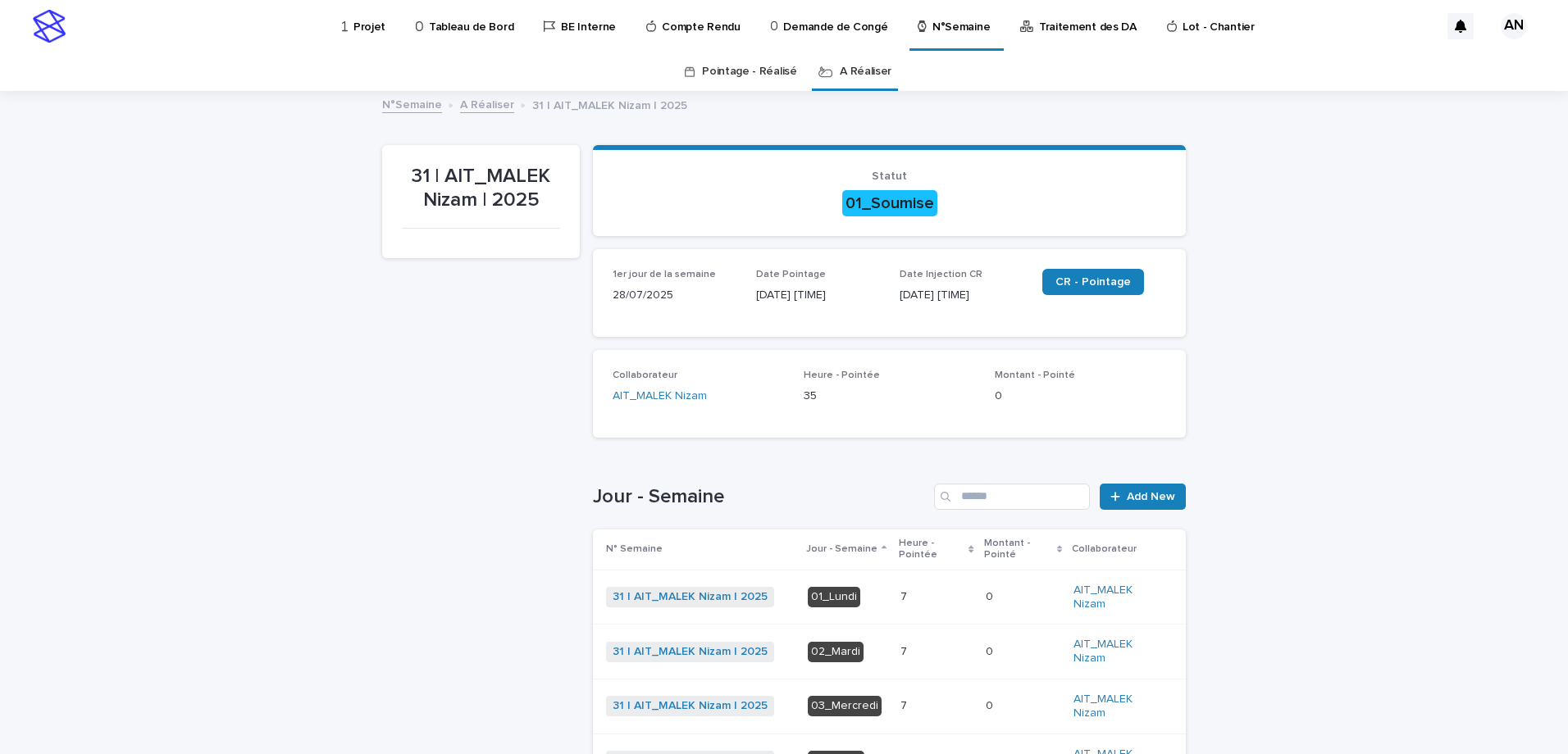 click on "Loading... Saving… Loading... Saving… 31 | AIT_MALEK Nizam | 2025 31 | AIT_MALEK Nizam | 2025 Sorry, there was an error saving your record. Please try again. Please fill out the required fields below. Loading... Saving… Loading... Saving… Loading... Saving… Statut 01_Soumise Loading... Saving… Loading... Saving… 1er jour de la semaine 28/07/2025 Date Pointage 04/08/2025 08:55 Date Injection CR 04/08/2025 08:57 CR - Pointage Loading... Saving… Collaborateur AIT_MALEK Nizam   Heure - Pointée 35 Montant - Pointé 0 Loading... Saving… Jour - Semaine Add New N° Semaine Jour - Semaine Heure - Pointée Montant - Pointé Collaborateur 31 | AIT_MALEK Nizam | 2025   + 0 01_Lundi 7 7   0 0   AIT_MALEK Nizam   31 | AIT_MALEK Nizam | 2025   + 0 02_Mardi 7 7   0 0   AIT_MALEK Nizam   31 | AIT_MALEK Nizam | 2025   + 0 03_Mercredi 7 7   0 0   AIT_MALEK Nizam   31 | AIT_MALEK Nizam | 2025   + 0 04_Jeudi 7 7   0 0   AIT_MALEK Nizam   31 | AIT_MALEK Nizam | 2025   + 0 05_Vendredi 7 7   0 0       +" at bounding box center [784, 592] 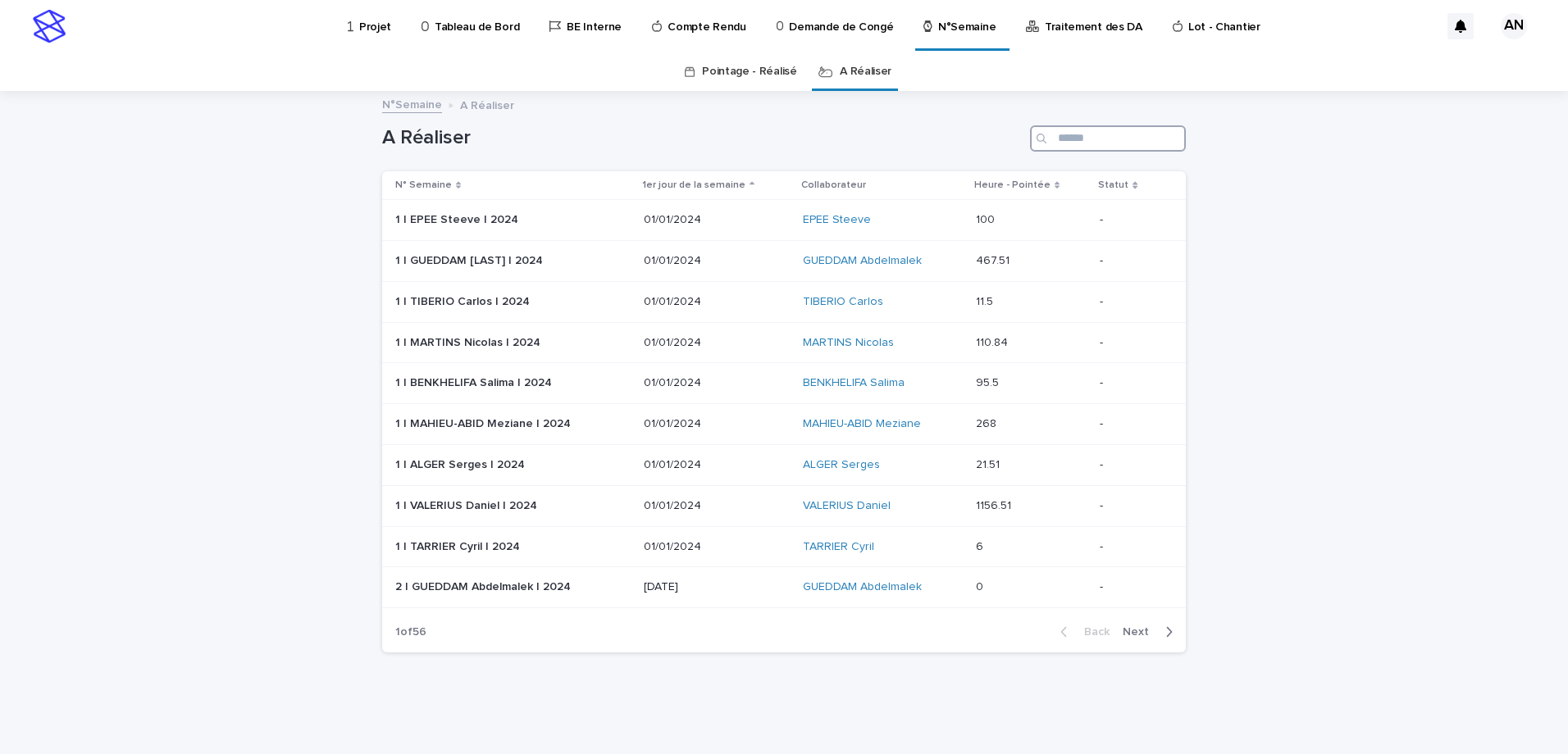click at bounding box center [1108, 139] 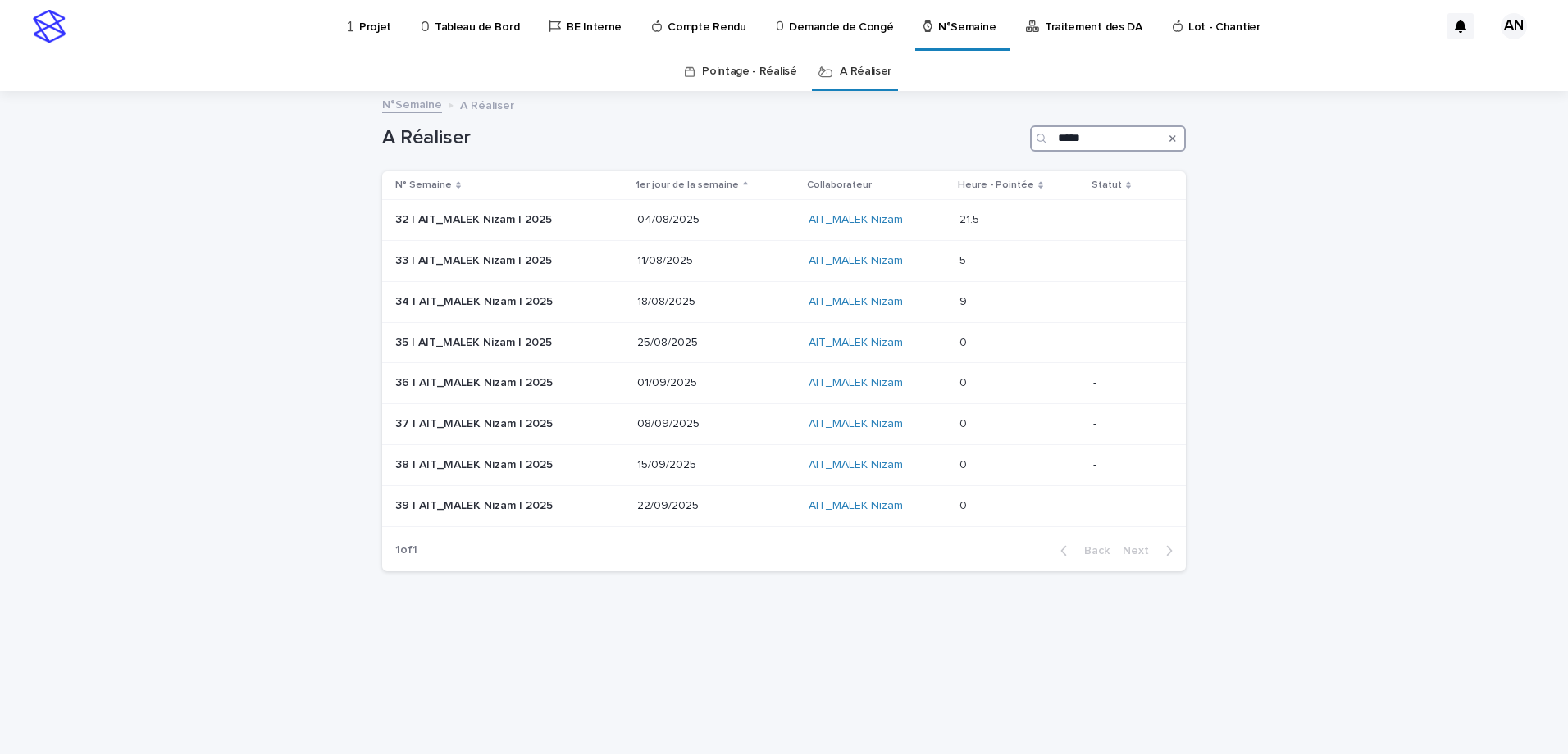 type on "*****" 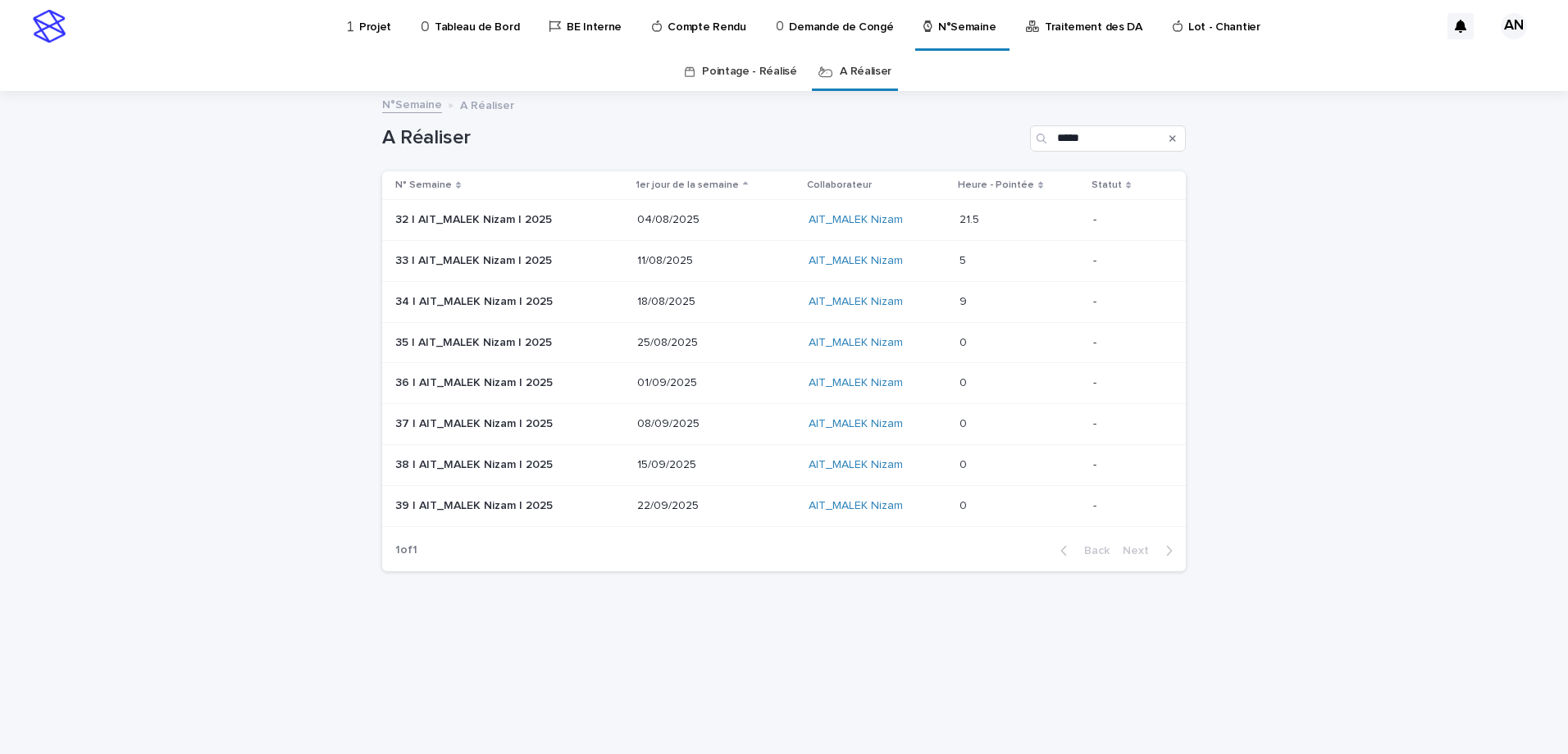 click at bounding box center [1019, 220] 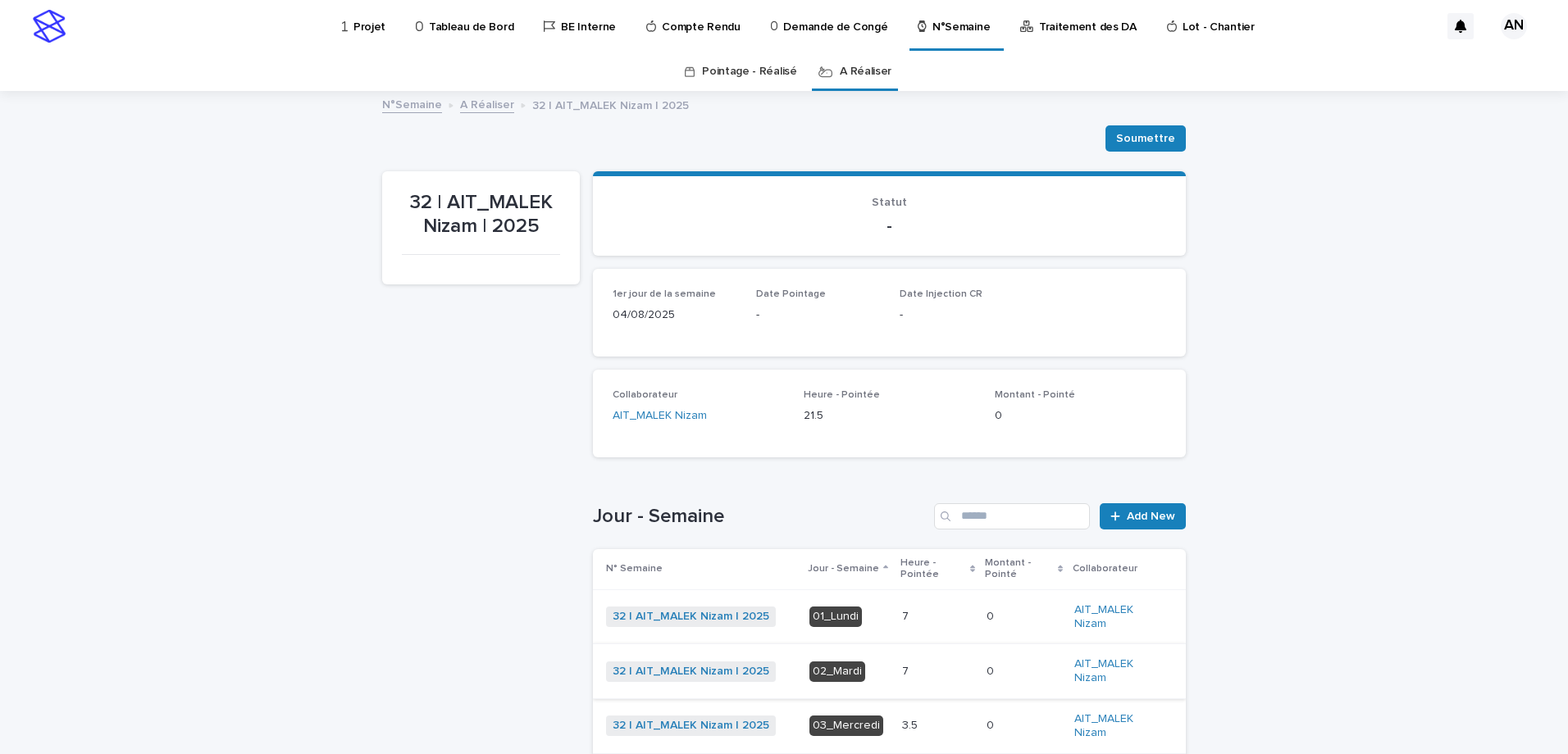 scroll, scrollTop: 246, scrollLeft: 0, axis: vertical 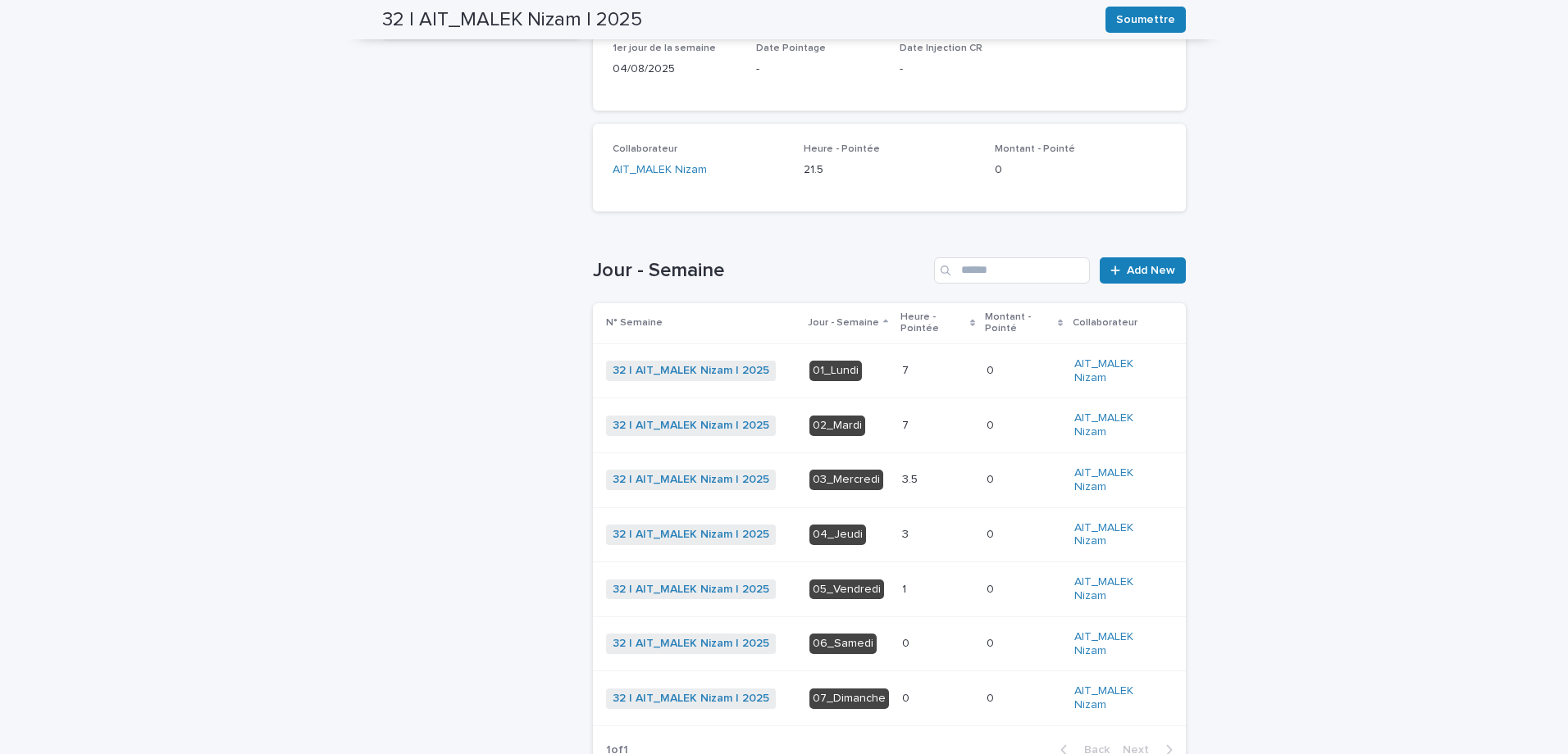 click at bounding box center (937, 370) 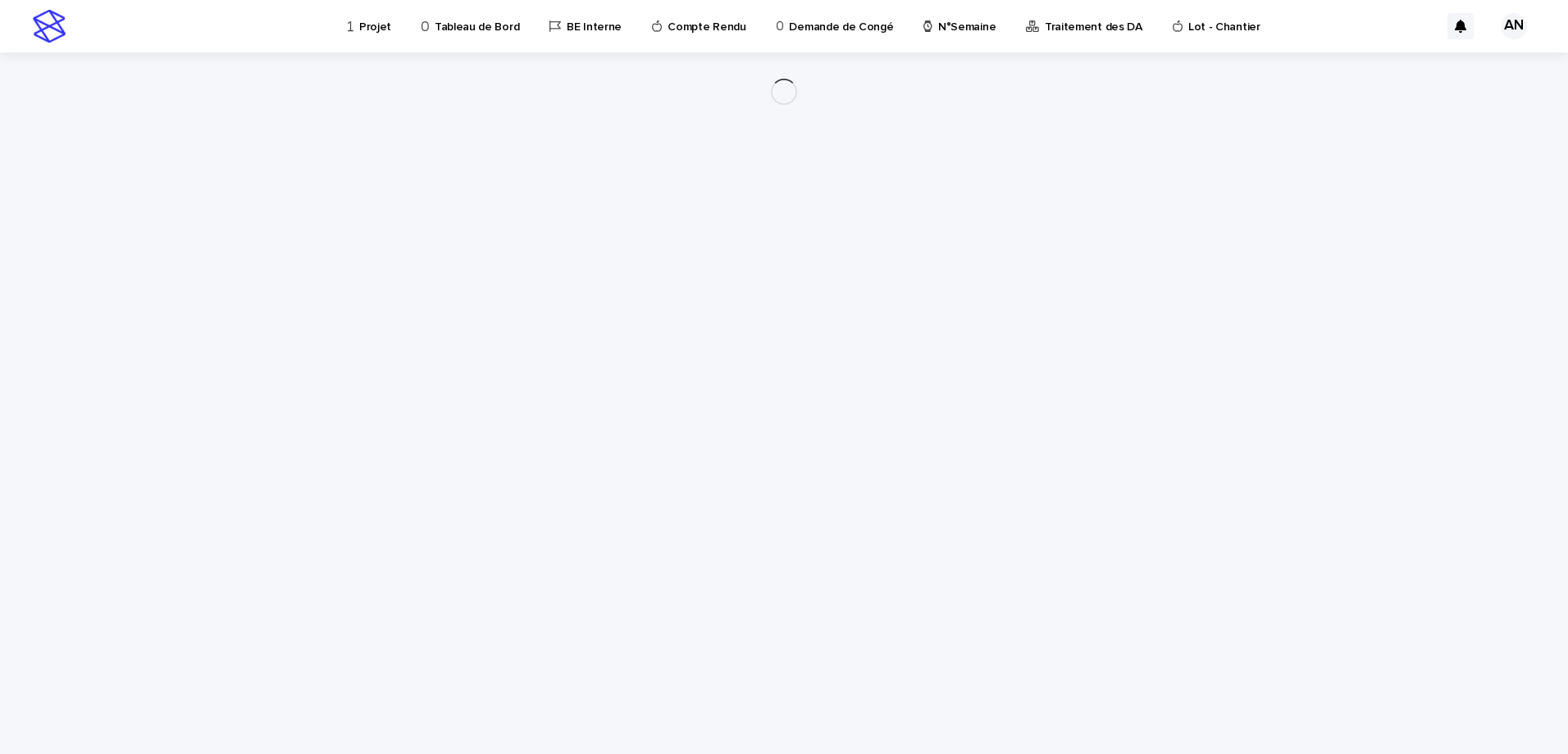 scroll, scrollTop: 0, scrollLeft: 0, axis: both 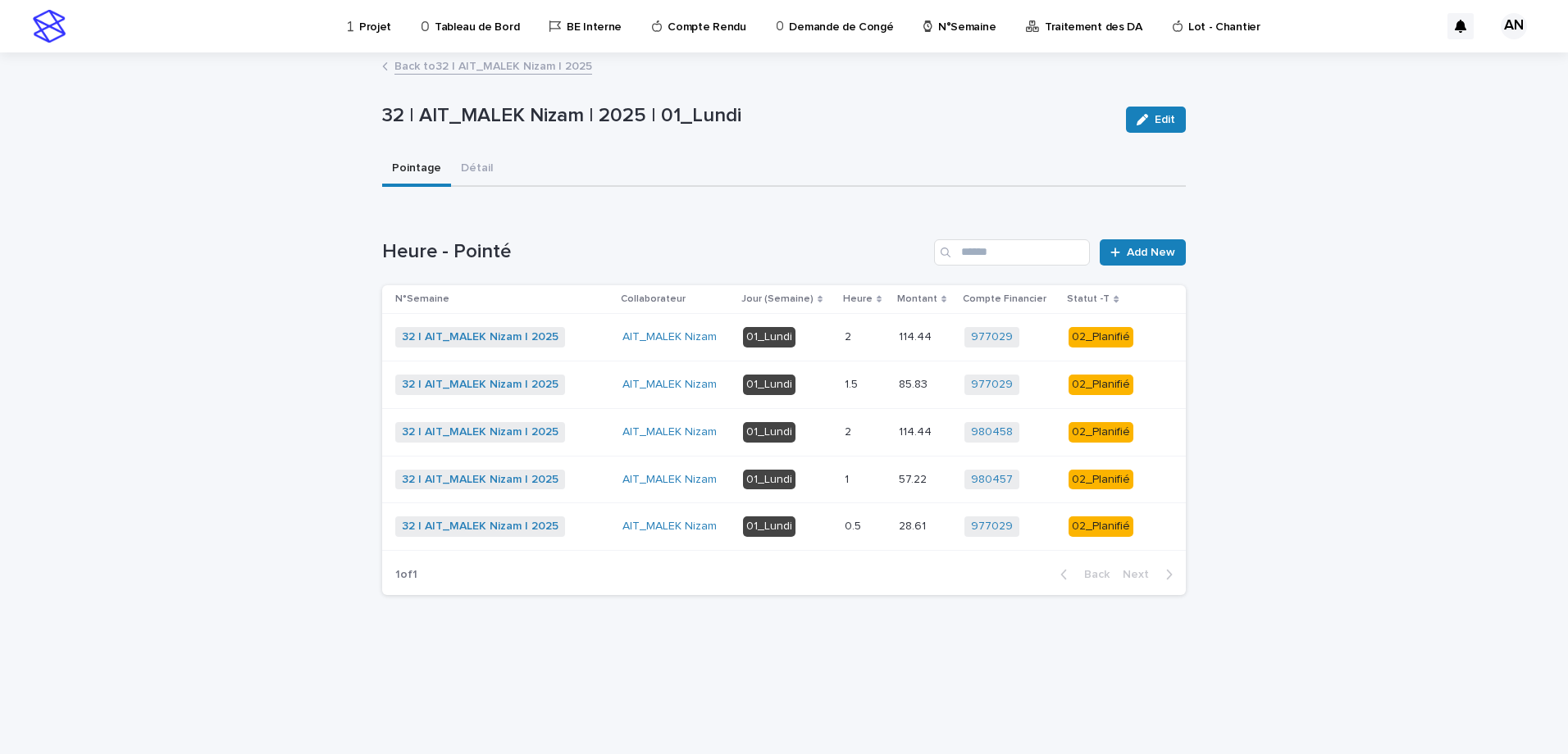 click at bounding box center [865, 337] 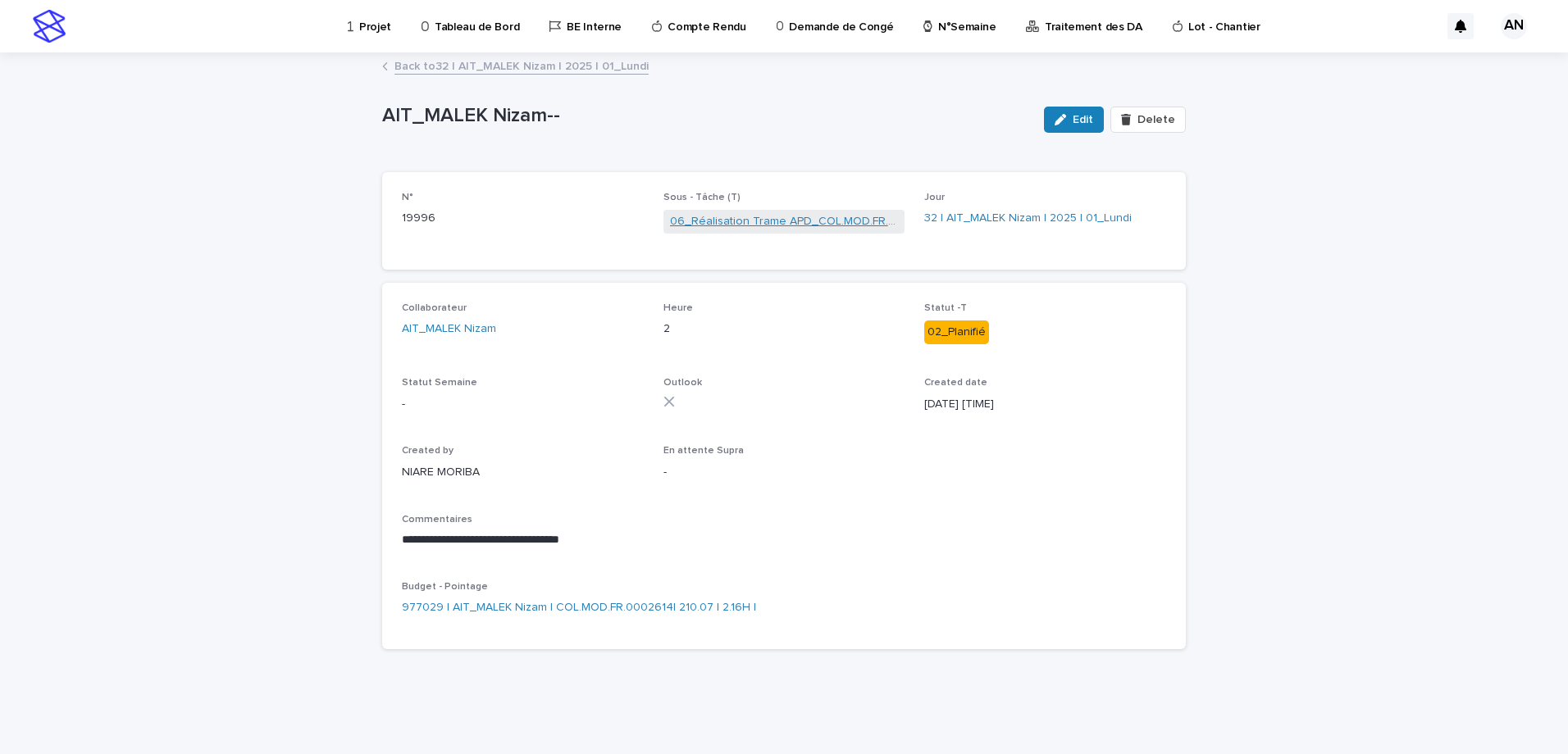 click on "06_Réalisation Trame APD_COL.MOD.FR.0002614" at bounding box center [784, 221] 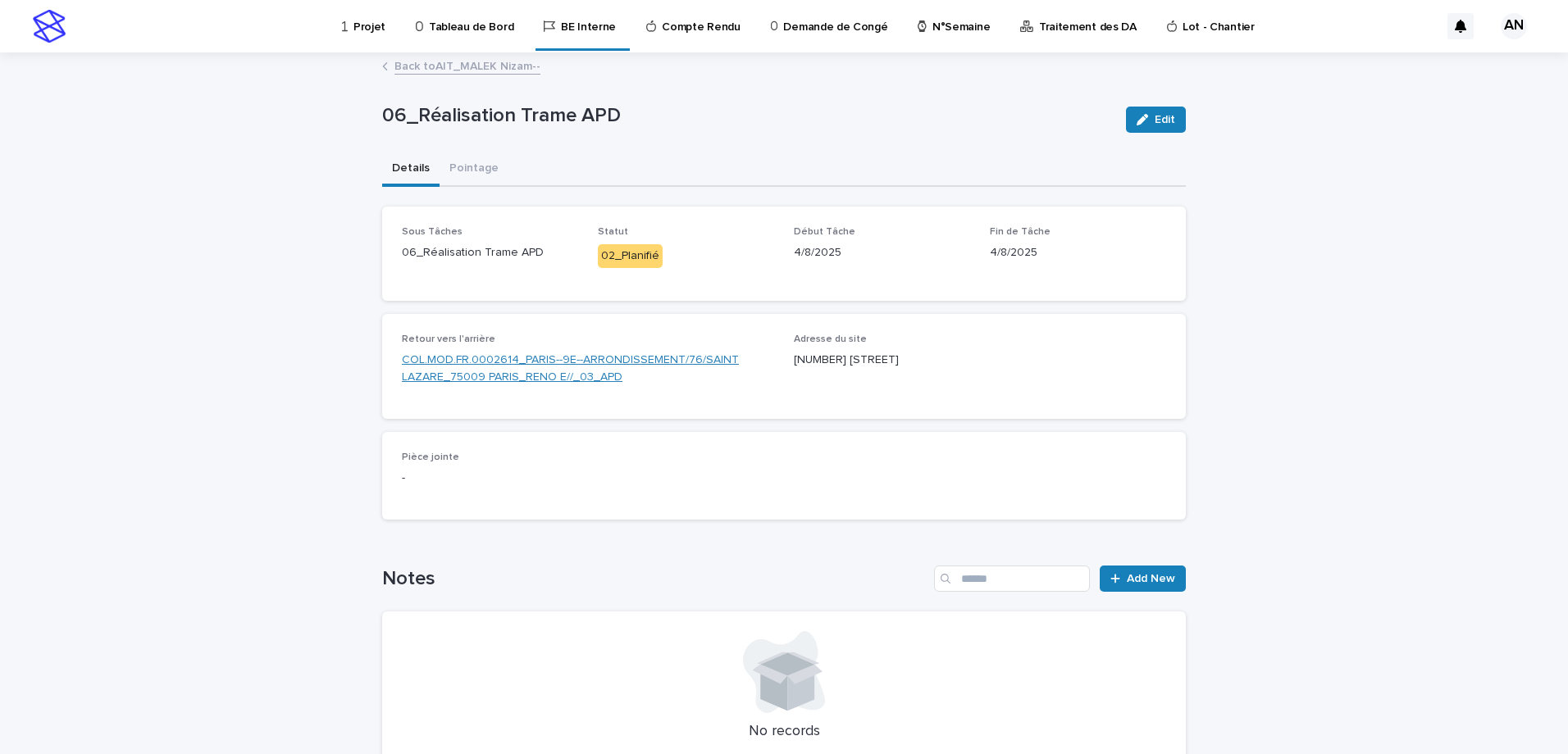 click on "COL.MOD.FR.0002614_PARIS--9E--ARRONDISSEMENT/76/SAINT LAZARE_75009 PARIS_RENO E//_03_APD" at bounding box center (588, 369) 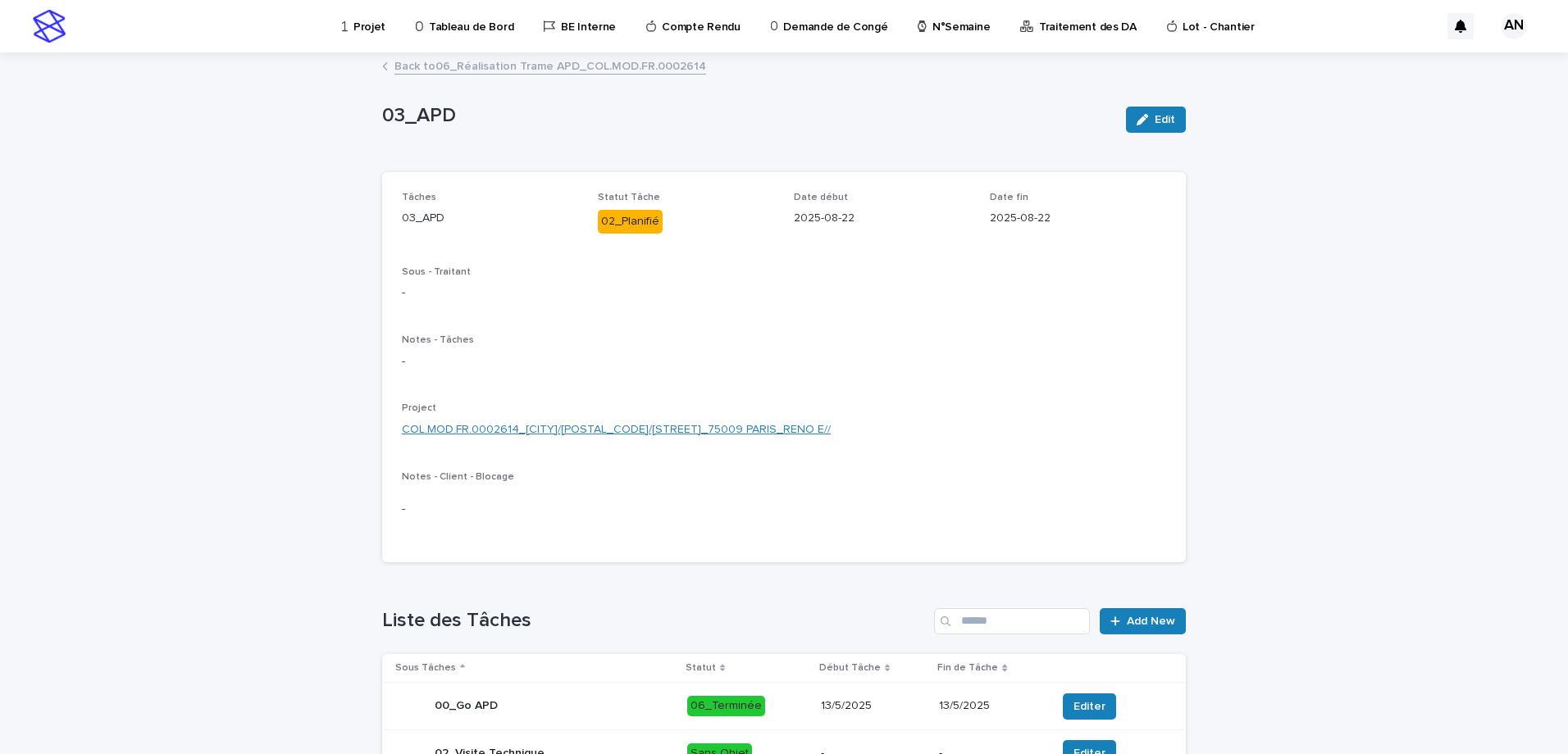 click on "COL.MOD.FR.0002614_PARIS--9E--ARRONDISSEMENT/76/SAINT LAZARE_75009 PARIS_RENO E//" at bounding box center [616, 429] 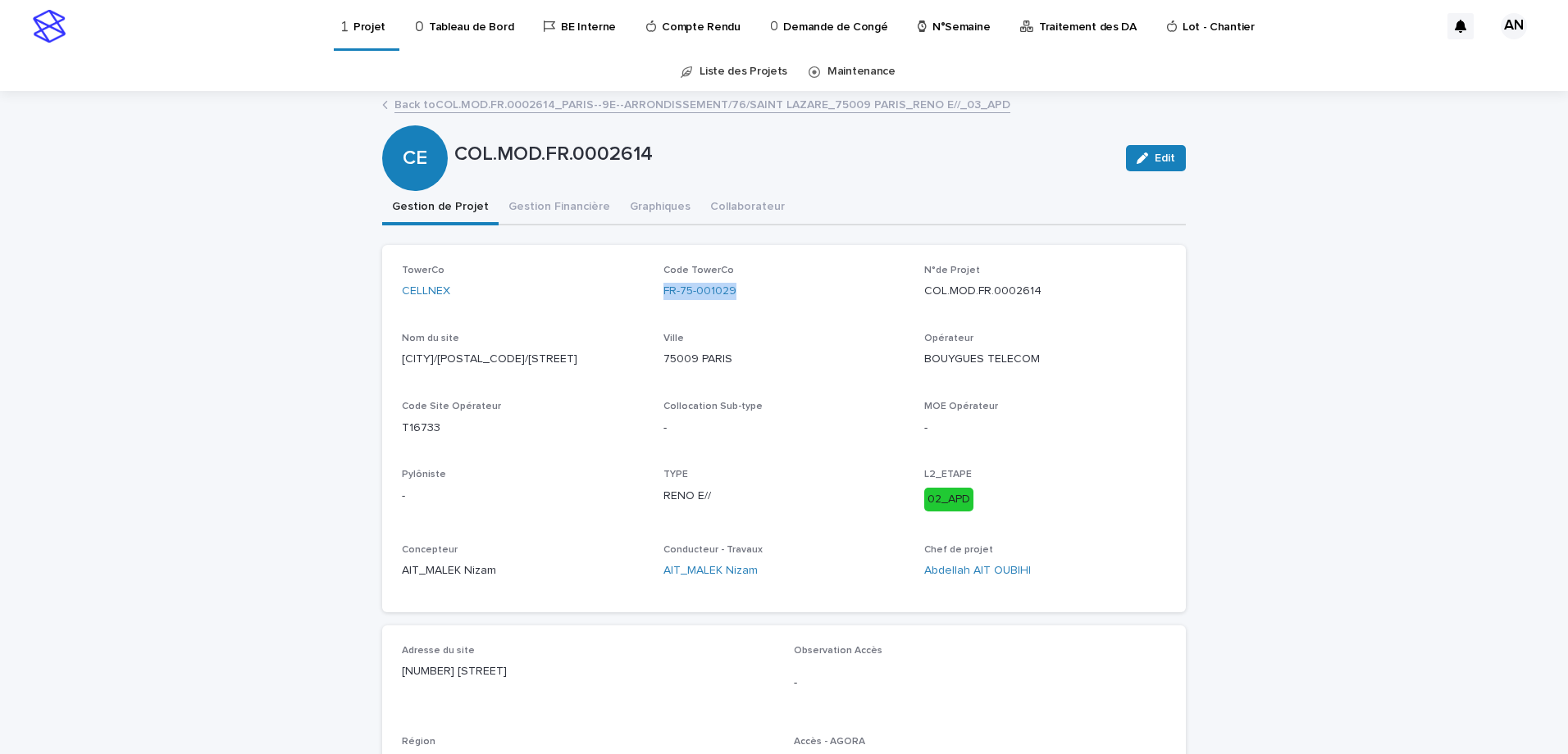 drag, startPoint x: 746, startPoint y: 293, endPoint x: 652, endPoint y: 302, distance: 94.42987 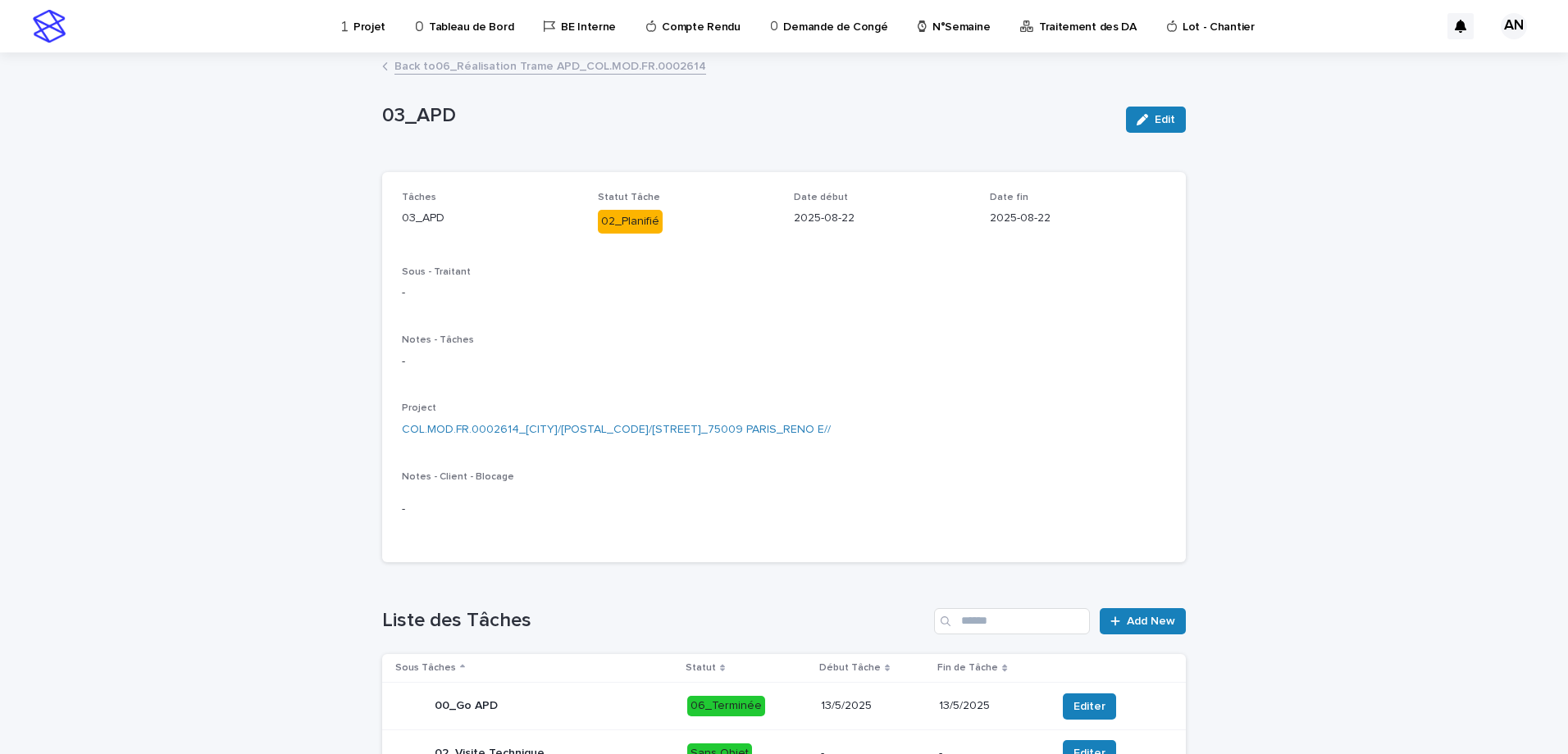 click on "Back to  06_Réalisation Trame APD_COL.MOD.FR.0002614" at bounding box center [550, 65] 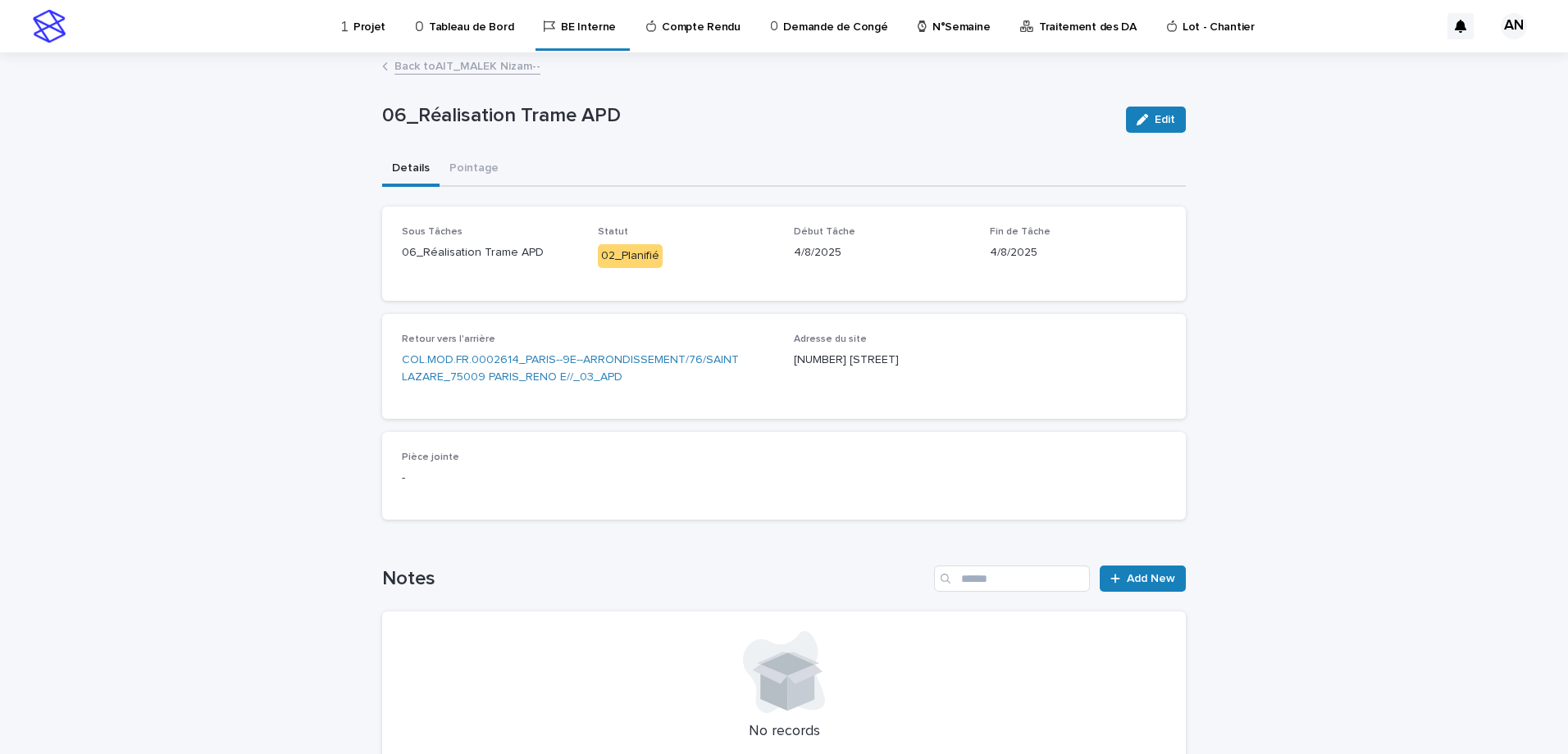 click on "Back to  AIT_MALEK Nizam--" at bounding box center [467, 65] 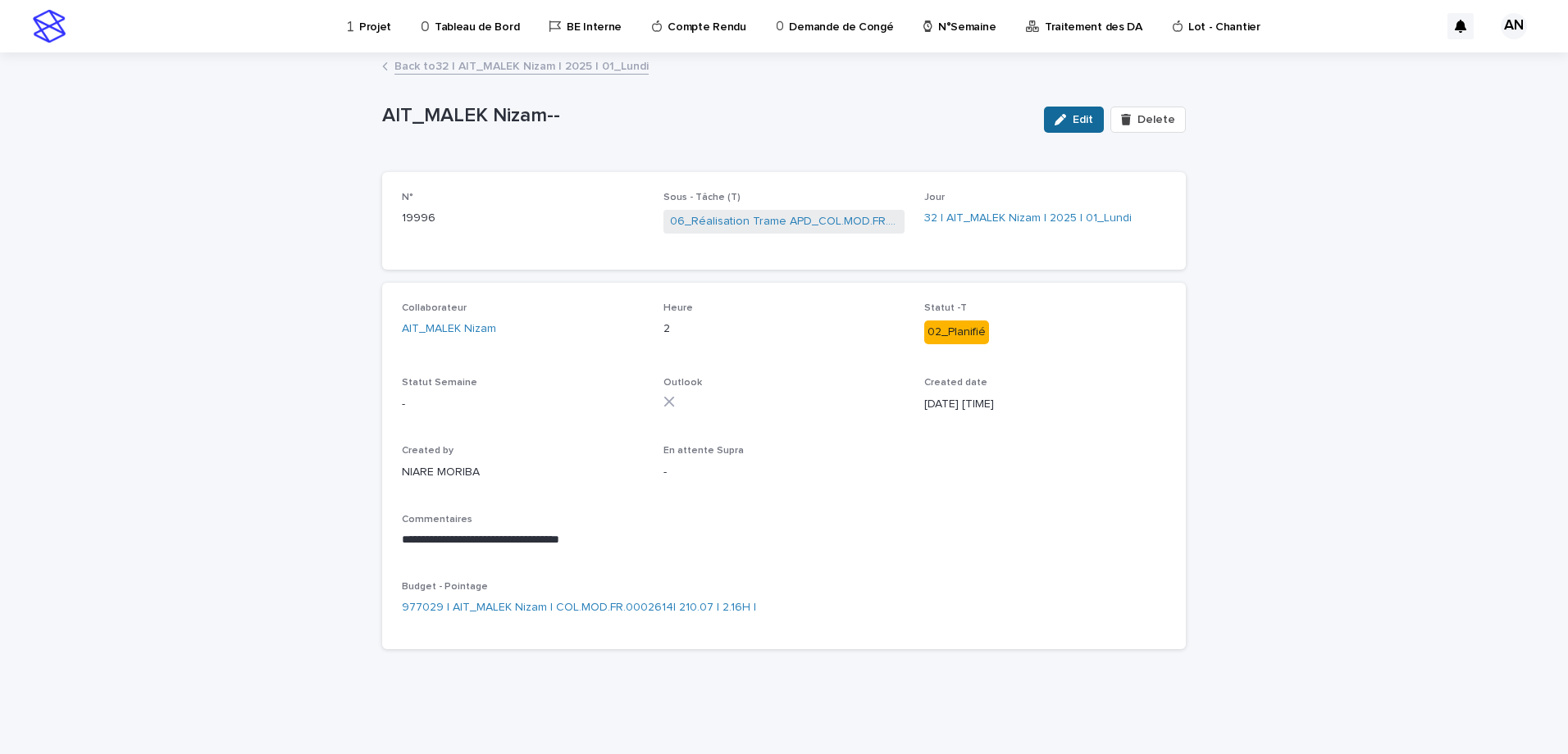click on "Edit" at bounding box center [1083, 120] 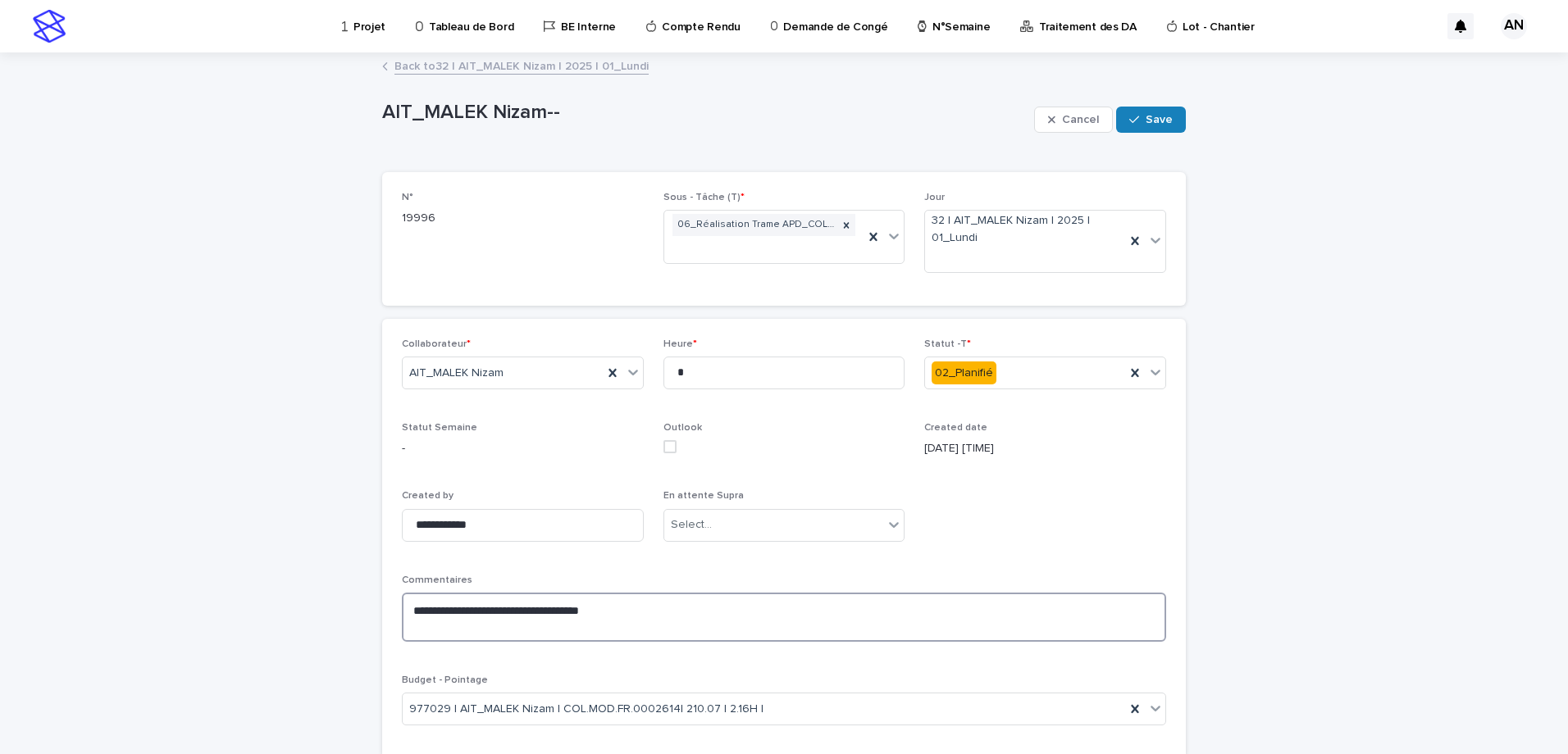 click on "**********" at bounding box center [784, 617] 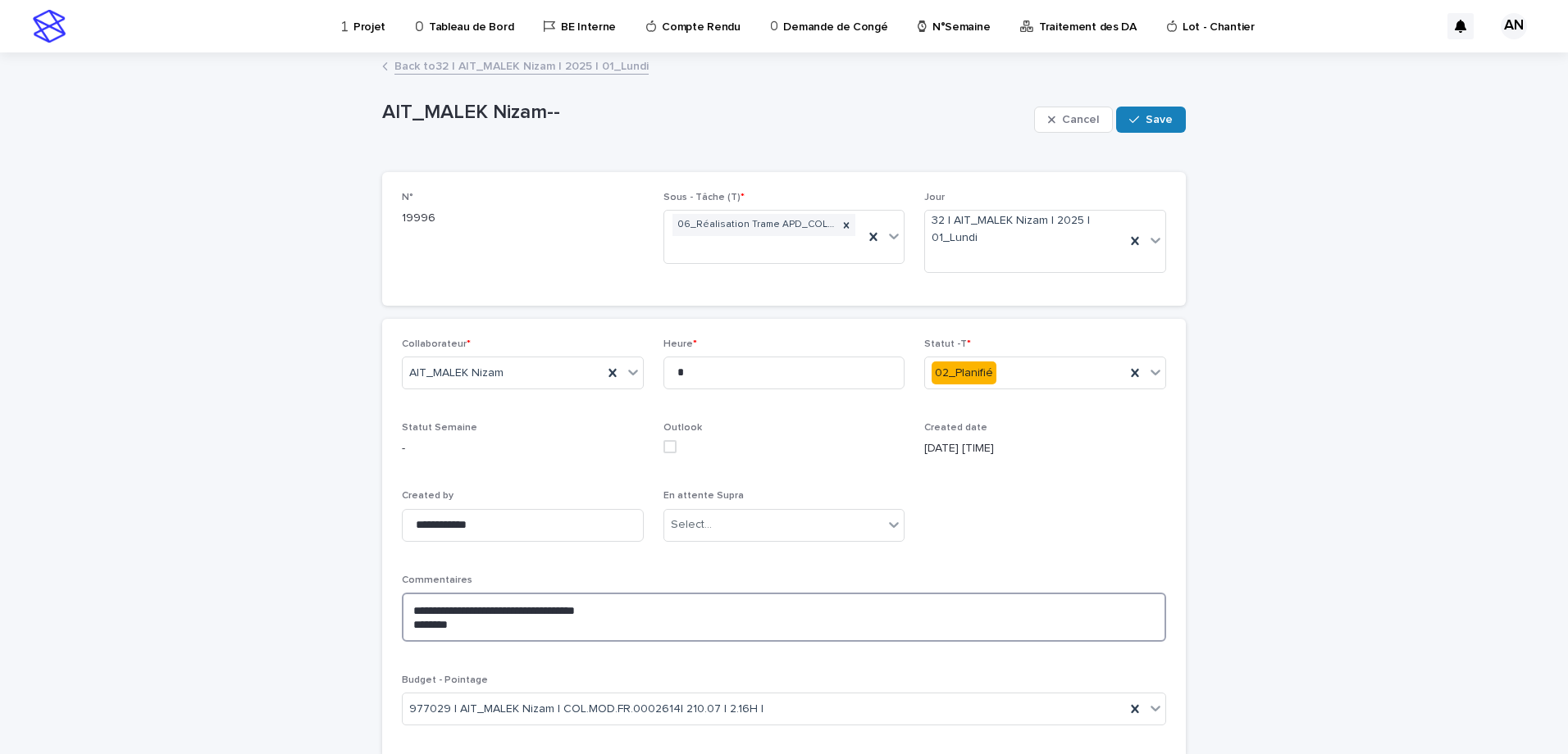 paste on "**********" 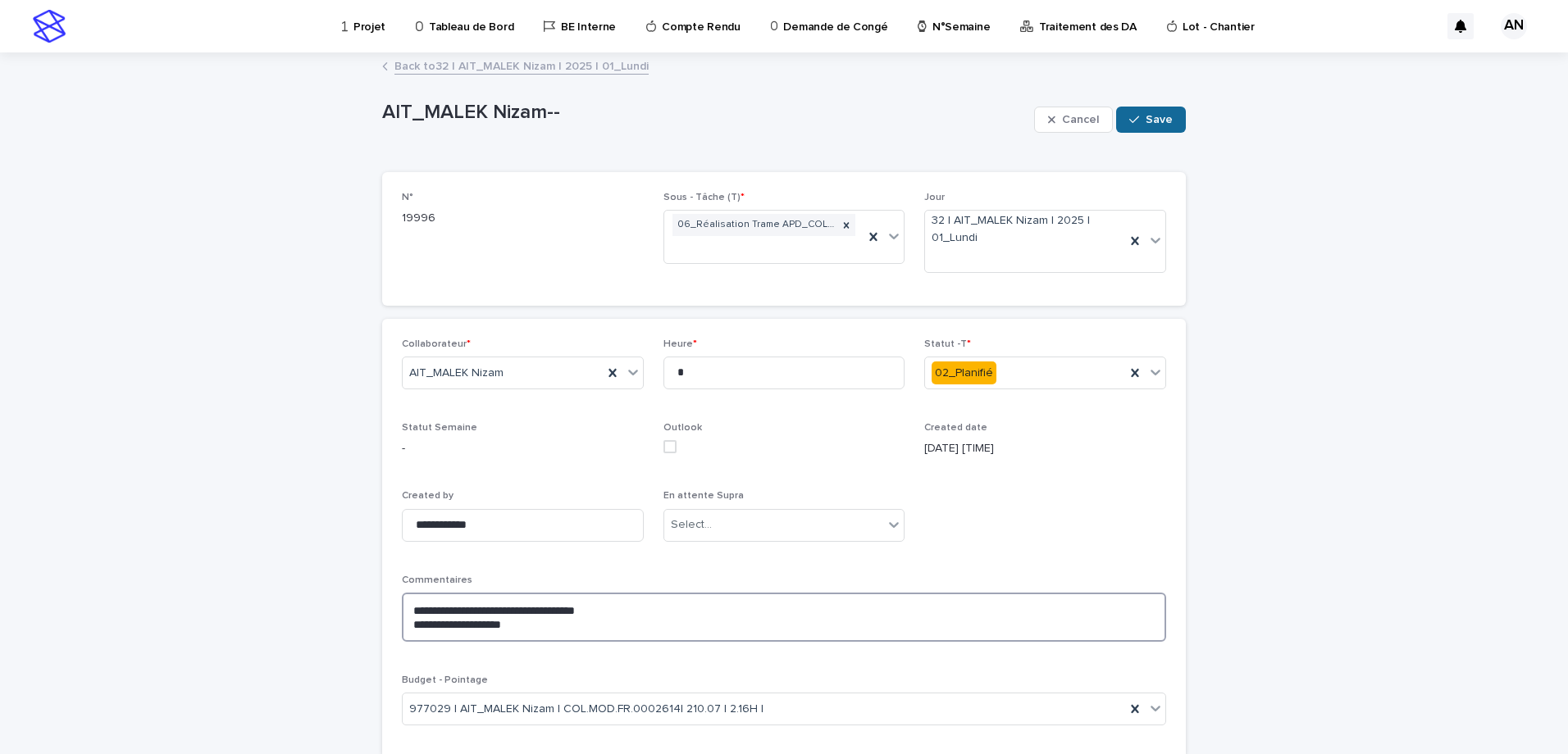 type on "**********" 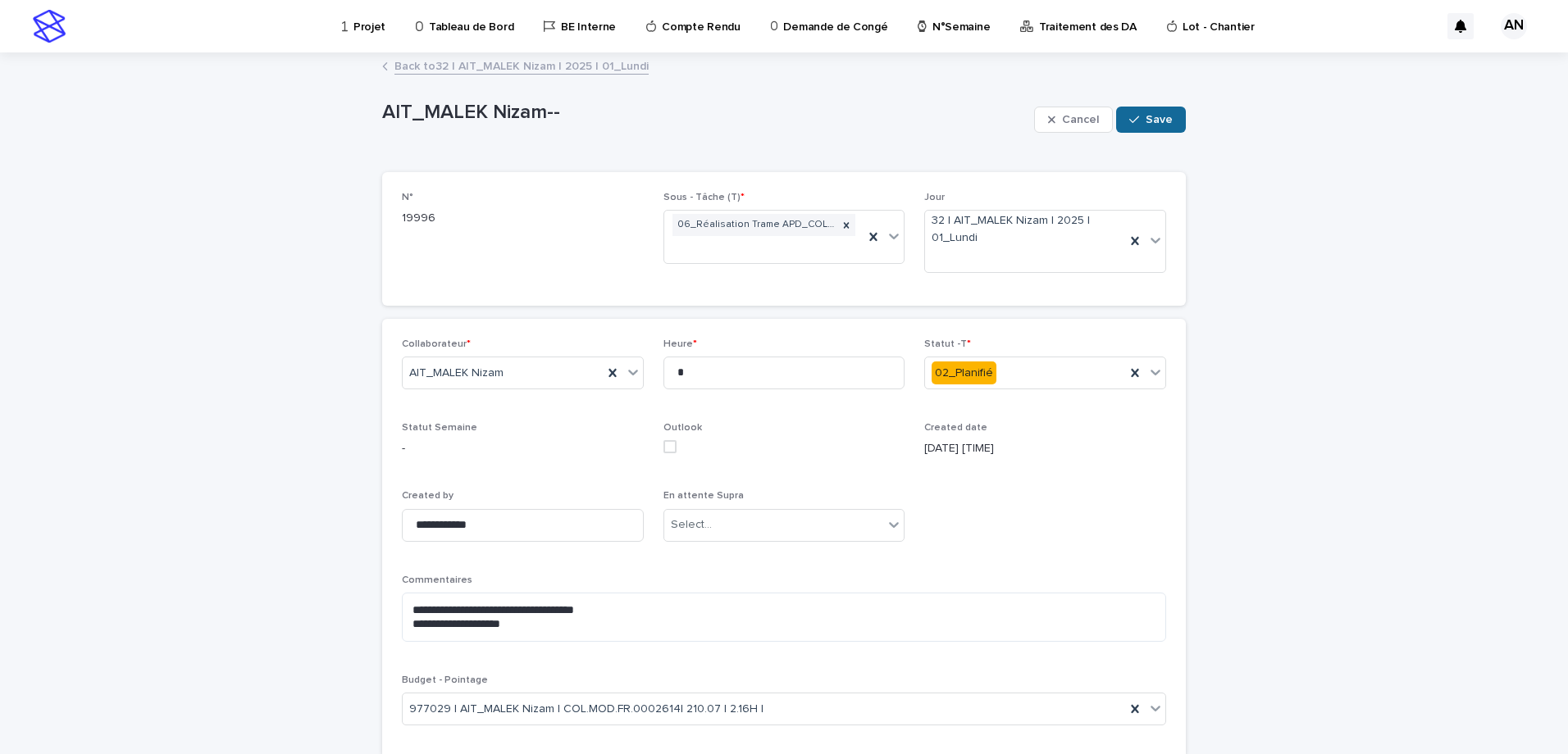 click on "Save" at bounding box center (1159, 120) 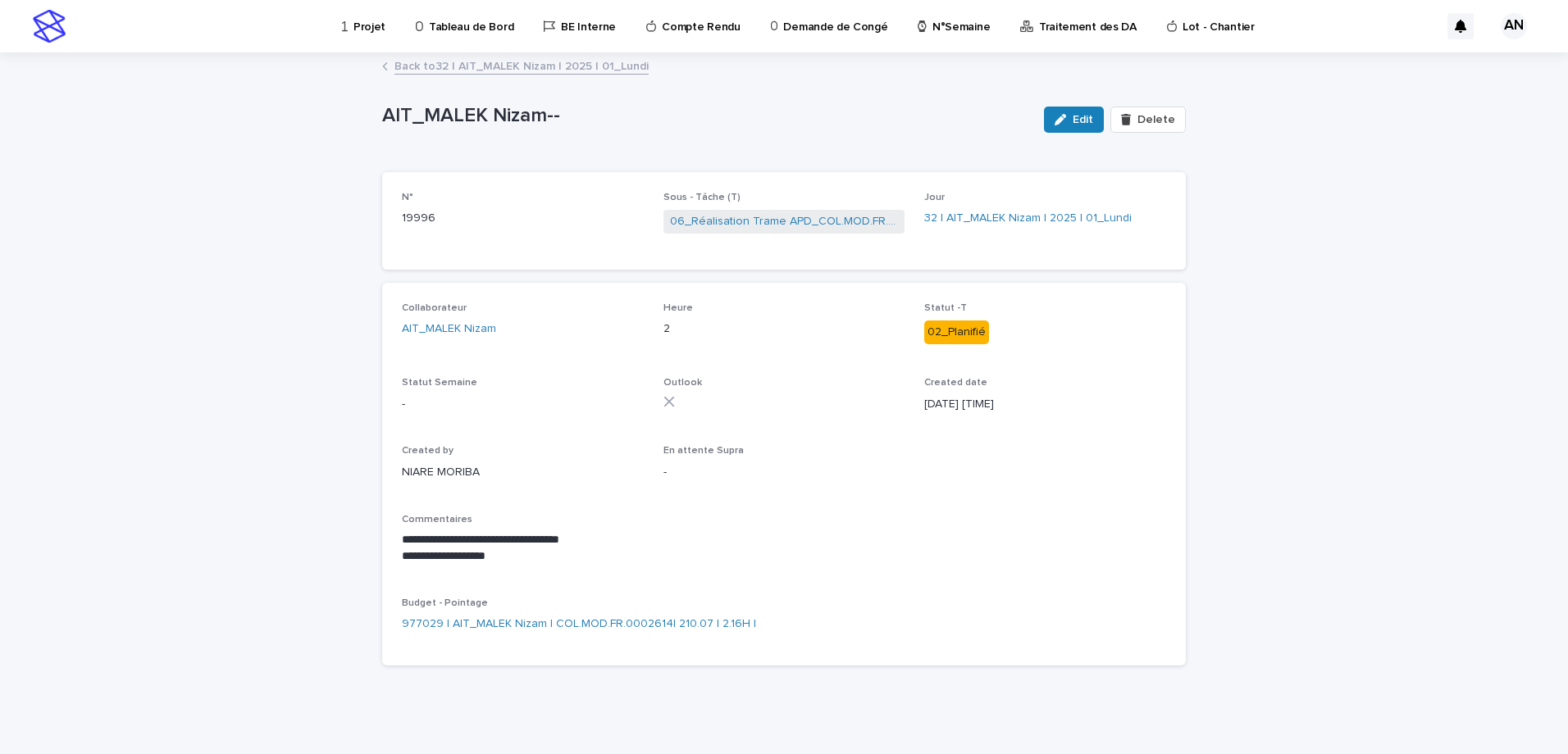 click on "Back to  32 | [LAST] [FIRST] | 2025 | 01_Lundi" at bounding box center (522, 65) 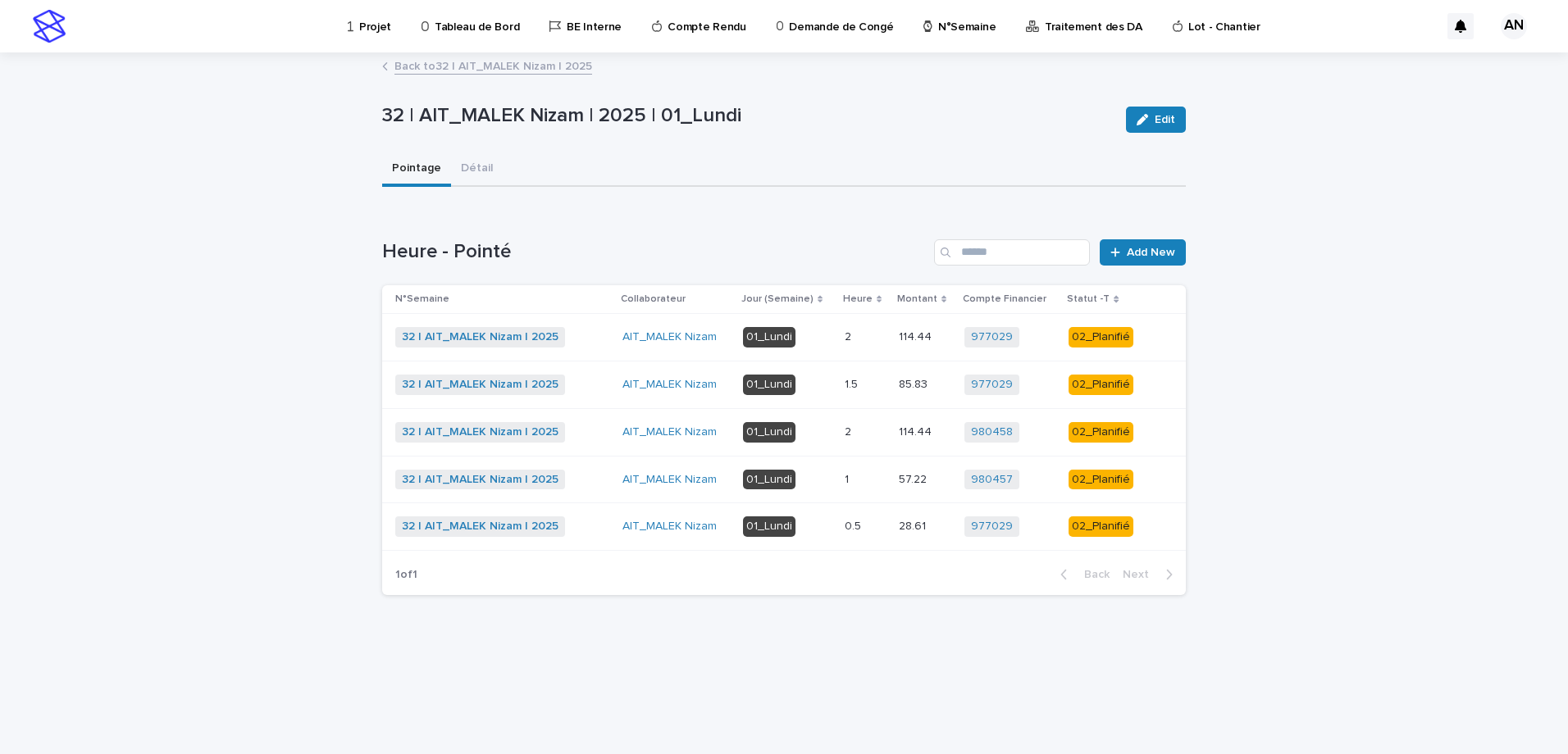 click at bounding box center (865, 384) 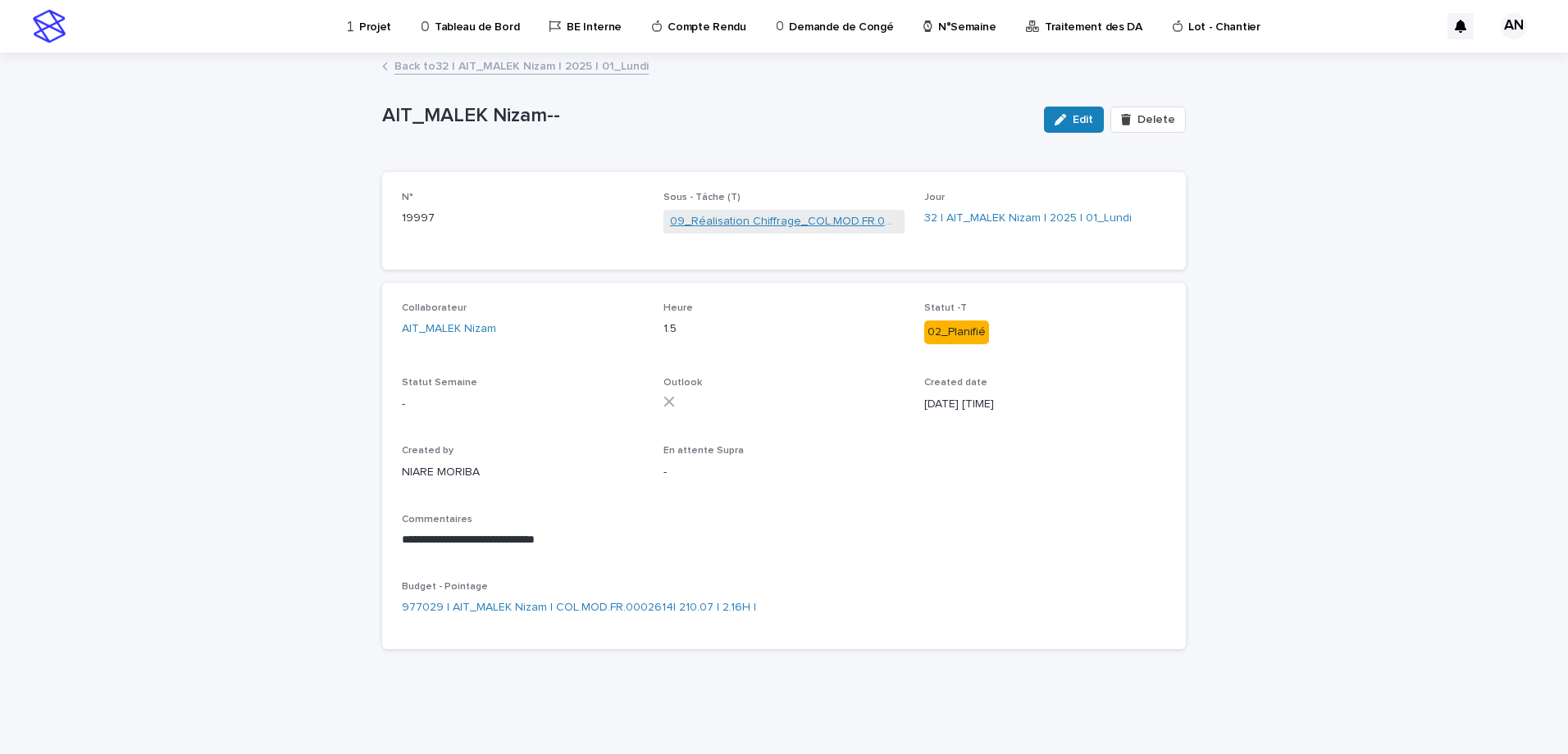 click on "09_Réalisation Chiffrage_COL.MOD.FR.0002614" at bounding box center [784, 221] 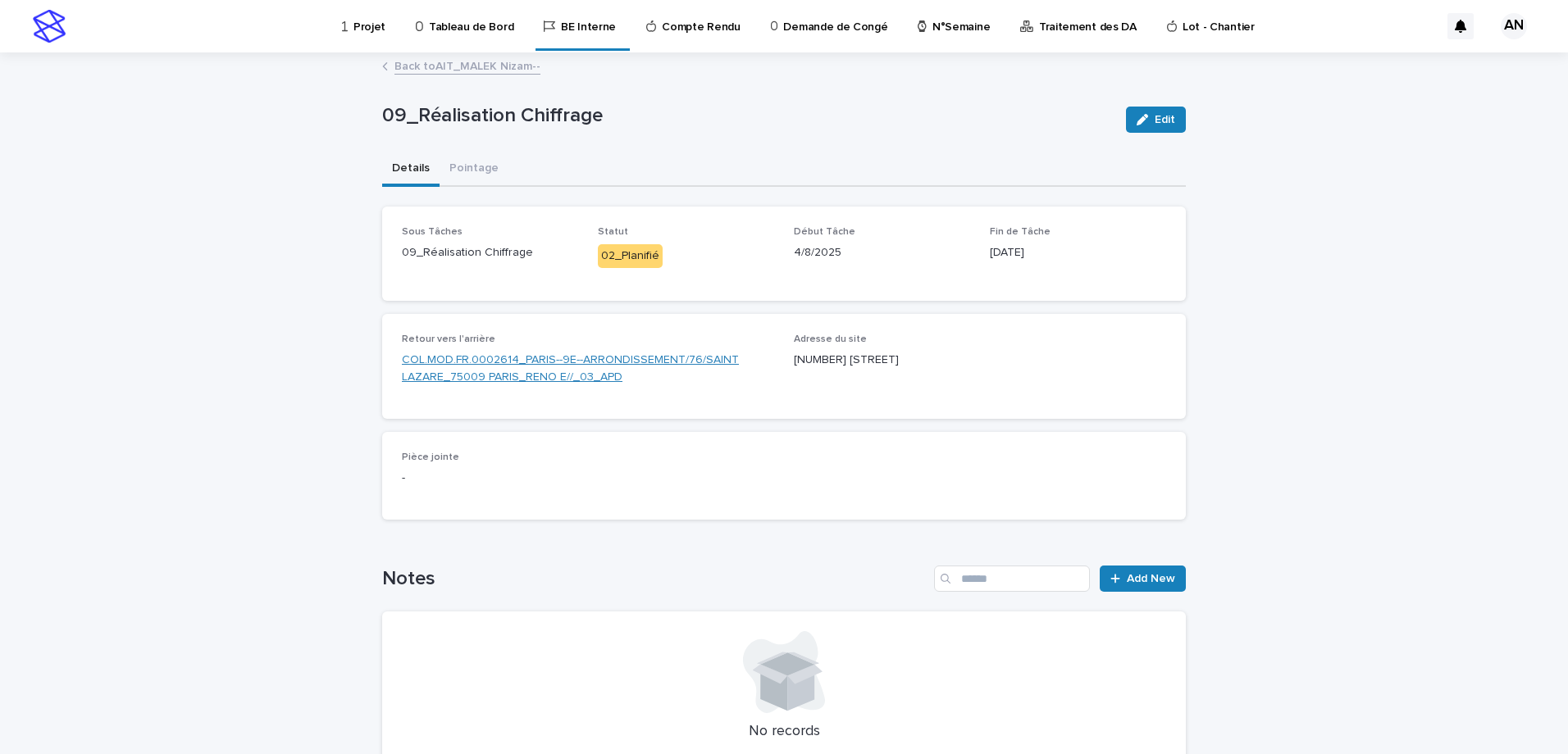 click on "COL.MOD.FR.0002614_PARIS--9E--ARRONDISSEMENT/76/SAINT LAZARE_75009 PARIS_RENO E//_03_APD" at bounding box center (588, 369) 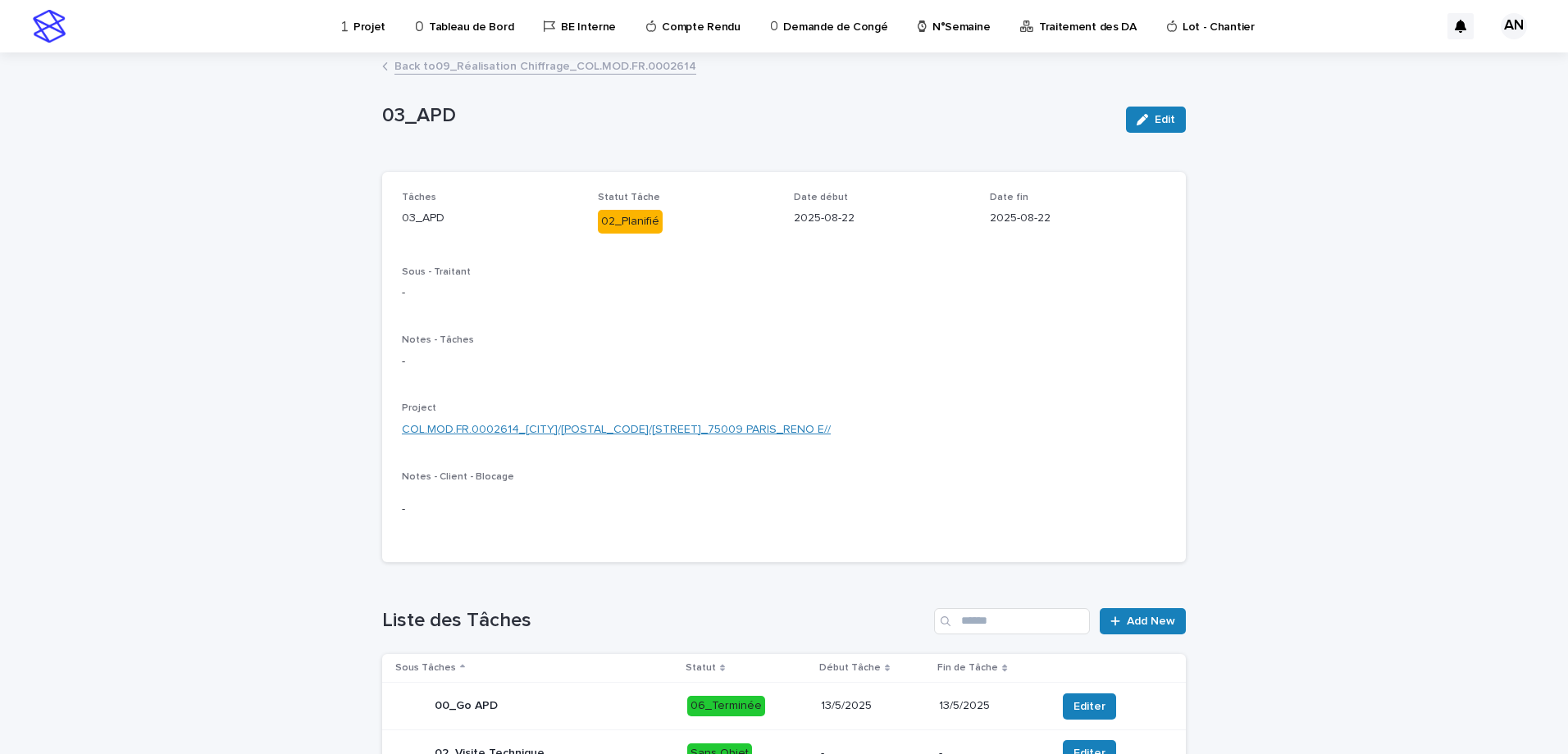 click on "COL.MOD.FR.0002614_PARIS--9E--ARRONDISSEMENT/76/SAINT LAZARE_75009 PARIS_RENO E//" at bounding box center (616, 429) 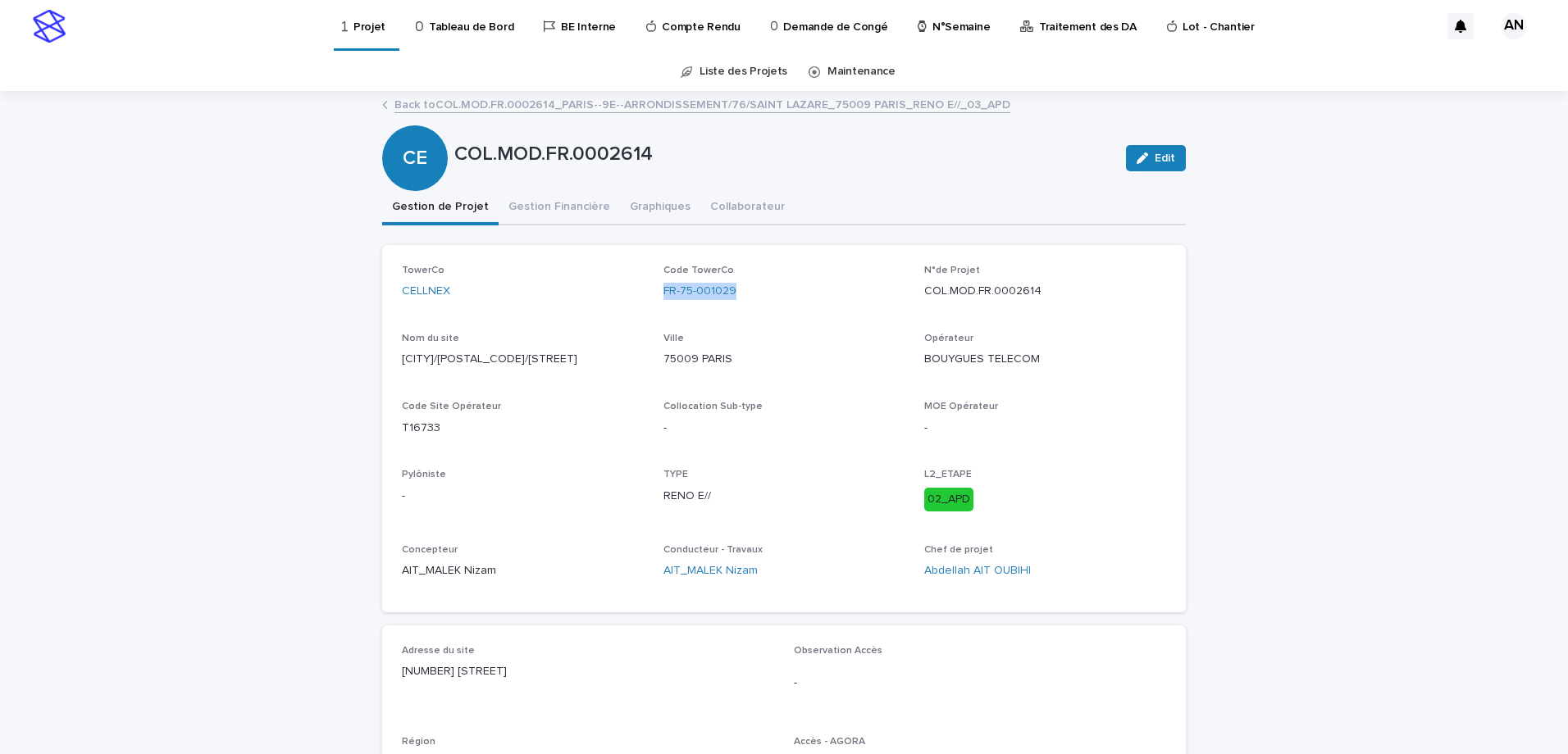 drag, startPoint x: 746, startPoint y: 288, endPoint x: 654, endPoint y: 293, distance: 92.13577 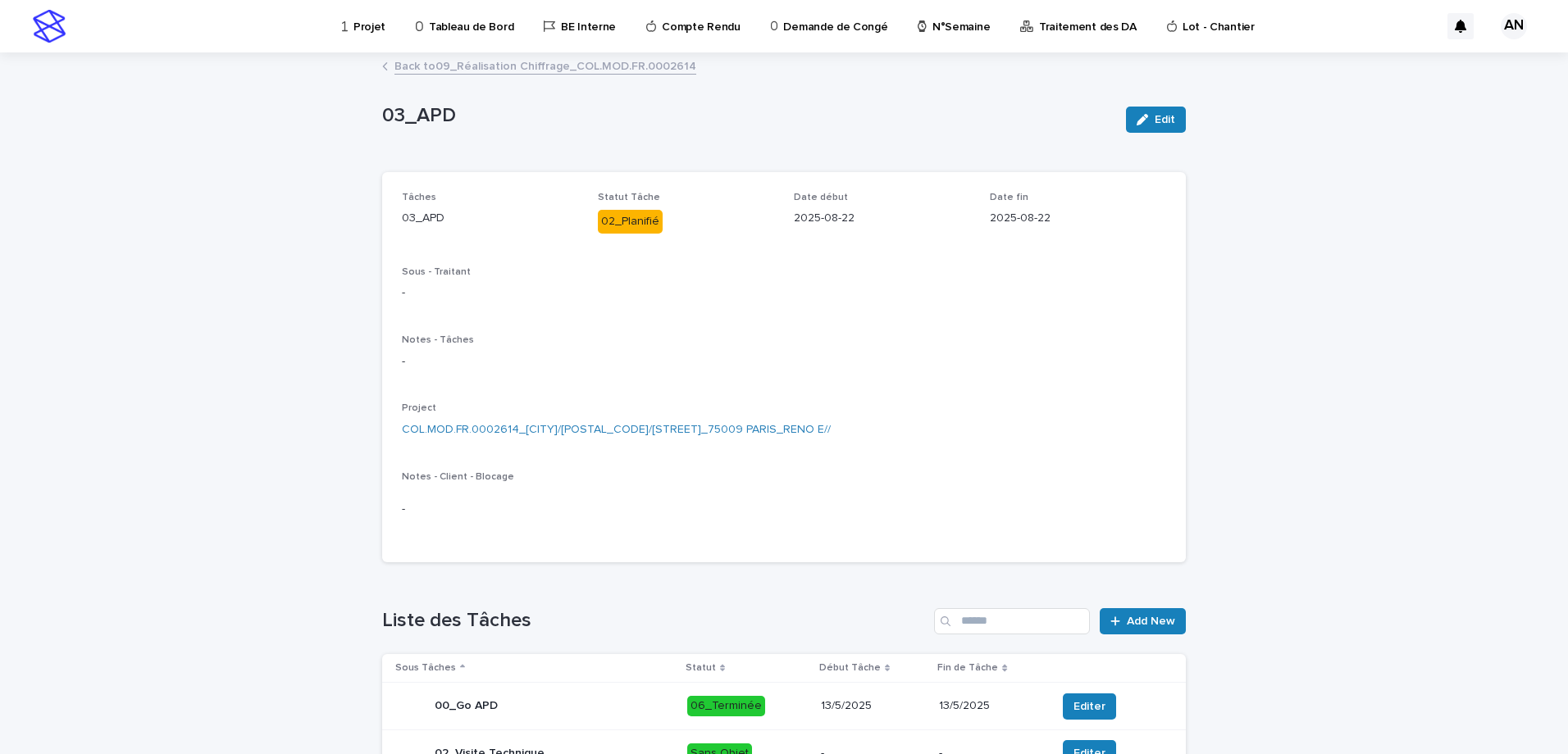 click on "Back to  09_Réalisation Chiffrage_COL.MOD.FR.0002614" at bounding box center (545, 65) 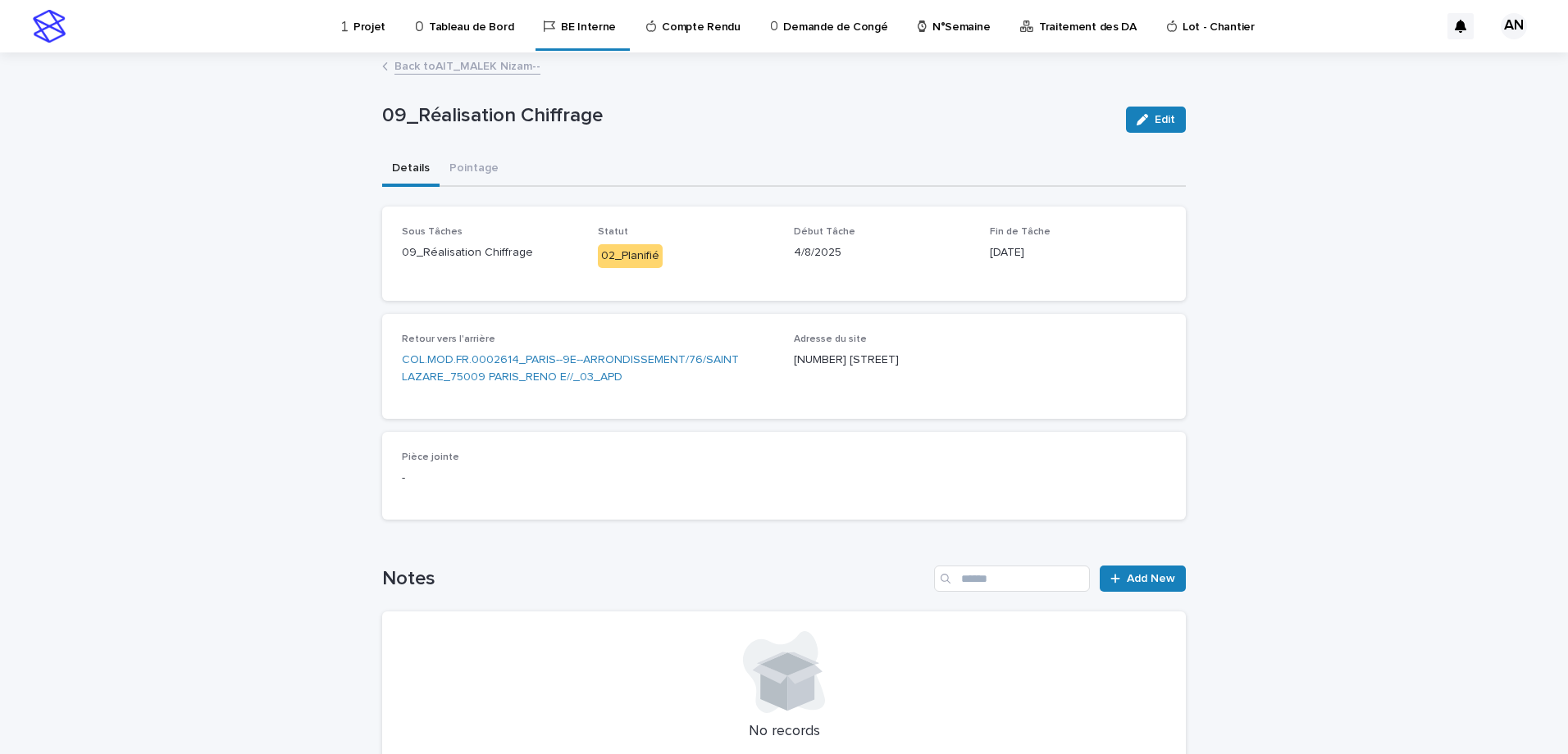 click on "Back to  AIT_MALEK Nizam--" at bounding box center [467, 65] 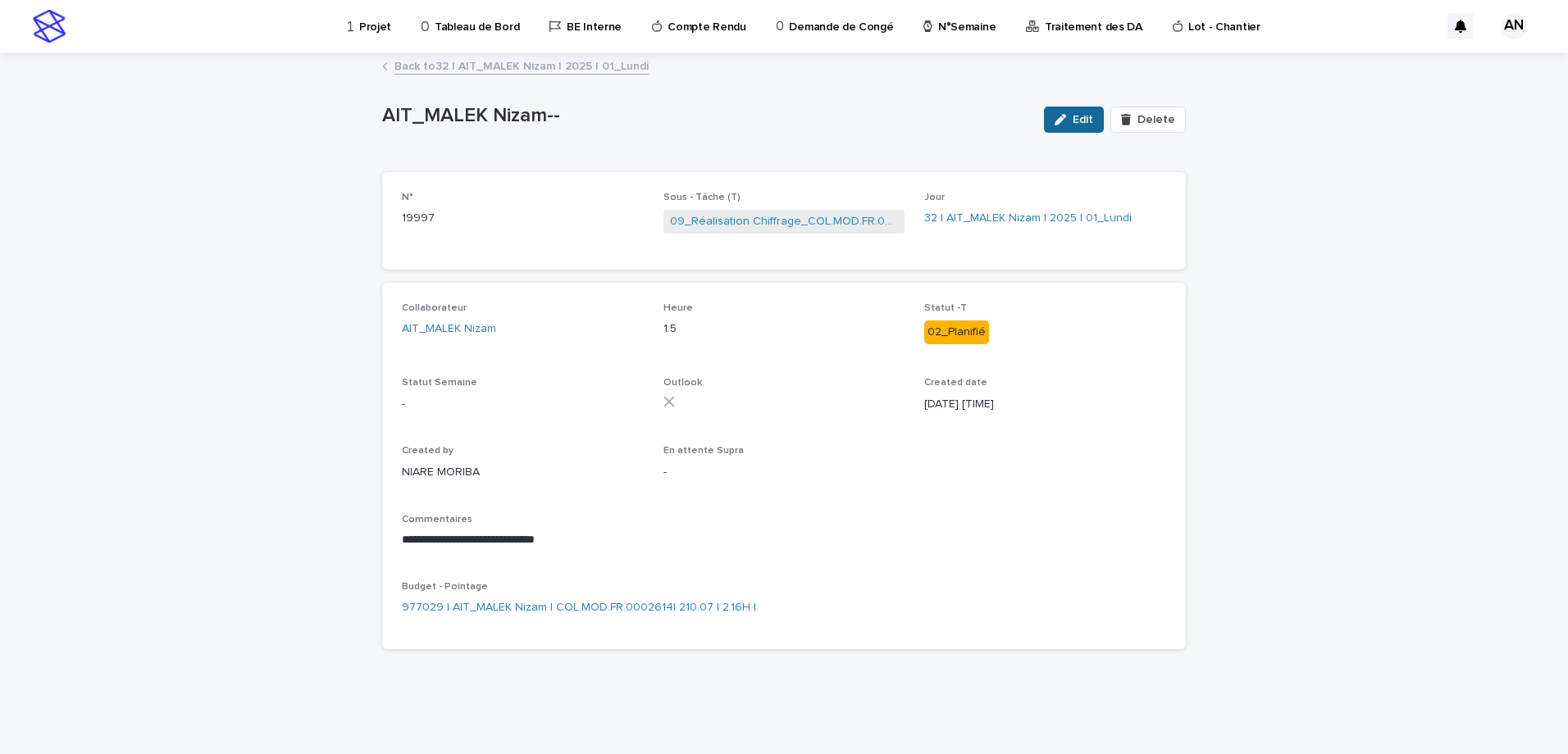 click 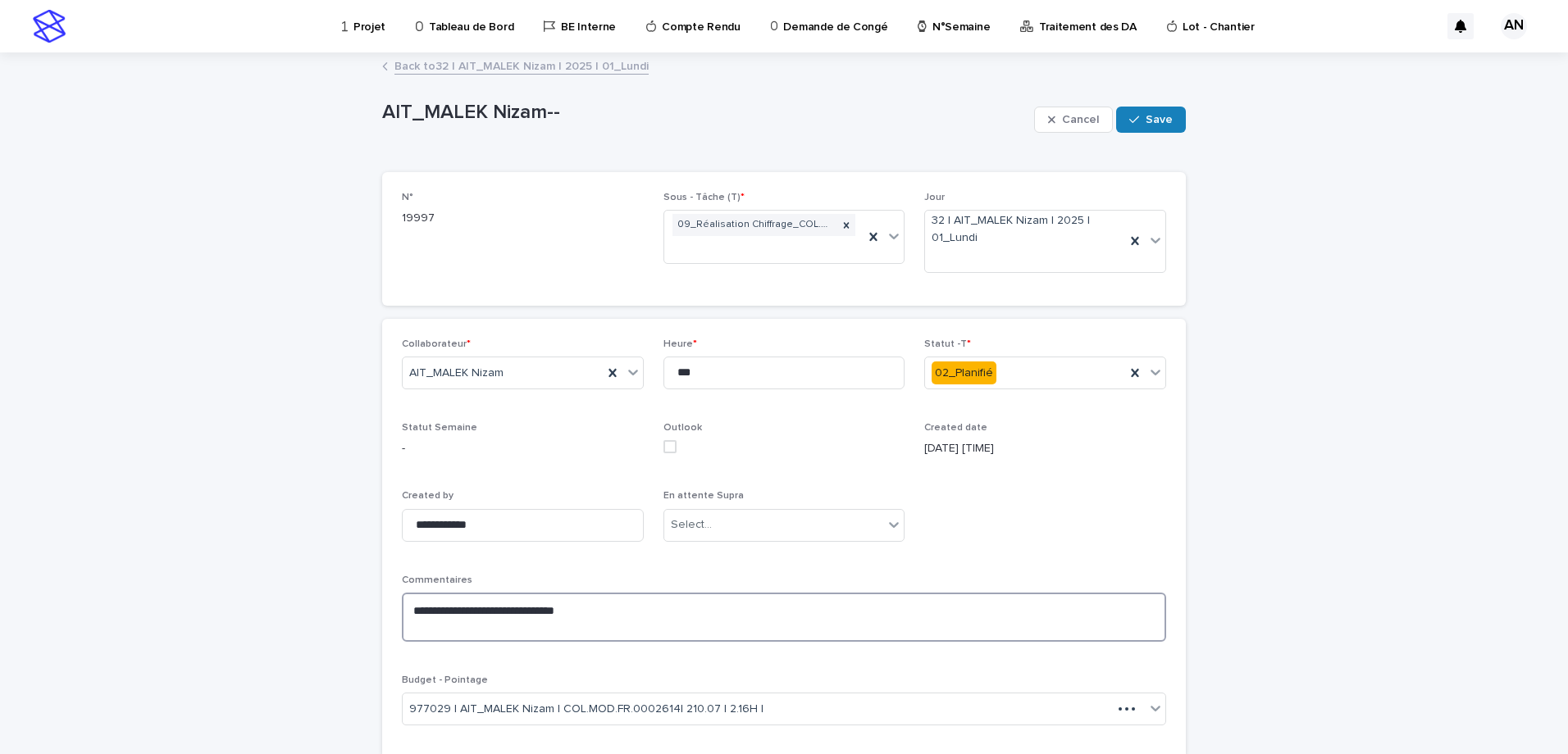 click on "**********" at bounding box center [784, 617] 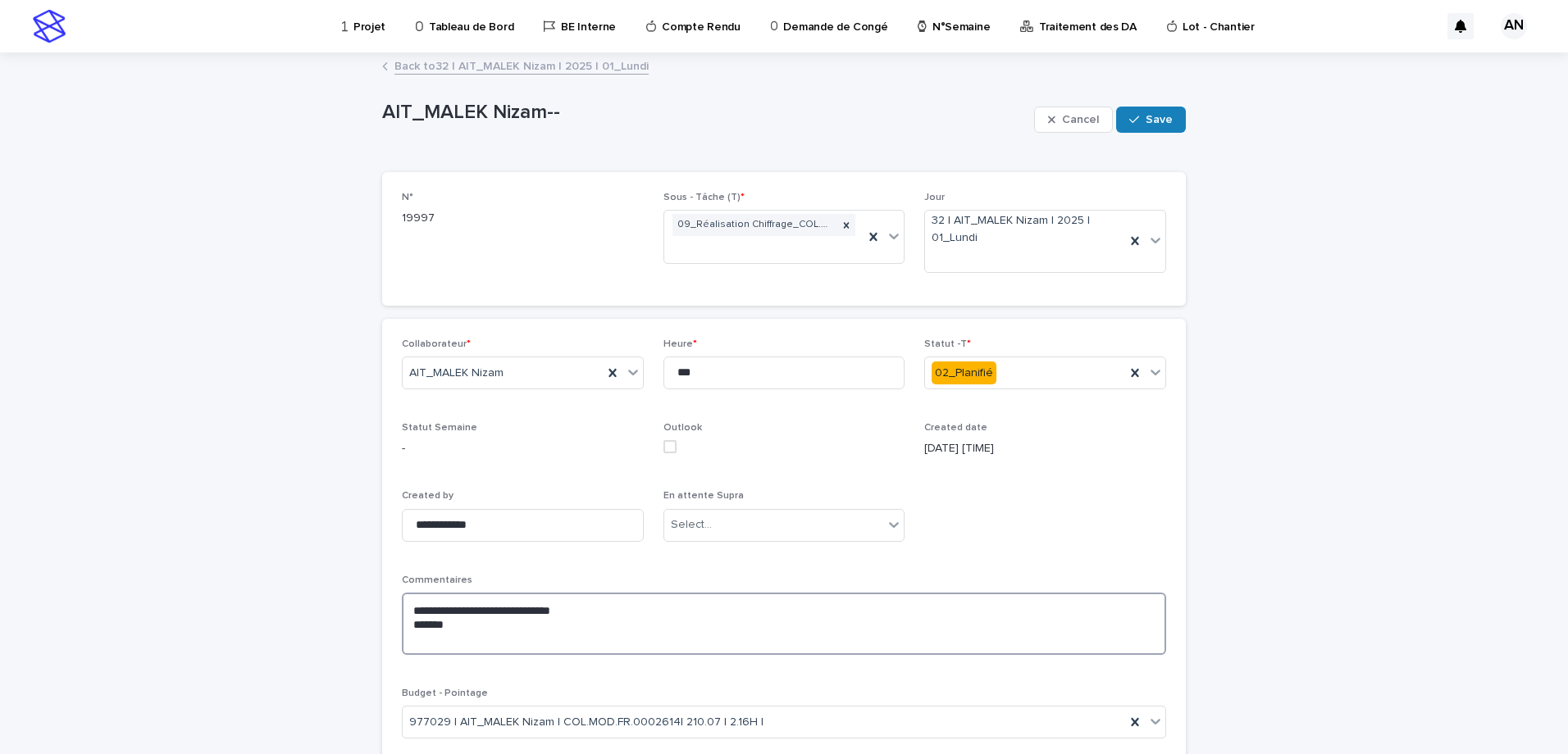 paste on "**********" 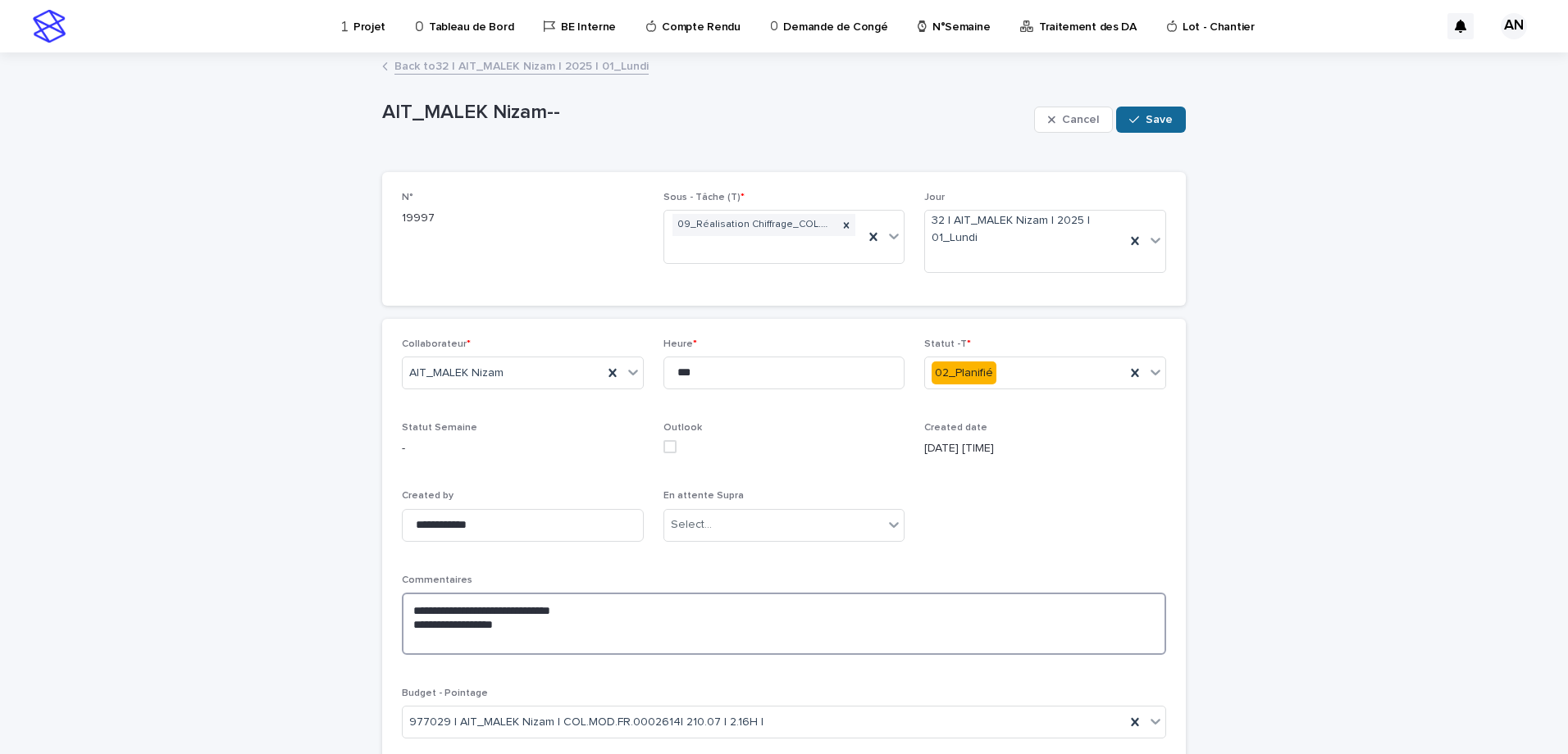 type on "**********" 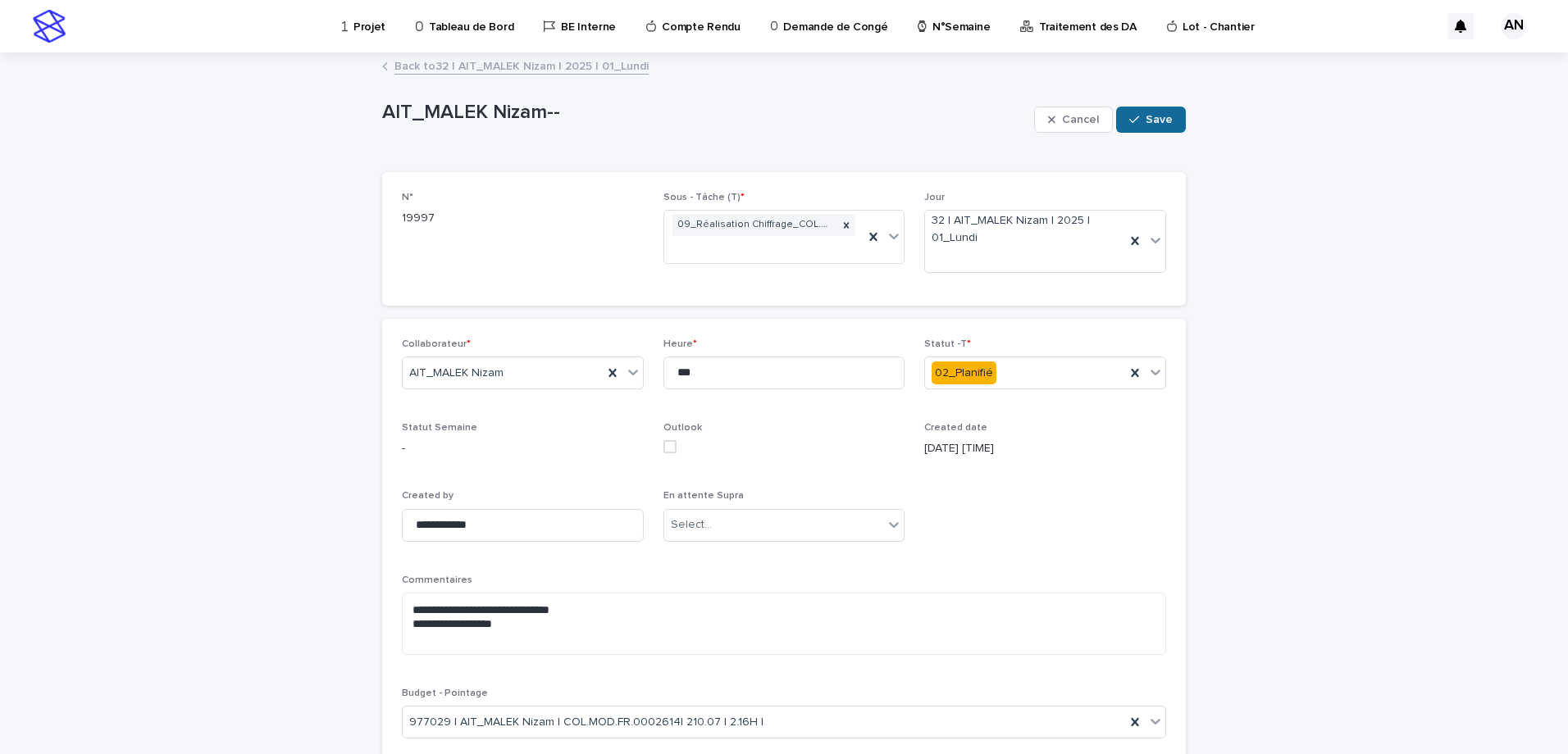 click on "Save" at bounding box center (1159, 120) 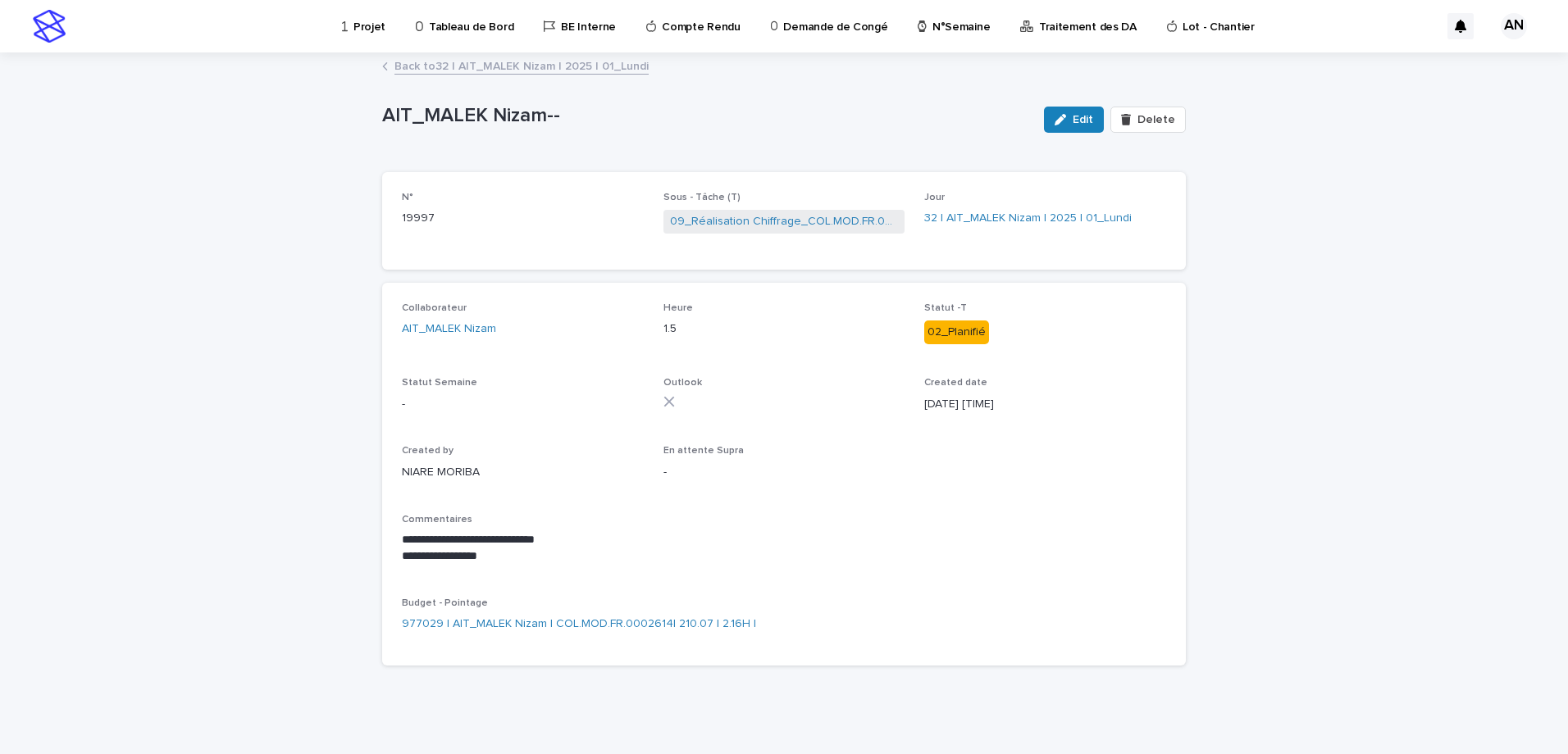 click on "Back to  32 | AIT_MALEK Nizam | 2025 | 01_Lundi" at bounding box center (522, 65) 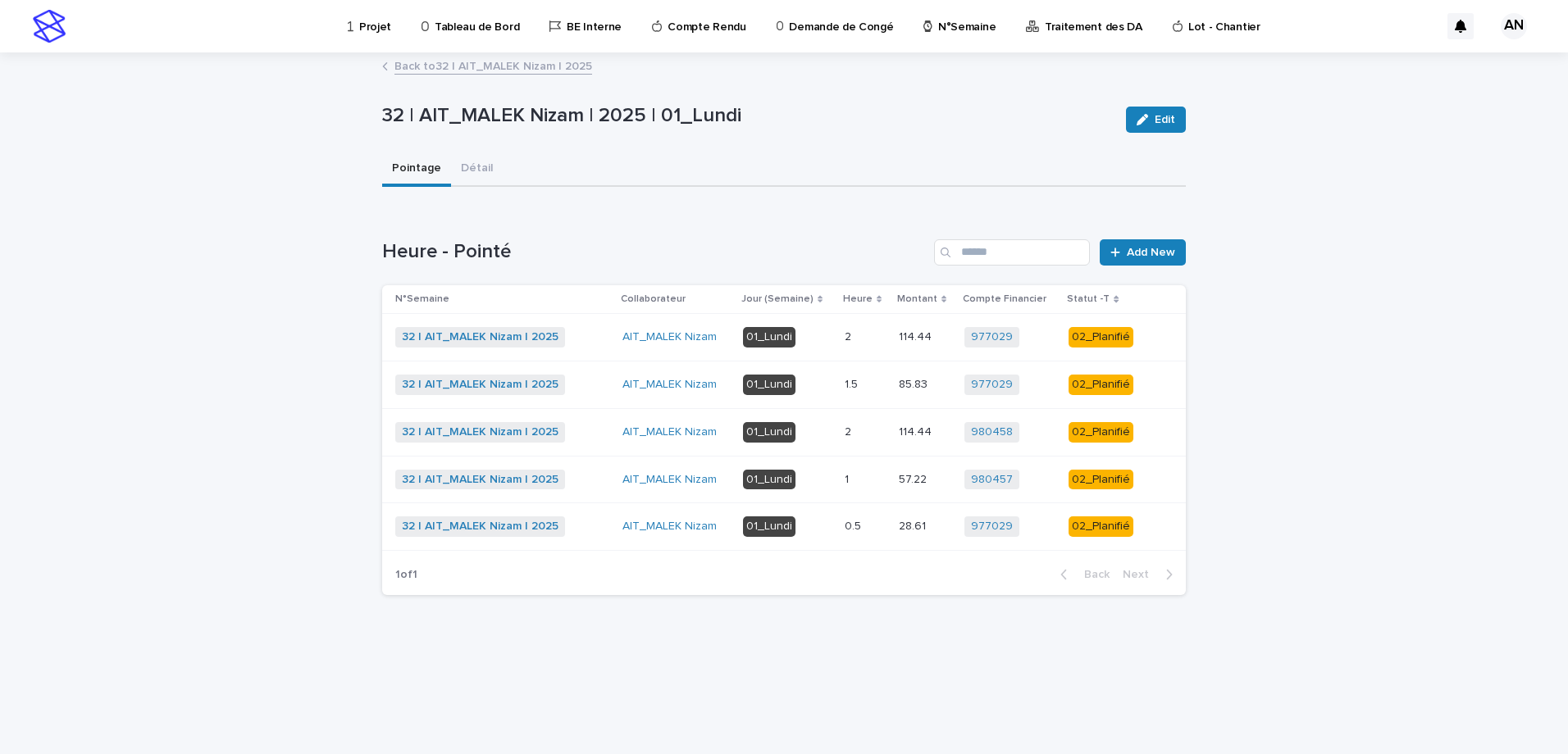 click at bounding box center (865, 432) 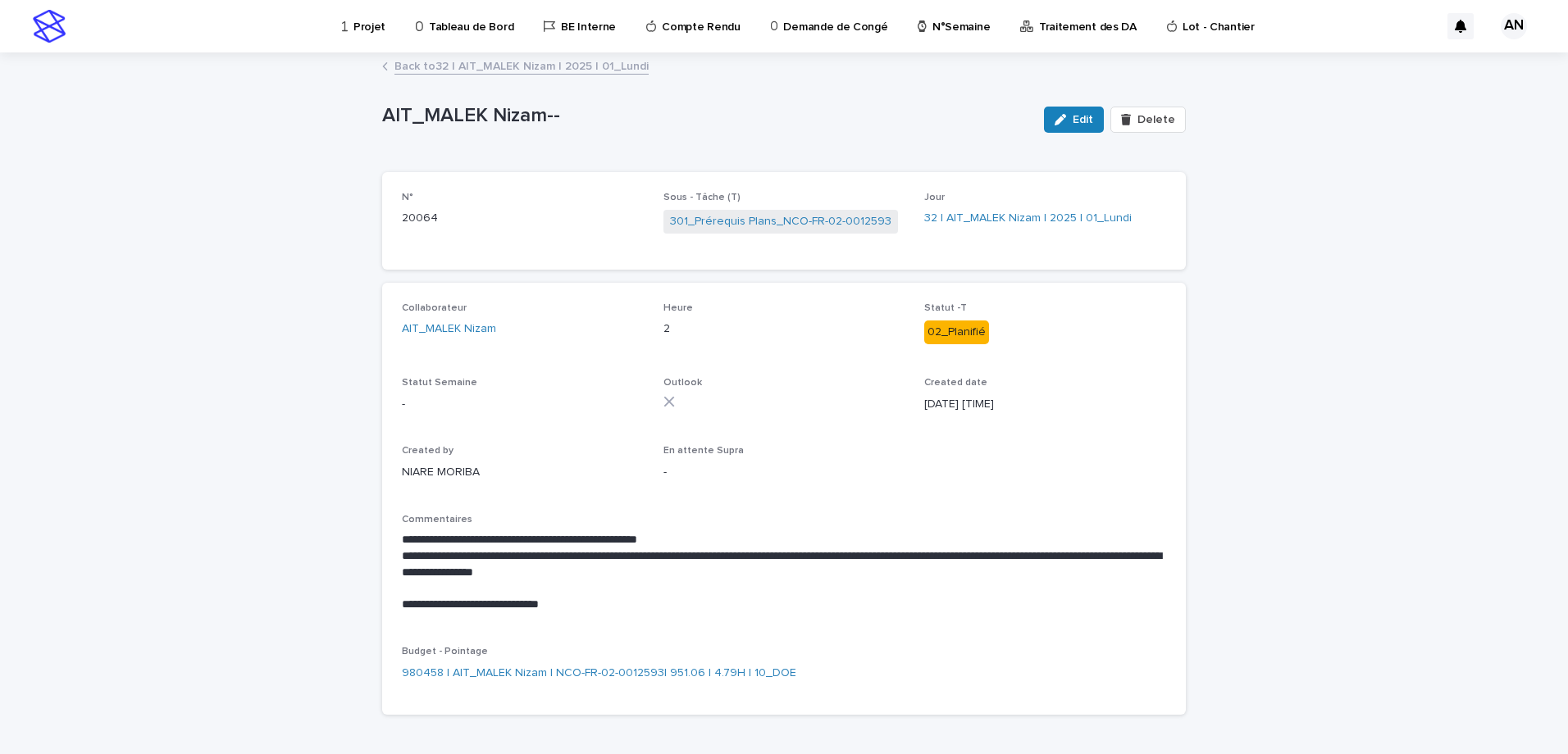 scroll, scrollTop: 56, scrollLeft: 0, axis: vertical 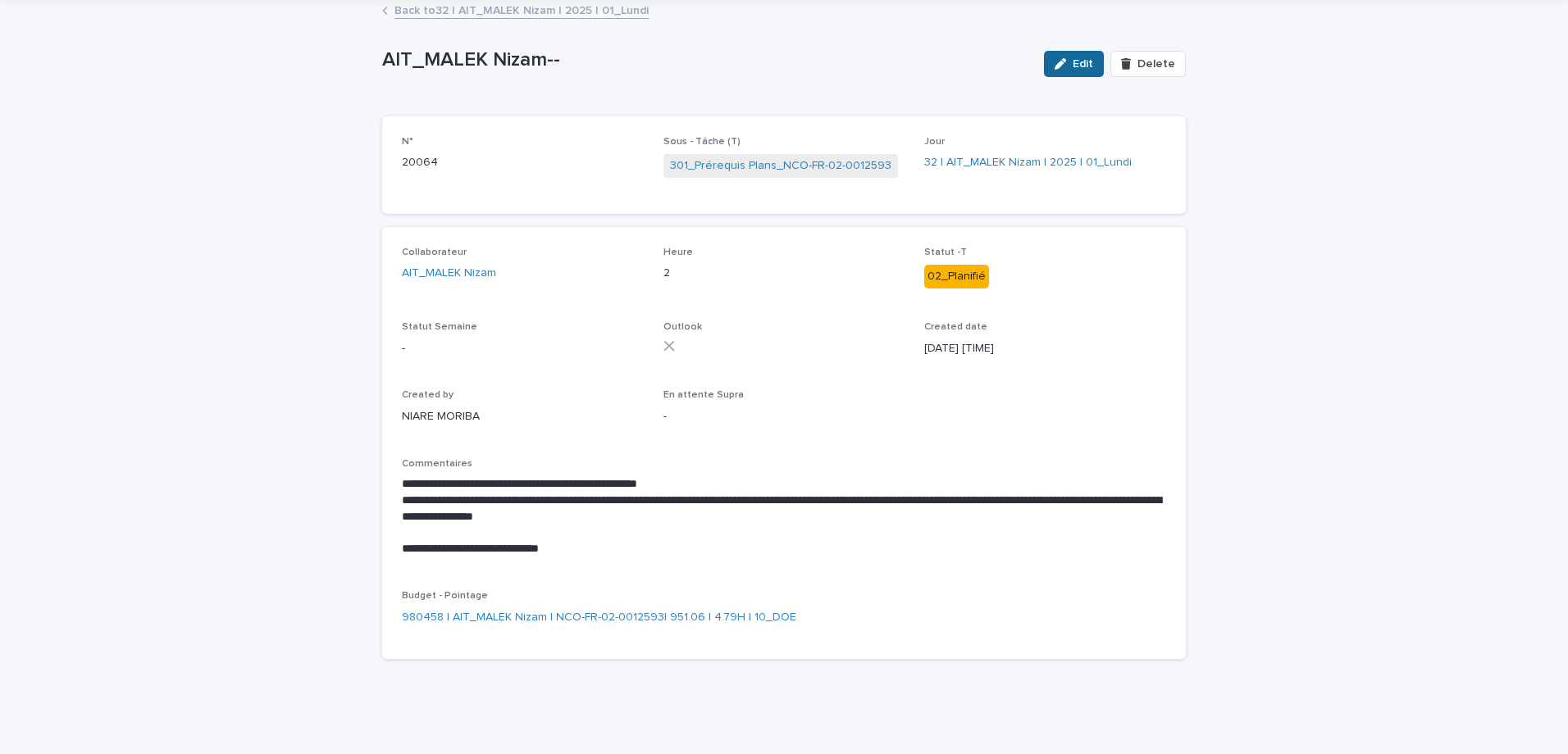 click on "Edit" at bounding box center (1083, 64) 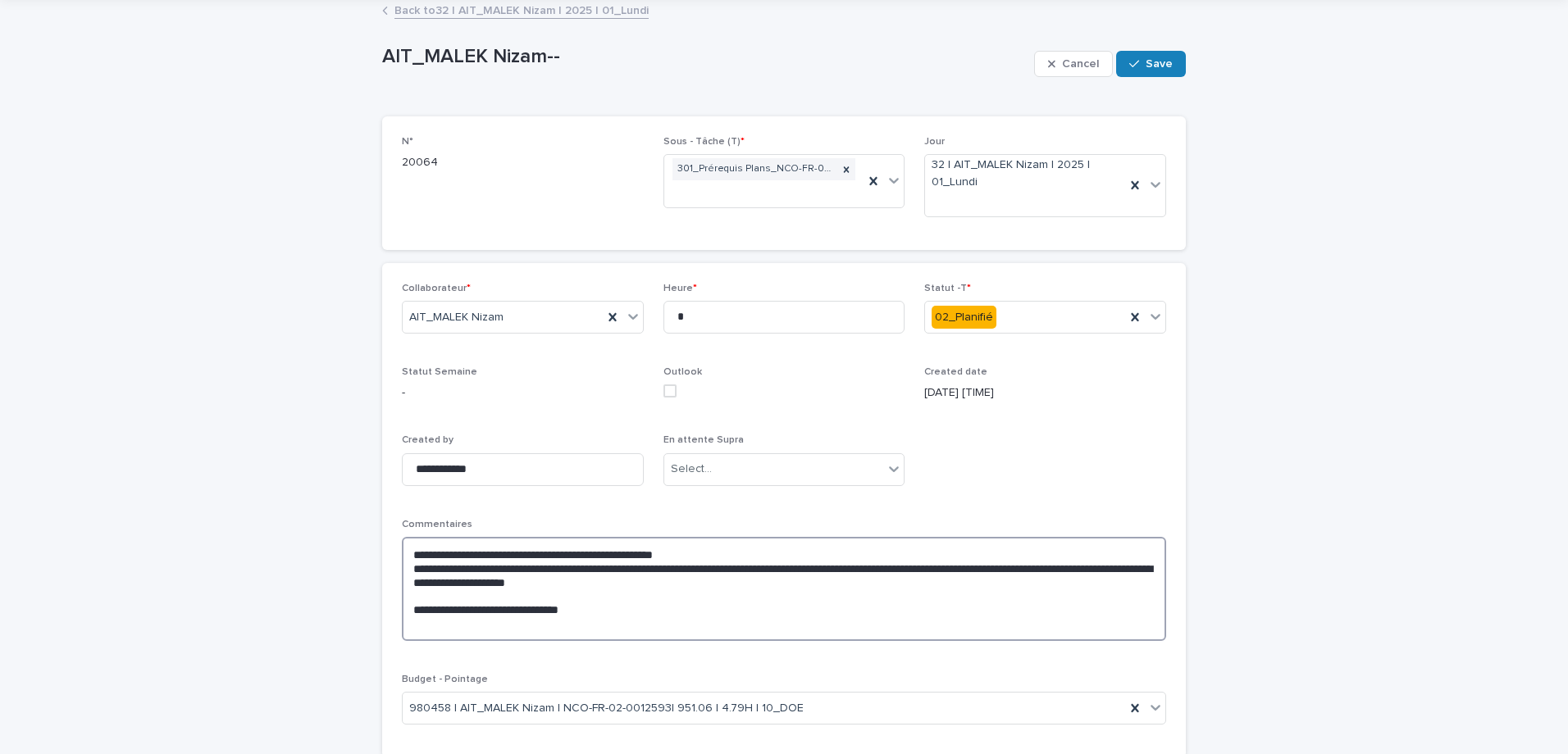 click on "**********" at bounding box center (784, 588) 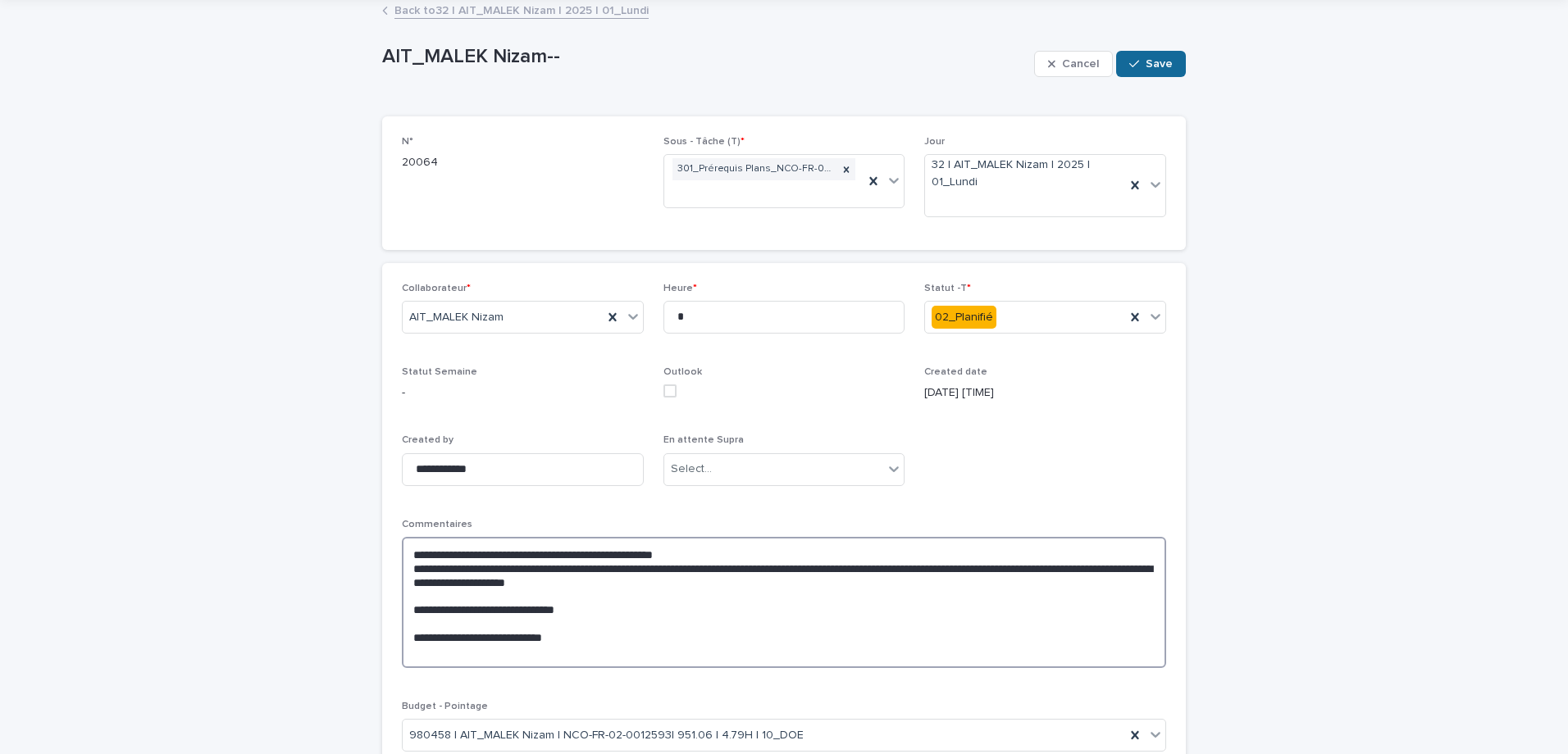 type on "**********" 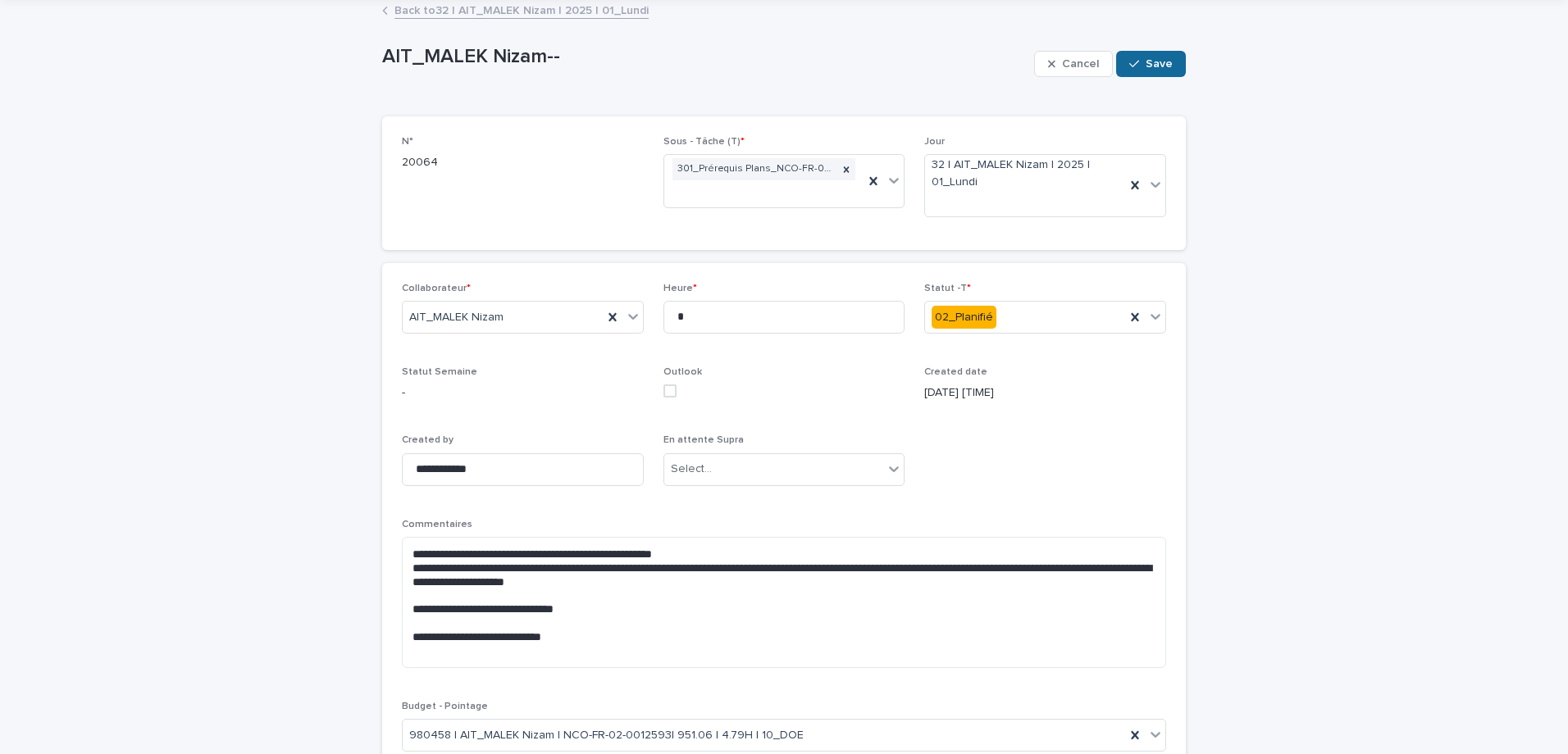 click on "Save" at bounding box center [1159, 64] 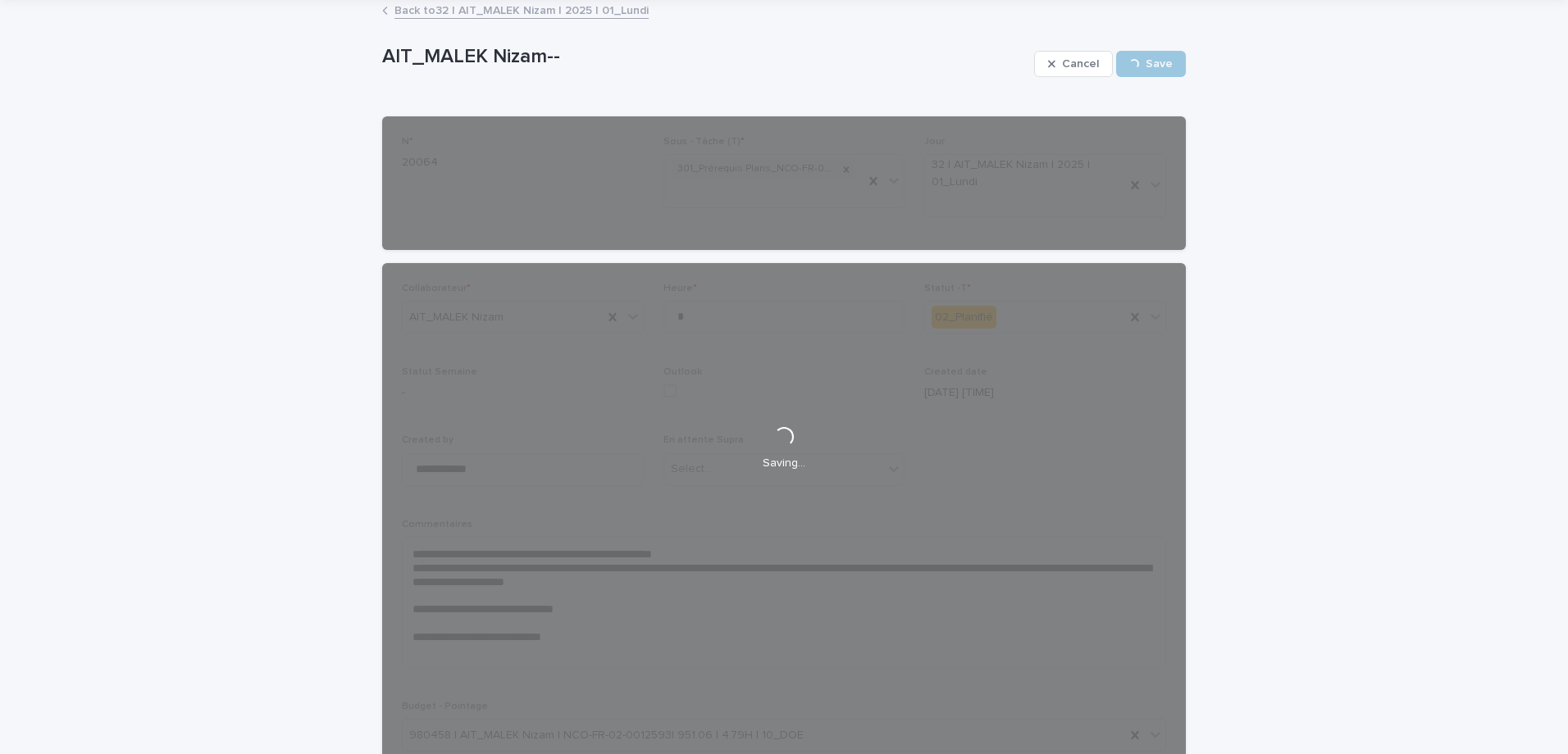 scroll, scrollTop: 0, scrollLeft: 0, axis: both 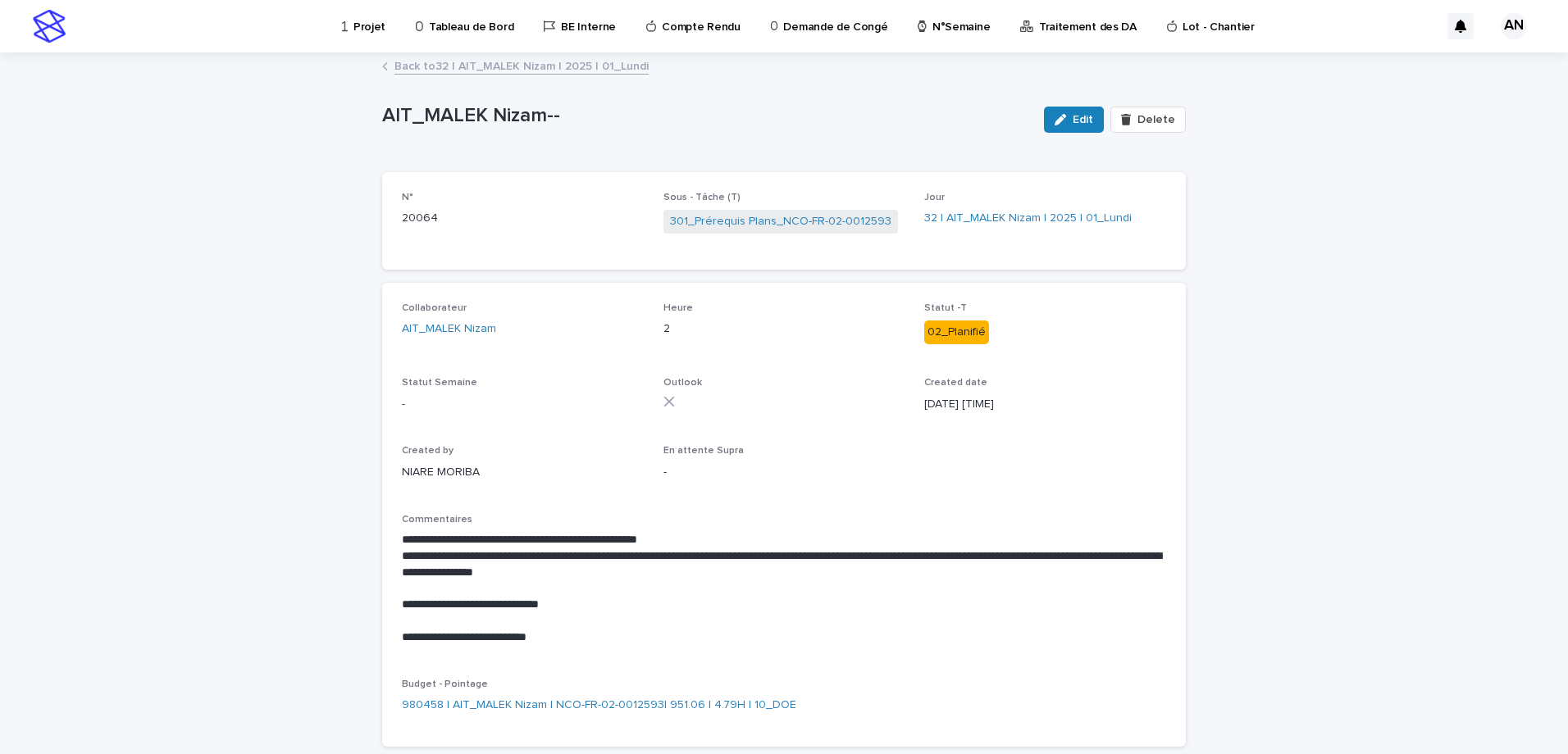 click on "Back to  32 | AIT_MALEK Nizam | 2025 | 01_Lundi" at bounding box center (522, 65) 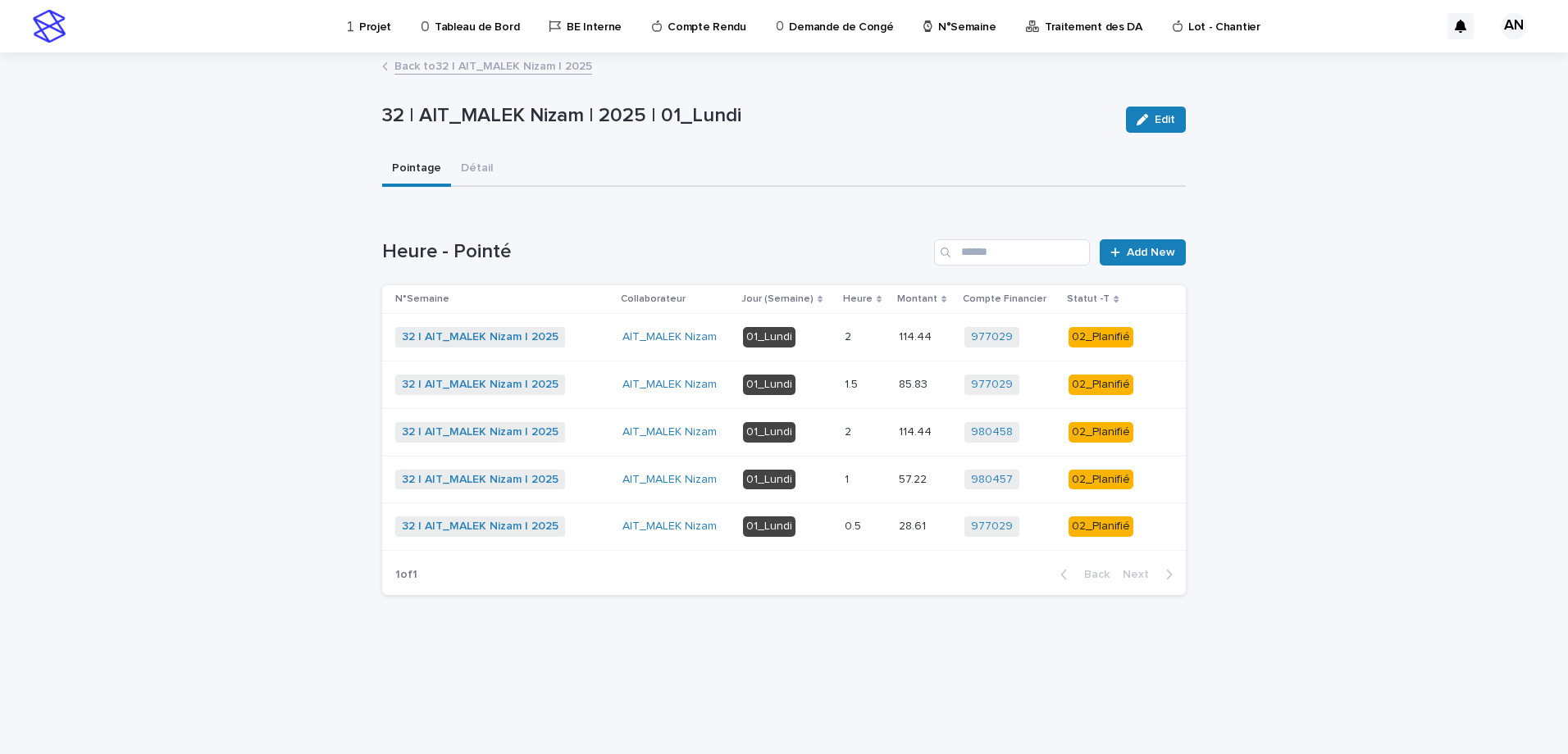 click at bounding box center [865, 479] 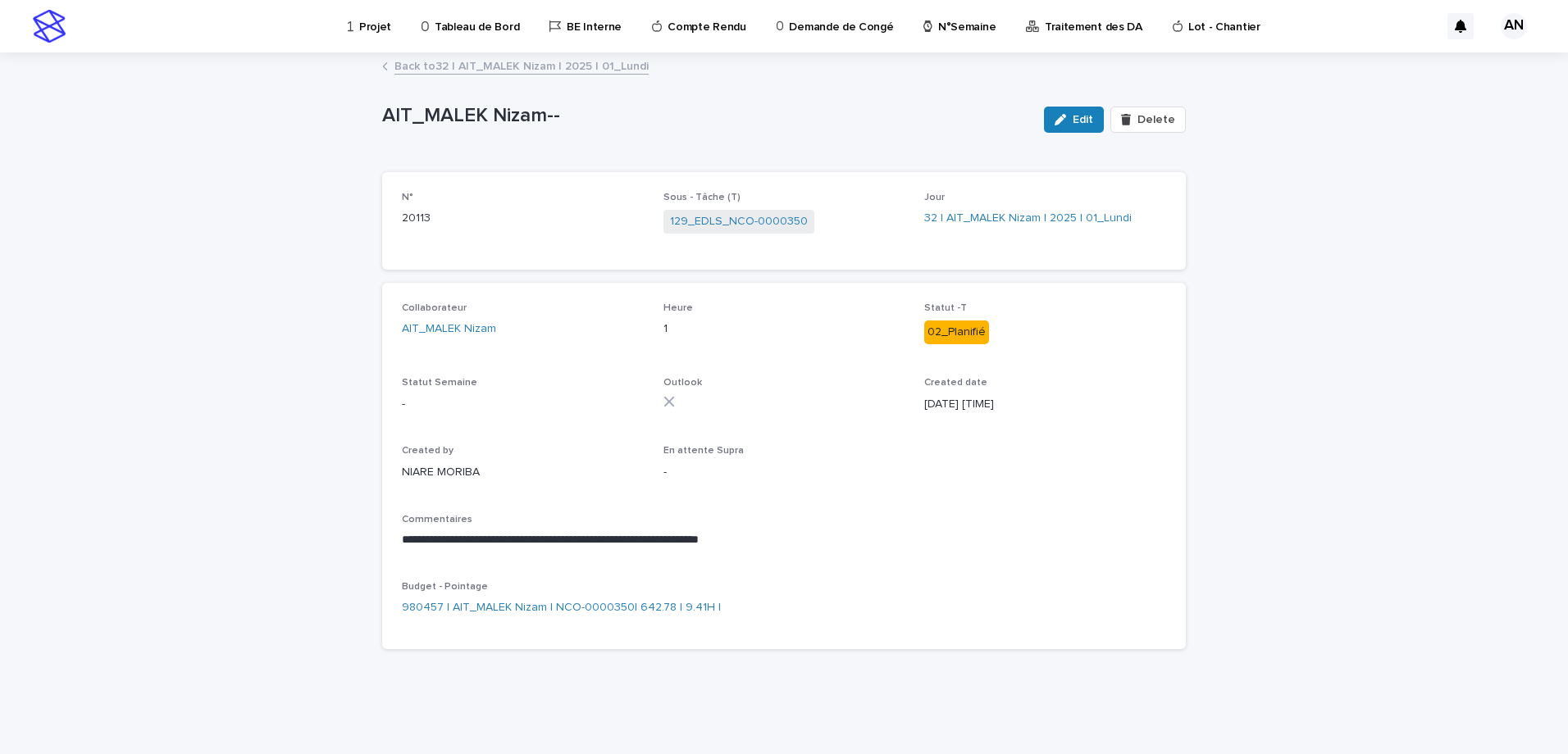 click on "Back to  32 | AIT_MALEK Nizam | 2025 | 01_Lundi" at bounding box center [522, 65] 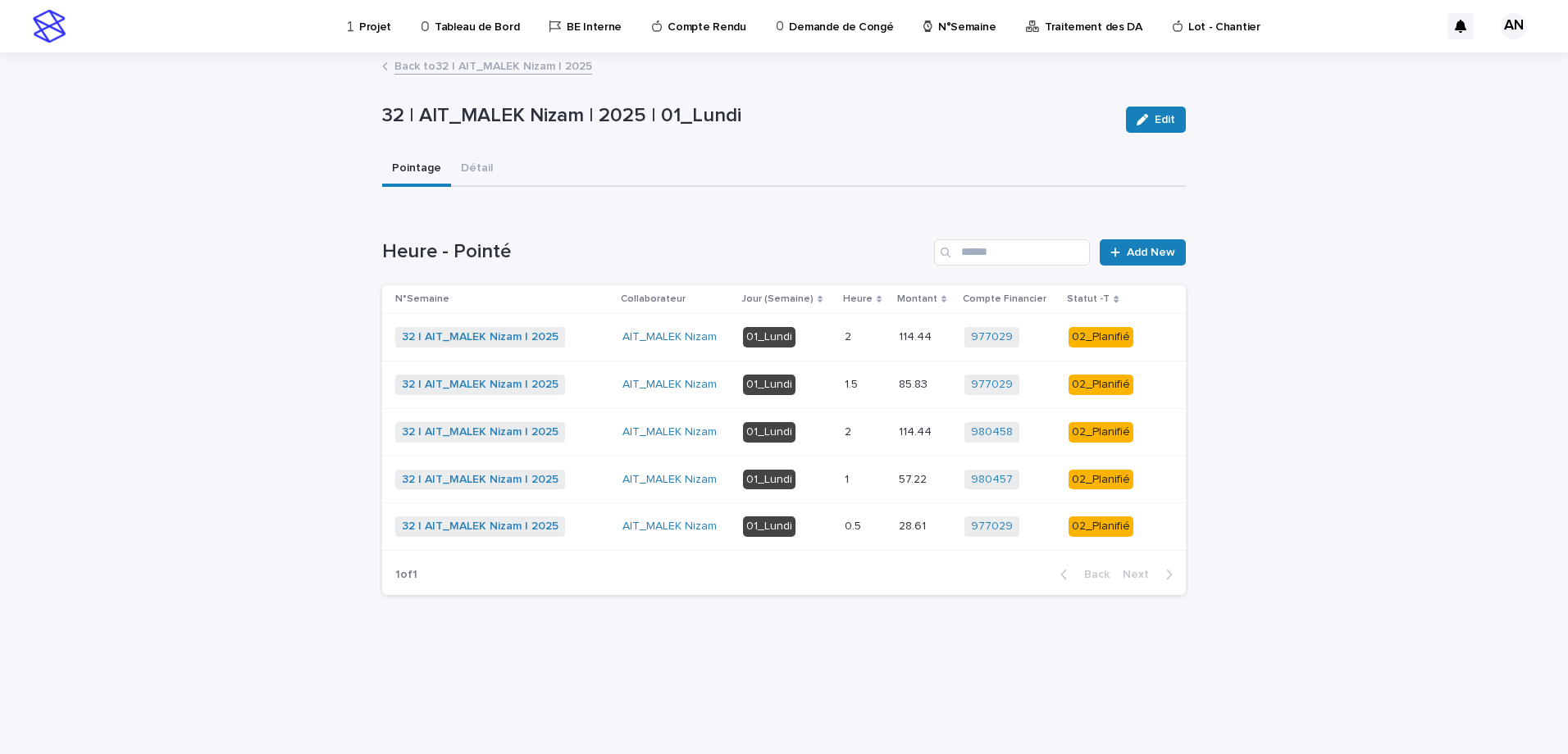 click at bounding box center [865, 479] 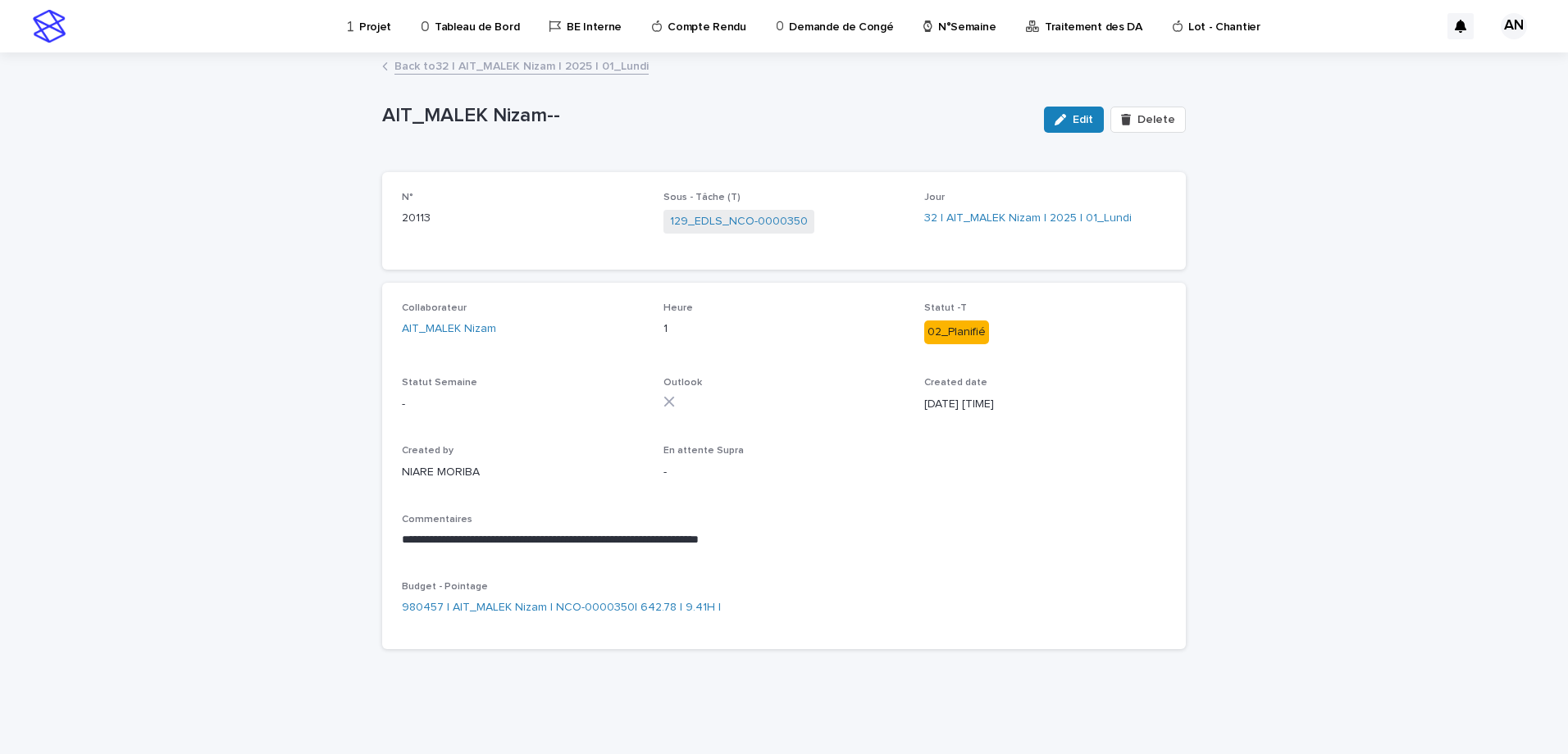 click on "Back to  32 | AIT_MALEK Nizam | 2025 | 01_Lundi" at bounding box center [522, 65] 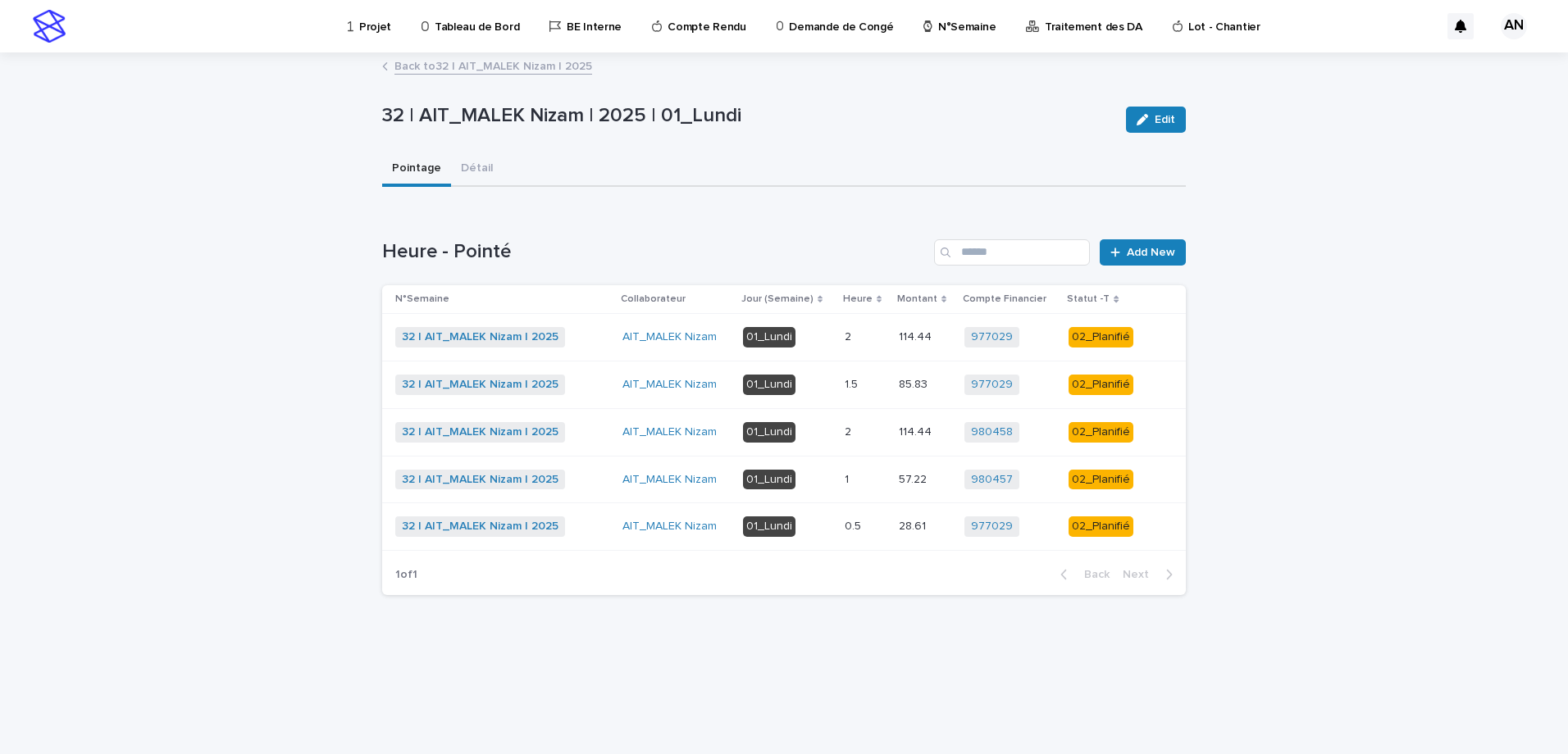 click on "0.5 0.5" at bounding box center (865, 526) 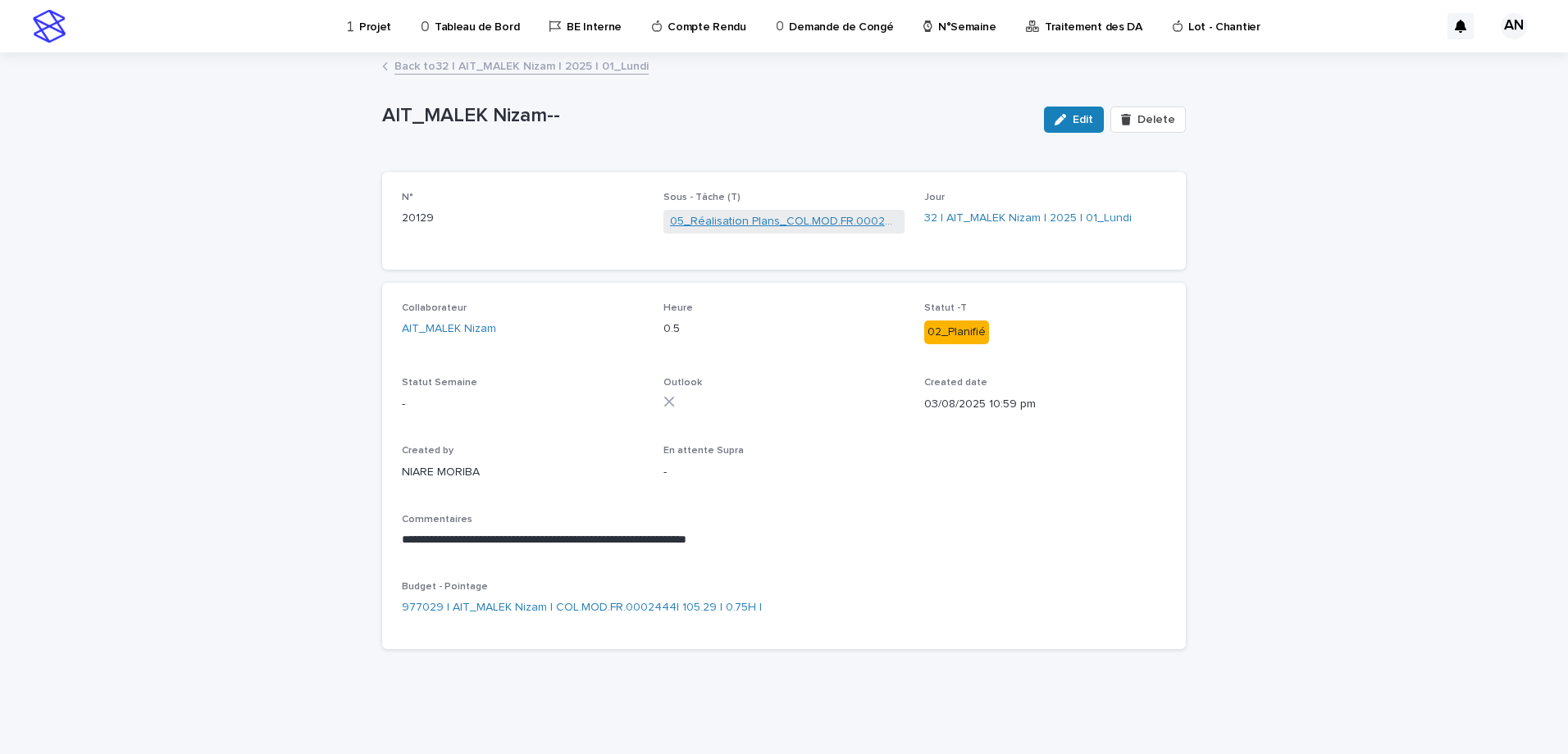 click on "05_Réalisation Plans_COL.MOD.FR.0002444" at bounding box center (784, 221) 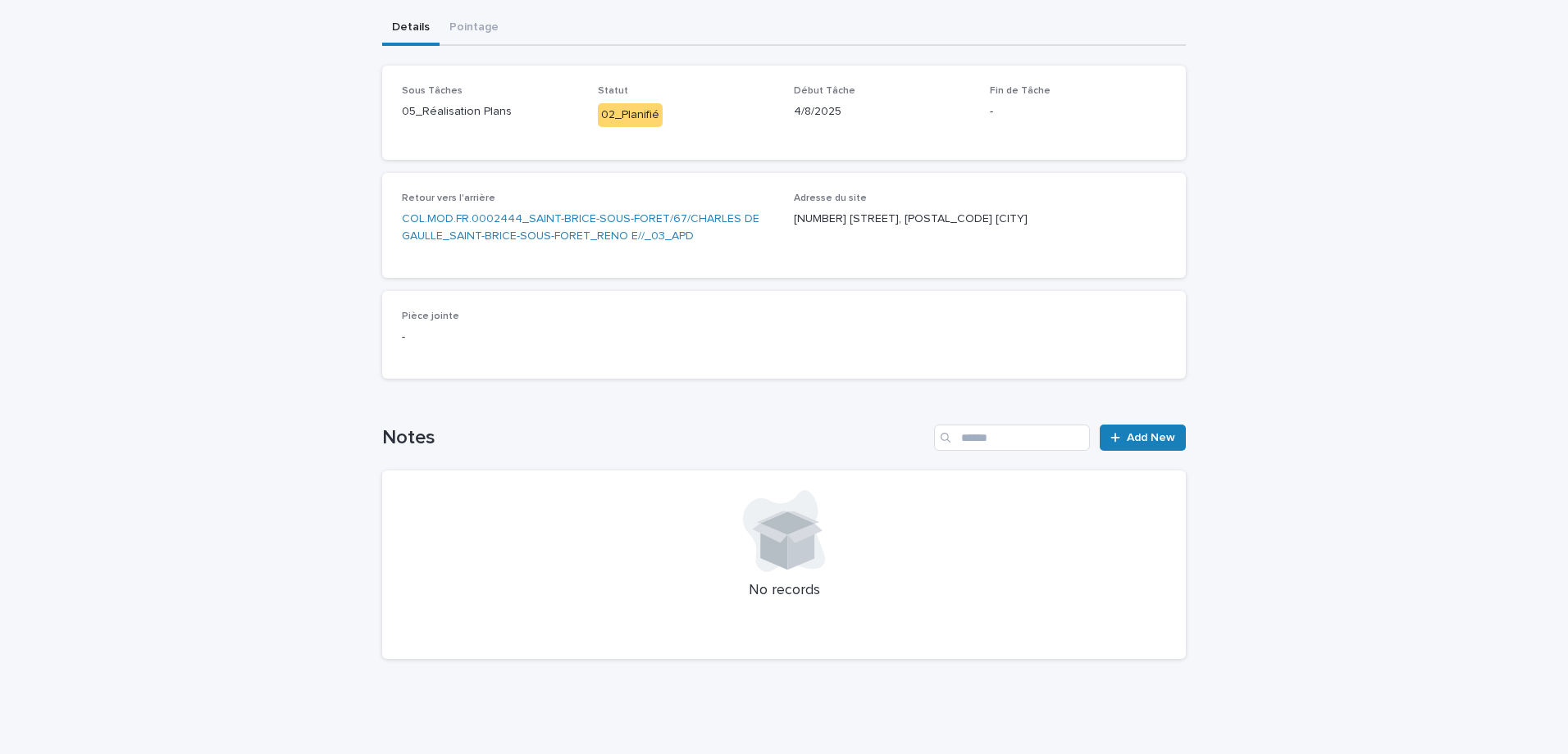 scroll, scrollTop: 0, scrollLeft: 0, axis: both 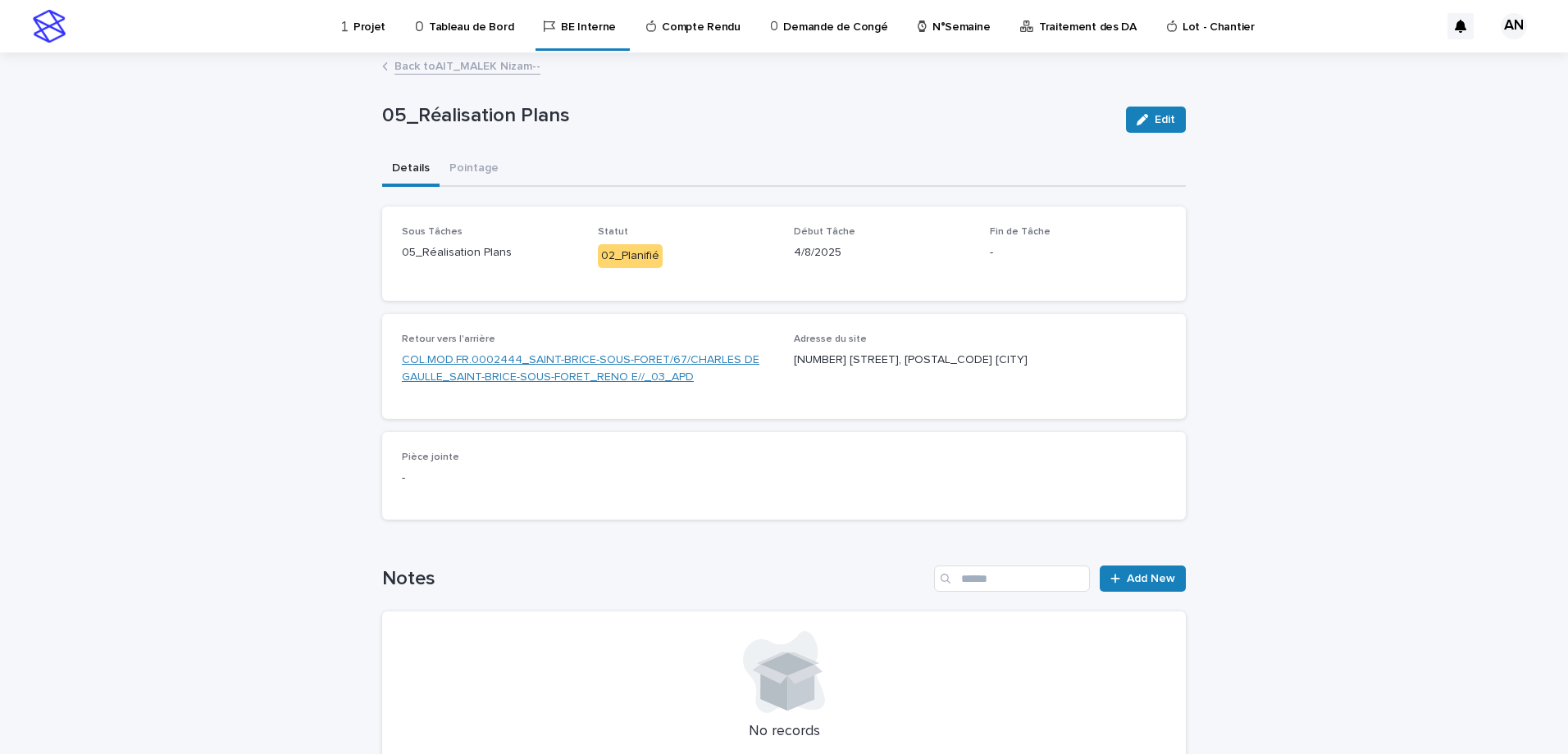 click on "COL.MOD.FR.0002444_SAINT-BRICE-SOUS-FORET/67/CHARLES DE GAULLE_SAINT-BRICE-SOUS-FORET_RENO E//_03_APD" at bounding box center (588, 369) 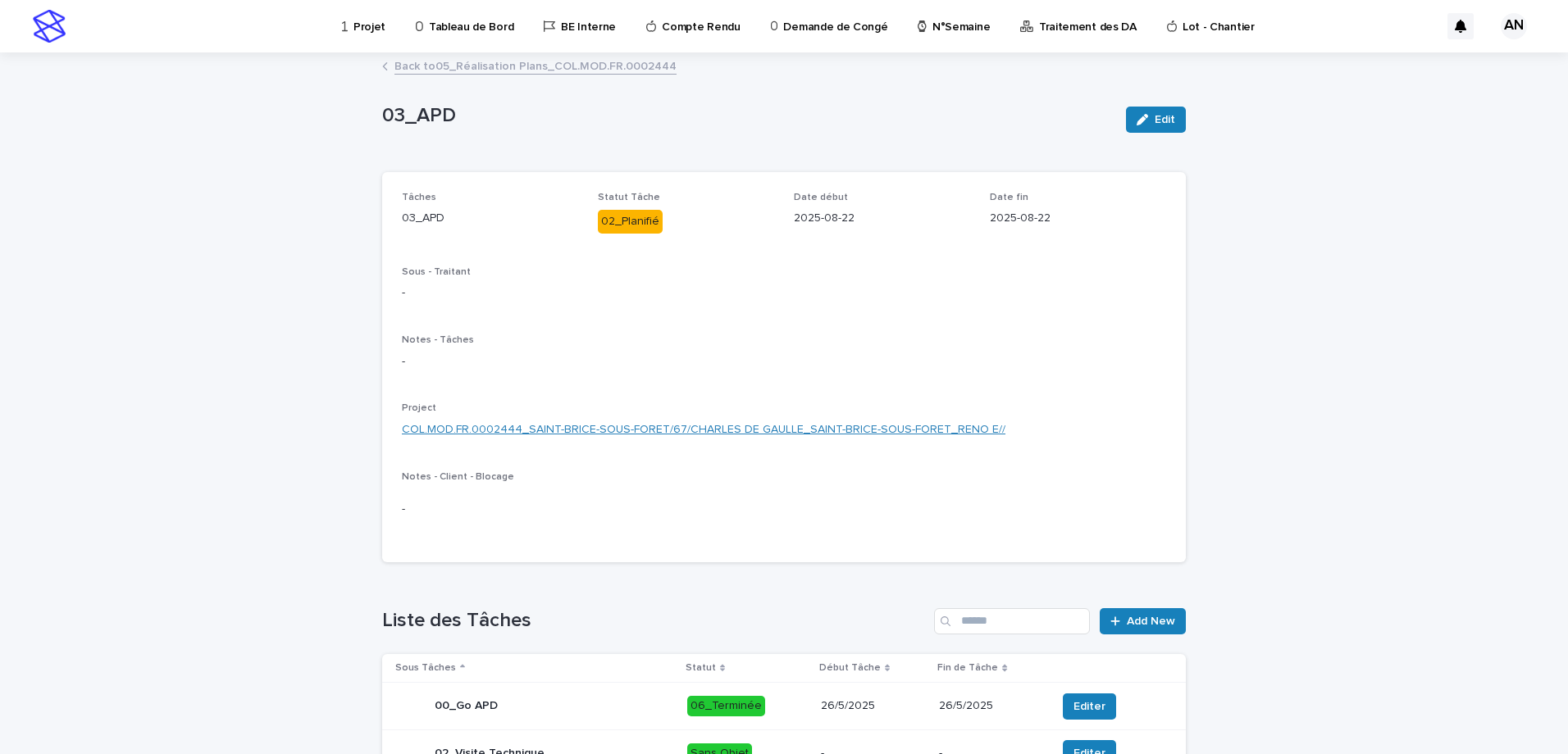 click on "COL.MOD.FR.0002444_SAINT-BRICE-SOUS-FORET/67/CHARLES DE GAULLE_SAINT-BRICE-SOUS-FORET_RENO E//" at bounding box center (704, 429) 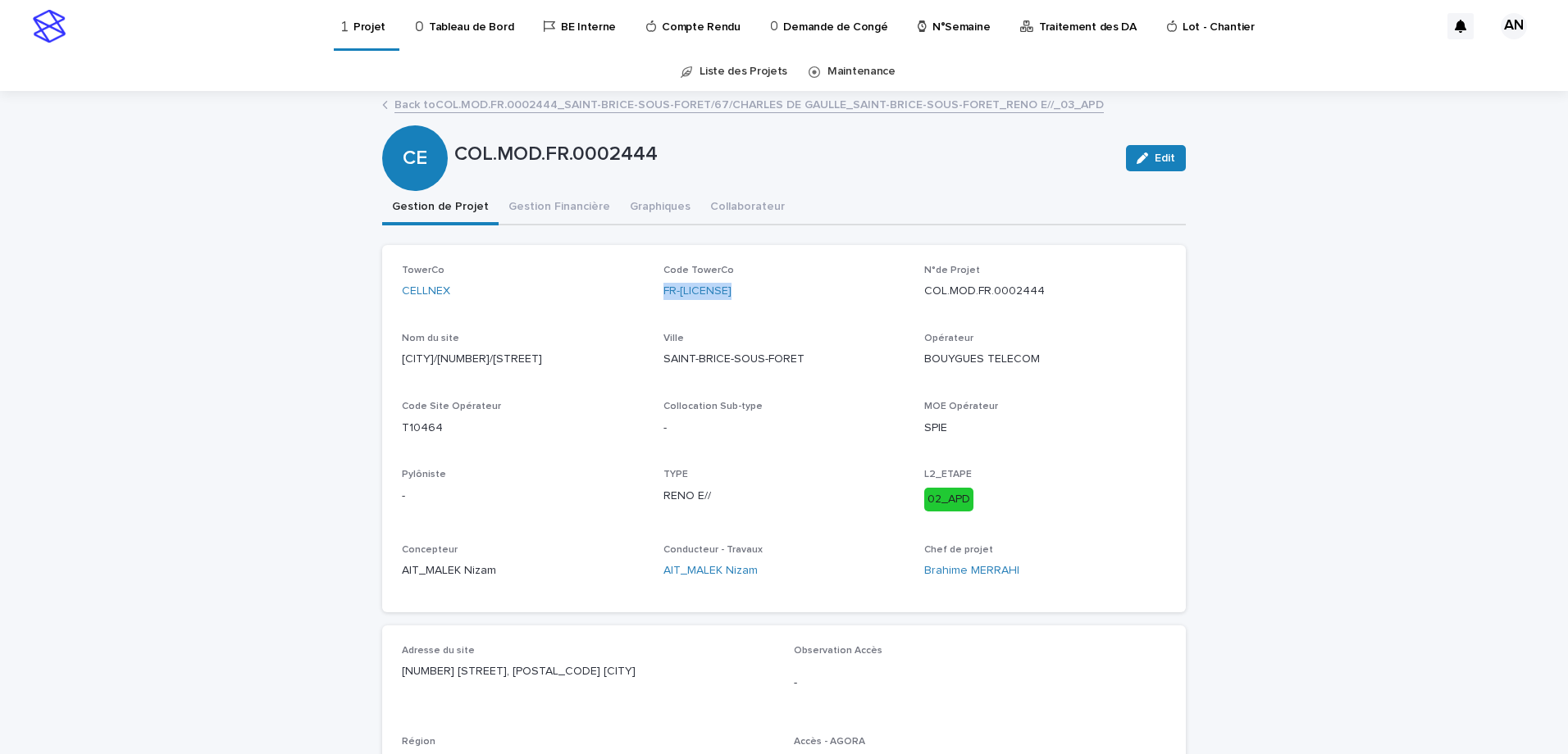 drag, startPoint x: 763, startPoint y: 293, endPoint x: 659, endPoint y: 302, distance: 104.3887 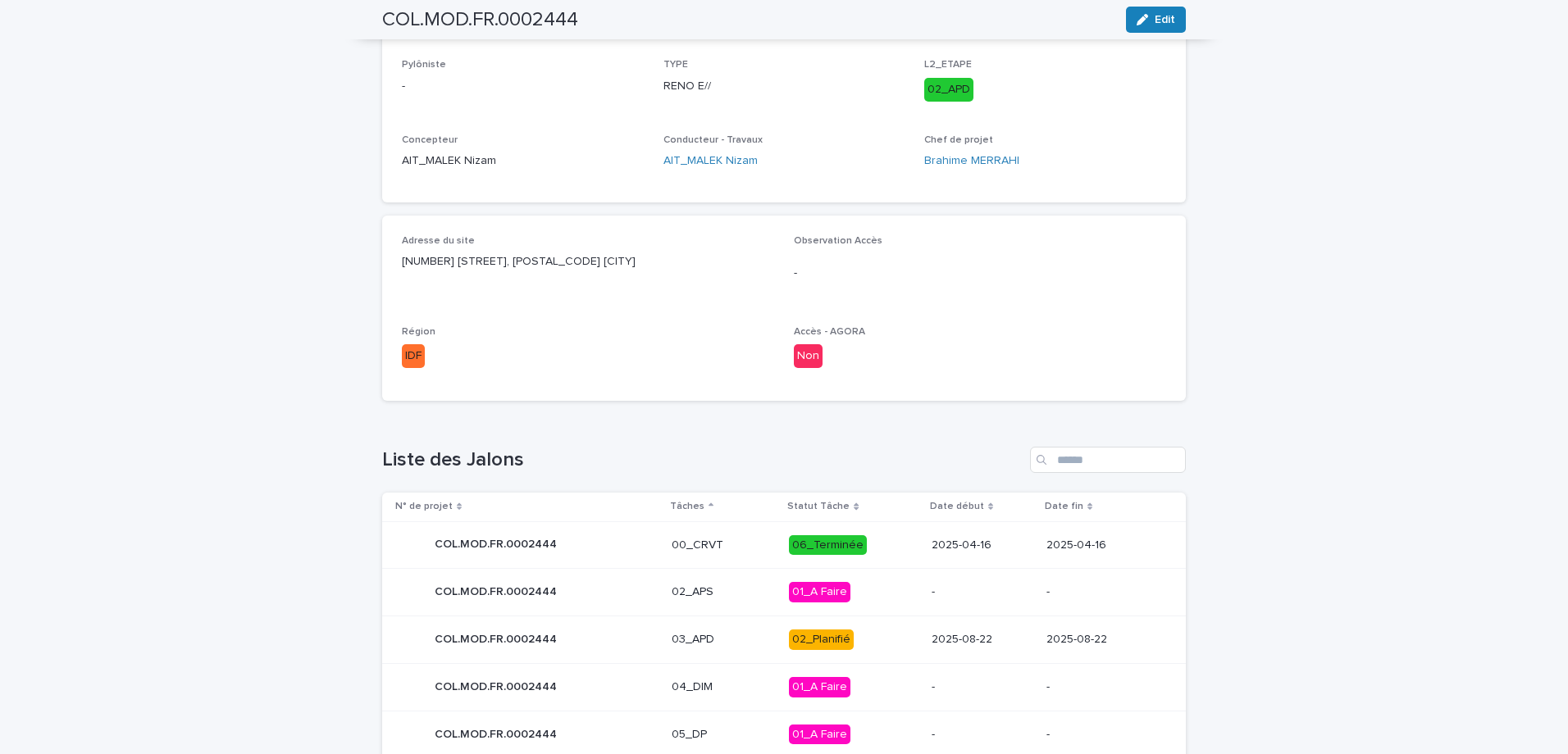 scroll, scrollTop: 574, scrollLeft: 0, axis: vertical 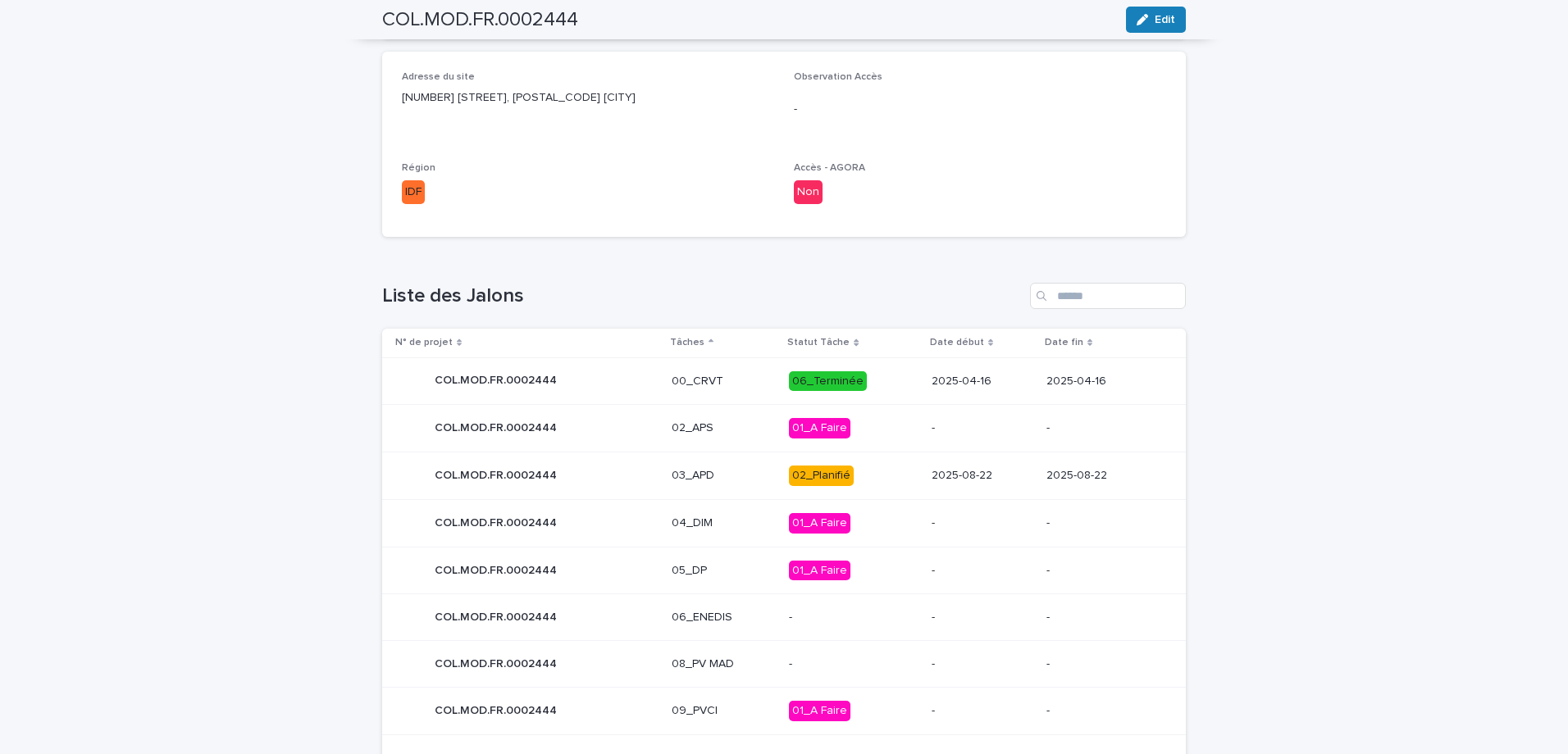 click on "03_APD" at bounding box center [724, 475] 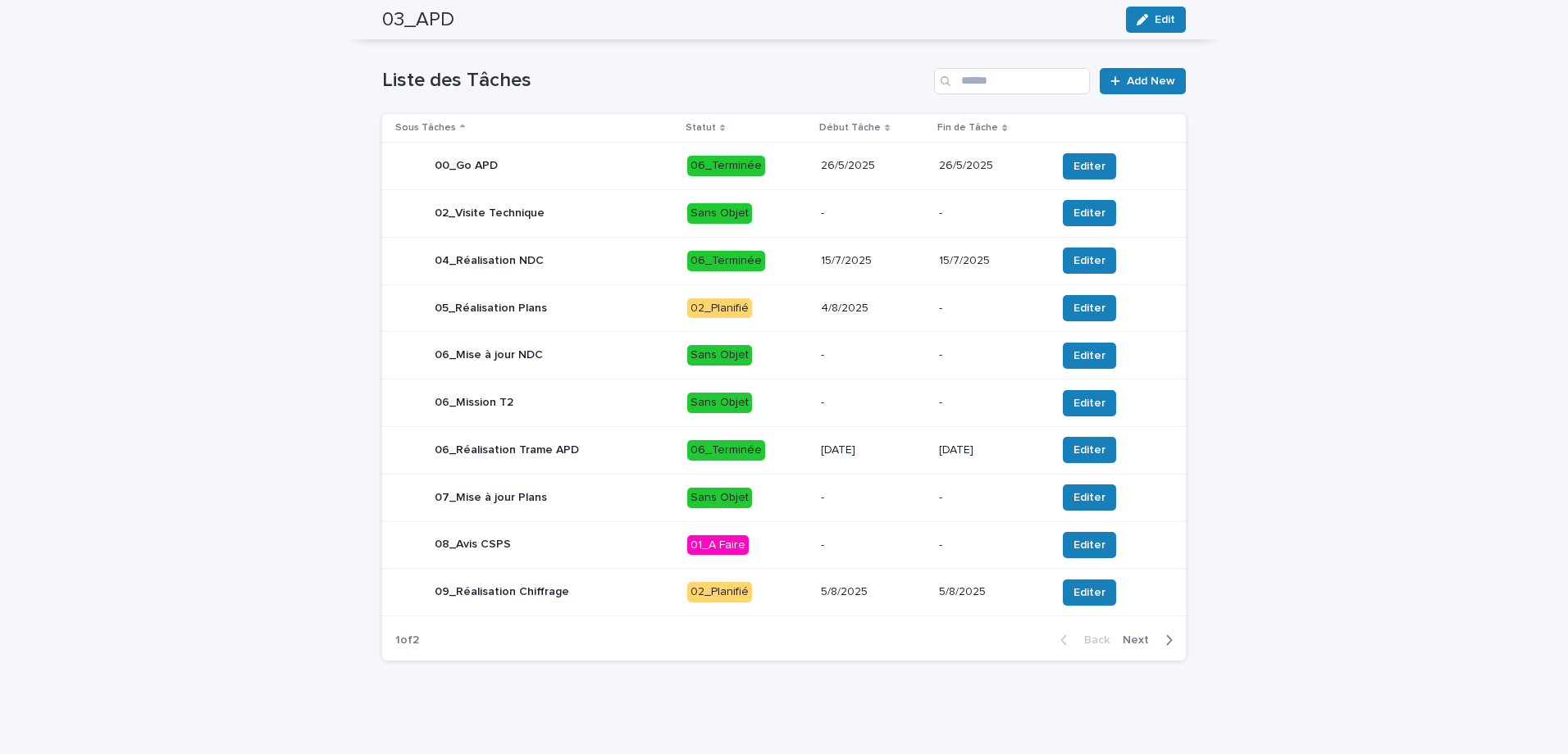 scroll, scrollTop: 540, scrollLeft: 0, axis: vertical 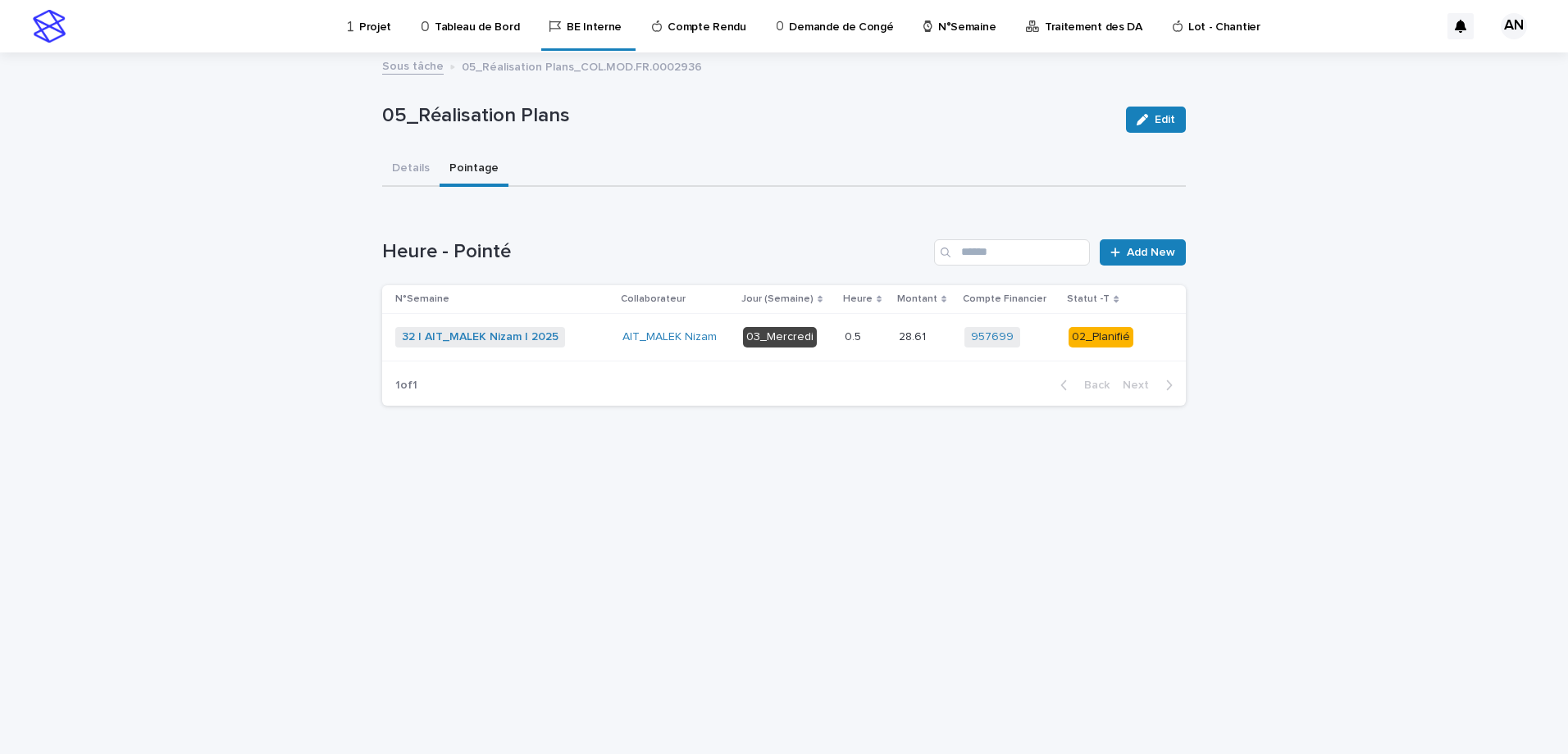 click on "Projet" at bounding box center [375, 17] 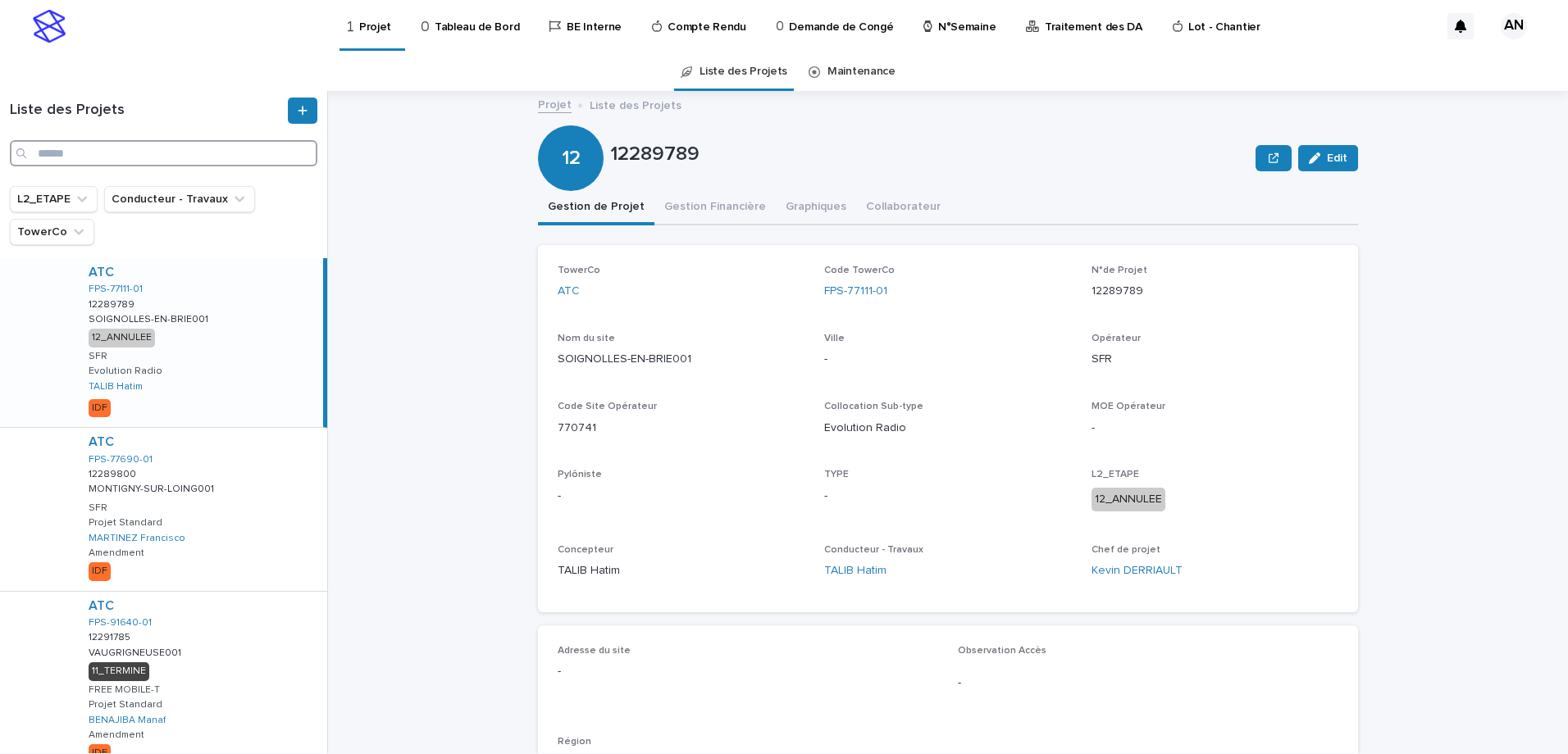 click at bounding box center (163, 153) 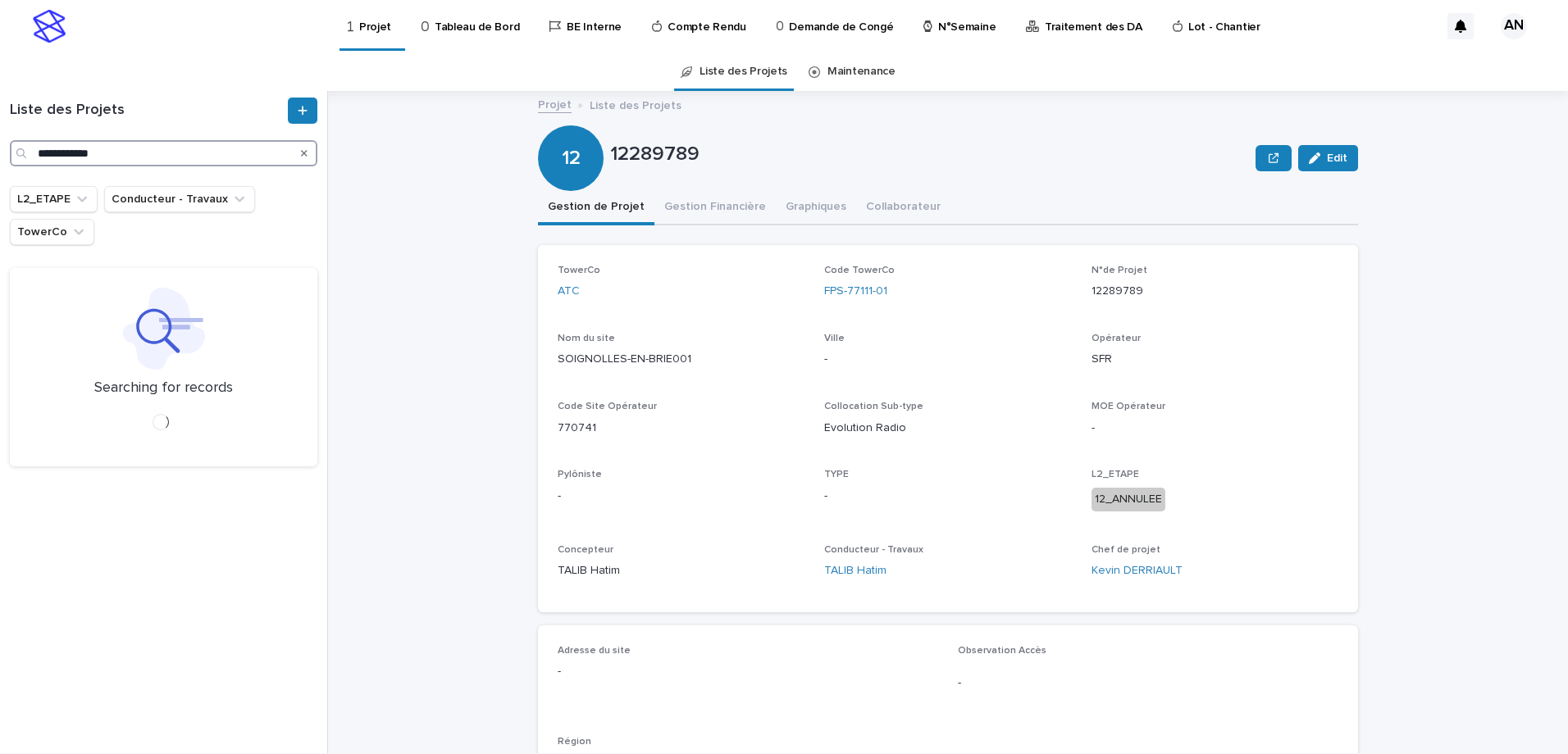type on "**********" 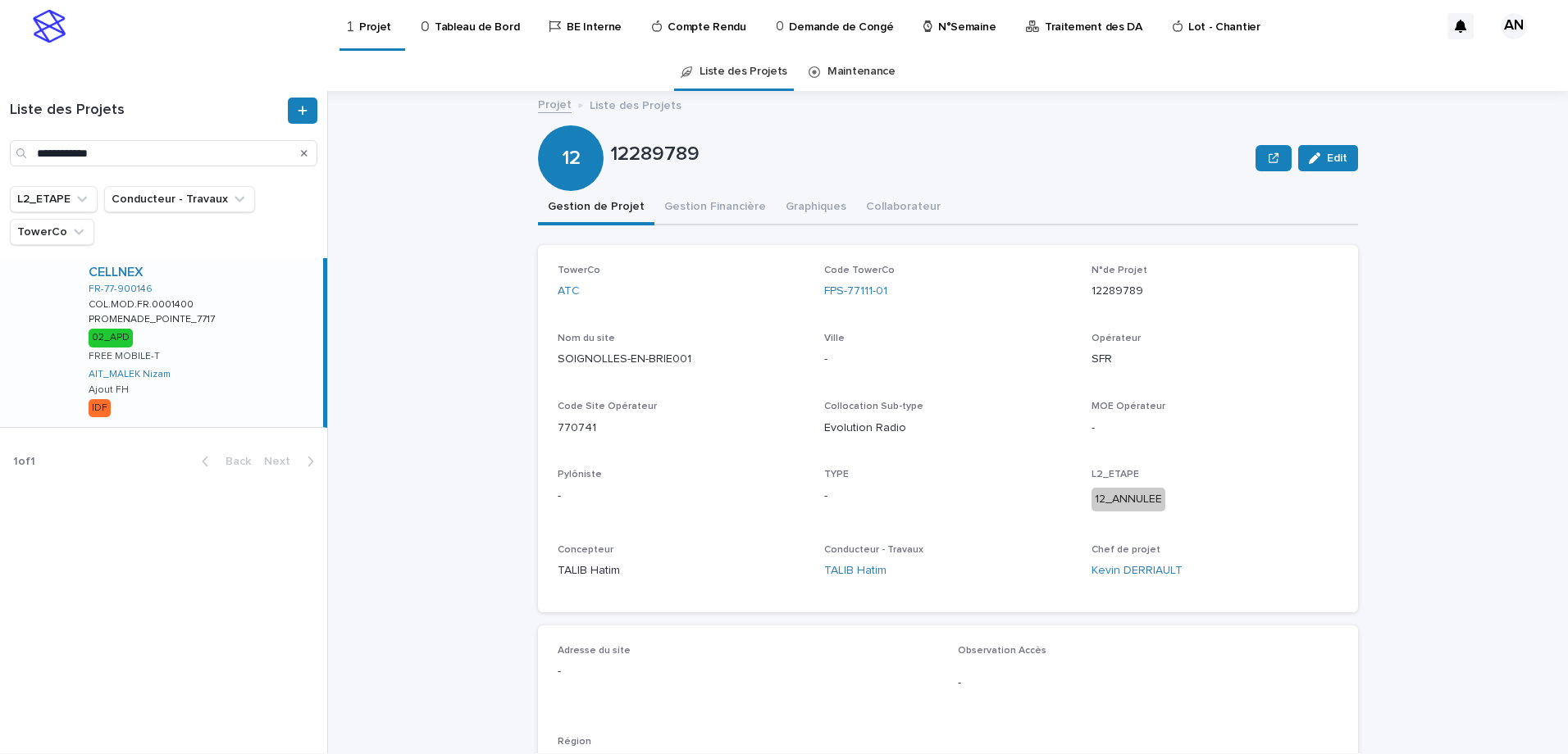 click on "CELLNEX   FR-77-900146   COL.MOD.FR.0001400 COL.MOD.FR.0001400   PROMENADE_POINTE_7717 PROMENADE_POINTE_7717   02_APD FREE MOBILE-T AIT_MALEK Nizam   Ajout FH IDF" at bounding box center (199, 343) 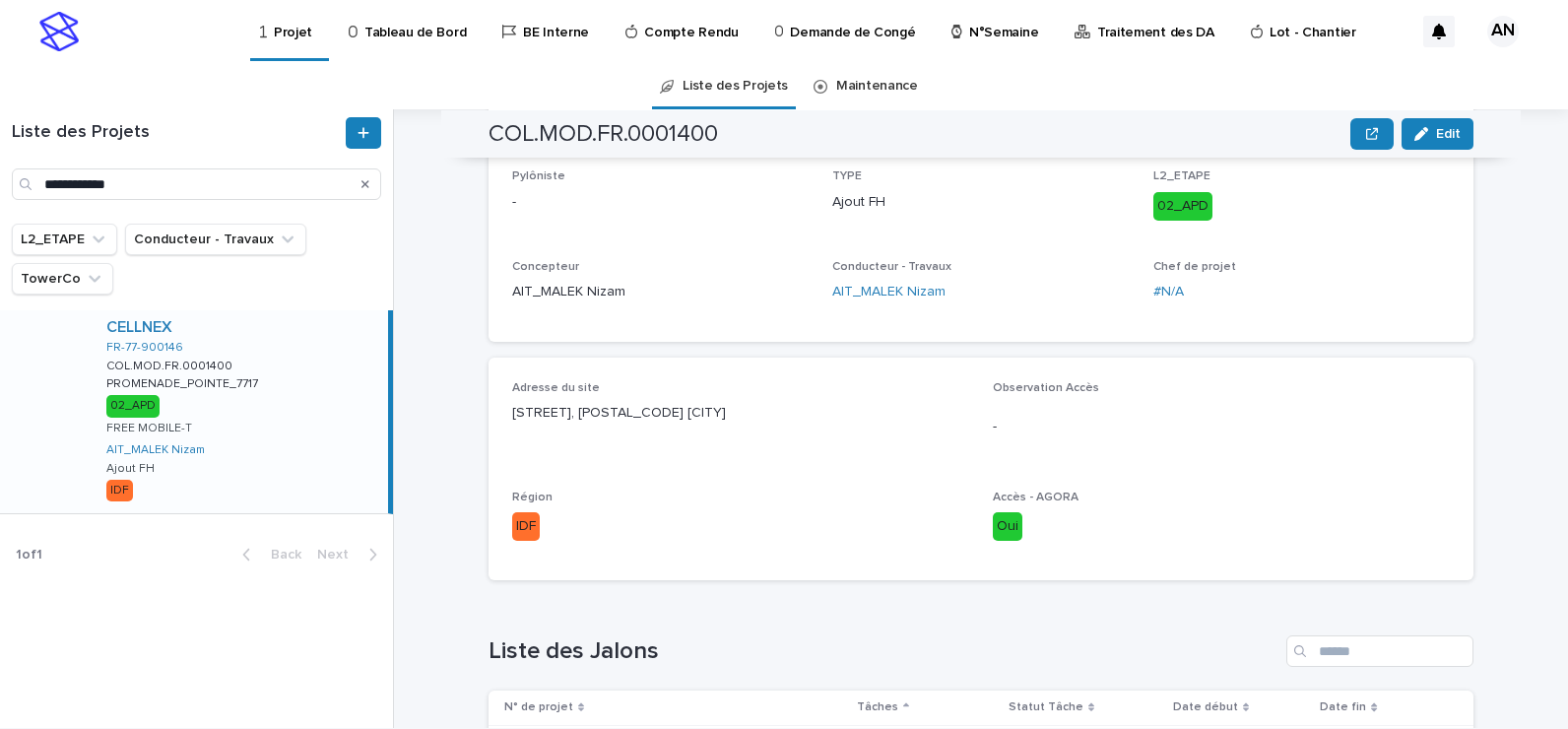 scroll, scrollTop: 0, scrollLeft: 0, axis: both 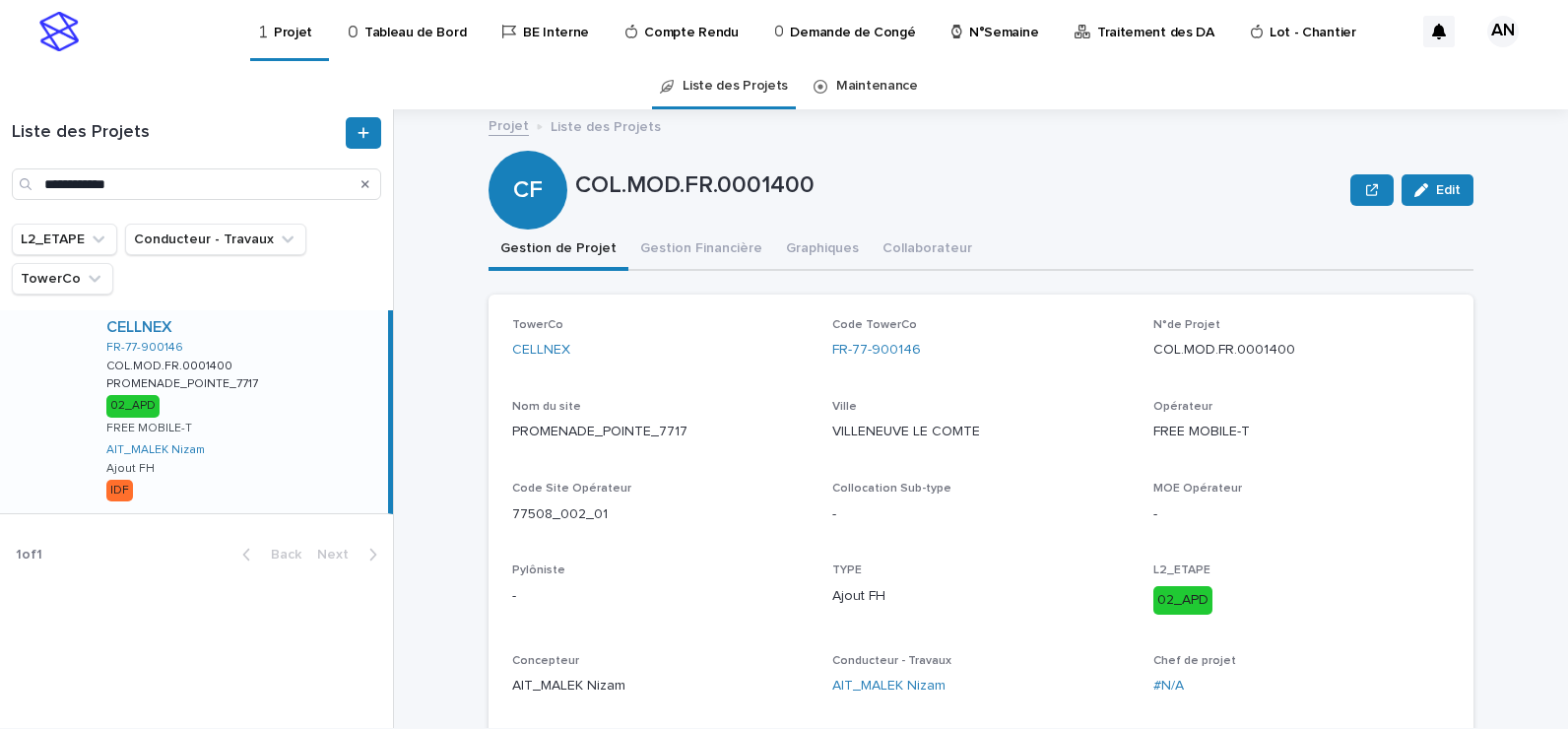click 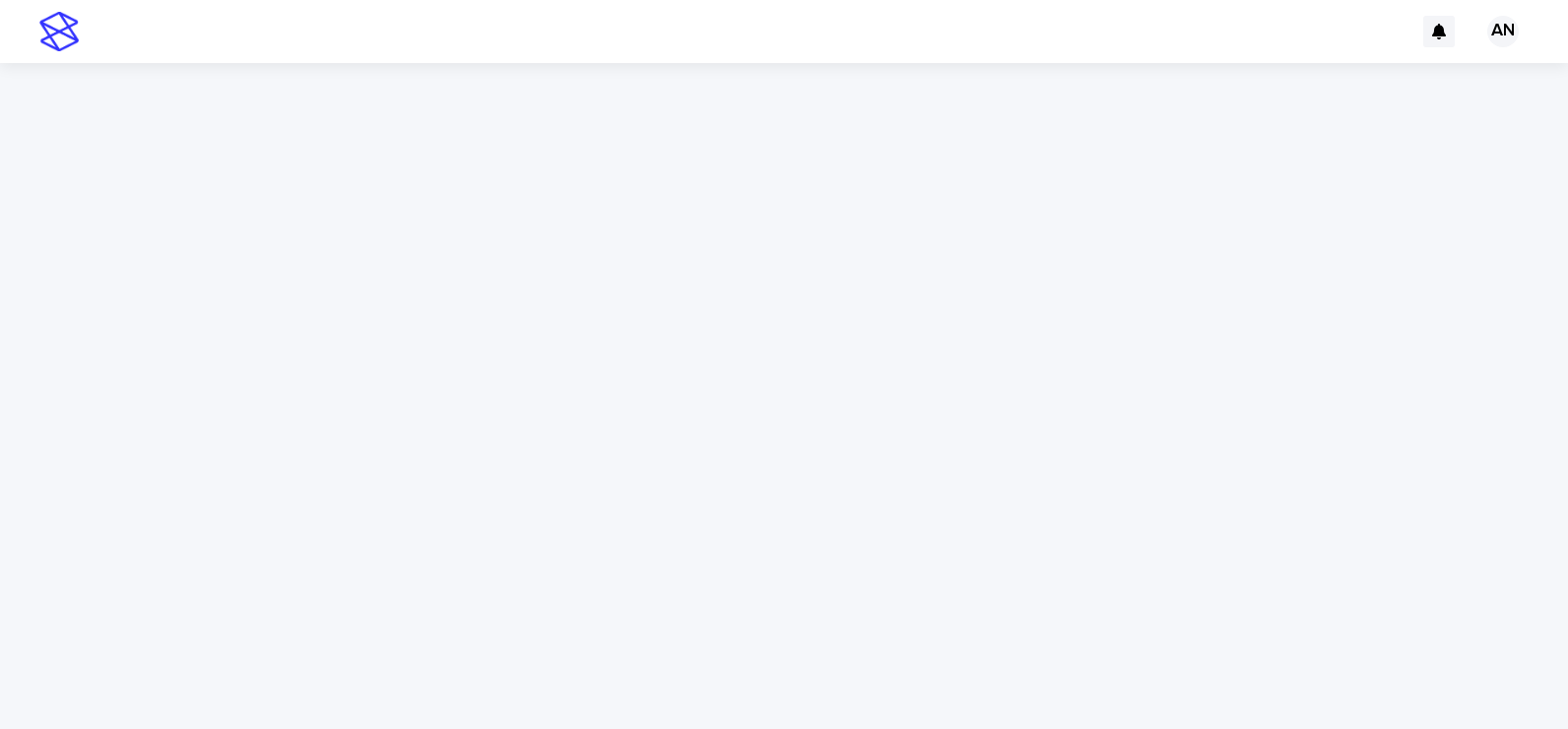 scroll, scrollTop: 0, scrollLeft: 0, axis: both 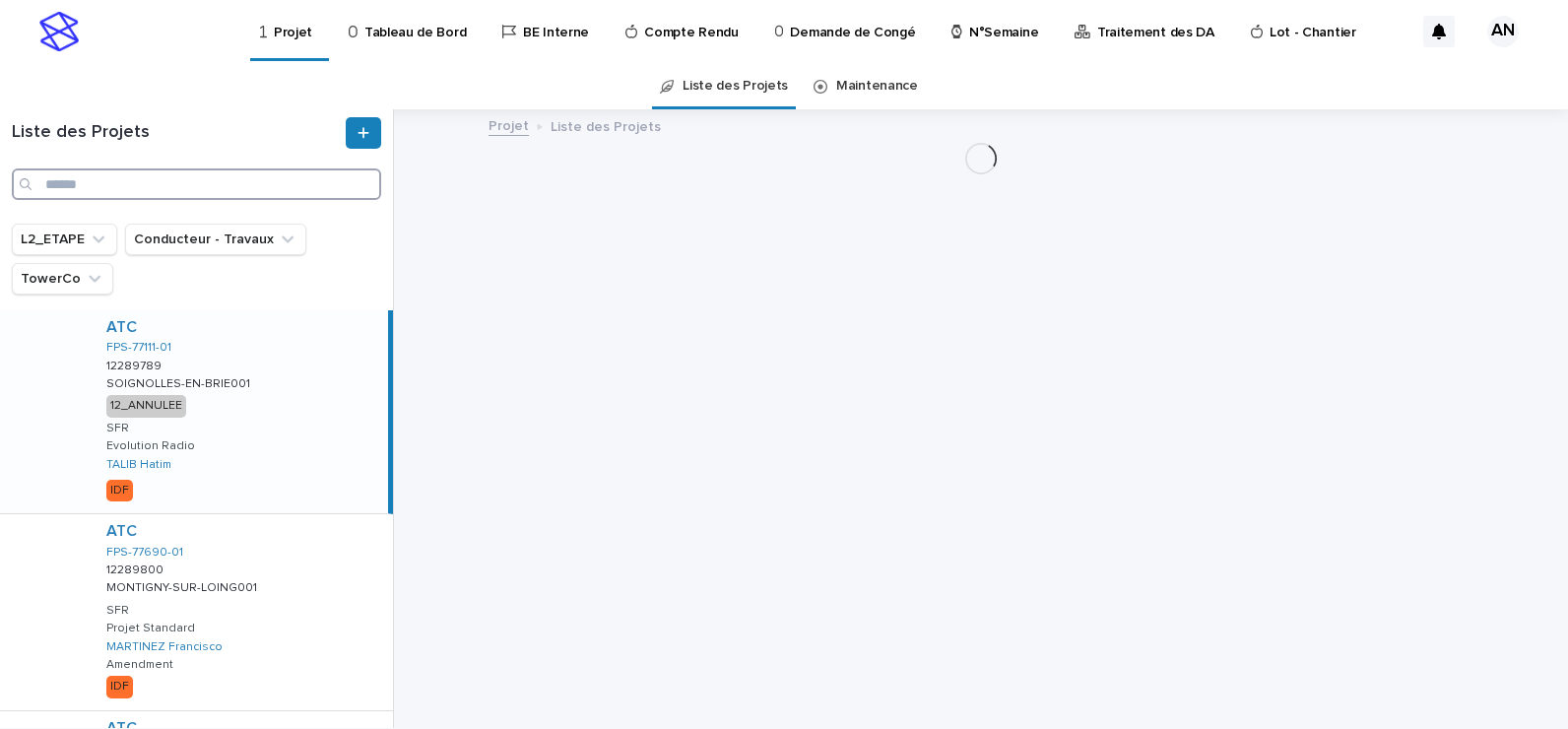 click at bounding box center [196, 184] 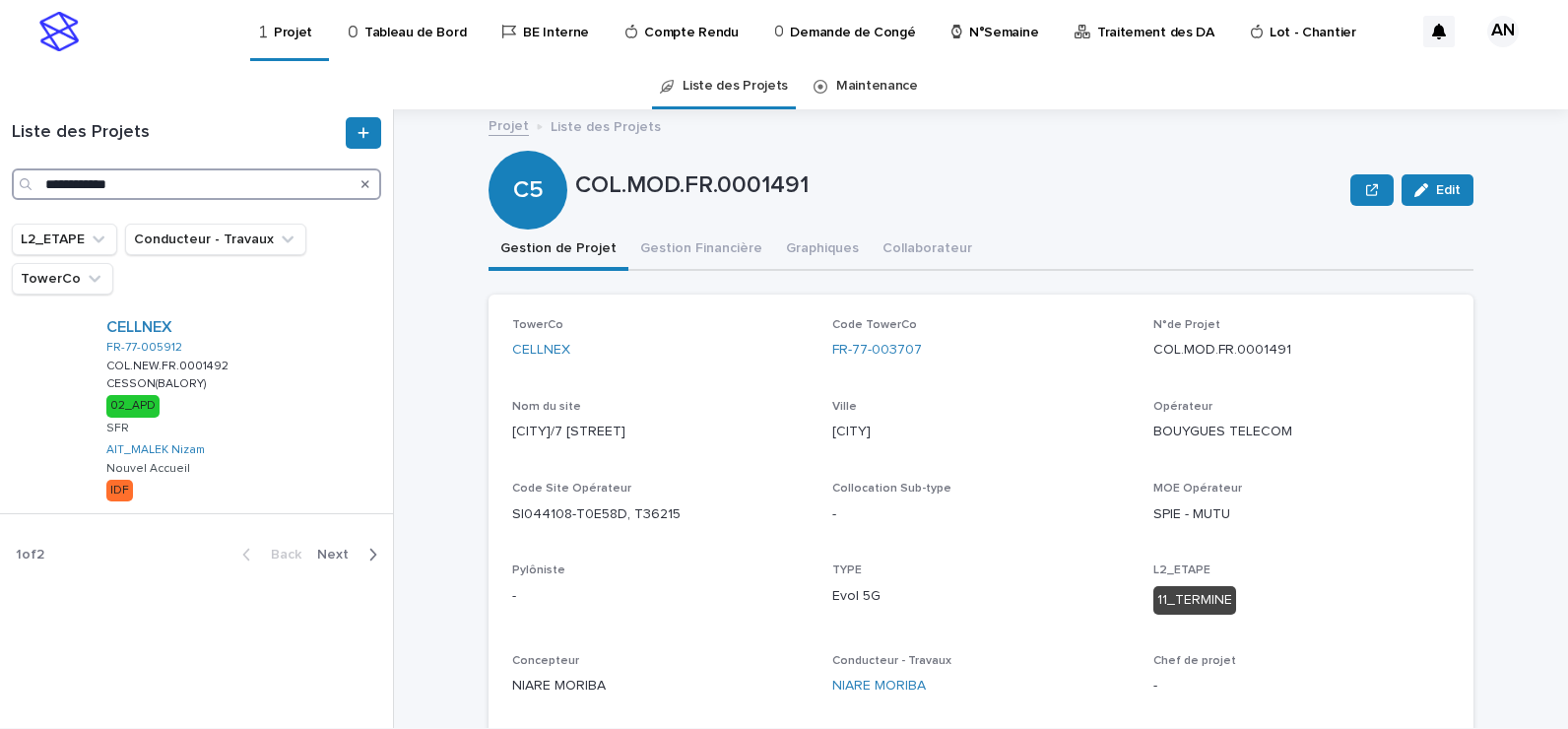 type on "**********" 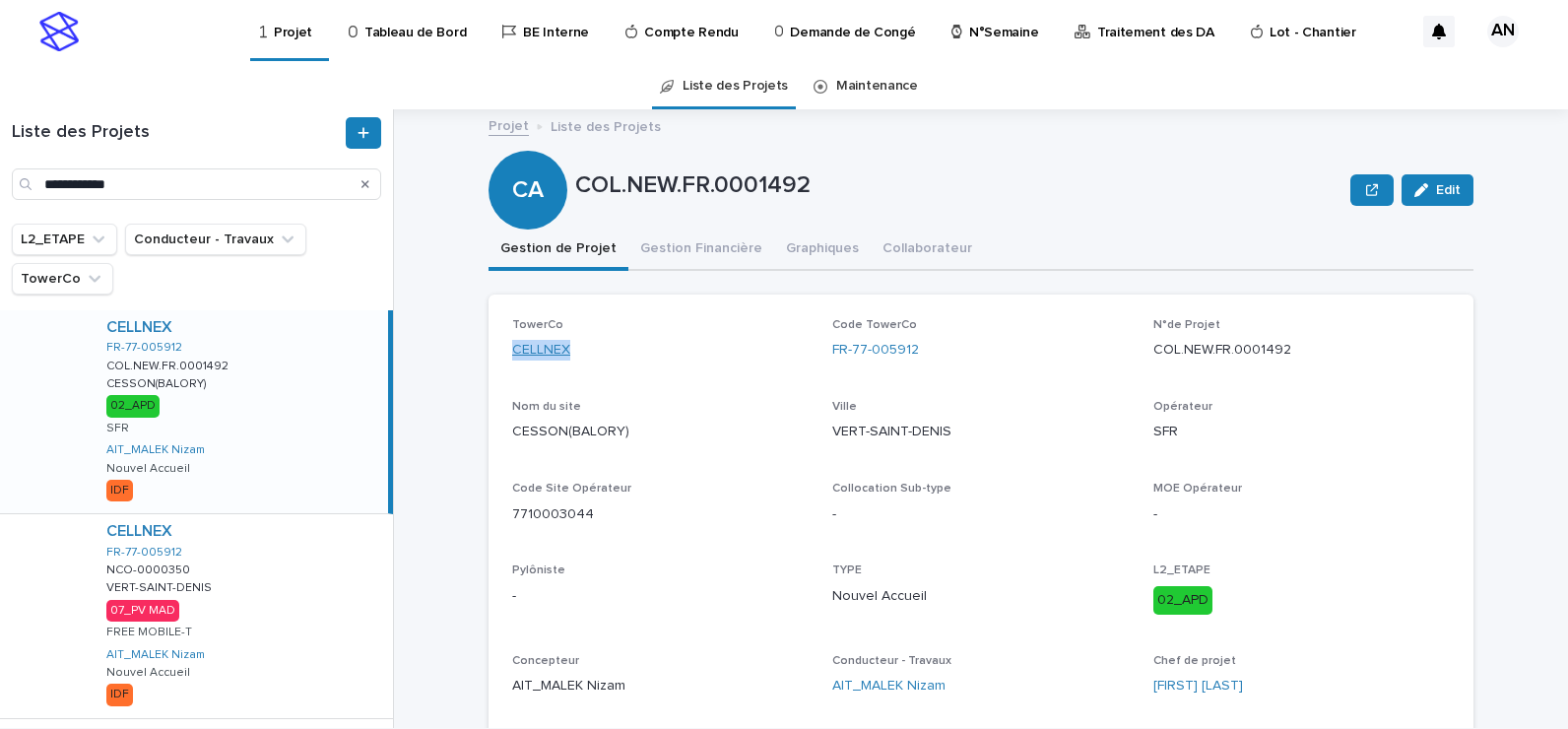 drag, startPoint x: 585, startPoint y: 346, endPoint x: 506, endPoint y: 351, distance: 79.1581 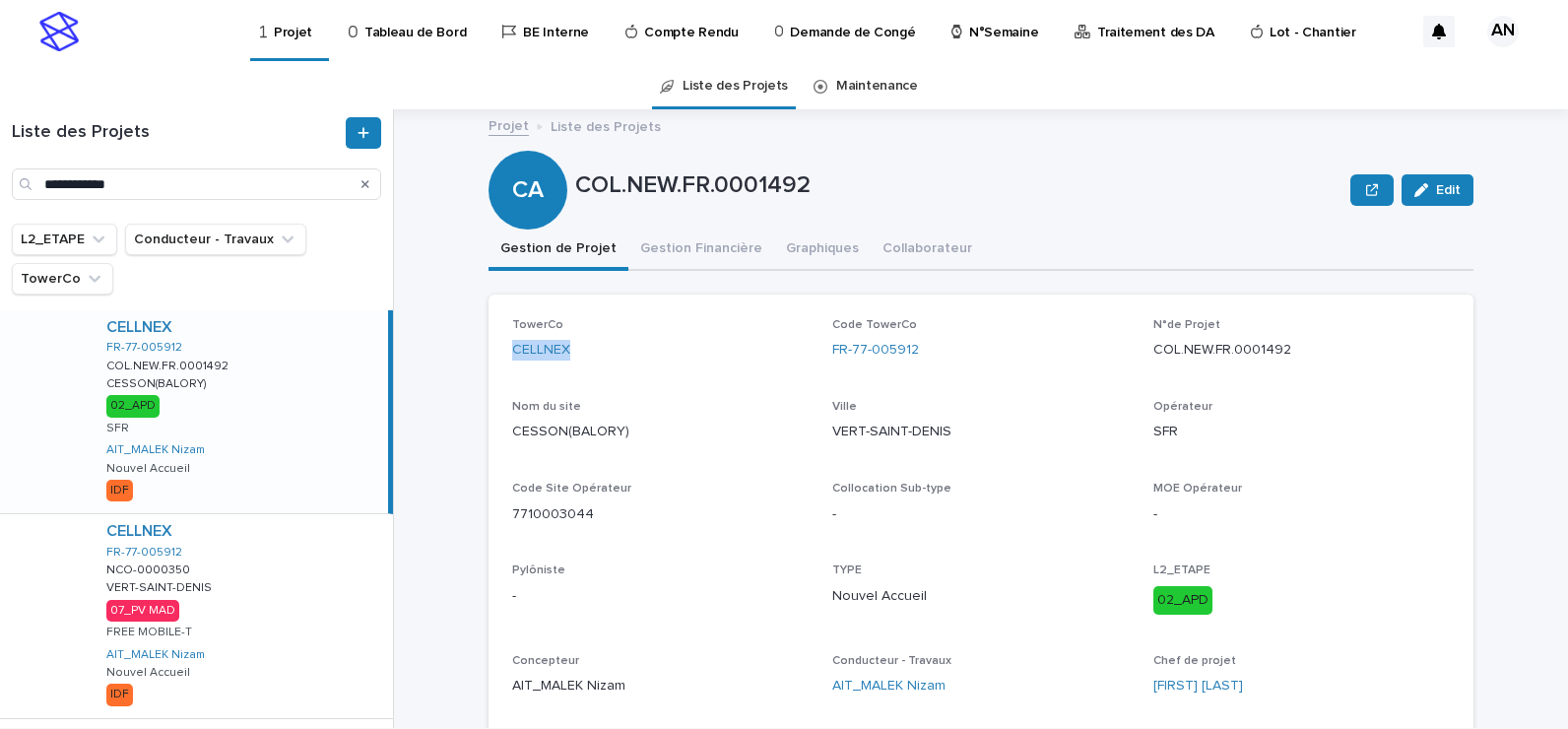 click on "CELLNEX" at bounding box center (660, 350) 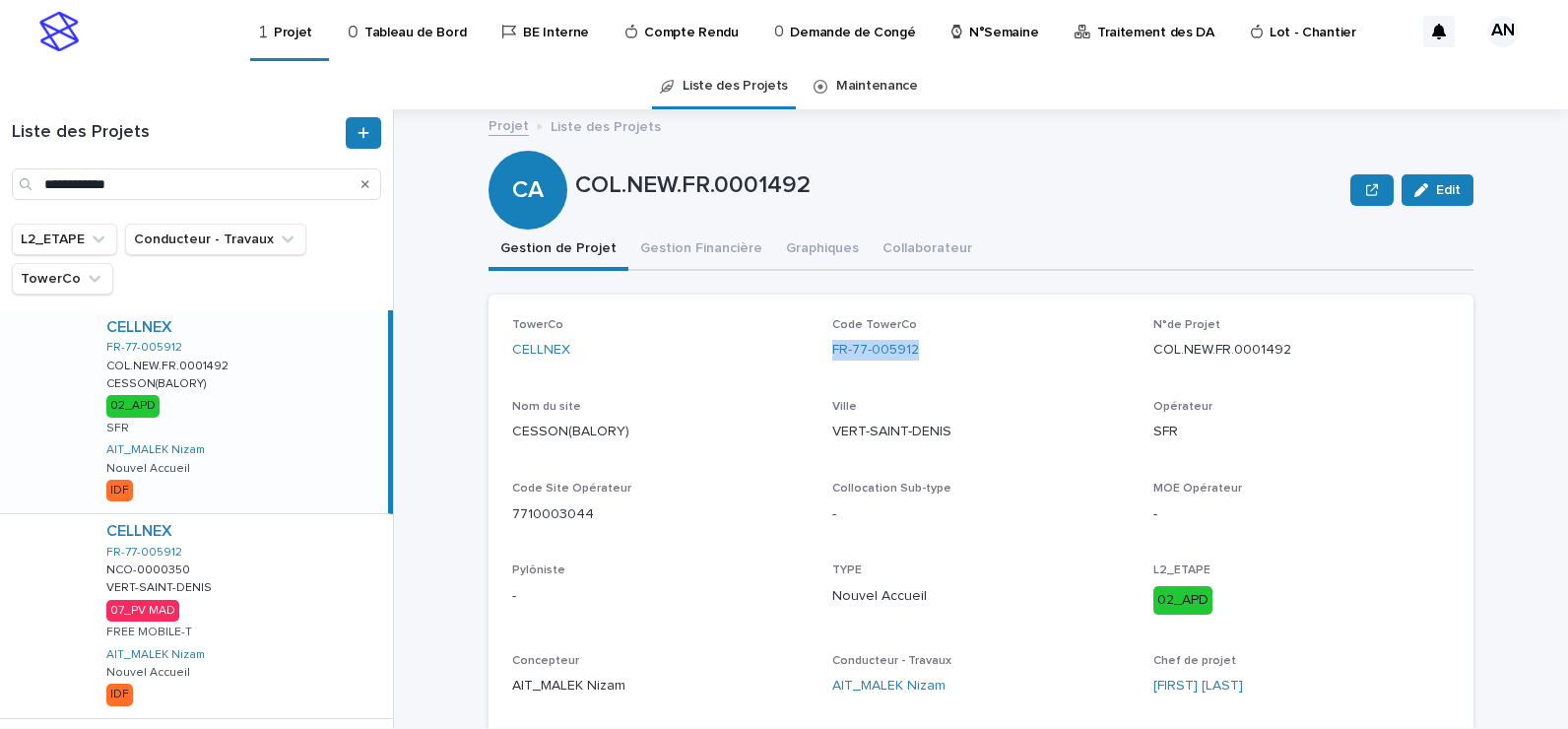 drag, startPoint x: 963, startPoint y: 350, endPoint x: 825, endPoint y: 366, distance: 138.92444 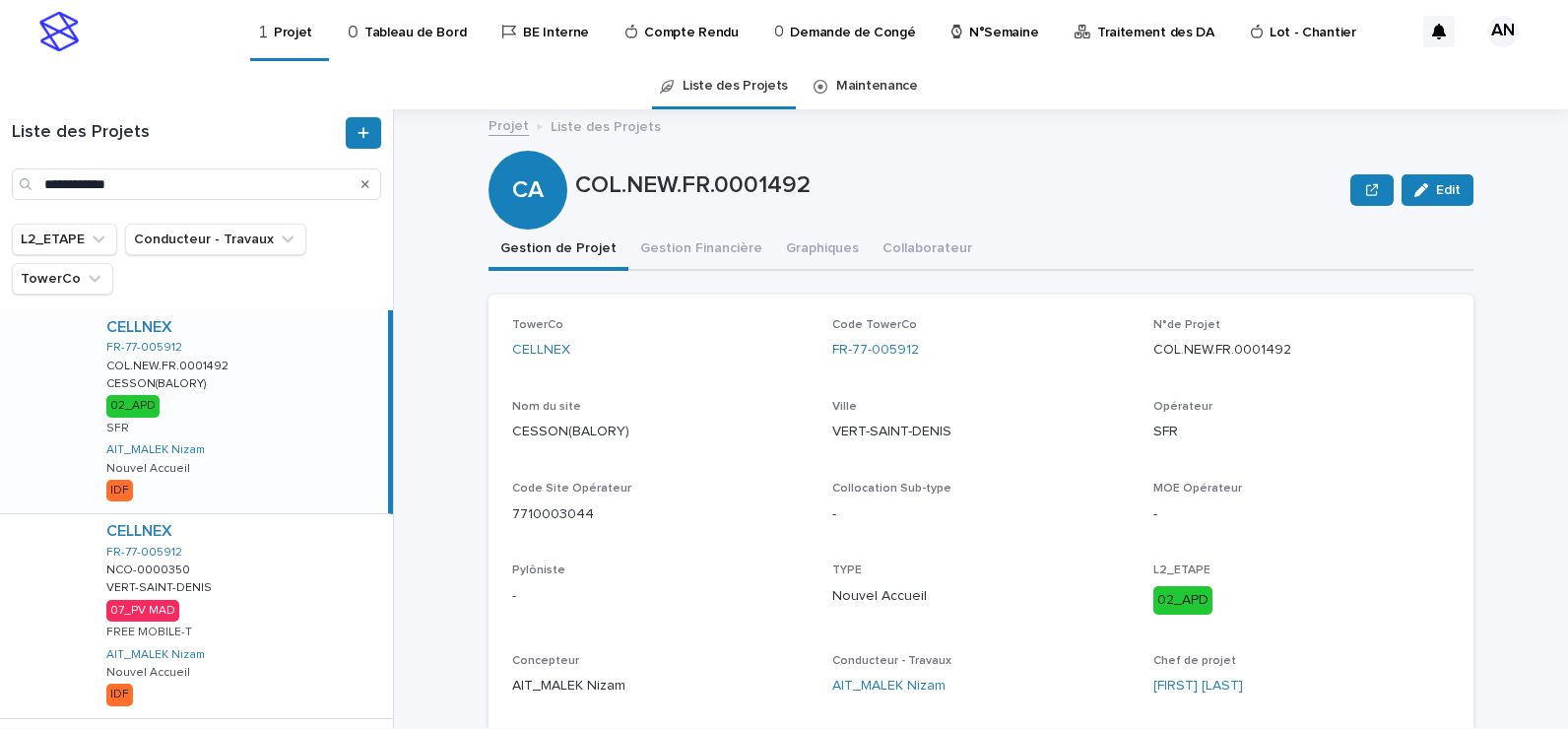 click on "COL.NEW.FR.0001492" at bounding box center (1301, 350) 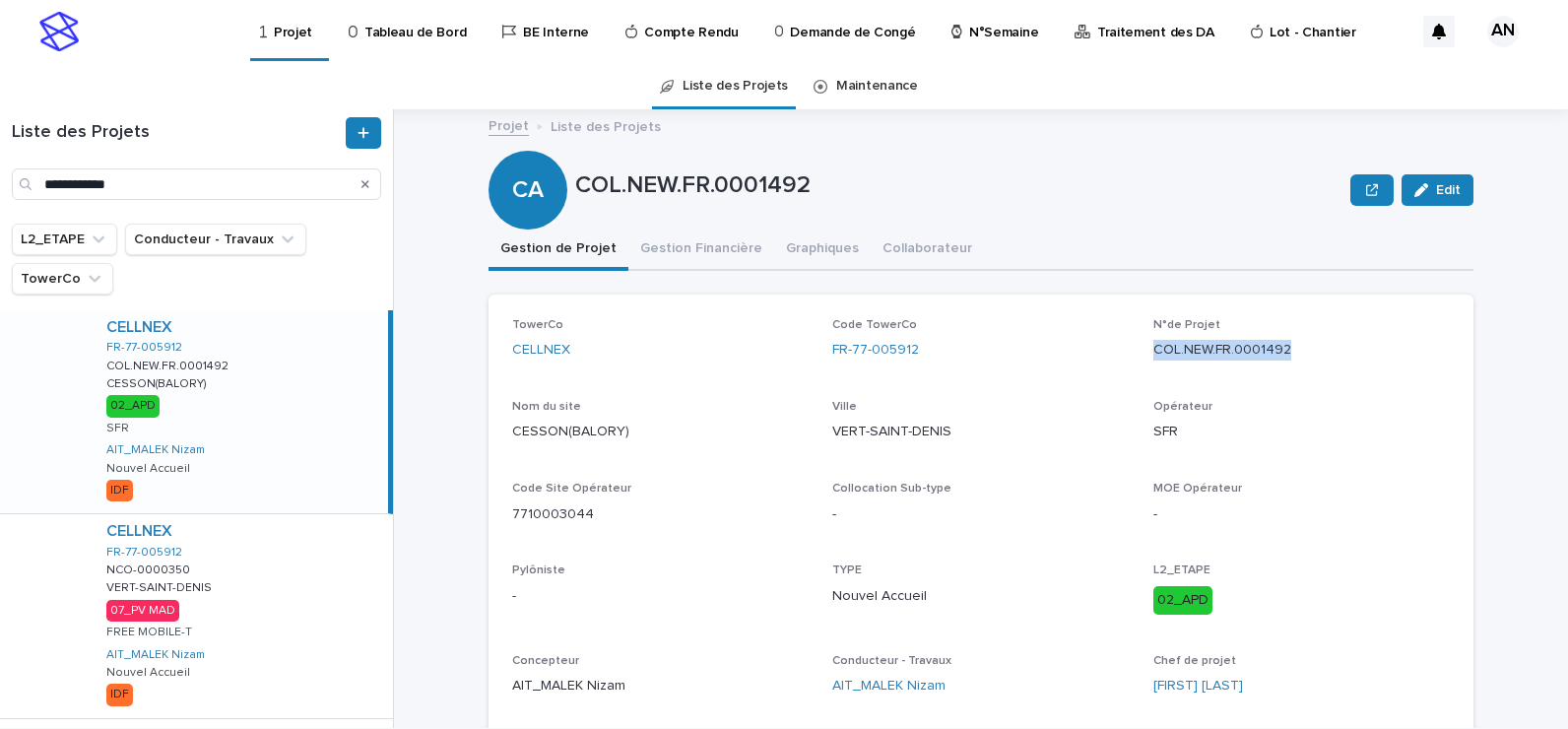 drag, startPoint x: 1310, startPoint y: 345, endPoint x: 1143, endPoint y: 358, distance: 167.50522 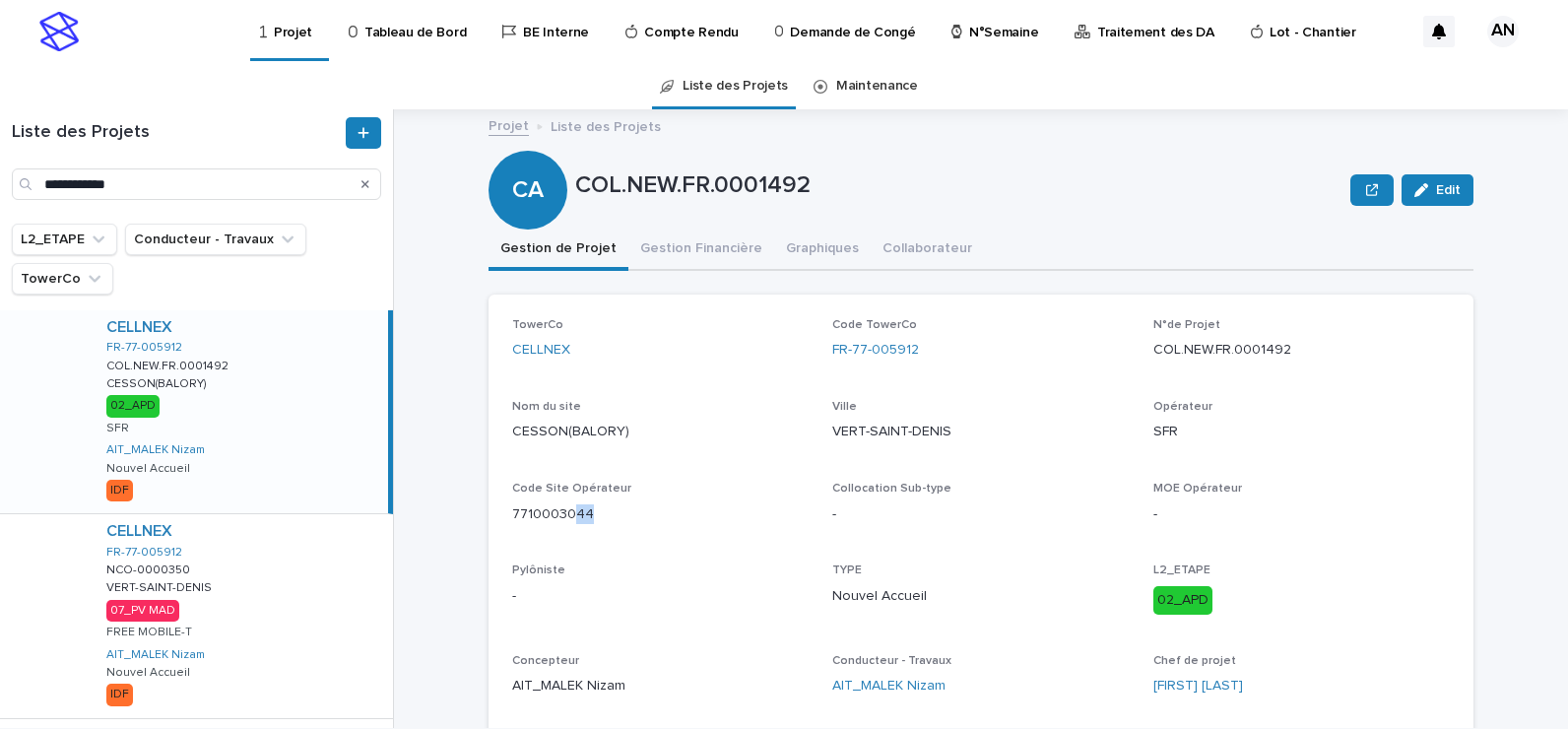 drag, startPoint x: 609, startPoint y: 520, endPoint x: 567, endPoint y: 519, distance: 42.0119 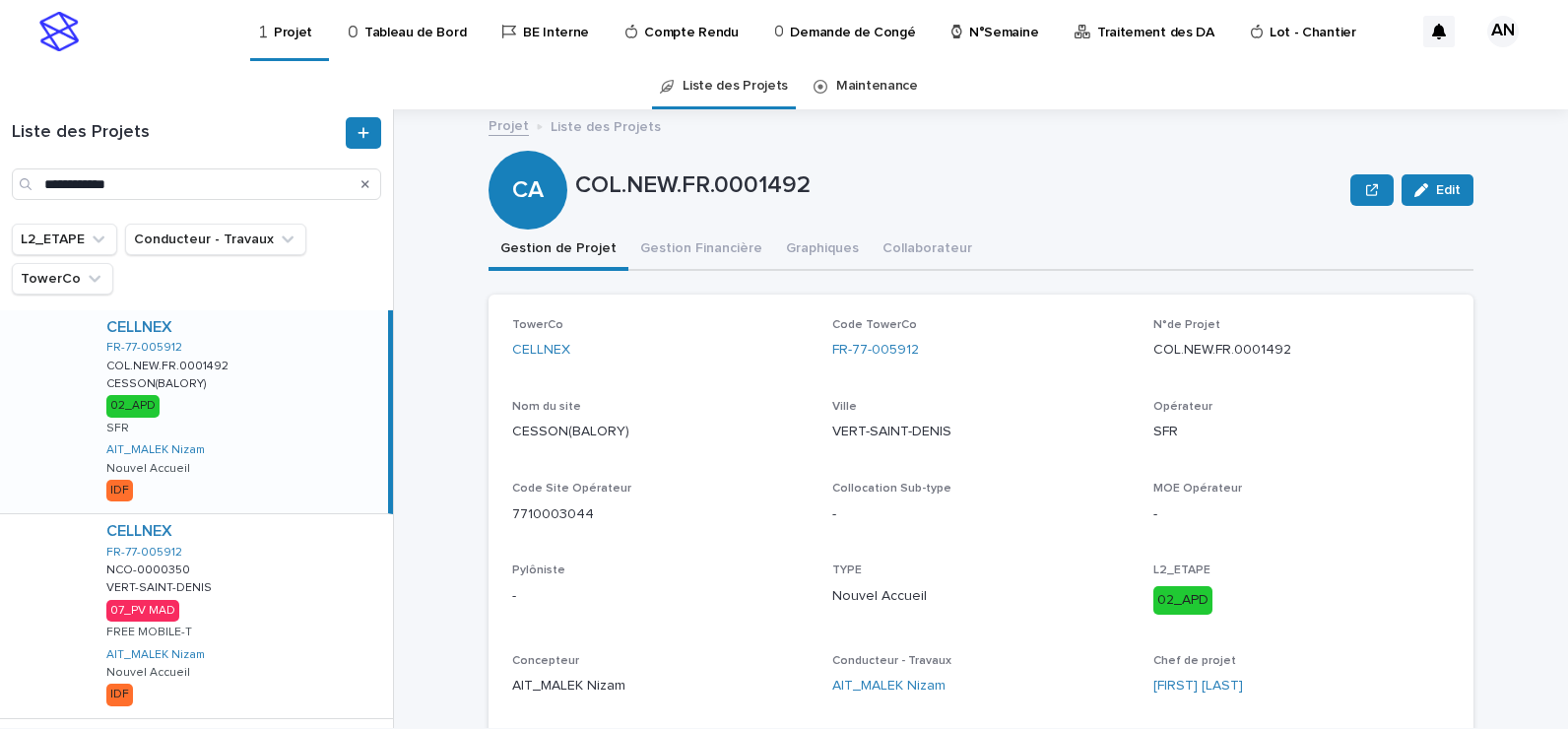 click on "CESSON(BALORY)" at bounding box center [660, 431] 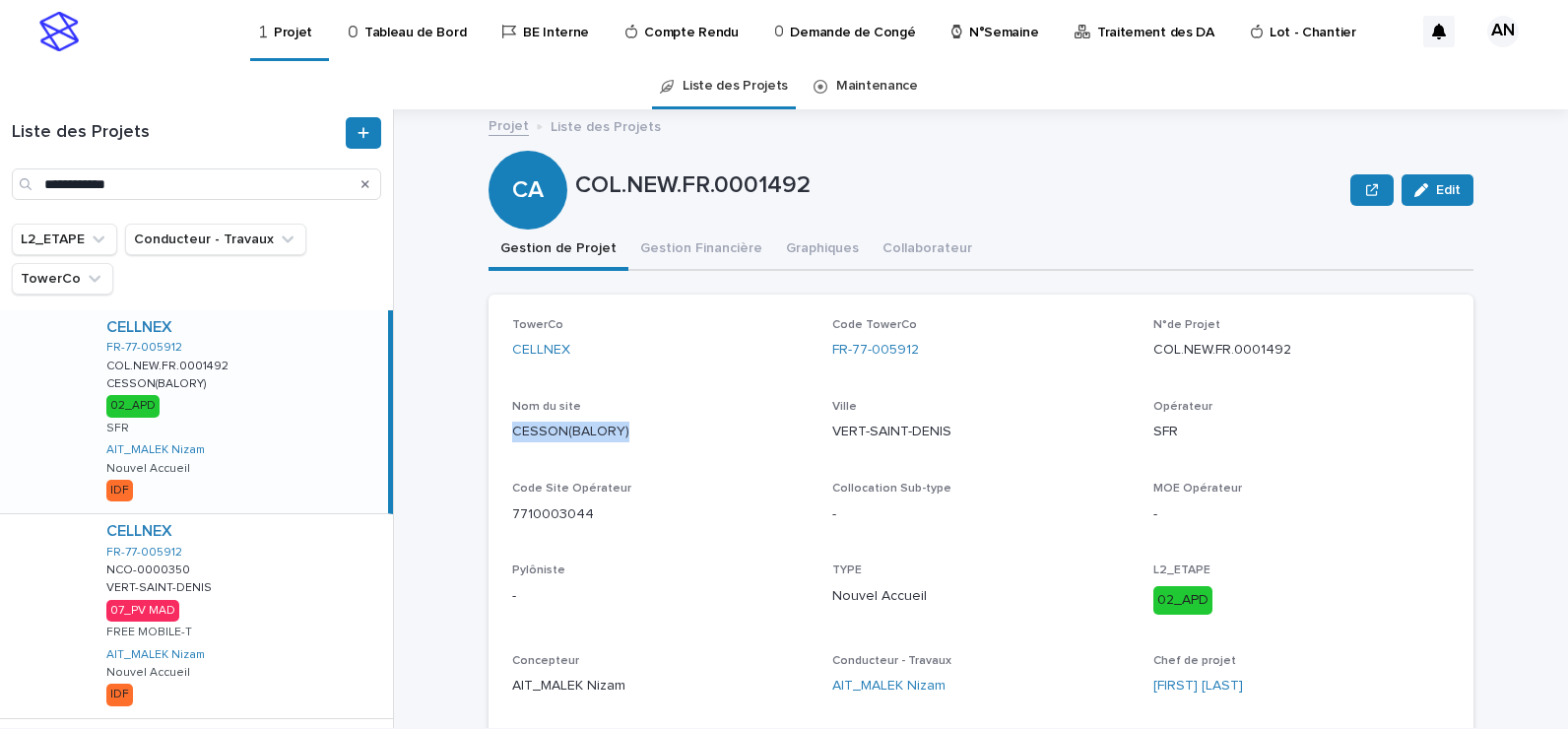 drag, startPoint x: 645, startPoint y: 429, endPoint x: 502, endPoint y: 450, distance: 144.53373 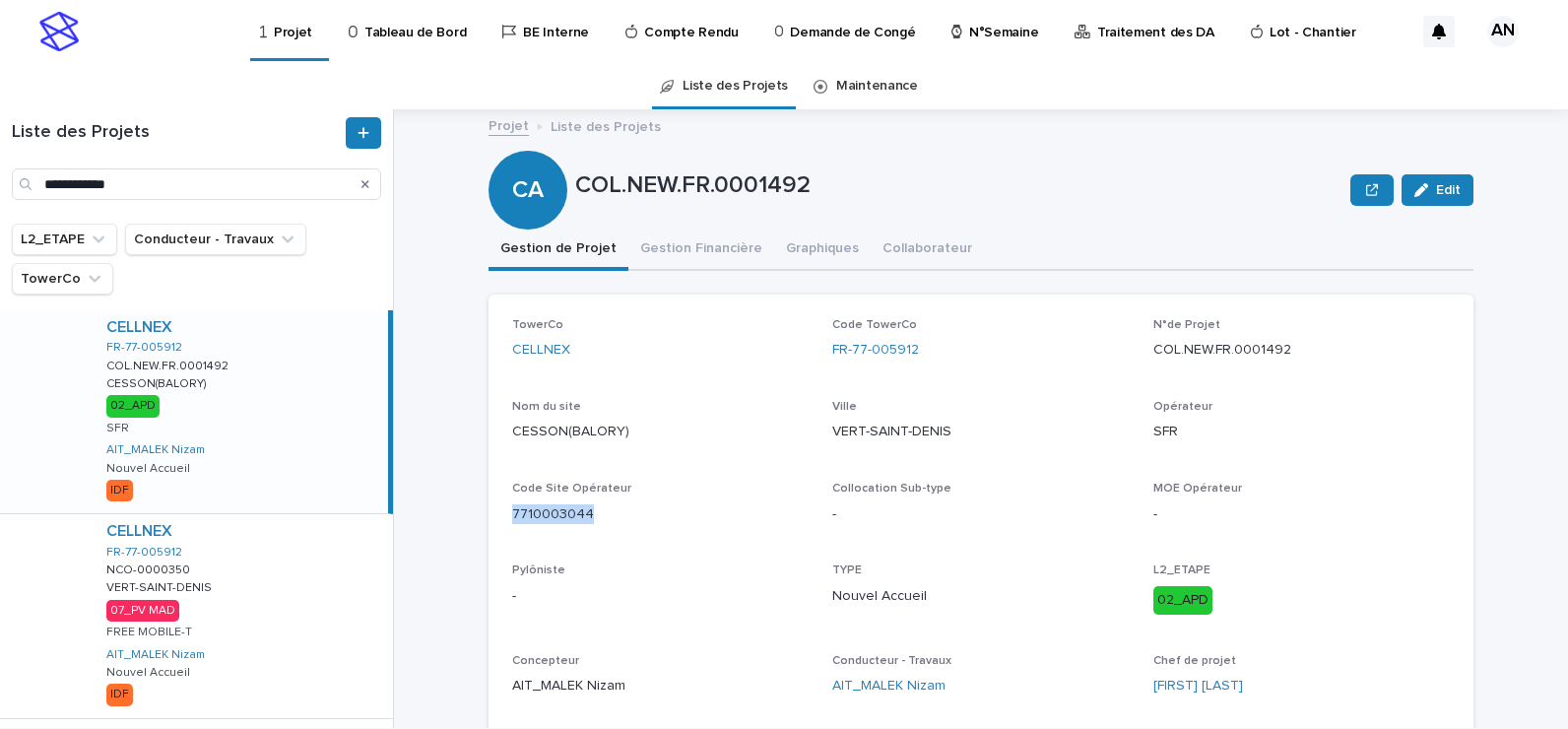 drag, startPoint x: 607, startPoint y: 520, endPoint x: 499, endPoint y: 520, distance: 108 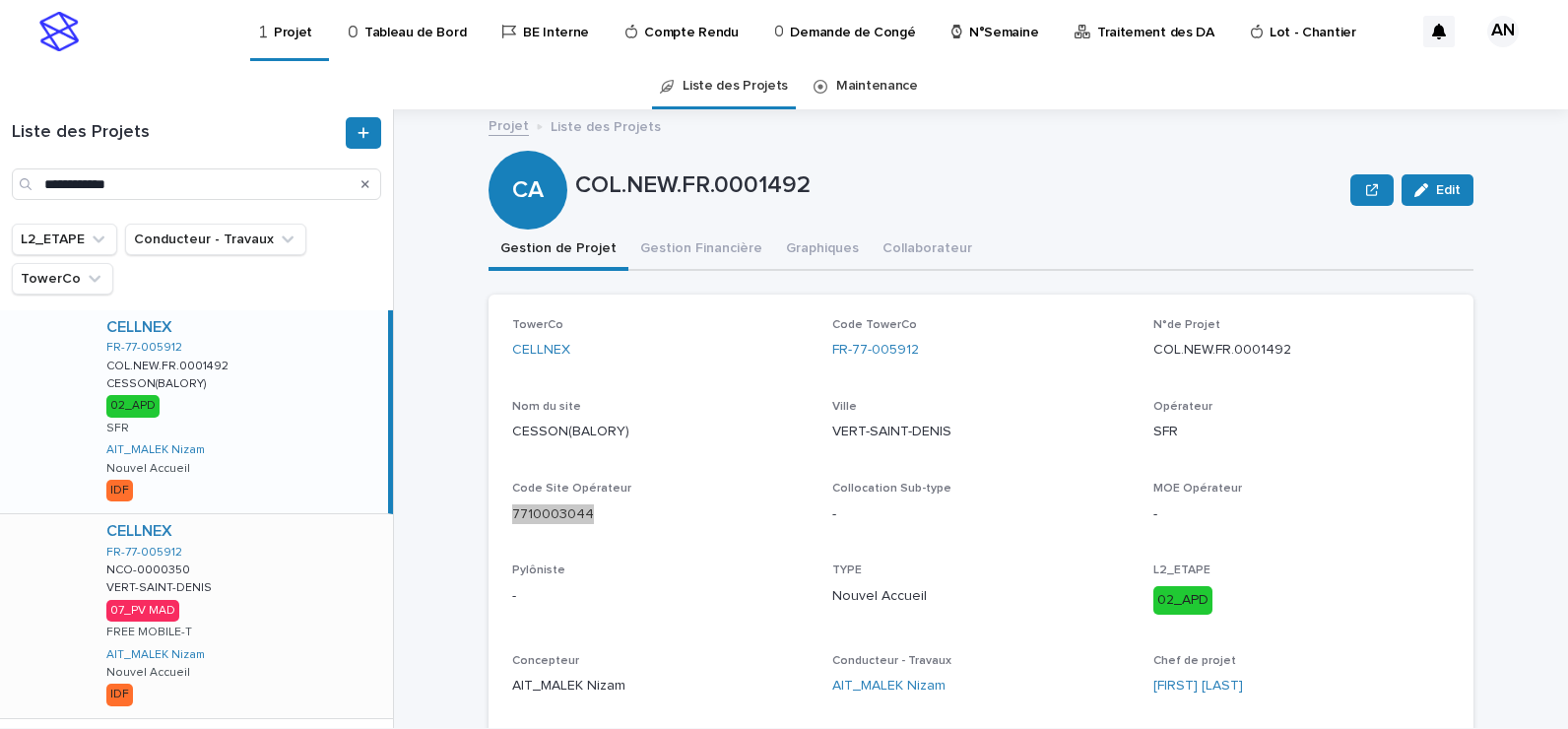 scroll, scrollTop: 56, scrollLeft: 0, axis: vertical 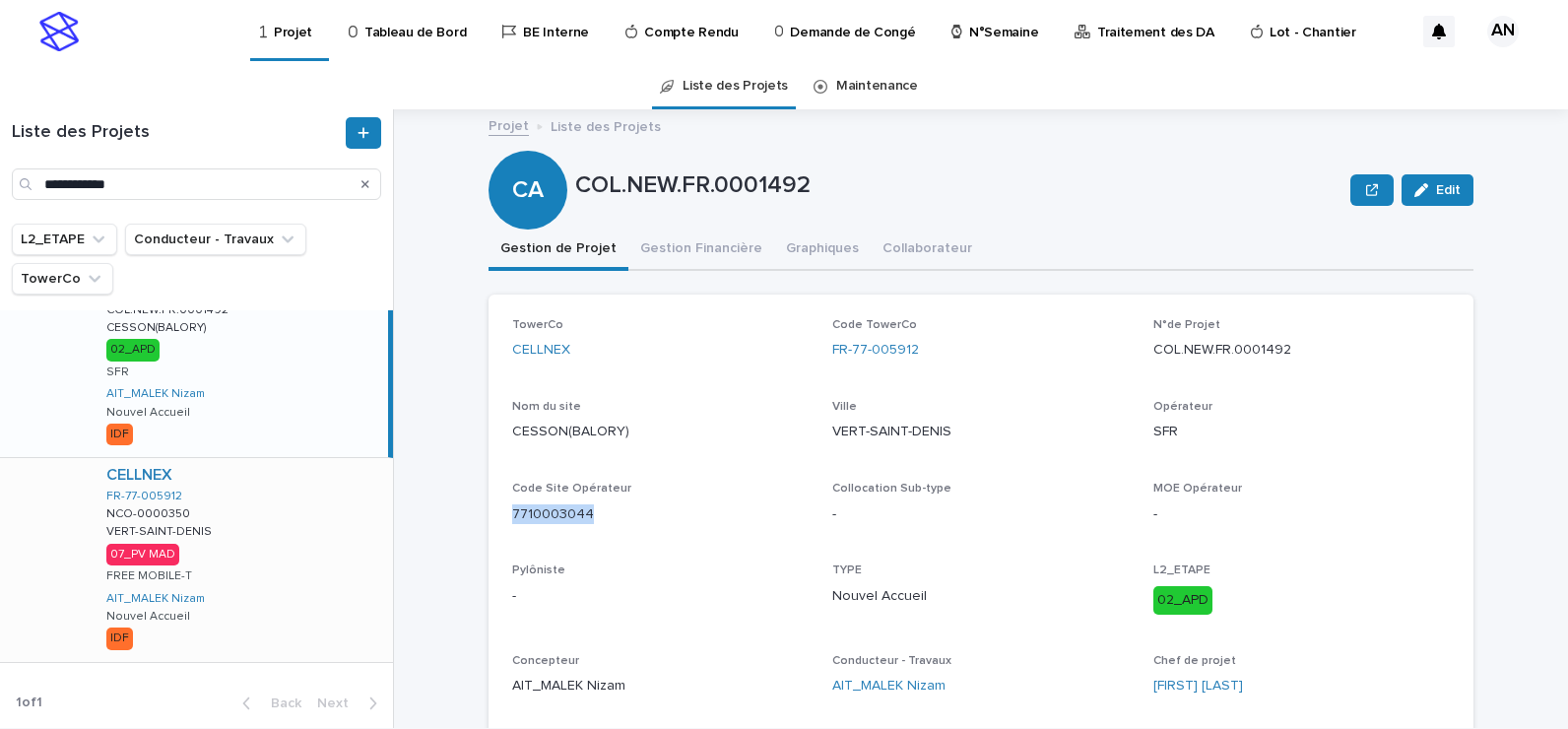 click on "CELLNEX   FR-77-005912   NCO-0000350 NCO-0000350   VERT-SAINT-DENIS VERT-SAINT-DENIS   07_PV MAD FREE MOBILE-T AIT_MALEK Nizam   Nouvel Accueil IDF" at bounding box center (241, 560) 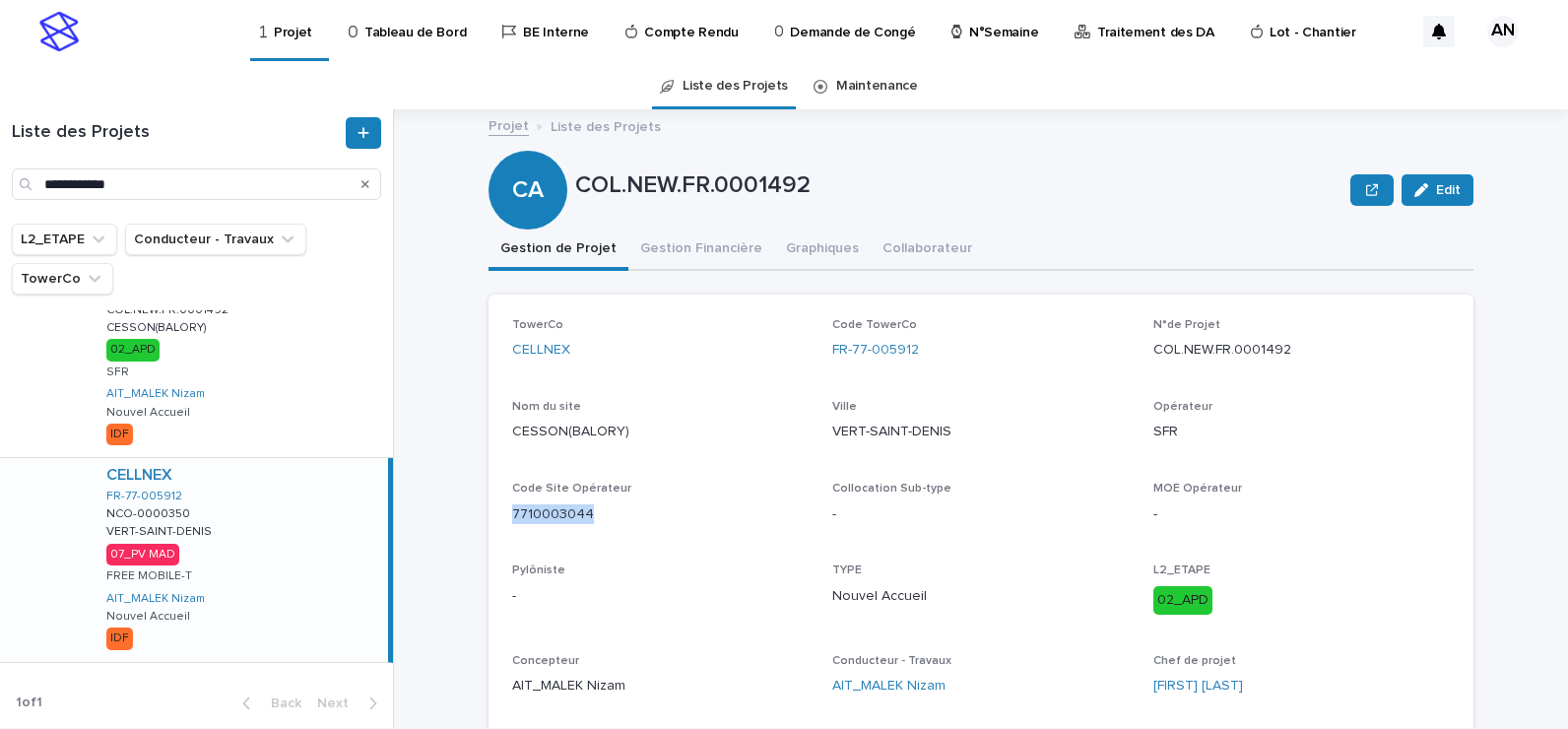 click on "CELLNEX   FR-77-005912   NCO-0000350 NCO-0000350   VERT-SAINT-DENIS VERT-SAINT-DENIS   07_PV MAD FREE MOBILE-T AIT_MALEK Nizam   Nouvel Accueil IDF" at bounding box center [239, 560] 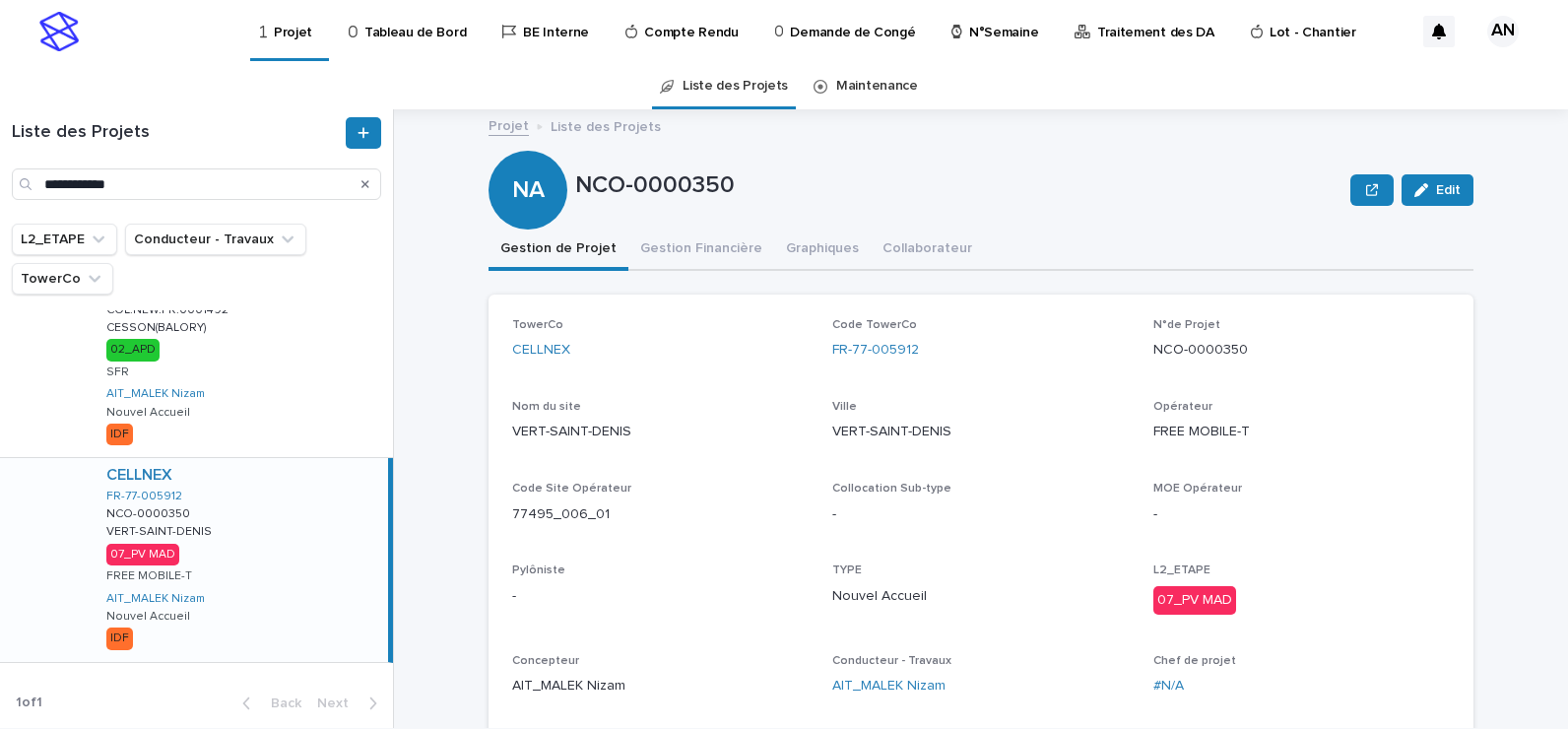 scroll, scrollTop: 99, scrollLeft: 0, axis: vertical 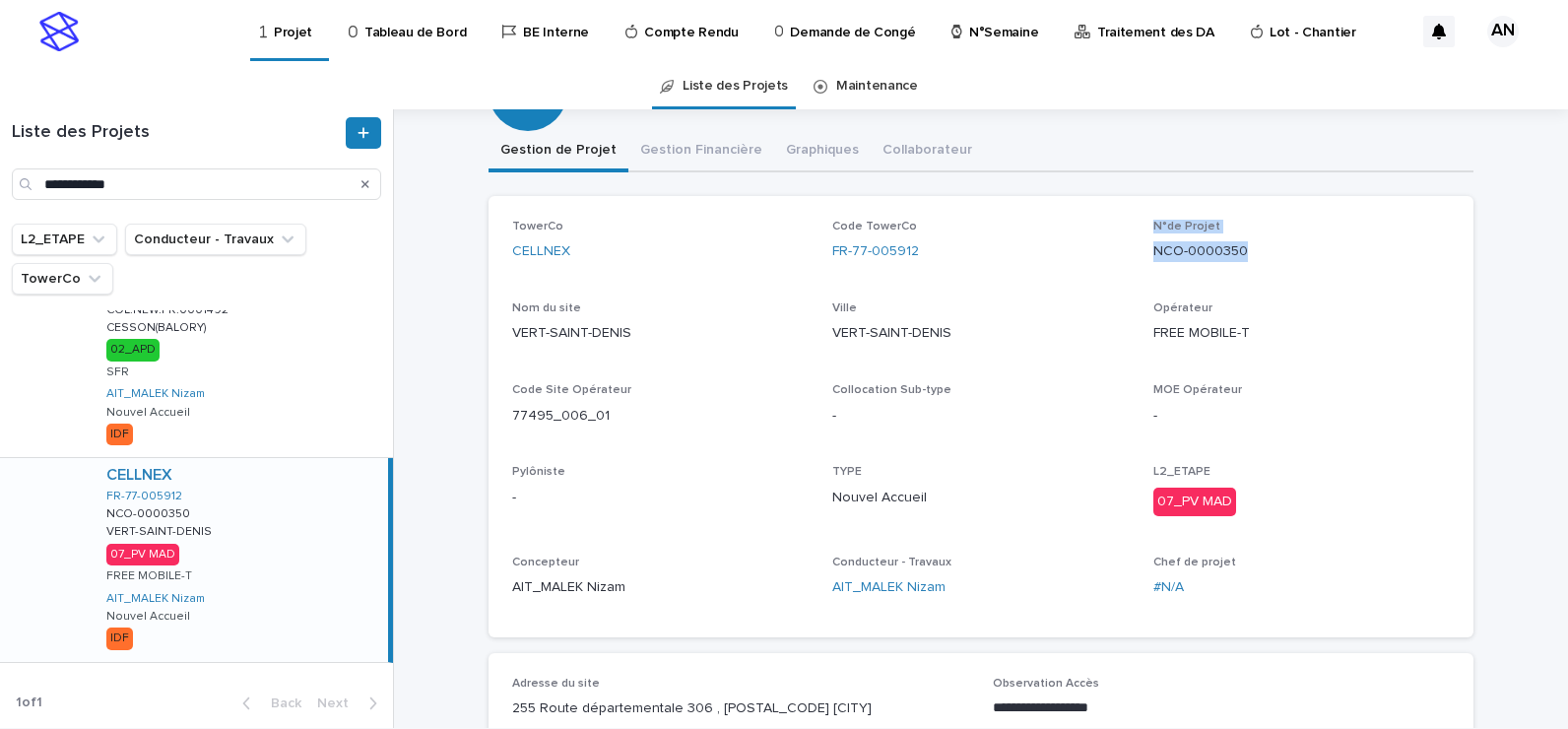 drag, startPoint x: 1218, startPoint y: 271, endPoint x: 1133, endPoint y: 268, distance: 85.05292 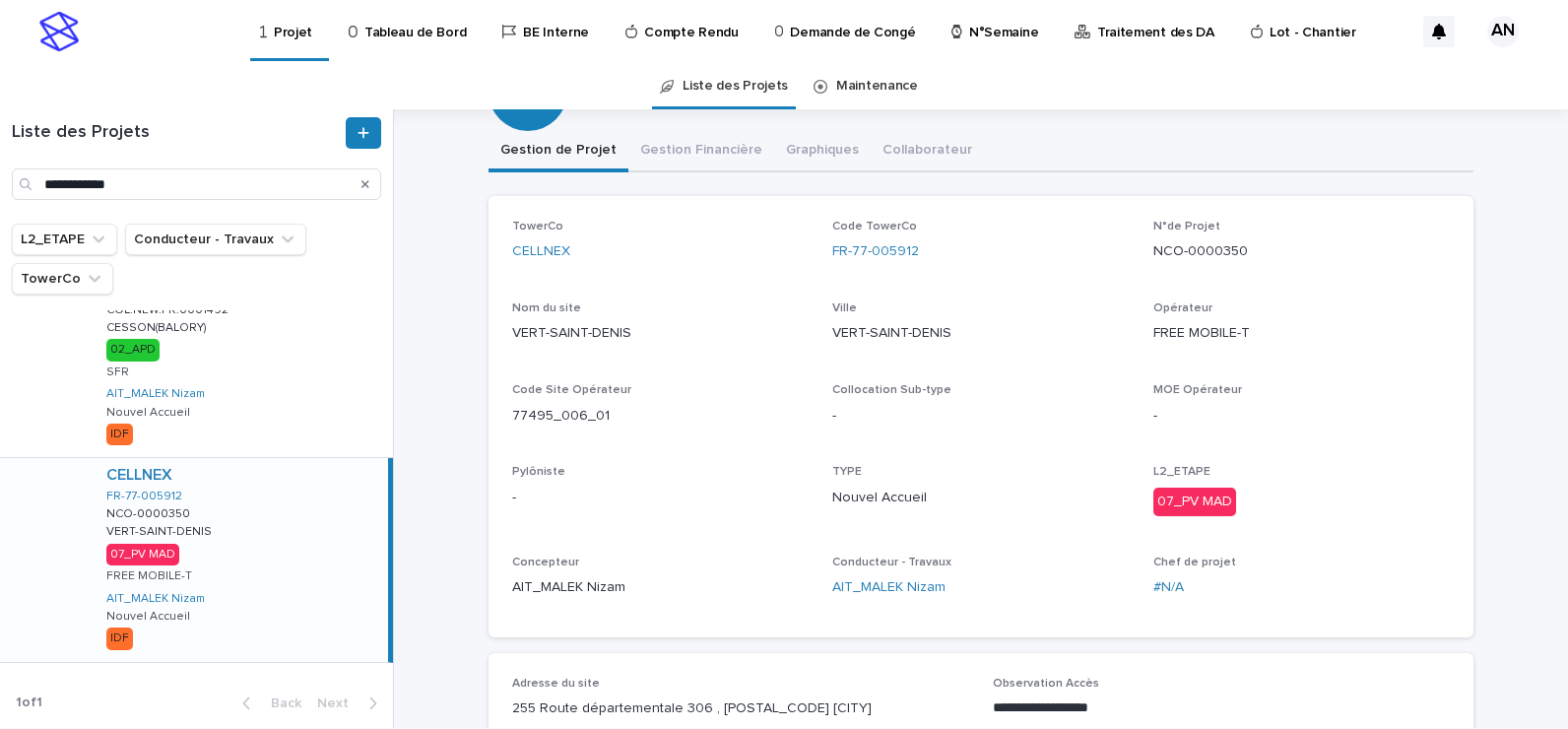drag, startPoint x: 1133, startPoint y: 268, endPoint x: 1107, endPoint y: 296, distance: 38.209946 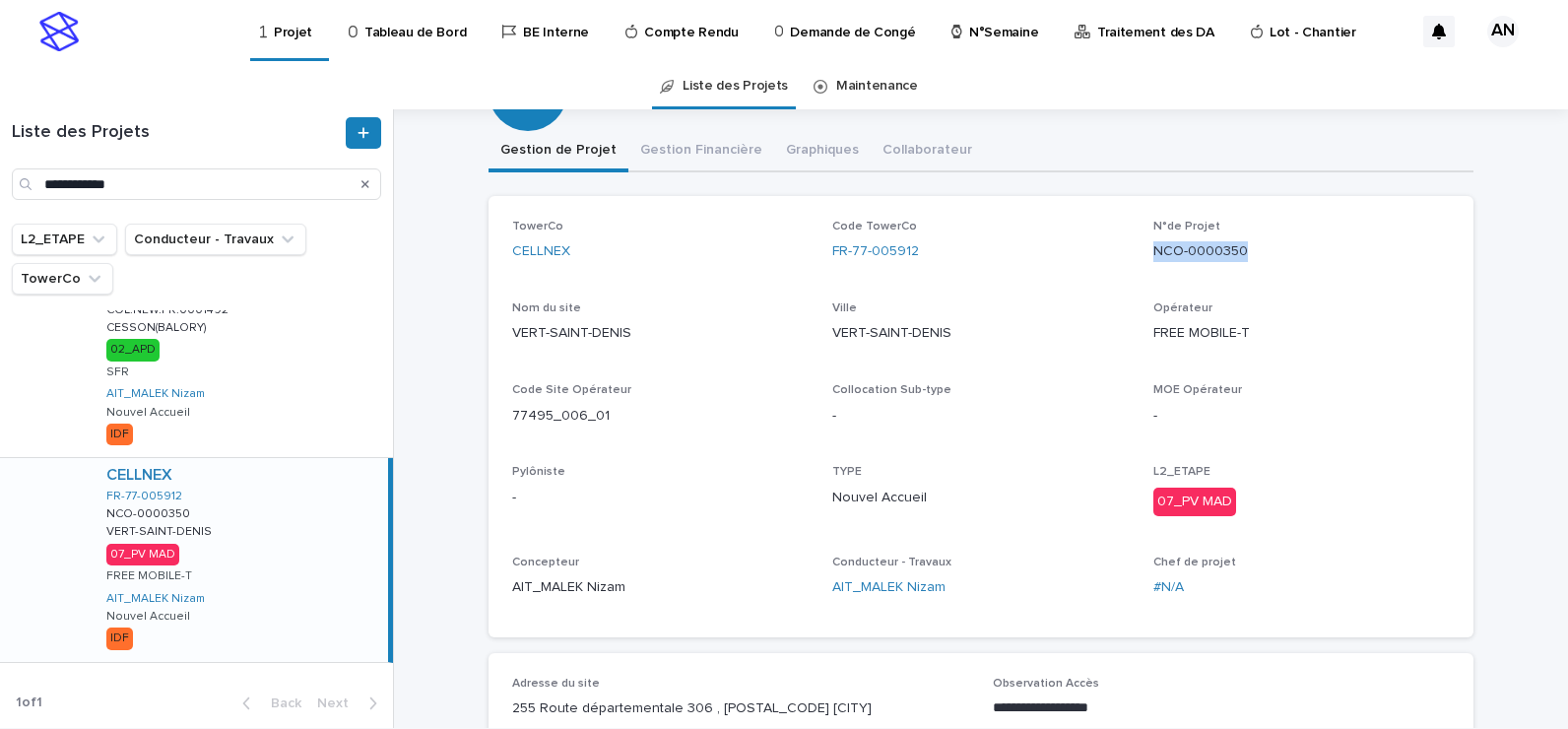 drag, startPoint x: 1267, startPoint y: 258, endPoint x: 1145, endPoint y: 279, distance: 123.79418 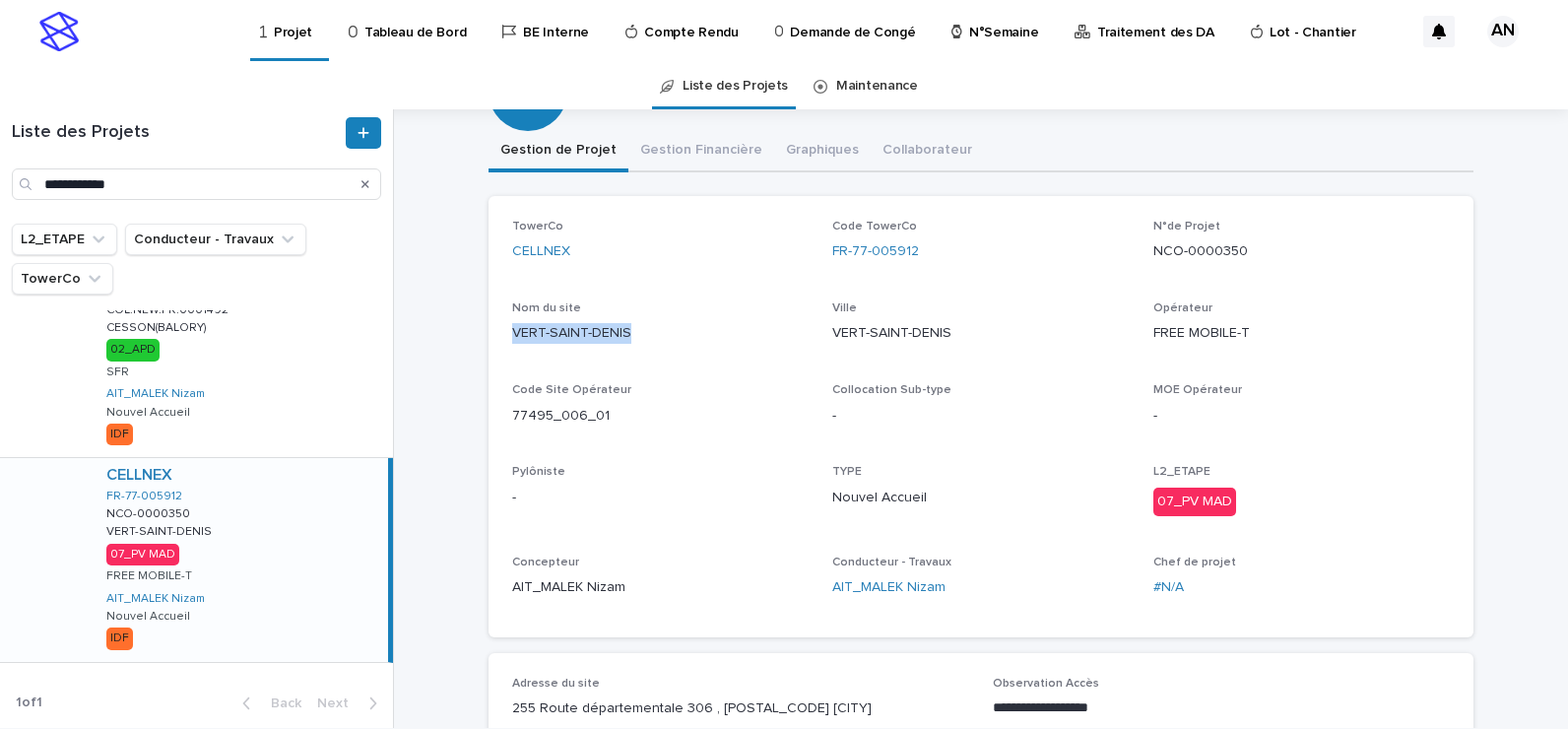 drag, startPoint x: 654, startPoint y: 332, endPoint x: 507, endPoint y: 343, distance: 147.41099 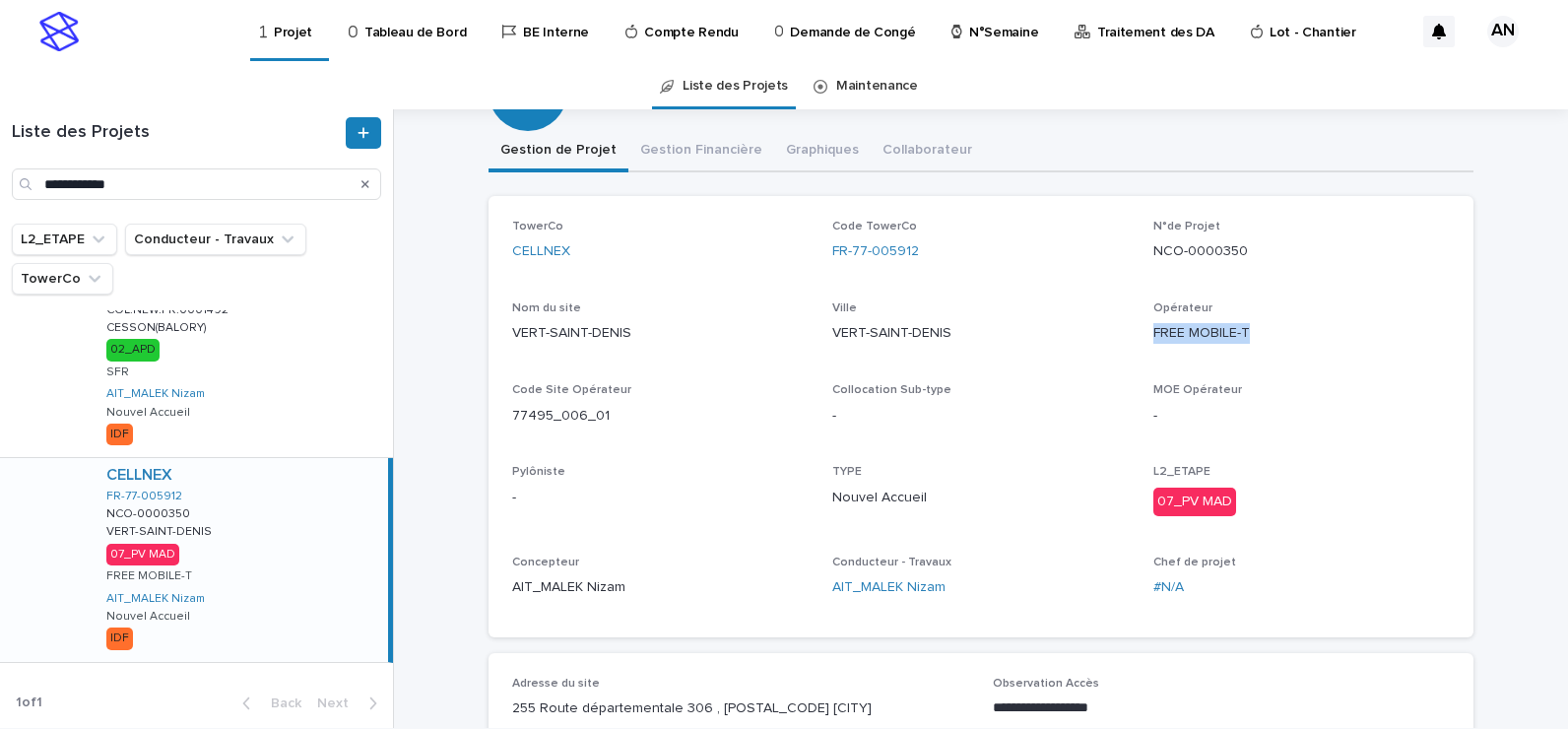 drag, startPoint x: 1247, startPoint y: 336, endPoint x: 1132, endPoint y: 332, distance: 115.06954 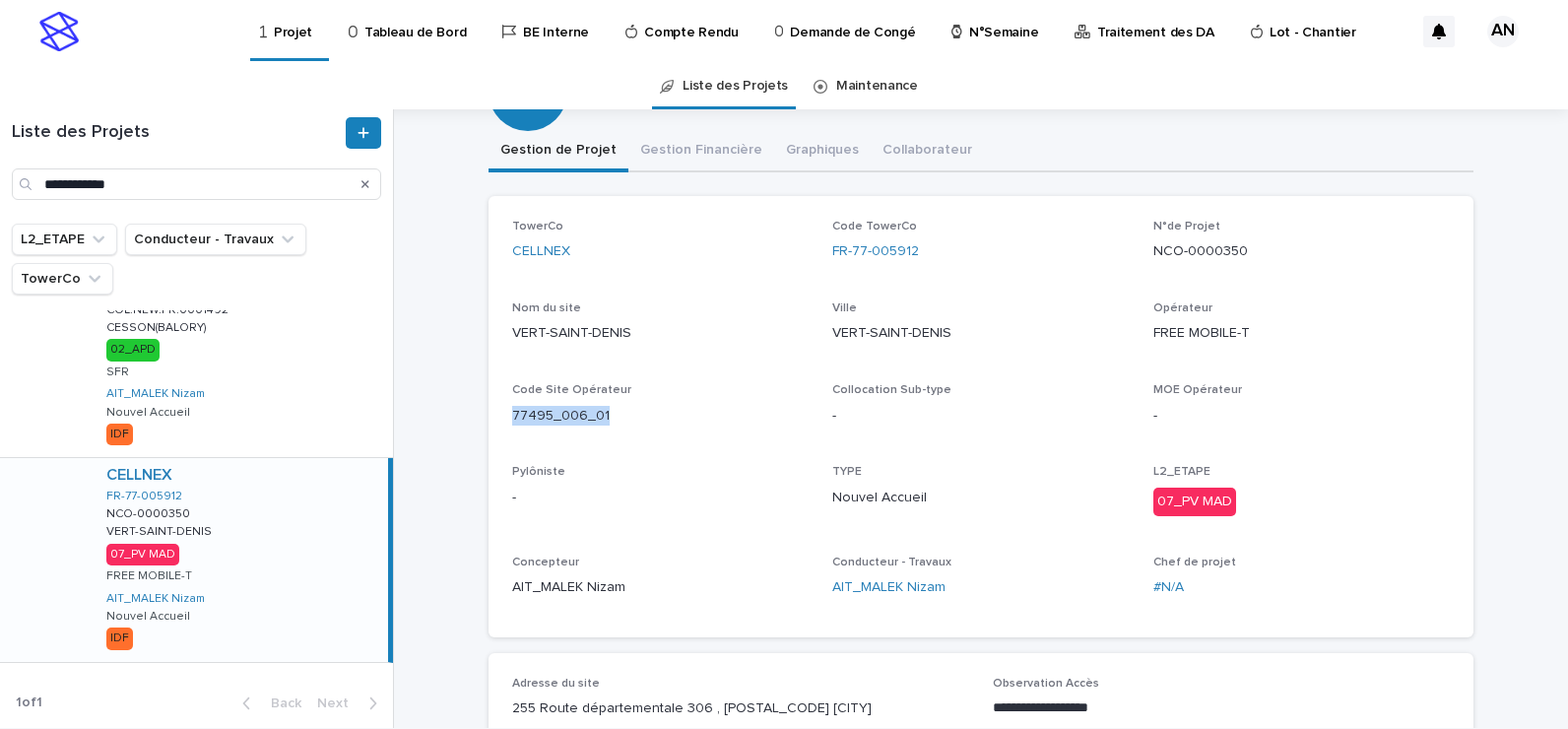 drag, startPoint x: 604, startPoint y: 416, endPoint x: 506, endPoint y: 419, distance: 98.04591 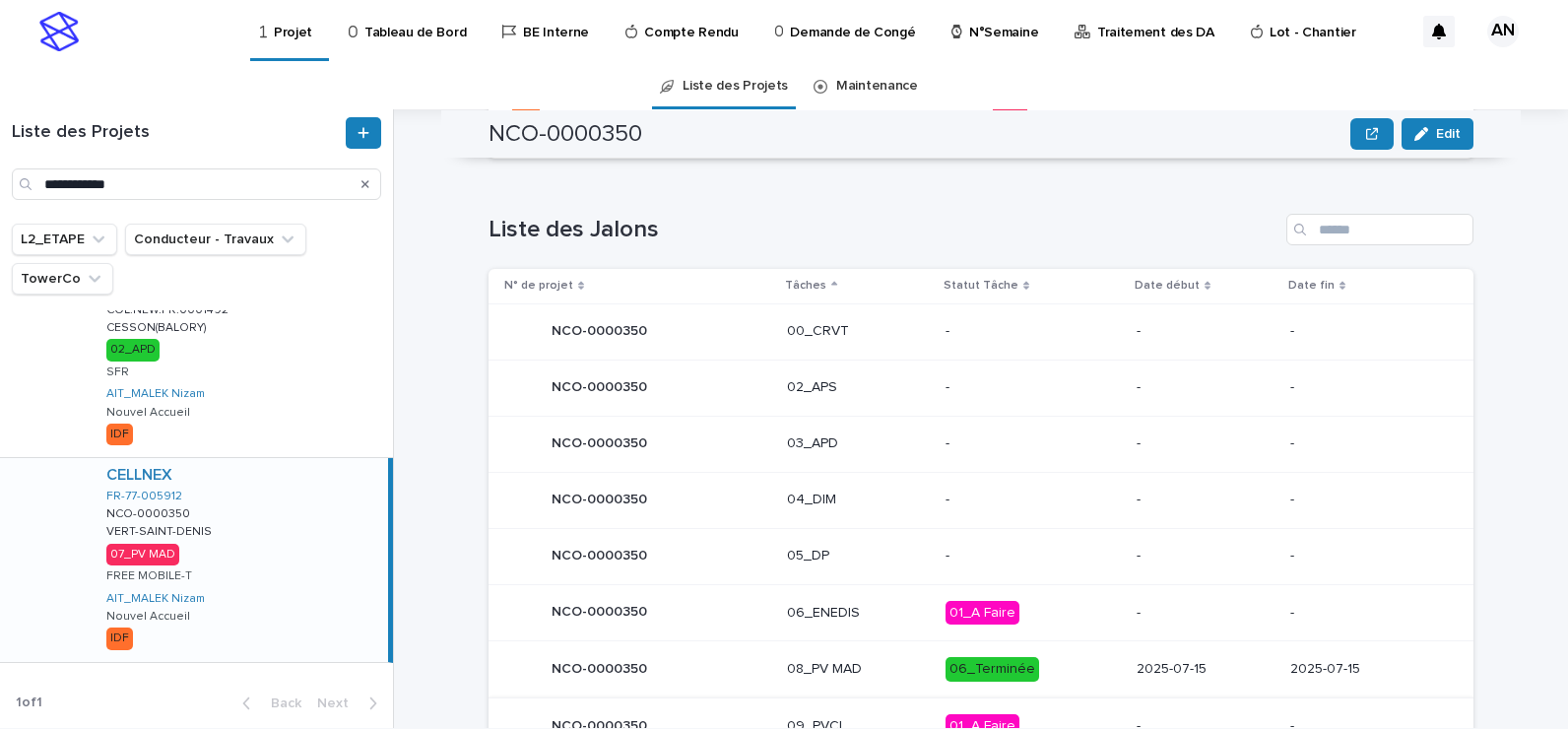 scroll, scrollTop: 985, scrollLeft: 0, axis: vertical 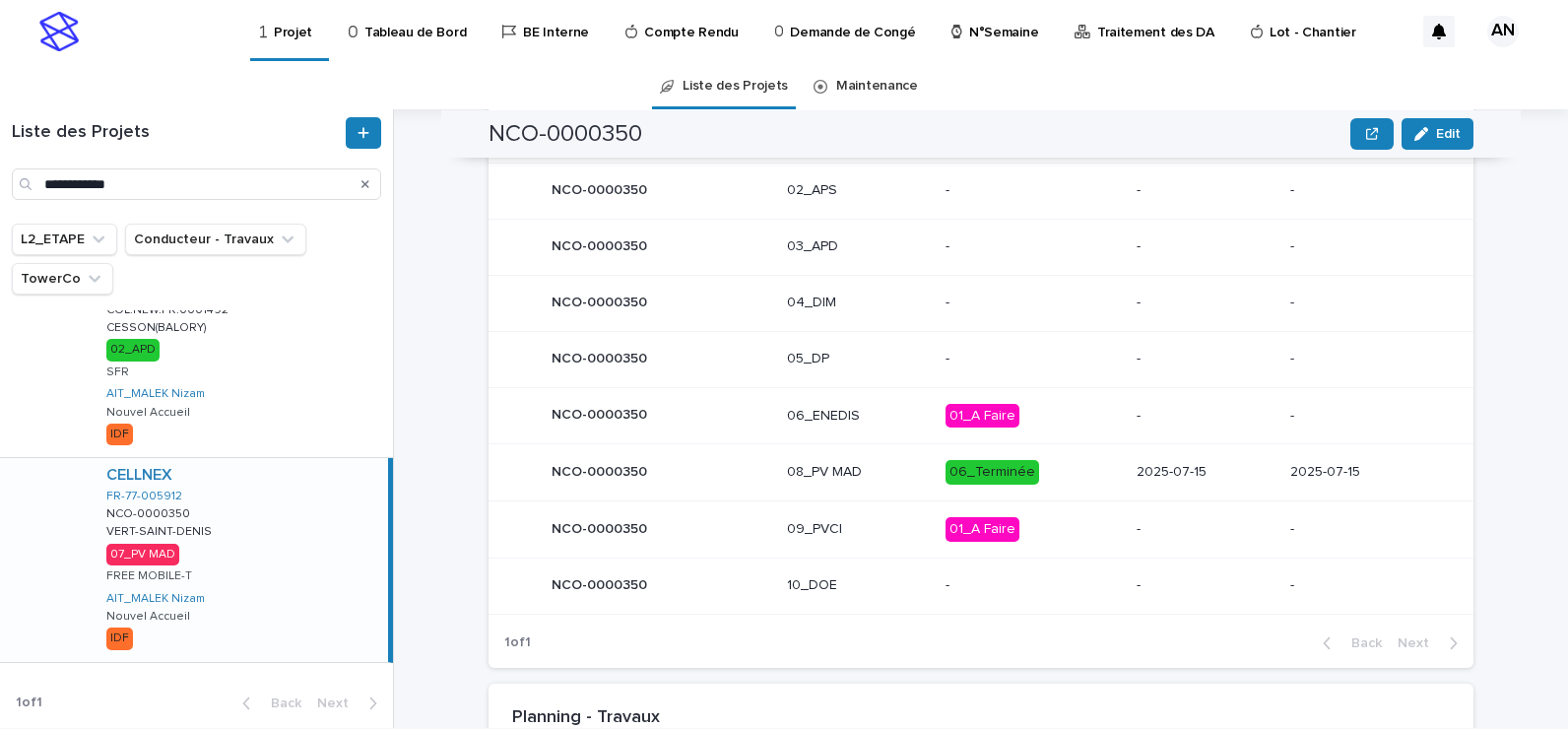 click on "10_DOE" at bounding box center (858, 585) 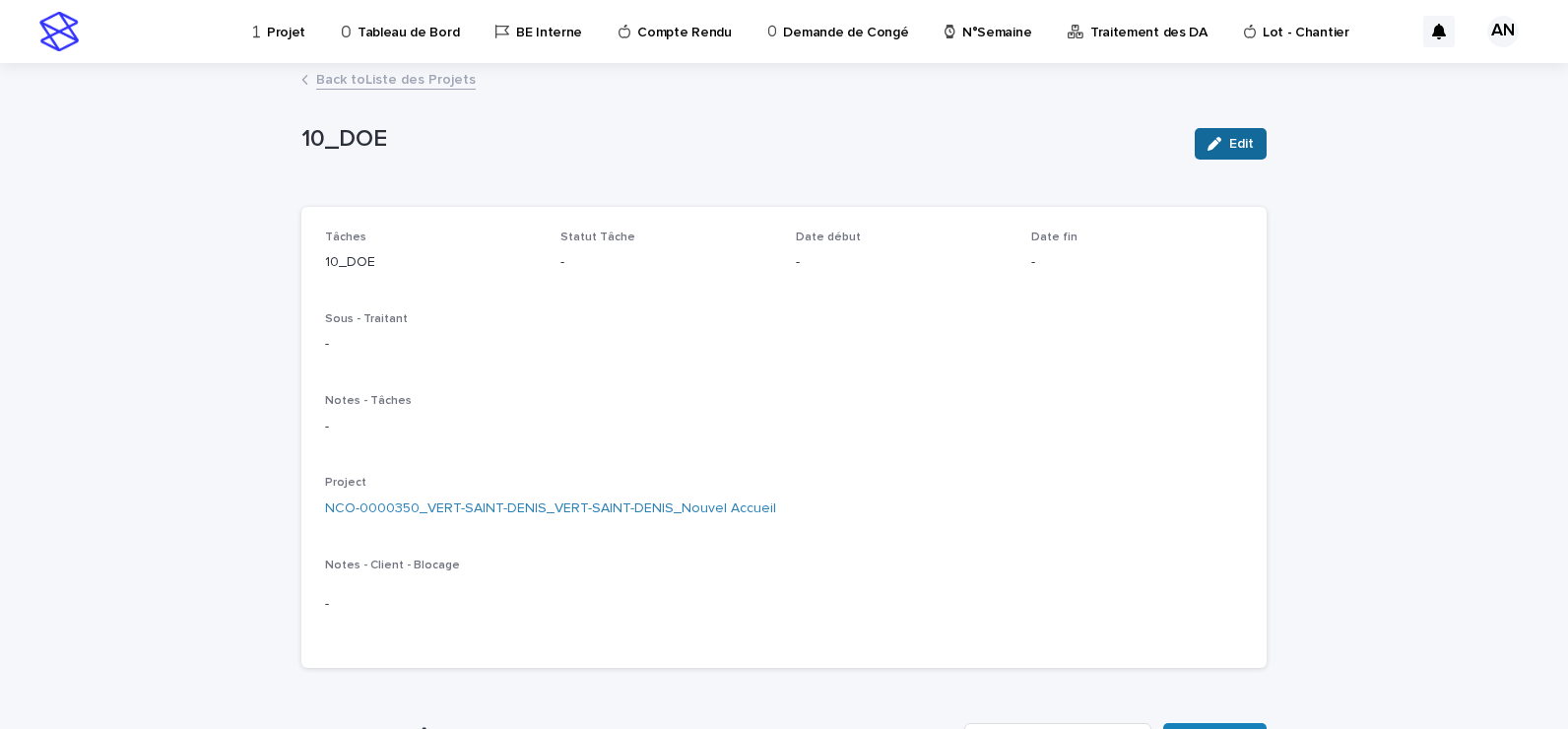 click on "Edit" at bounding box center [1230, 144] 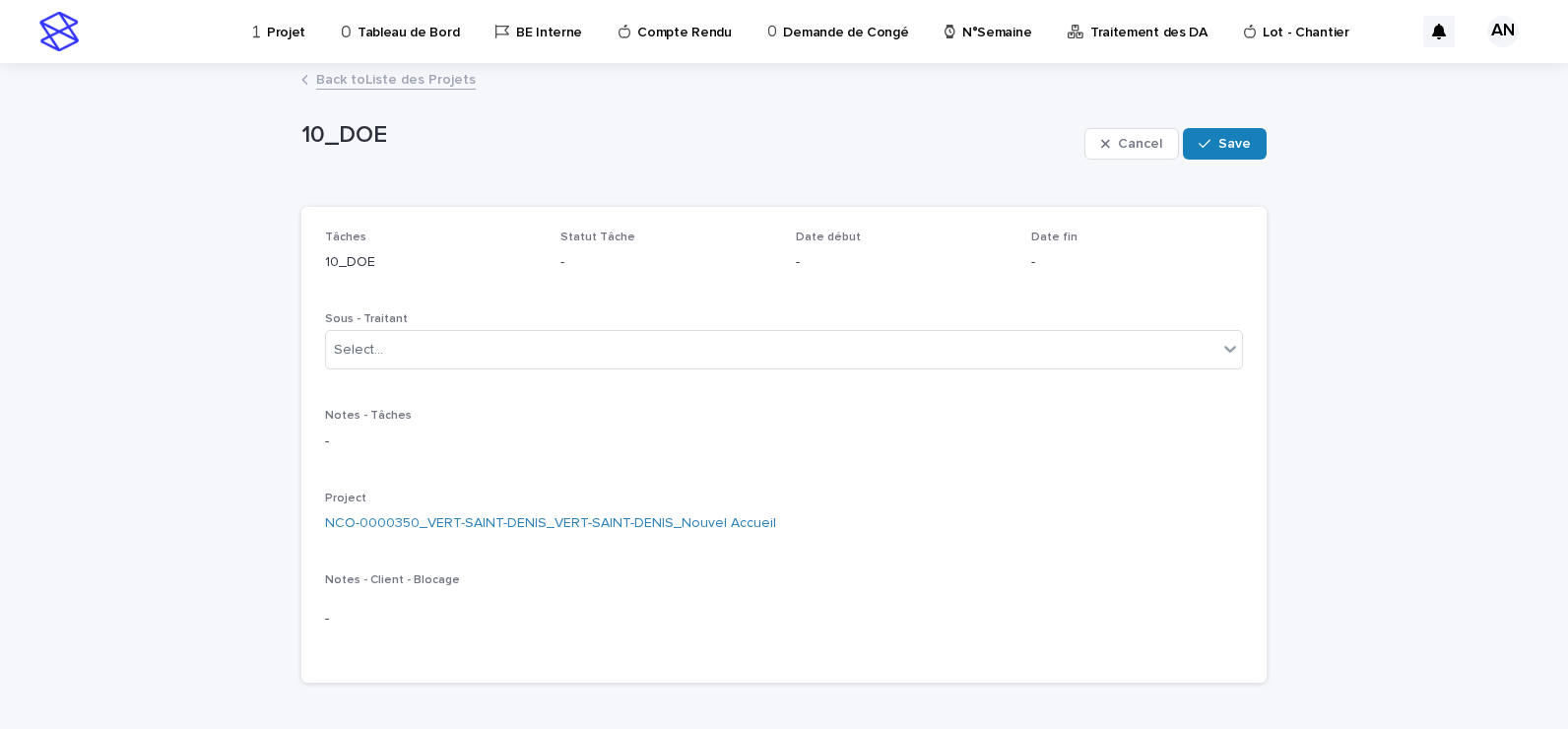 drag, startPoint x: 818, startPoint y: 125, endPoint x: 668, endPoint y: 122, distance: 150.03 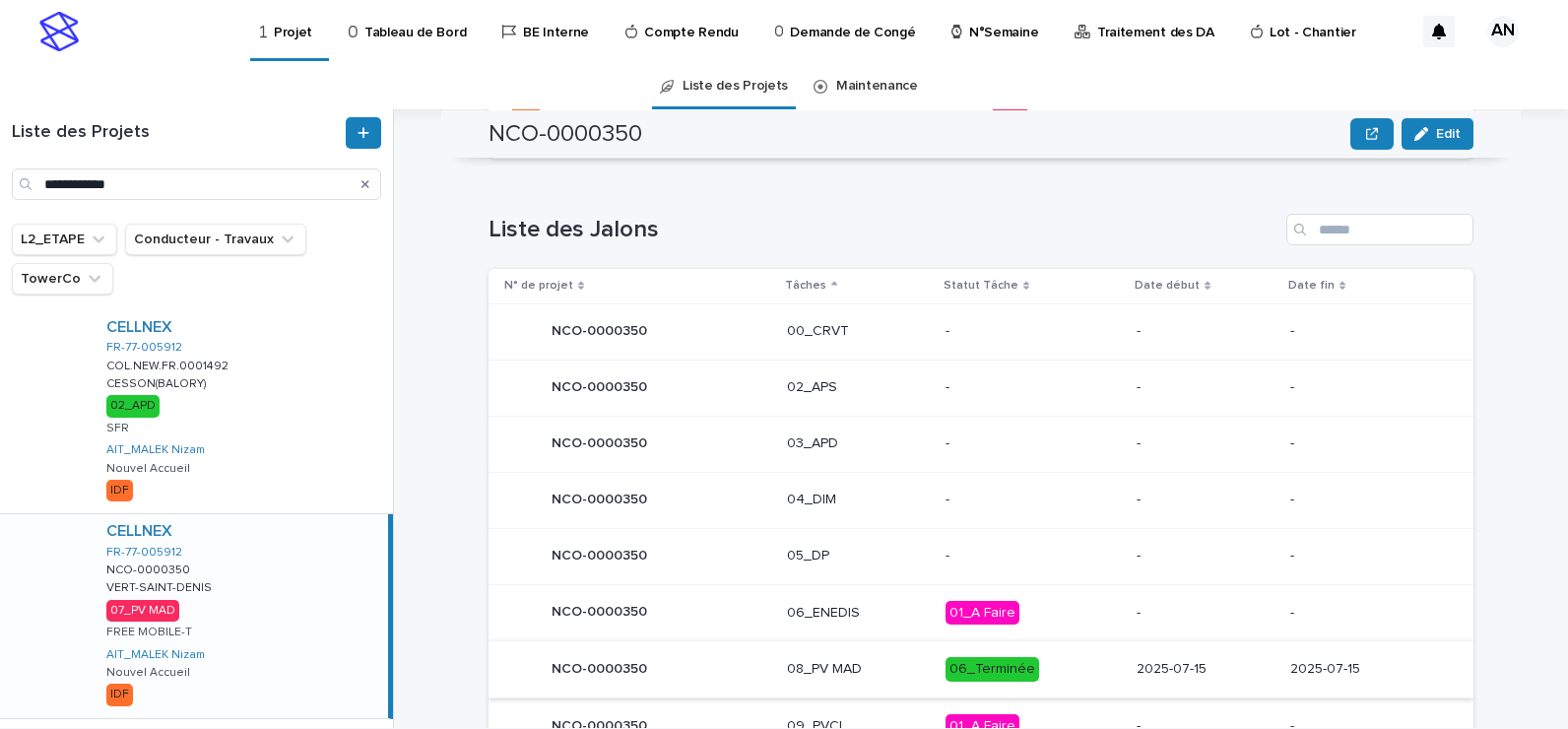 scroll, scrollTop: 985, scrollLeft: 0, axis: vertical 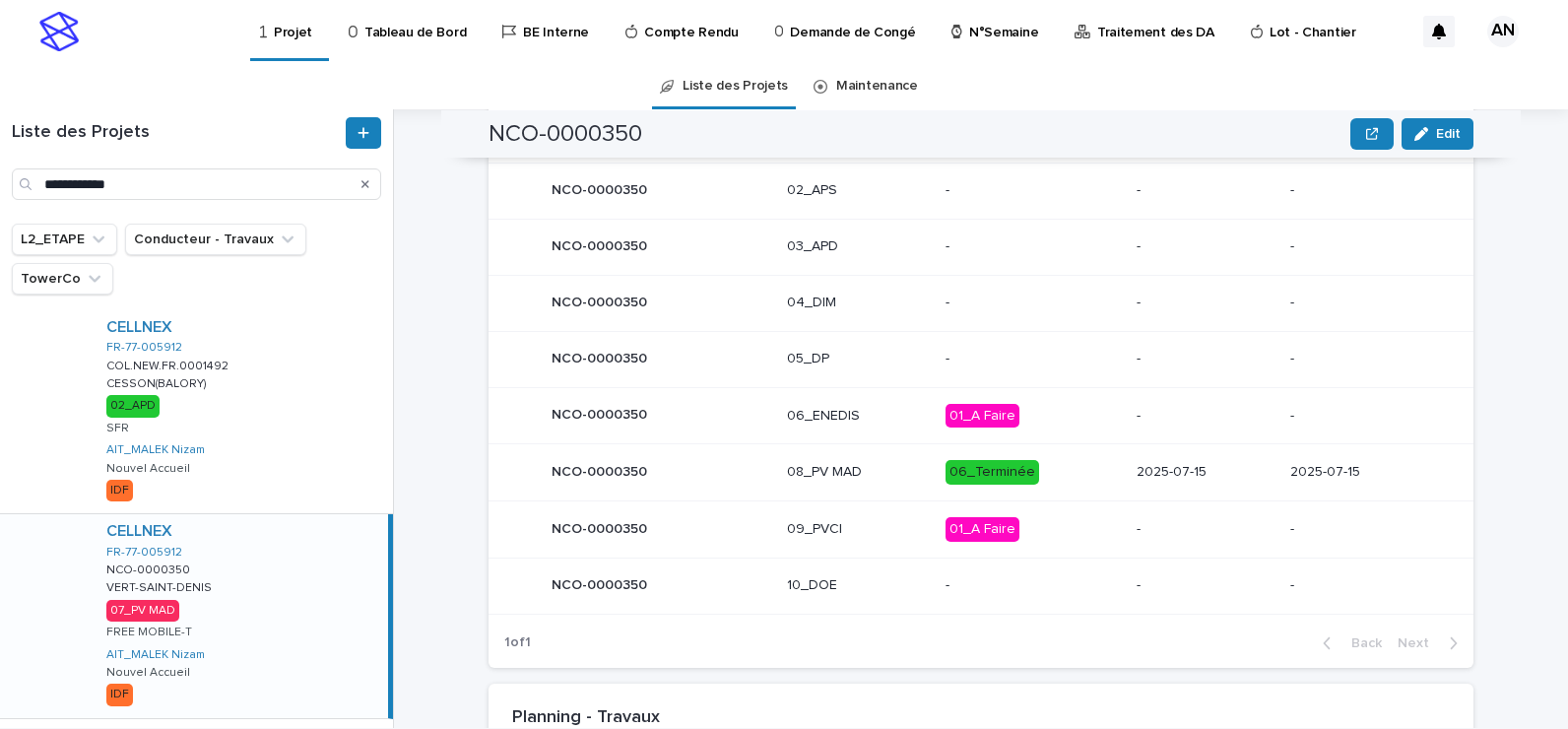 click on "-" at bounding box center [1033, 585] 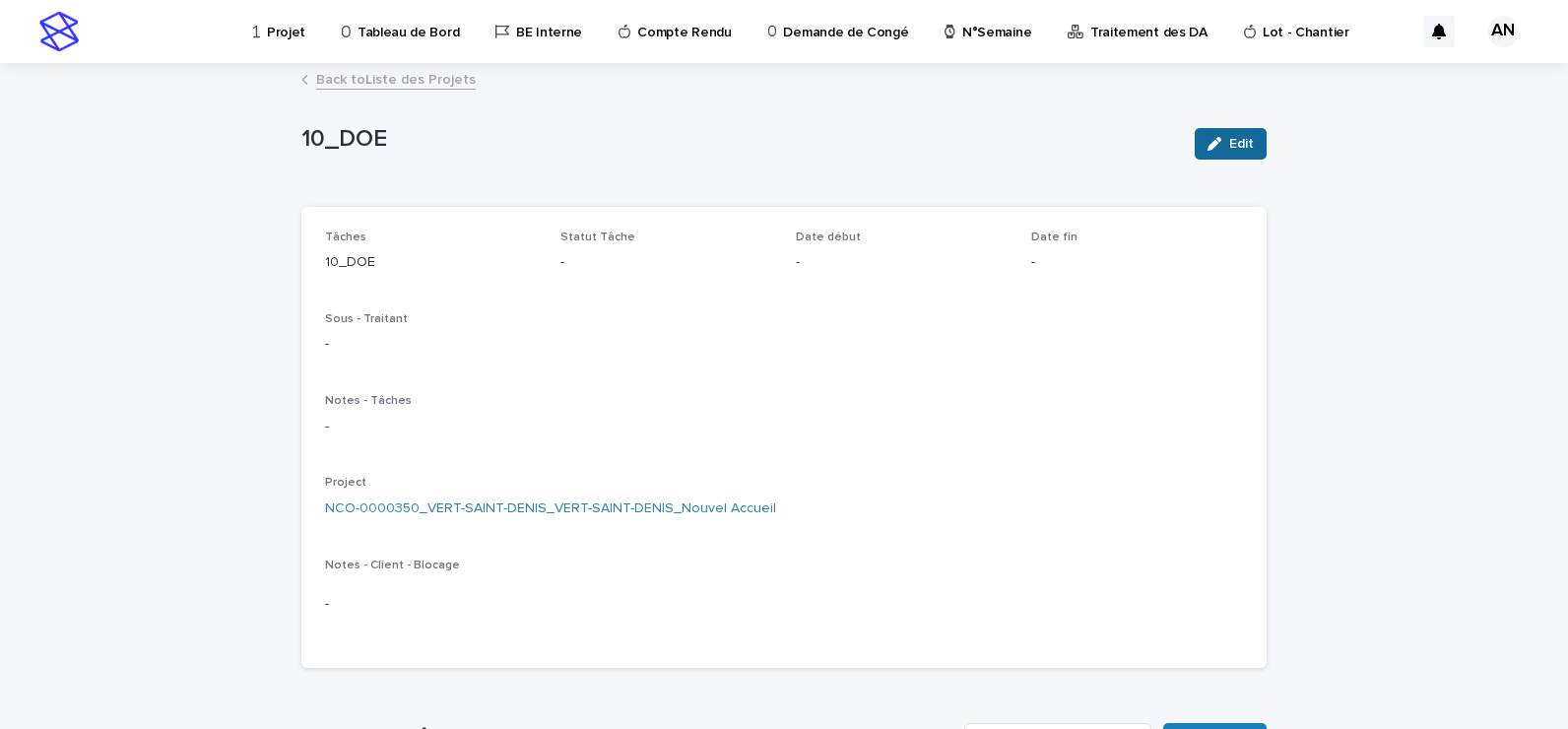 click on "Edit" at bounding box center (1230, 144) 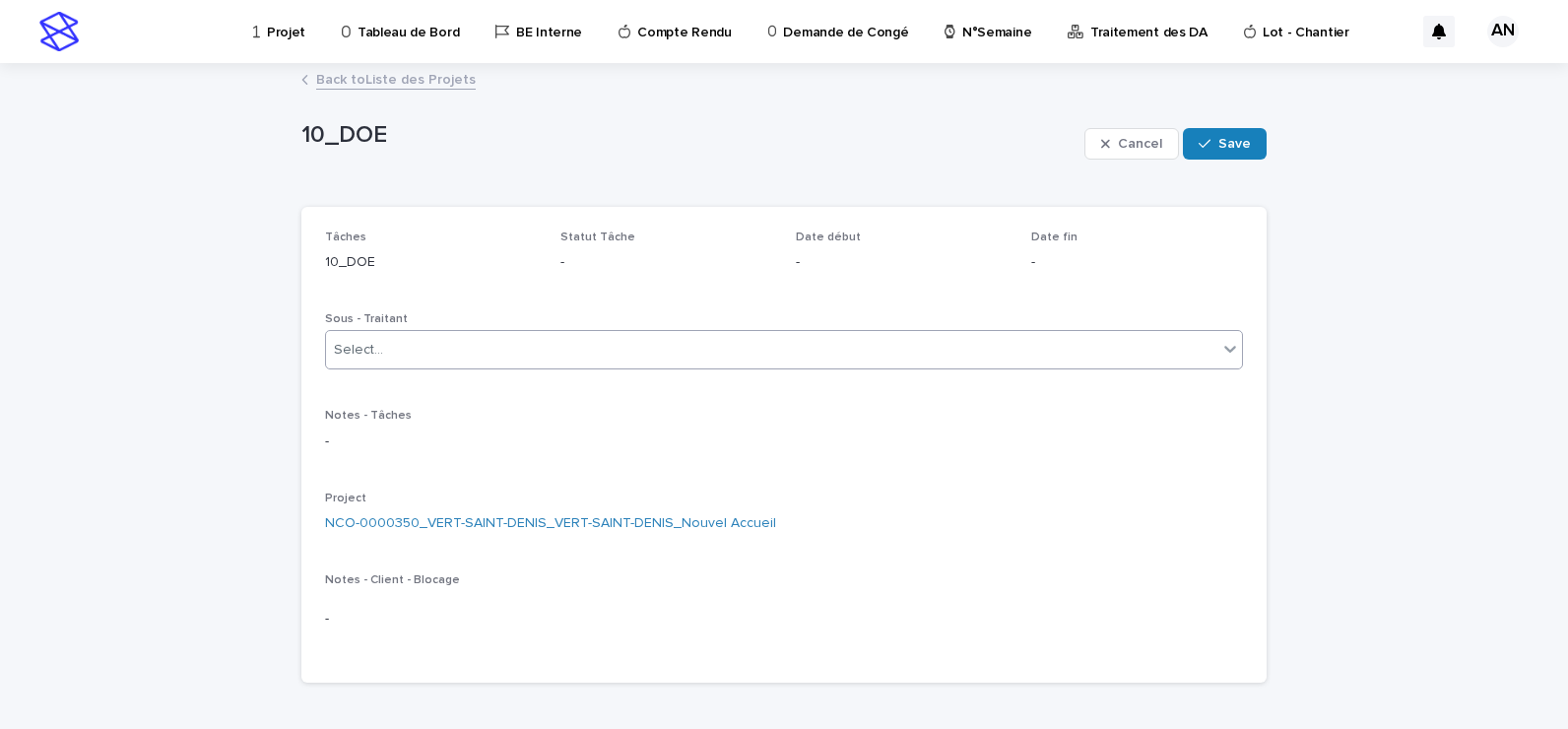 click on "Select..." at bounding box center (771, 350) 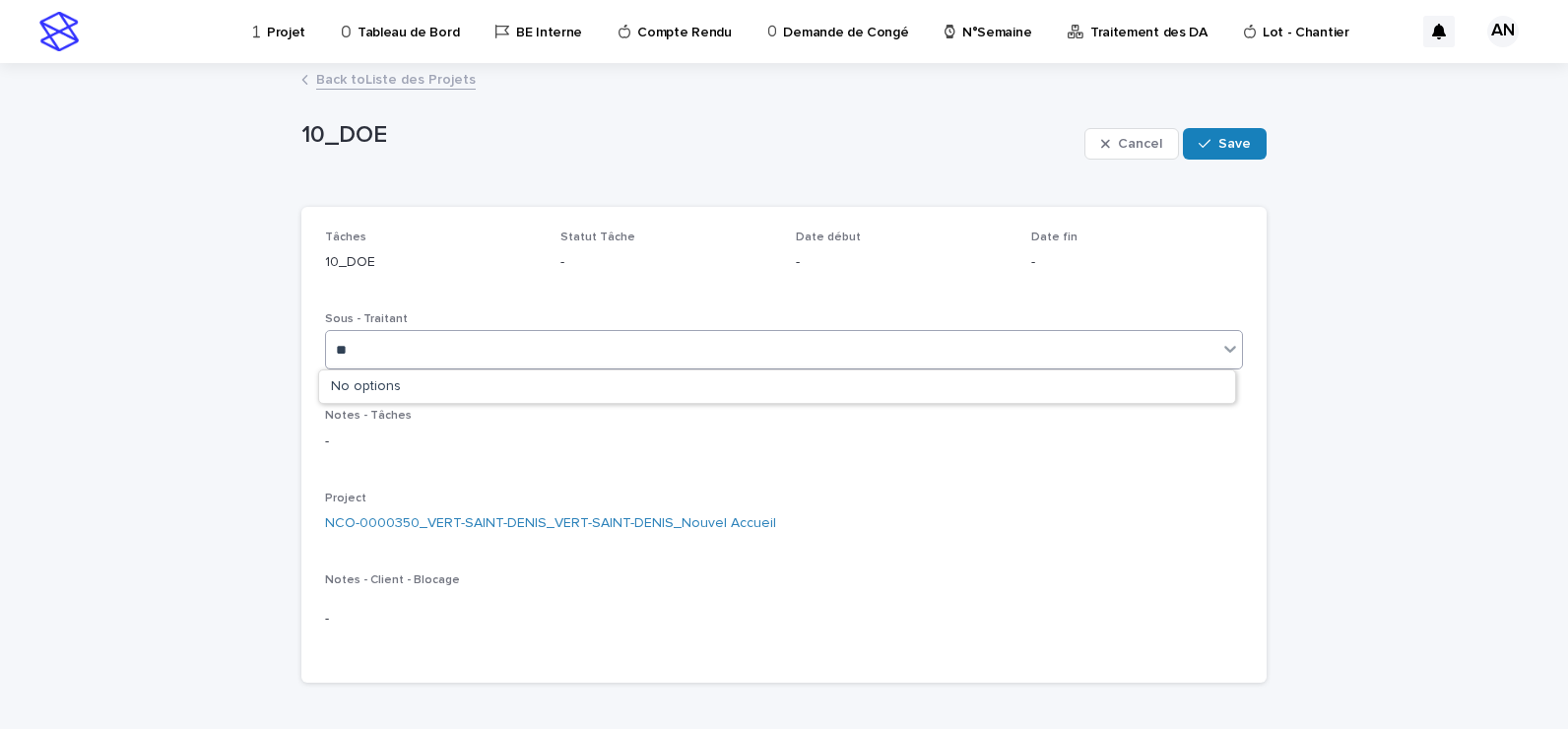 type on "*" 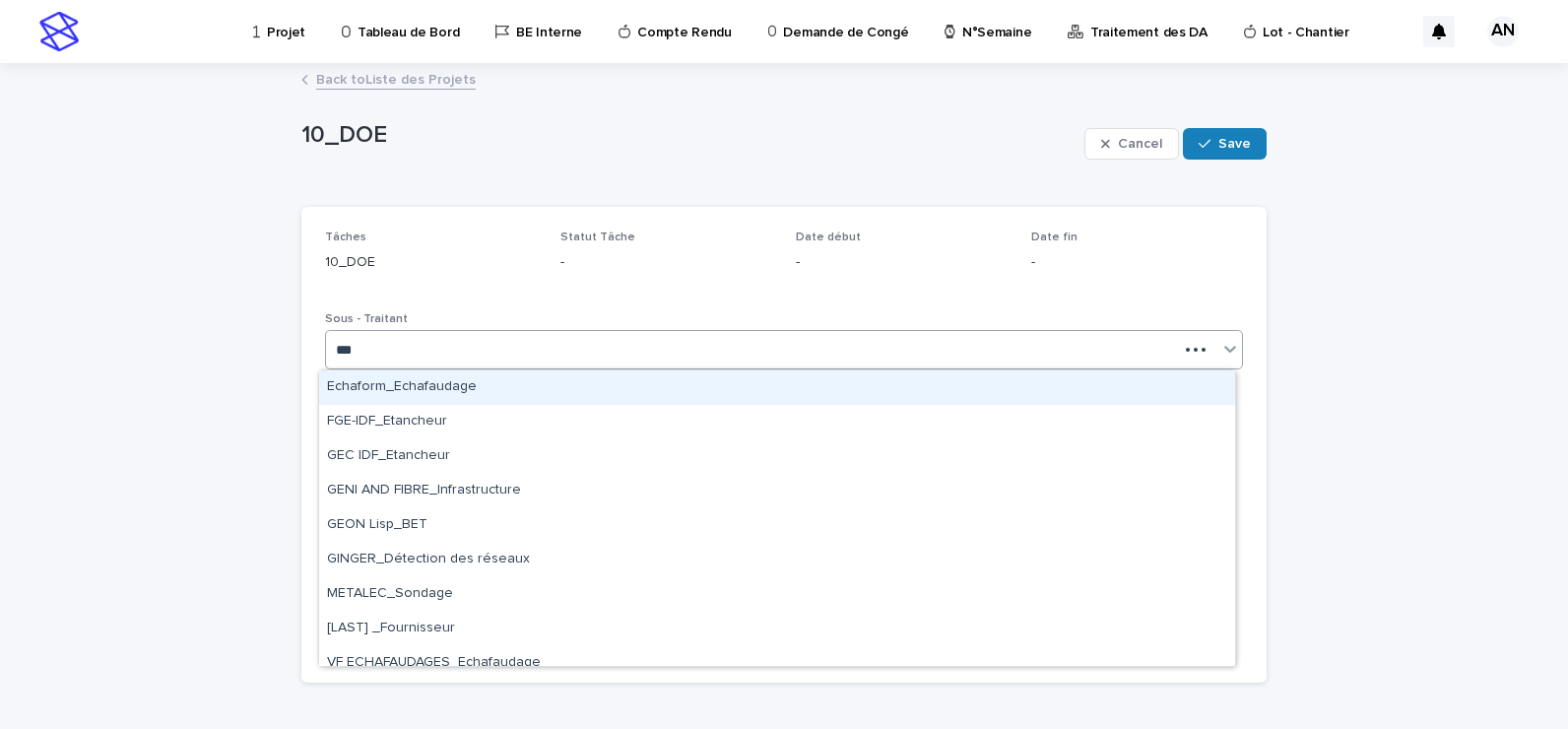 type on "****" 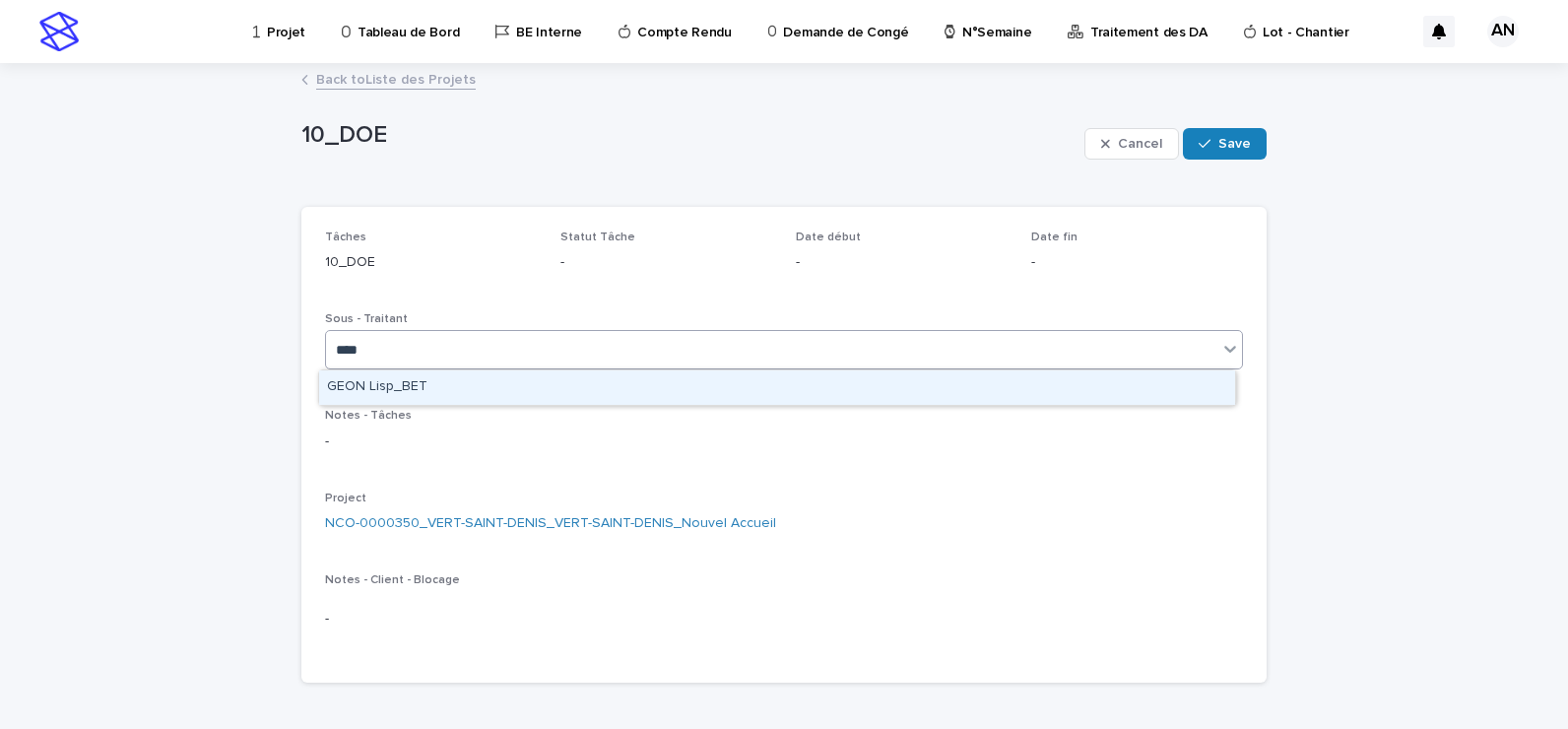 click on "GEON Lisp_BET" at bounding box center [777, 387] 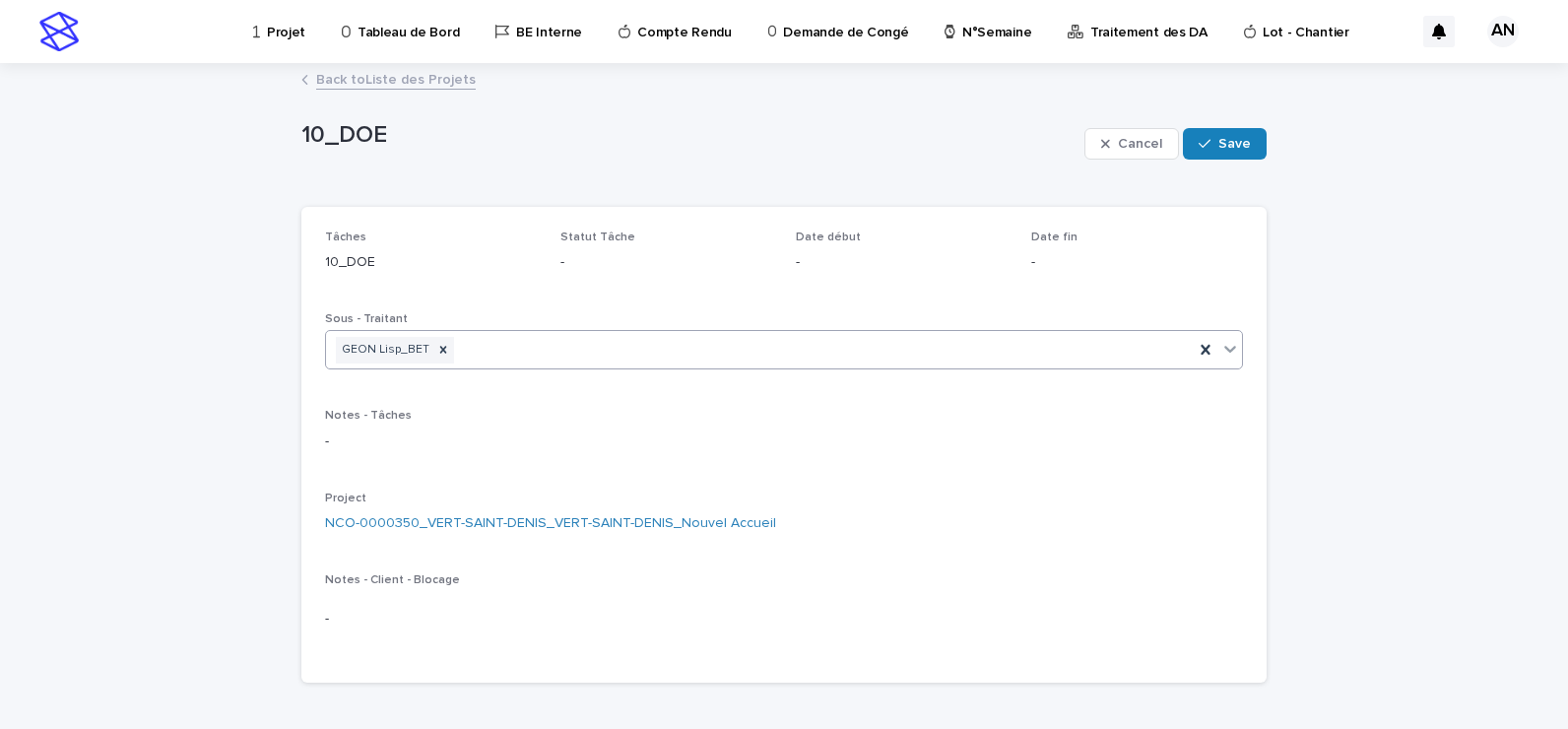 click on "-" at bounding box center (666, 262) 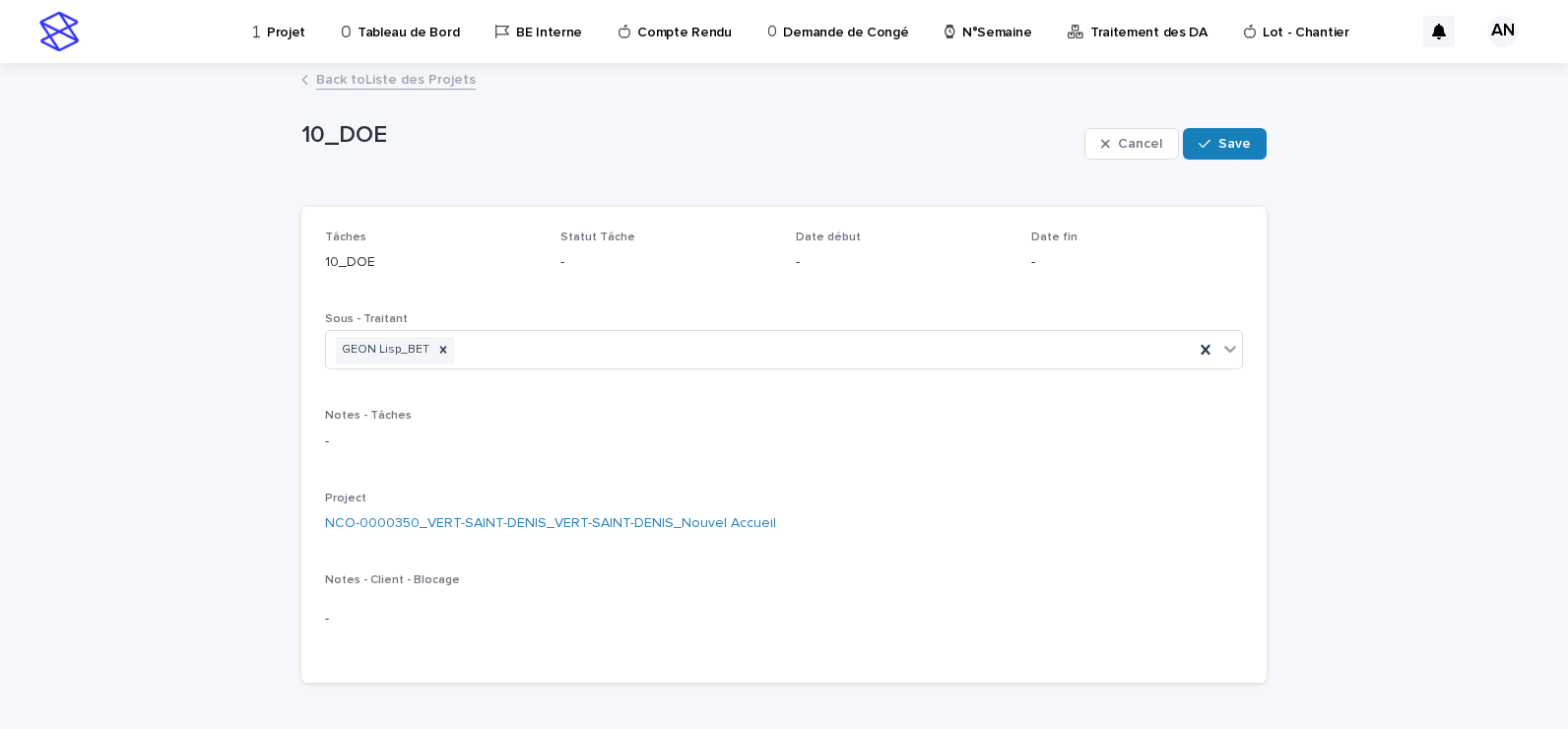 click on "-" at bounding box center (666, 262) 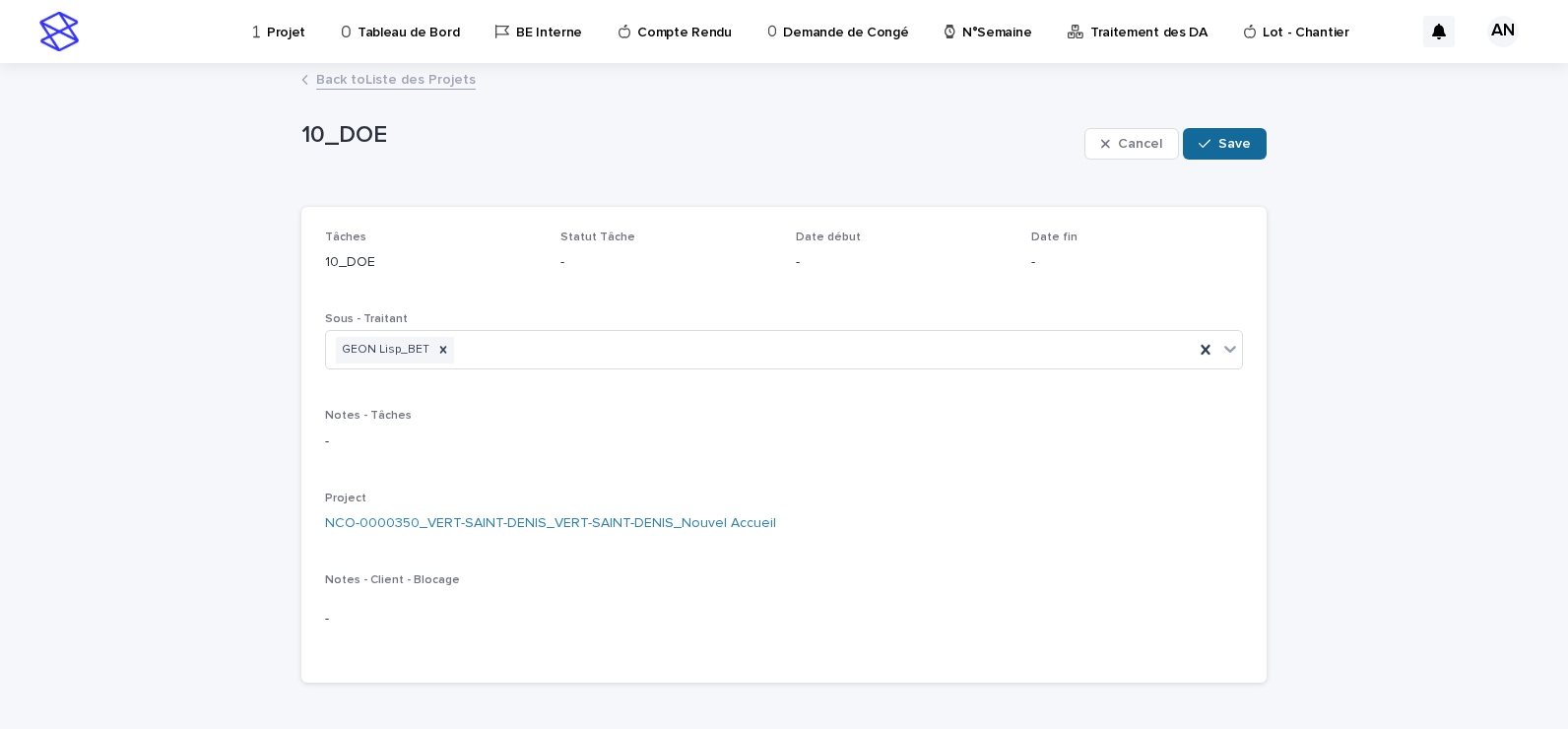 click on "Save" at bounding box center [1234, 144] 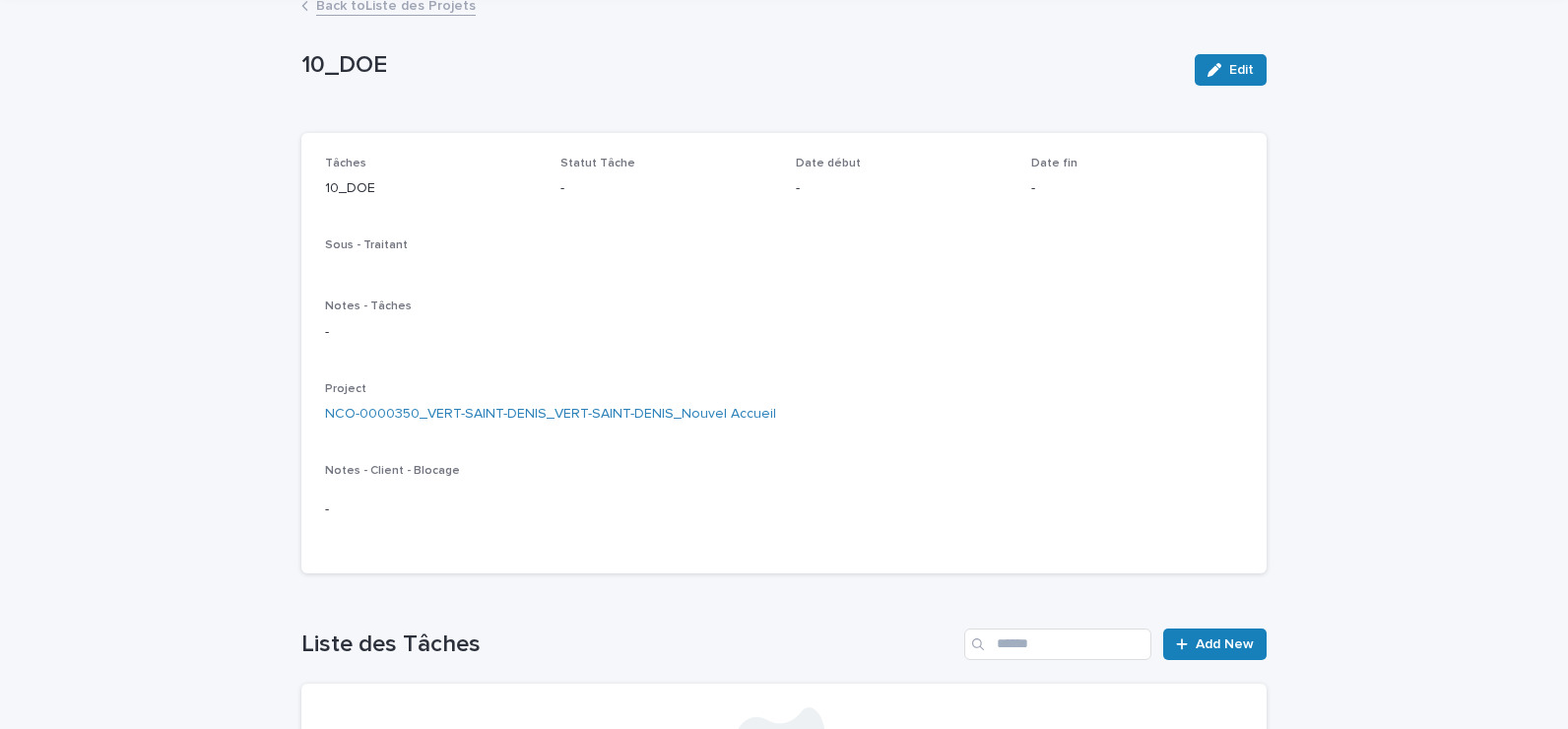 scroll, scrollTop: 0, scrollLeft: 0, axis: both 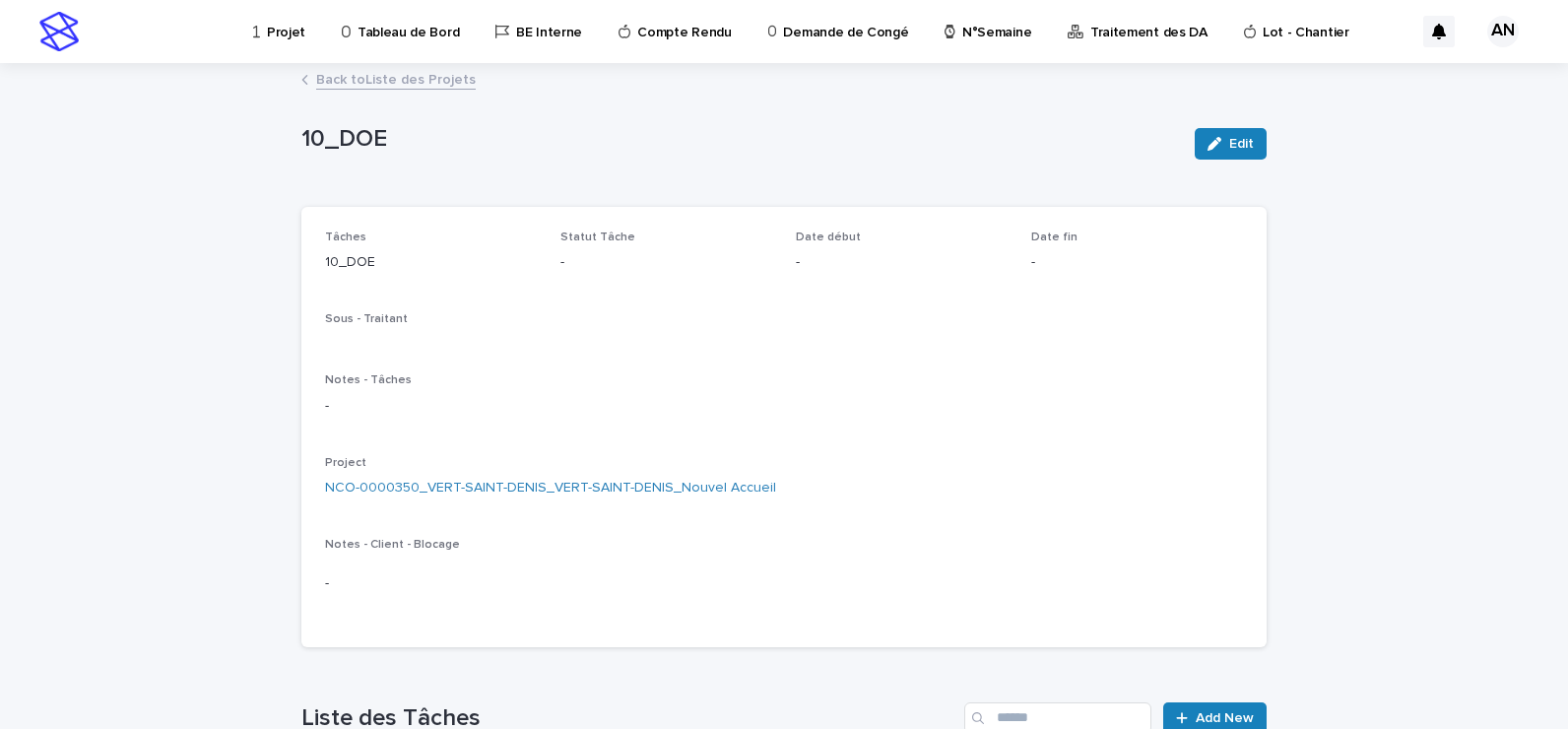 click on "Back to  Liste des Projets" at bounding box center [396, 78] 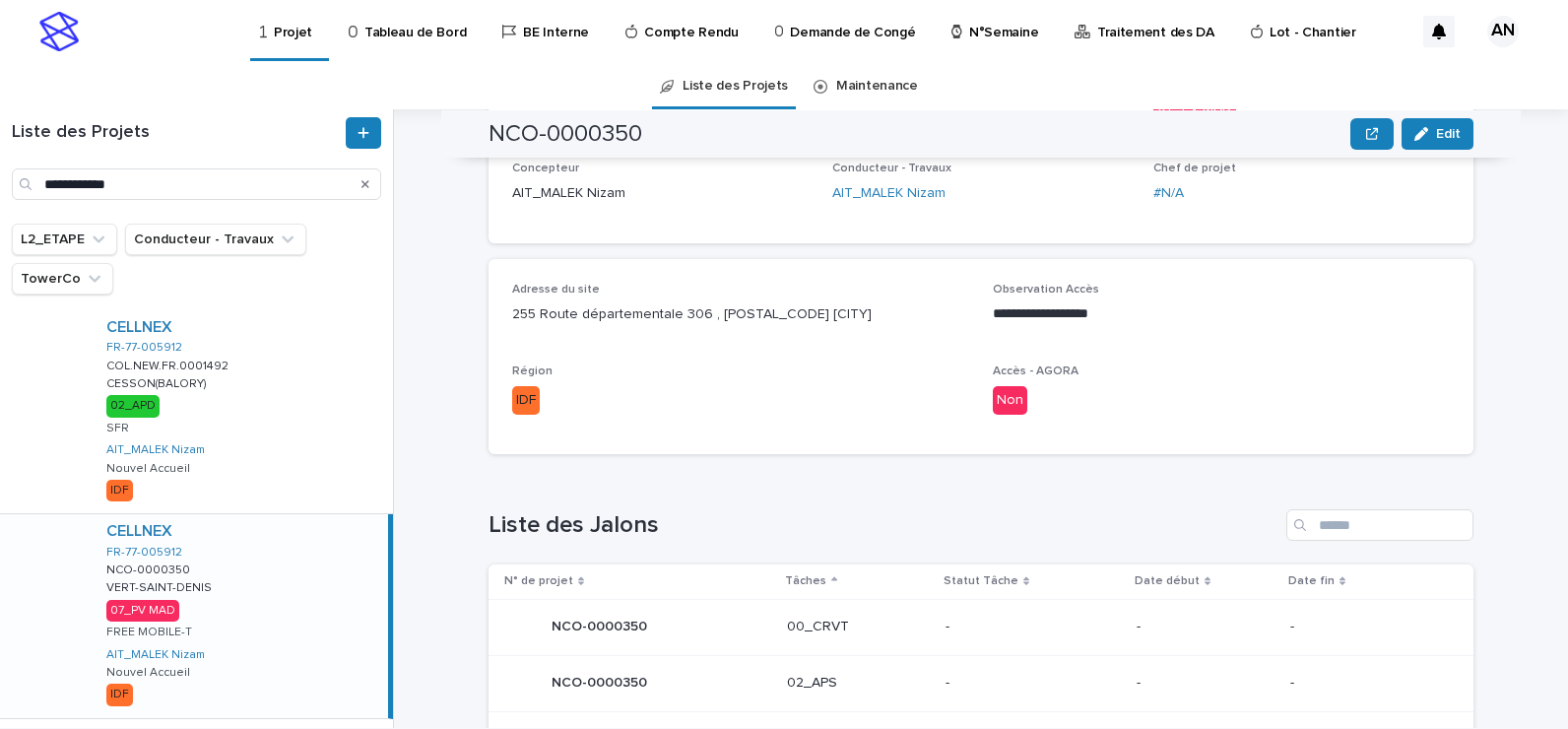 scroll, scrollTop: 985, scrollLeft: 0, axis: vertical 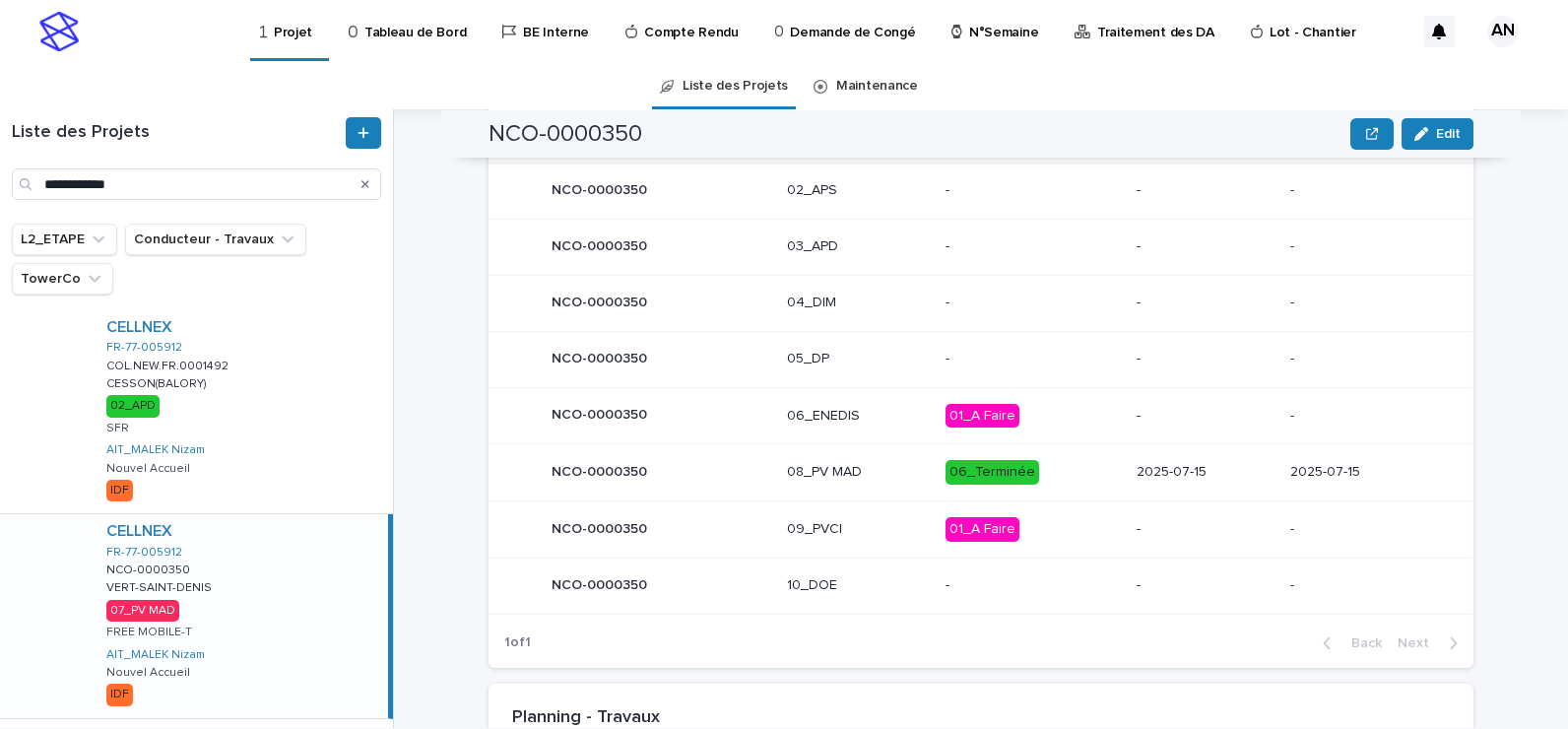click on "-" at bounding box center [1033, 585] 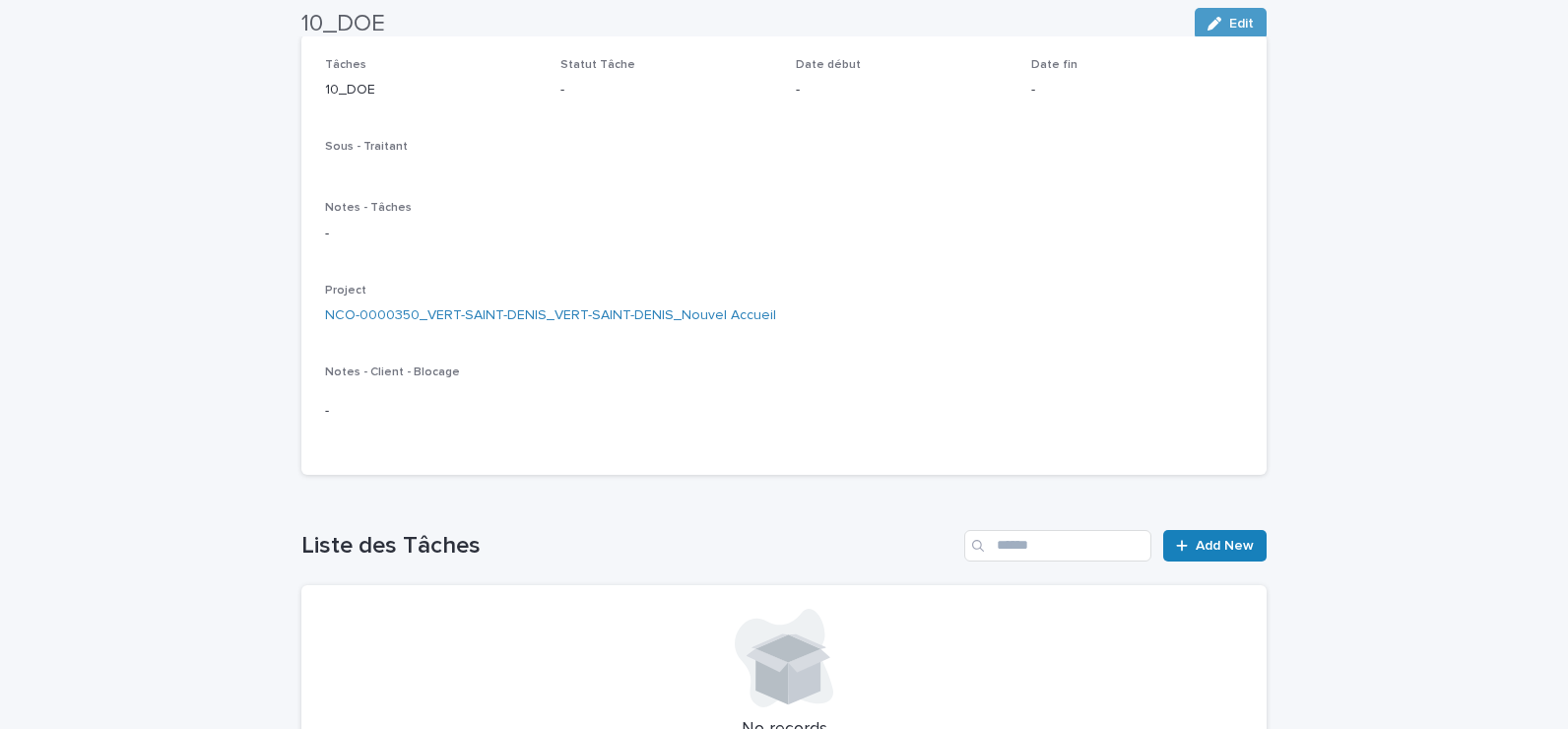 scroll, scrollTop: 74, scrollLeft: 0, axis: vertical 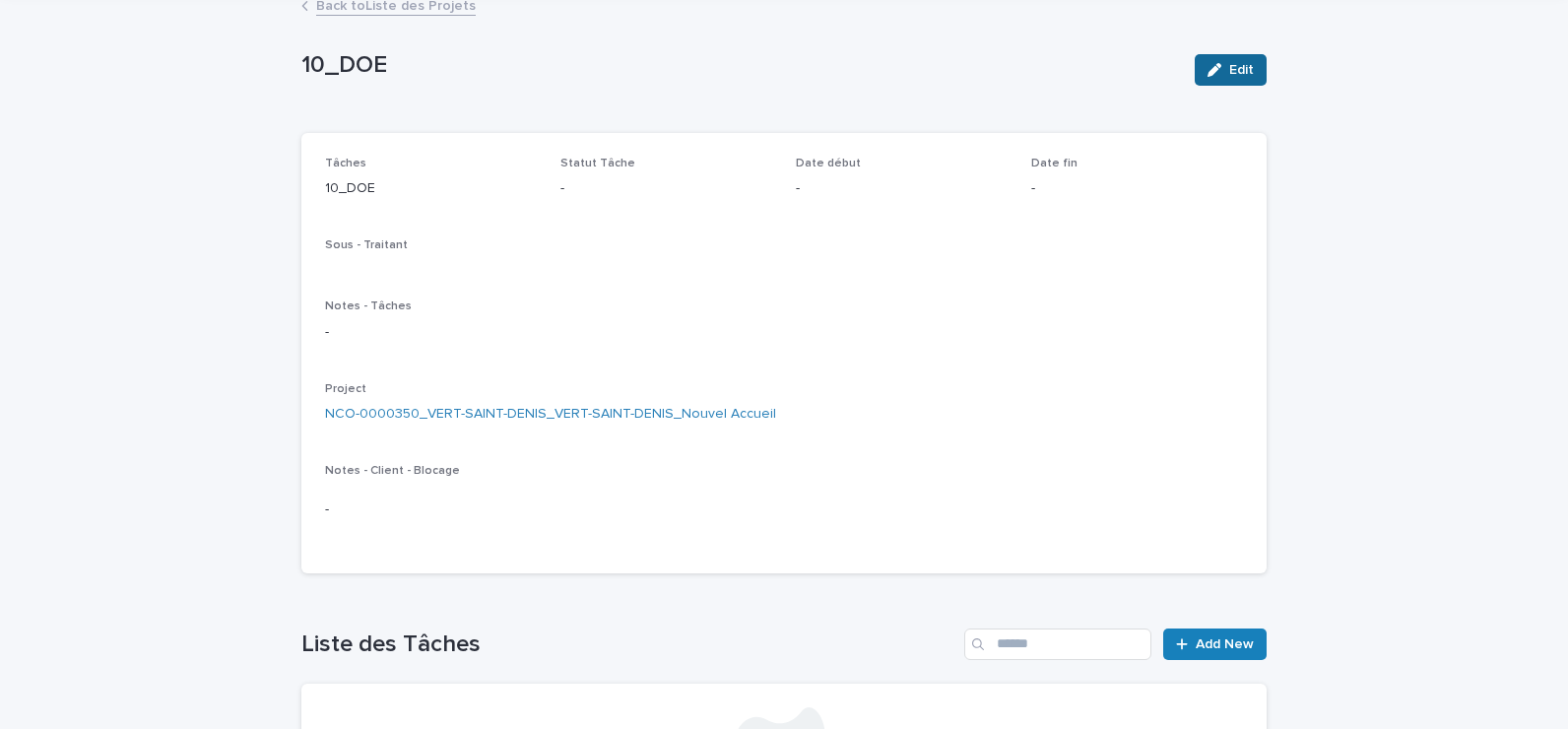 click on "Edit" at bounding box center [1241, 70] 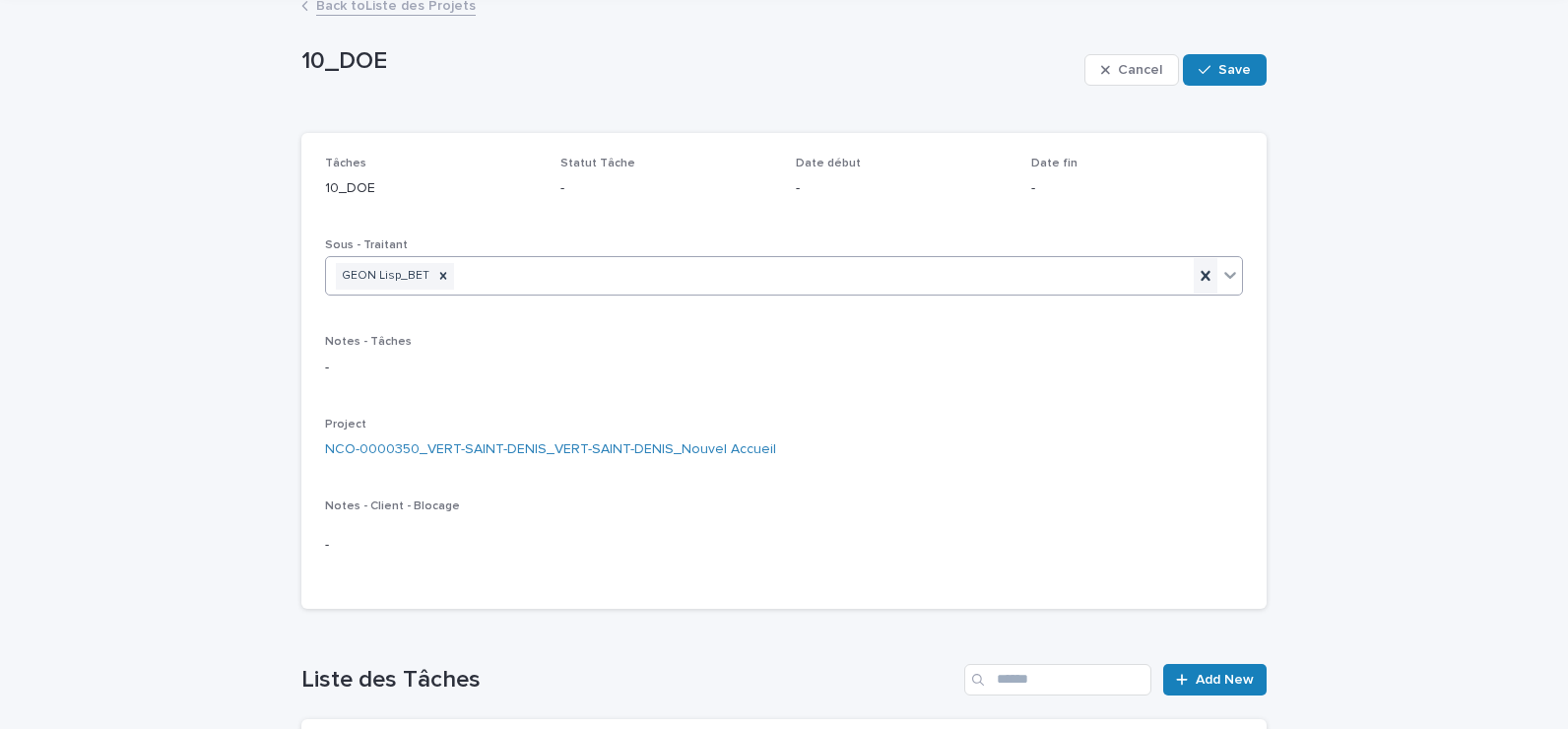 click 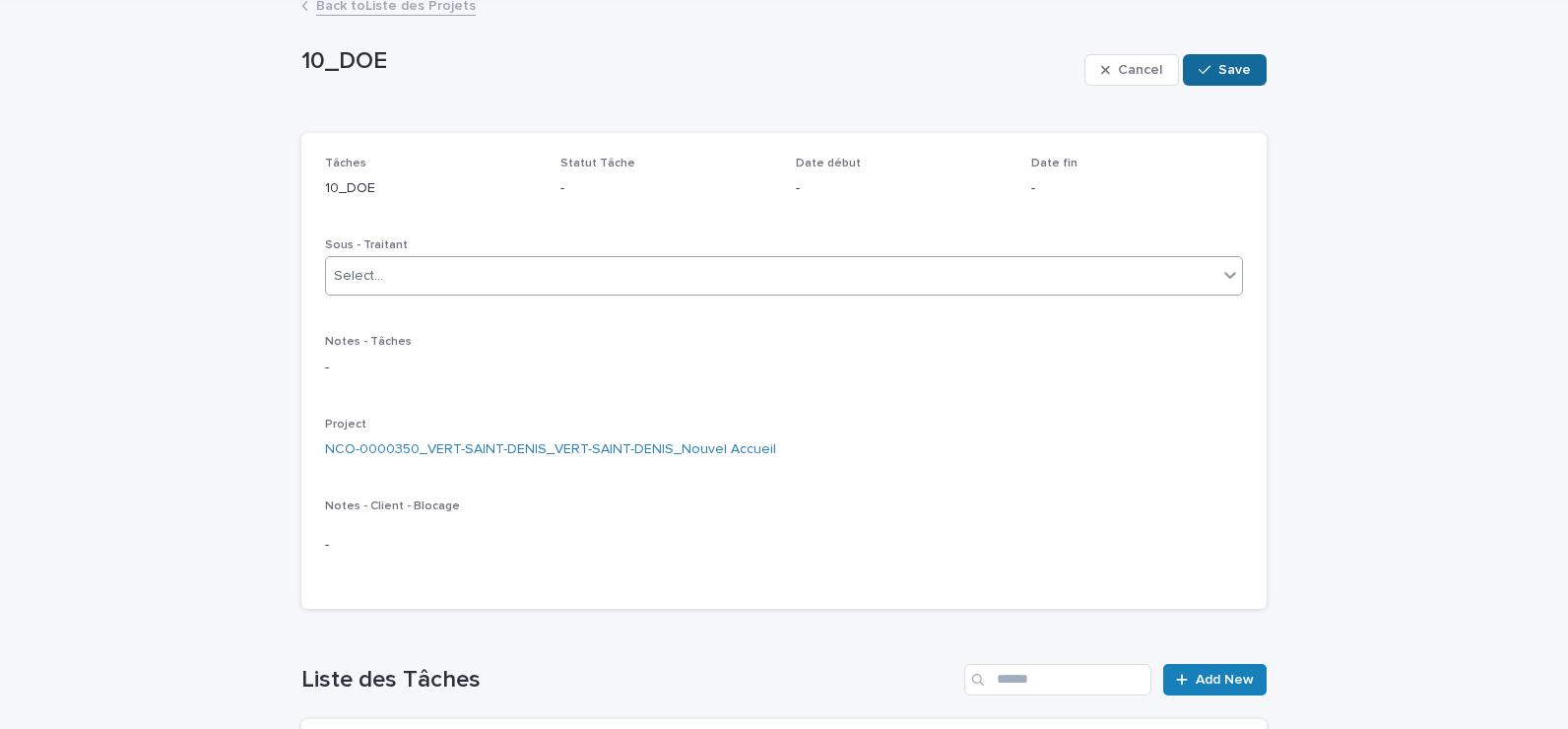 click on "Save" at bounding box center [1234, 70] 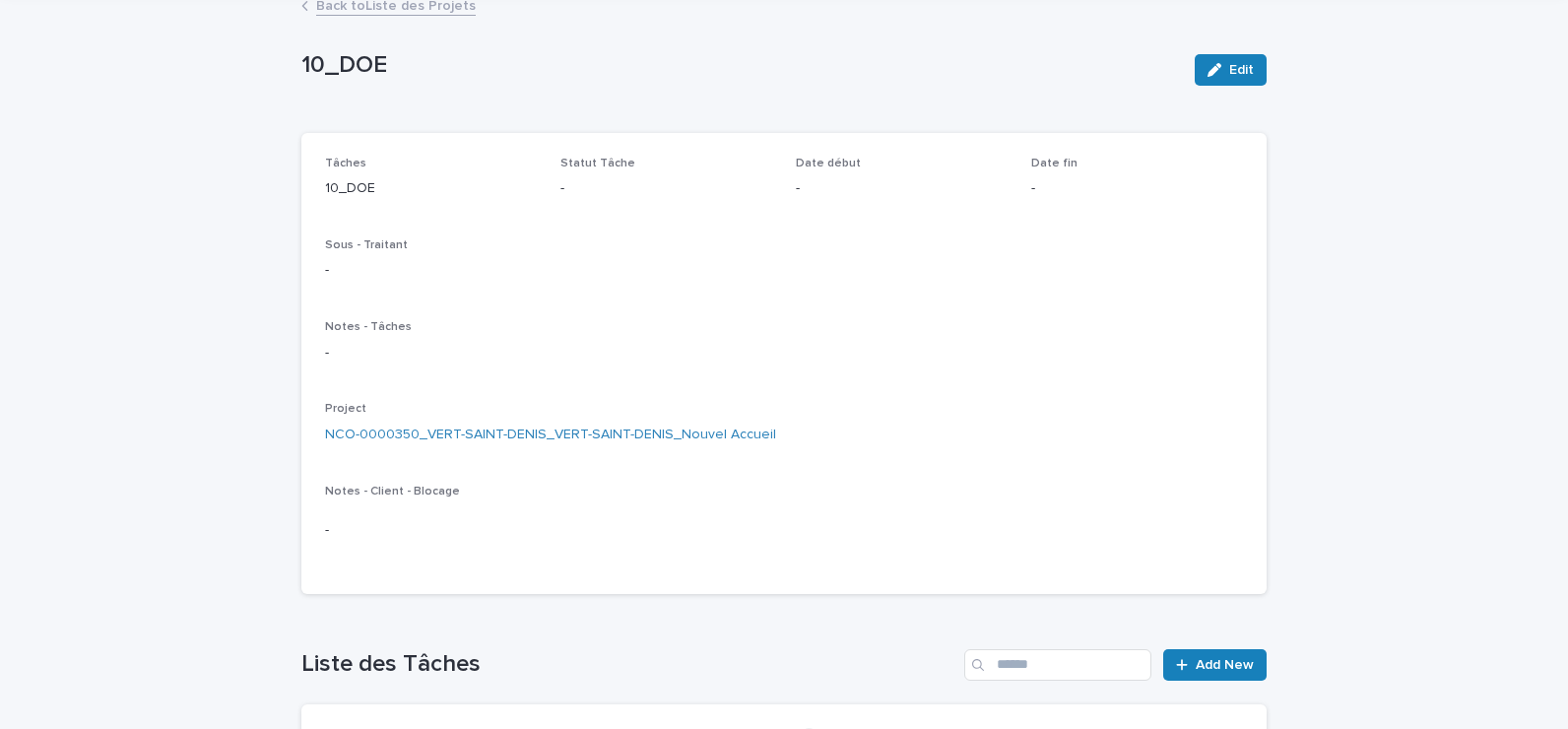 scroll, scrollTop: 0, scrollLeft: 0, axis: both 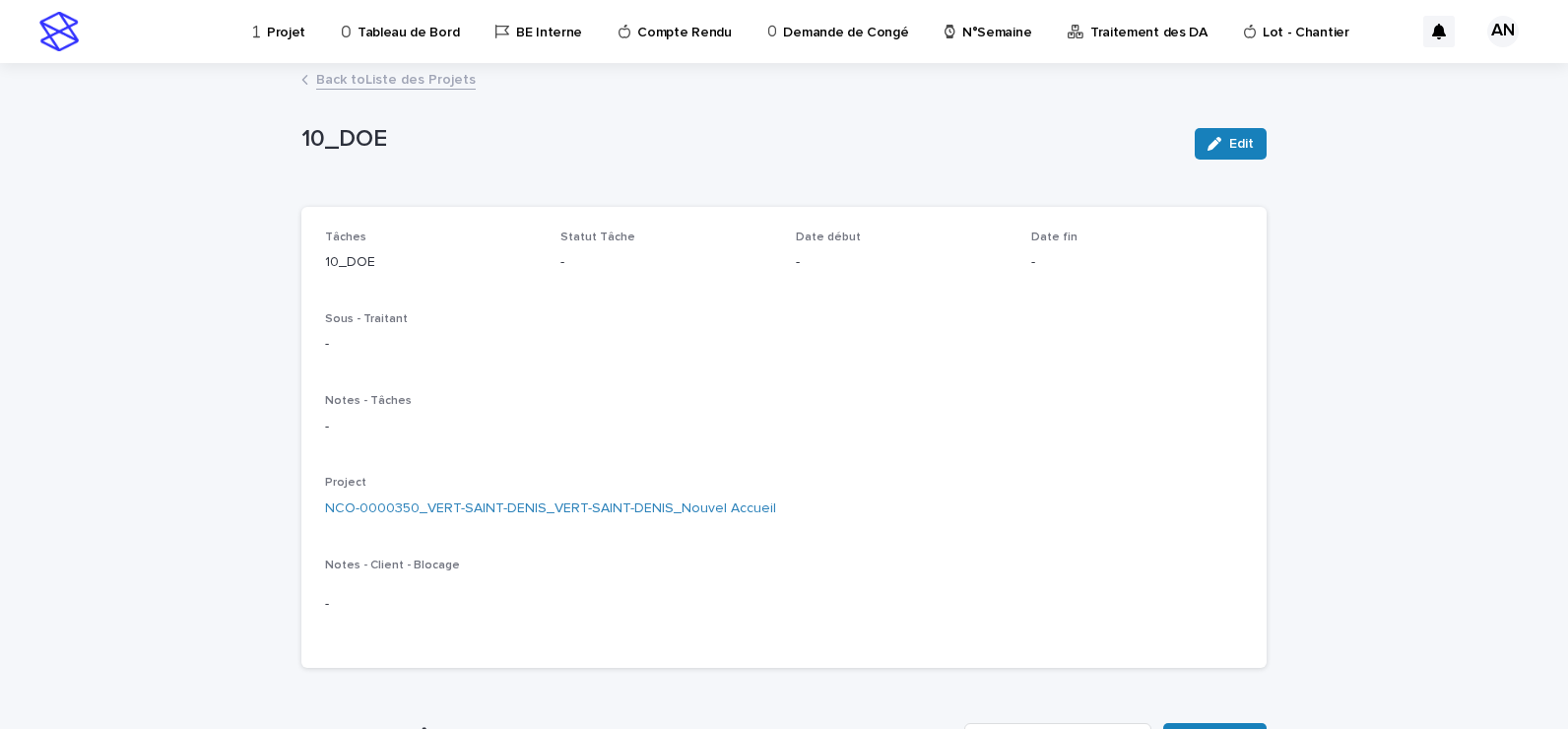 click on "N°Semaine" at bounding box center [997, 21] 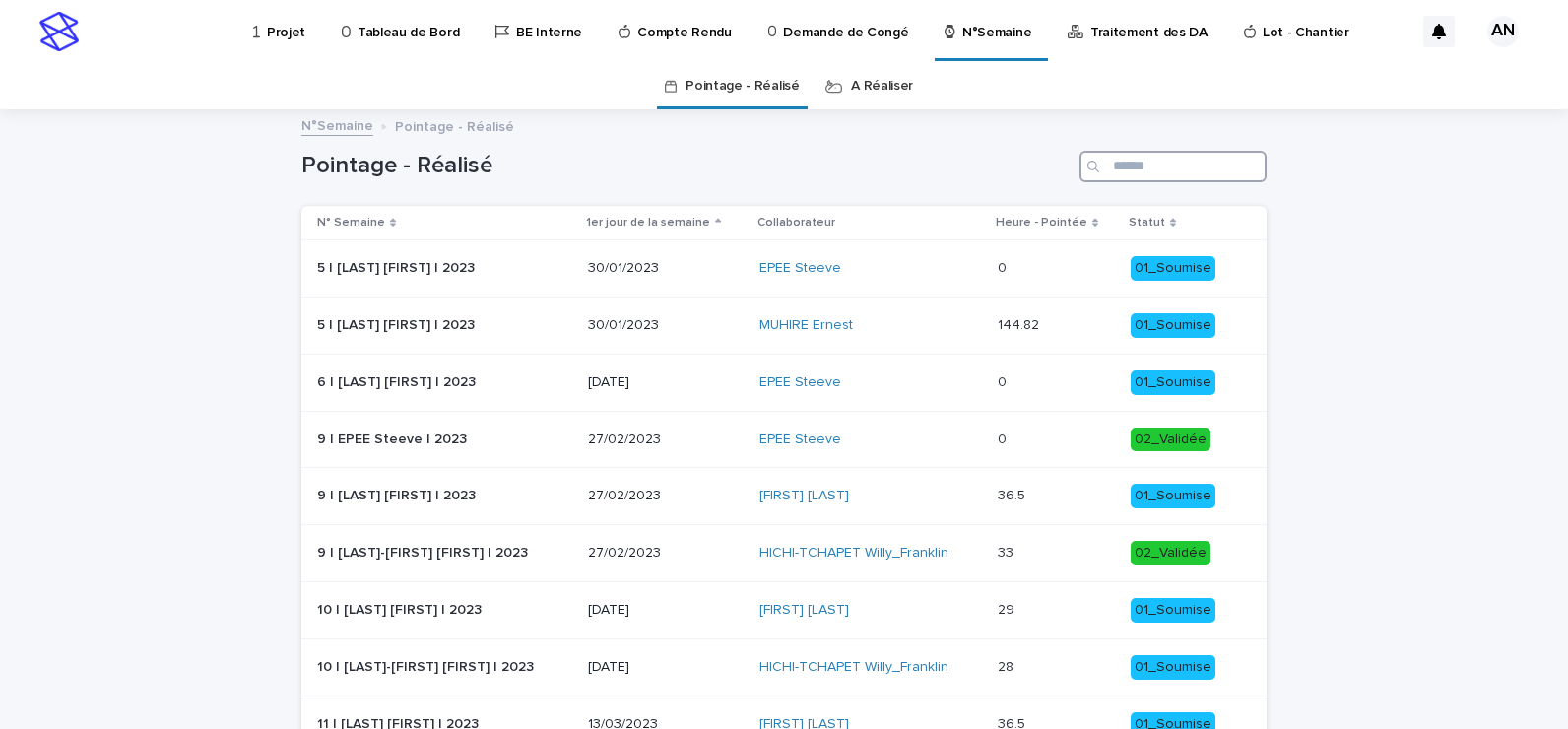 click at bounding box center [1173, 166] 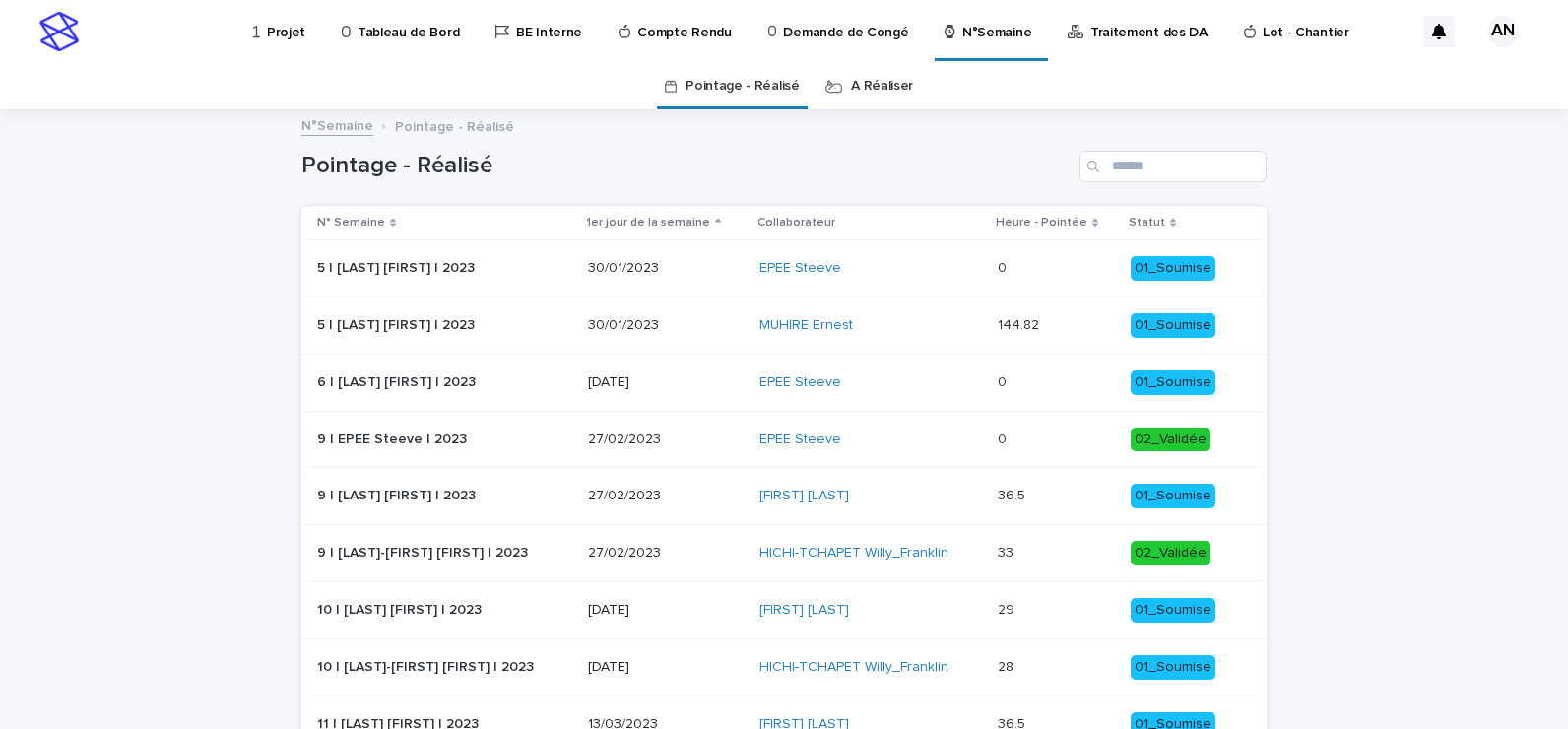 click on "A Réaliser" at bounding box center [882, 86] 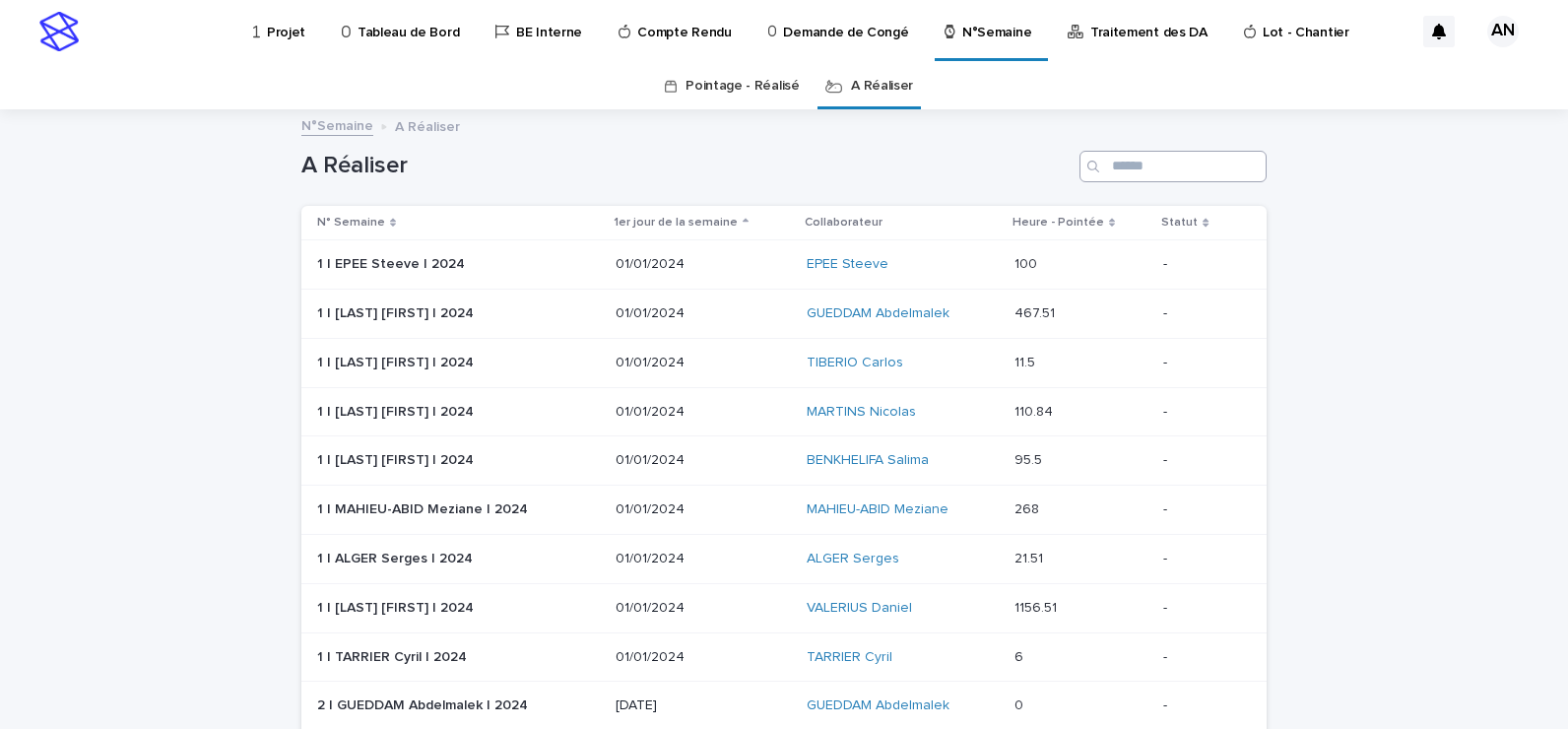 click on "A Réaliser" at bounding box center (784, 159) 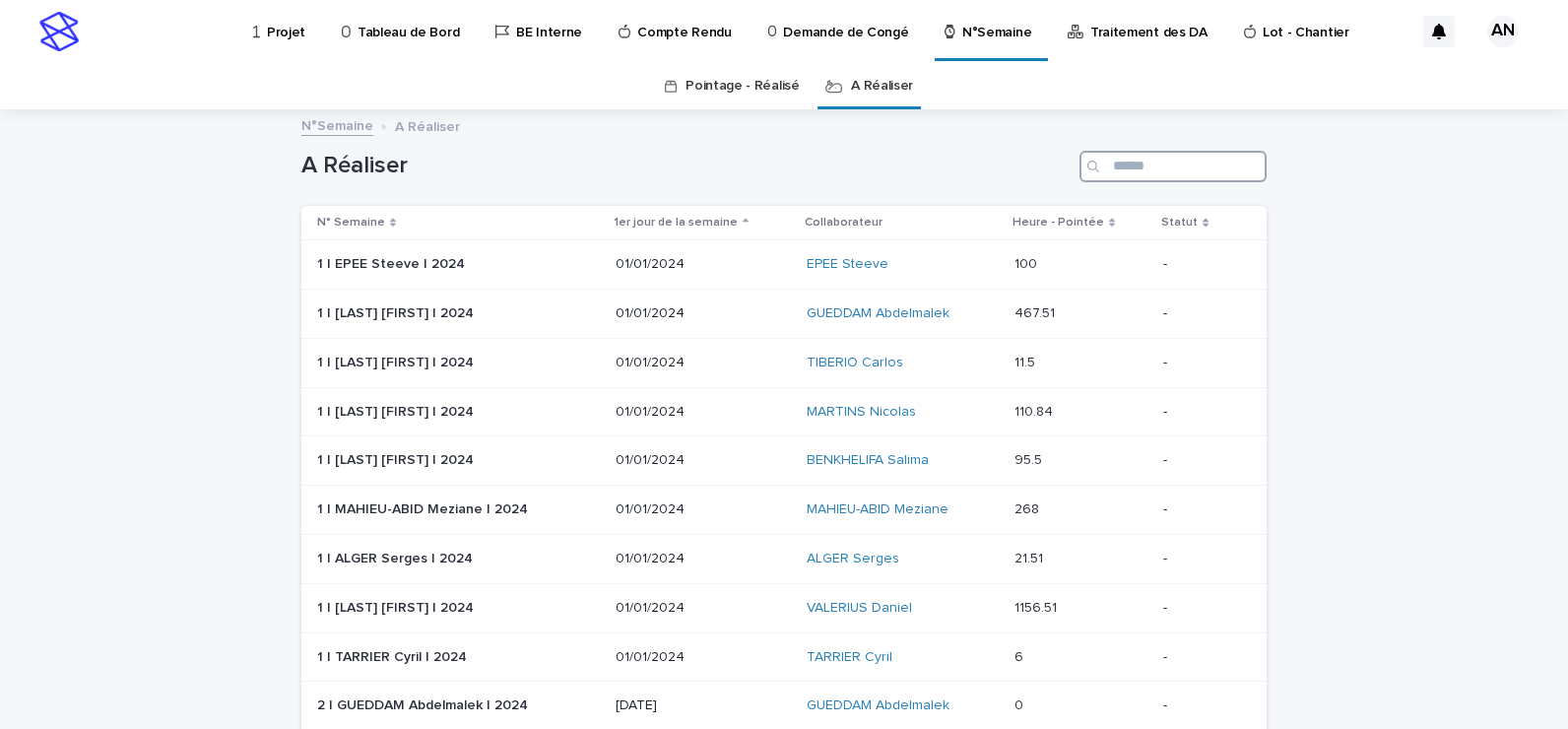 click at bounding box center (1173, 166) 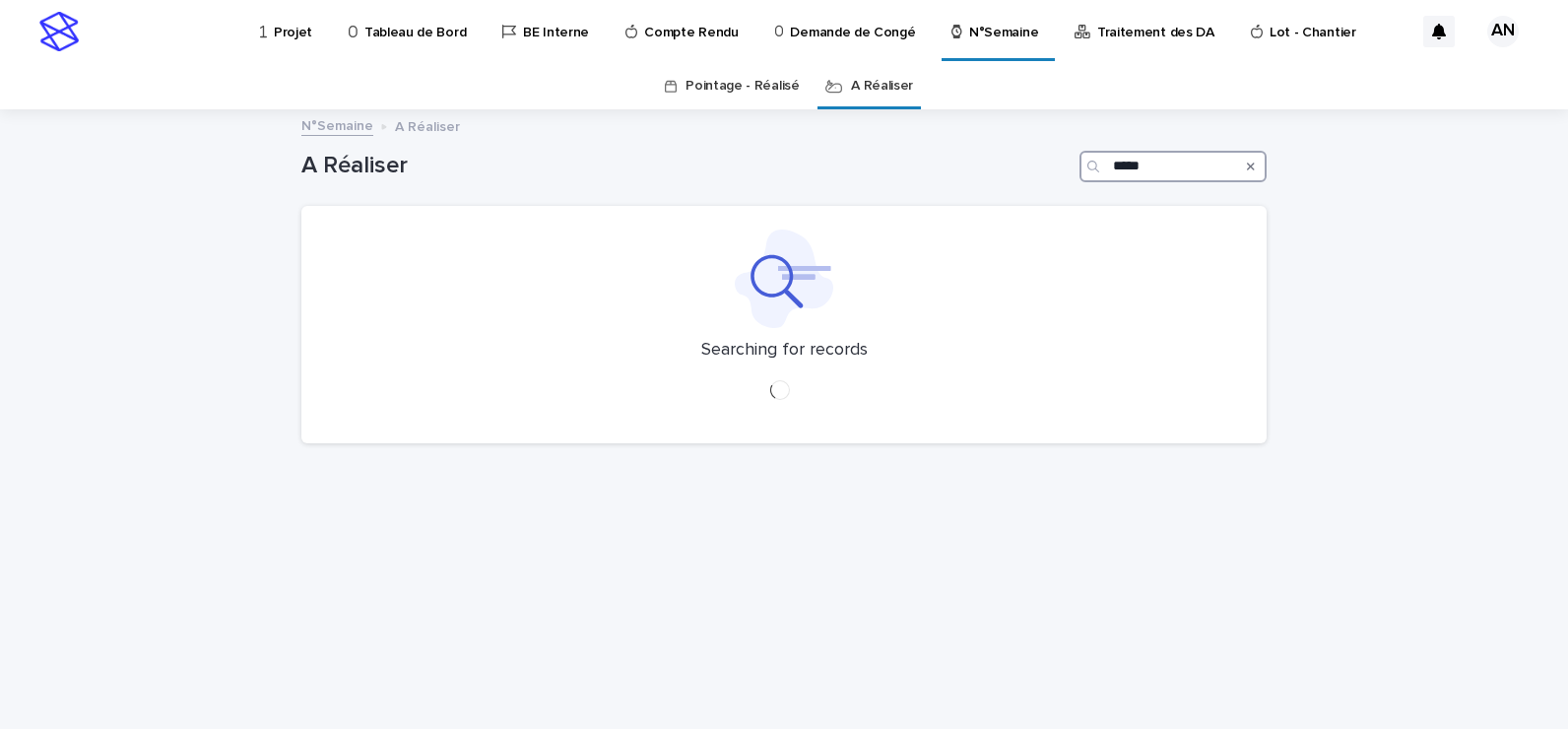 type on "*****" 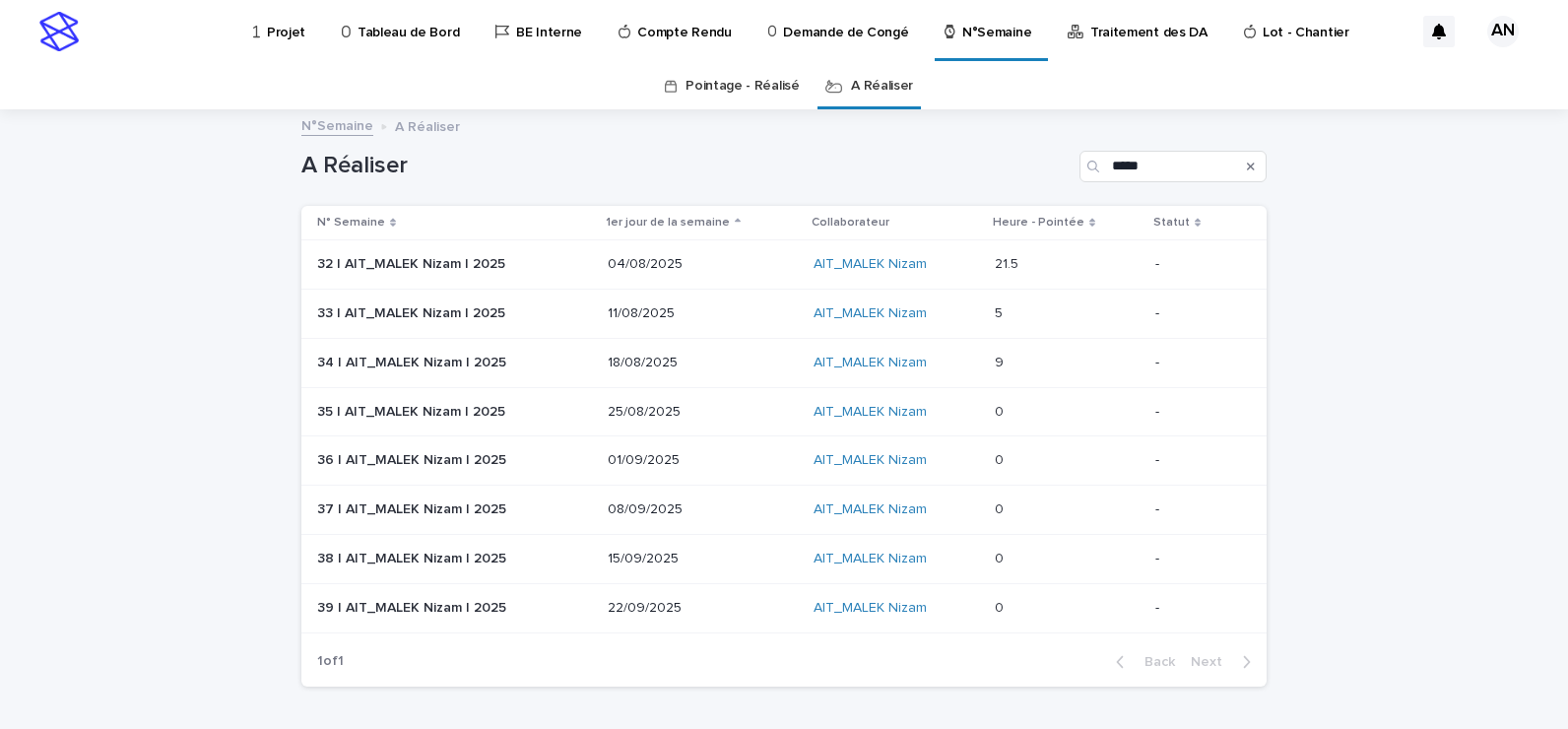 click at bounding box center (1067, 264) 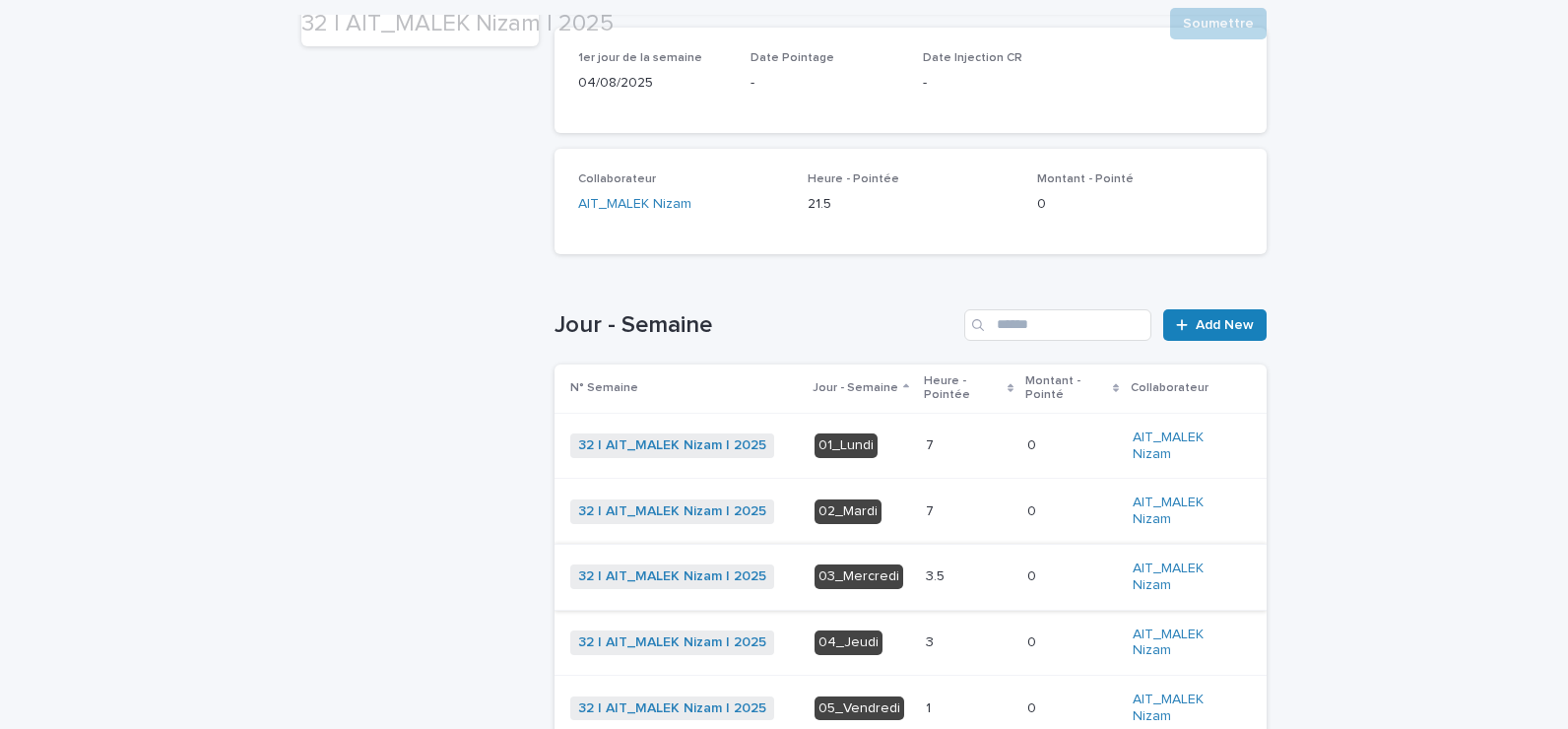 scroll, scrollTop: 394, scrollLeft: 0, axis: vertical 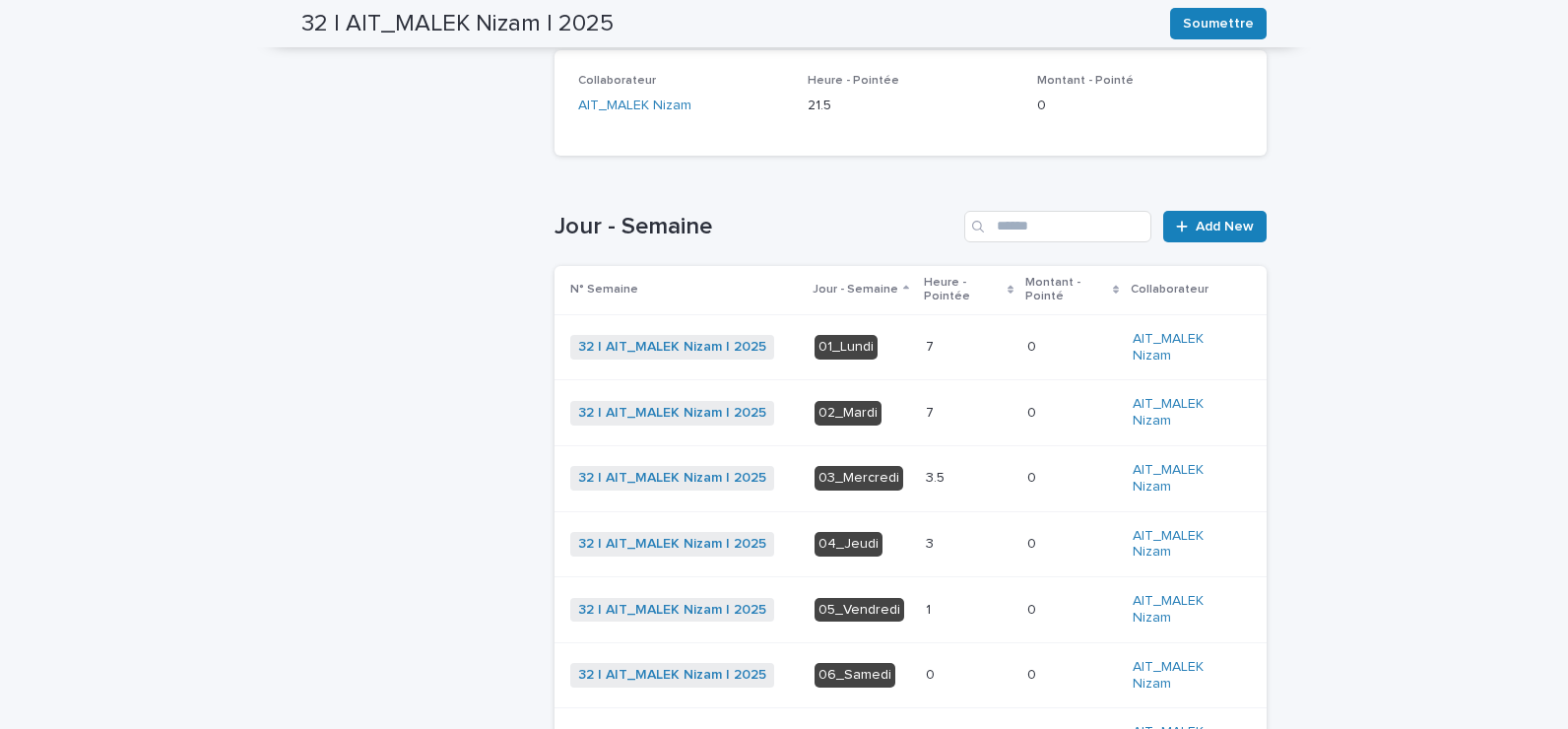 click at bounding box center [968, 347] 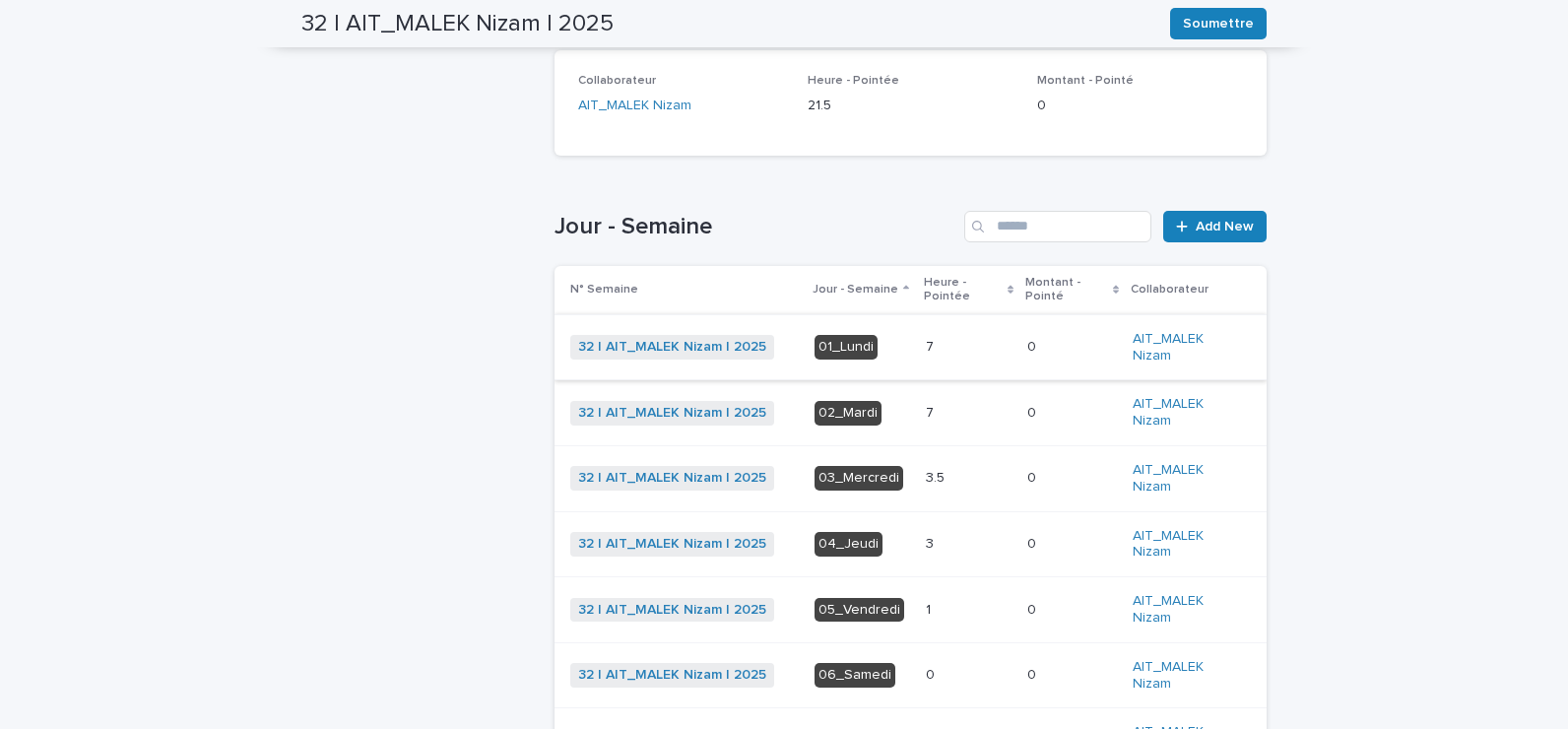 scroll, scrollTop: 0, scrollLeft: 0, axis: both 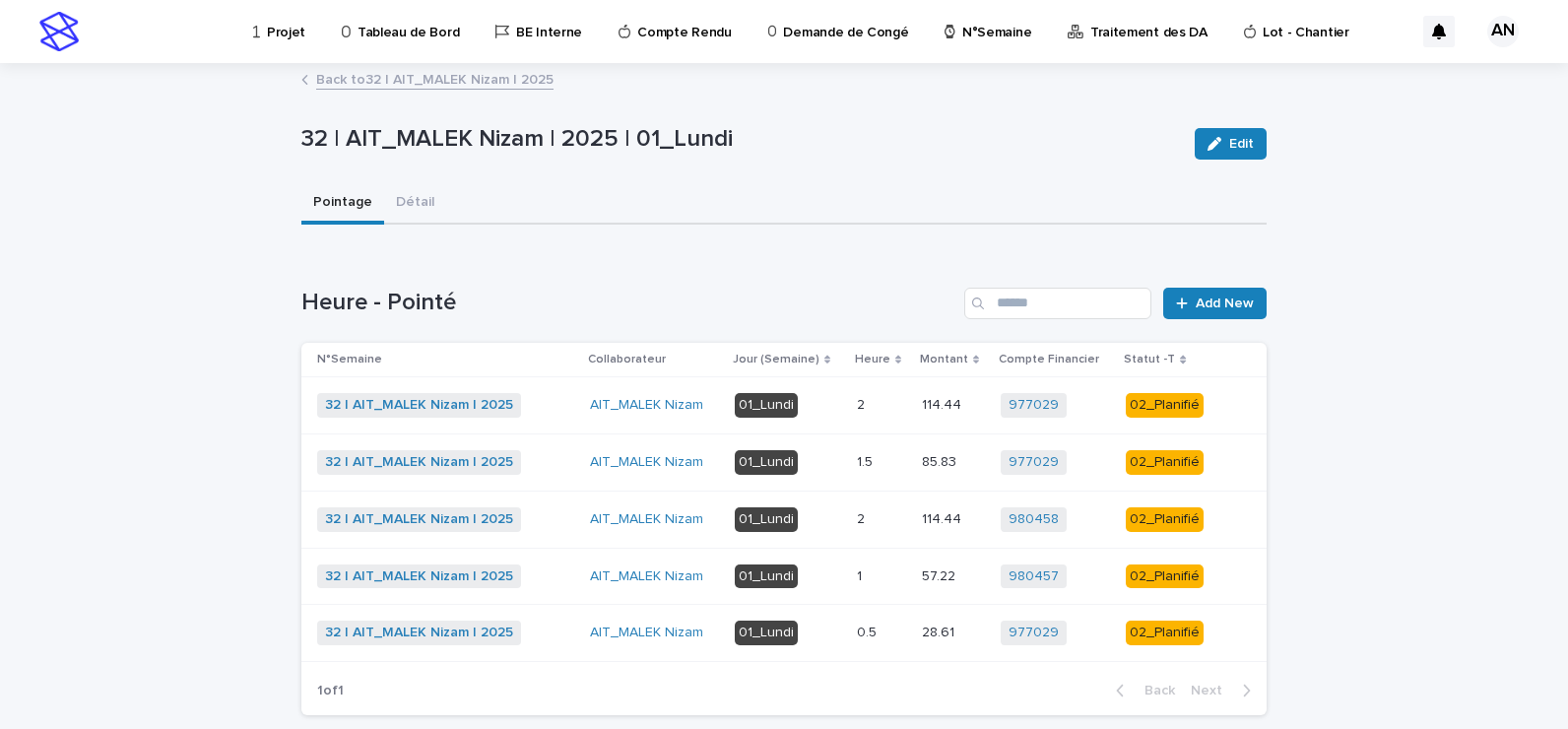 click at bounding box center [882, 519] 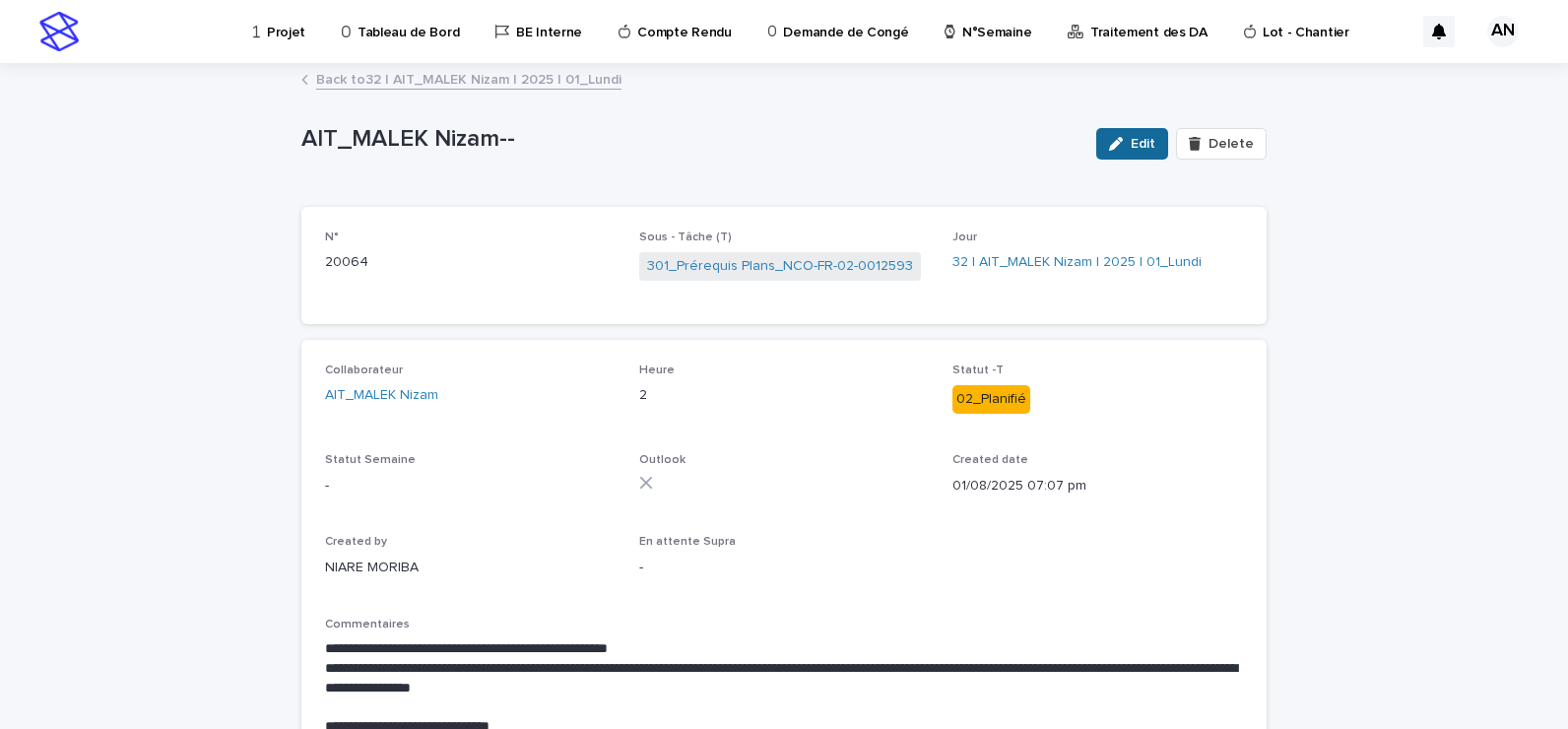 click on "Edit" at bounding box center (1143, 144) 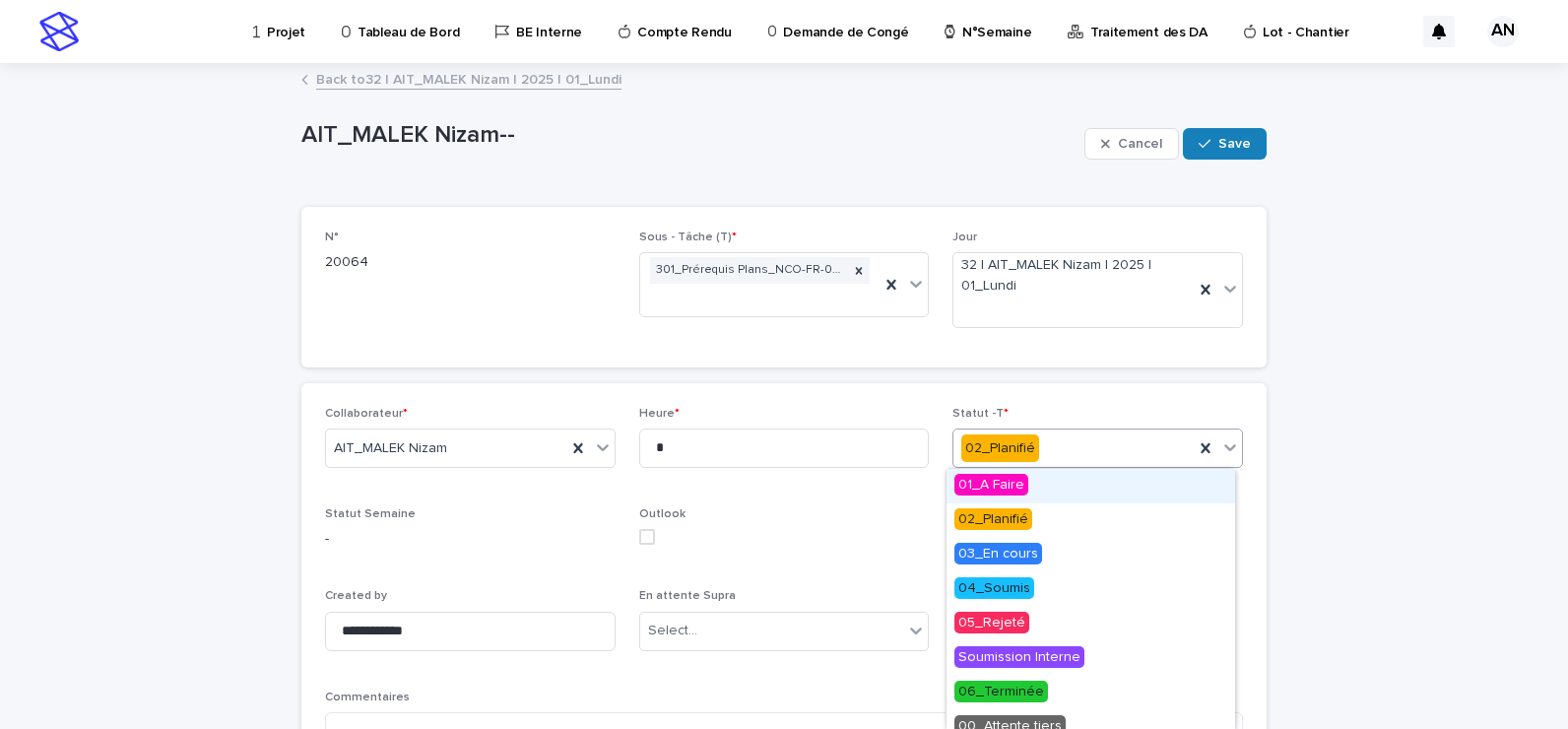 click 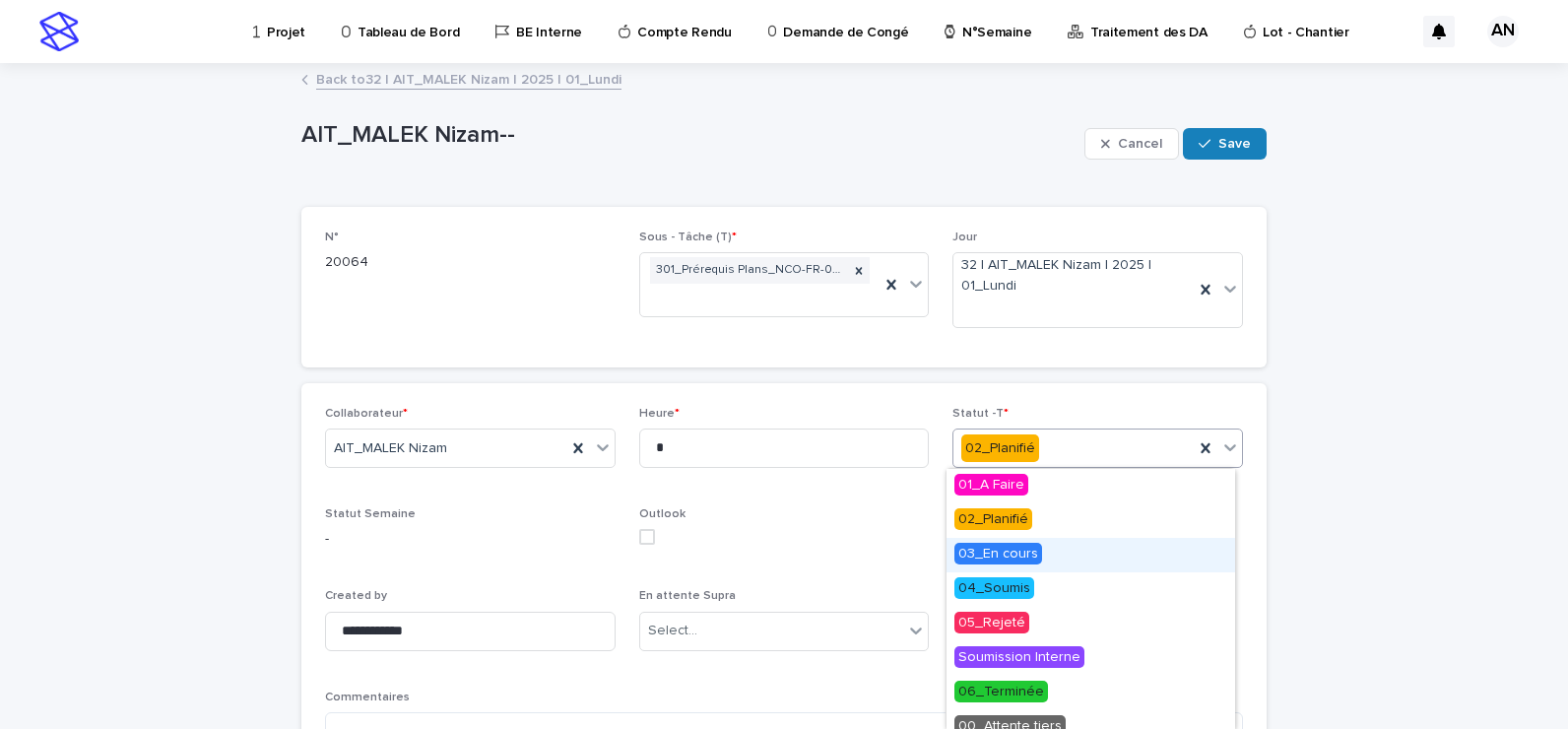click on "03_En cours" at bounding box center [998, 554] 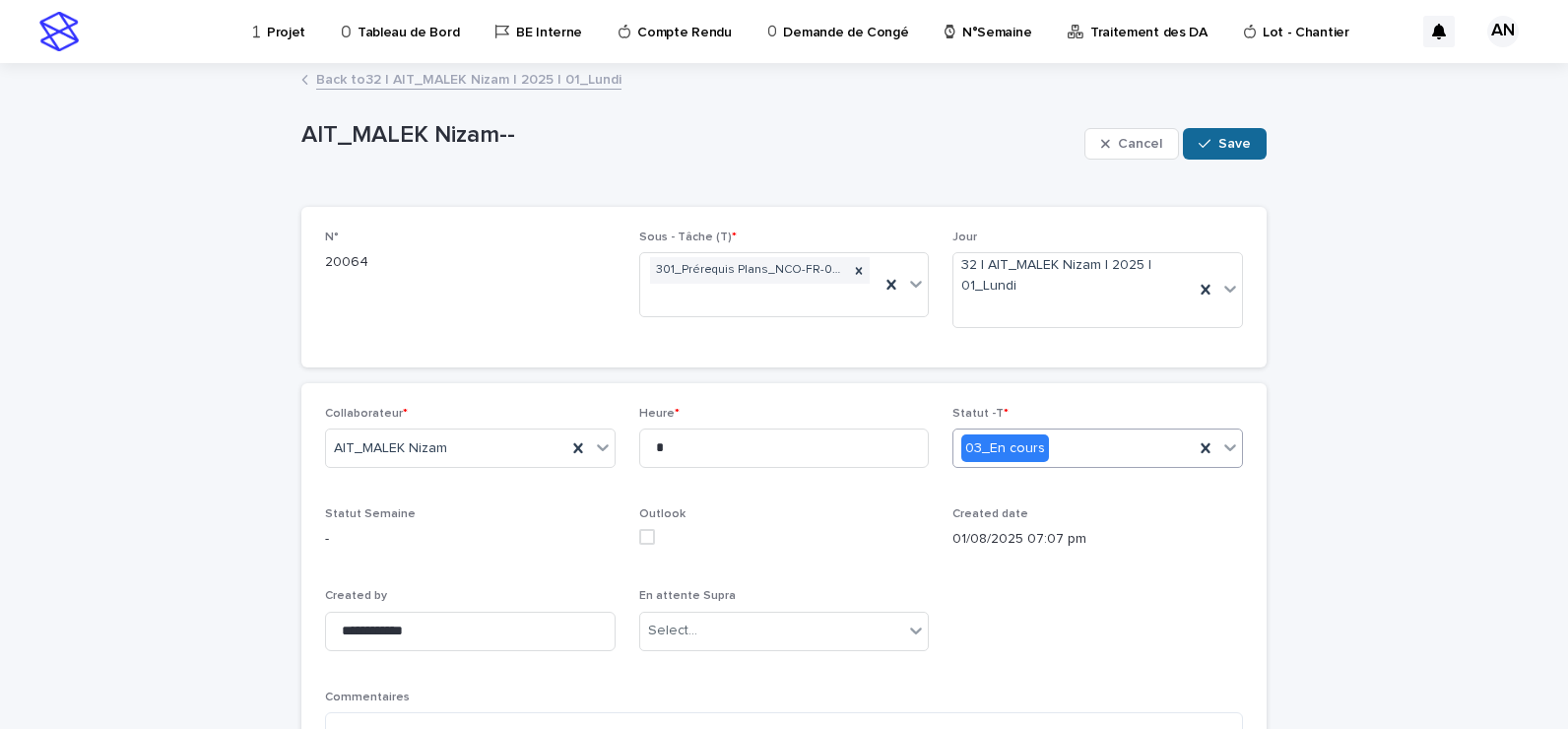 click on "Save" at bounding box center [1234, 144] 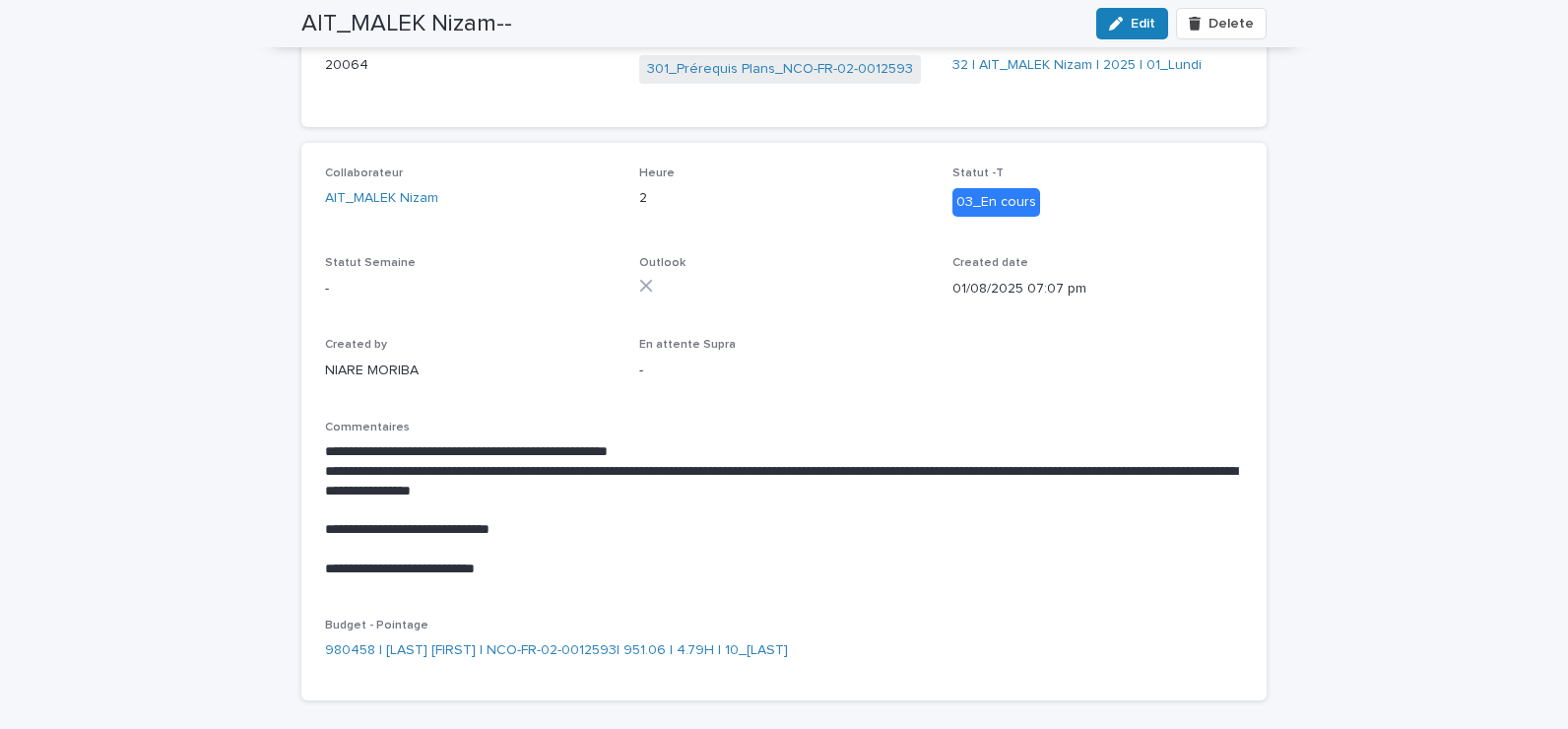 scroll, scrollTop: 0, scrollLeft: 0, axis: both 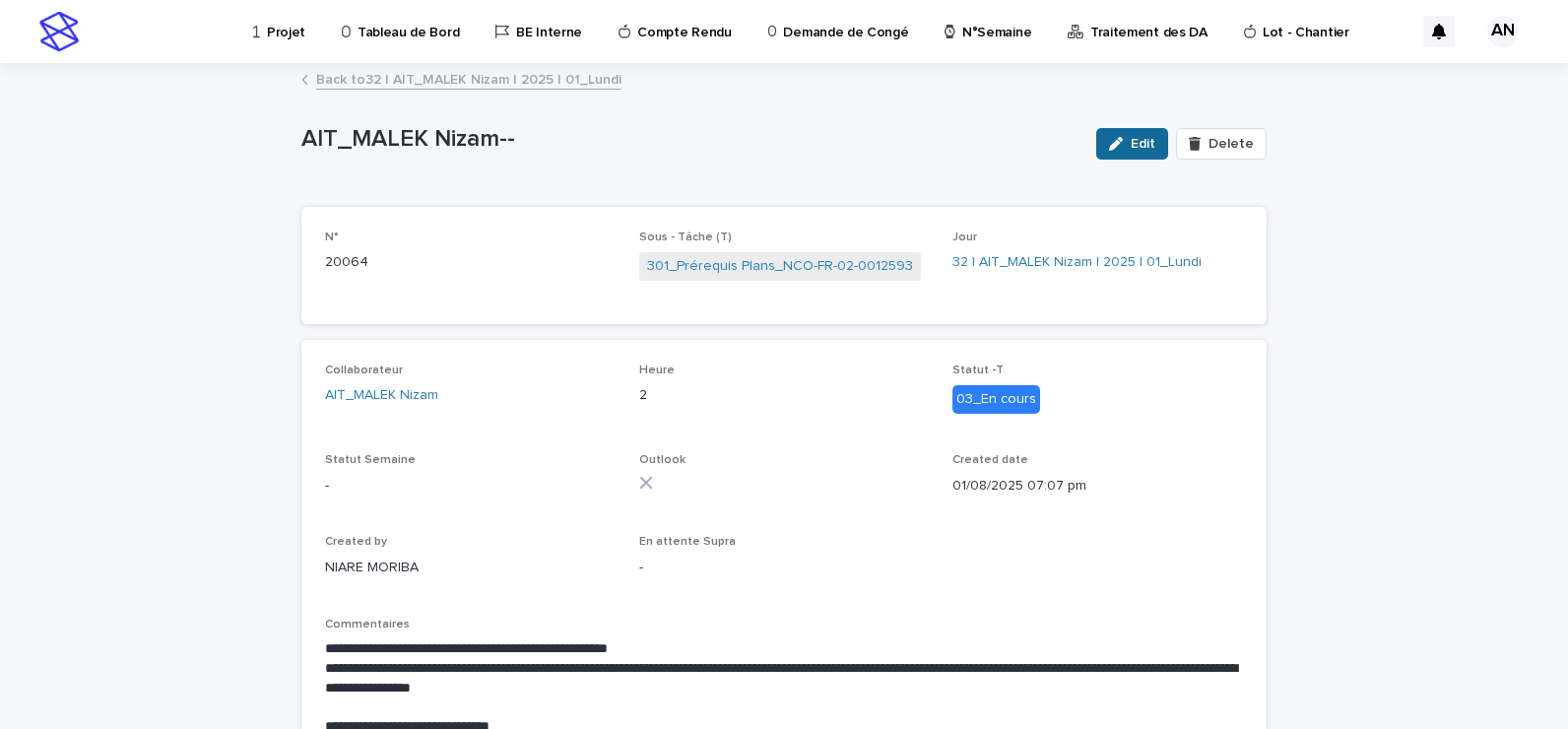 click at bounding box center (1120, 144) 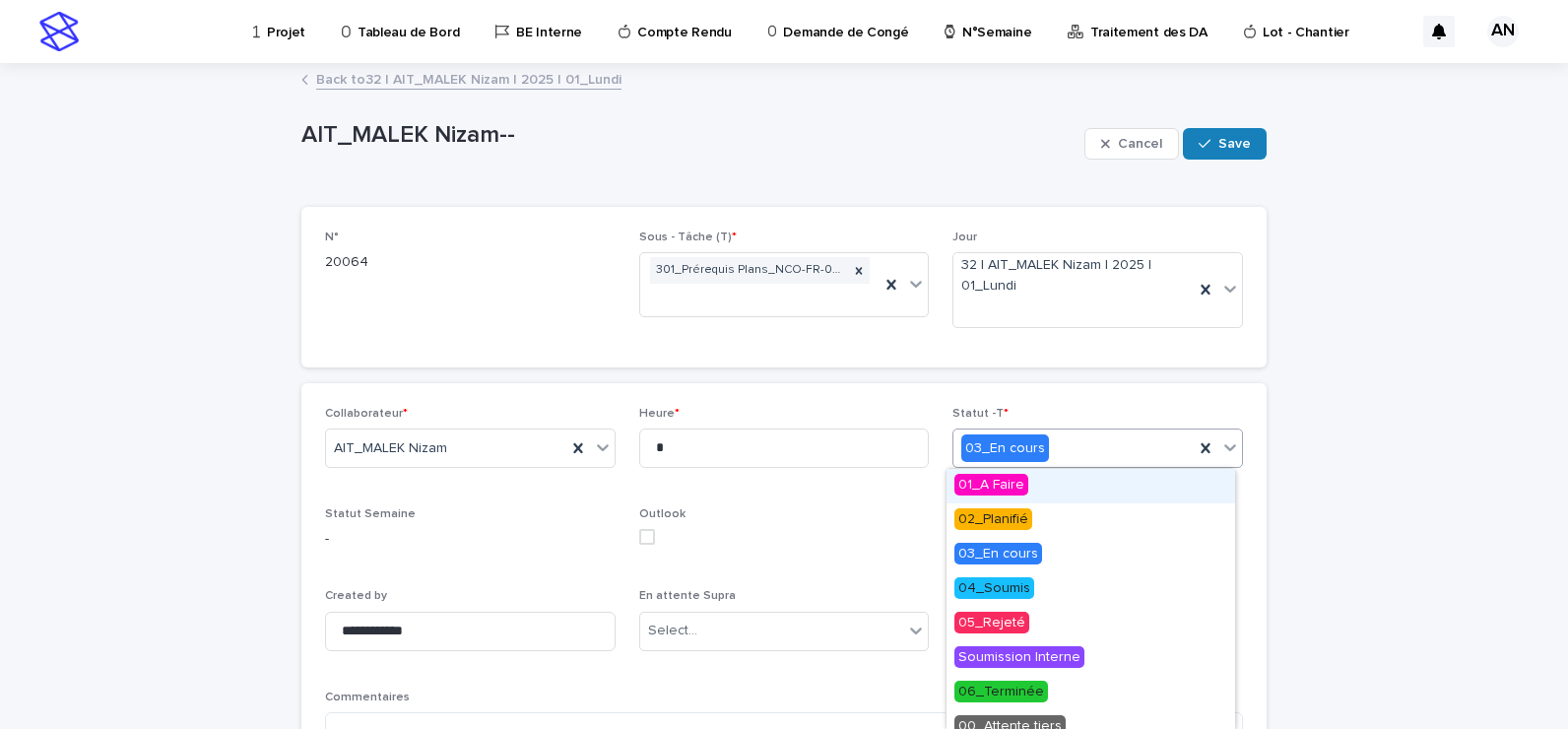 click 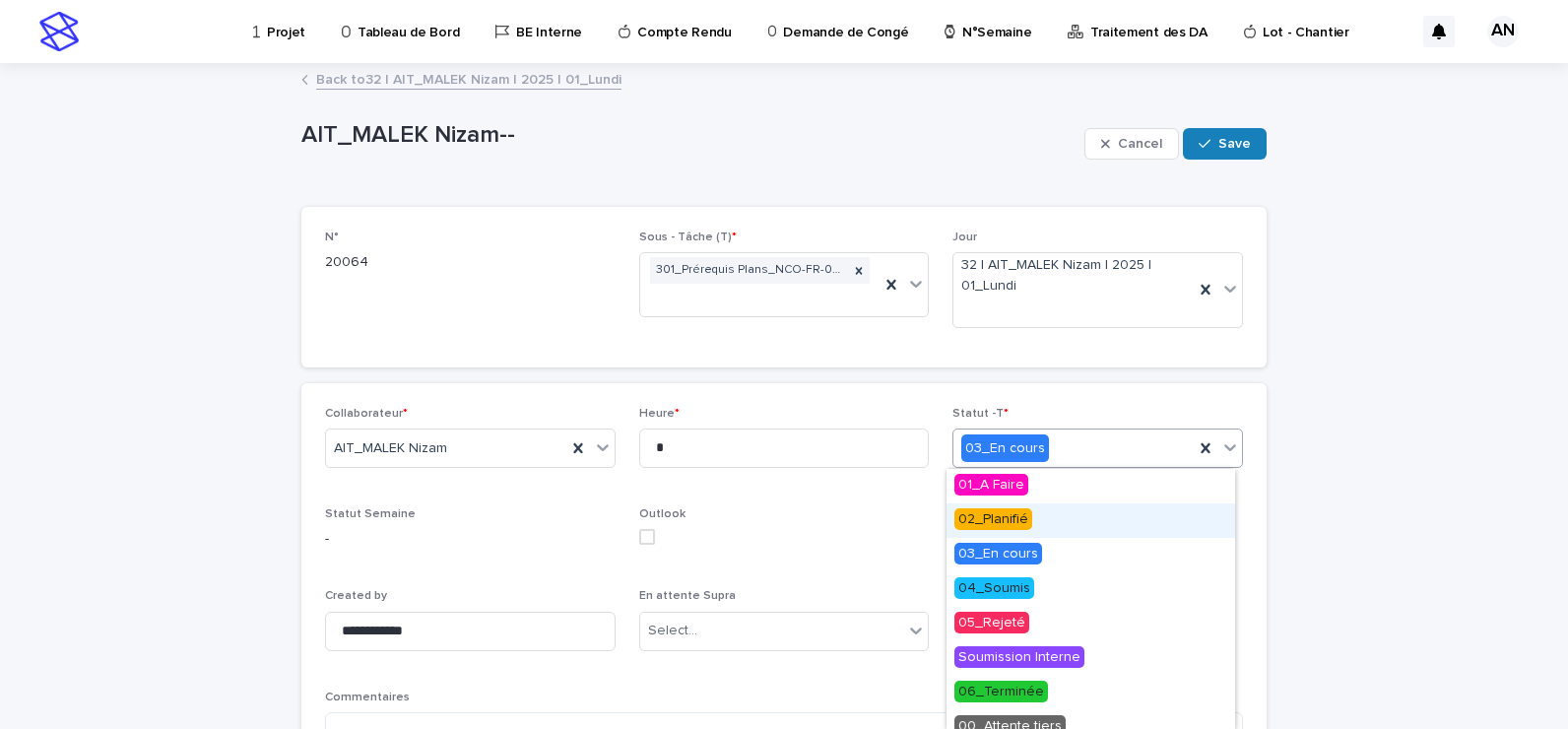 click on "02_Planifié" at bounding box center [1090, 520] 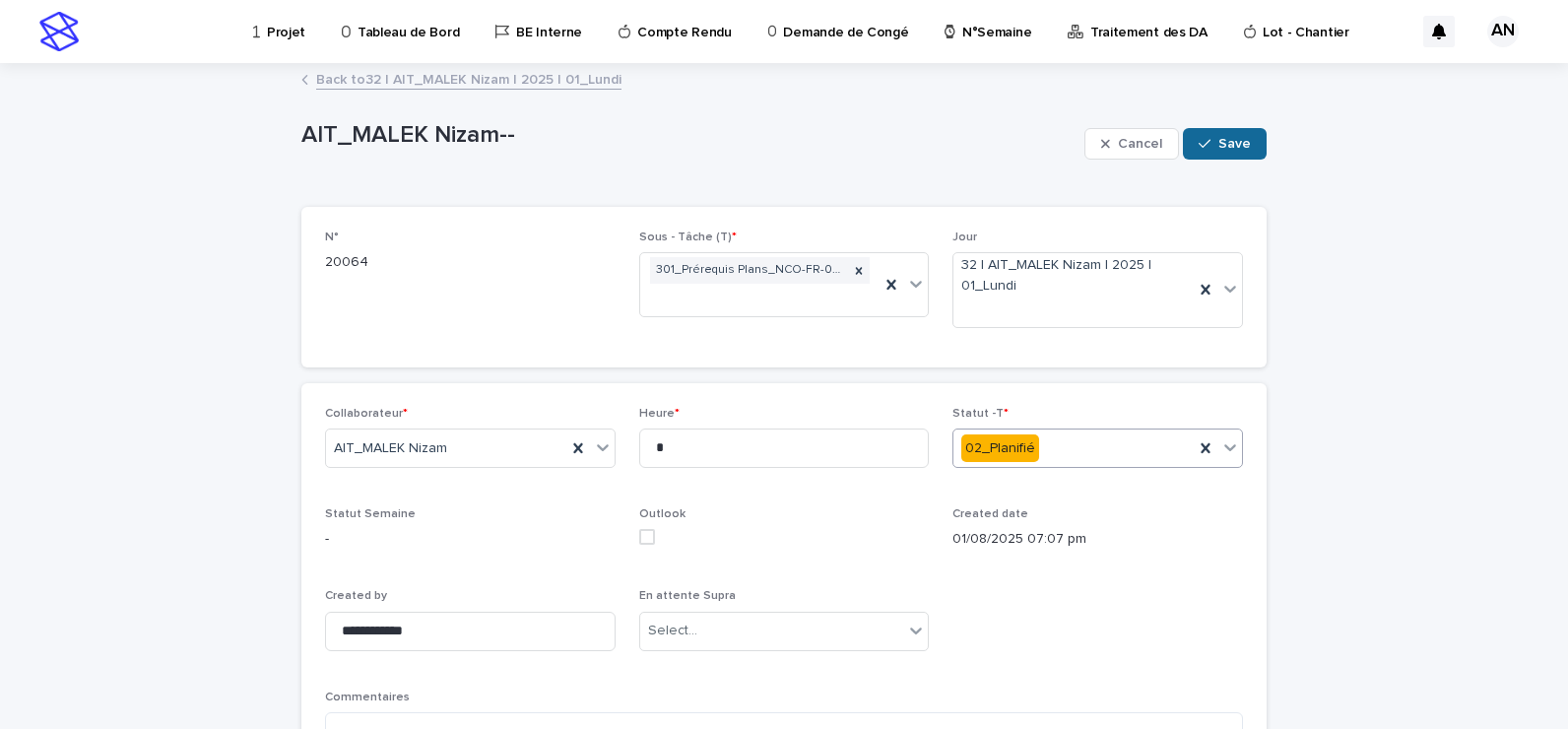 click on "Save" at bounding box center [1234, 144] 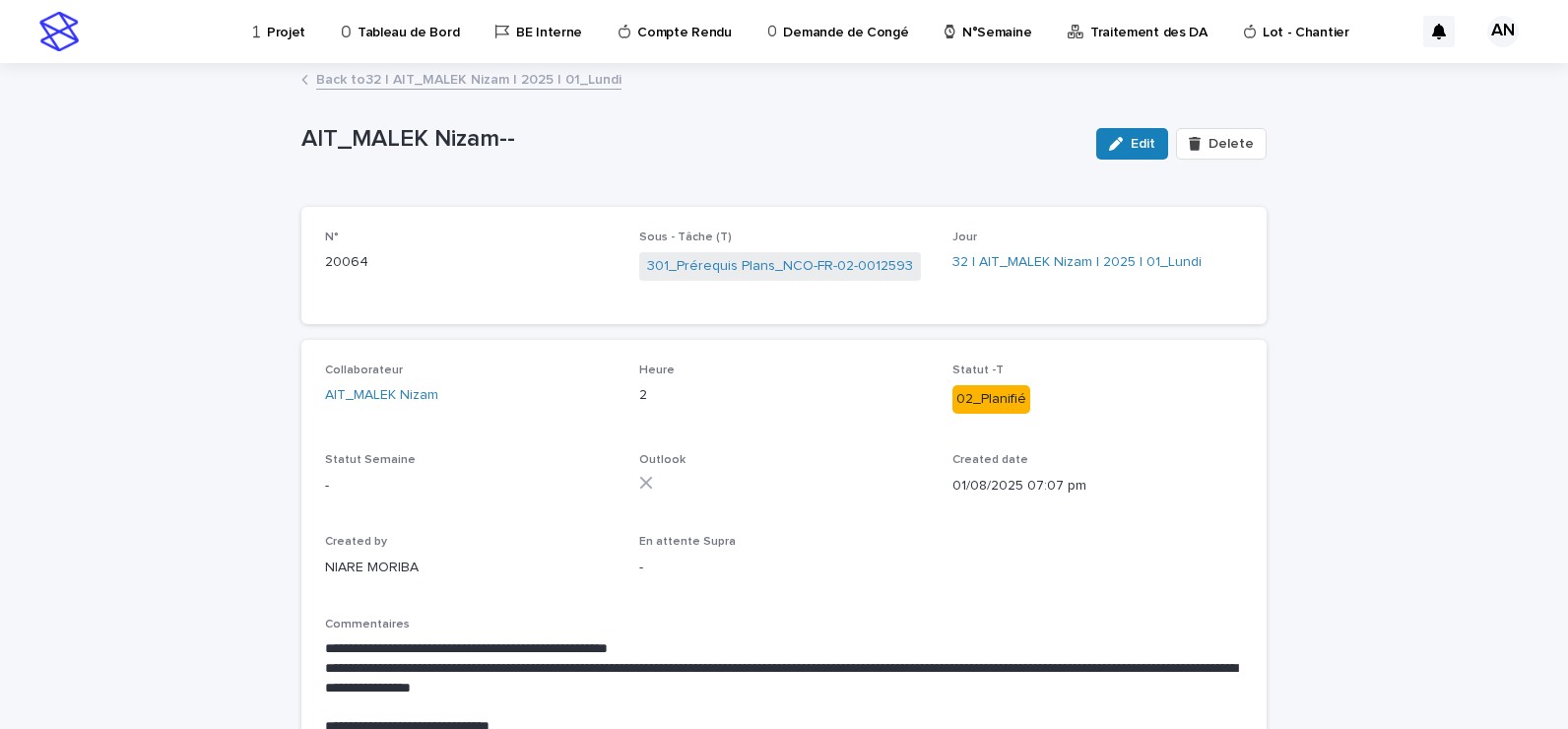 click on "Back to  32 | AIT_MALEK Nizam | 2025 | 01_Lundi" at bounding box center (469, 78) 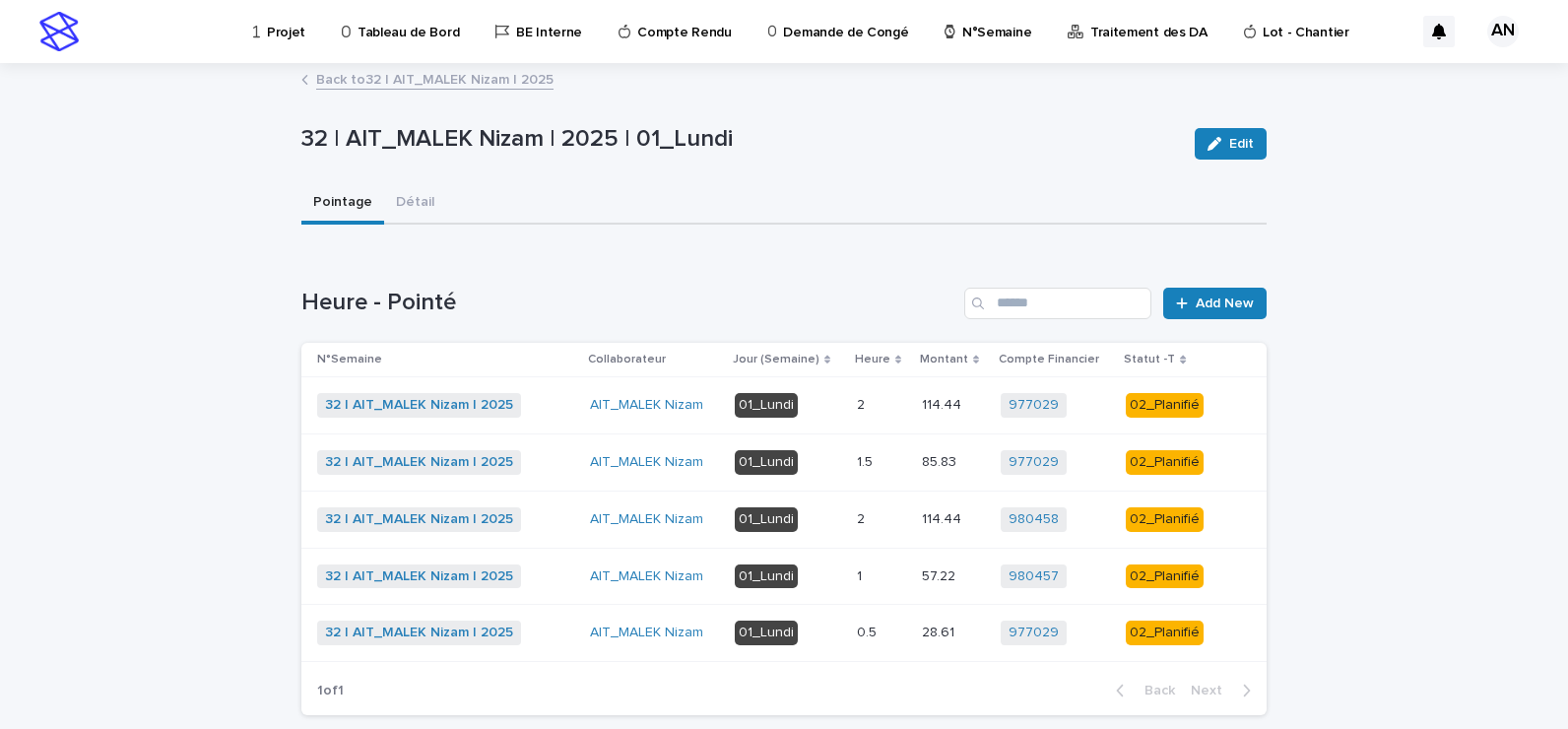 click at bounding box center [882, 462] 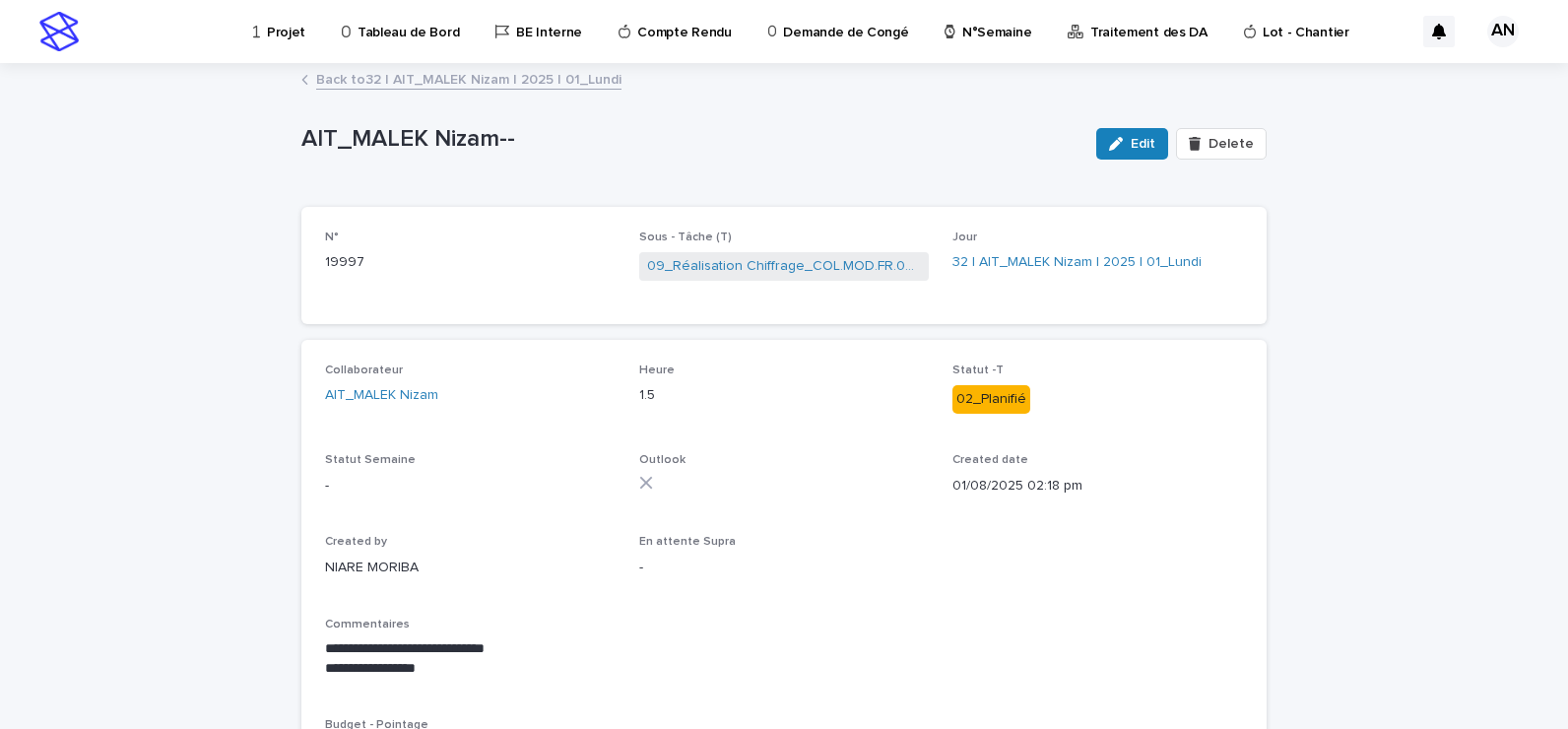 click on "Back to  32 | AIT_MALEK Nizam | 2025 | 01_Lundi" at bounding box center [469, 78] 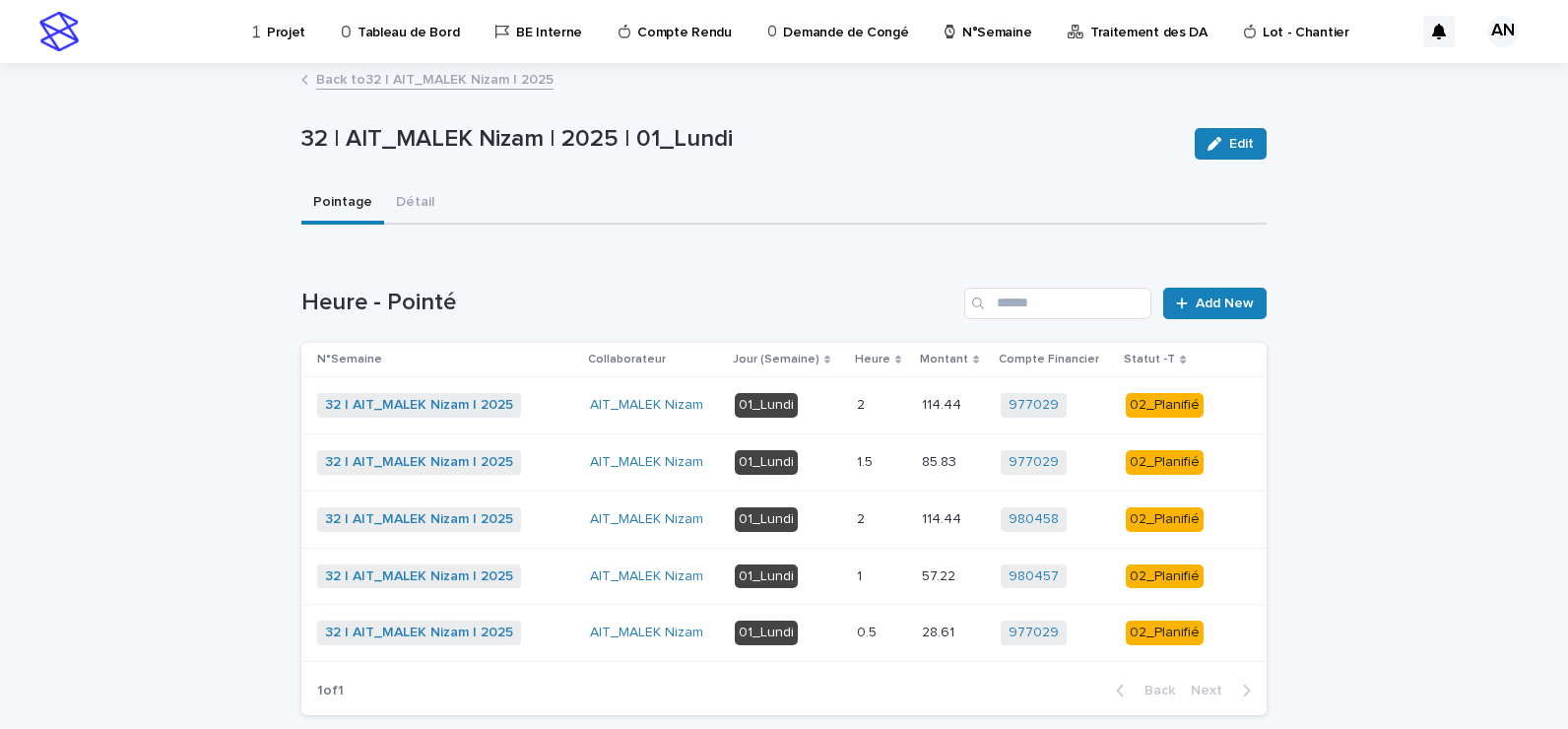 scroll, scrollTop: 99, scrollLeft: 0, axis: vertical 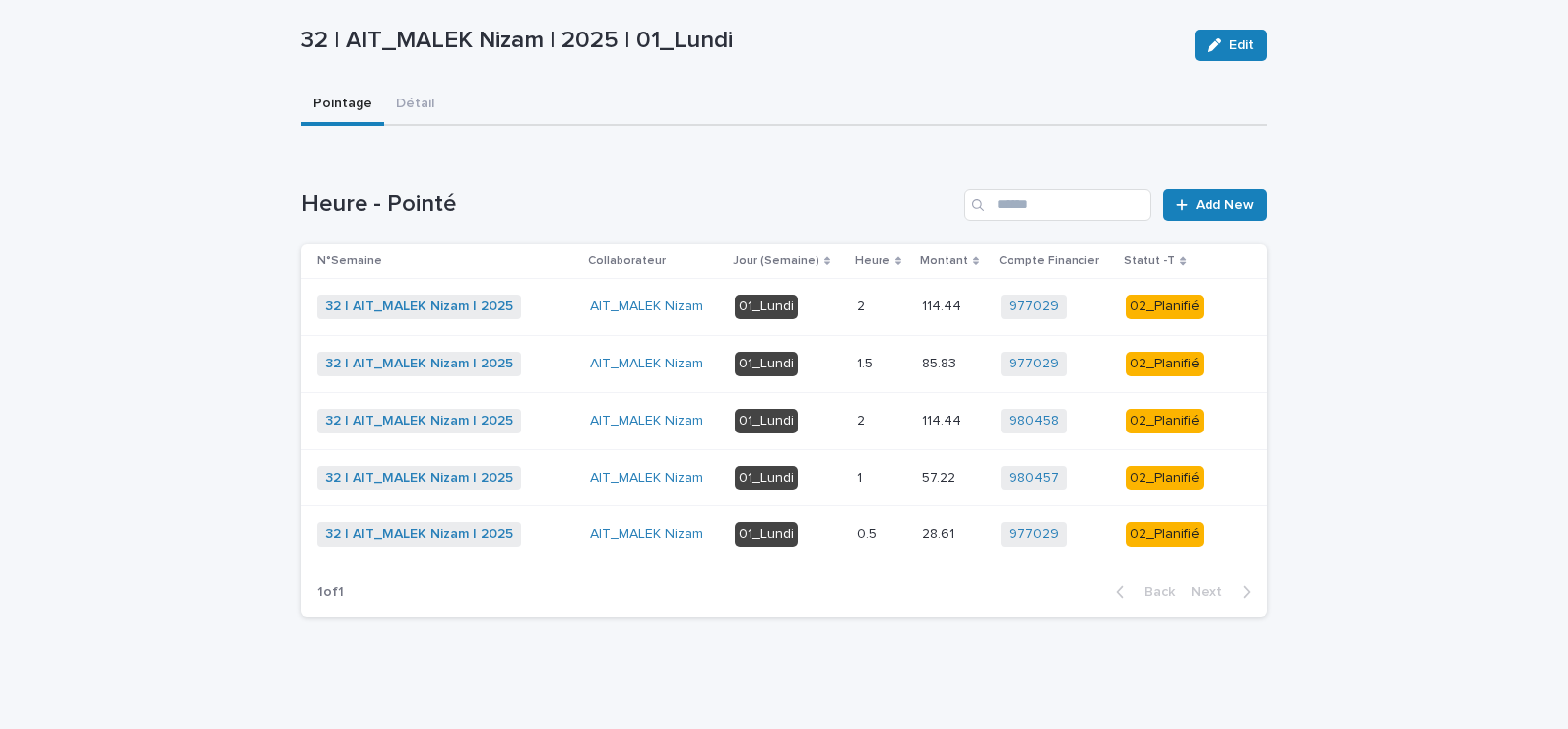 click at bounding box center (882, 478) 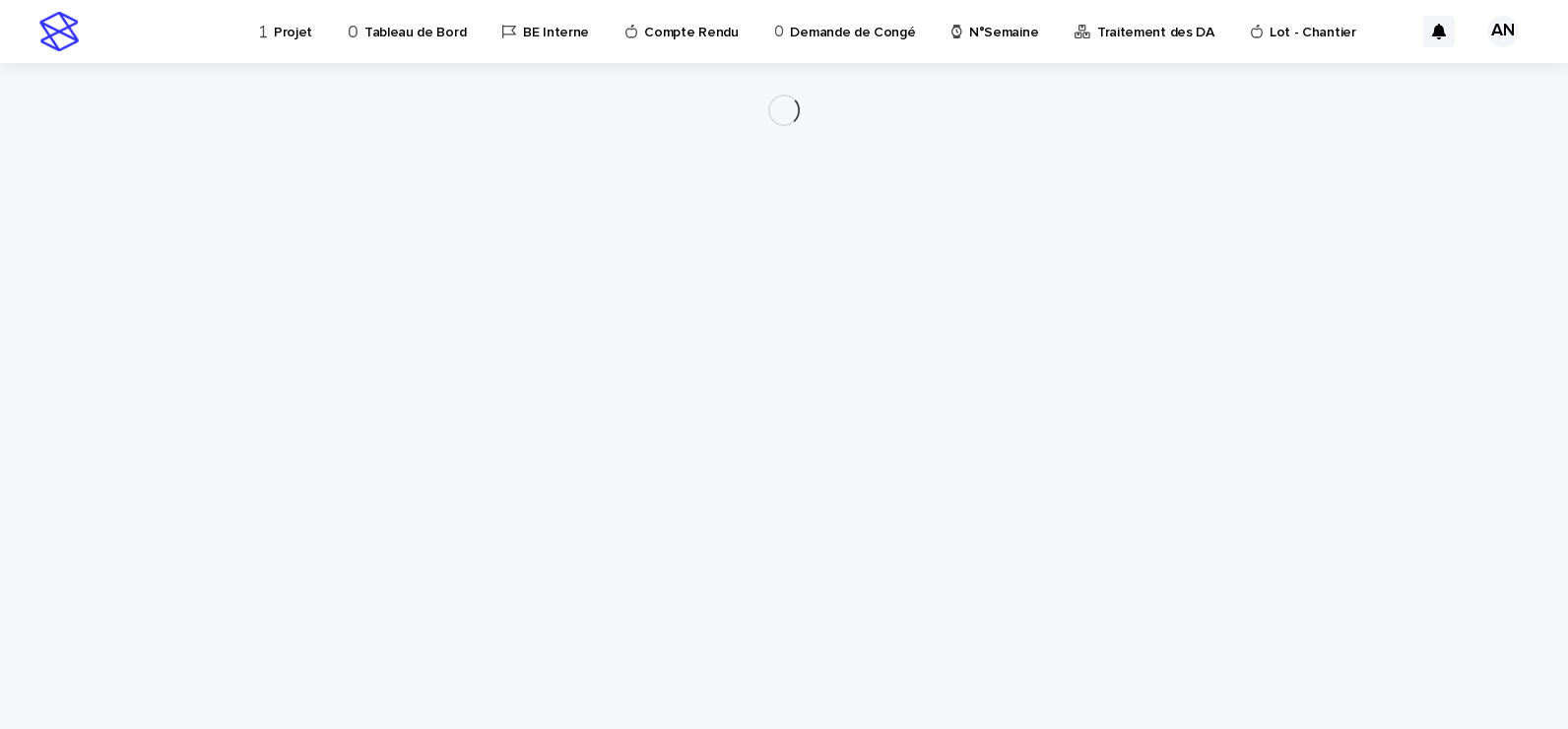 scroll, scrollTop: 0, scrollLeft: 0, axis: both 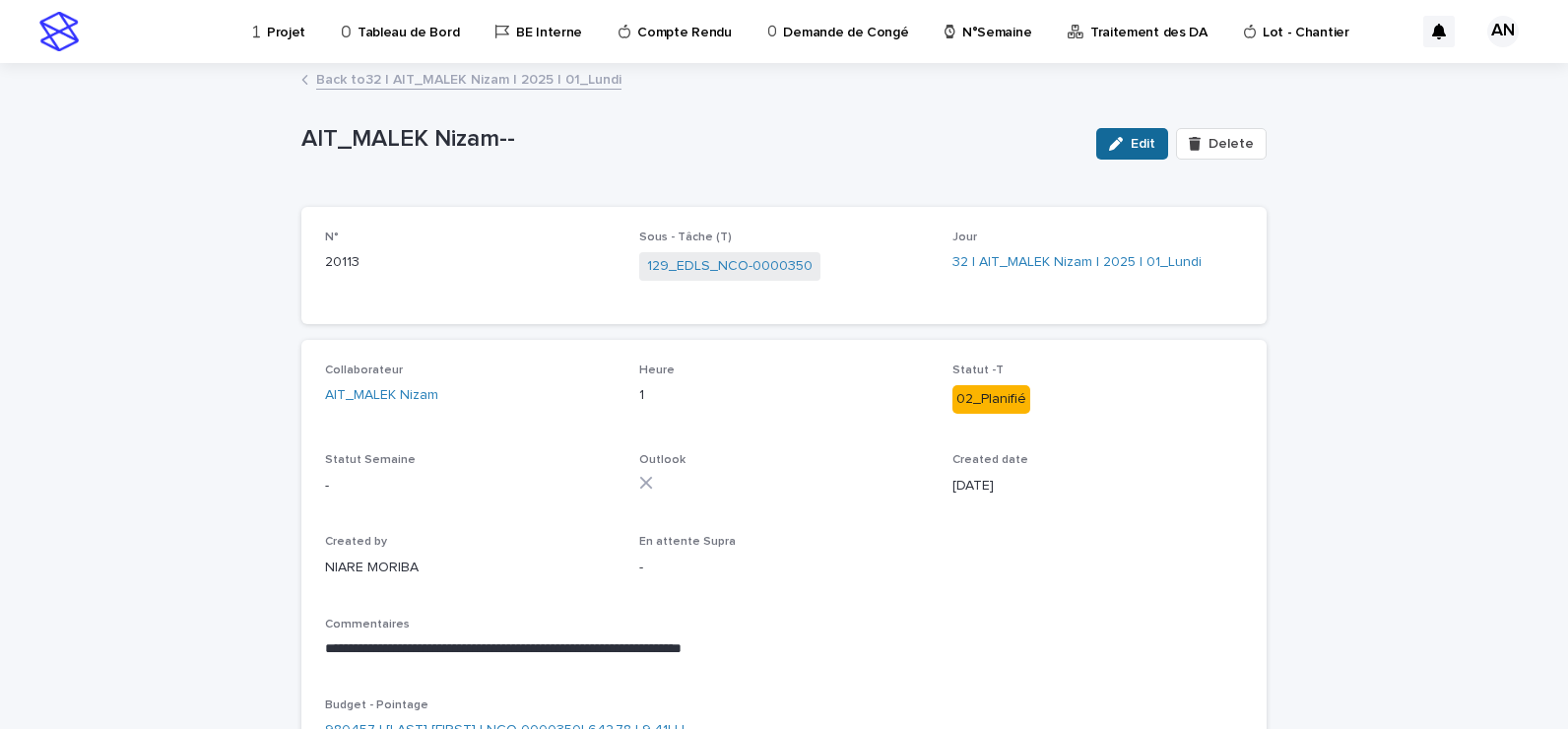 click on "Edit" at bounding box center (1143, 144) 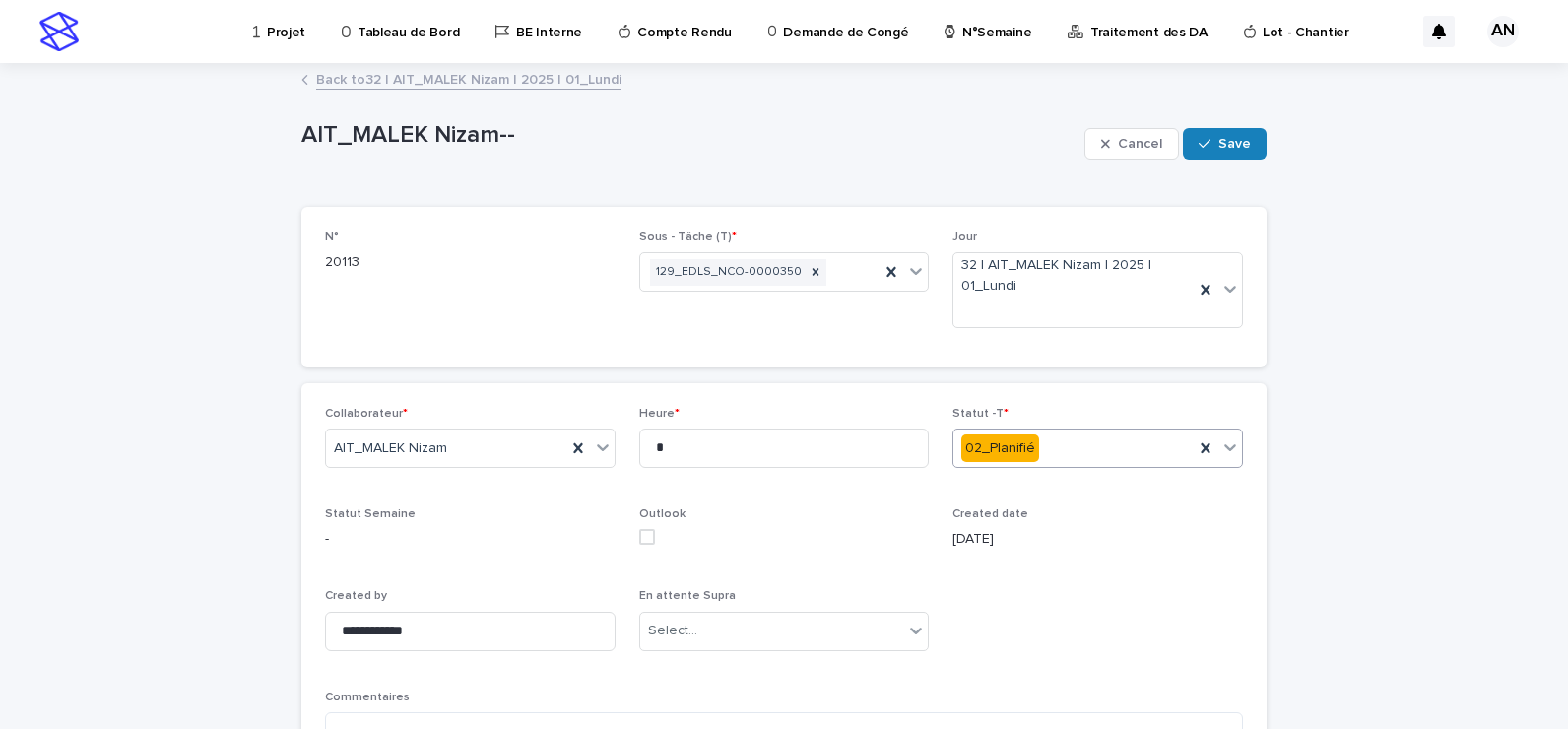 click 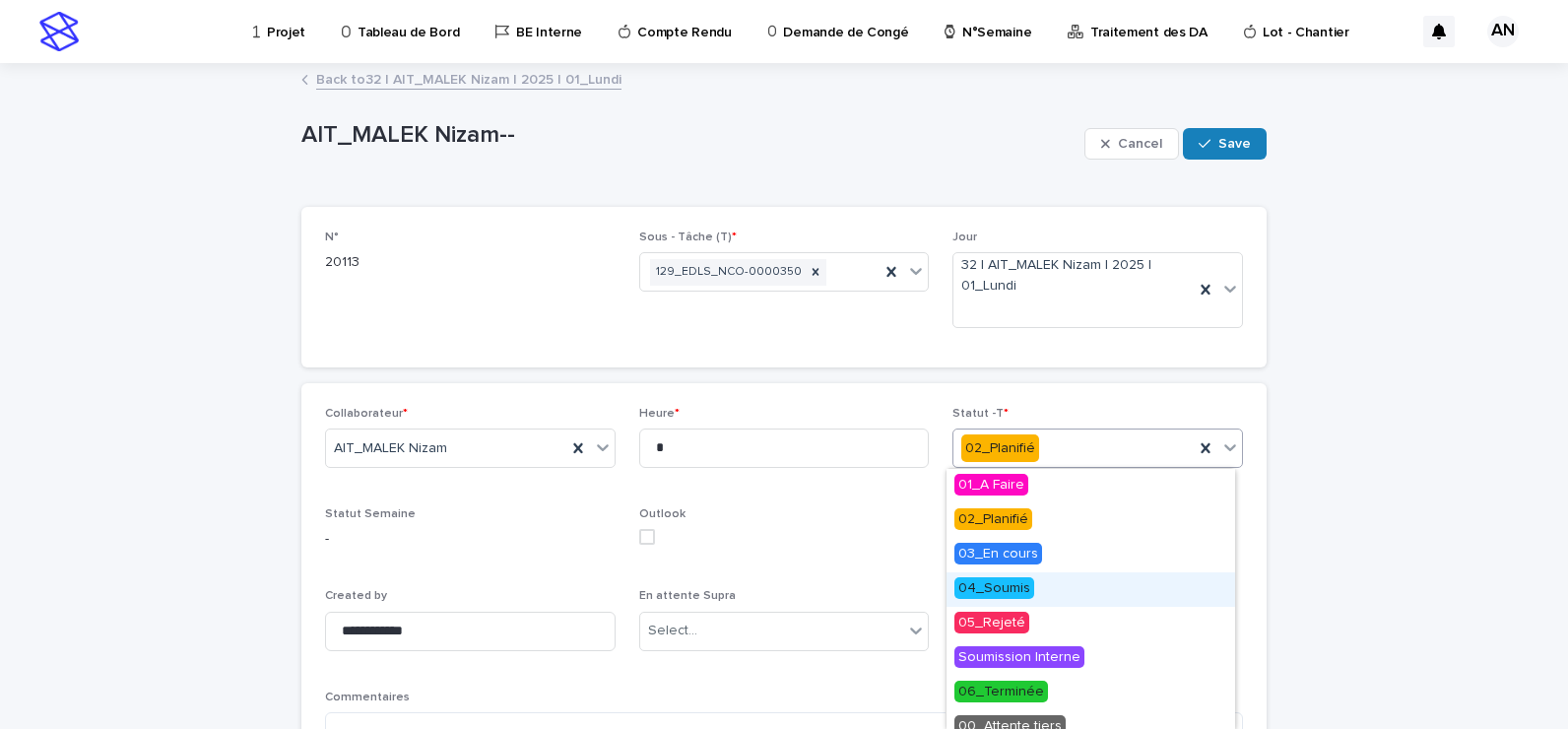 scroll, scrollTop: 49, scrollLeft: 0, axis: vertical 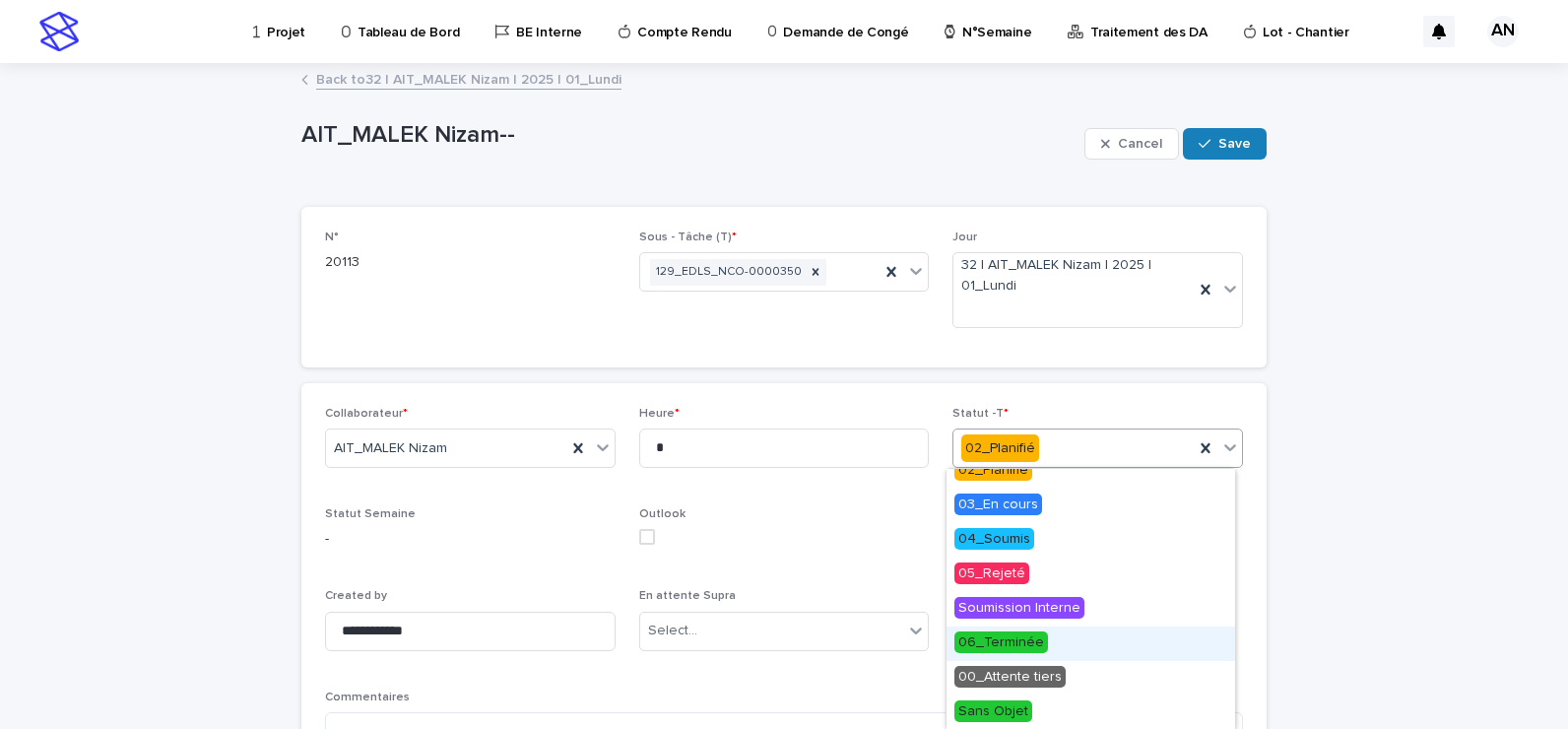 click on "06_Terminée" at bounding box center [1090, 643] 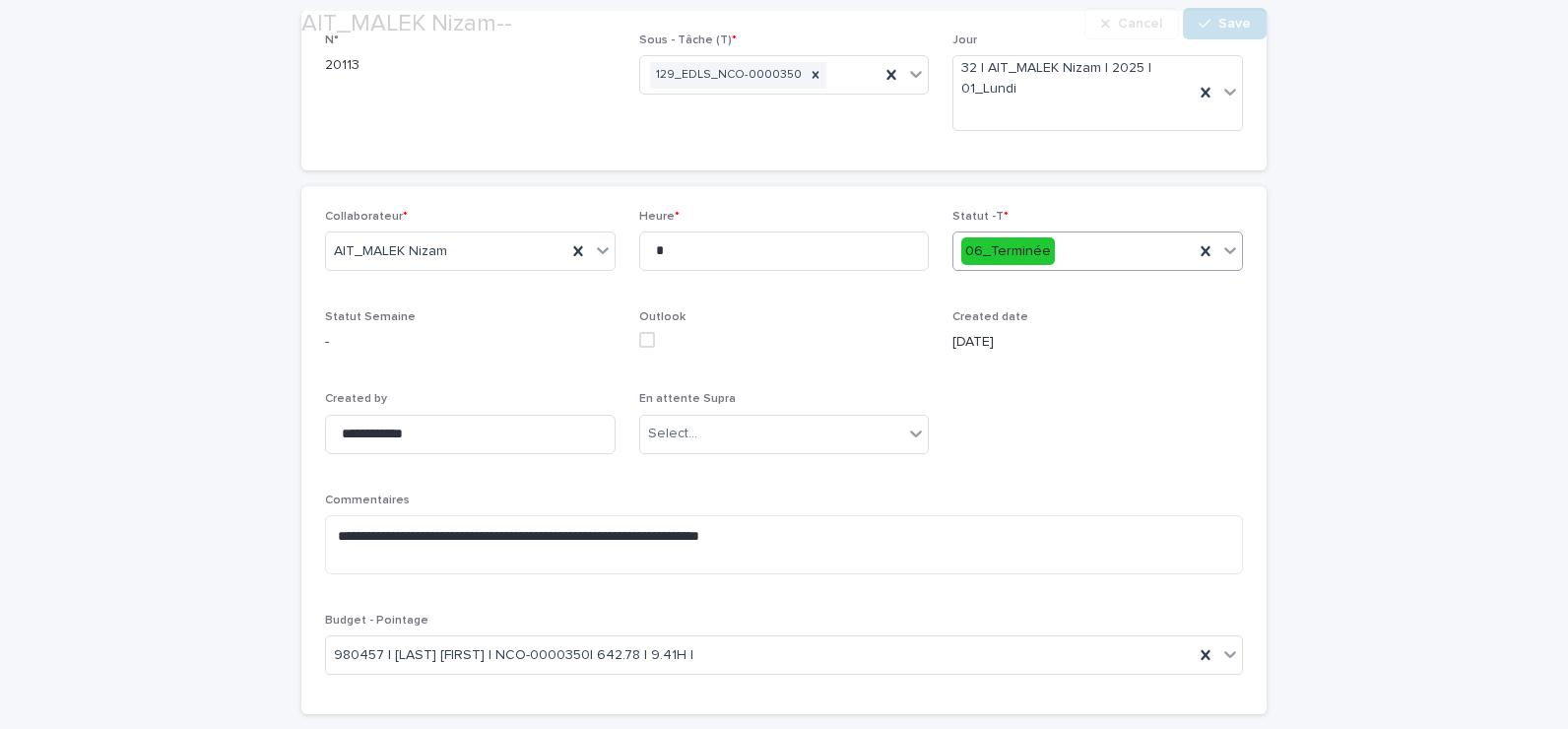 scroll, scrollTop: 297, scrollLeft: 0, axis: vertical 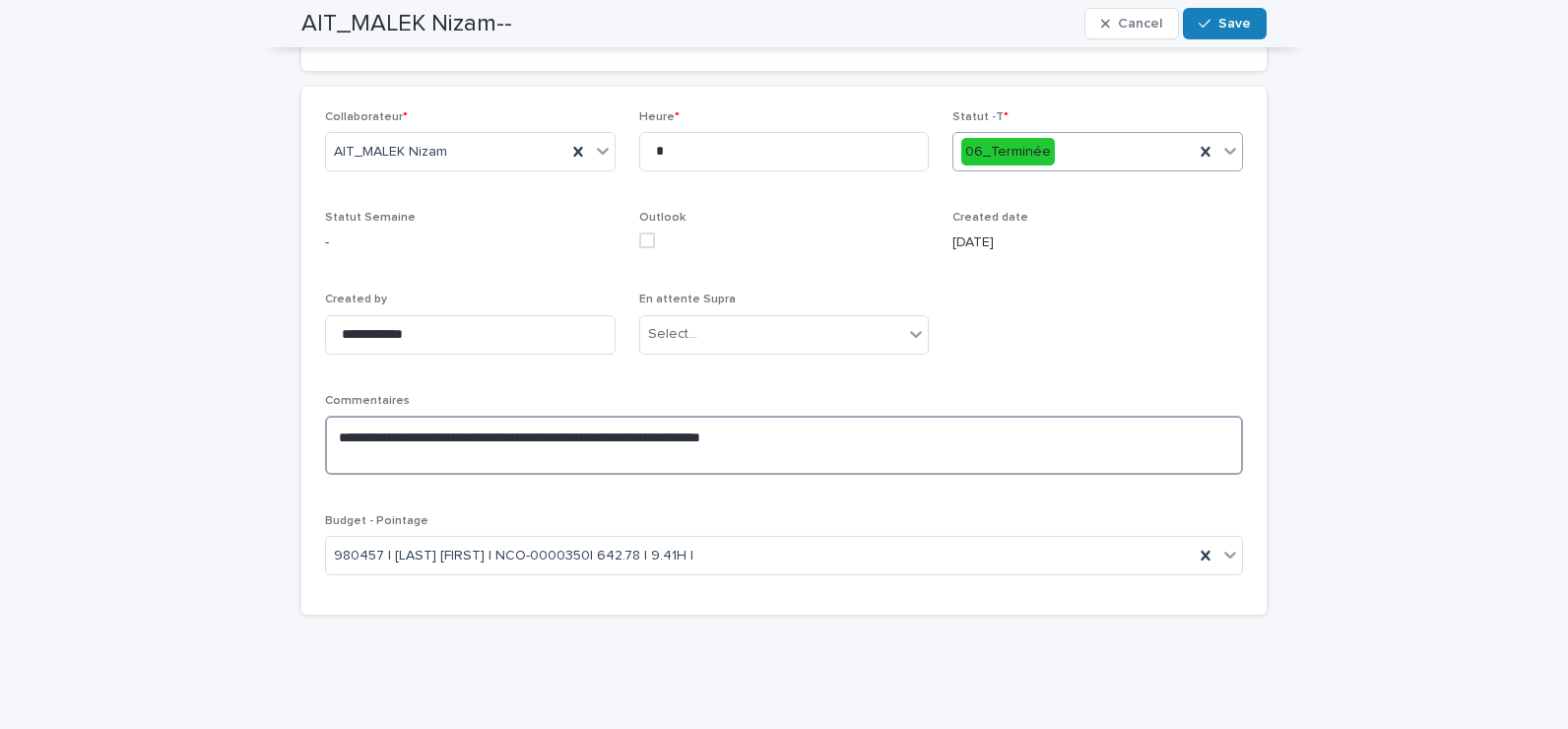 click on "**********" at bounding box center (784, 445) 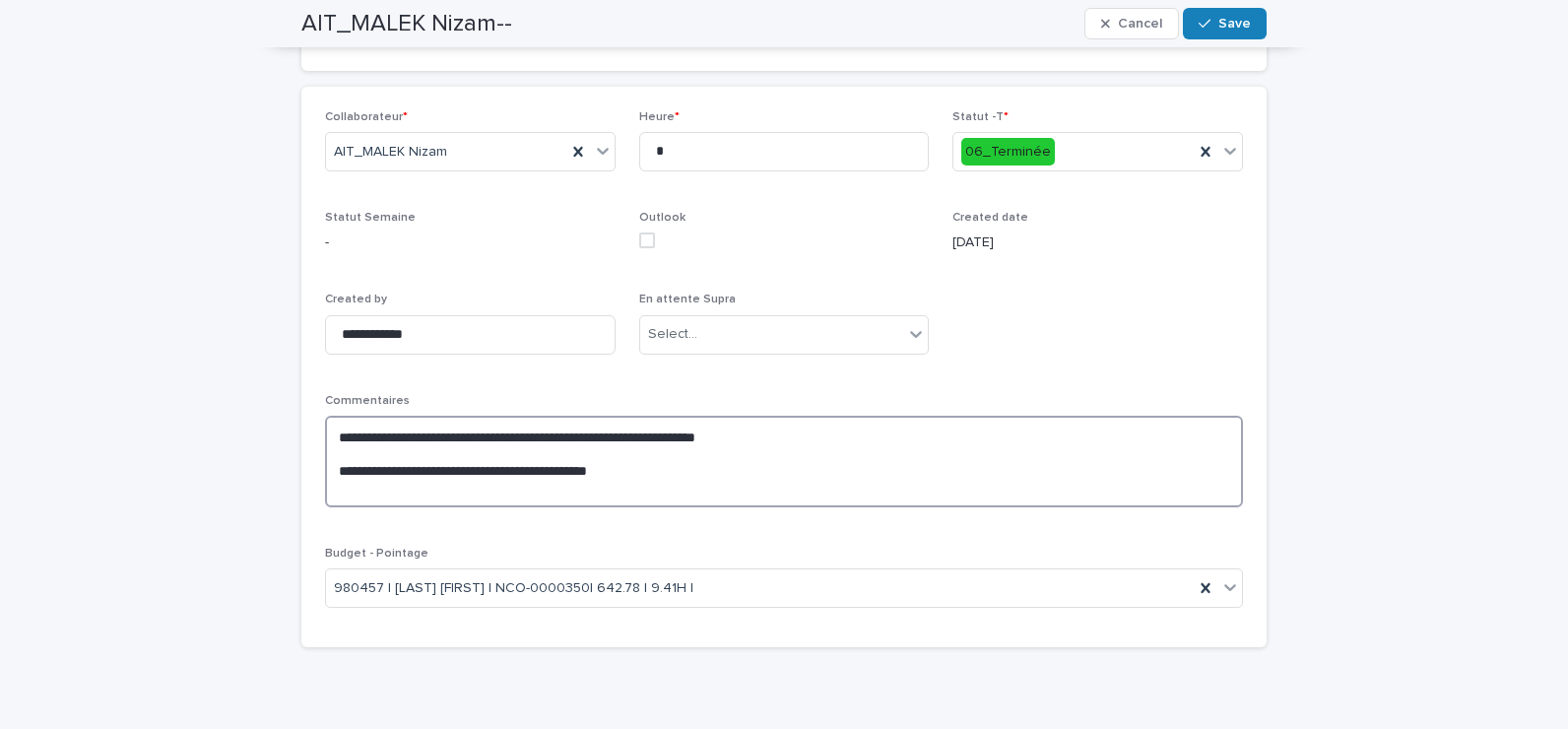 type on "**********" 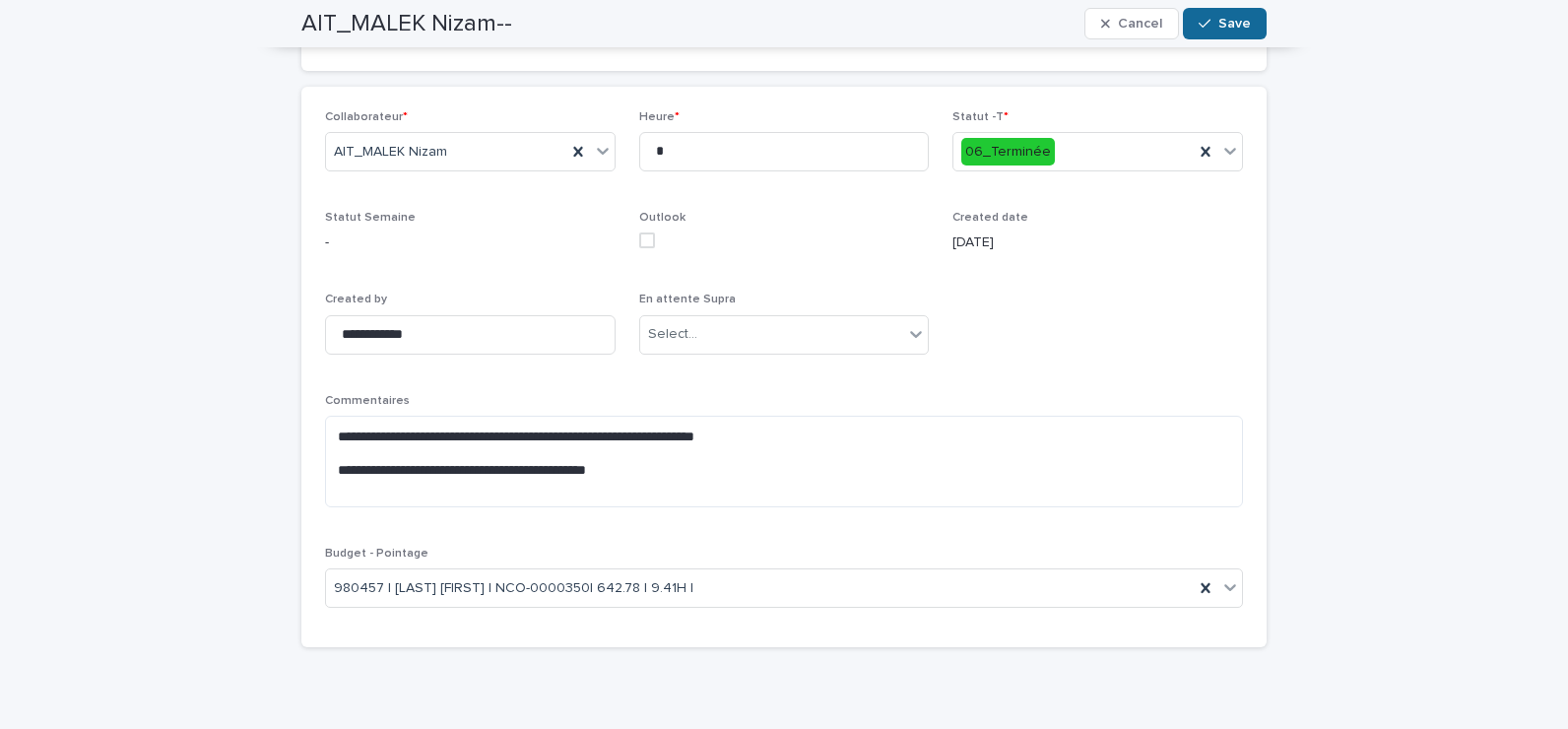 click on "Save" at bounding box center [1234, 24] 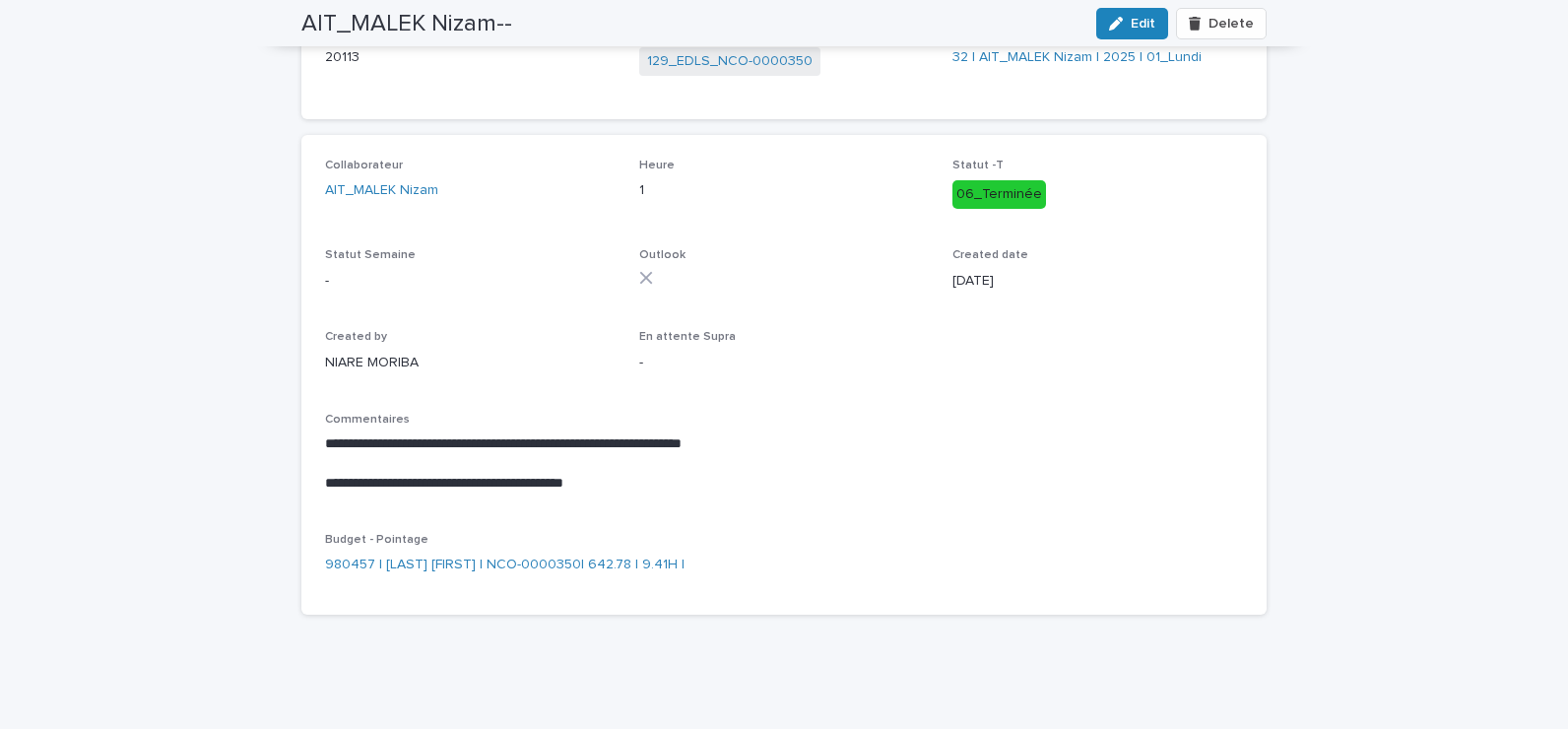 scroll, scrollTop: 0, scrollLeft: 0, axis: both 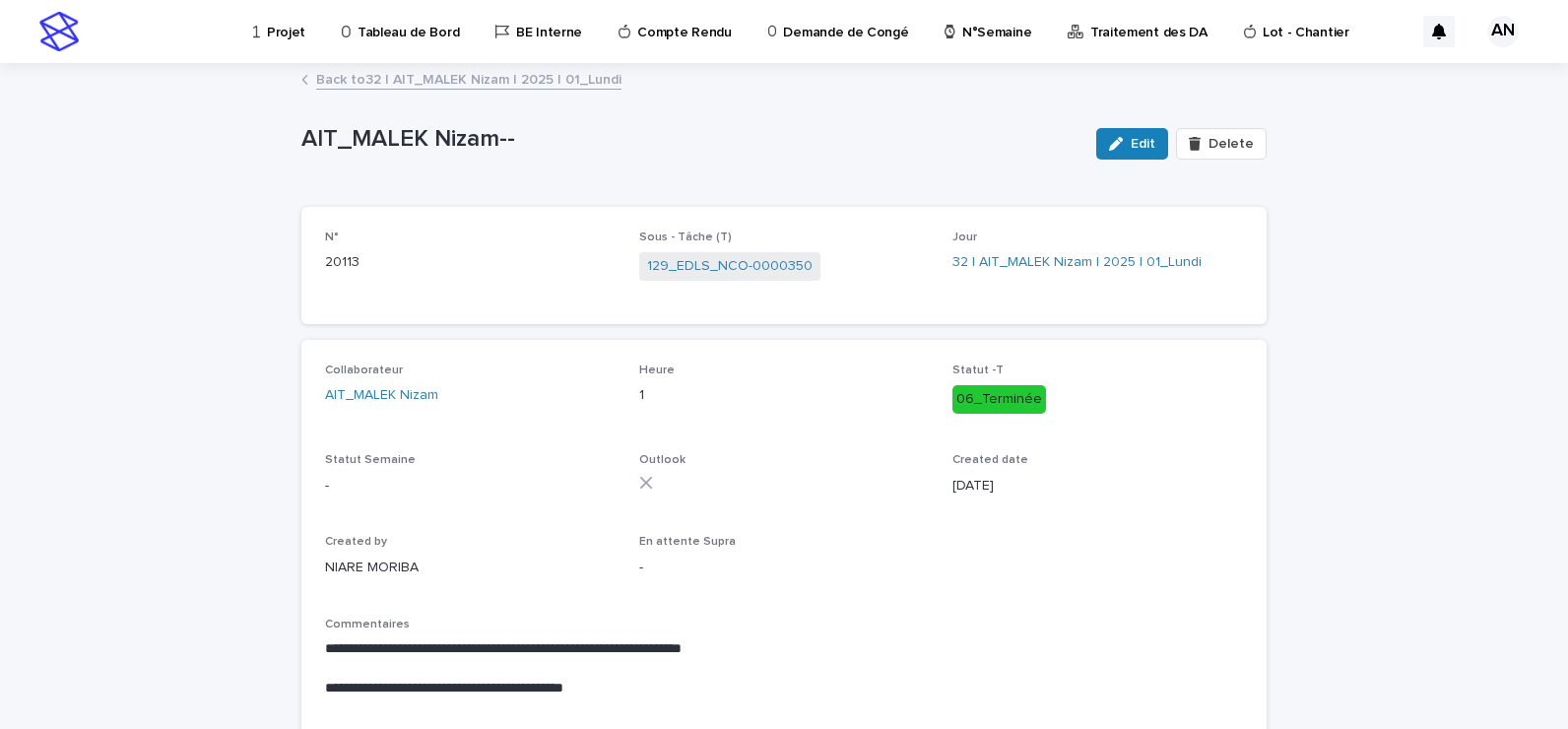 click on "Back to  32 | AIT_MALEK Nizam | 2025 | 01_Lundi" at bounding box center [469, 78] 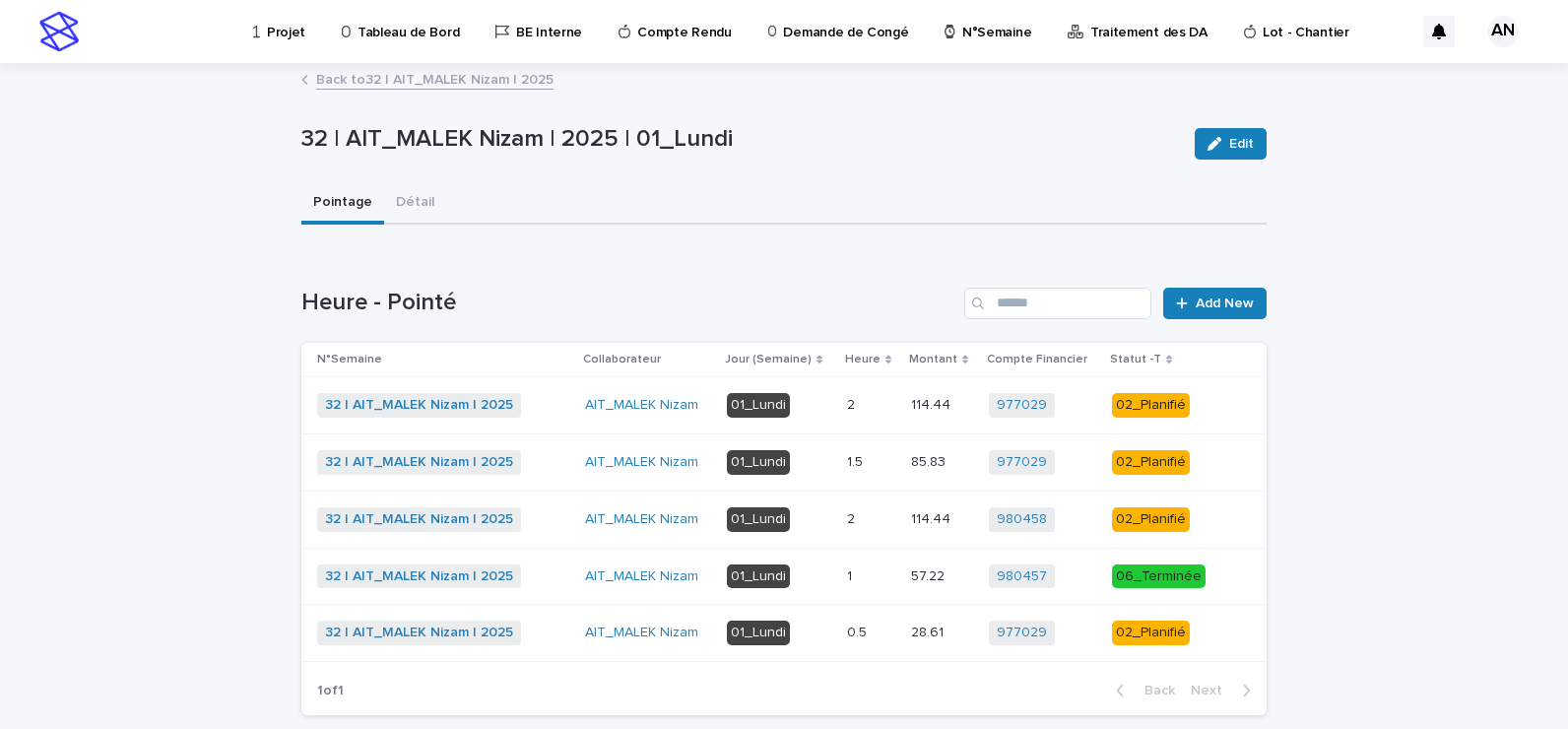 click at bounding box center (871, 519) 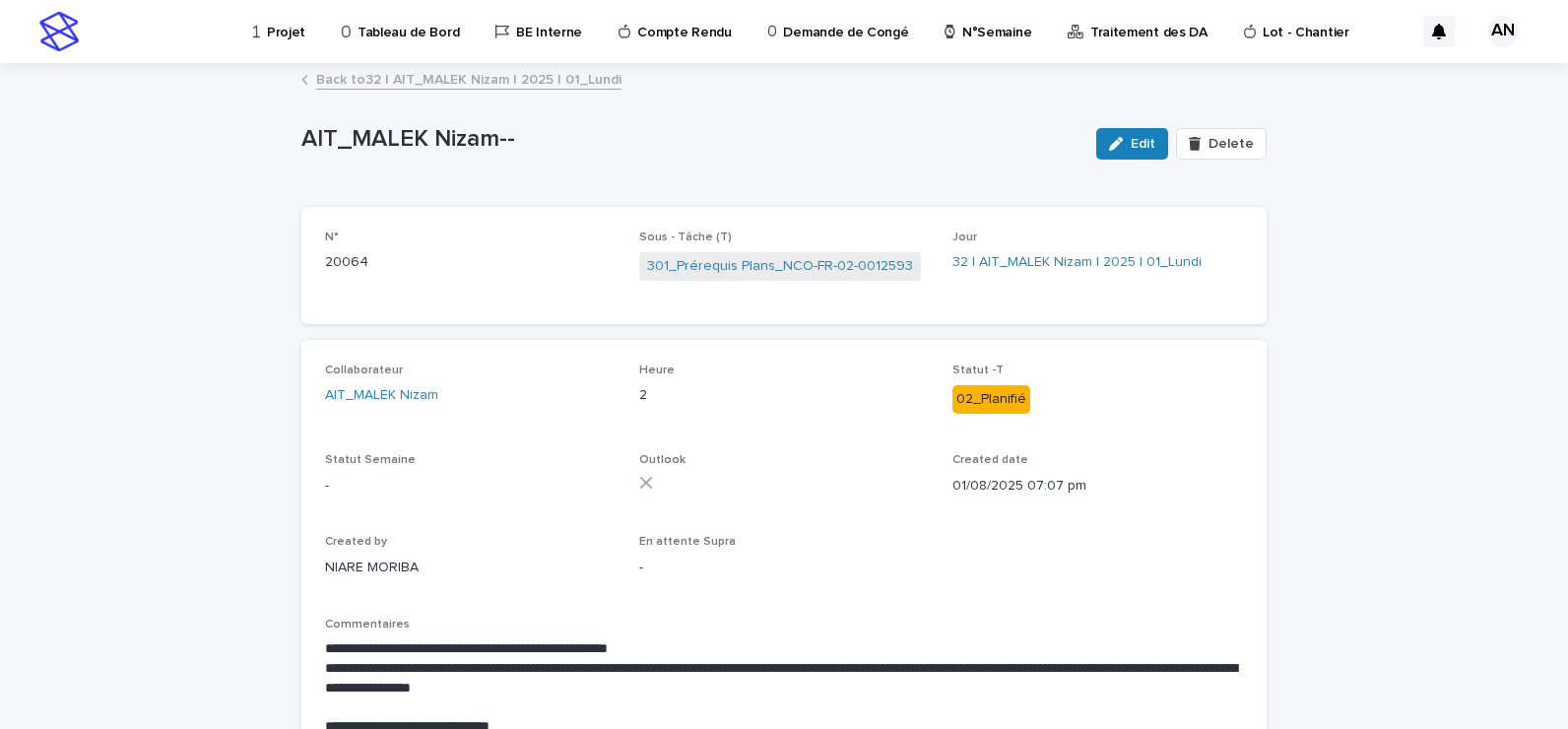 scroll, scrollTop: 99, scrollLeft: 0, axis: vertical 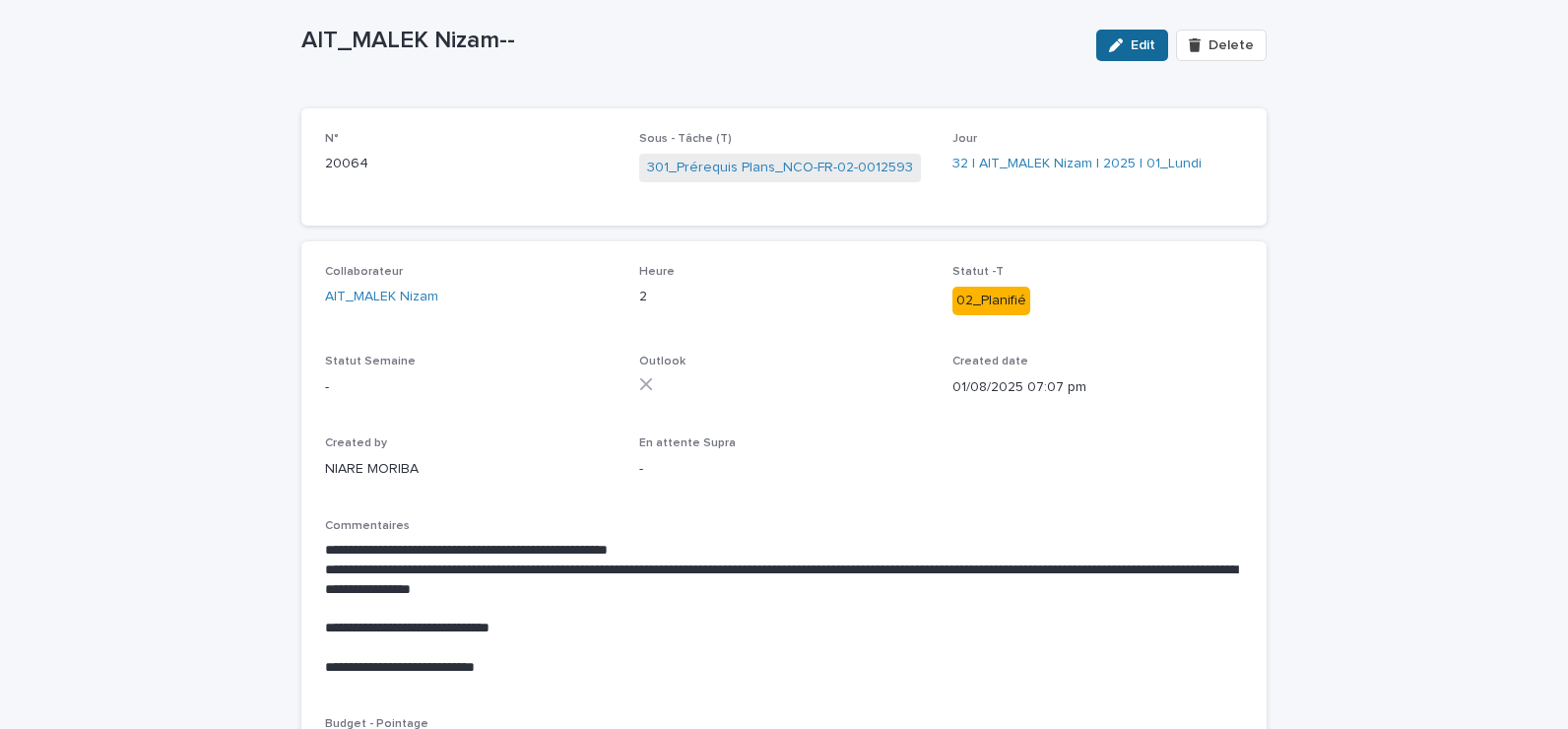 click on "Edit" at bounding box center (1143, 45) 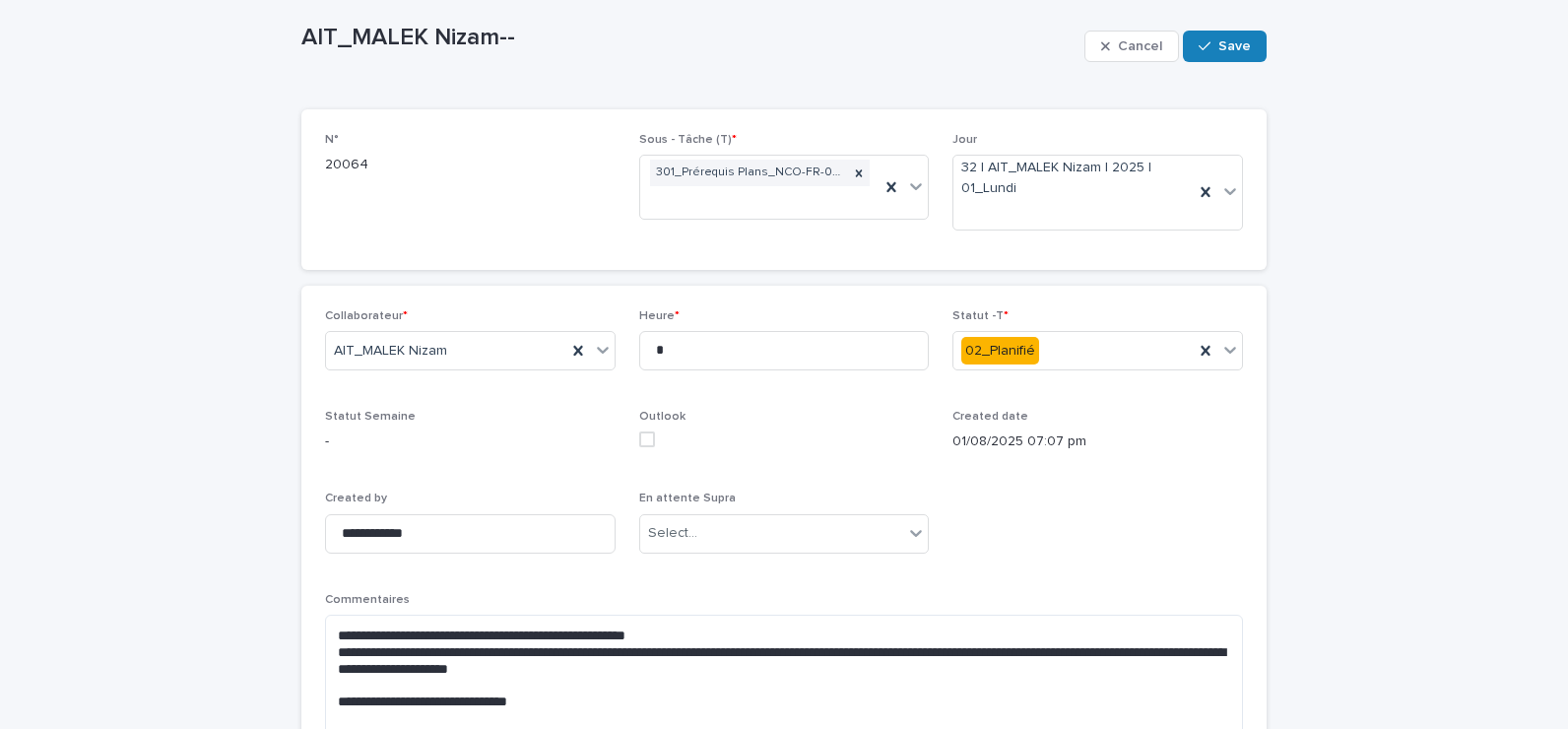 scroll, scrollTop: 393, scrollLeft: 0, axis: vertical 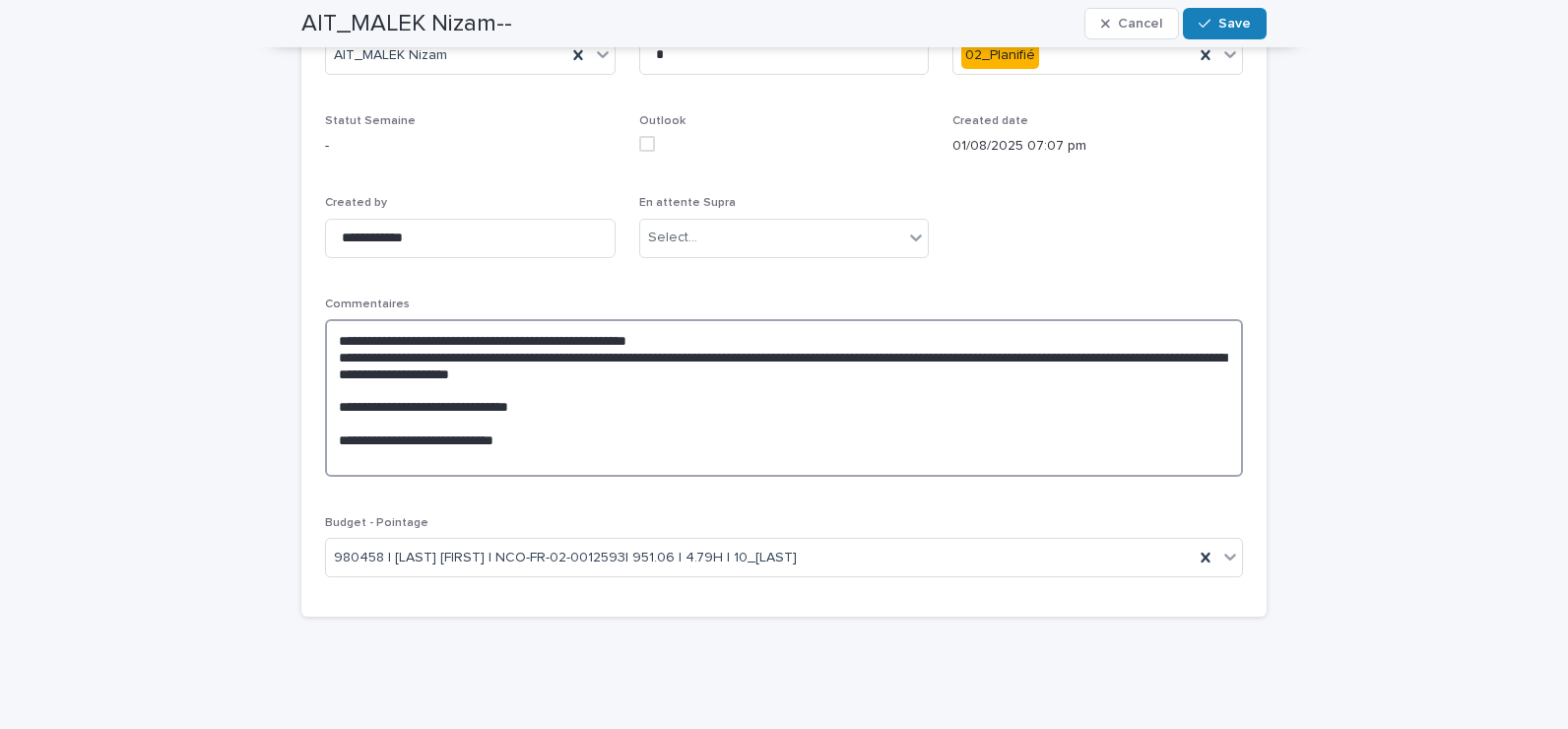 click on "**********" at bounding box center (784, 398) 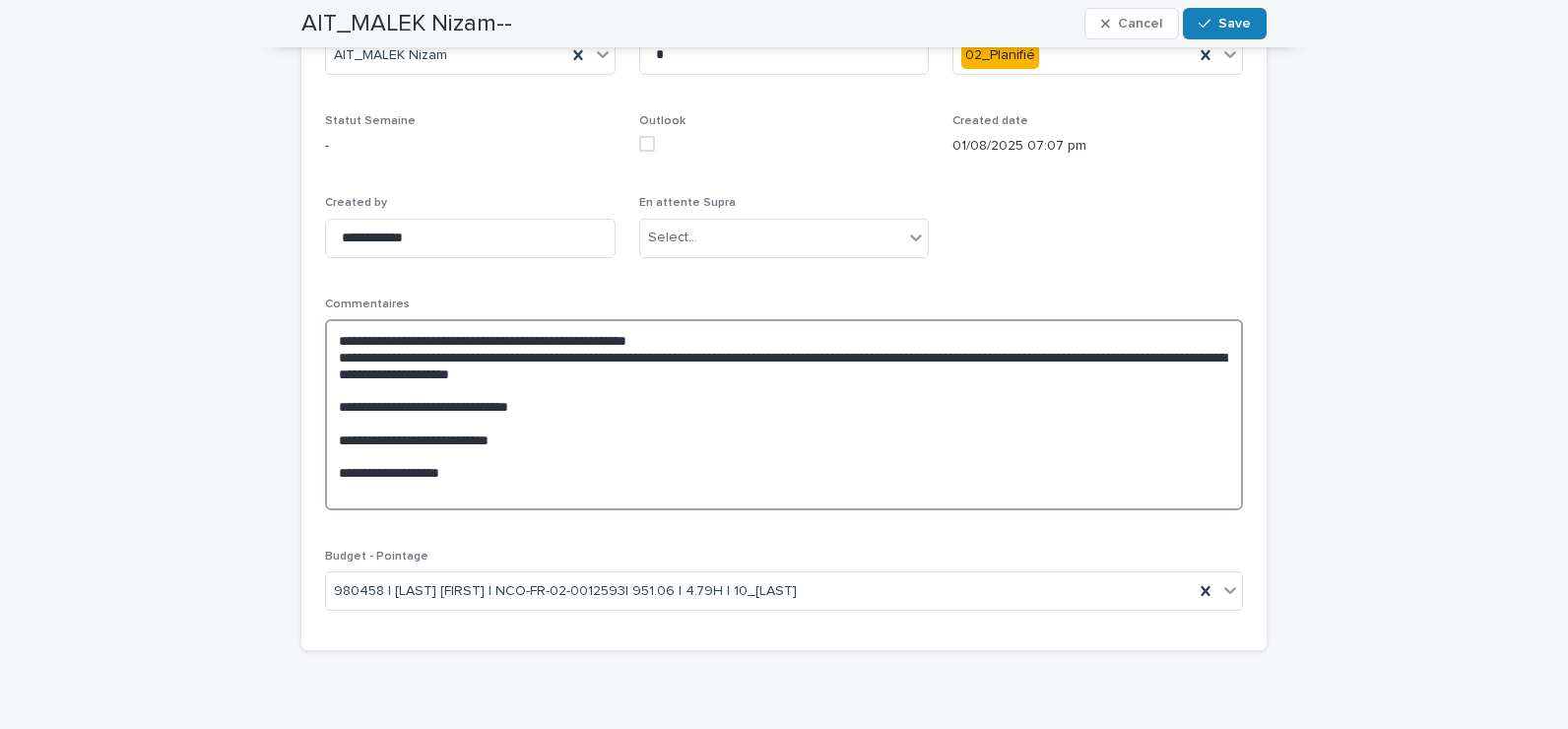 click on "**********" at bounding box center (784, 415) 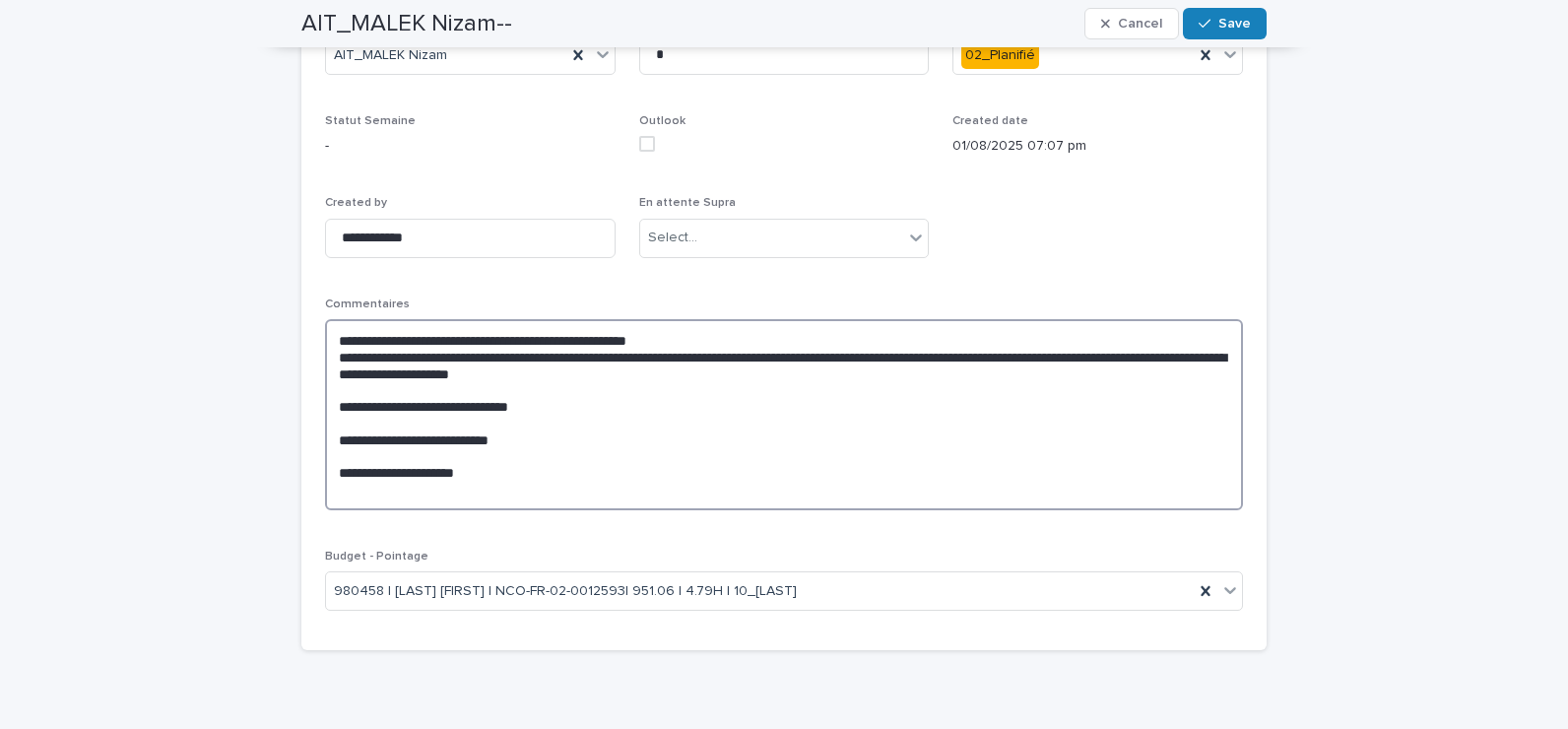 click on "**********" at bounding box center [784, 415] 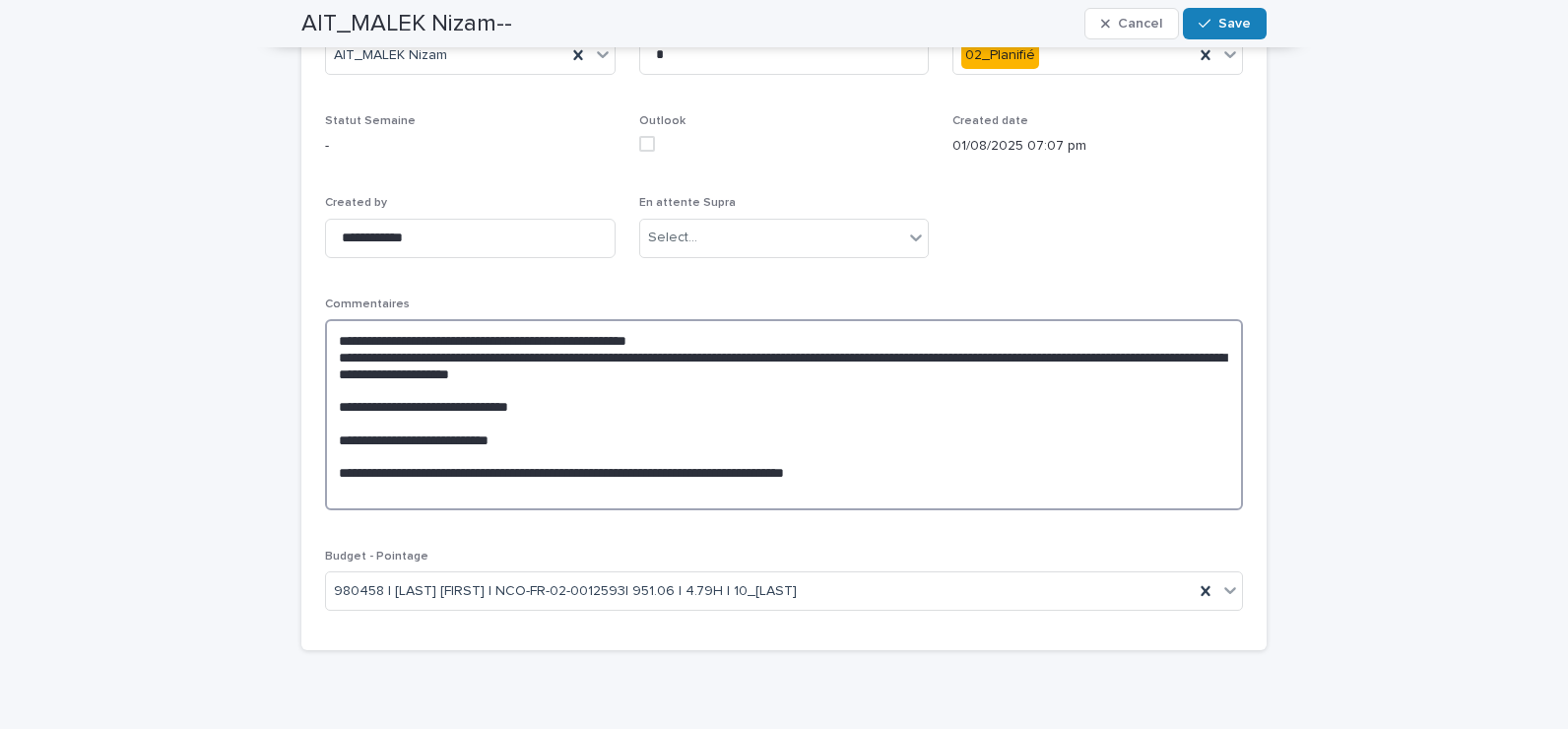 scroll, scrollTop: 295, scrollLeft: 0, axis: vertical 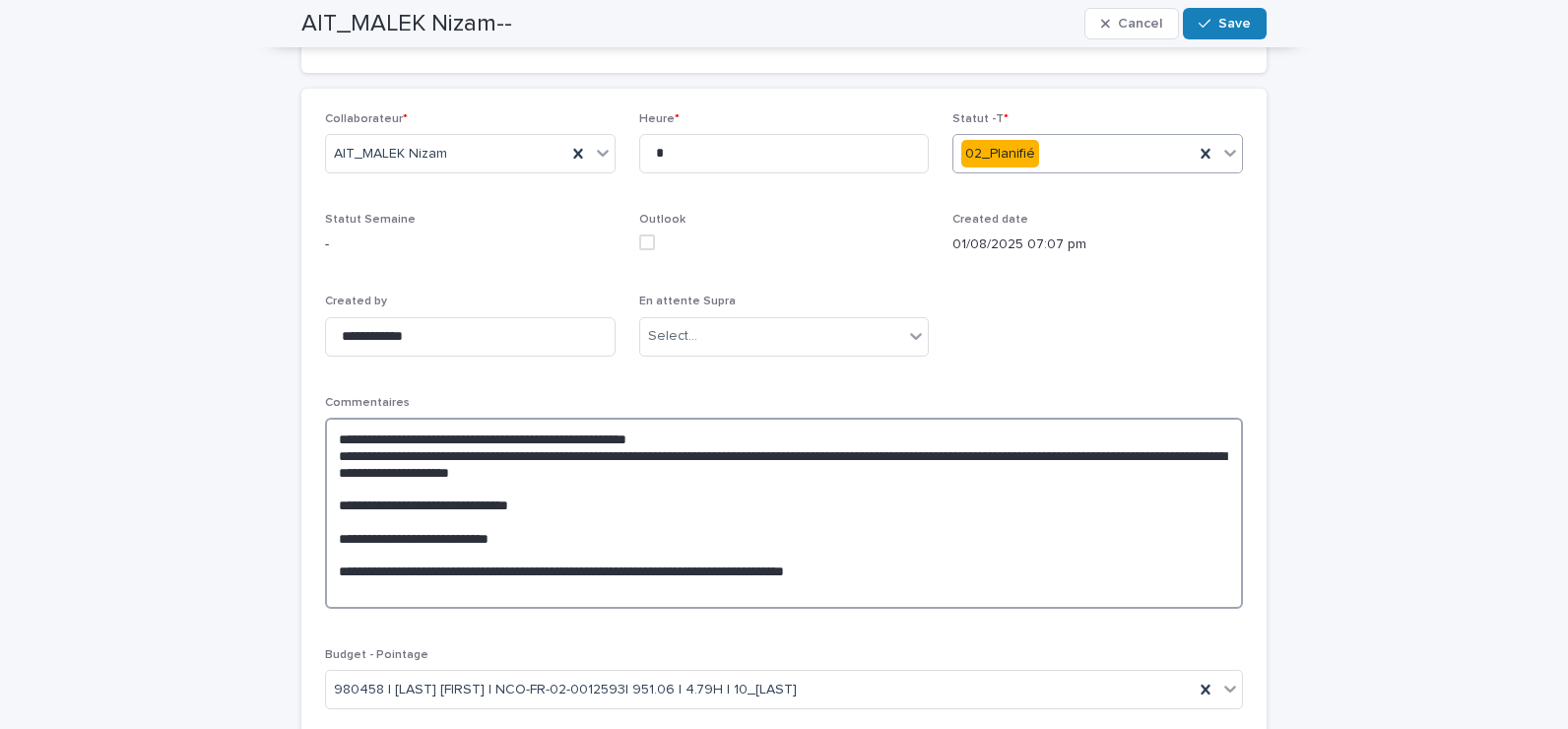 type on "**********" 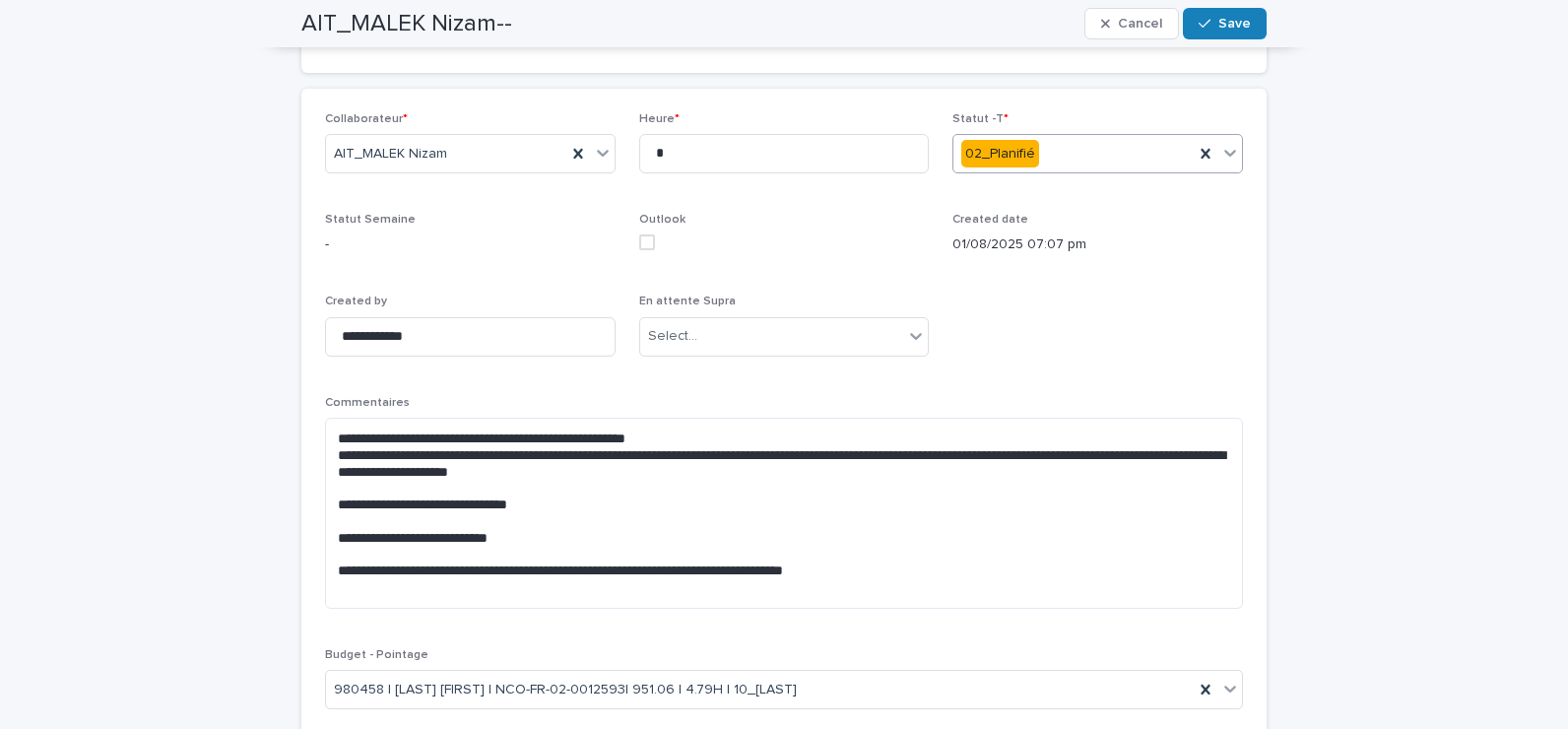 click at bounding box center [1230, 153] 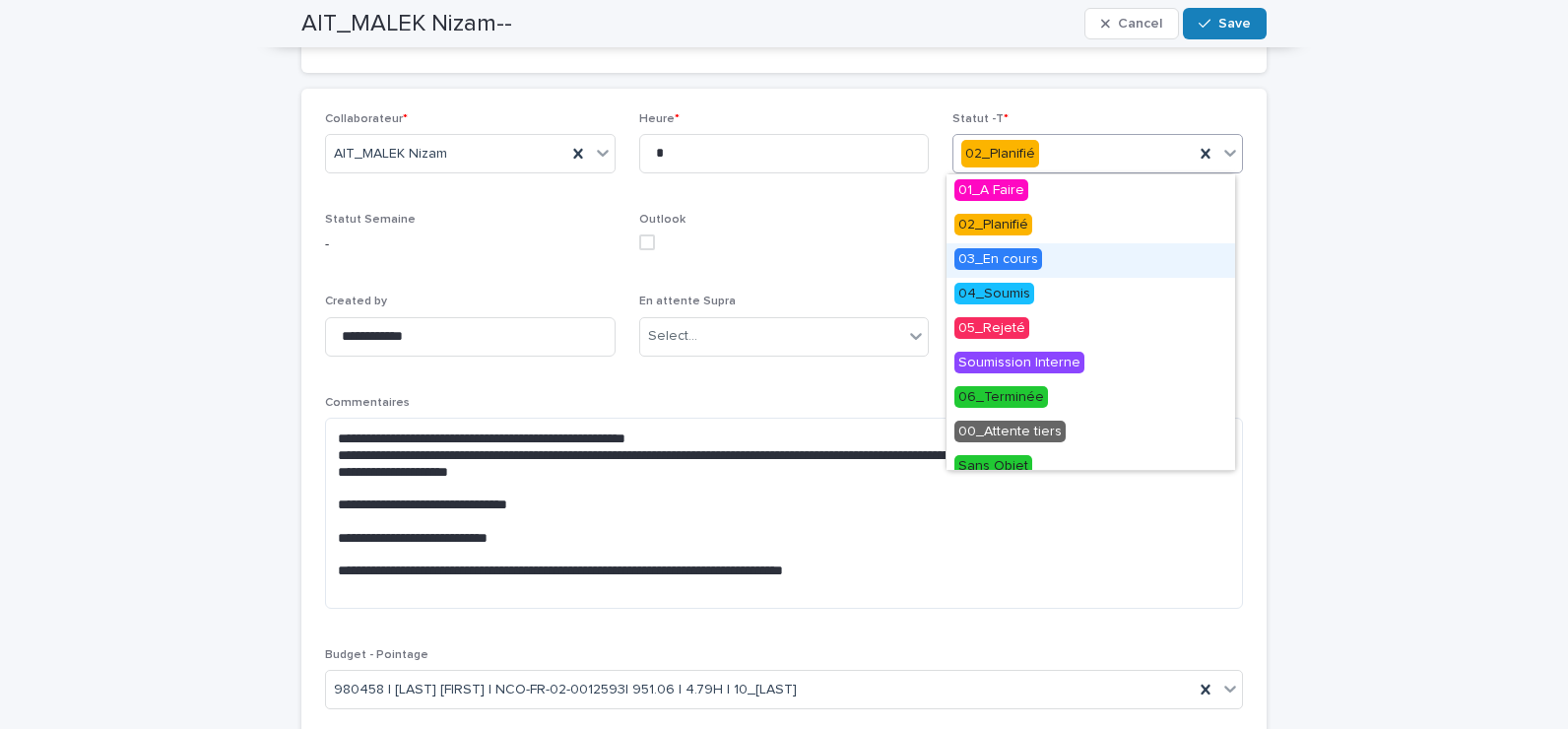 click on "03_En cours" at bounding box center [1090, 260] 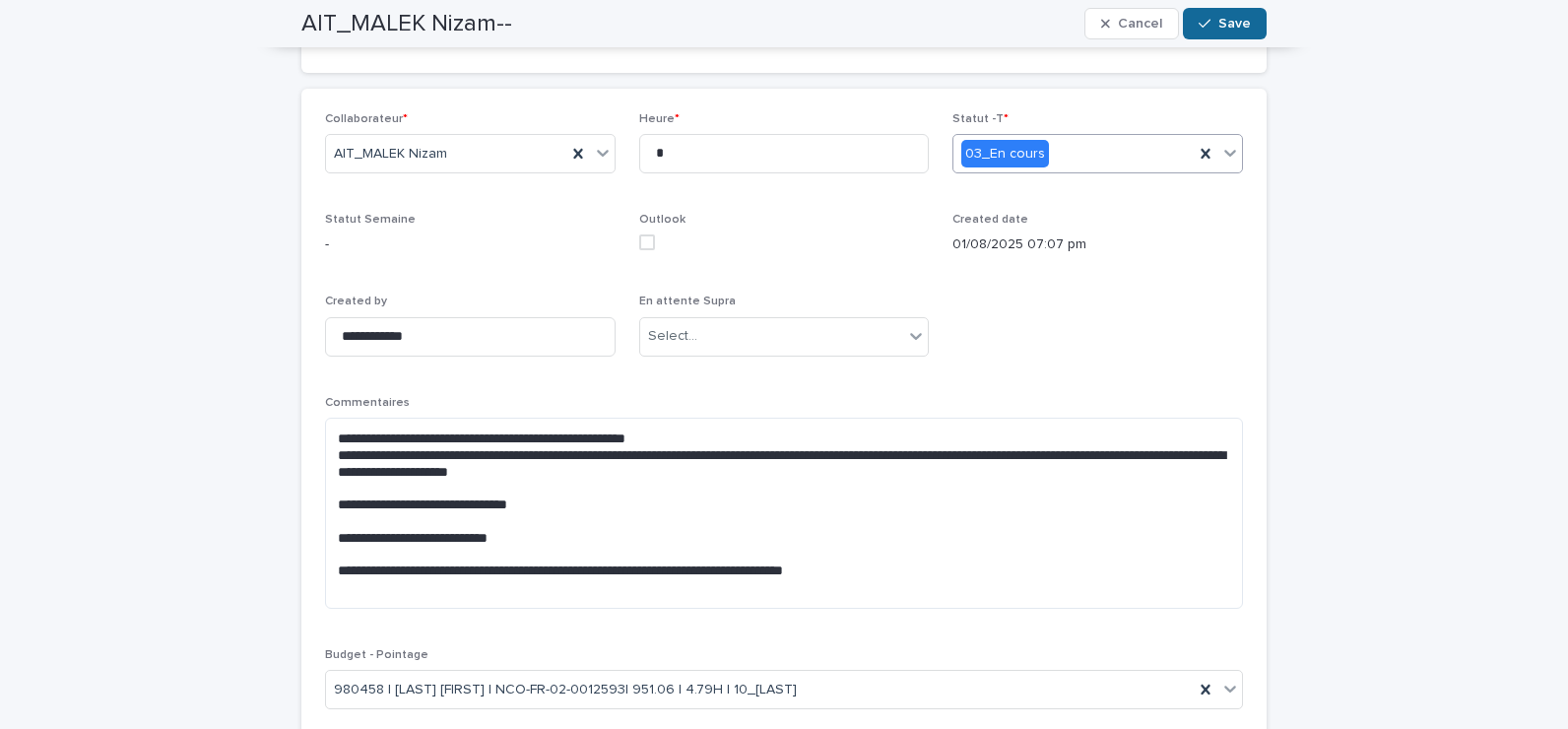 click on "Save" at bounding box center (1234, 24) 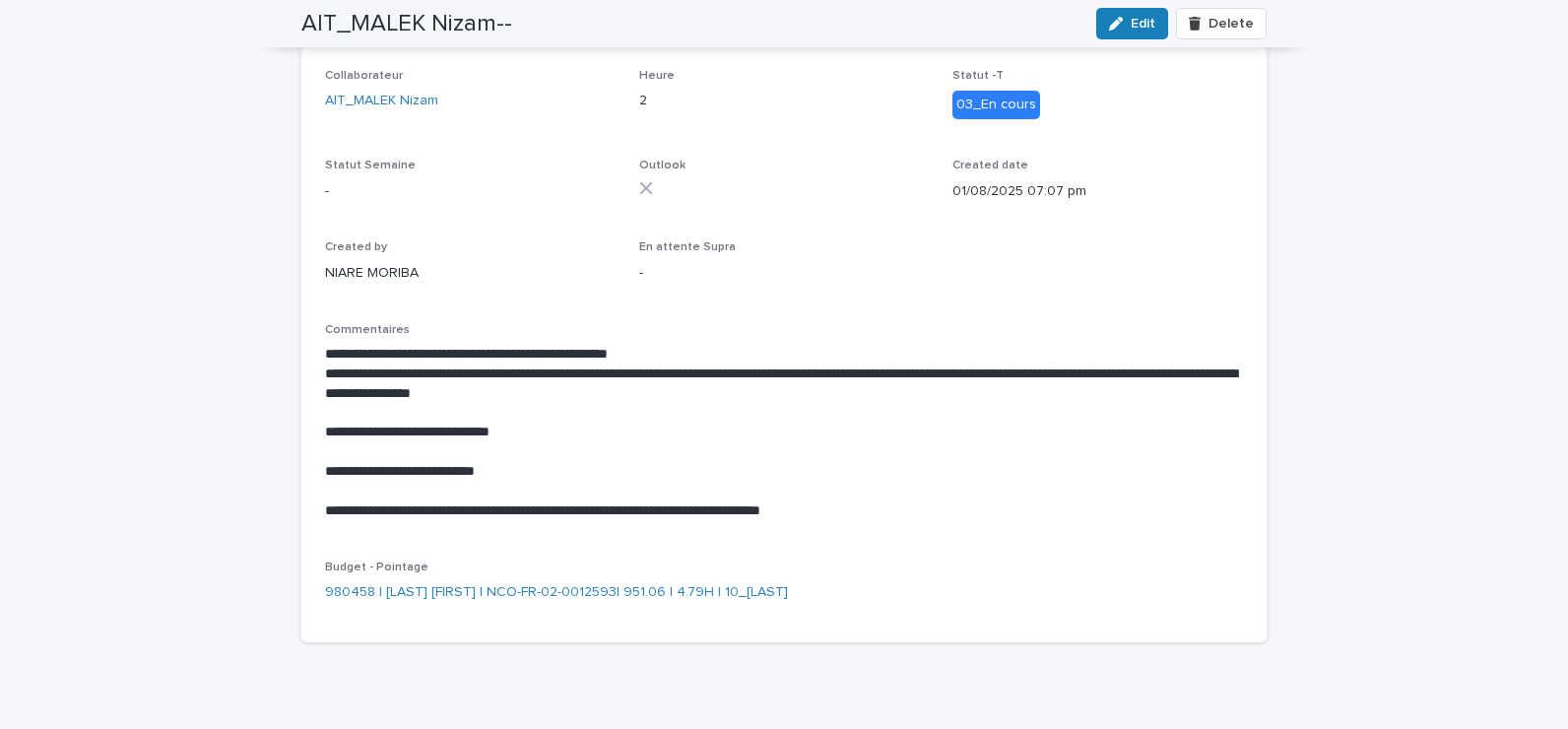 scroll, scrollTop: 241, scrollLeft: 0, axis: vertical 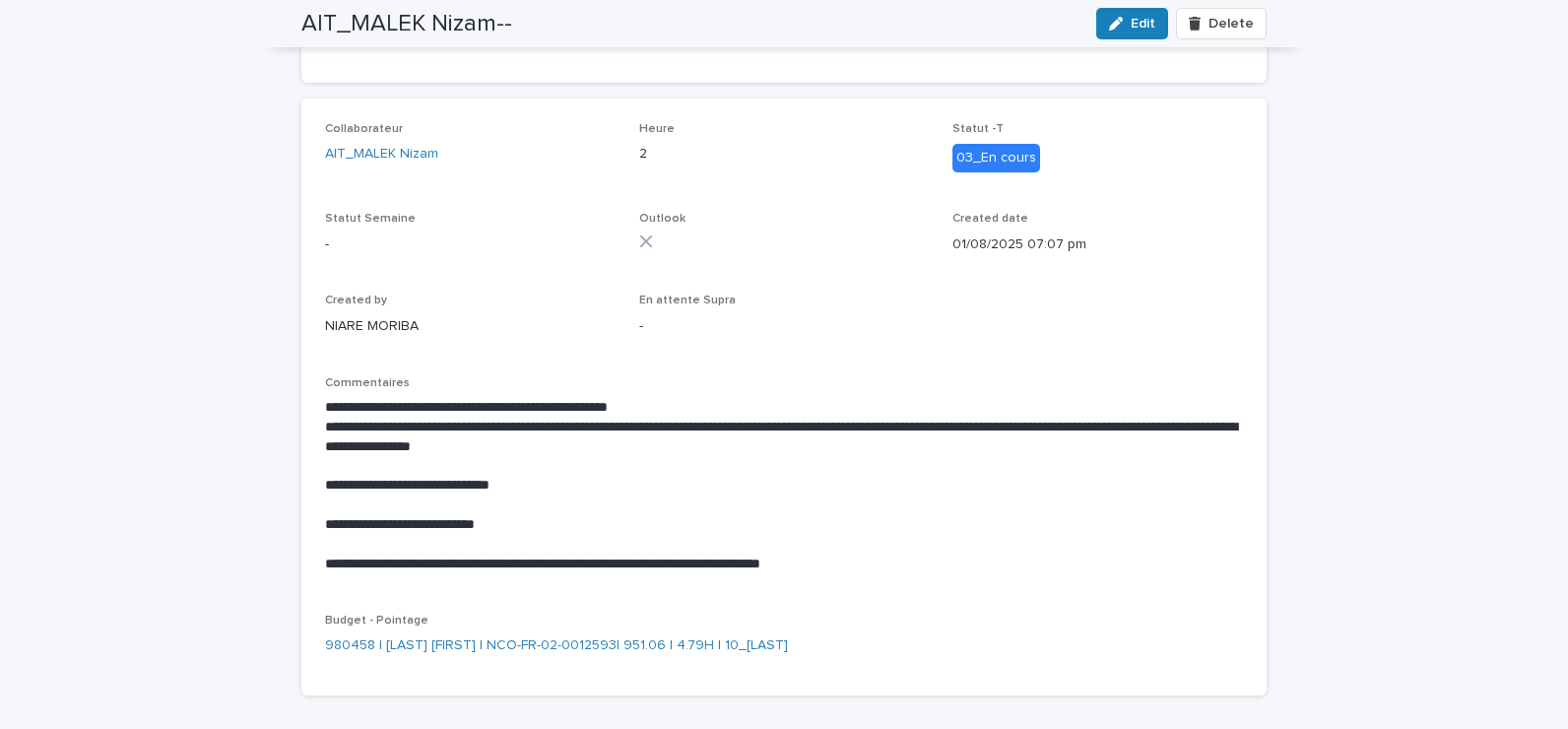 click at bounding box center [784, 505] 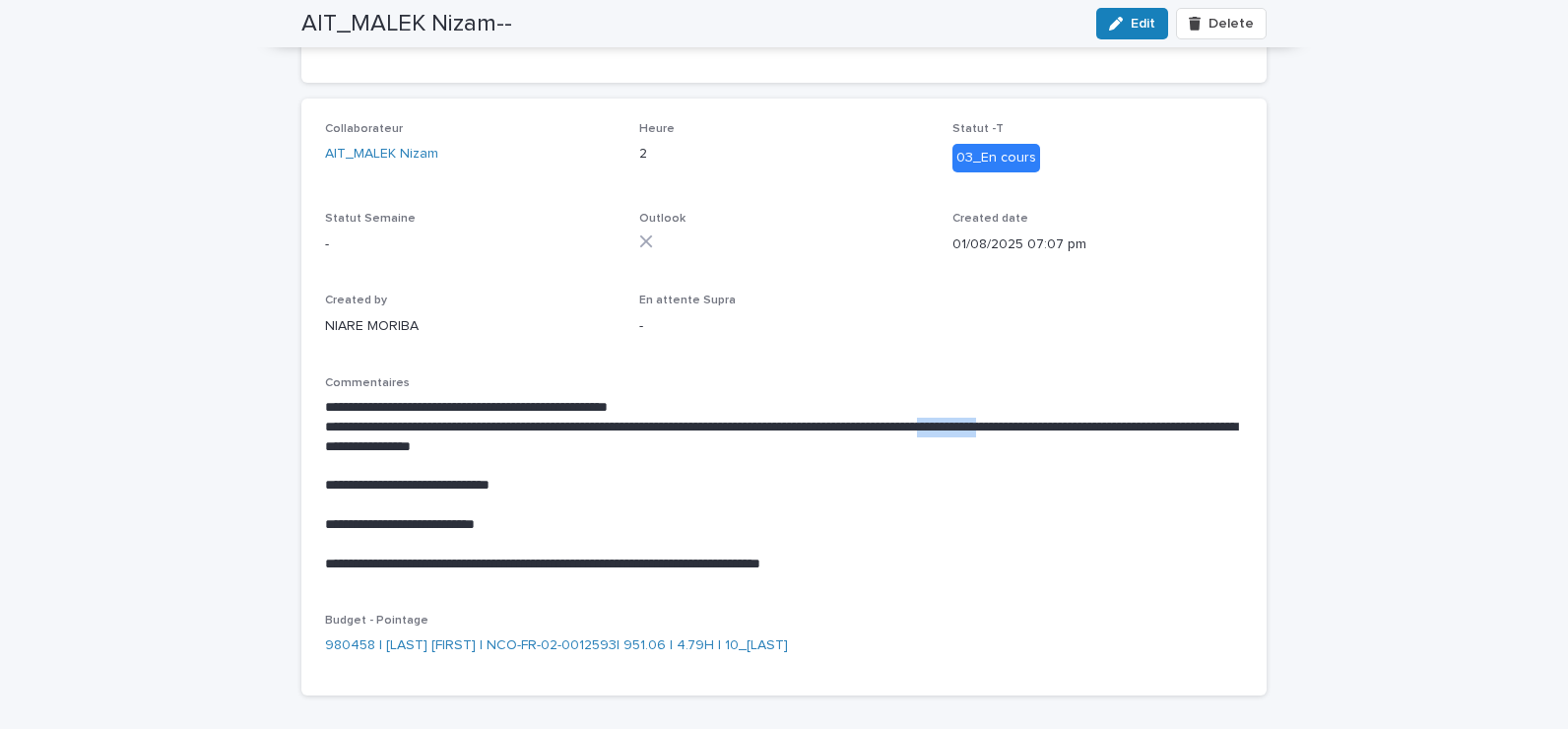 drag, startPoint x: 1208, startPoint y: 427, endPoint x: 1124, endPoint y: 433, distance: 84.21401 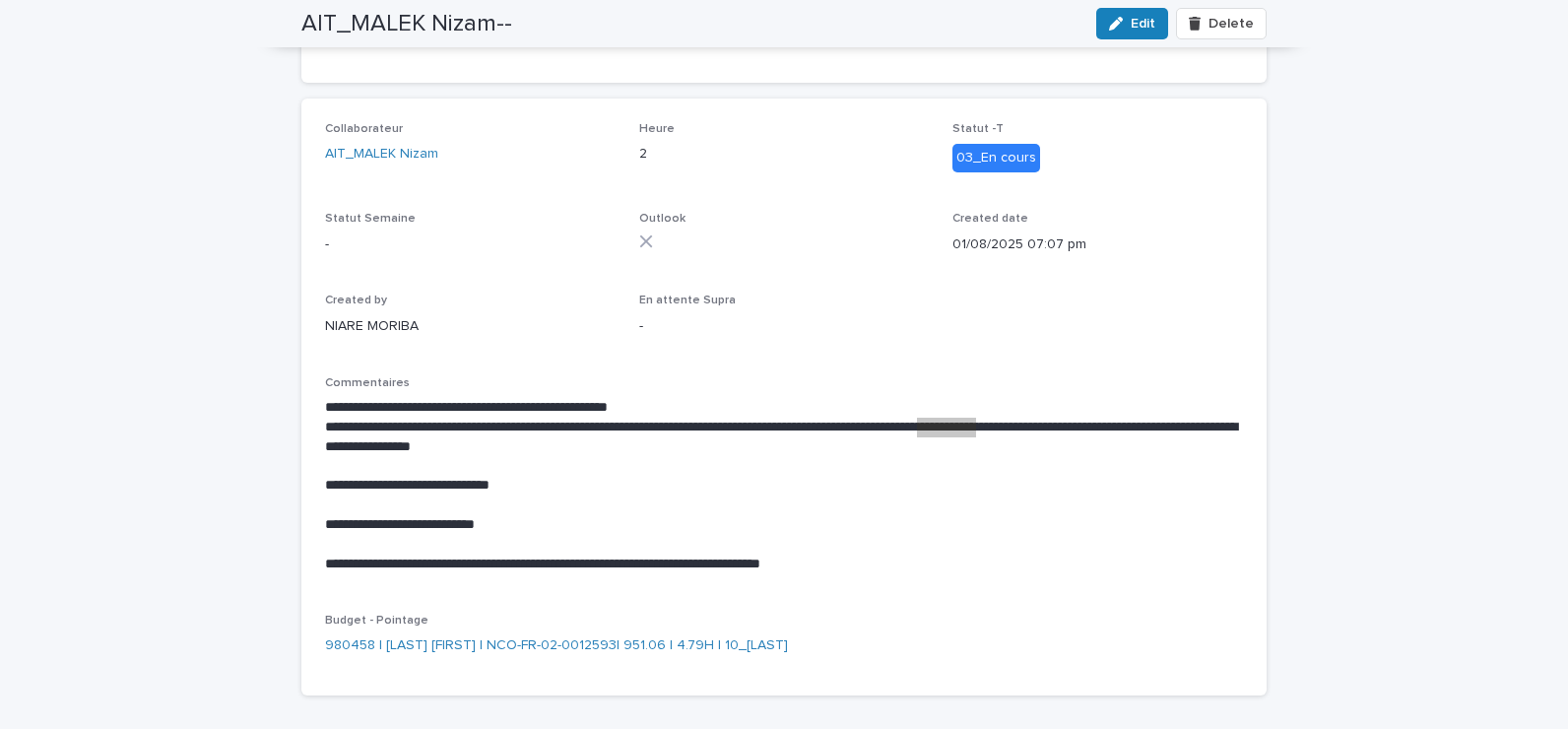 scroll, scrollTop: 0, scrollLeft: 0, axis: both 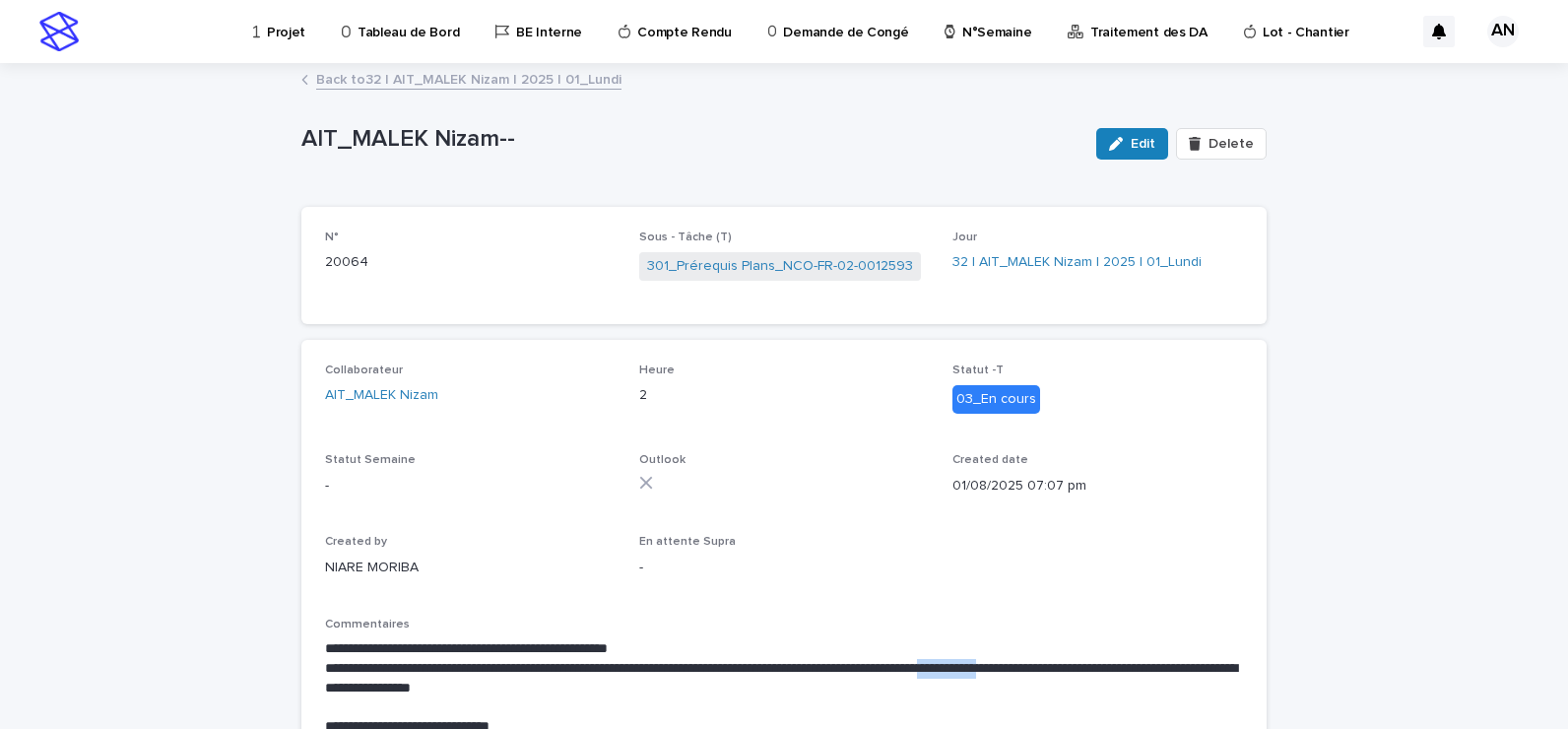 click on "Back to  32 | AIT_MALEK Nizam | 2025 | 01_Lundi" at bounding box center (469, 78) 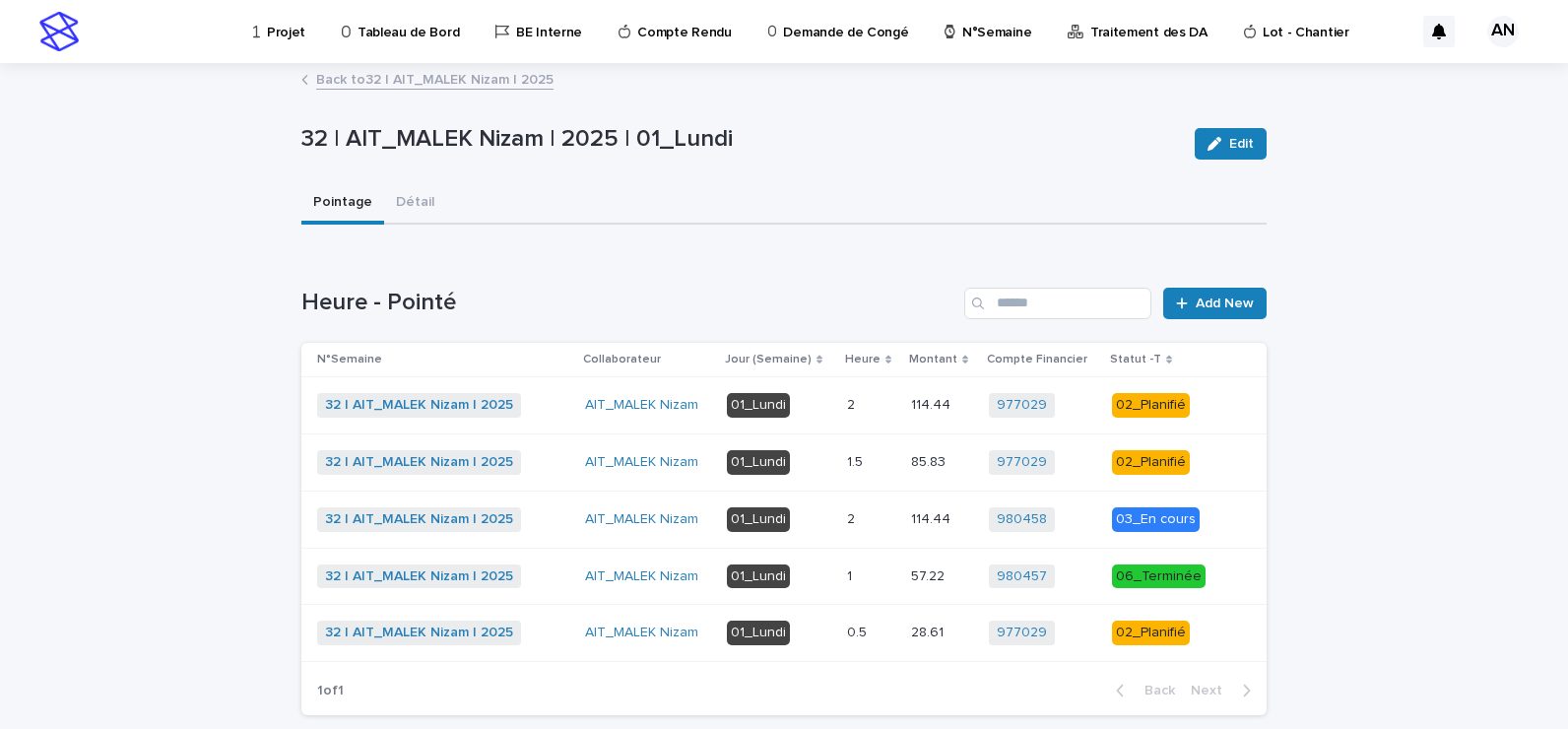 click at bounding box center (871, 405) 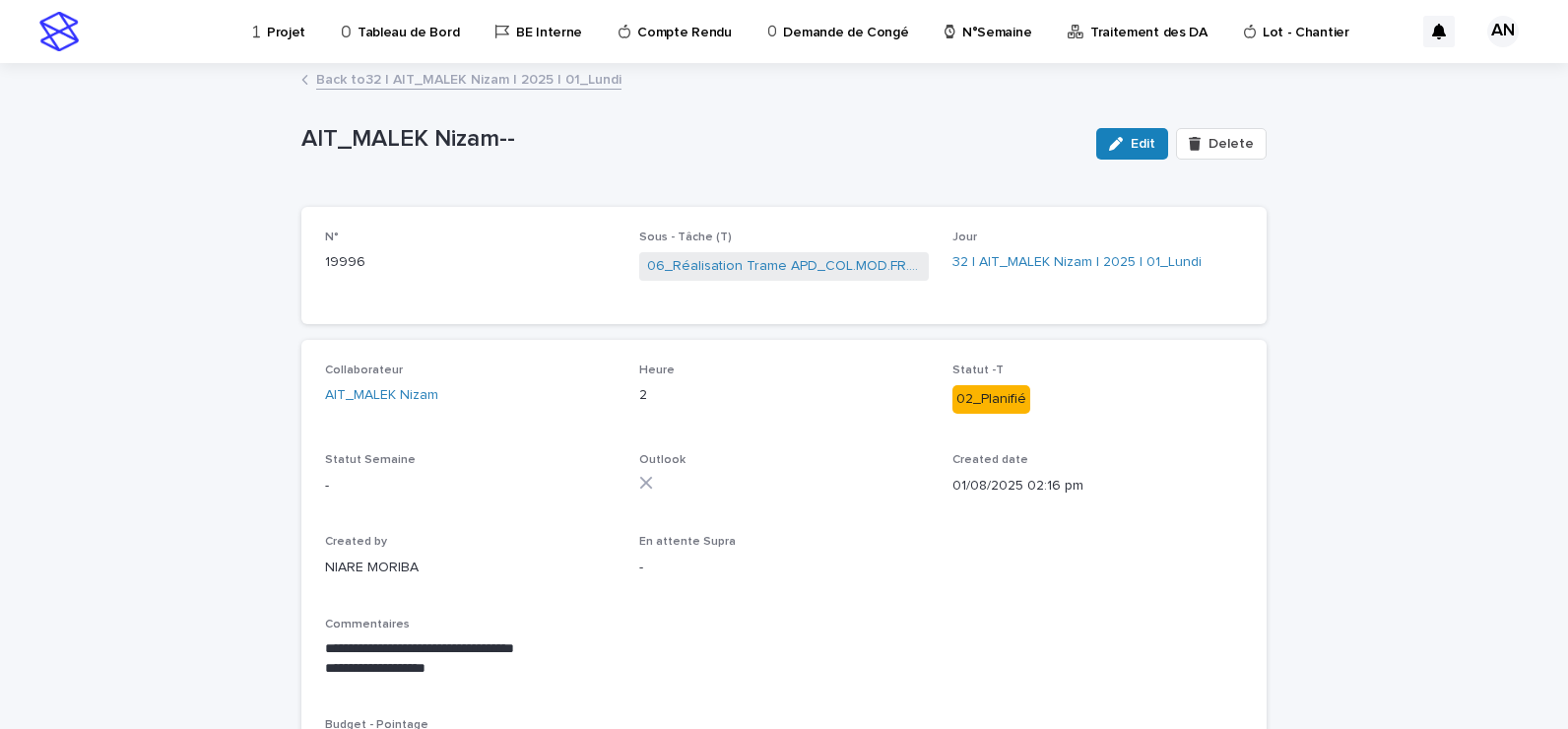 click on "Back to  32 | AIT_MALEK Nizam | 2025 | 01_Lundi" at bounding box center (469, 78) 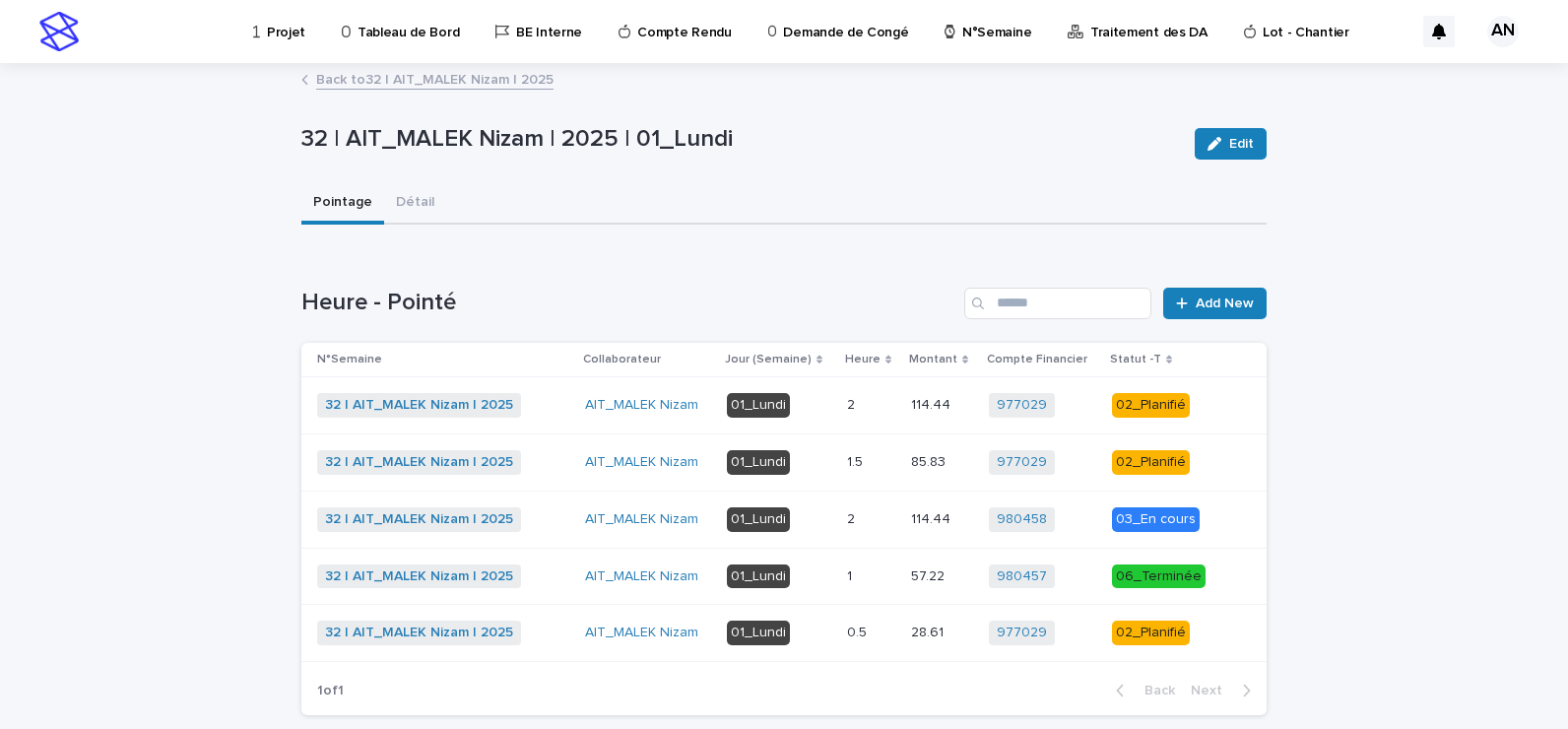 click at bounding box center (871, 519) 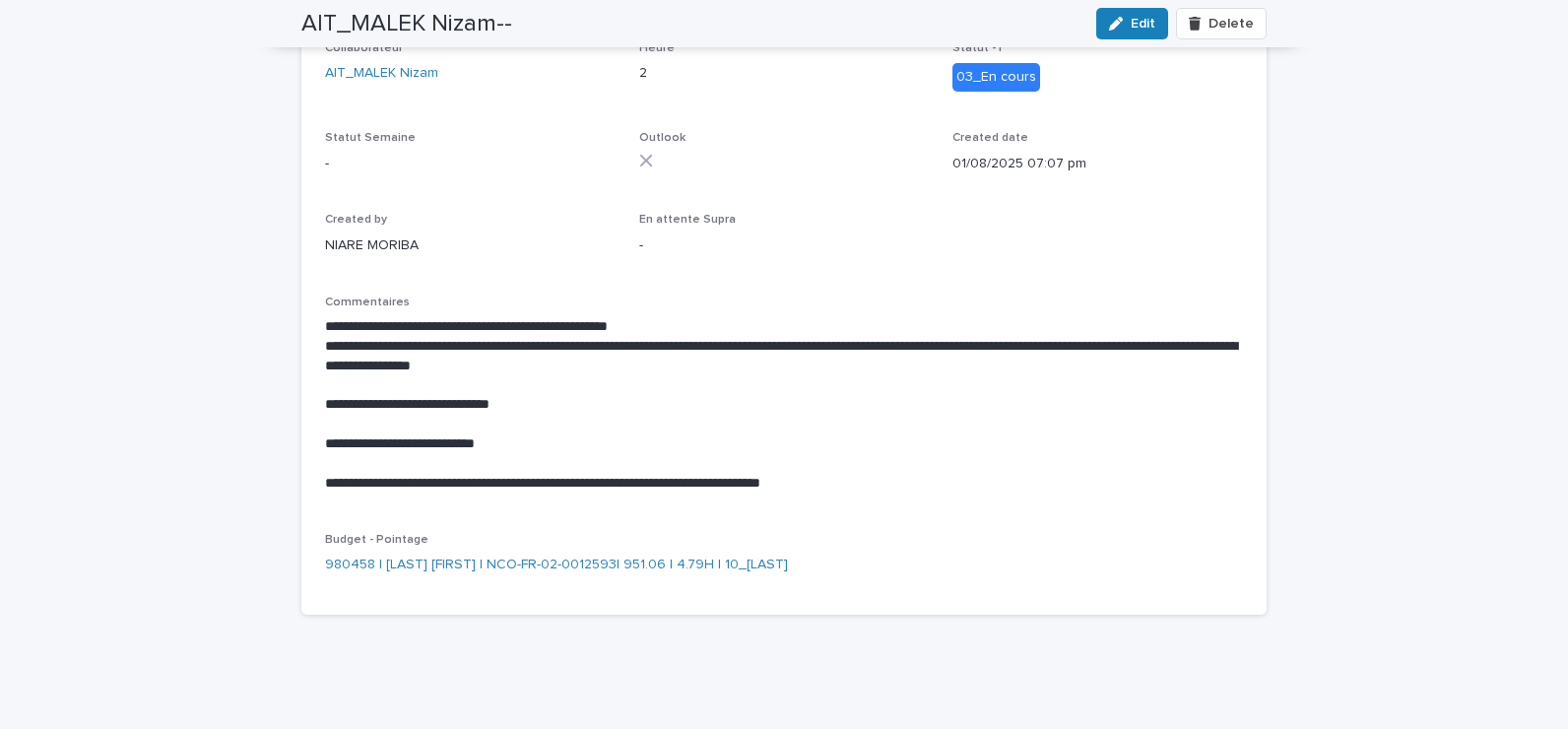 scroll, scrollTop: 0, scrollLeft: 0, axis: both 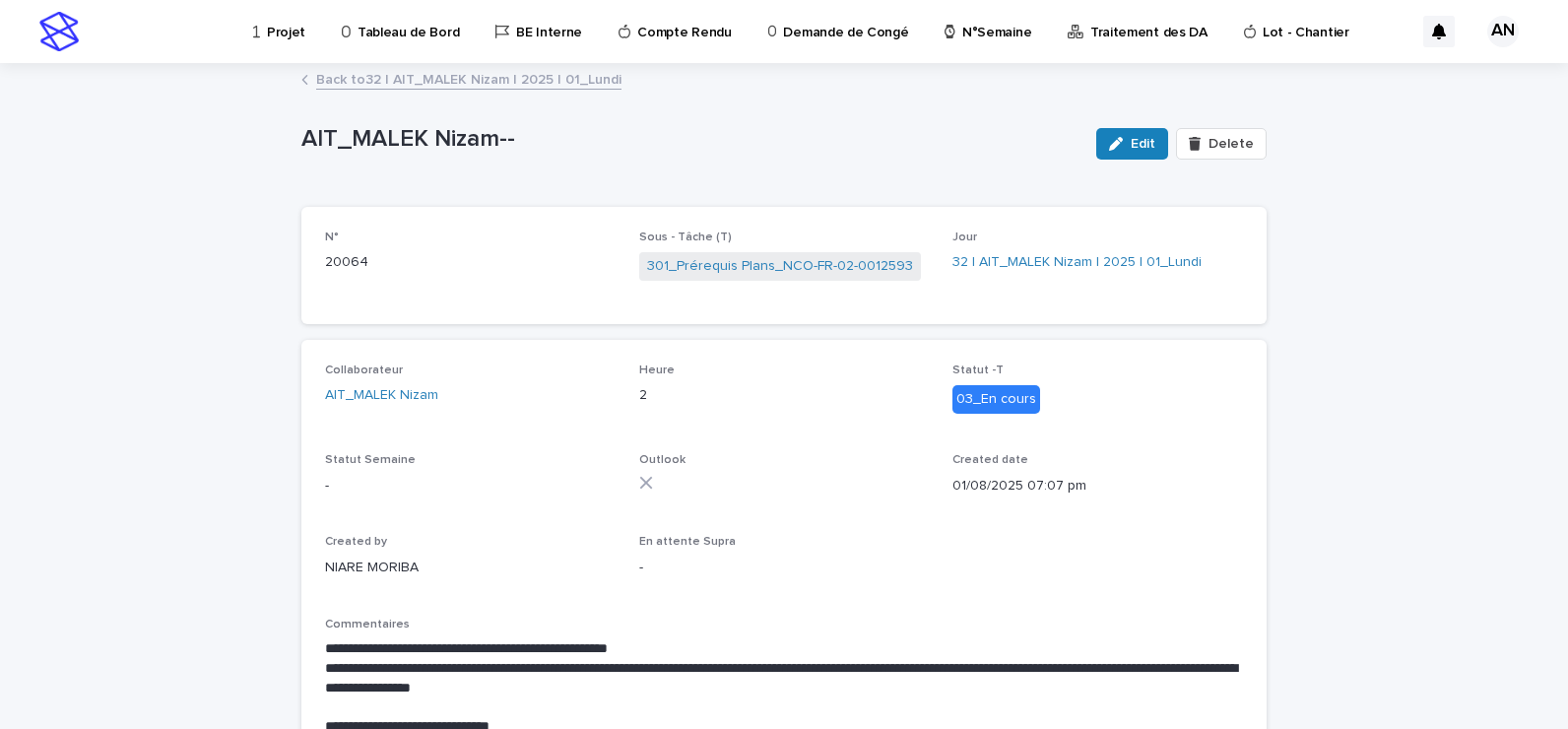 click on "Back to  32 | AIT_MALEK Nizam | 2025 | 01_Lundi" at bounding box center (469, 78) 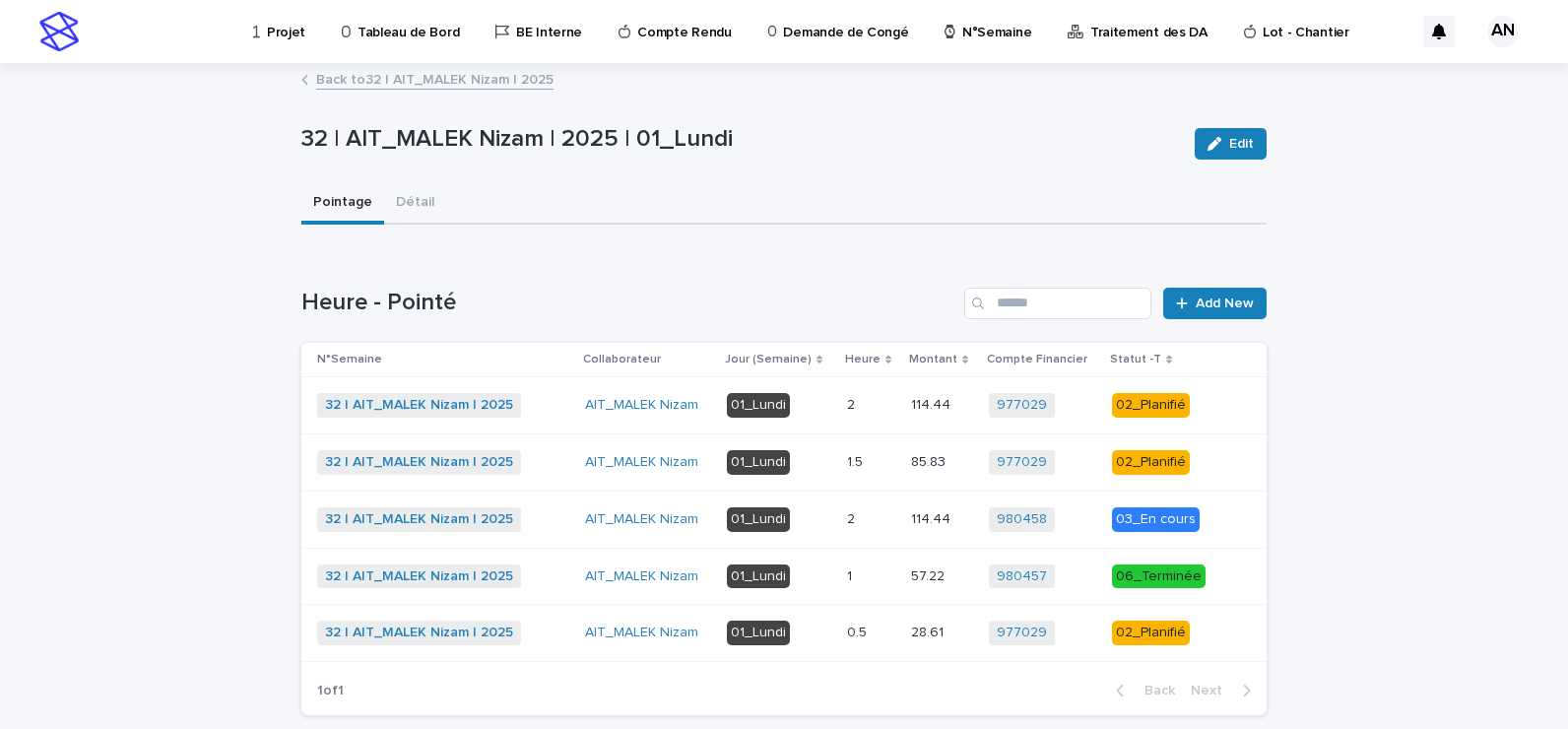 click on "0.5 0.5" at bounding box center (871, 632) 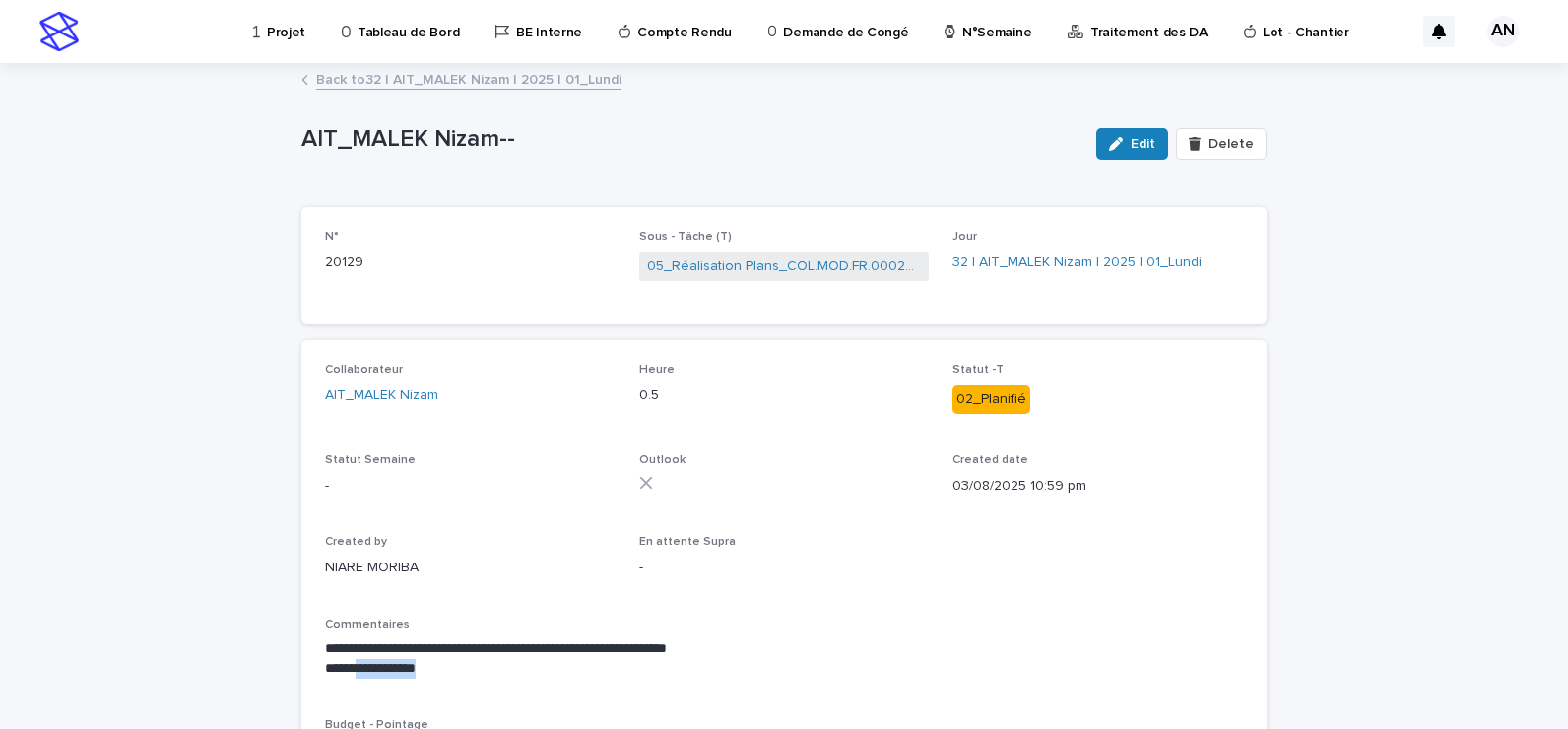 drag, startPoint x: 452, startPoint y: 670, endPoint x: 362, endPoint y: 676, distance: 90.199778 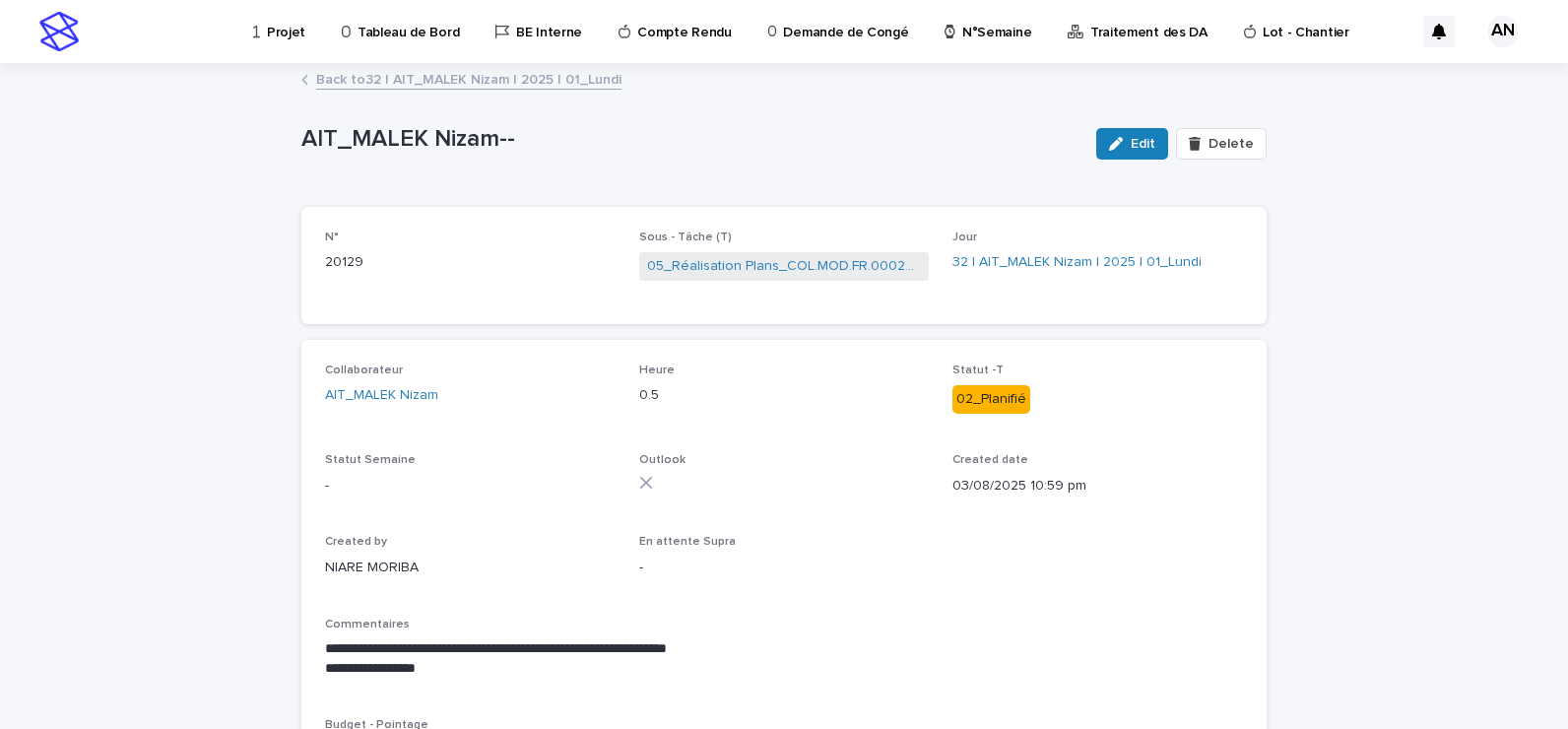 scroll, scrollTop: 0, scrollLeft: 0, axis: both 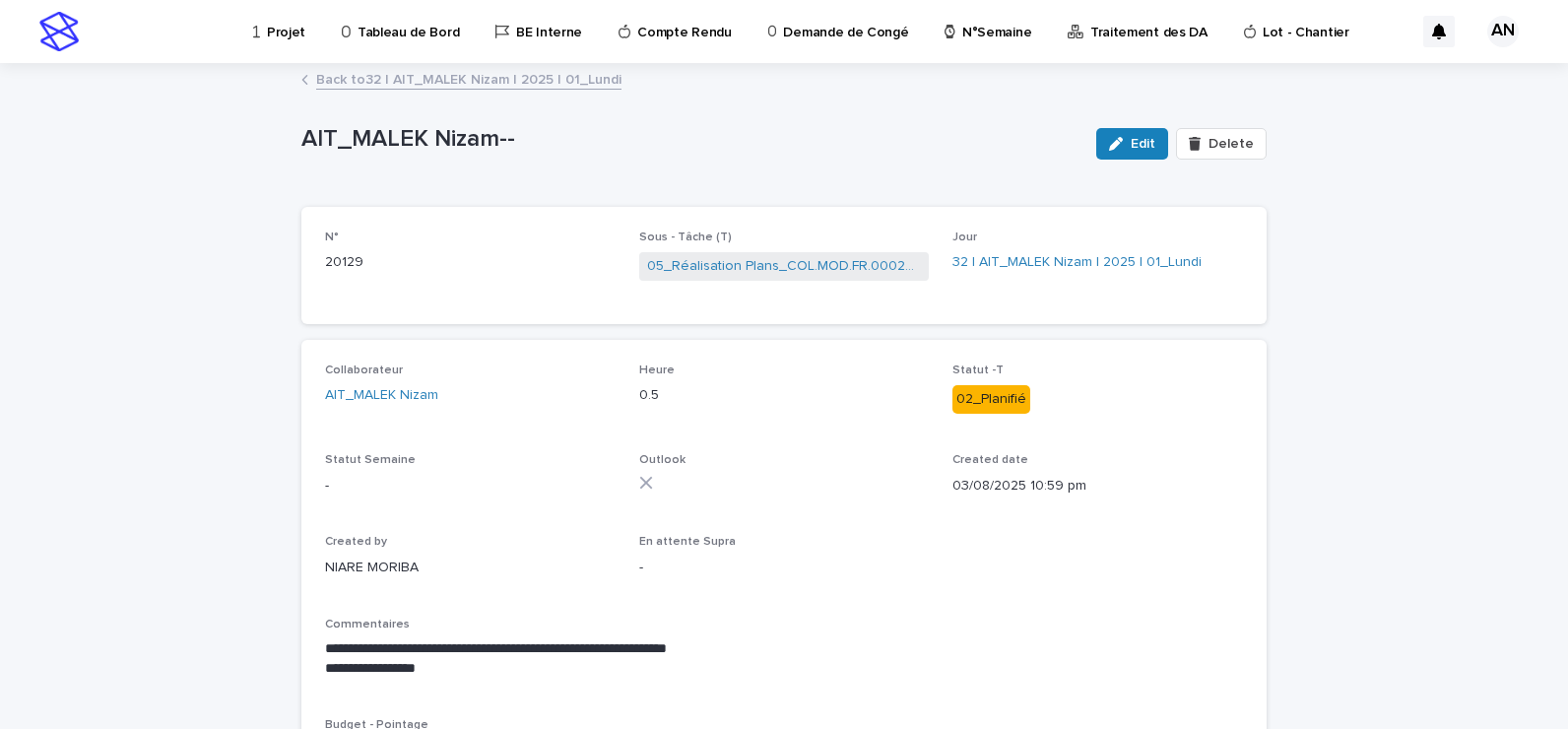 click on "Projet" at bounding box center [286, 21] 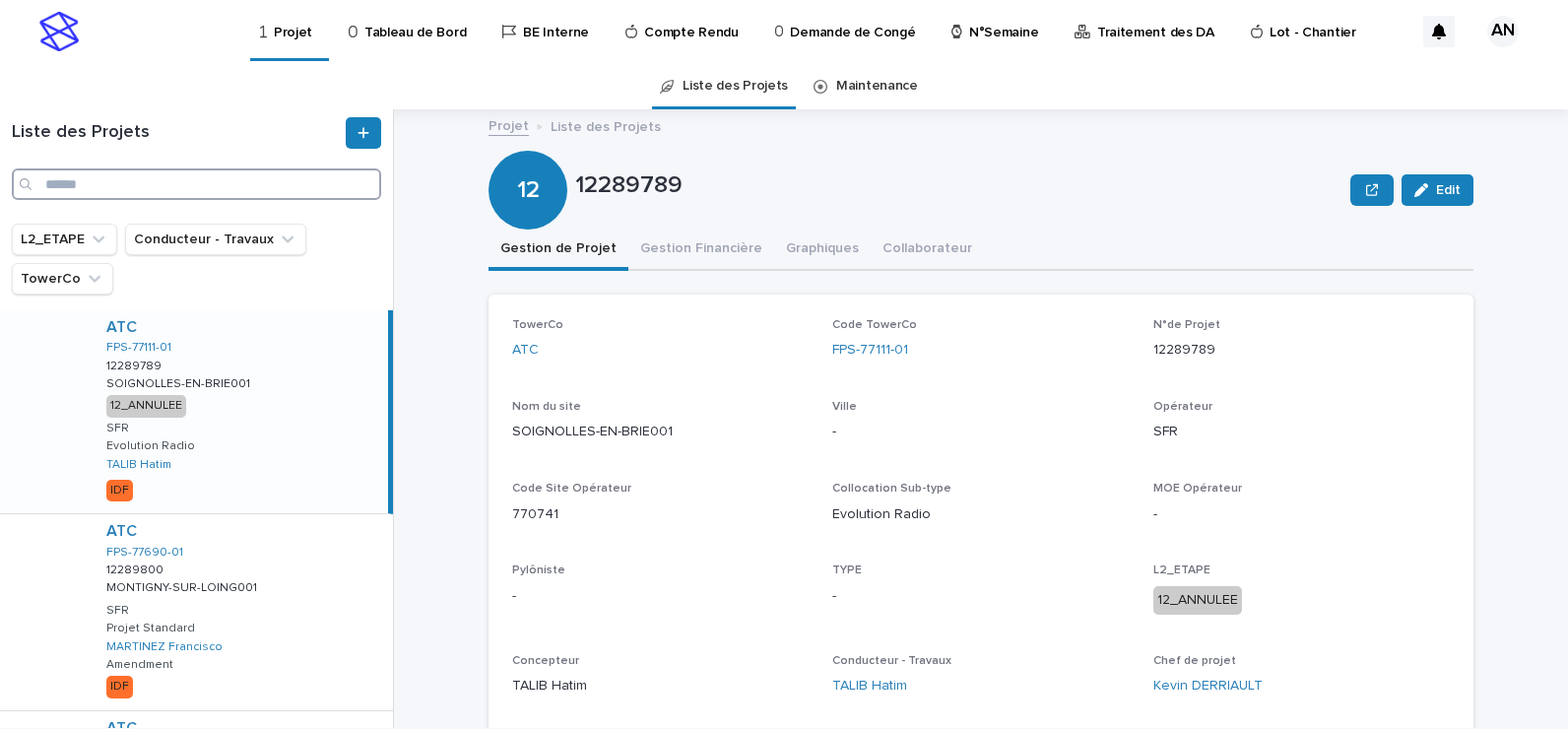 click at bounding box center (196, 184) 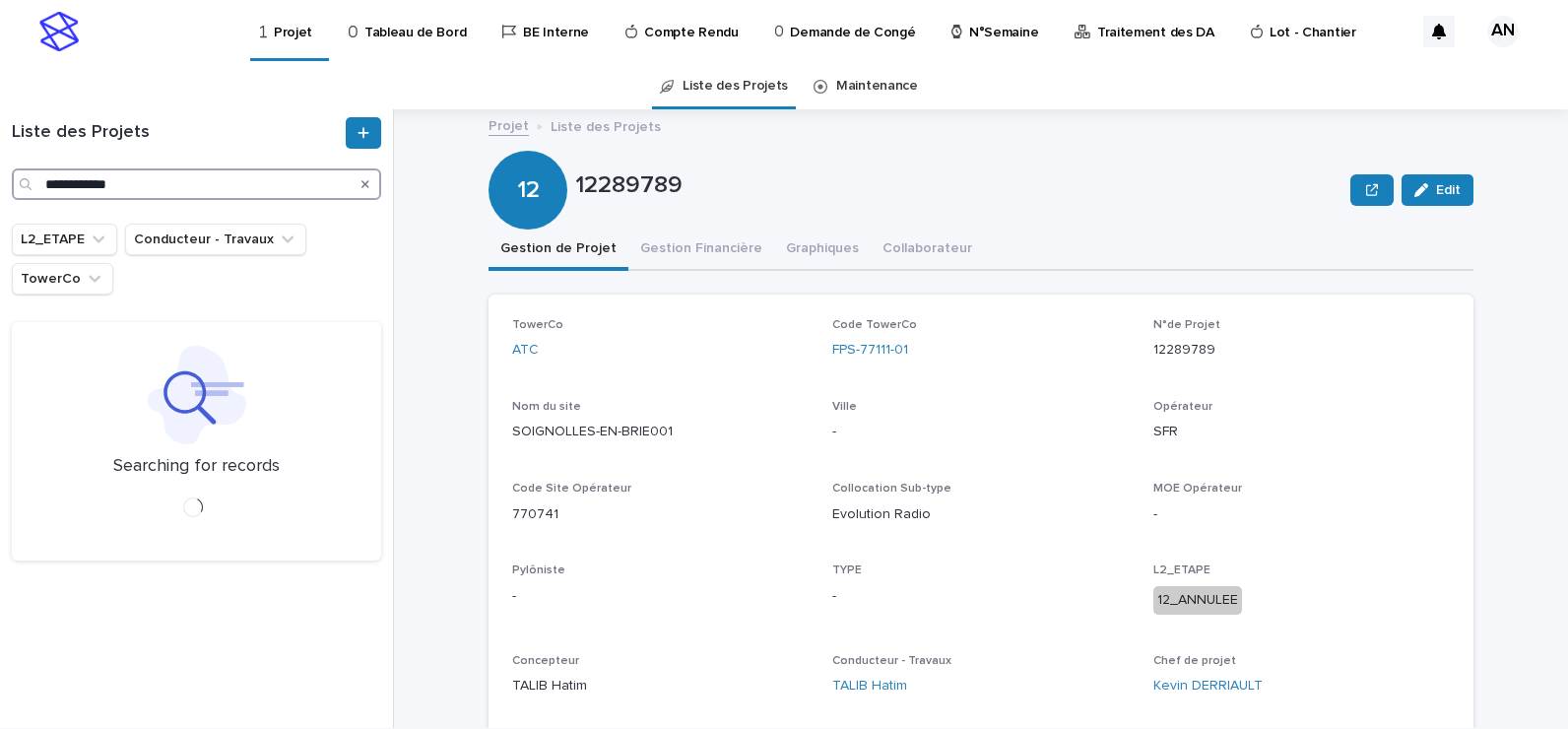 type on "**********" 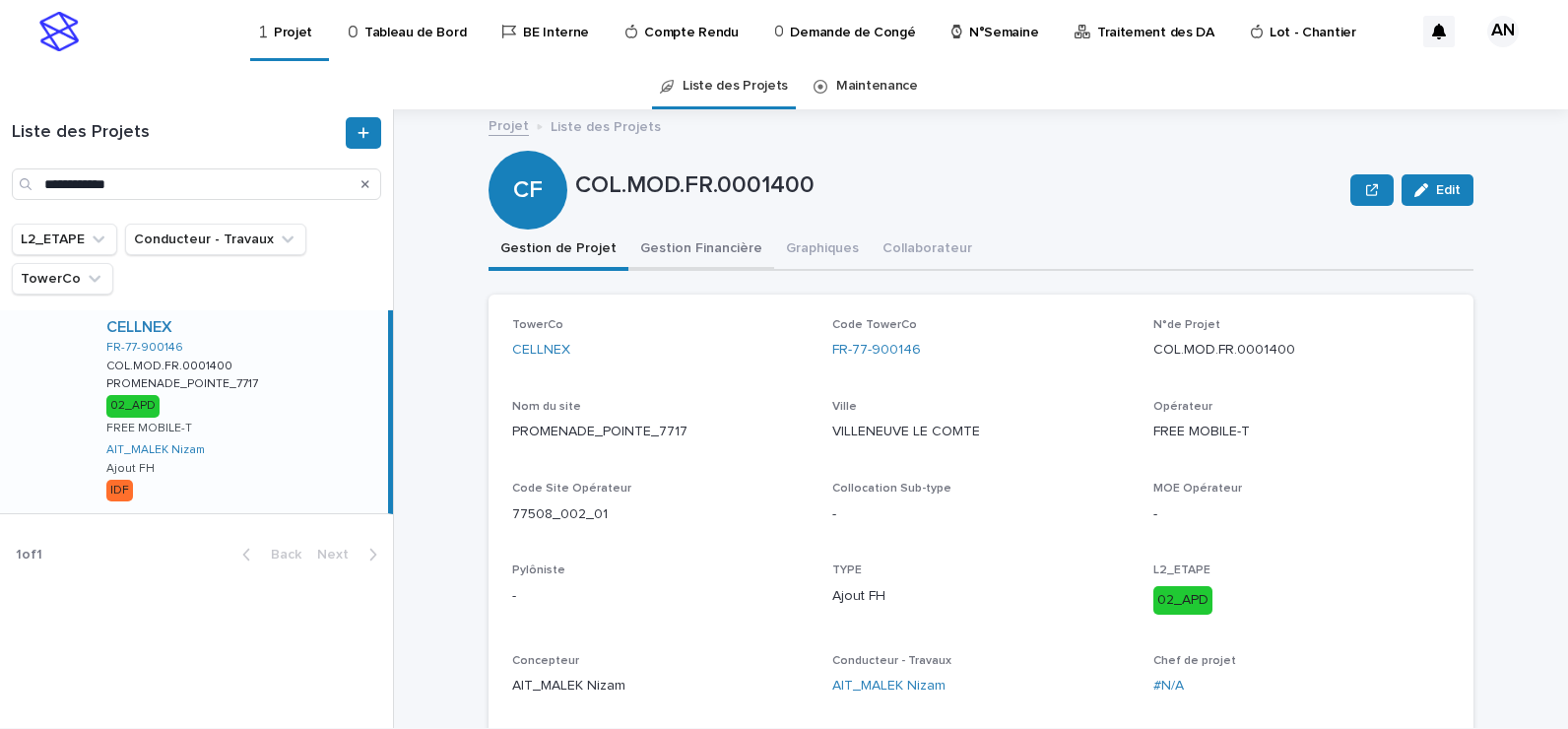 click on "Gestion Financière" at bounding box center (701, 250) 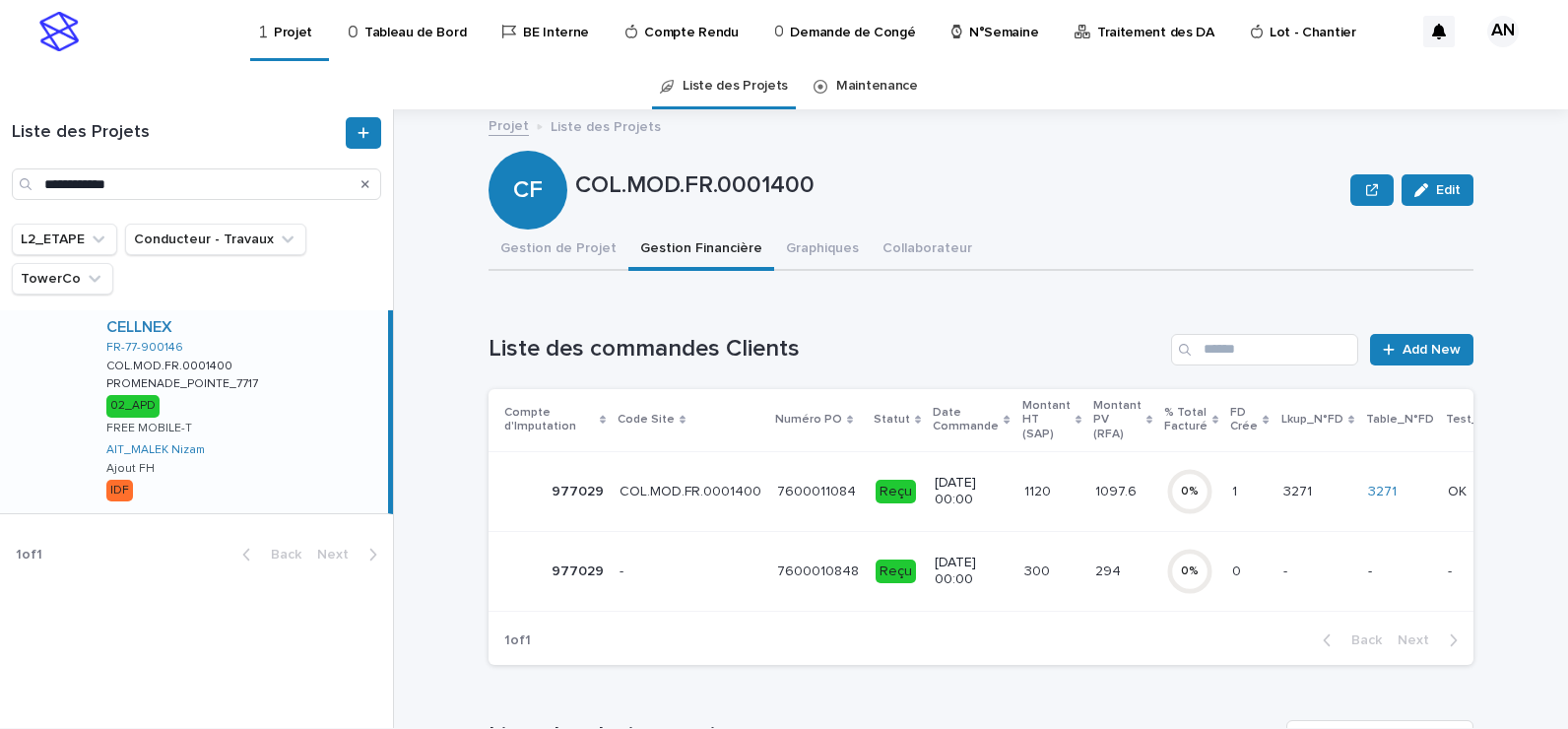 scroll, scrollTop: 99, scrollLeft: 0, axis: vertical 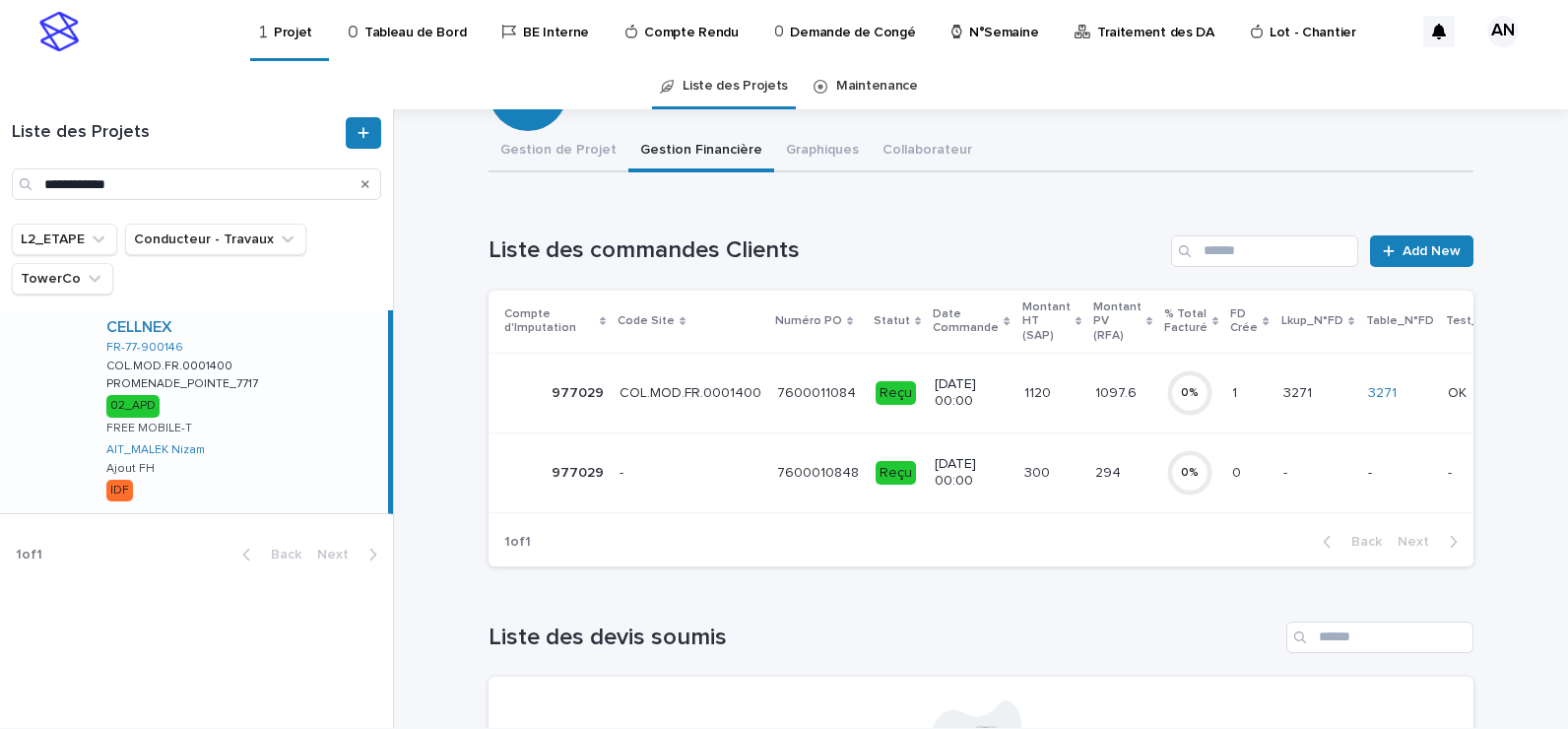click on "[NUMBER] [NUMBER]" at bounding box center (818, 392) 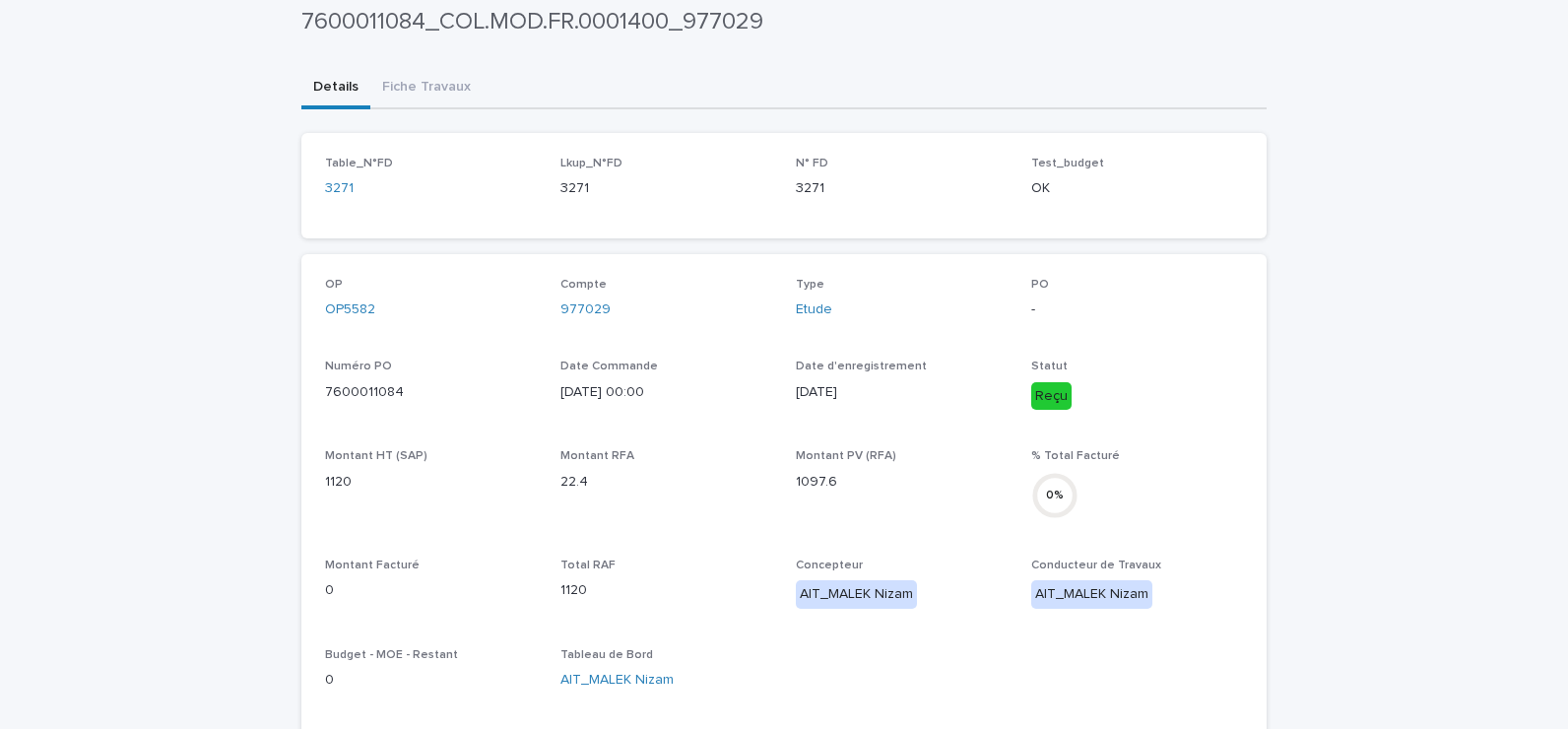 scroll, scrollTop: 17, scrollLeft: 0, axis: vertical 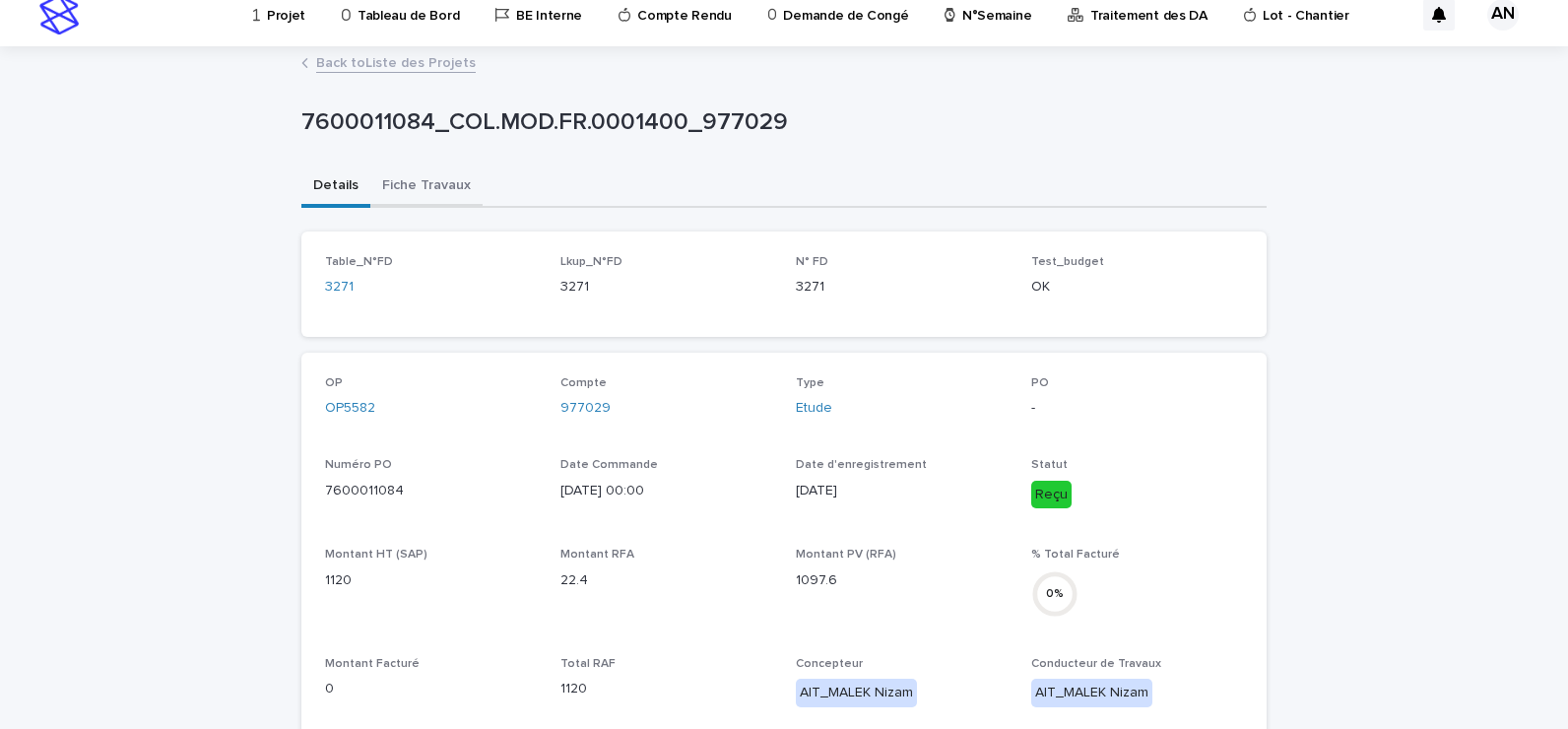 click on "Fiche Travaux" at bounding box center [426, 187] 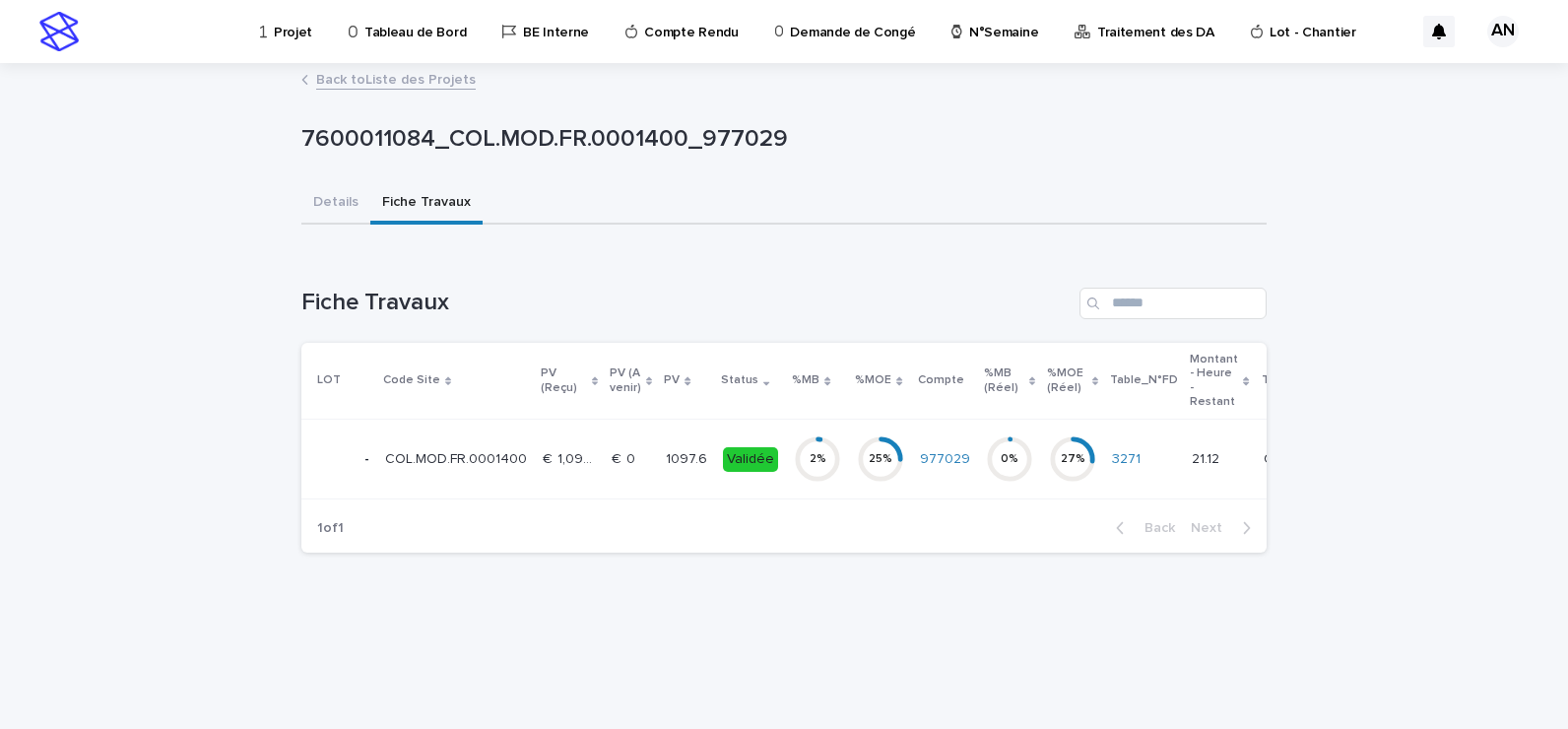 click on "€  0 €  0" at bounding box center (630, 459) 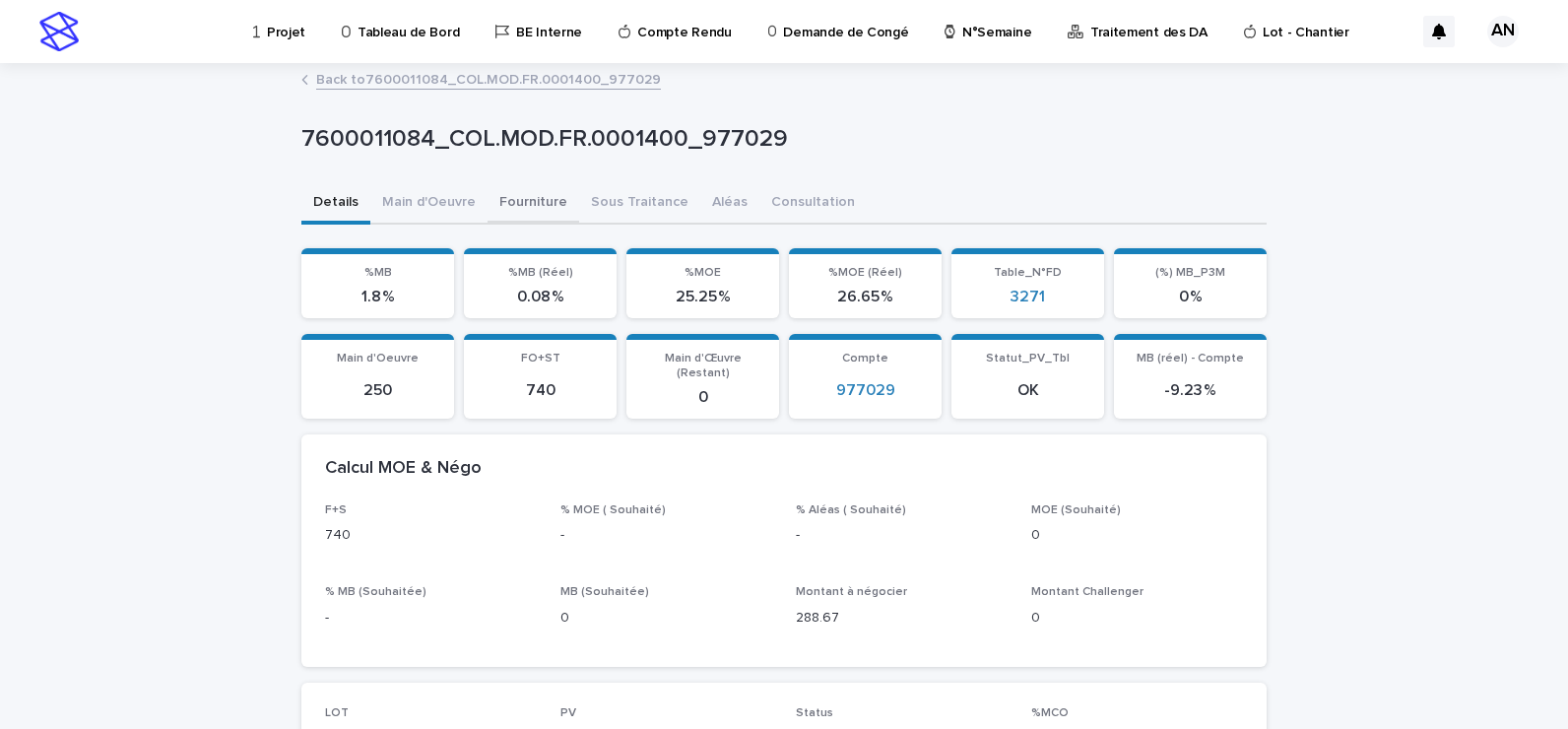 click on "Fourniture" at bounding box center [533, 204] 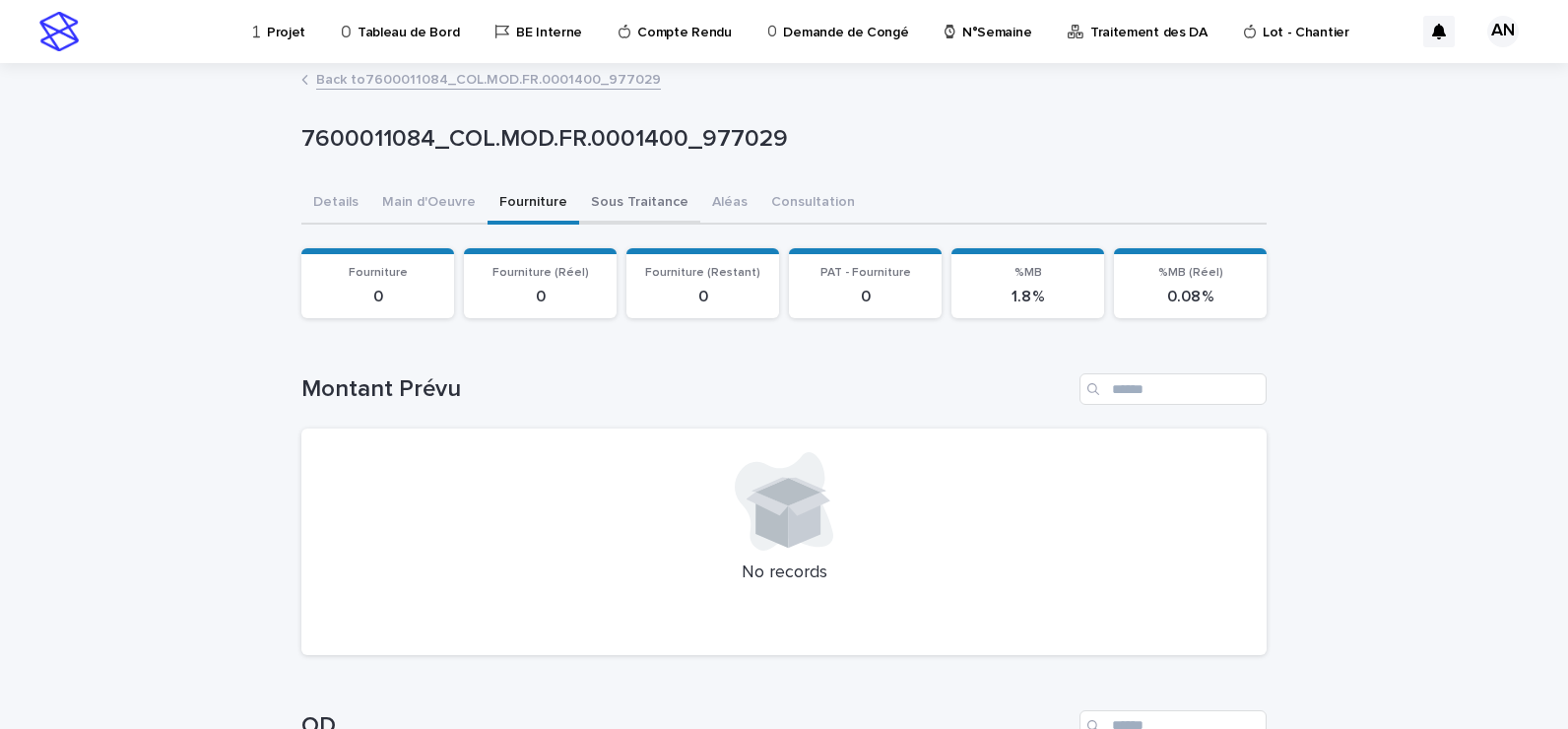 click on "Sous Traitance" at bounding box center [639, 204] 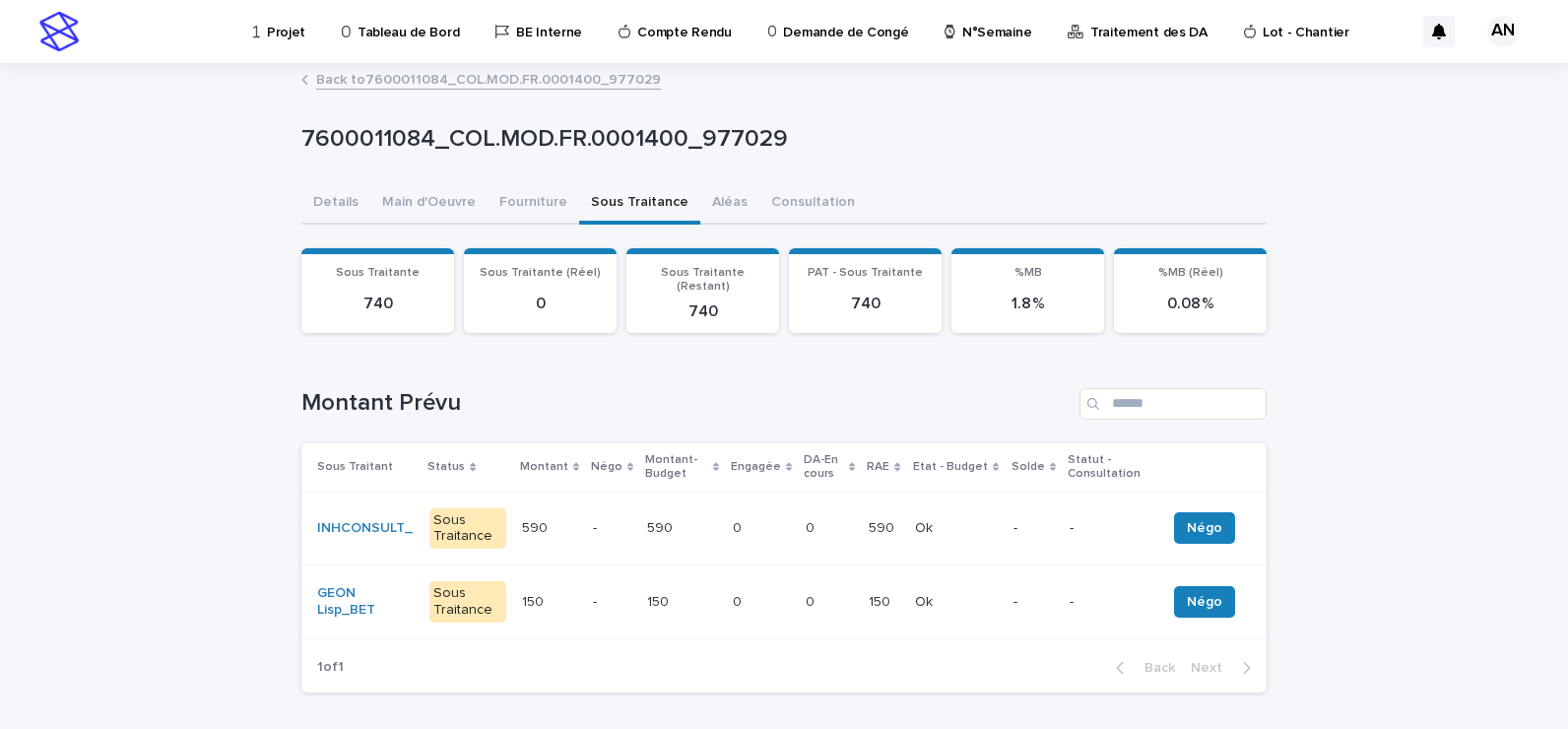 scroll, scrollTop: 99, scrollLeft: 0, axis: vertical 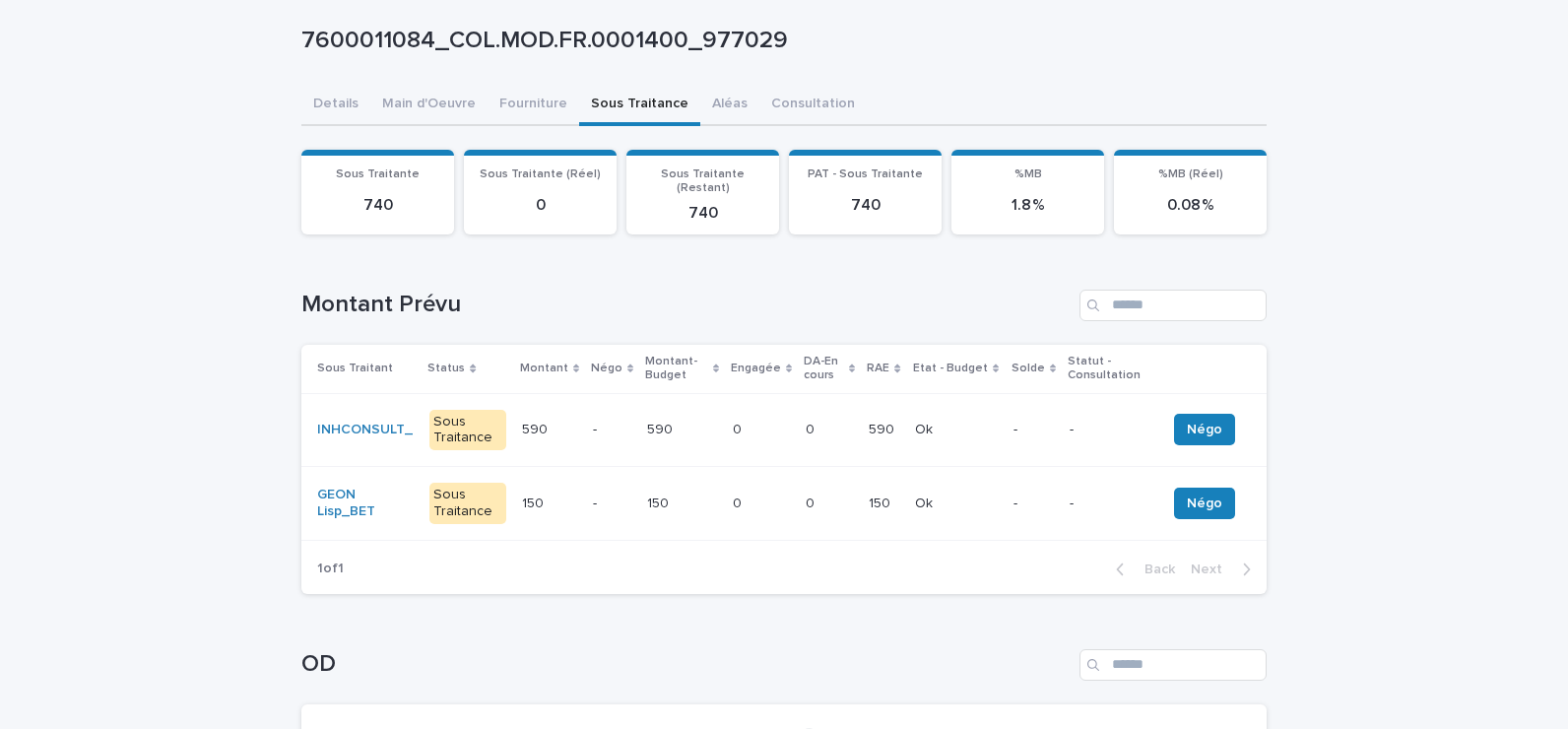 click at bounding box center [682, 430] 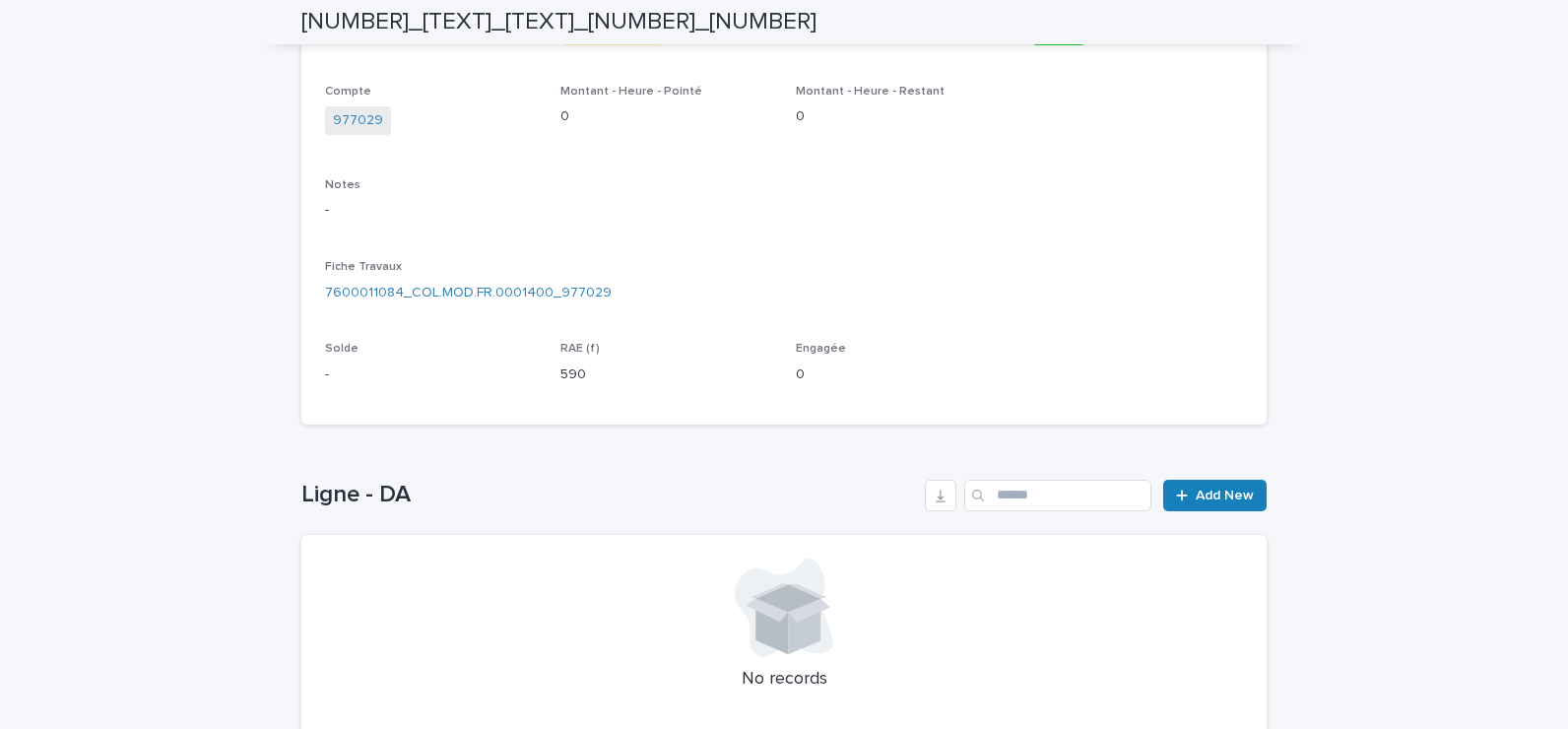 scroll, scrollTop: 540, scrollLeft: 0, axis: vertical 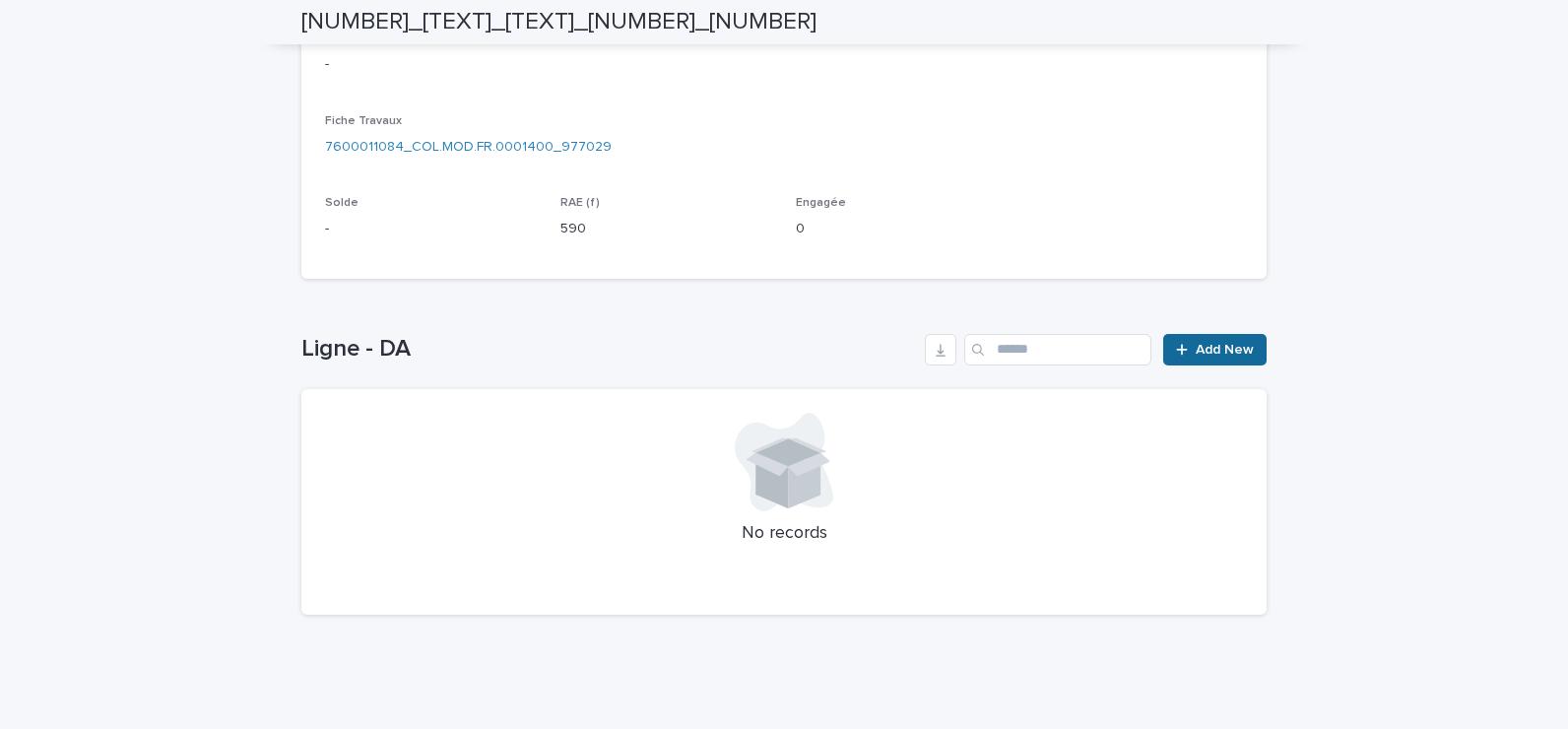 click on "Add New" at bounding box center [1224, 350] 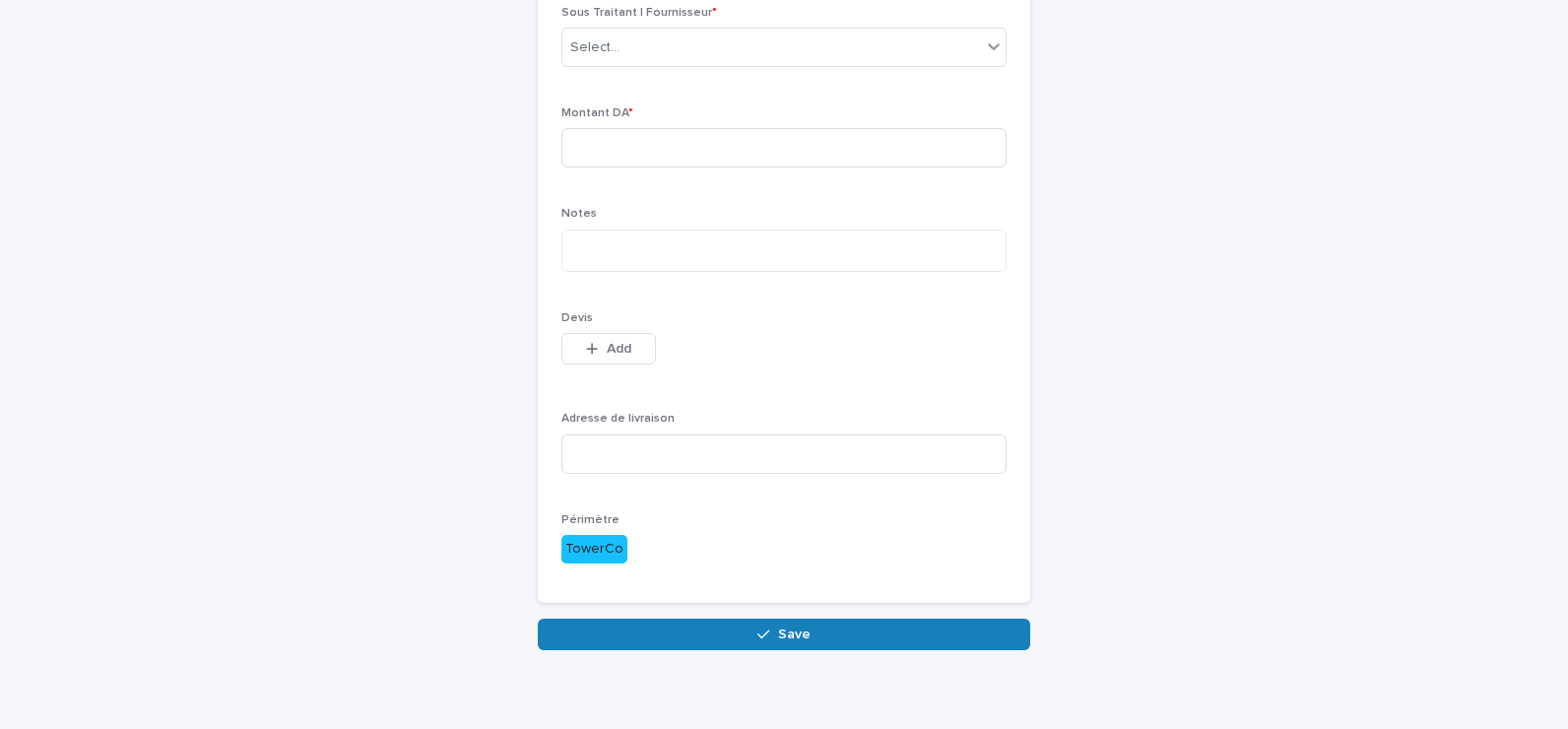 scroll, scrollTop: 0, scrollLeft: 0, axis: both 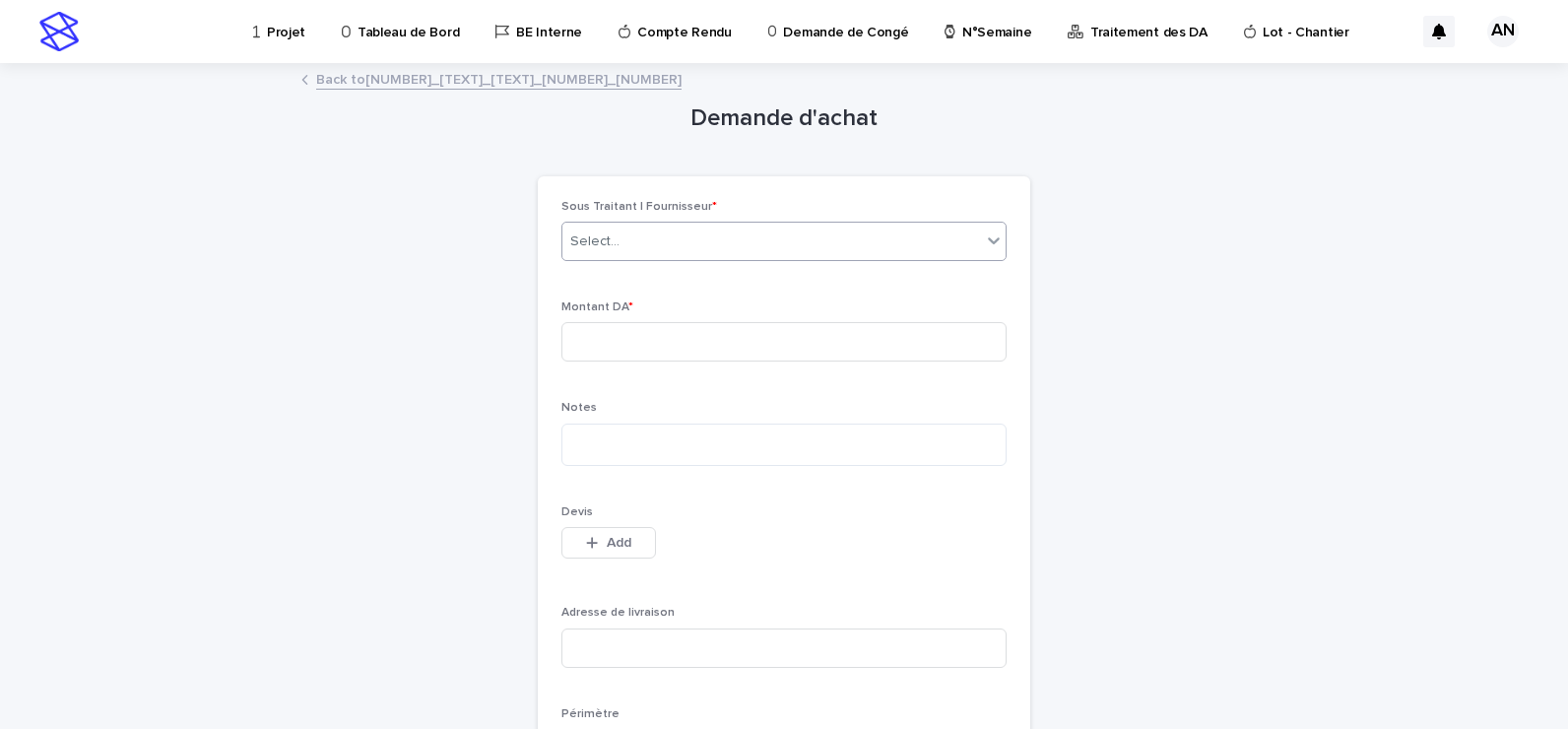 click on "Select..." at bounding box center (771, 241) 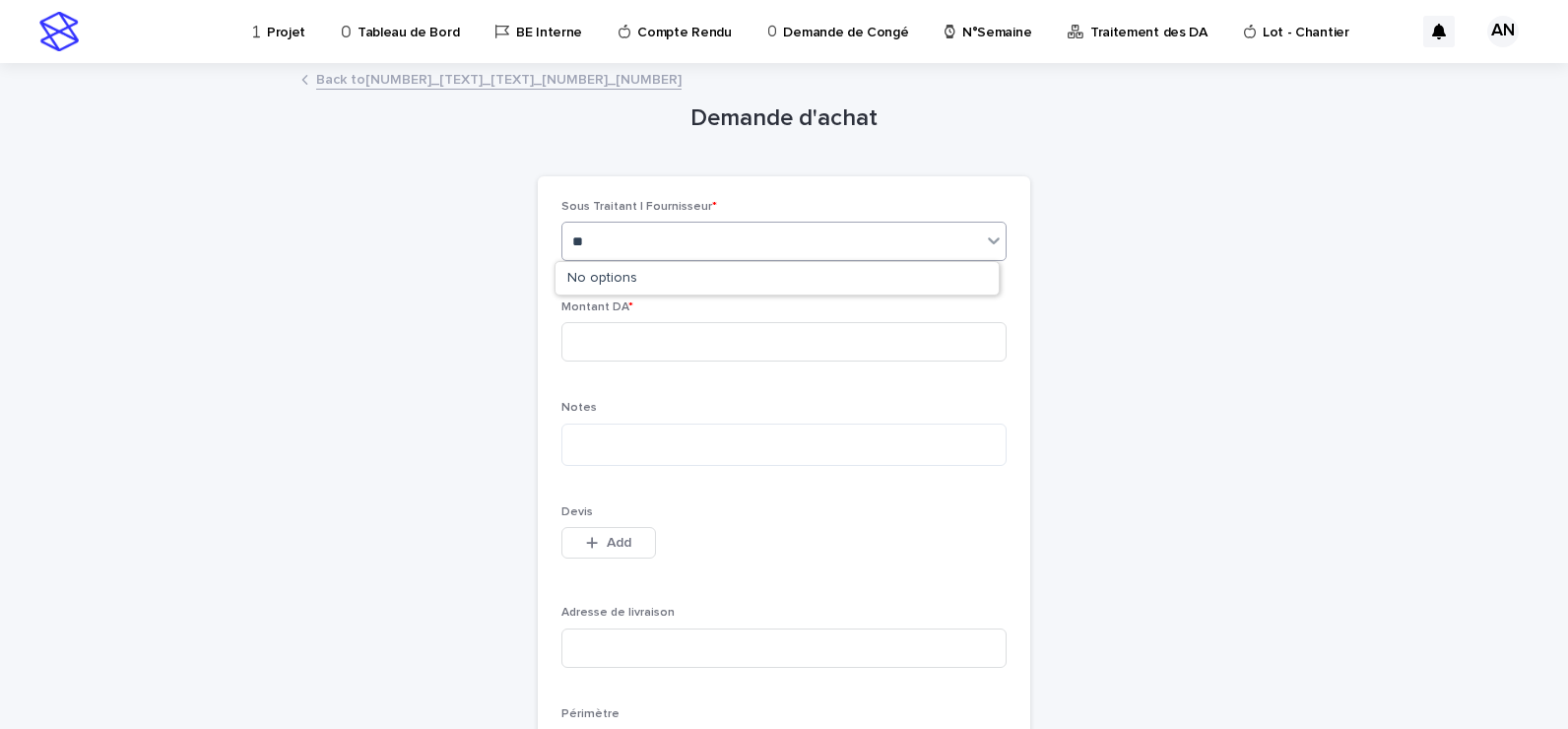 type on "*" 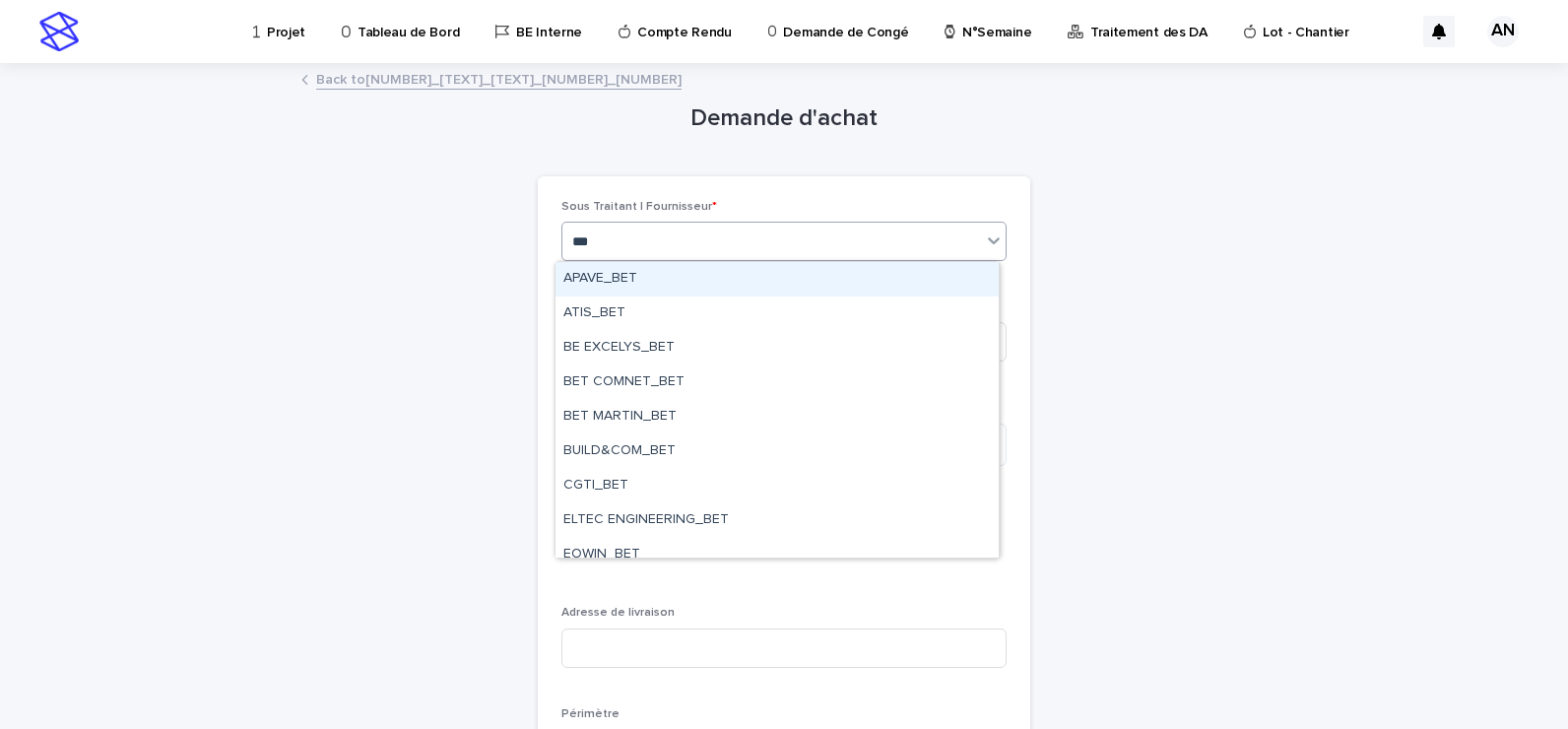 type on "***" 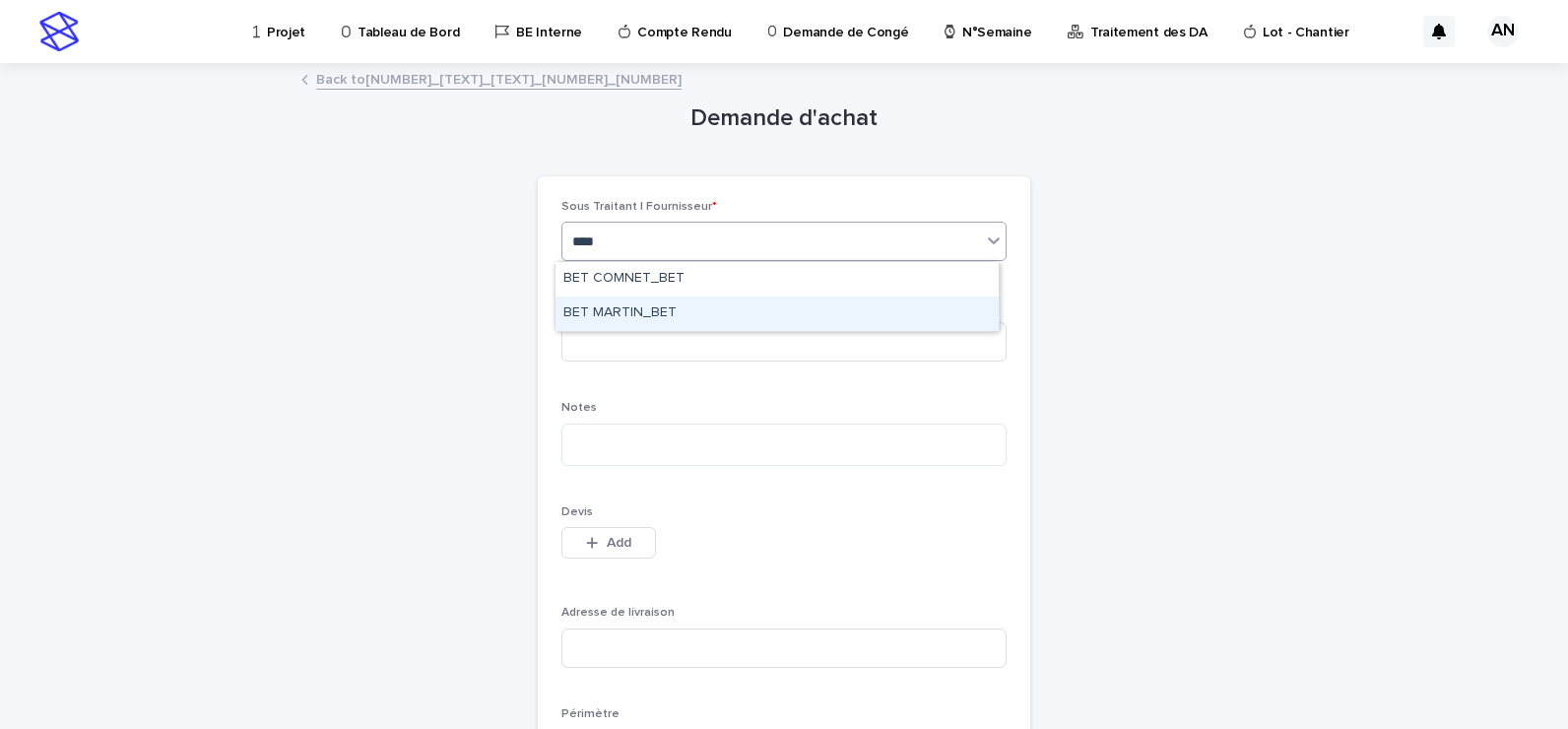 click on "BET MARTIN_BET" at bounding box center (777, 313) 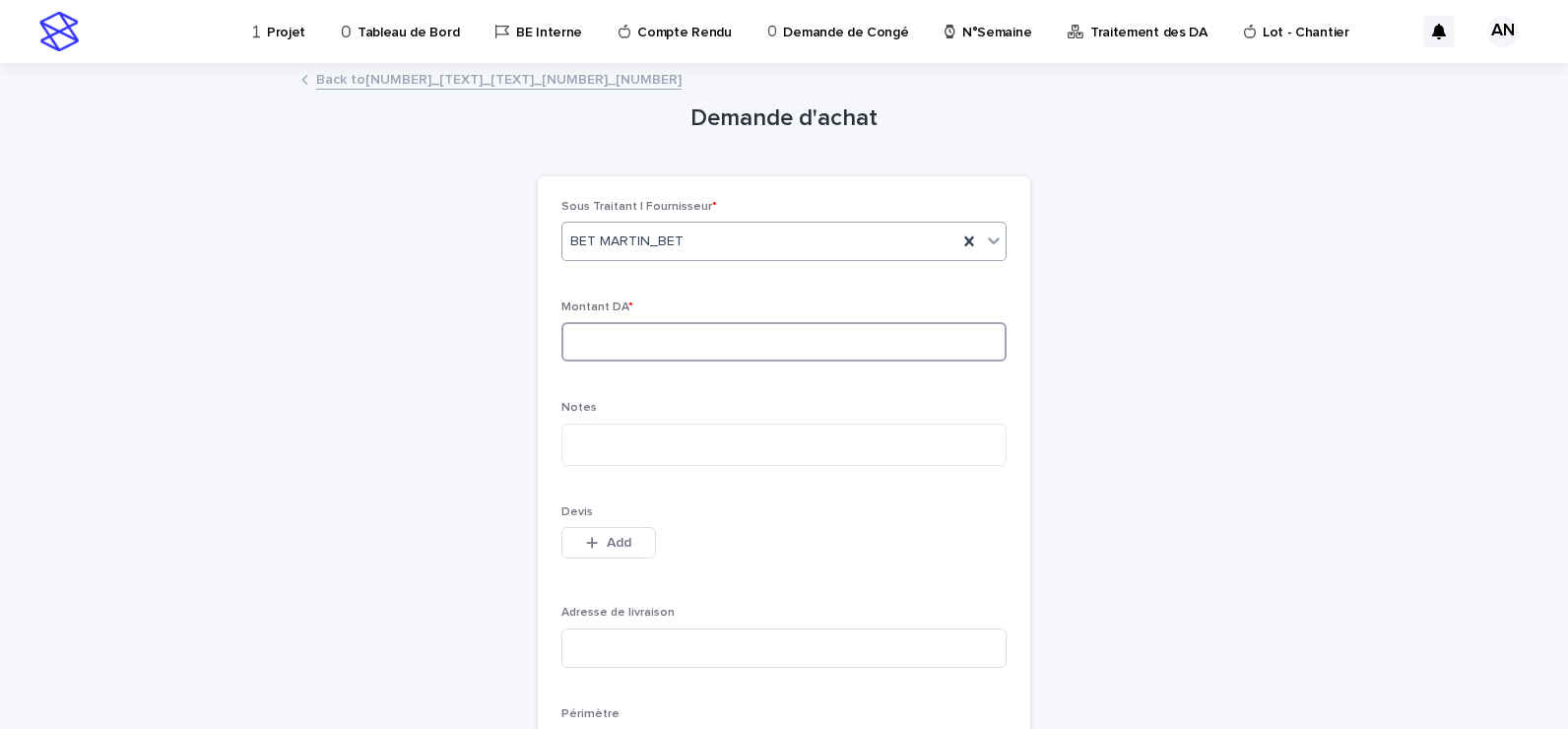 click at bounding box center [784, 342] 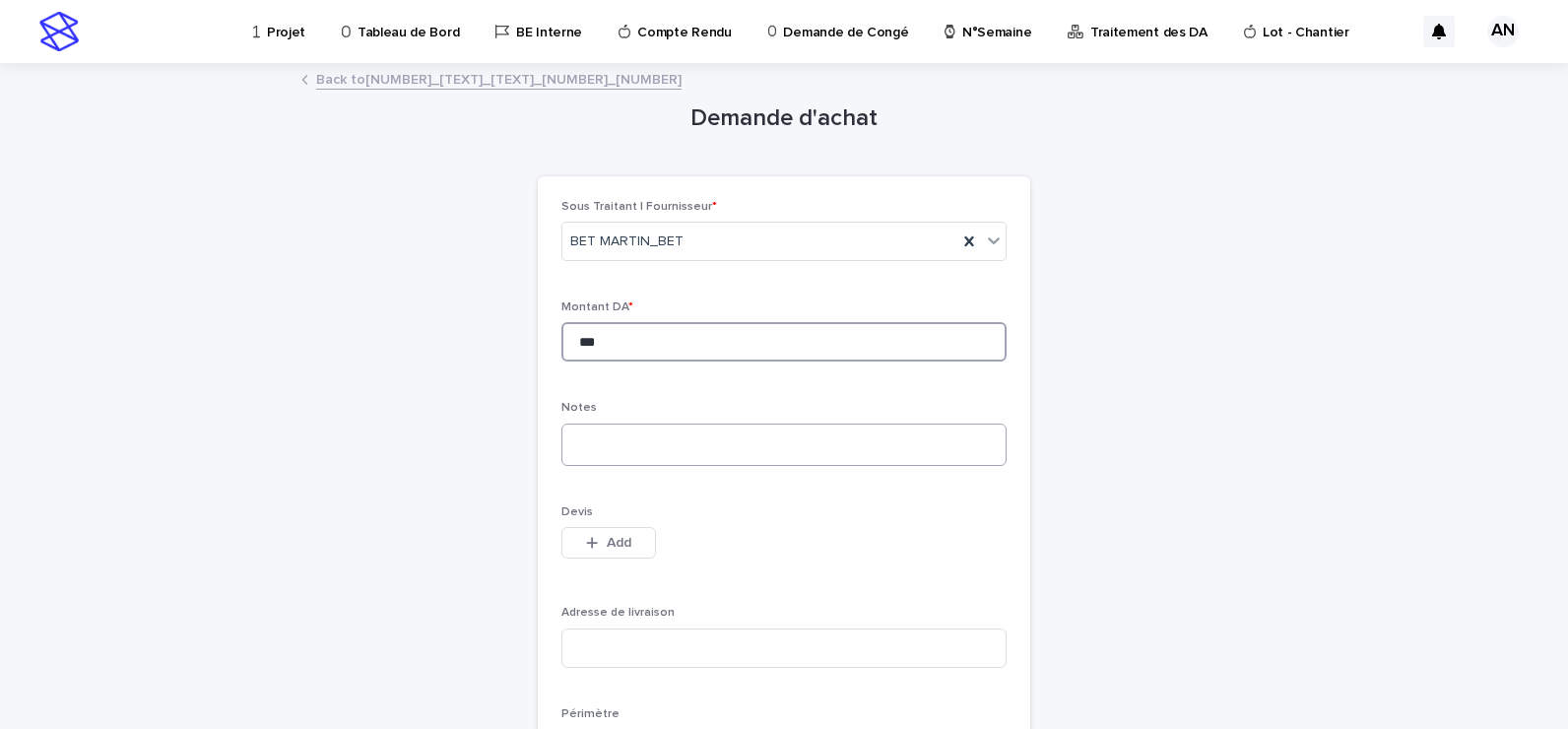 type on "***" 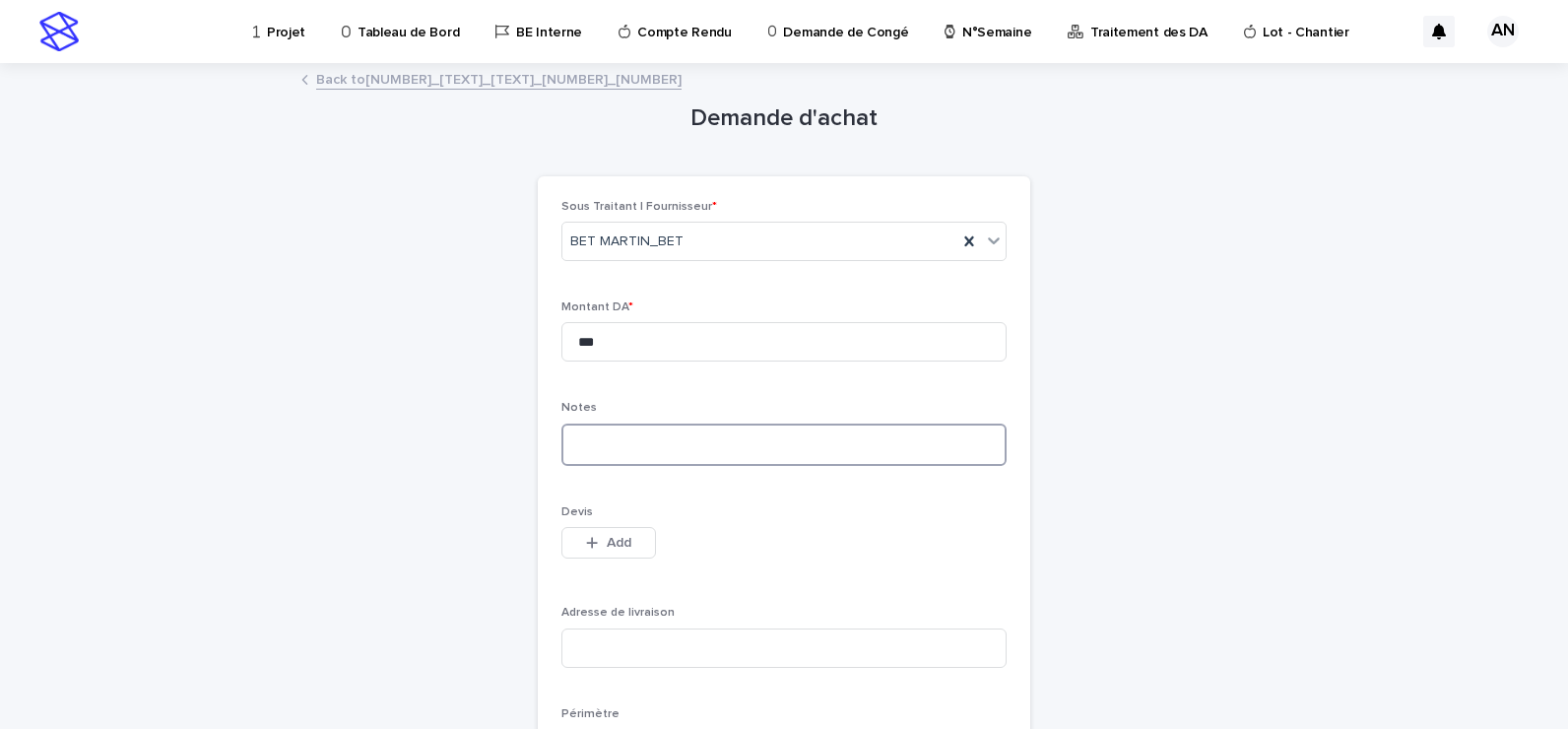 click at bounding box center [784, 444] 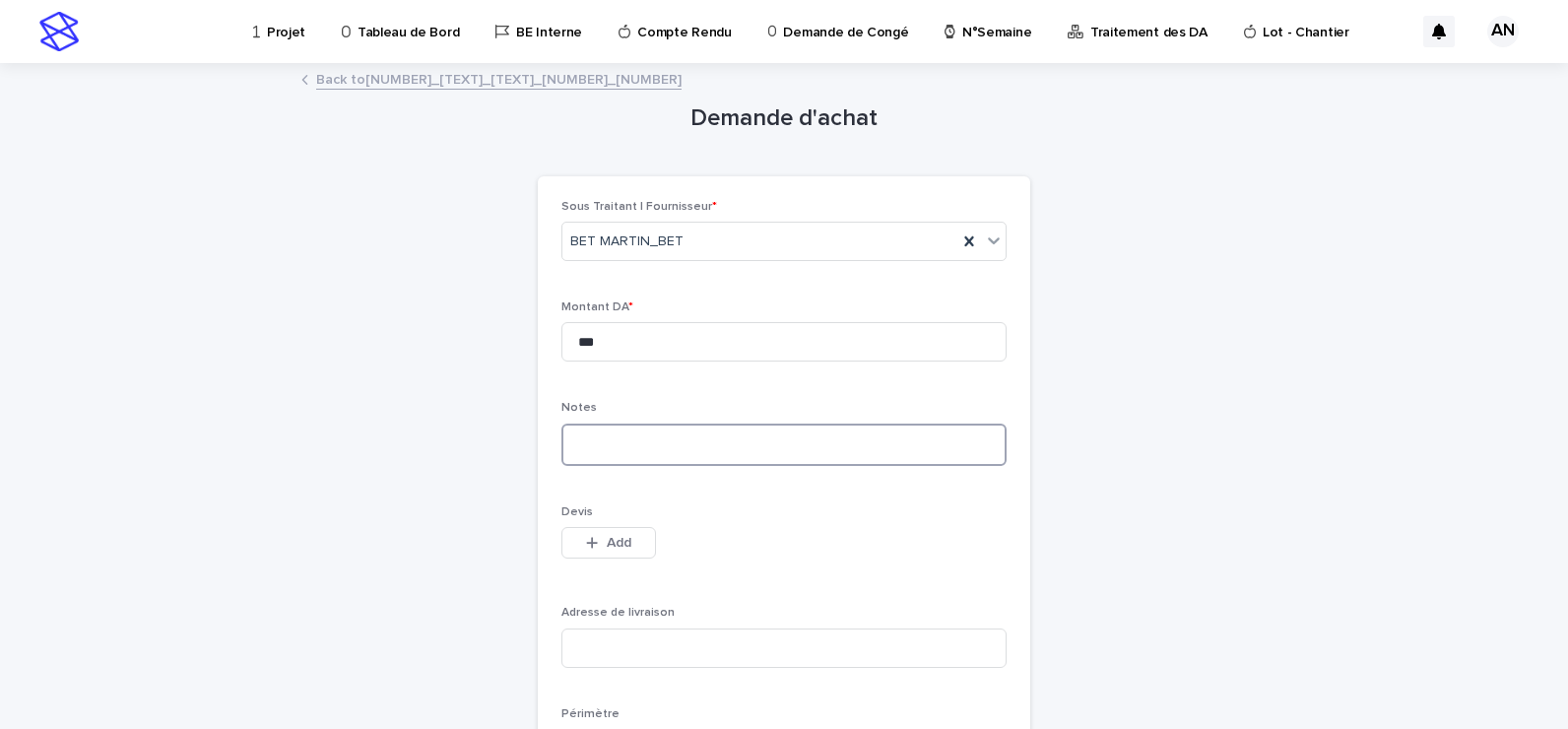 click at bounding box center (784, 444) 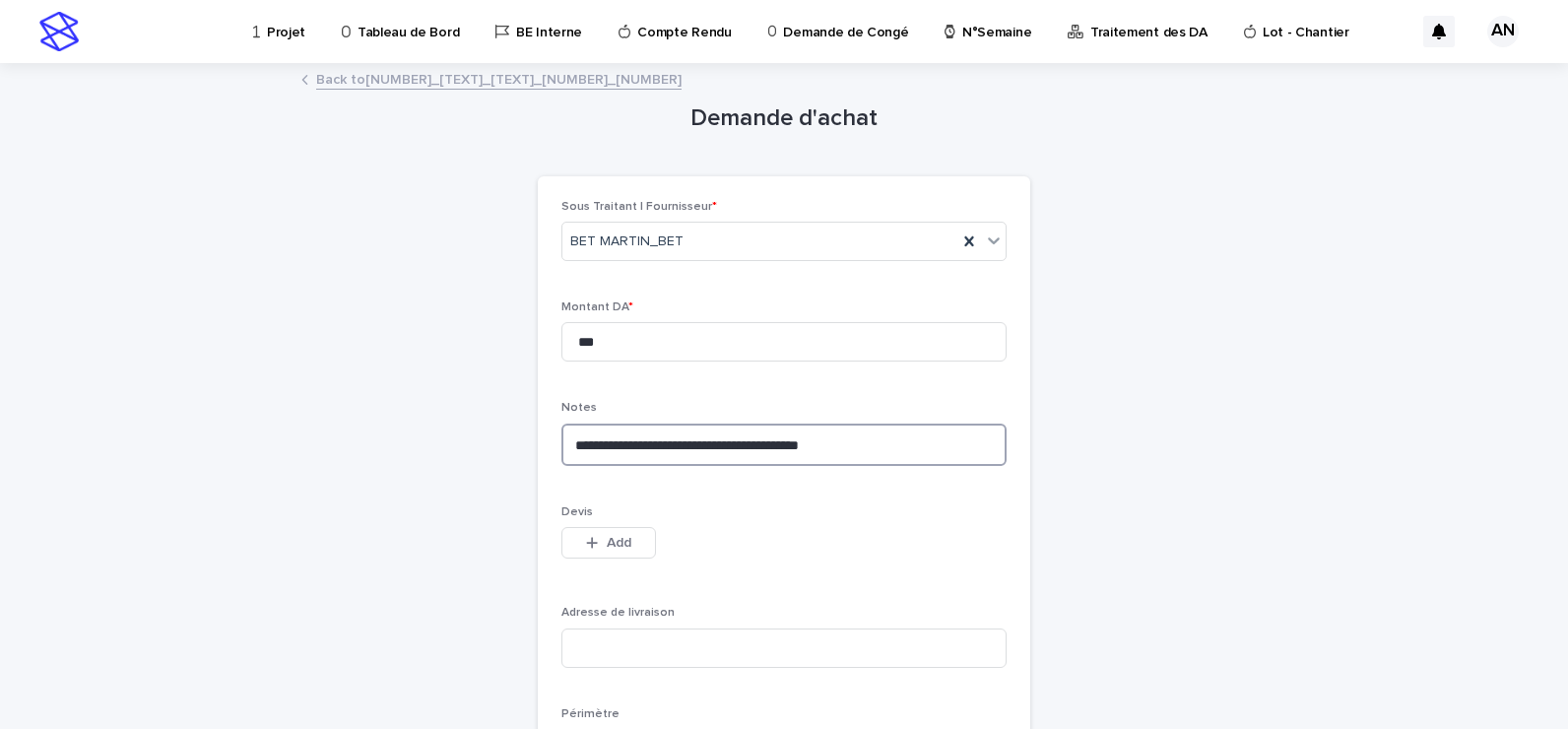 click on "**********" at bounding box center (784, 444) 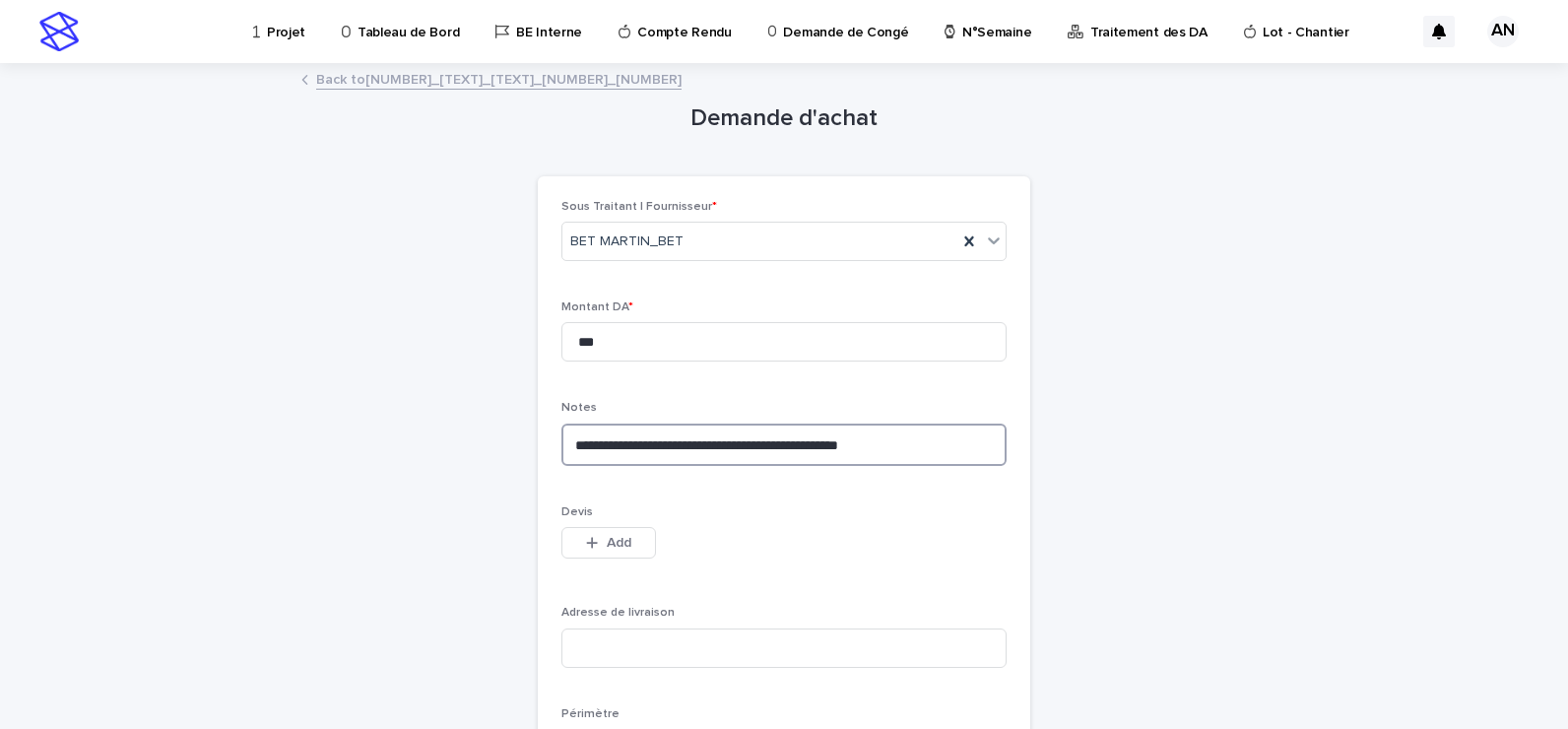 type on "**********" 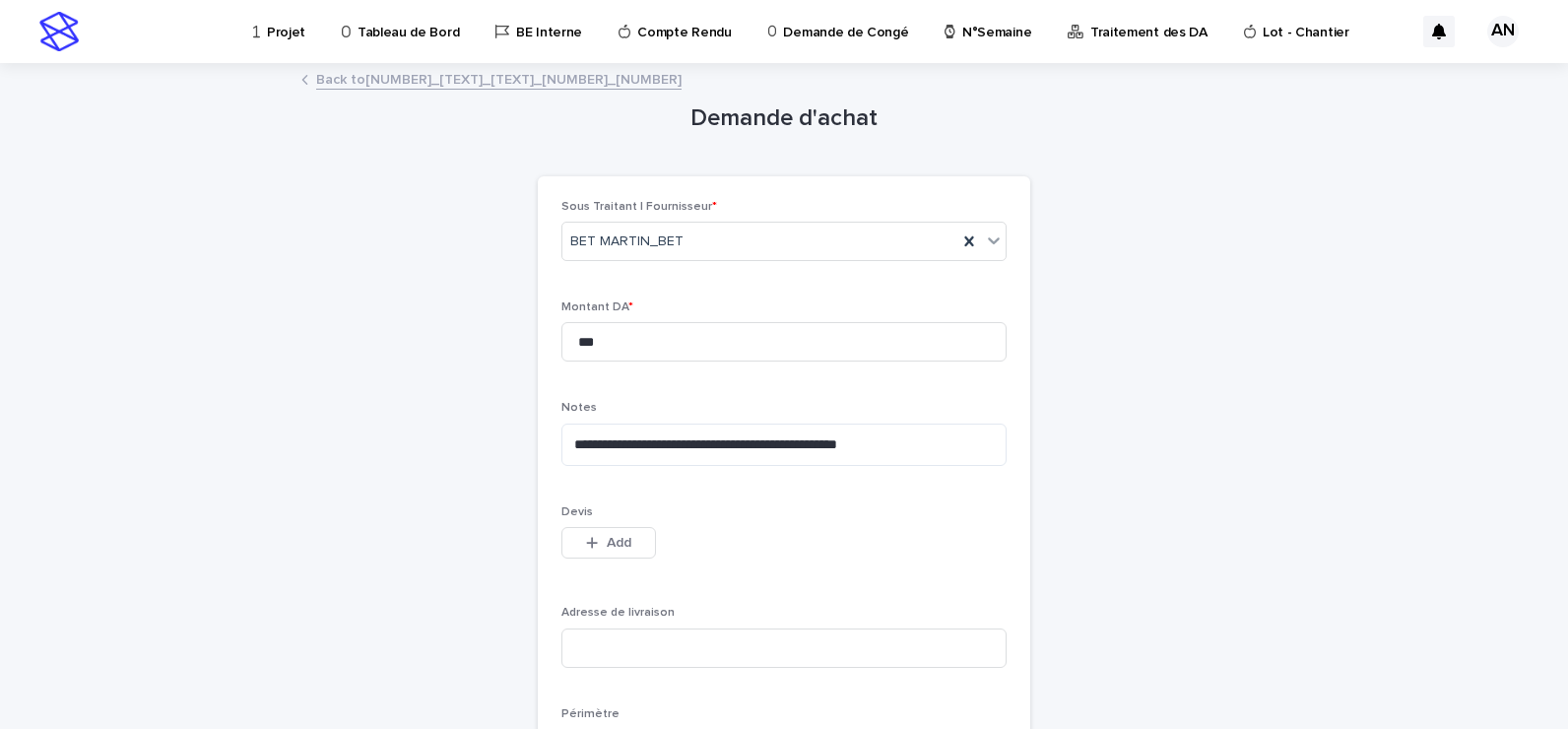 click on "**********" at bounding box center (784, 454) 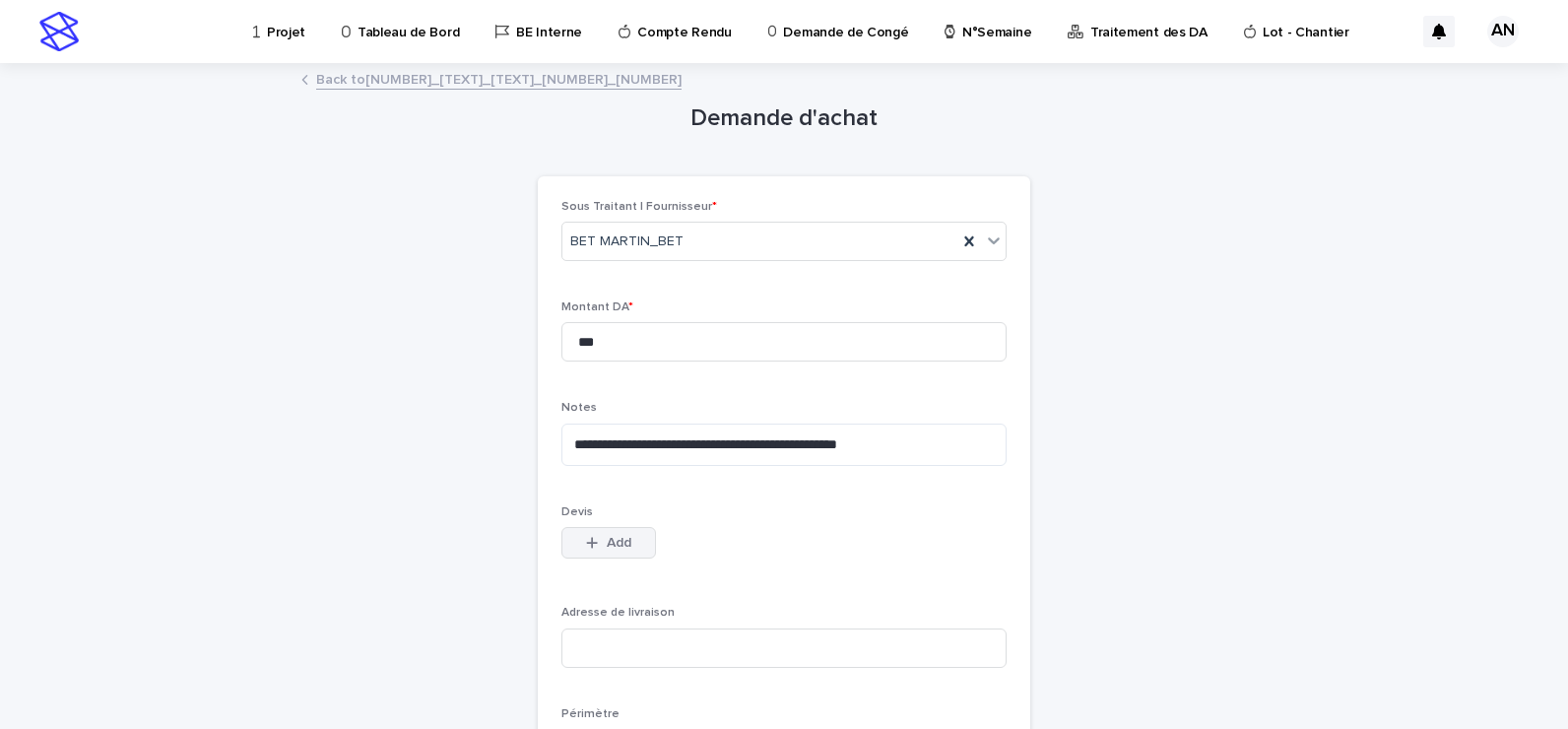click on "Add" at bounding box center [619, 543] 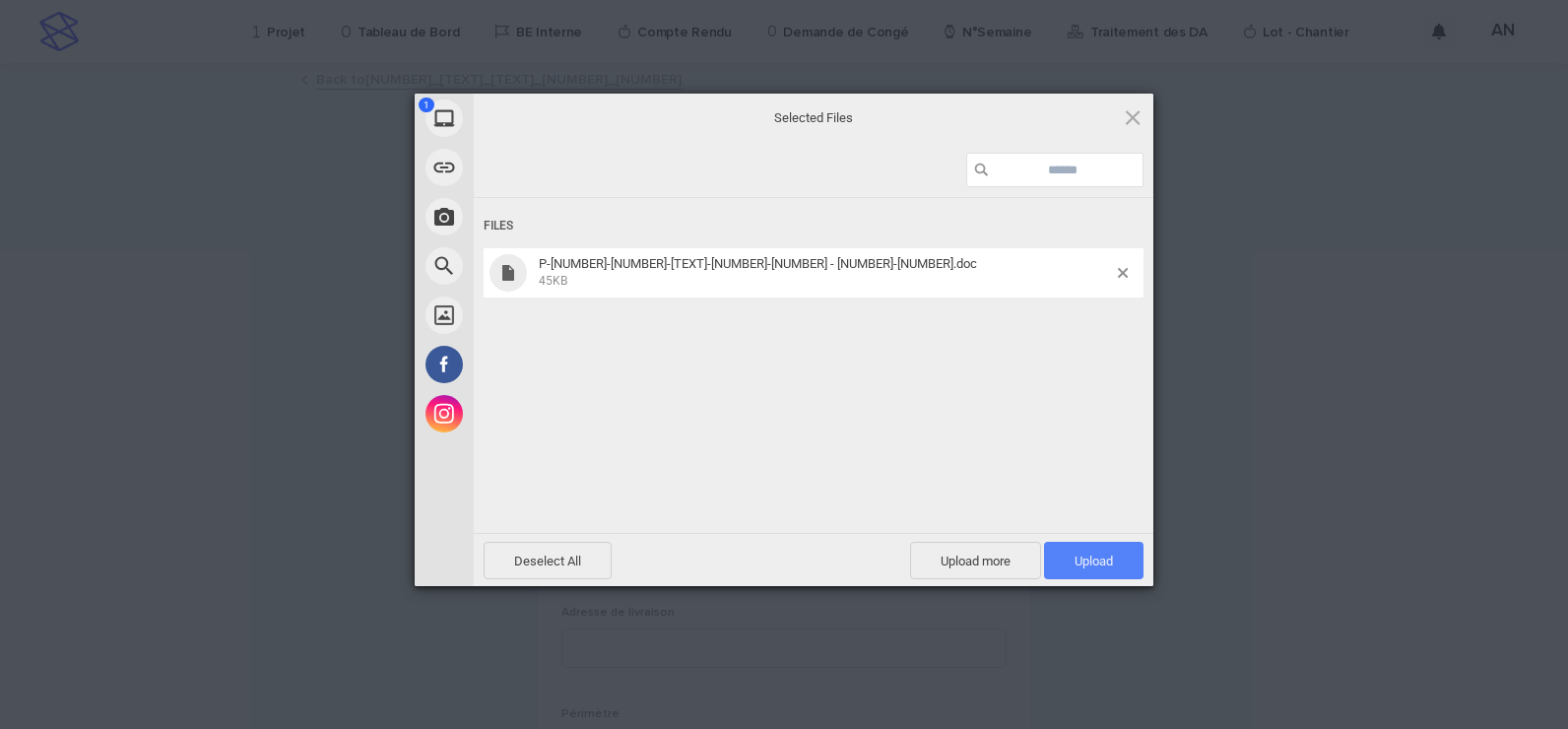 click on "Upload
1" at bounding box center (1093, 561) 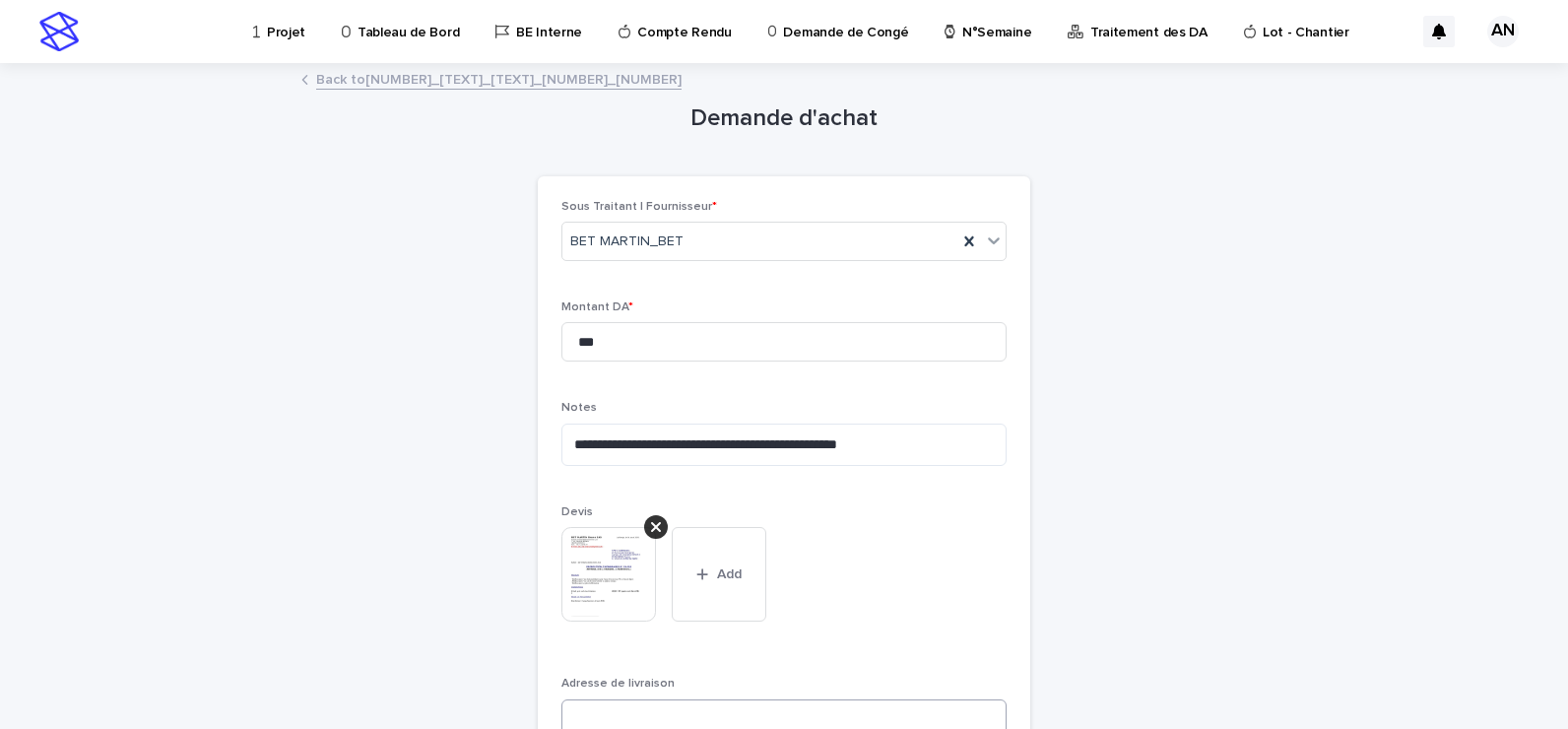 scroll, scrollTop: 197, scrollLeft: 0, axis: vertical 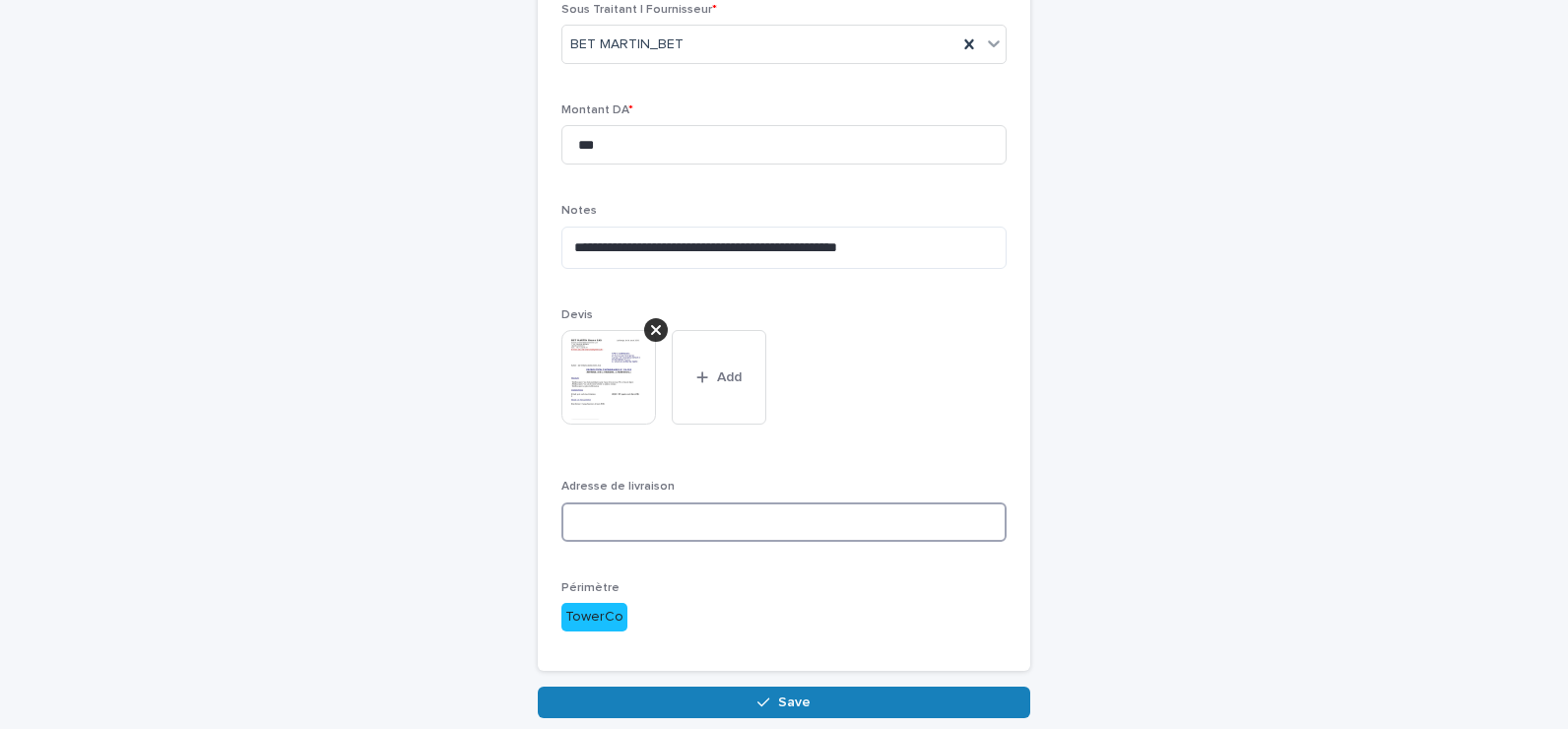 click at bounding box center (784, 522) 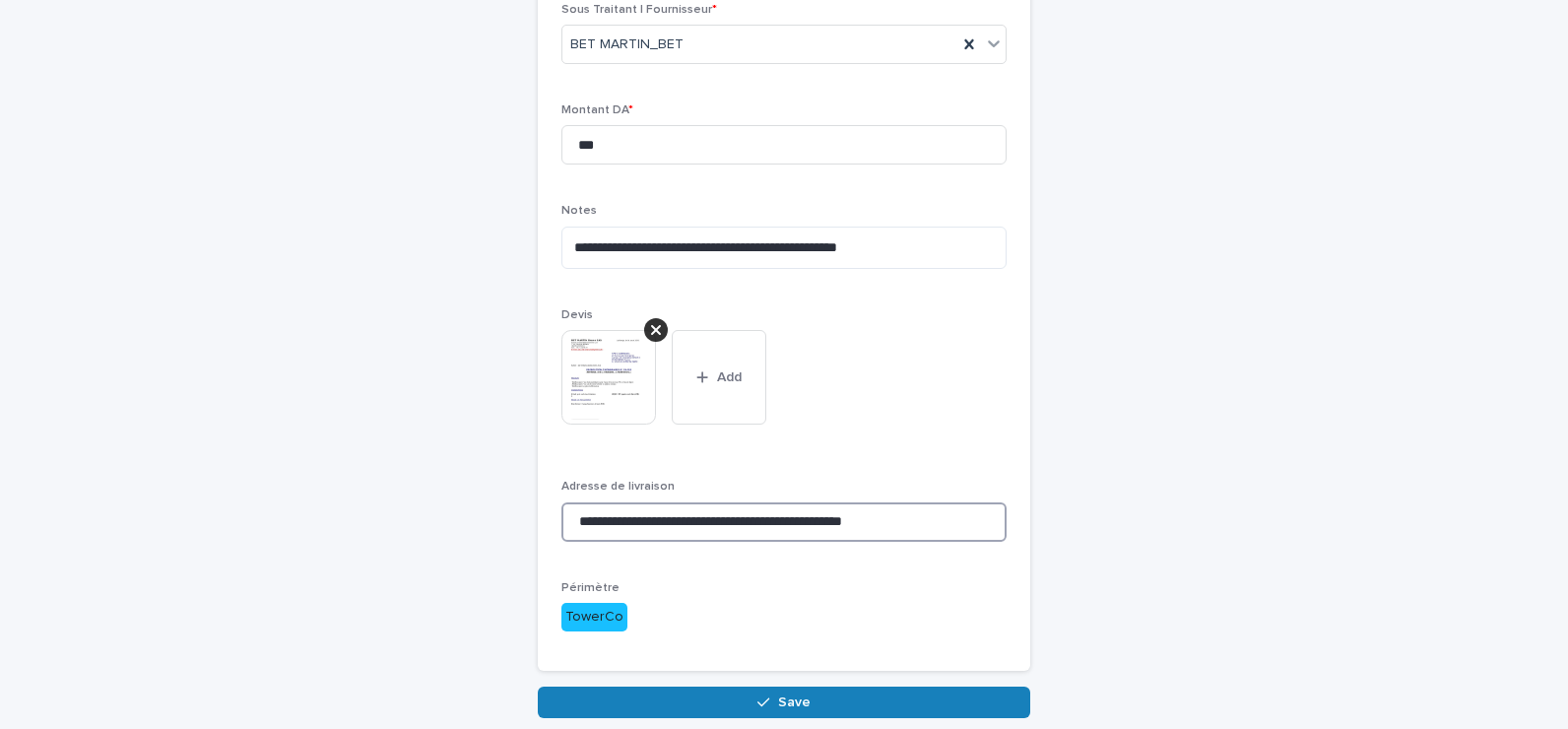 scroll, scrollTop: 285, scrollLeft: 0, axis: vertical 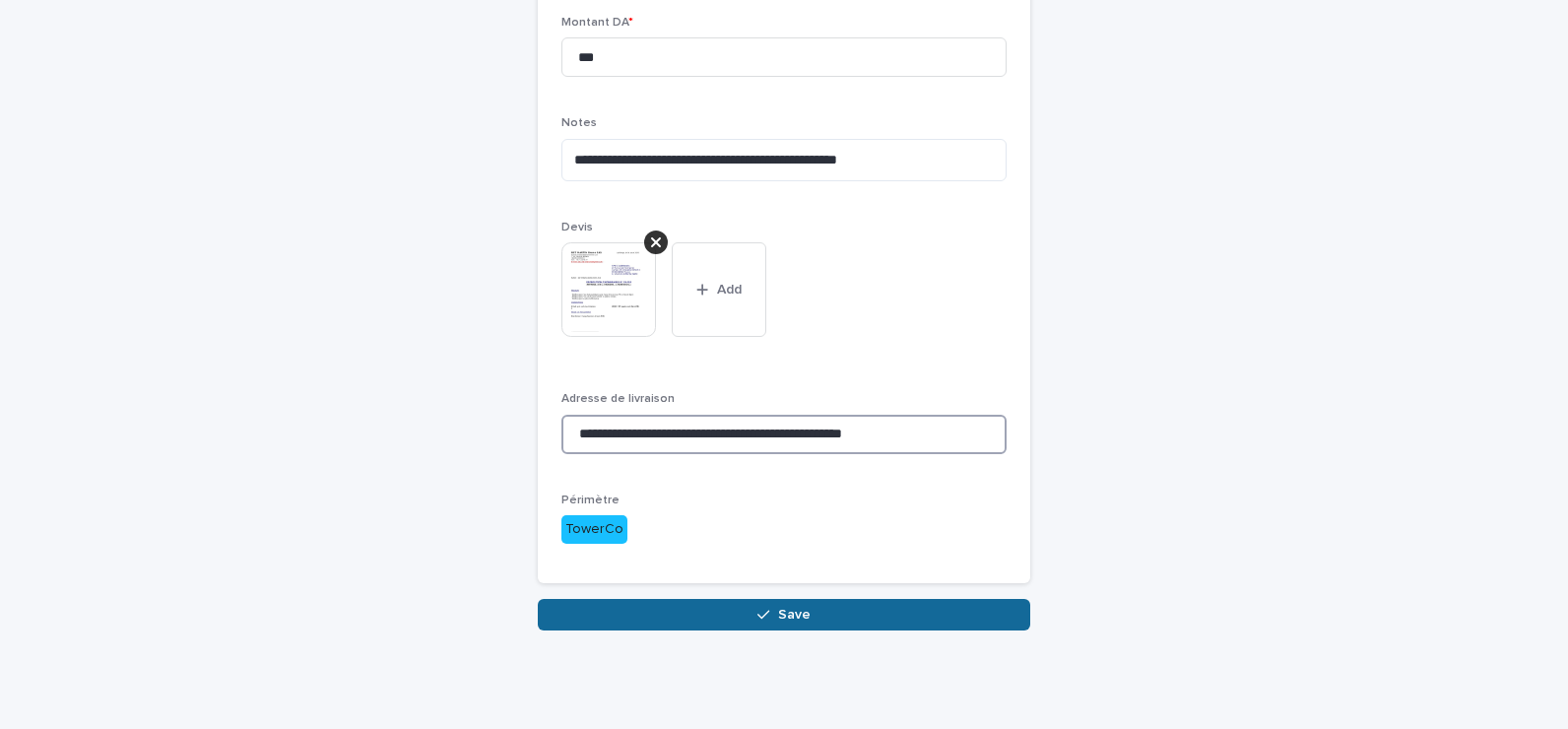 type on "**********" 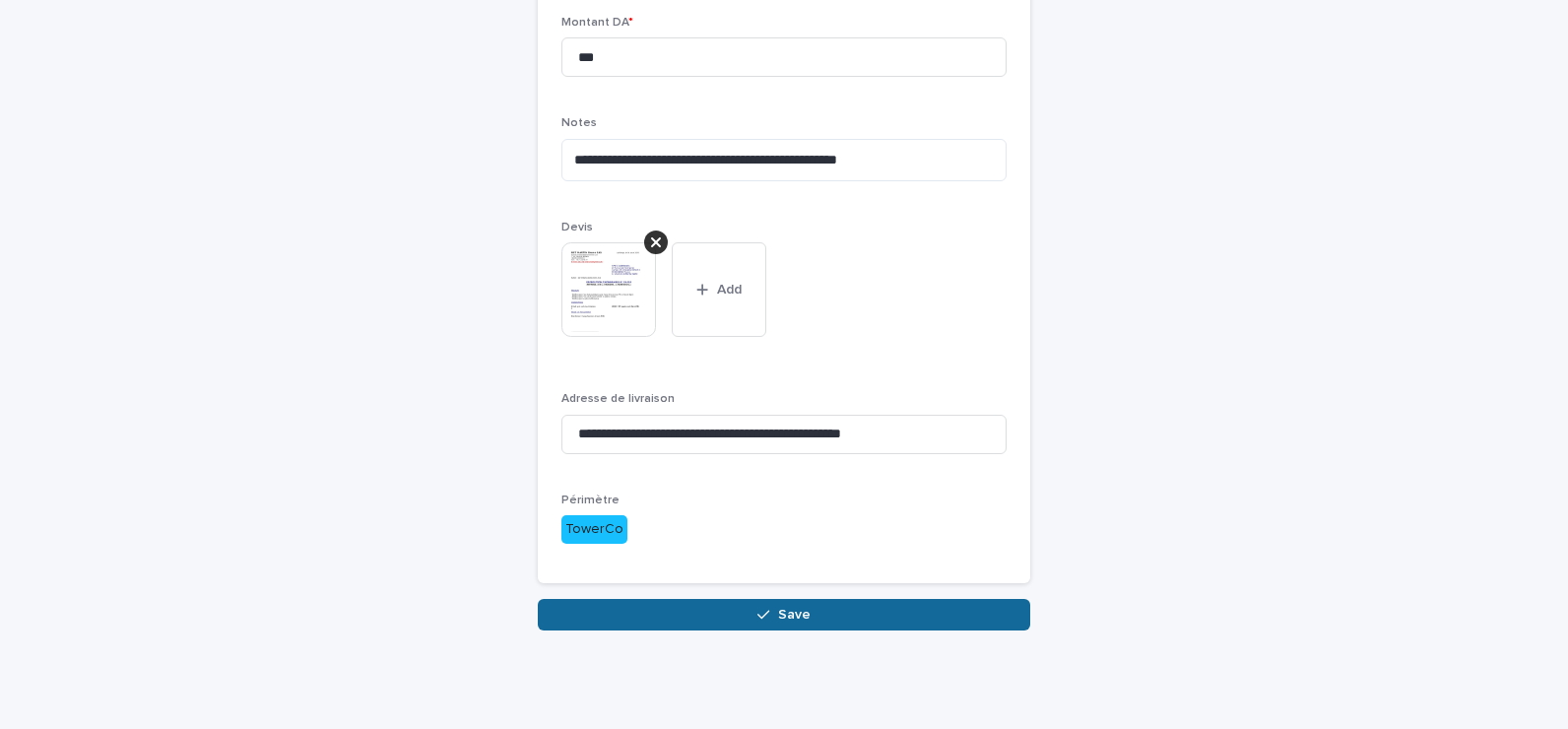 click on "Save" at bounding box center [784, 615] 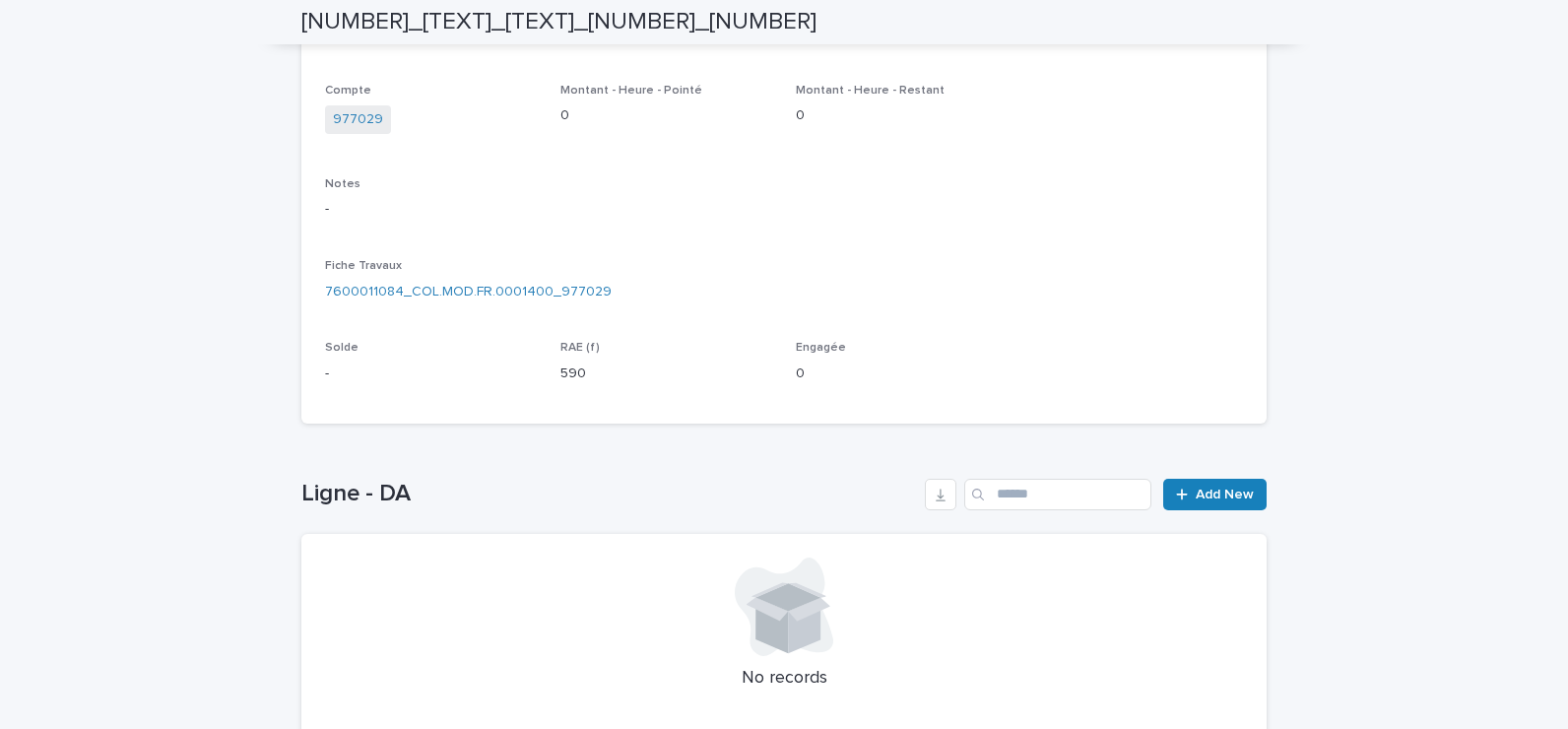 scroll, scrollTop: 0, scrollLeft: 0, axis: both 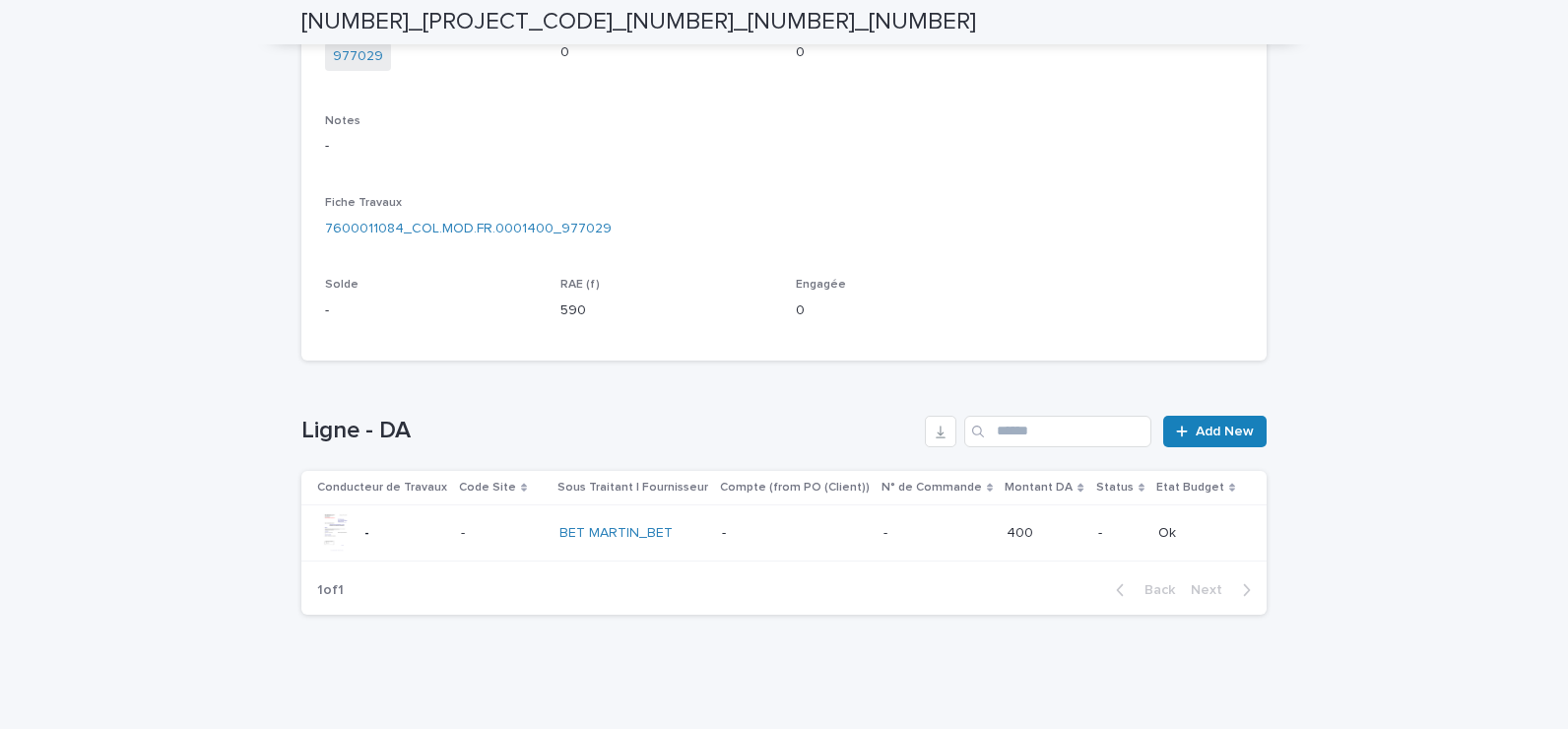 click on "-" at bounding box center (795, 533) 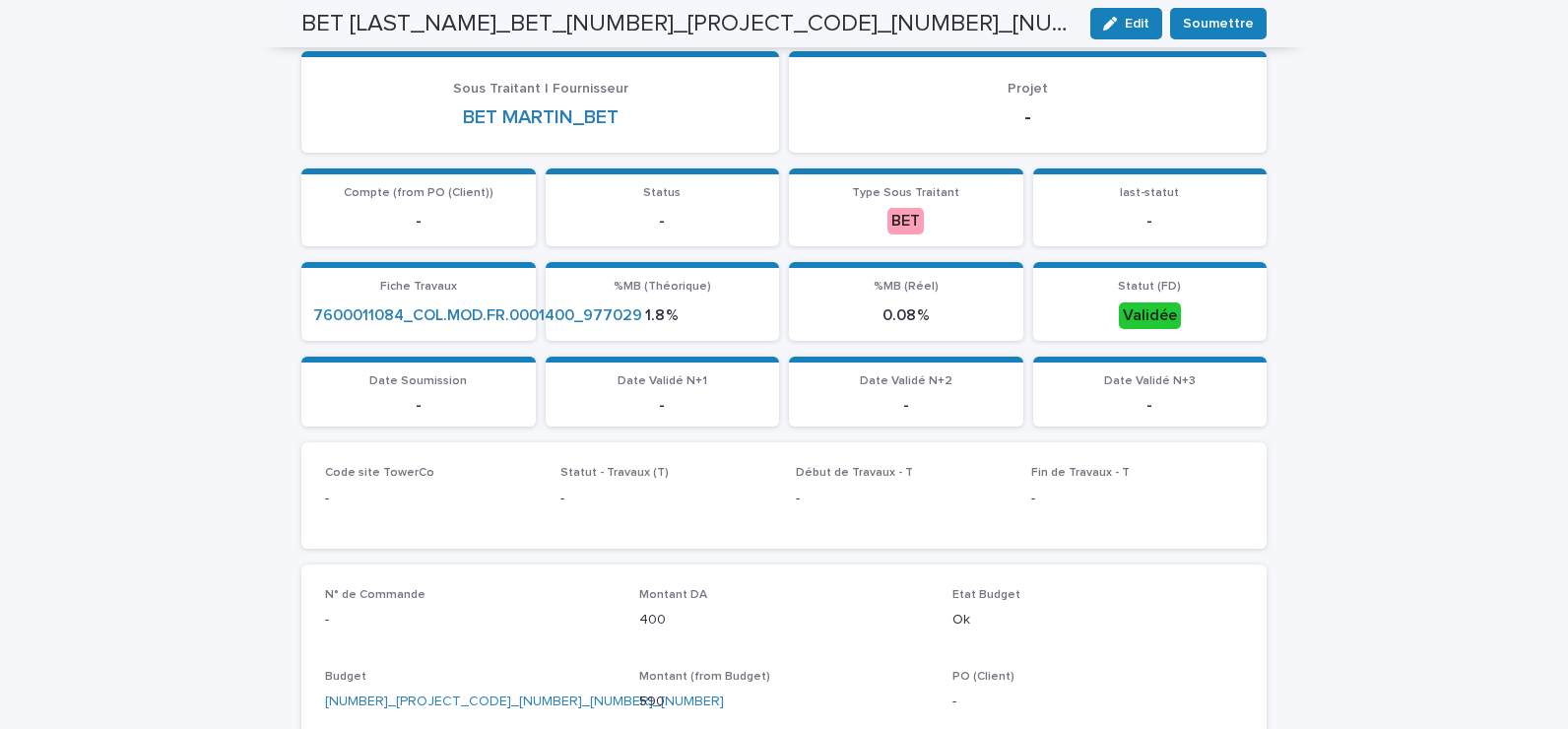 scroll, scrollTop: 0, scrollLeft: 0, axis: both 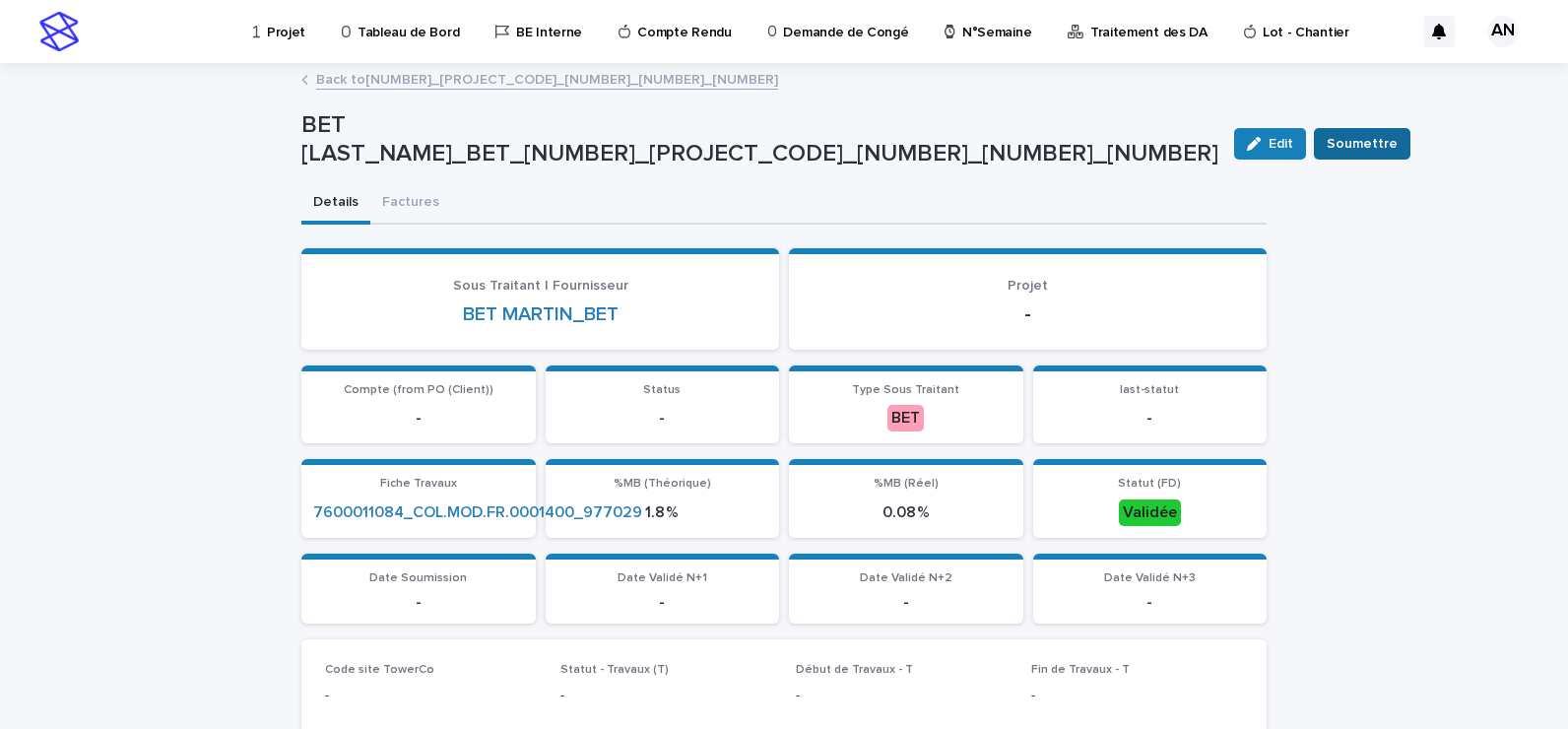 click on "Soumettre" at bounding box center (1362, 144) 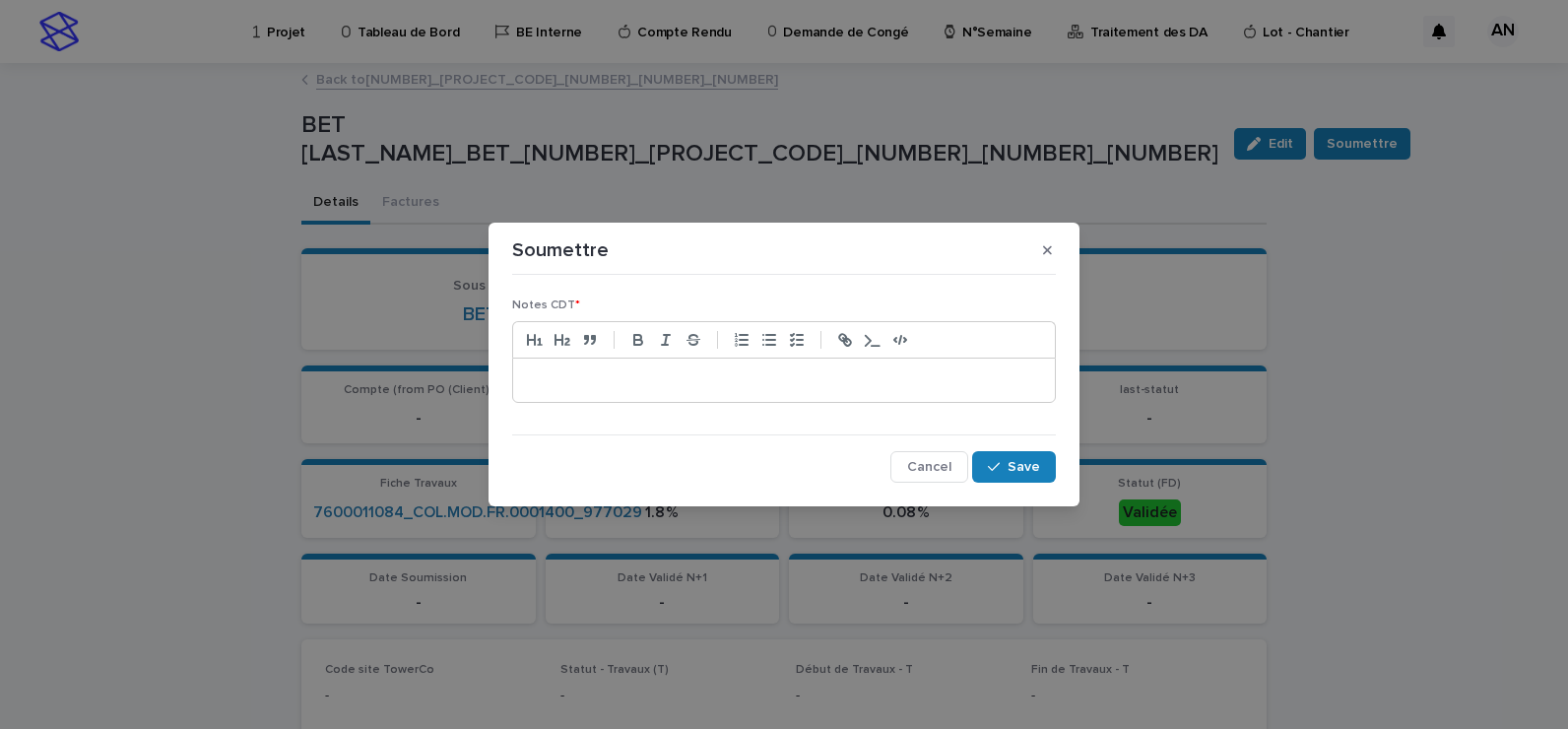 click at bounding box center [784, 380] 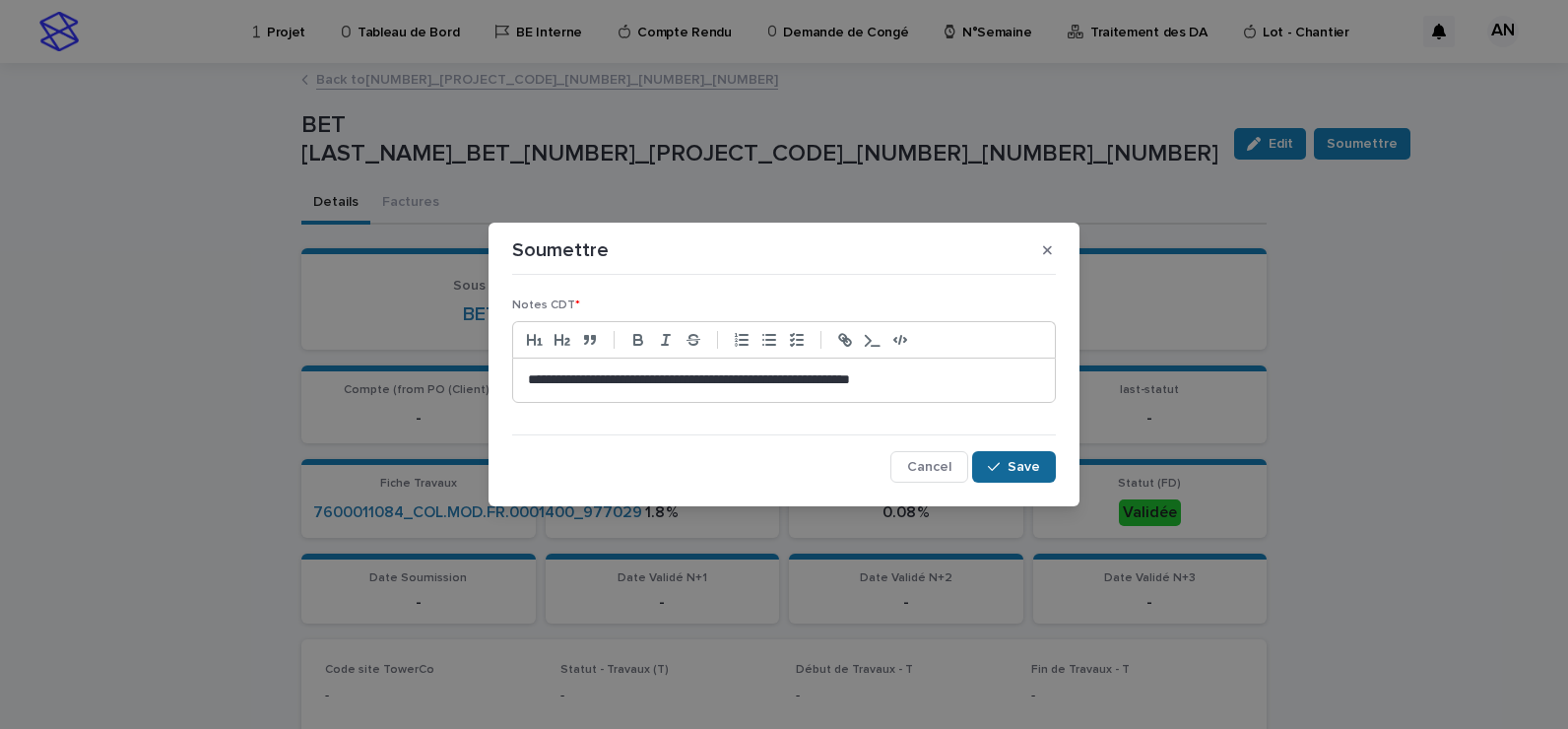 click on "Save" at bounding box center [1023, 467] 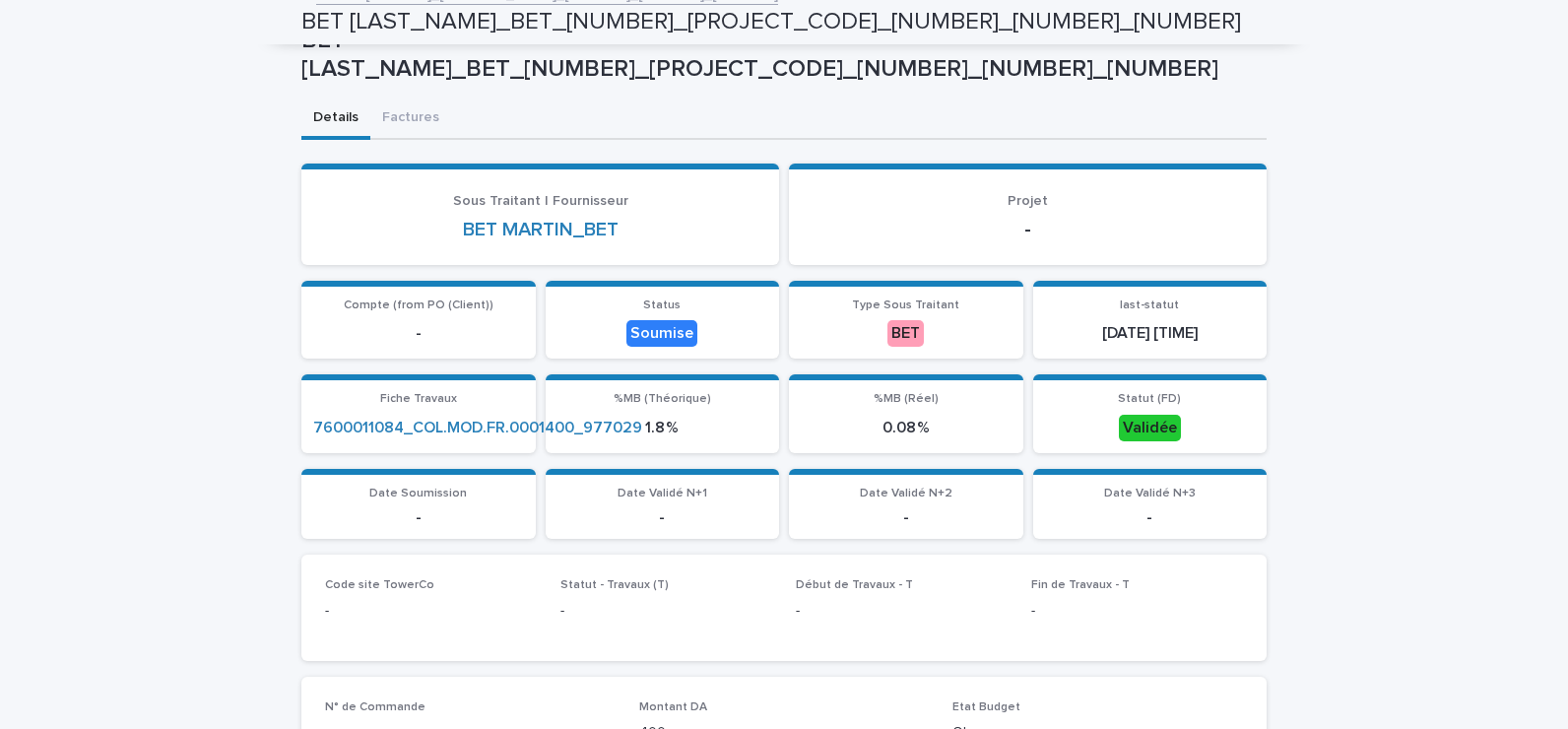 scroll, scrollTop: 0, scrollLeft: 0, axis: both 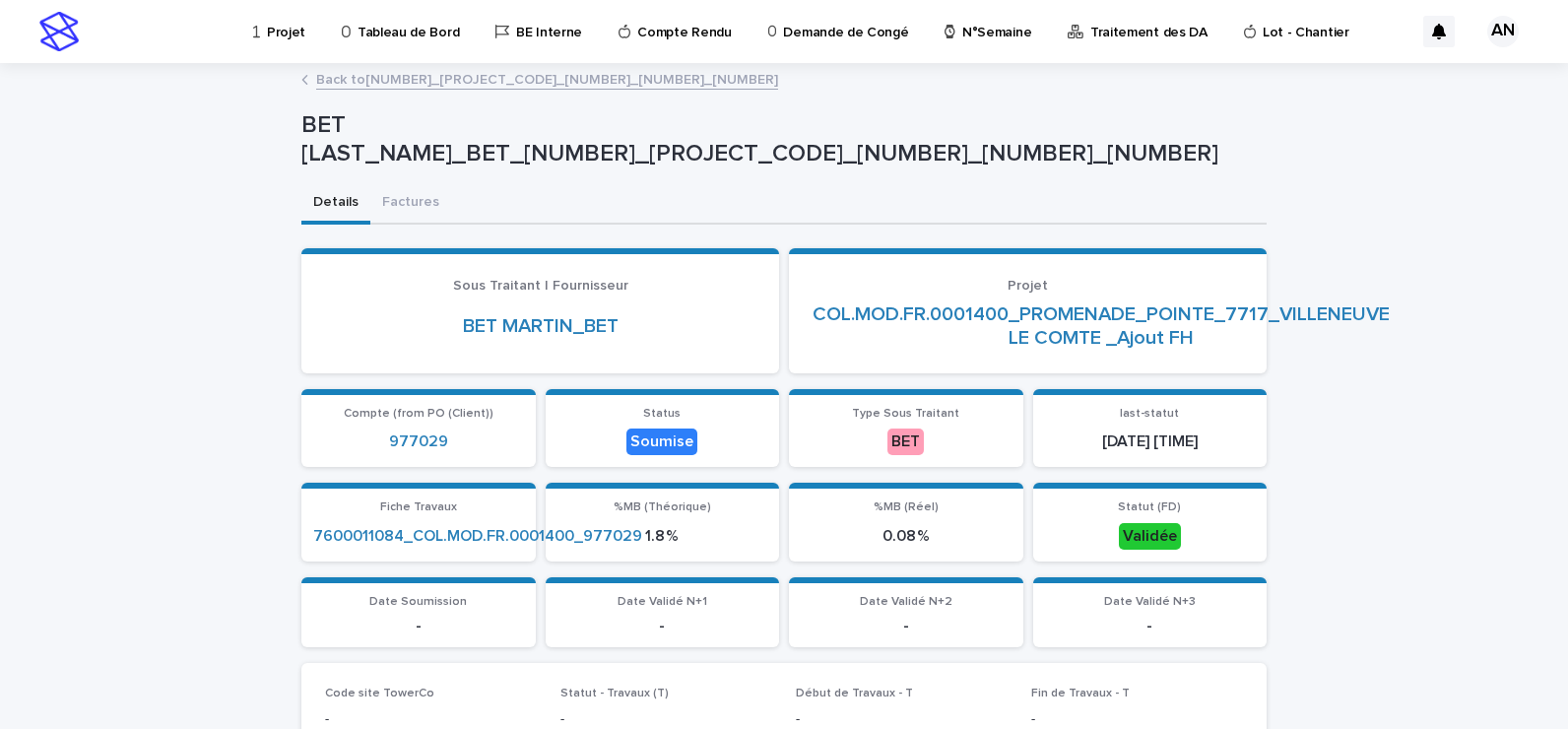 click on "Projet" at bounding box center [286, 21] 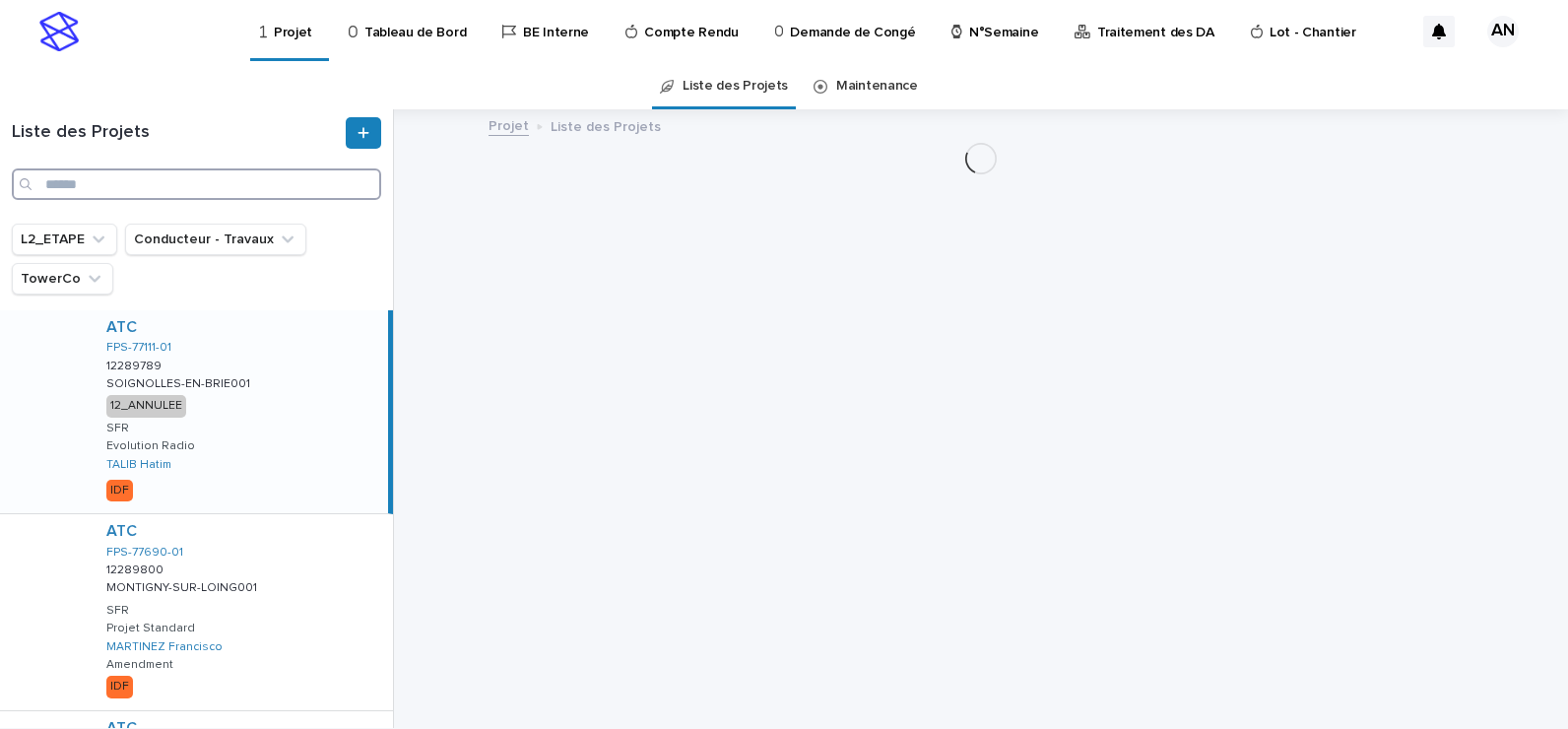 click at bounding box center (196, 184) 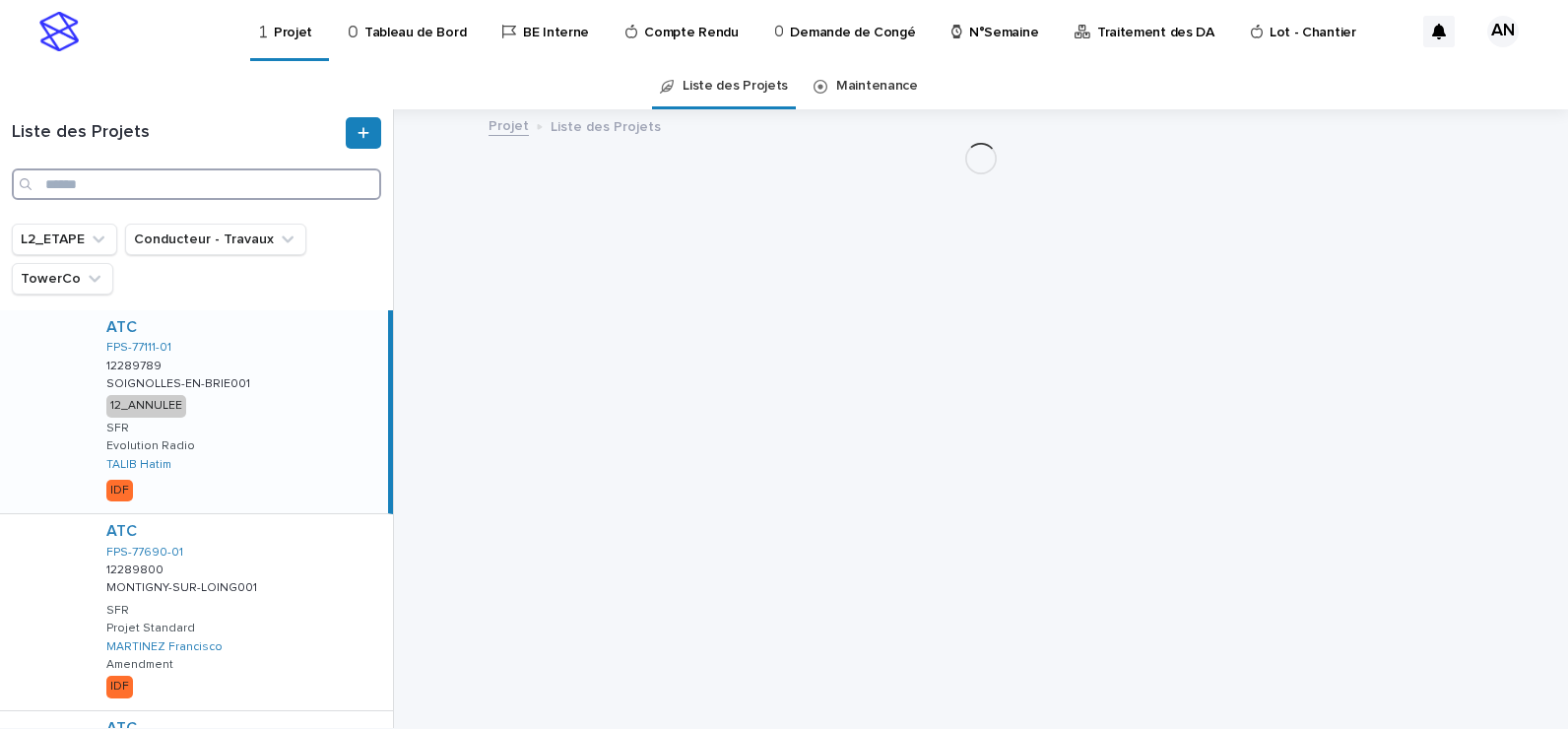paste on "**********" 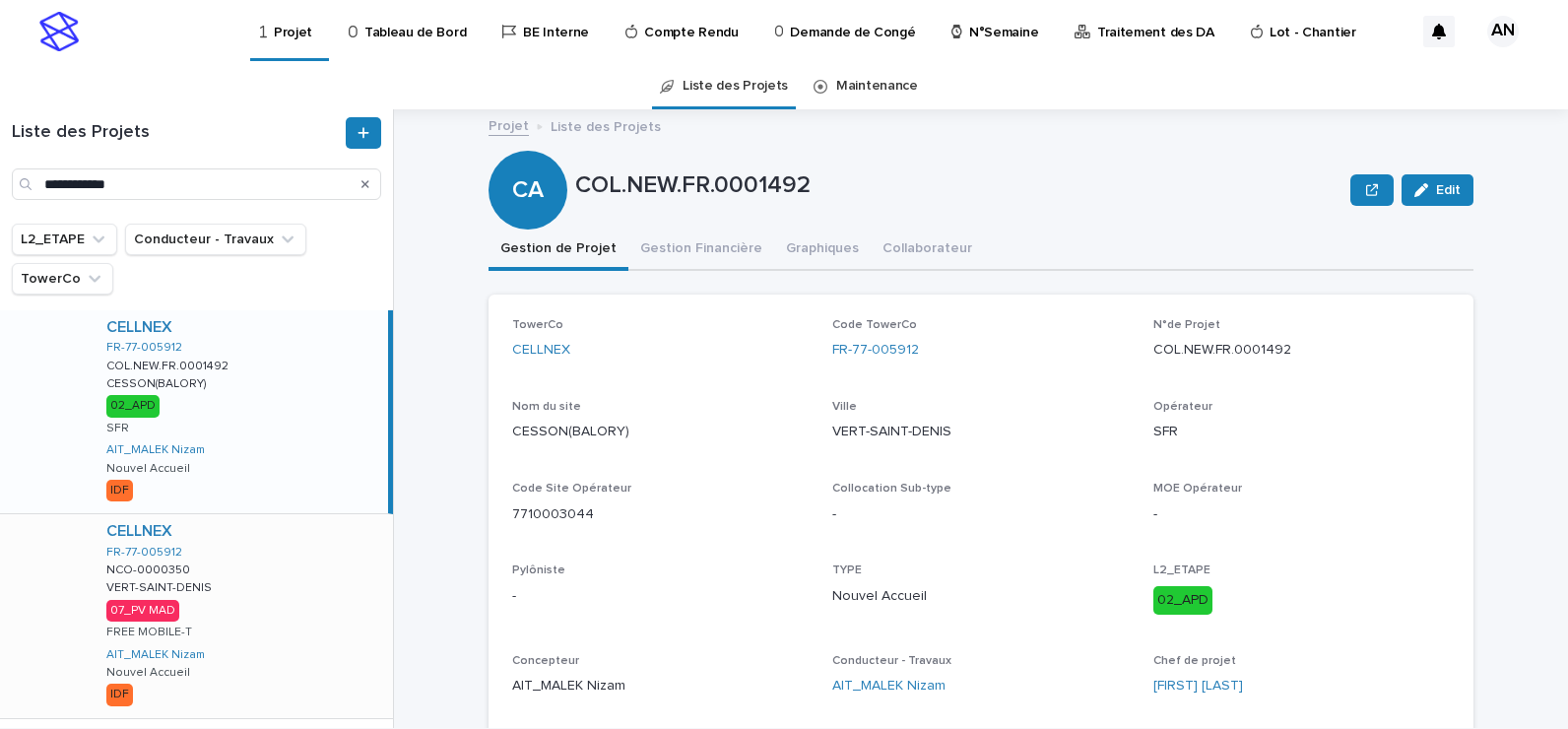 click on "TowerCo [BRAND]   FR-[CODE]   NCO-[NUMBER] NCO-[NUMBER]  [CITY] [CITY]  07_PV MAD [BRAND]-[PHRASE] [FIRST] [LAST]   Nouvel Accueil IDF" at bounding box center (241, 616) 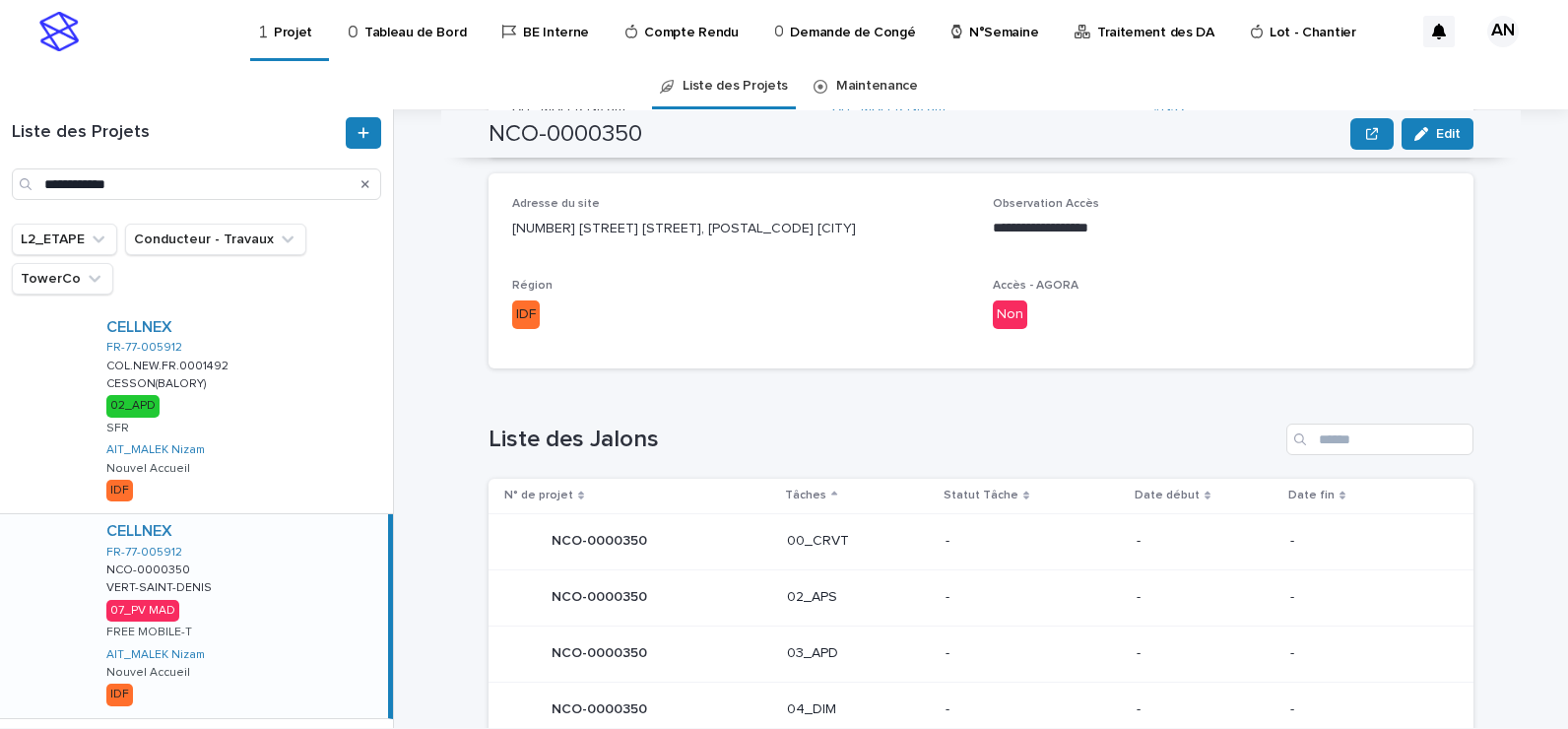 scroll, scrollTop: 480, scrollLeft: 0, axis: vertical 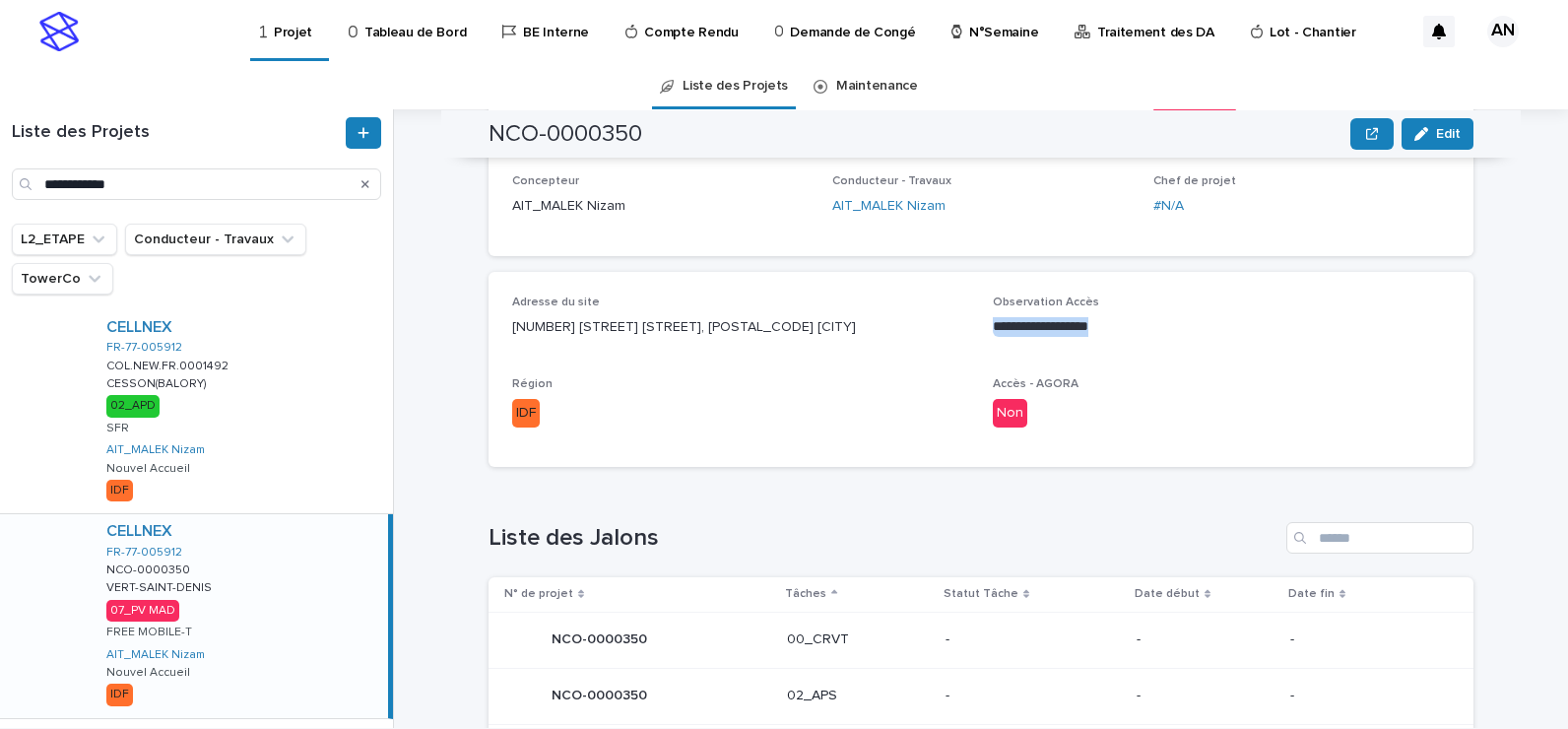 drag, startPoint x: 1127, startPoint y: 326, endPoint x: 984, endPoint y: 329, distance: 143.03147 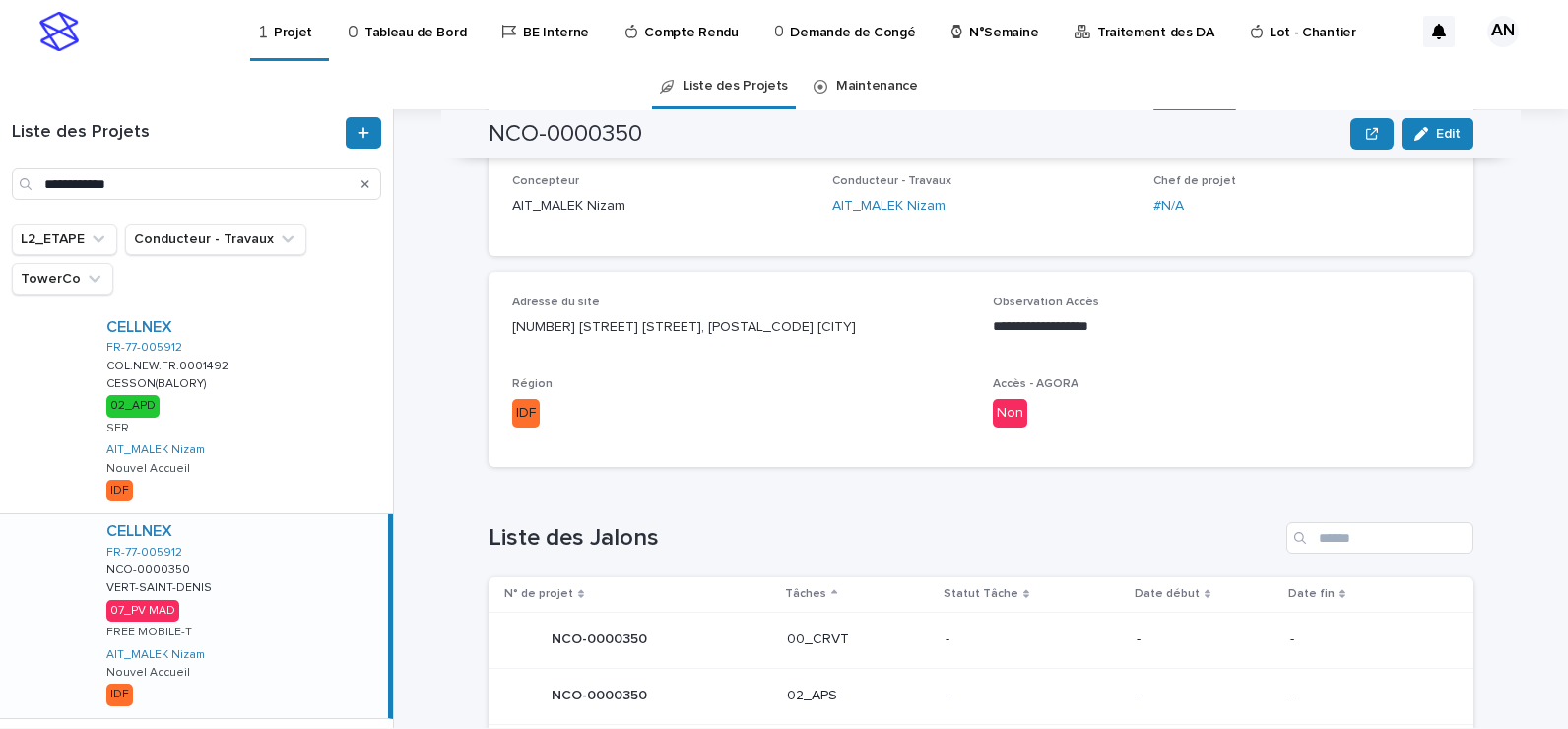 click on "Loading... Saving… Liste des Jalons N° de projet Tâches Statut Tâche Date début Date fin [PROJECT_CODE] [PROJECT_CODE]  00_CRVT - - - [PROJECT_CODE] [PROJECT_CODE]  02_APS - - - [PROJECT_CODE] [PROJECT_CODE]  03_APD - - - [PROJECT_CODE] [PROJECT_CODE]  04_DIM - - - [PROJECT_CODE] [PROJECT_CODE]  05_DP - - - [PROJECT_CODE] [PROJECT_CODE]  06_ENEDIS 01_A Faire - - [PROJECT_CODE] [PROJECT_CODE]  08_PV MAD 06_Terminée [DATE] [DATE] [PROJECT_CODE] [PROJECT_CODE]  09_PVCI 01_A Faire - - [PROJECT_CODE] [PROJECT_CODE]  10_DOE - - - 1  of  1 Back Next" at bounding box center [981, 835] 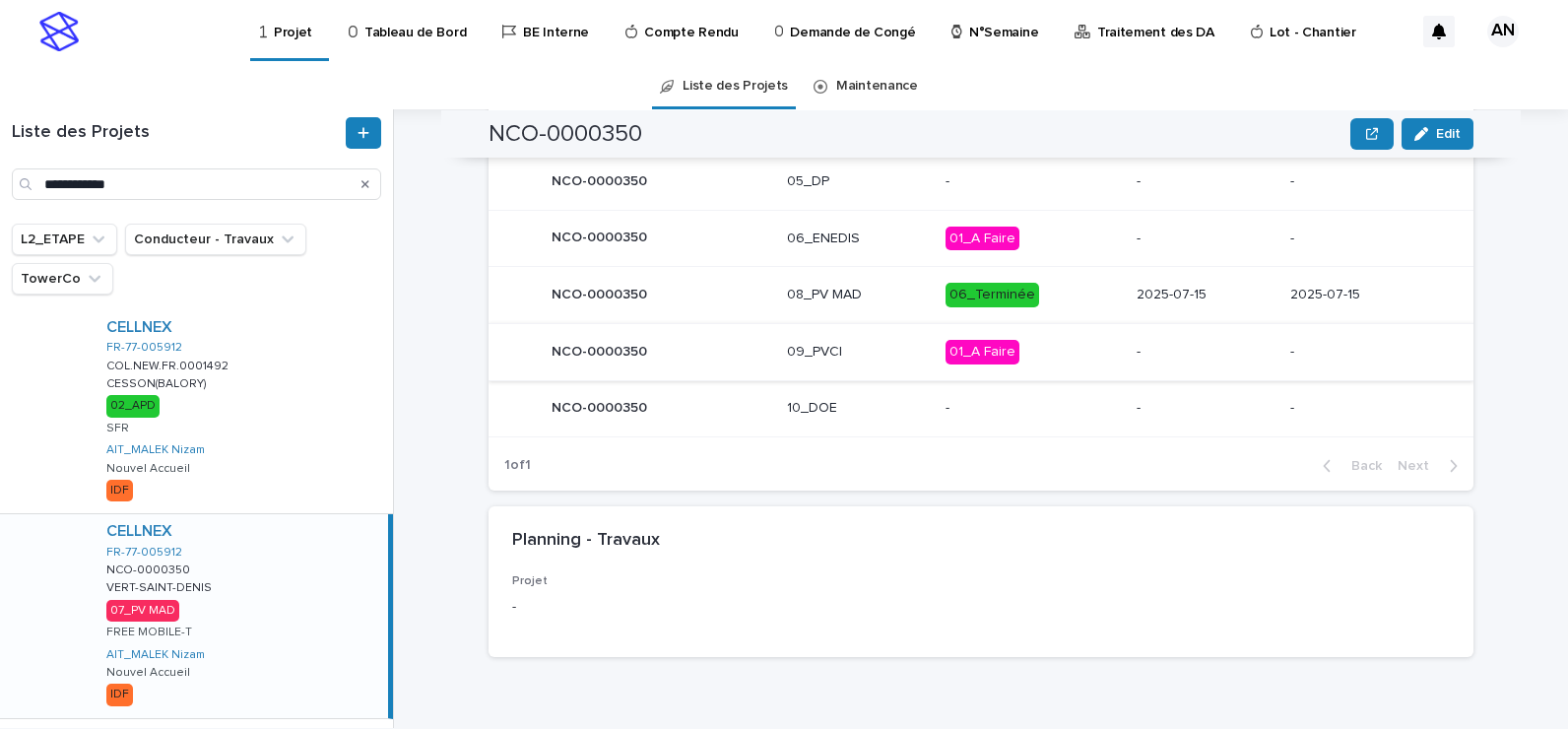 scroll, scrollTop: 768, scrollLeft: 0, axis: vertical 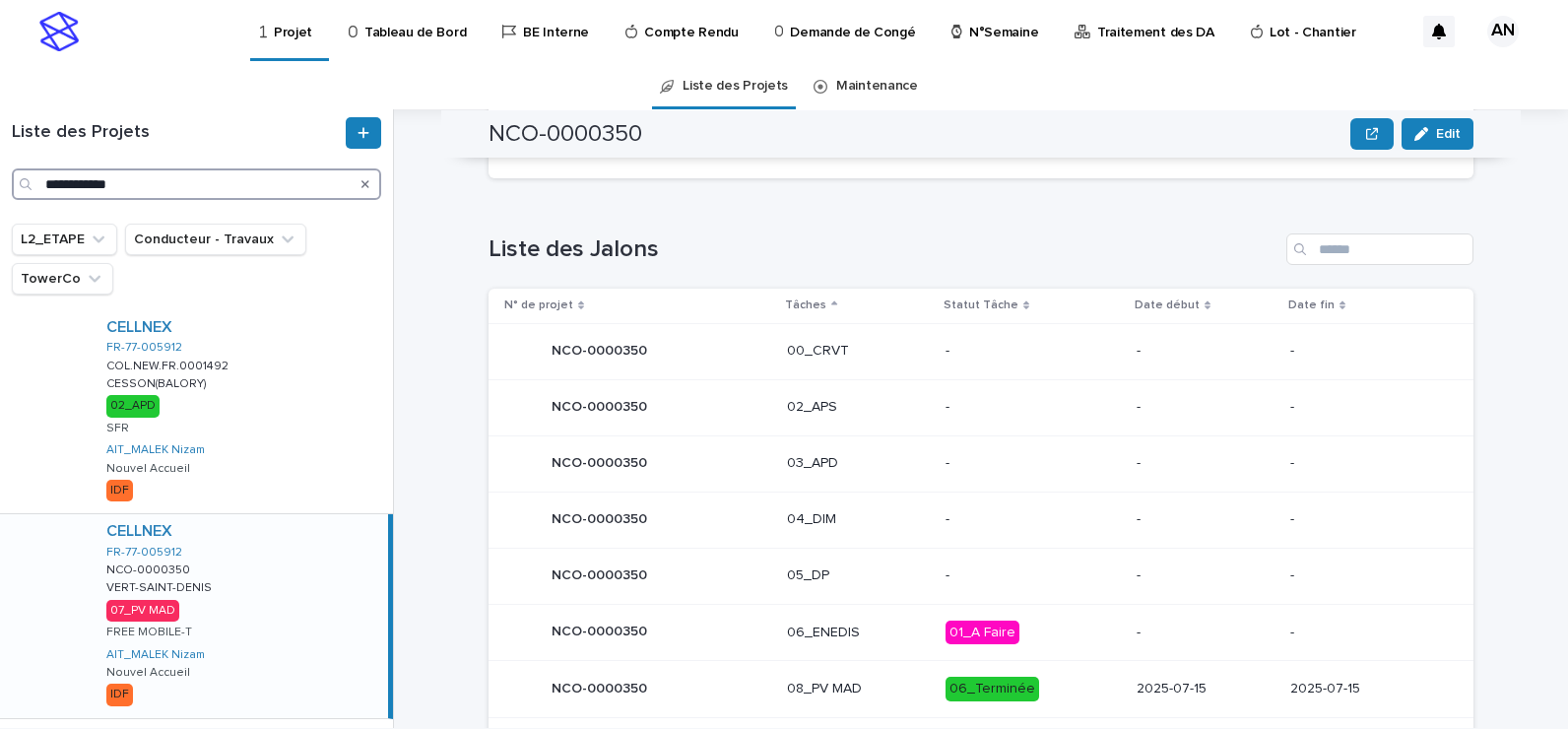 click on "**********" at bounding box center [196, 184] 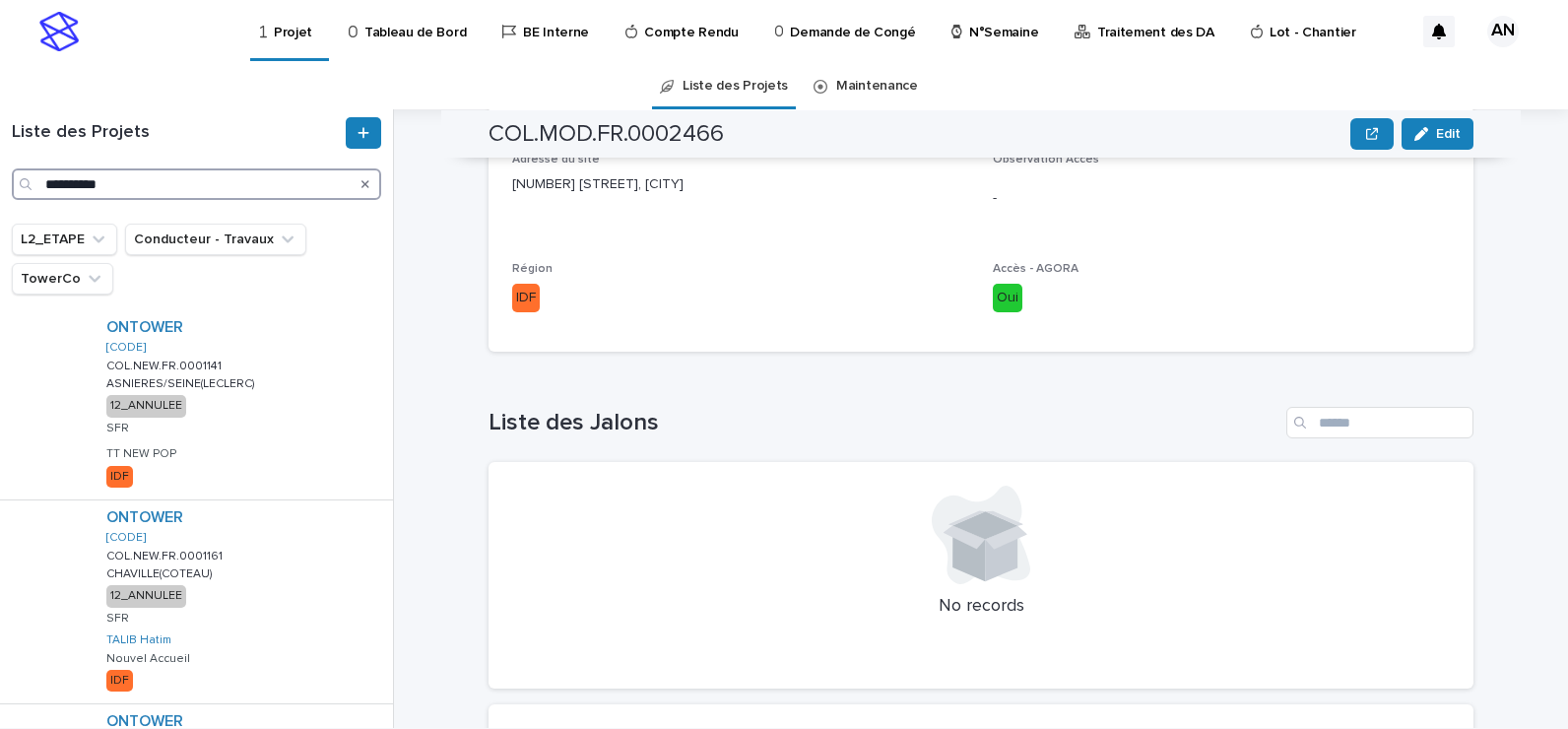 scroll, scrollTop: 768, scrollLeft: 0, axis: vertical 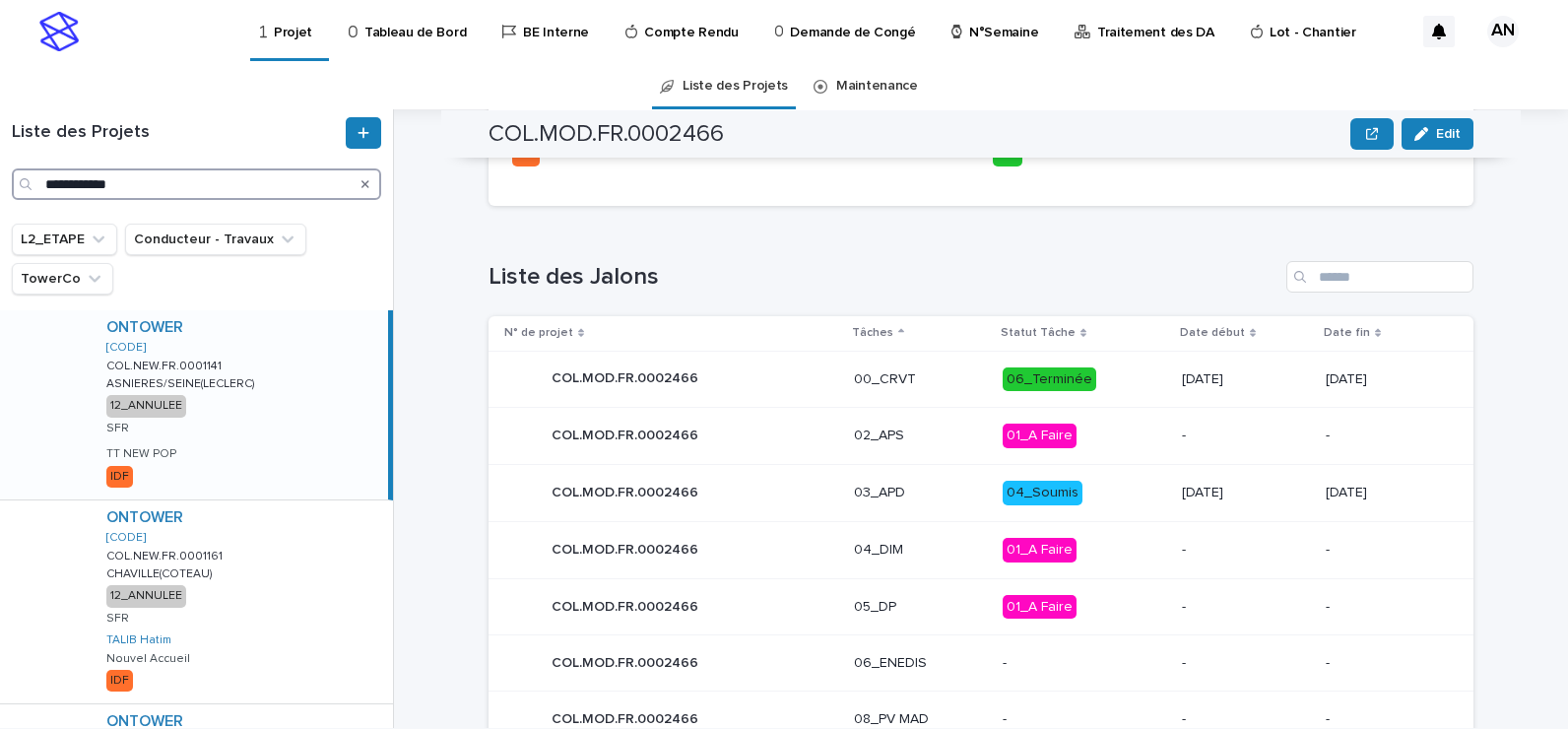 type on "**********" 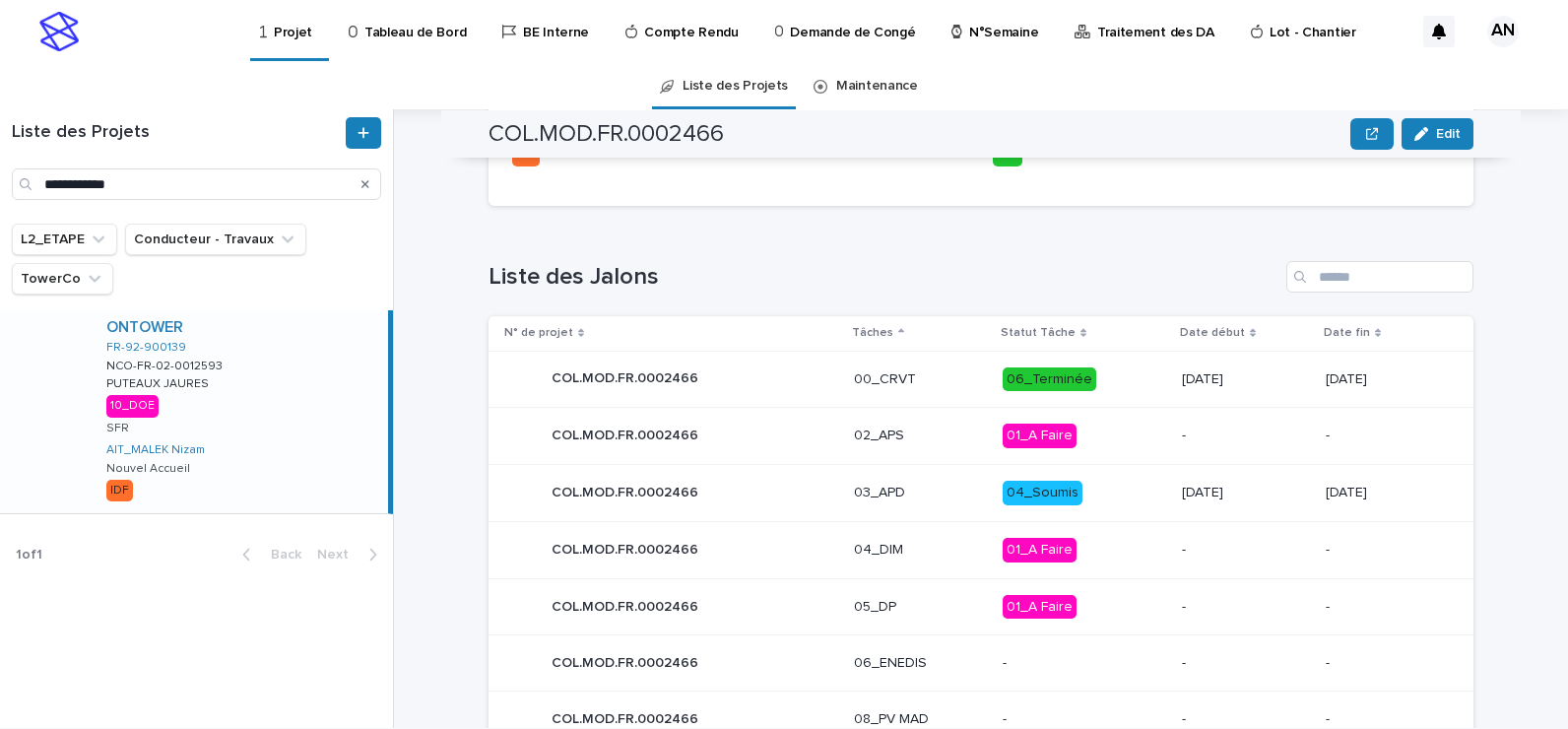 click on "ONTOWER   FR-92-900139   NCO-FR-02-0012593 NCO-FR-02-0012593   PUTEAUX JAURES  PUTEAUX JAURES    10_DOE SFR AIT_MALEK Nizam   Nouvel Accueil IDF" at bounding box center (239, 412) 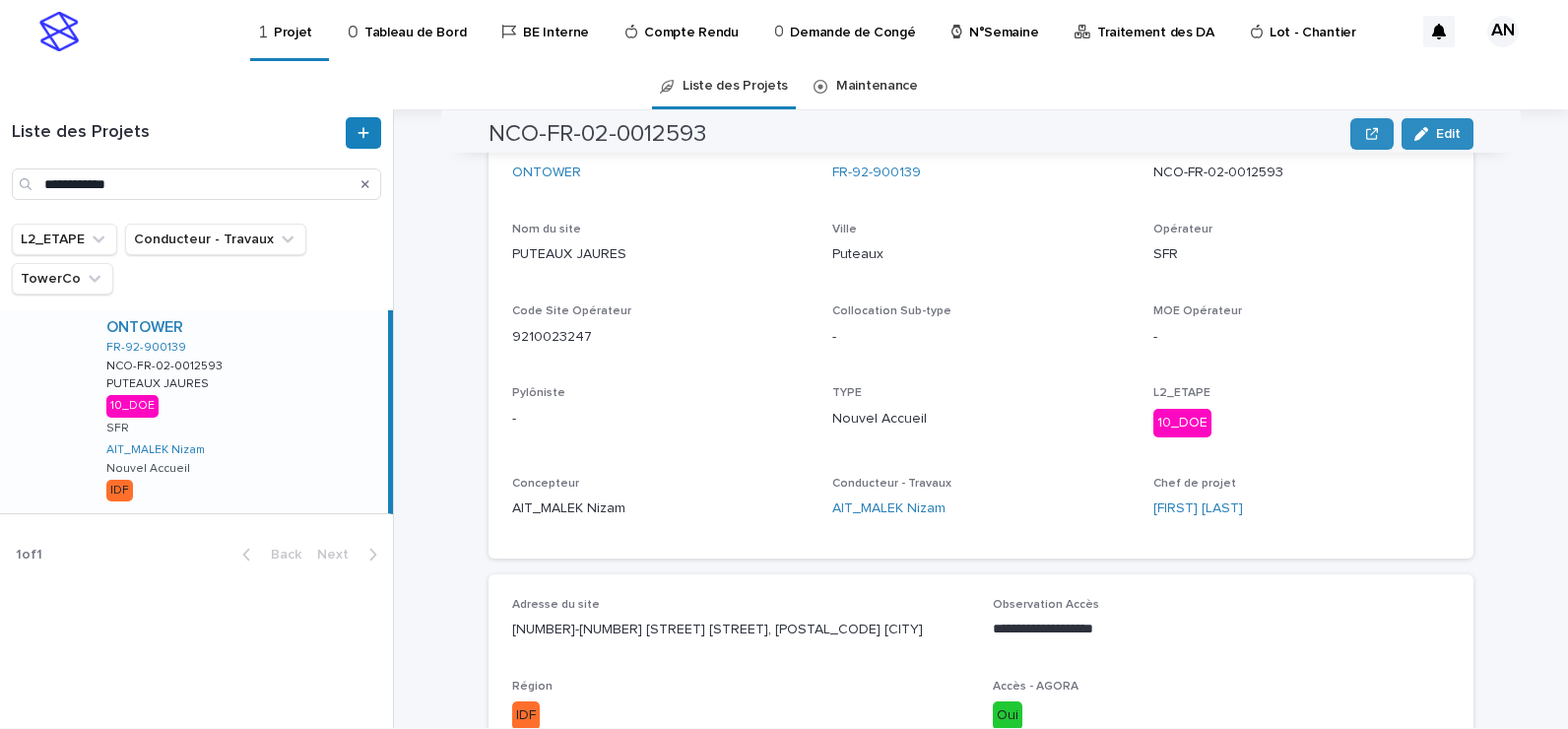 scroll, scrollTop: 0, scrollLeft: 0, axis: both 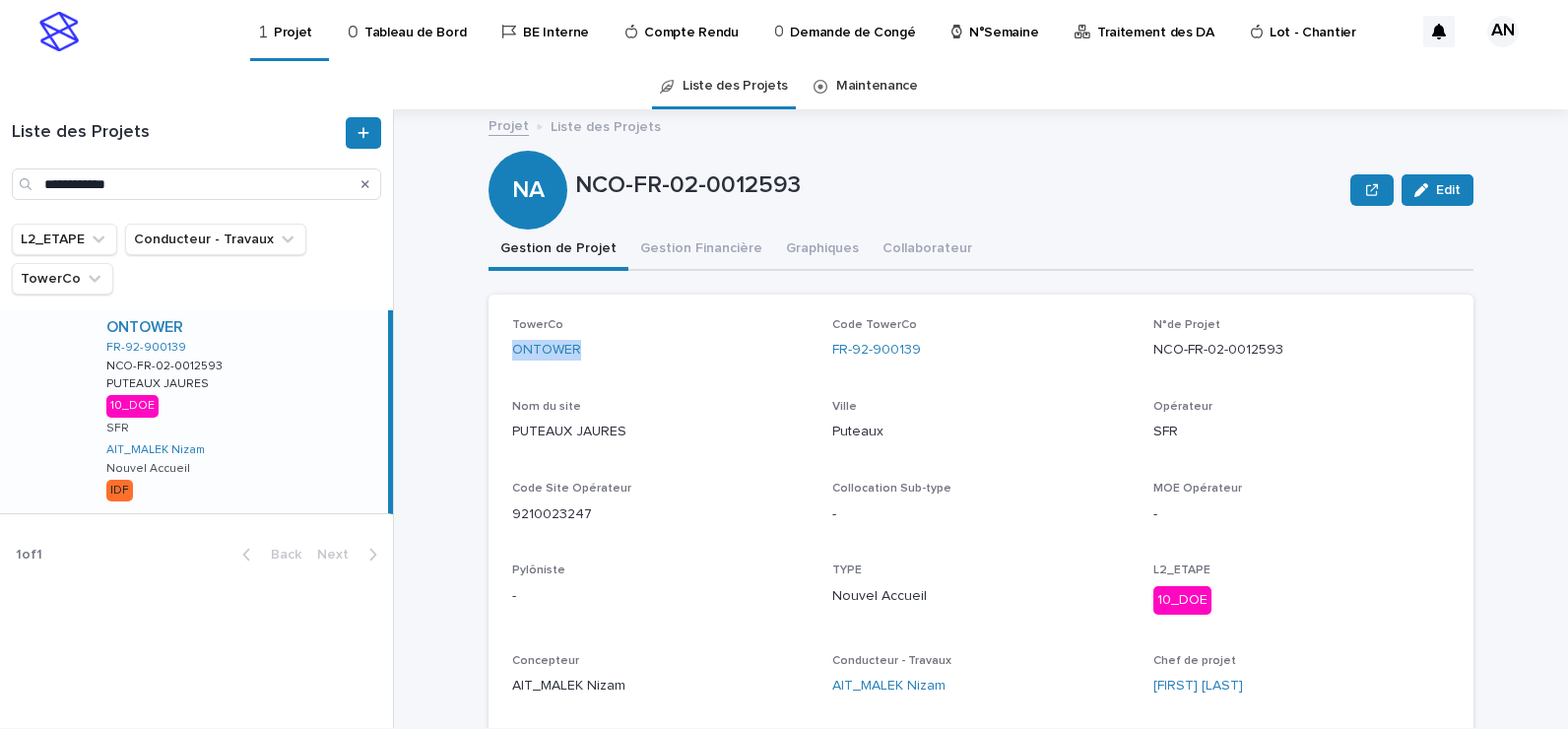 drag, startPoint x: 621, startPoint y: 354, endPoint x: 494, endPoint y: 364, distance: 127.39309 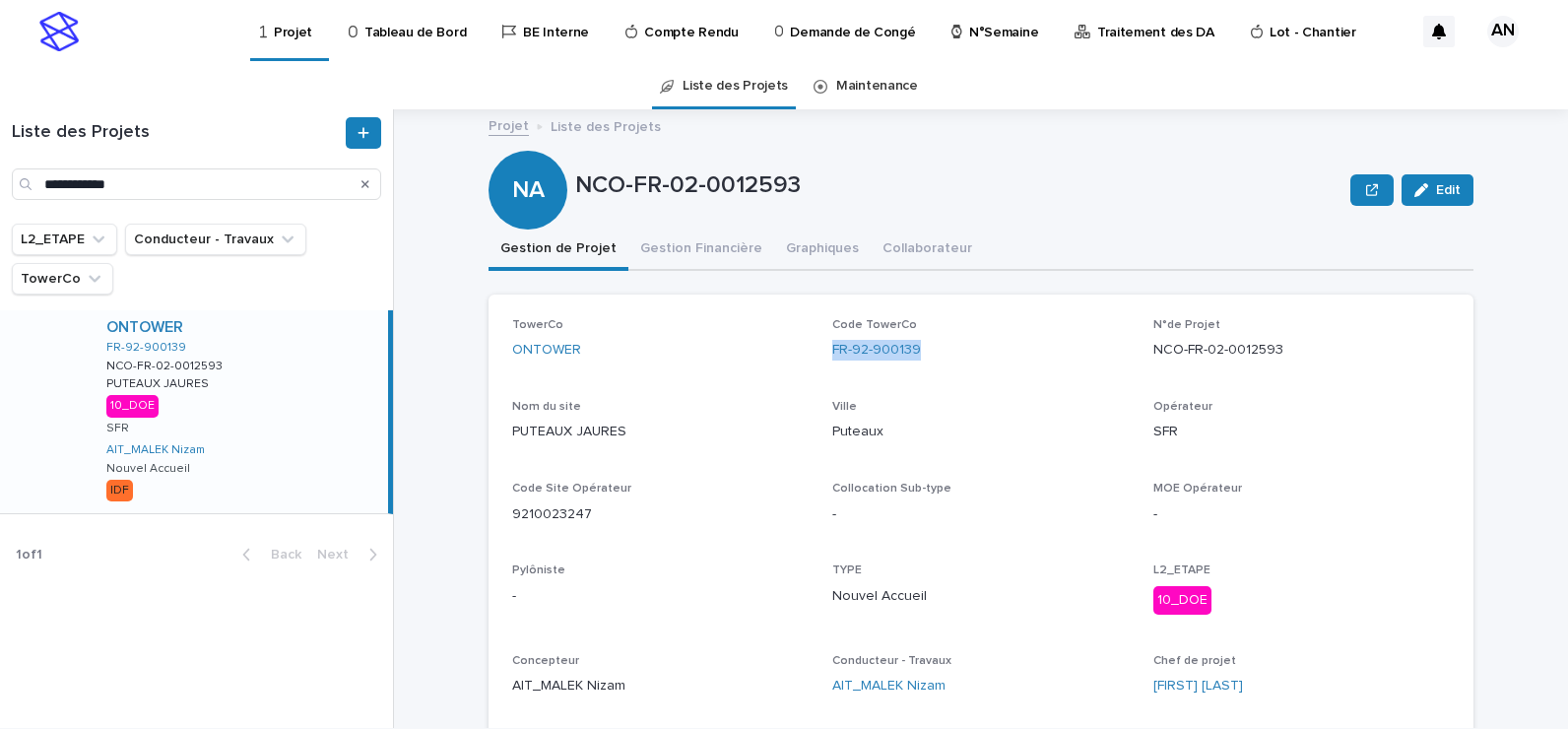 drag, startPoint x: 925, startPoint y: 357, endPoint x: 822, endPoint y: 361, distance: 103.0776 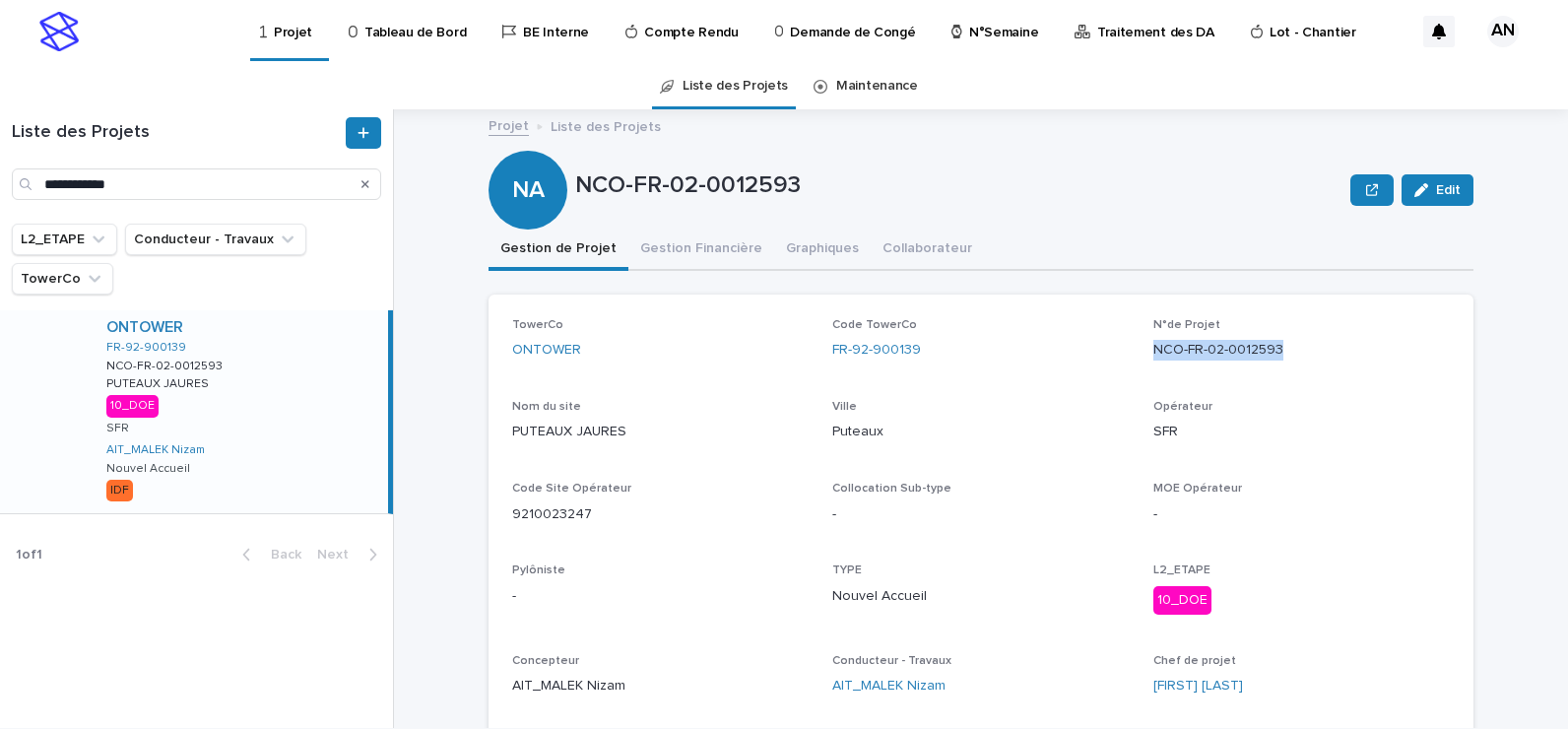 drag, startPoint x: 1306, startPoint y: 343, endPoint x: 1145, endPoint y: 372, distance: 163.59095 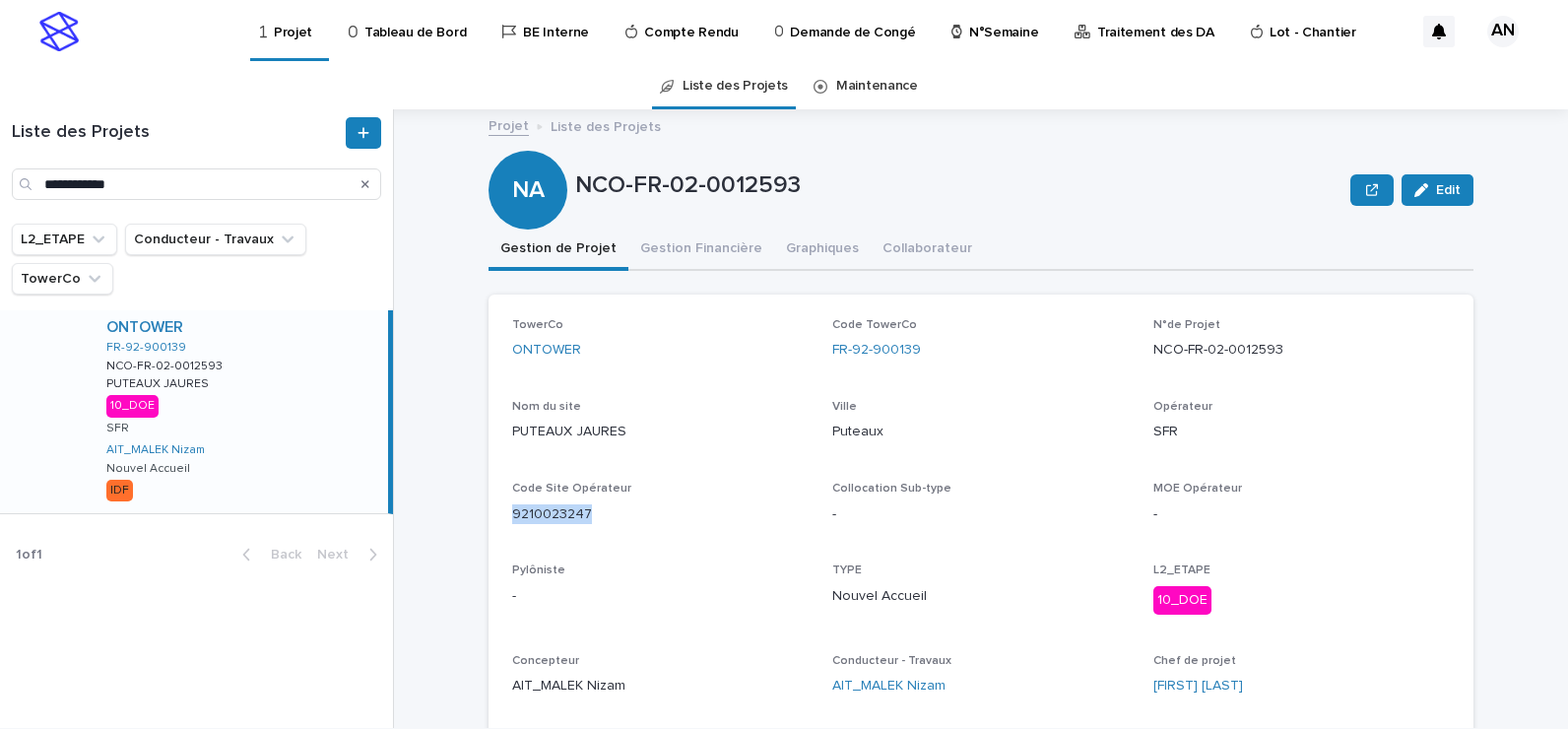 drag, startPoint x: 575, startPoint y: 518, endPoint x: 504, endPoint y: 525, distance: 71.34424 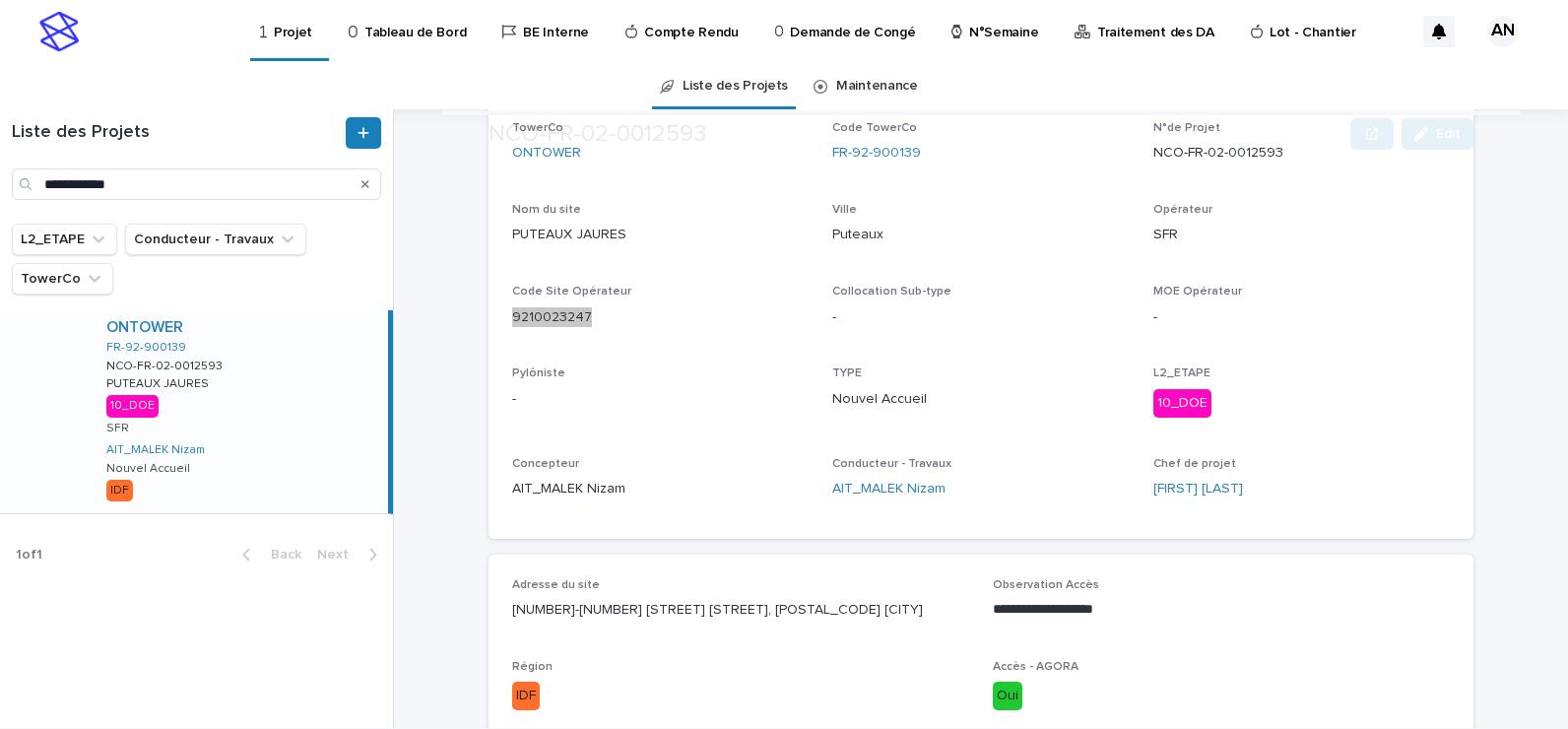 scroll, scrollTop: 394, scrollLeft: 0, axis: vertical 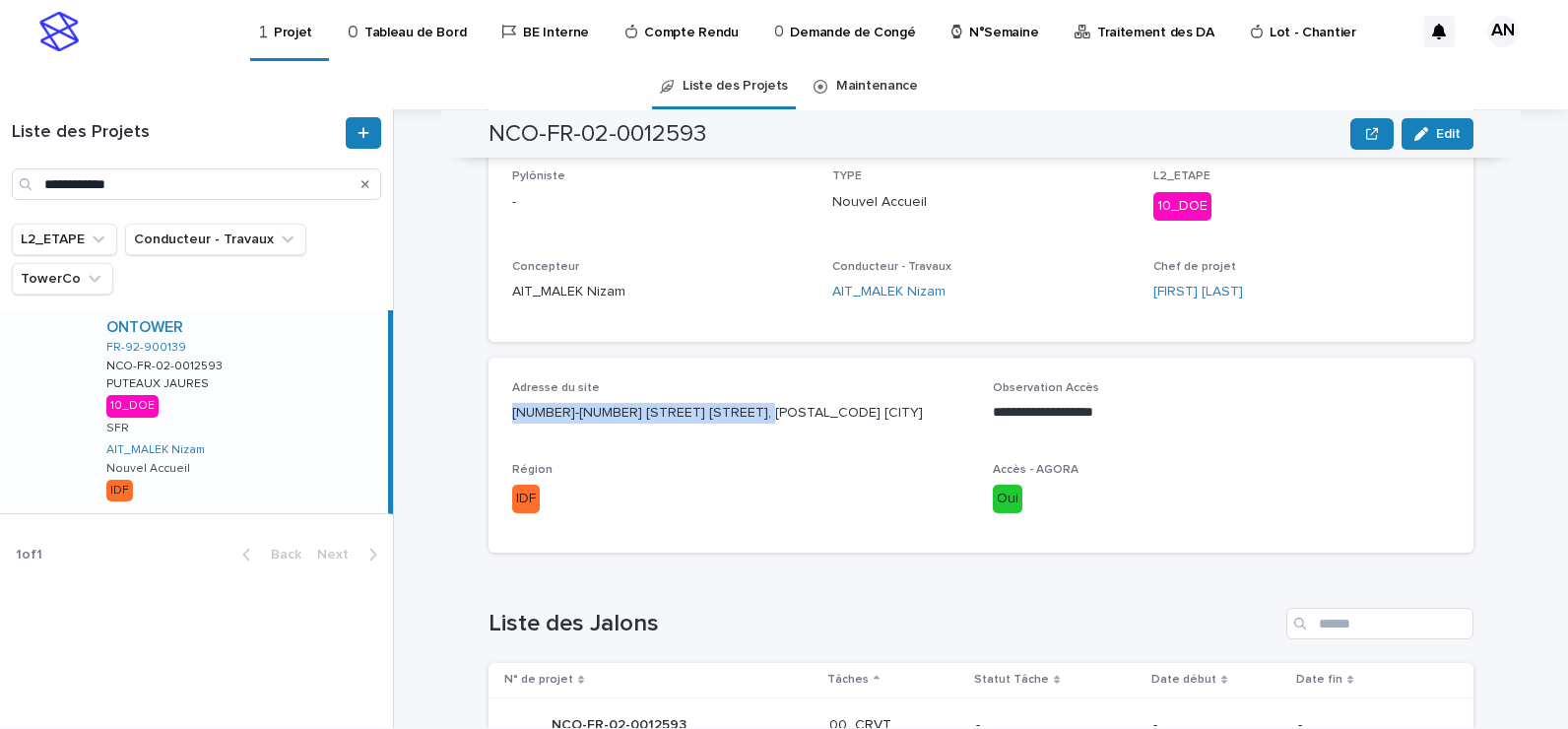 drag, startPoint x: 761, startPoint y: 404, endPoint x: 496, endPoint y: 423, distance: 265.68026 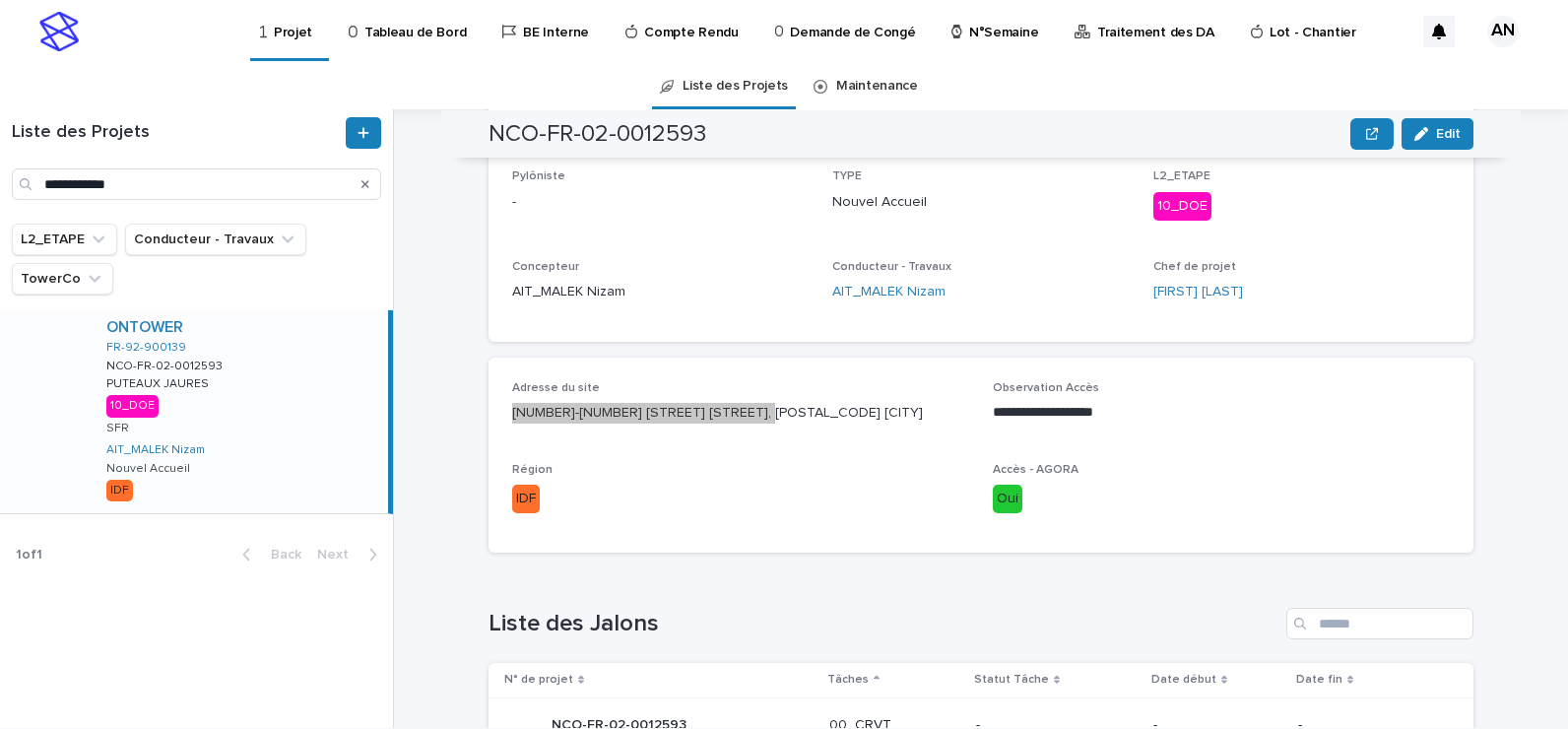 scroll, scrollTop: 0, scrollLeft: 0, axis: both 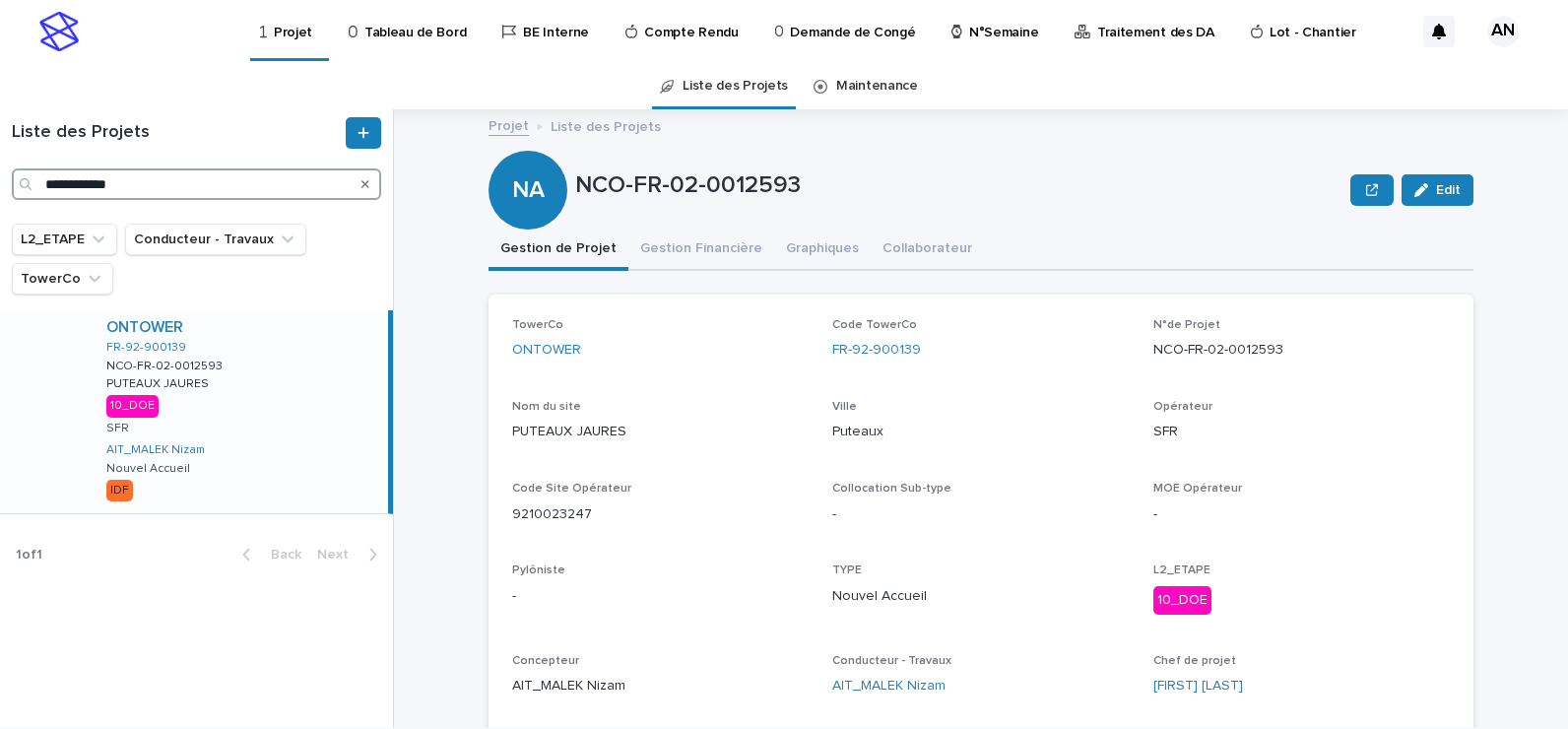 click on "**********" at bounding box center [196, 184] 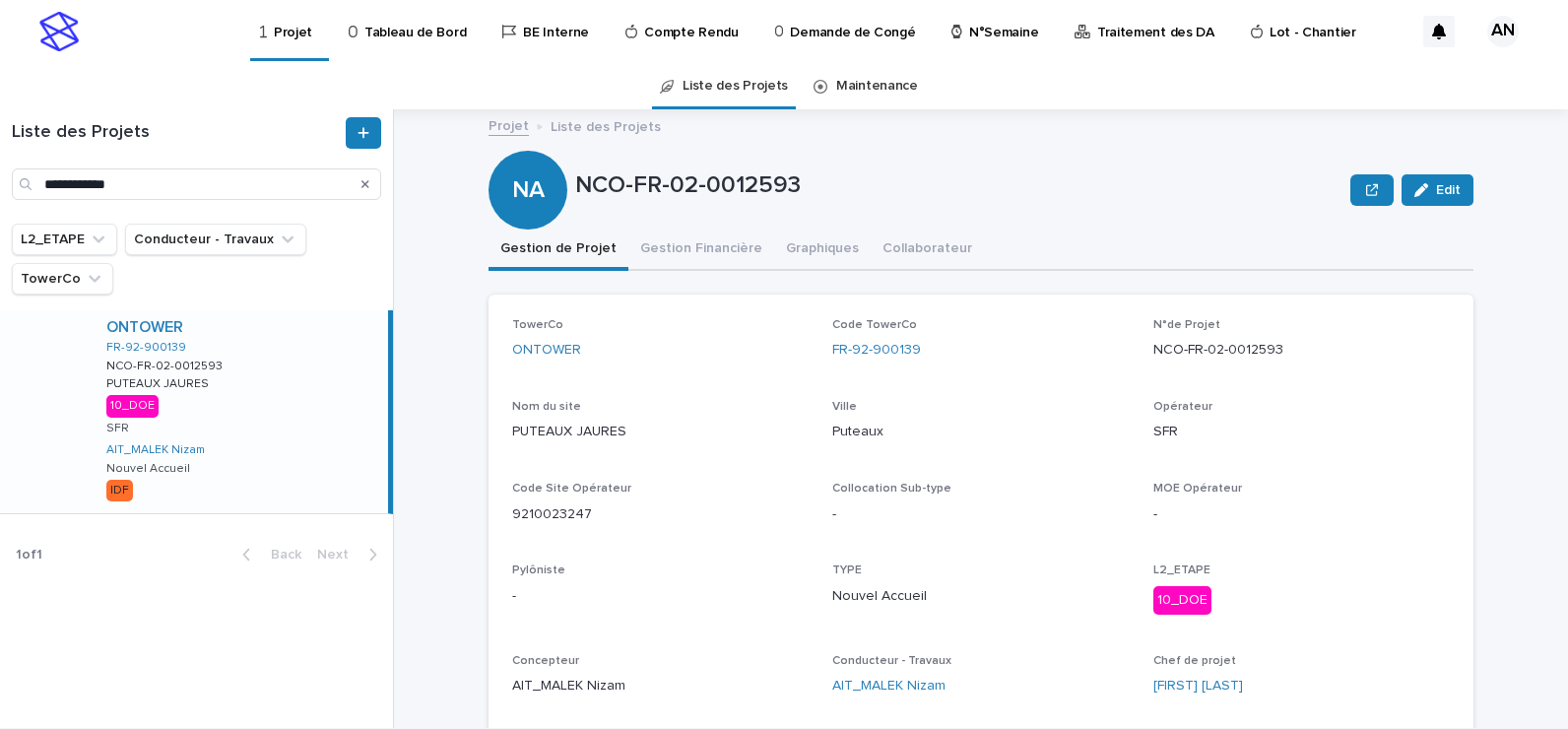 click at bounding box center [365, 184] 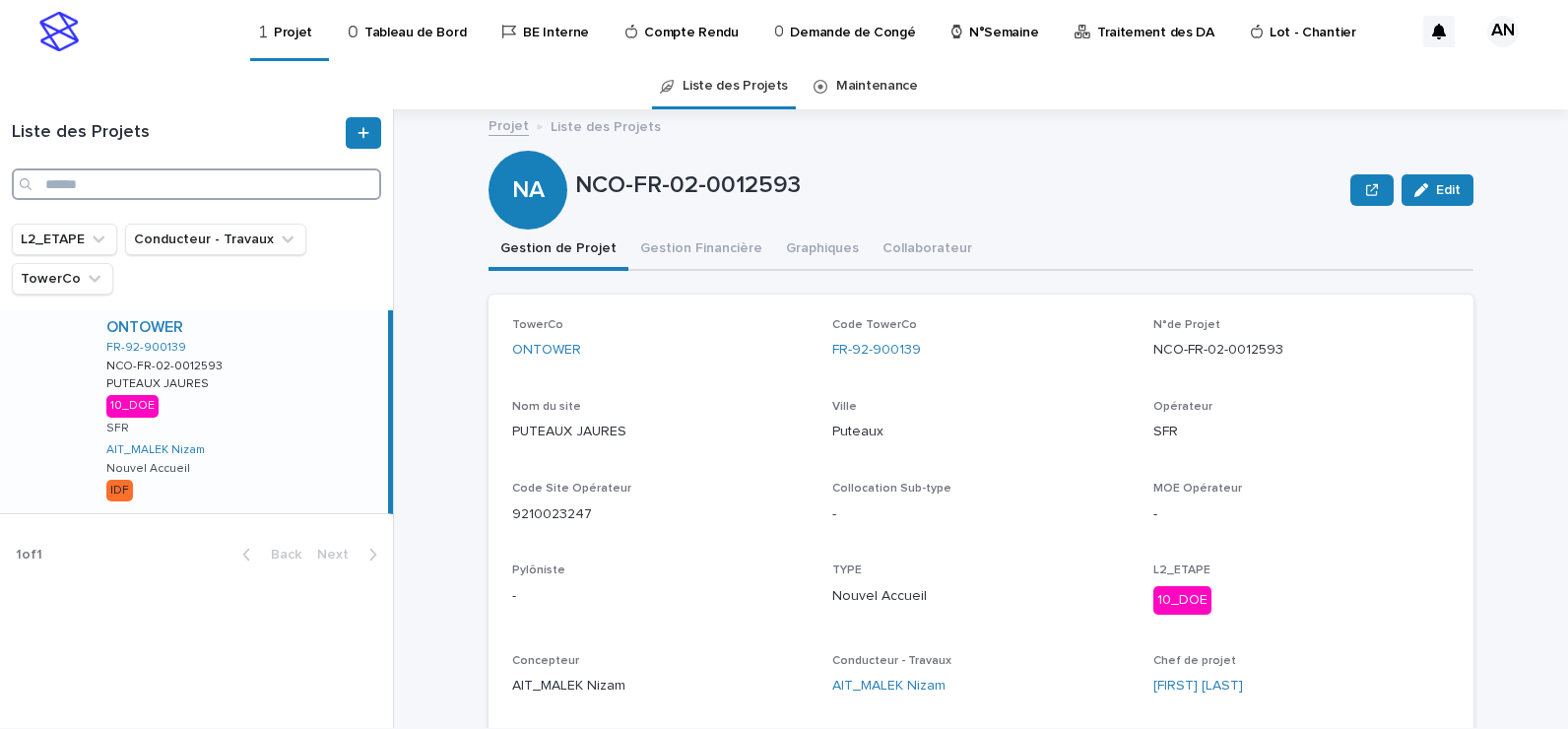click at bounding box center [196, 184] 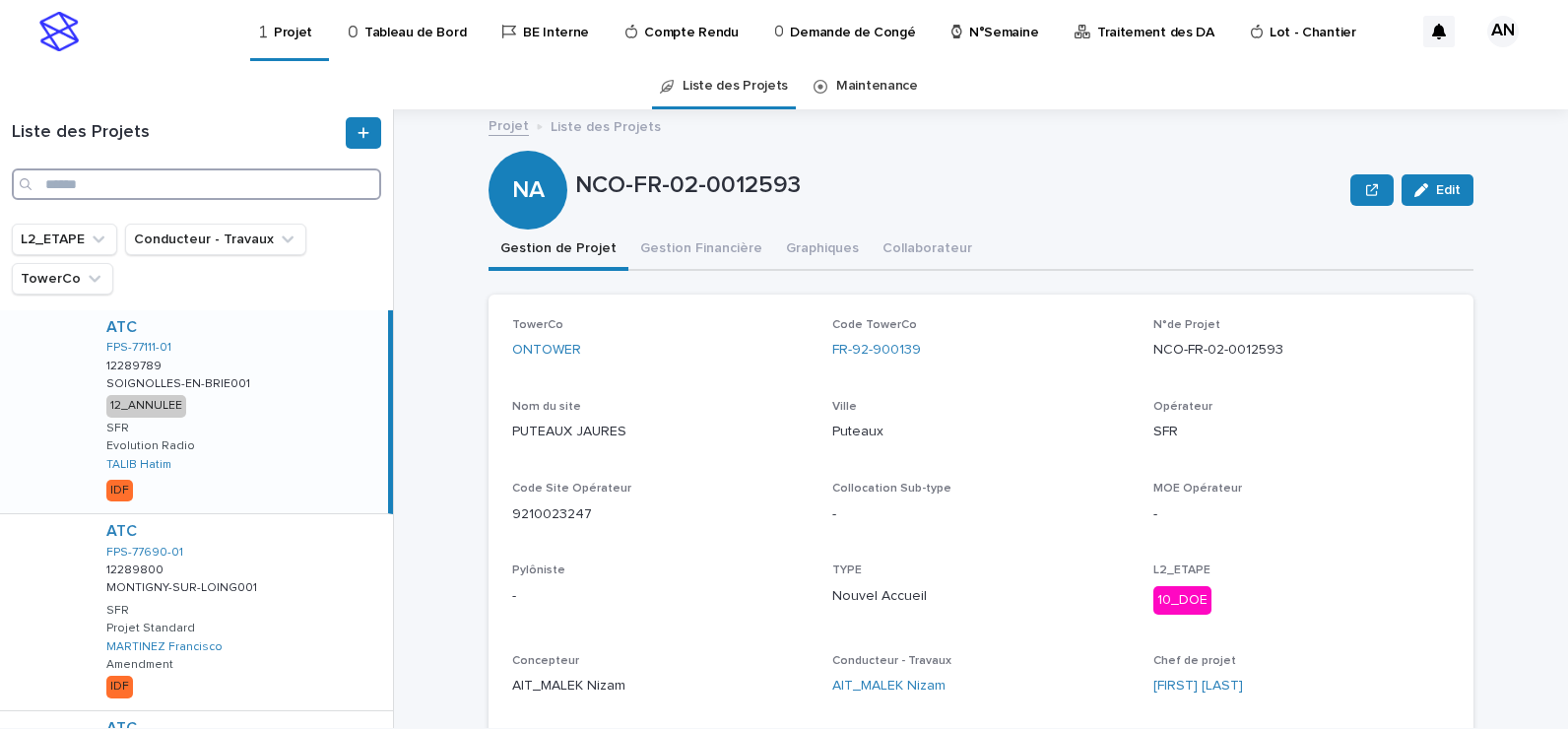 paste on "**********" 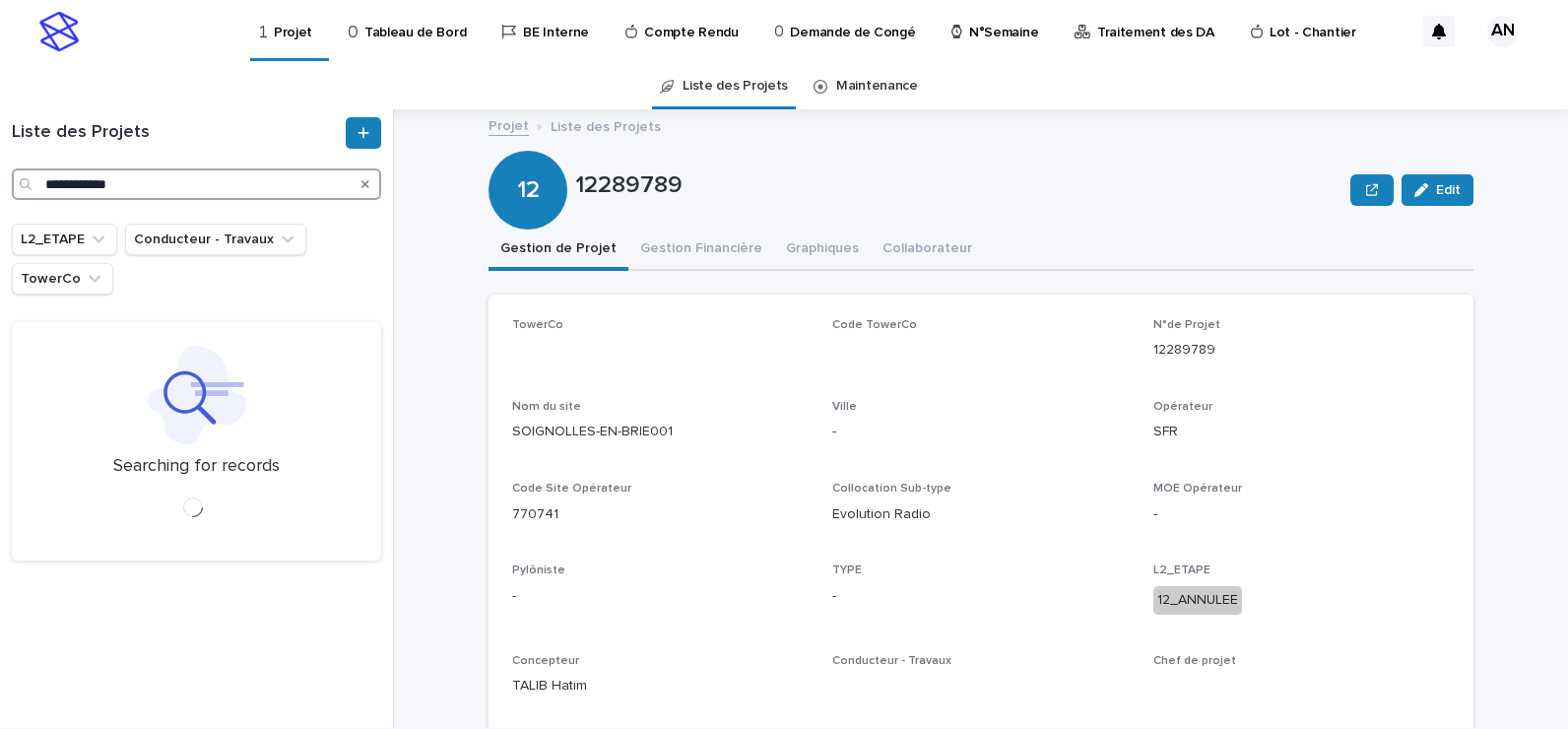 type on "**********" 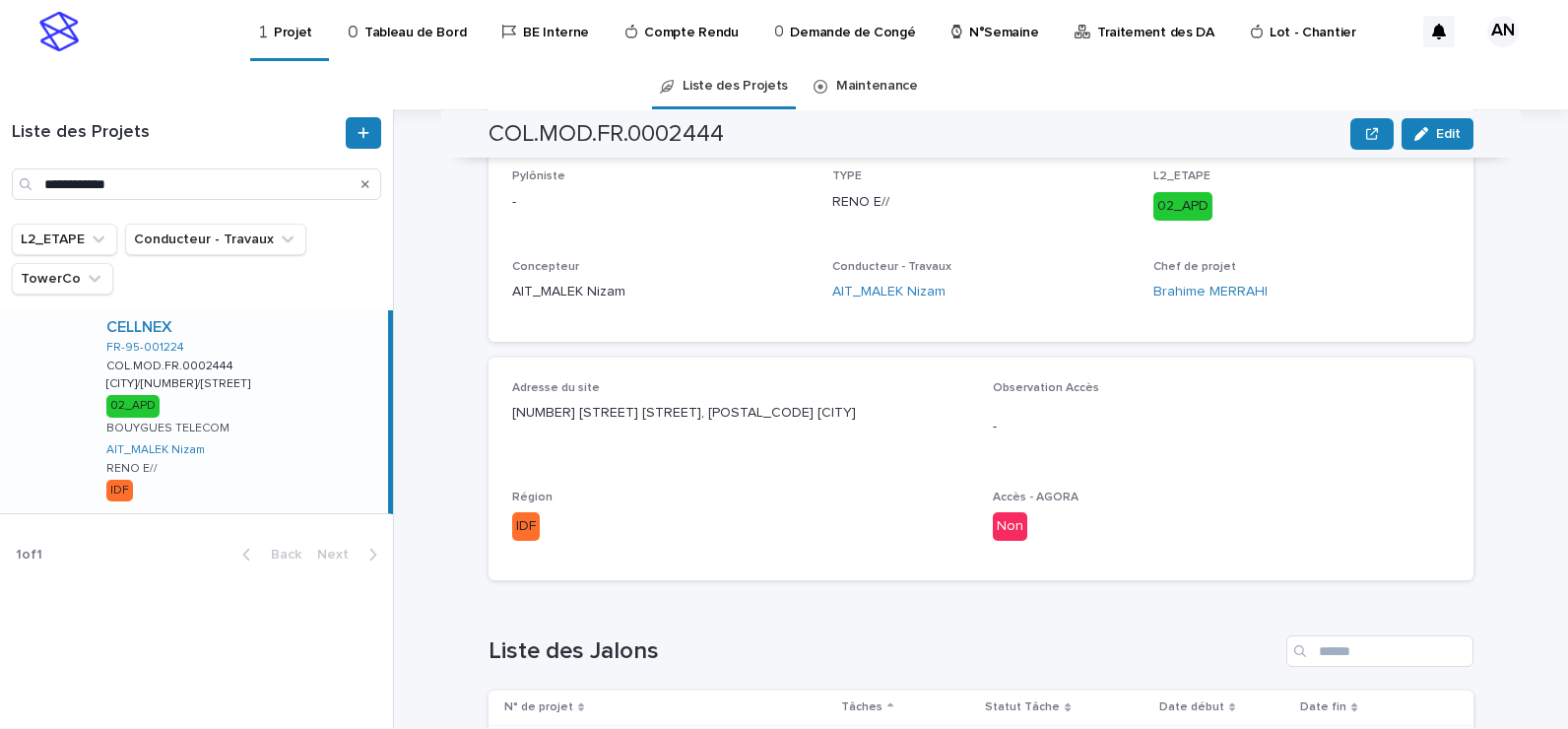 scroll, scrollTop: 99, scrollLeft: 0, axis: vertical 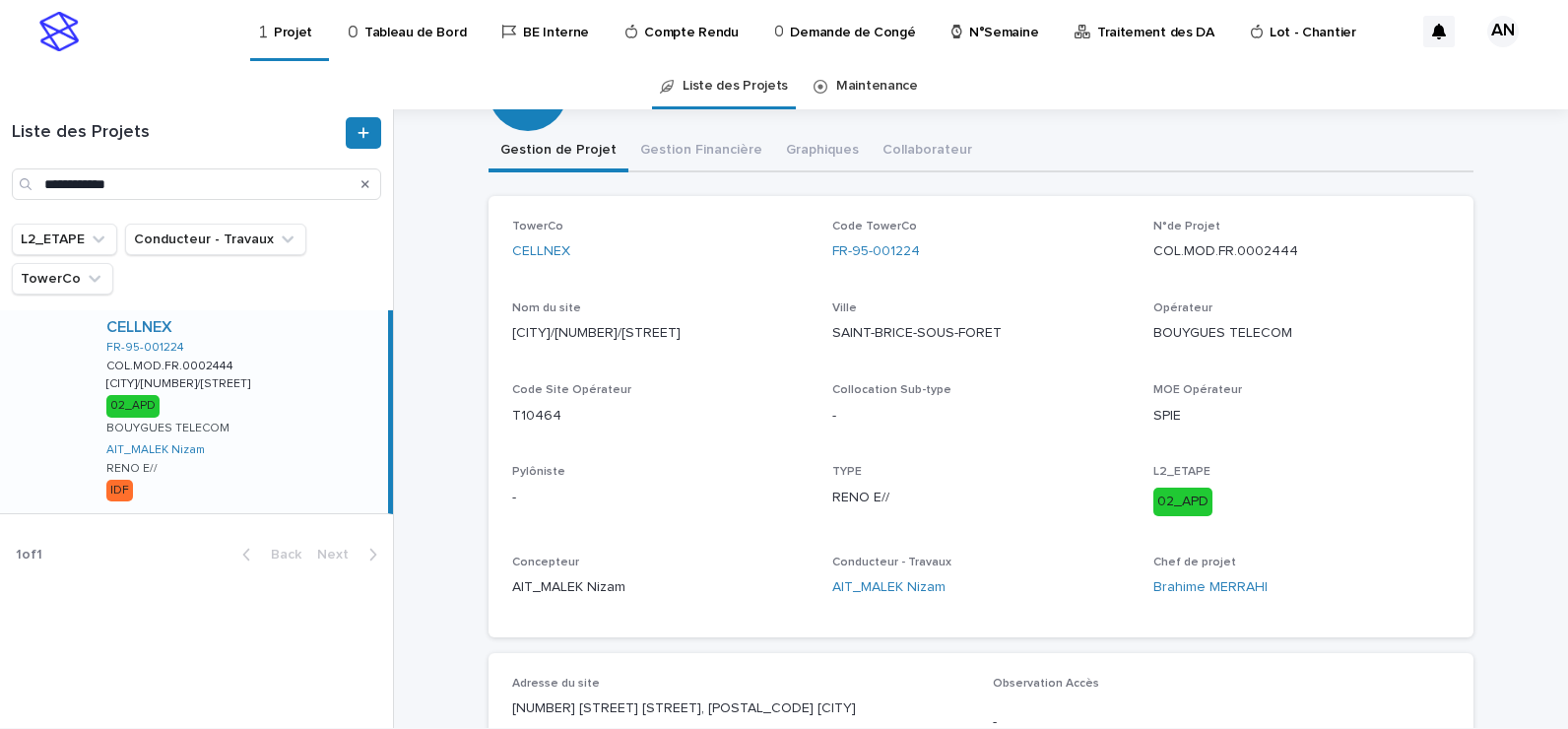 click on "Nom du site [CITY]/[NUMBER]/[STREET]" at bounding box center [660, 330] 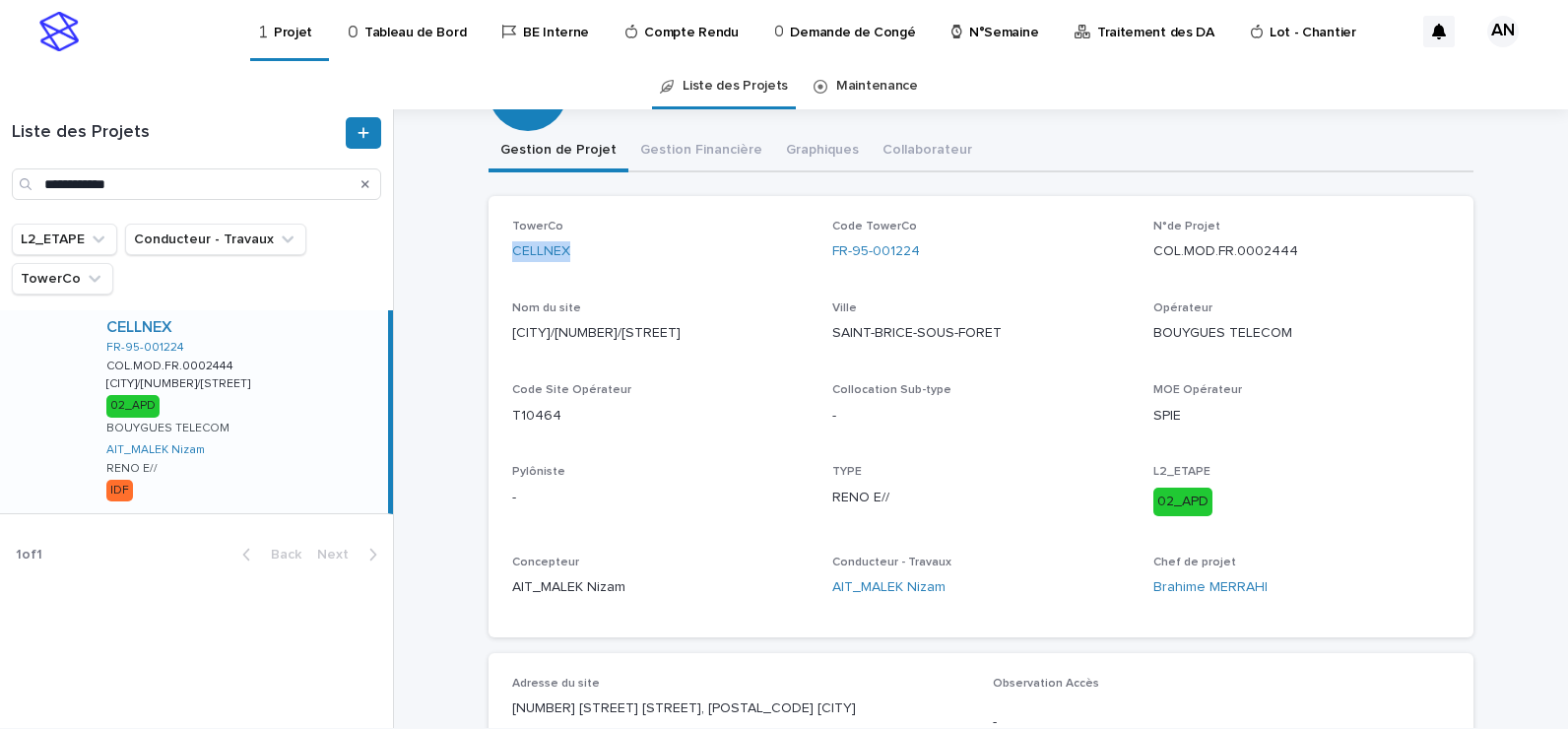 drag, startPoint x: 589, startPoint y: 250, endPoint x: 503, endPoint y: 264, distance: 87.13208 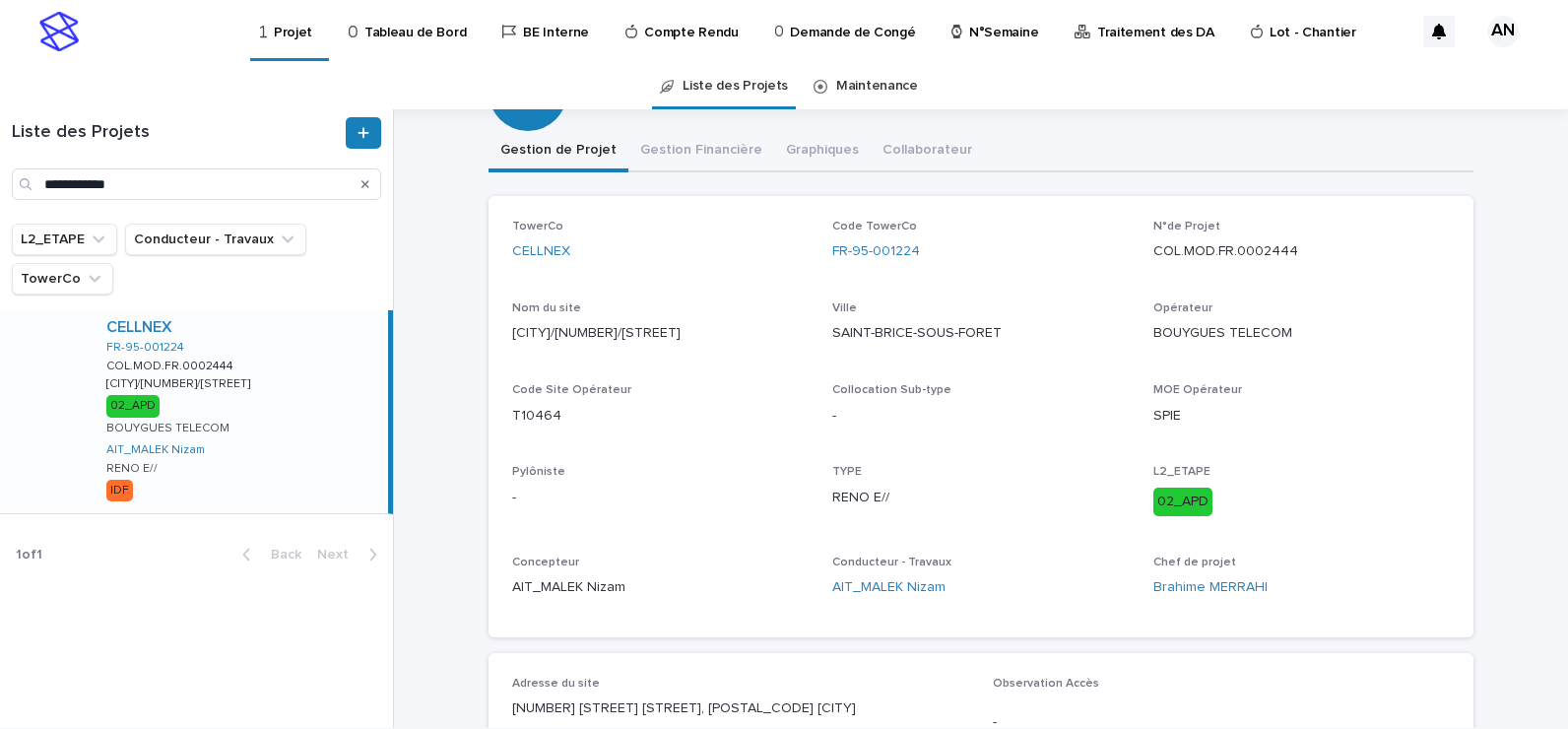 click on "Code TowerCo [CODE]" at bounding box center (980, 248) 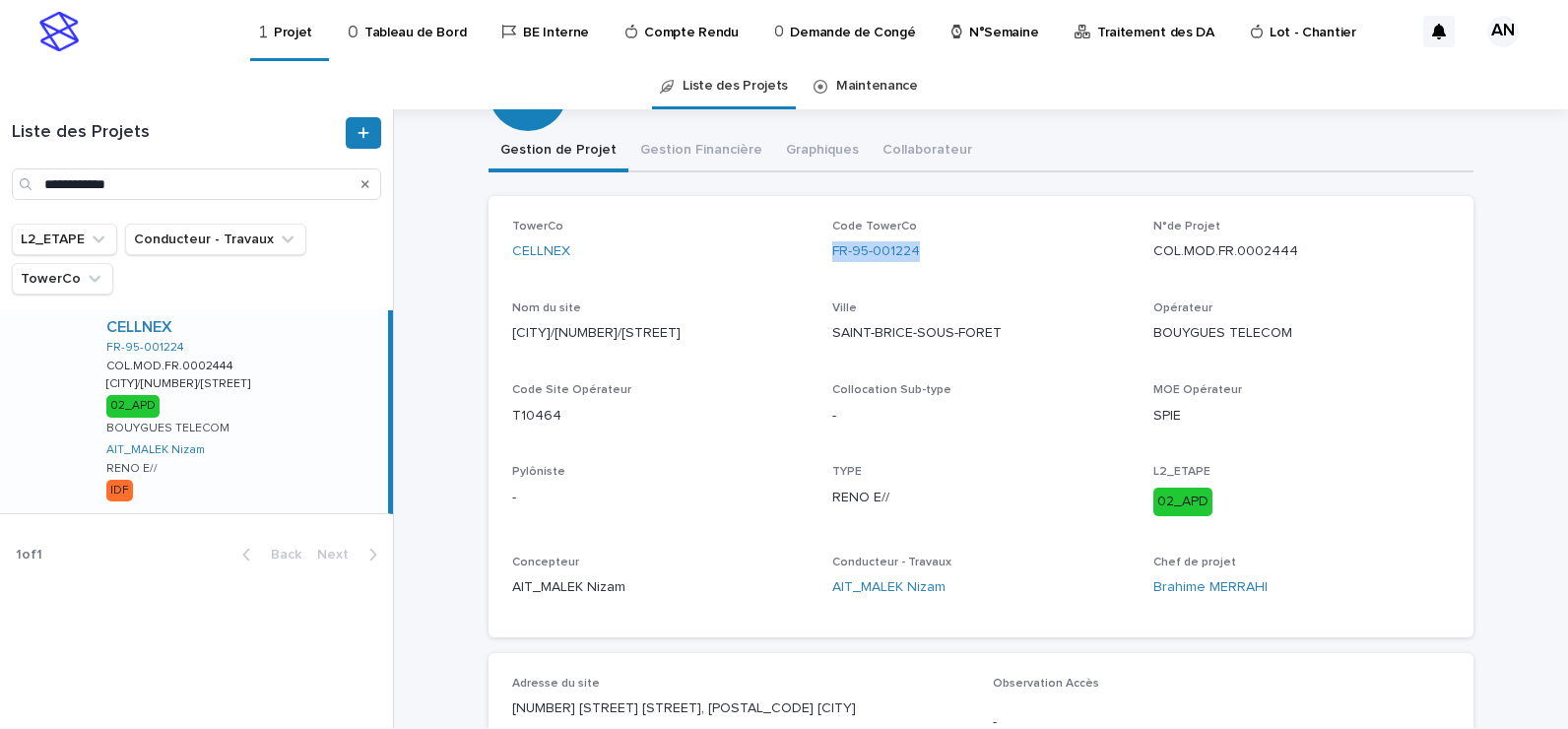 drag, startPoint x: 951, startPoint y: 257, endPoint x: 817, endPoint y: 276, distance: 135.34031 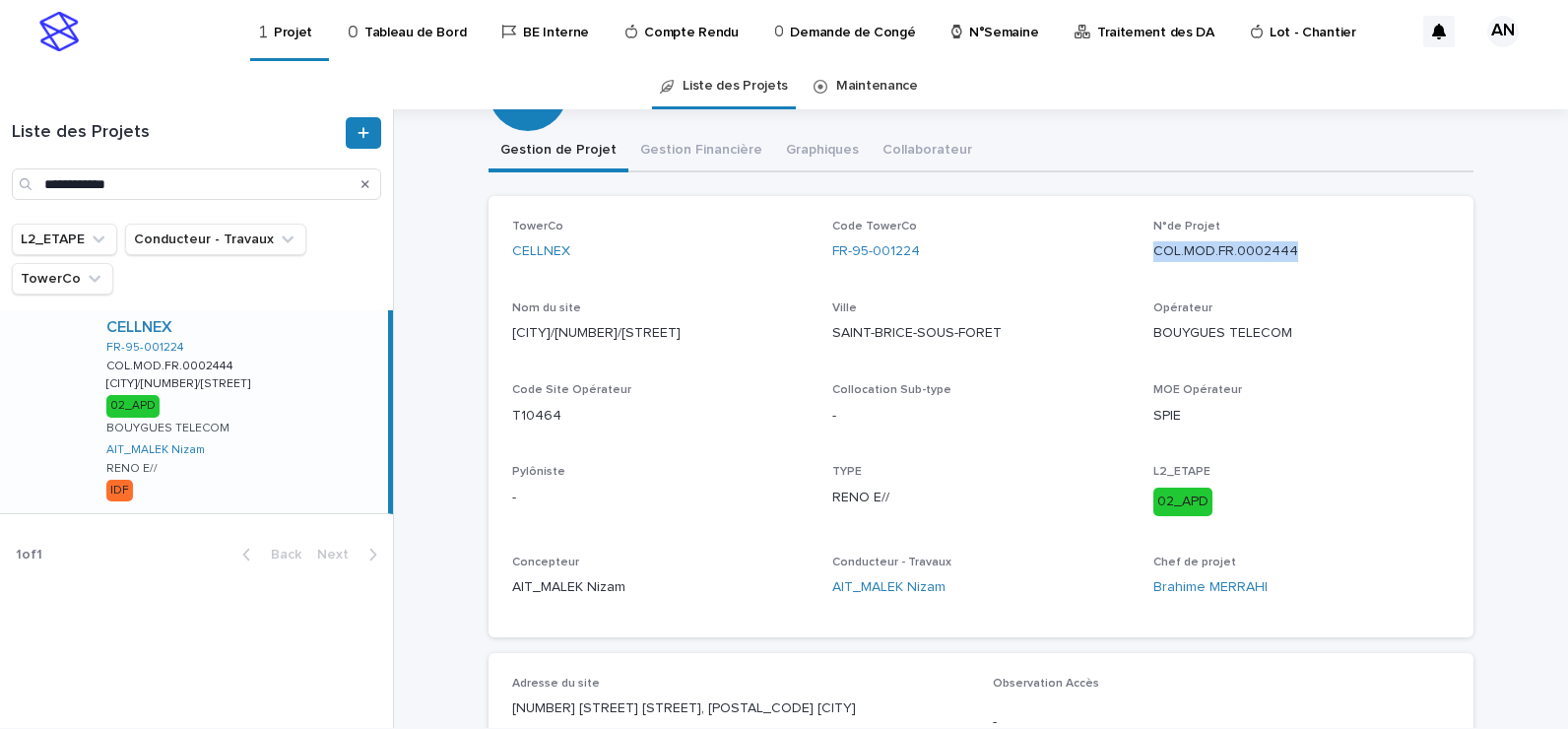 drag, startPoint x: 1306, startPoint y: 247, endPoint x: 1138, endPoint y: 266, distance: 169.07099 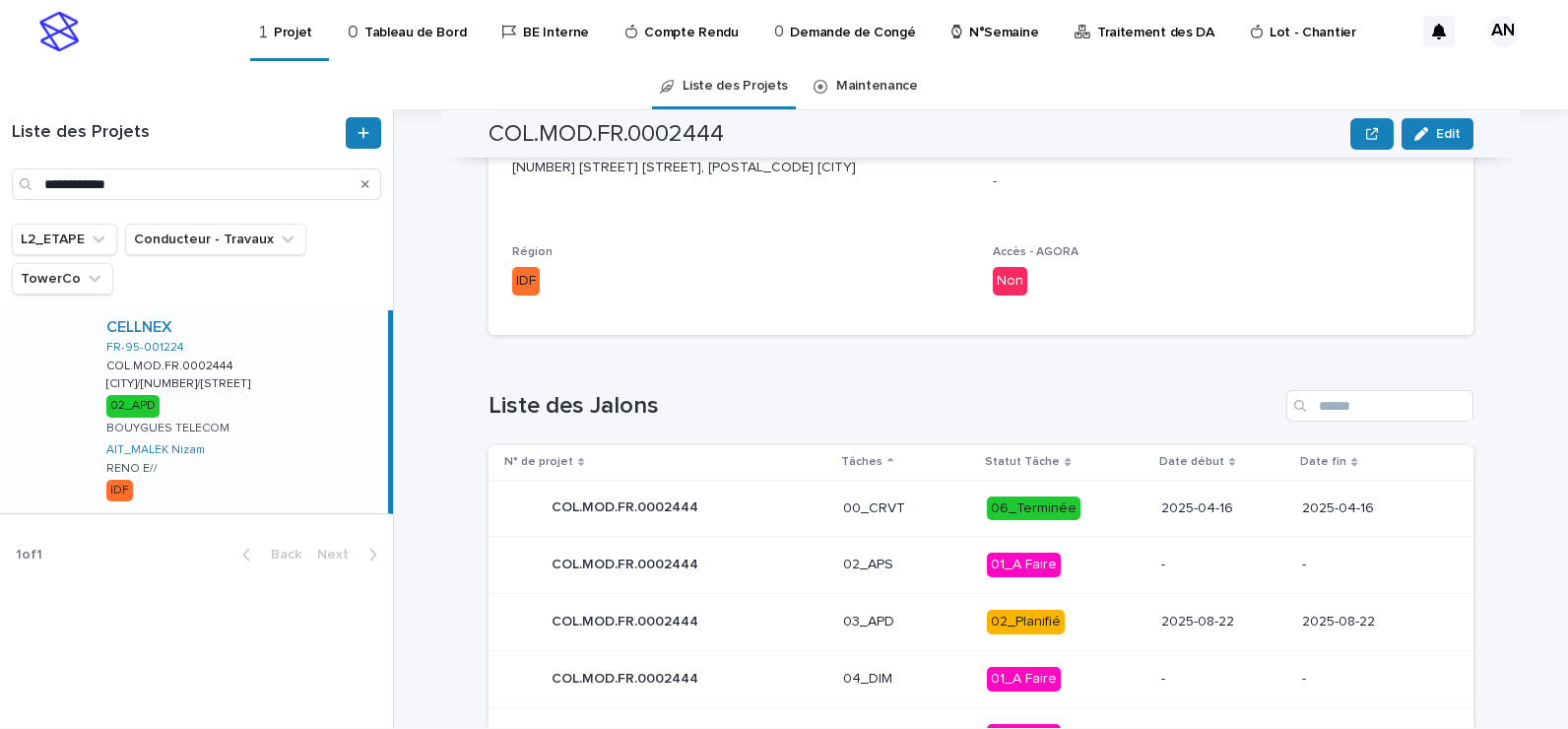 click on "Accès - AGORA Non" at bounding box center [1221, 278] 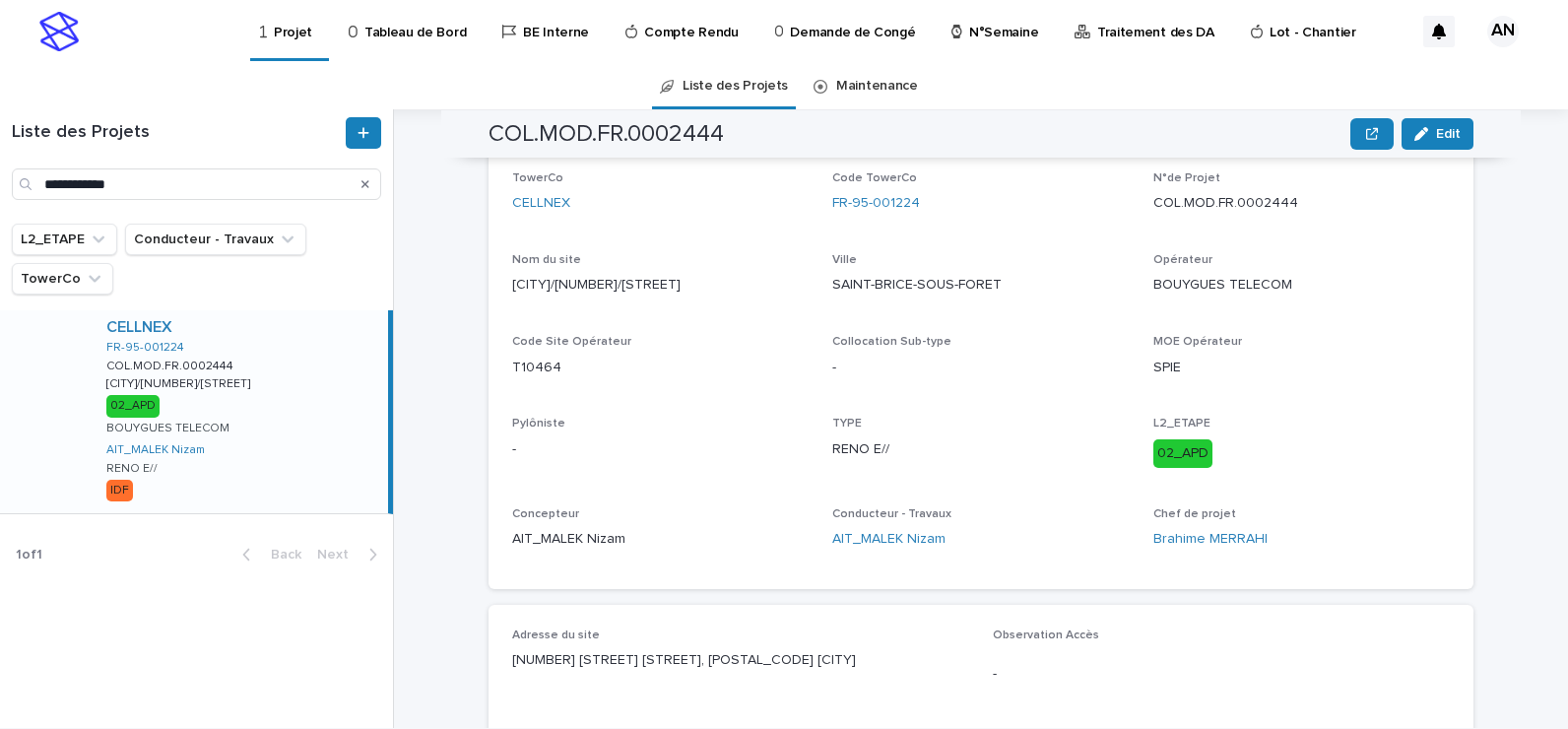 scroll, scrollTop: 48, scrollLeft: 0, axis: vertical 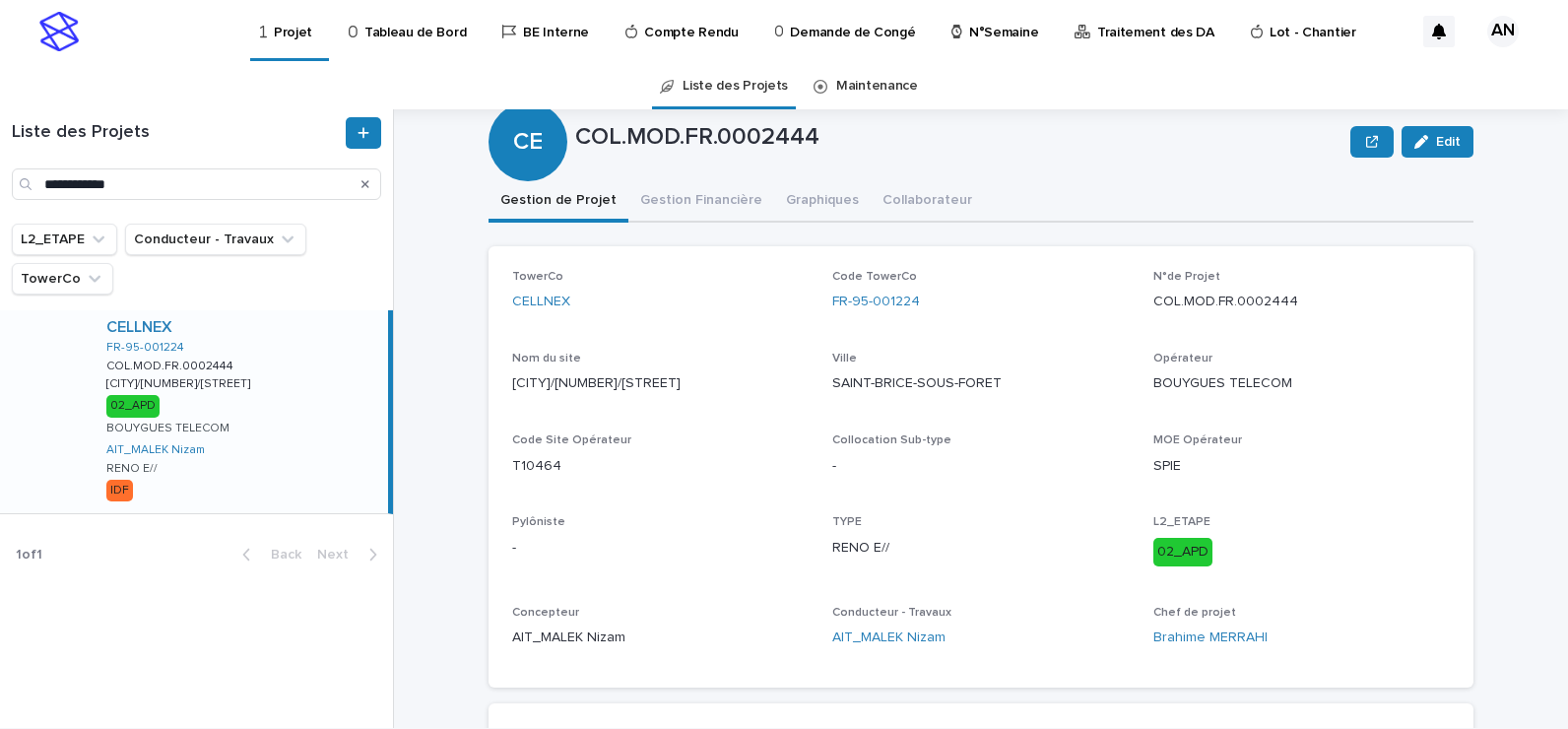 drag, startPoint x: 500, startPoint y: 381, endPoint x: 569, endPoint y: 411, distance: 75.23962 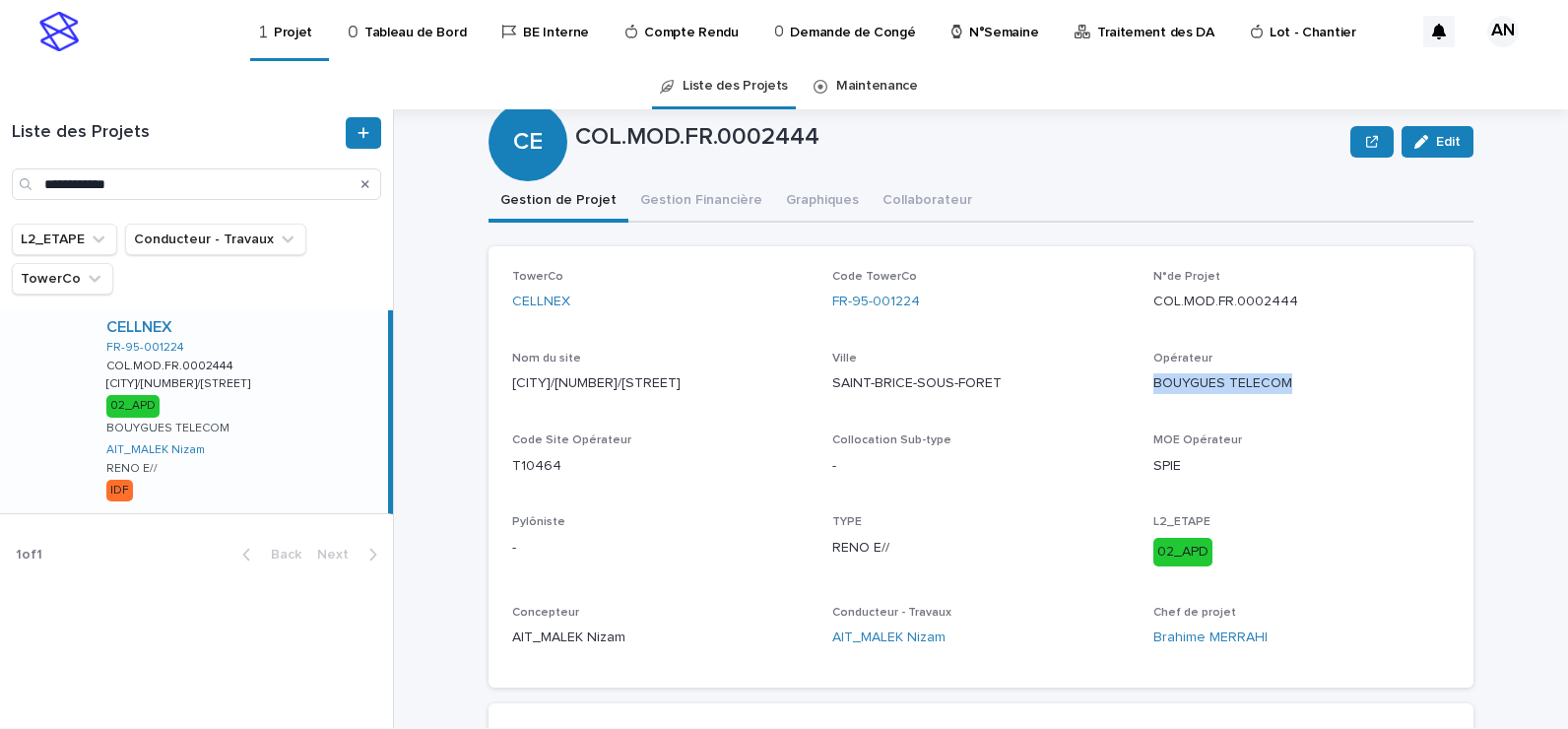 drag, startPoint x: 1139, startPoint y: 381, endPoint x: 1288, endPoint y: 386, distance: 149.08387 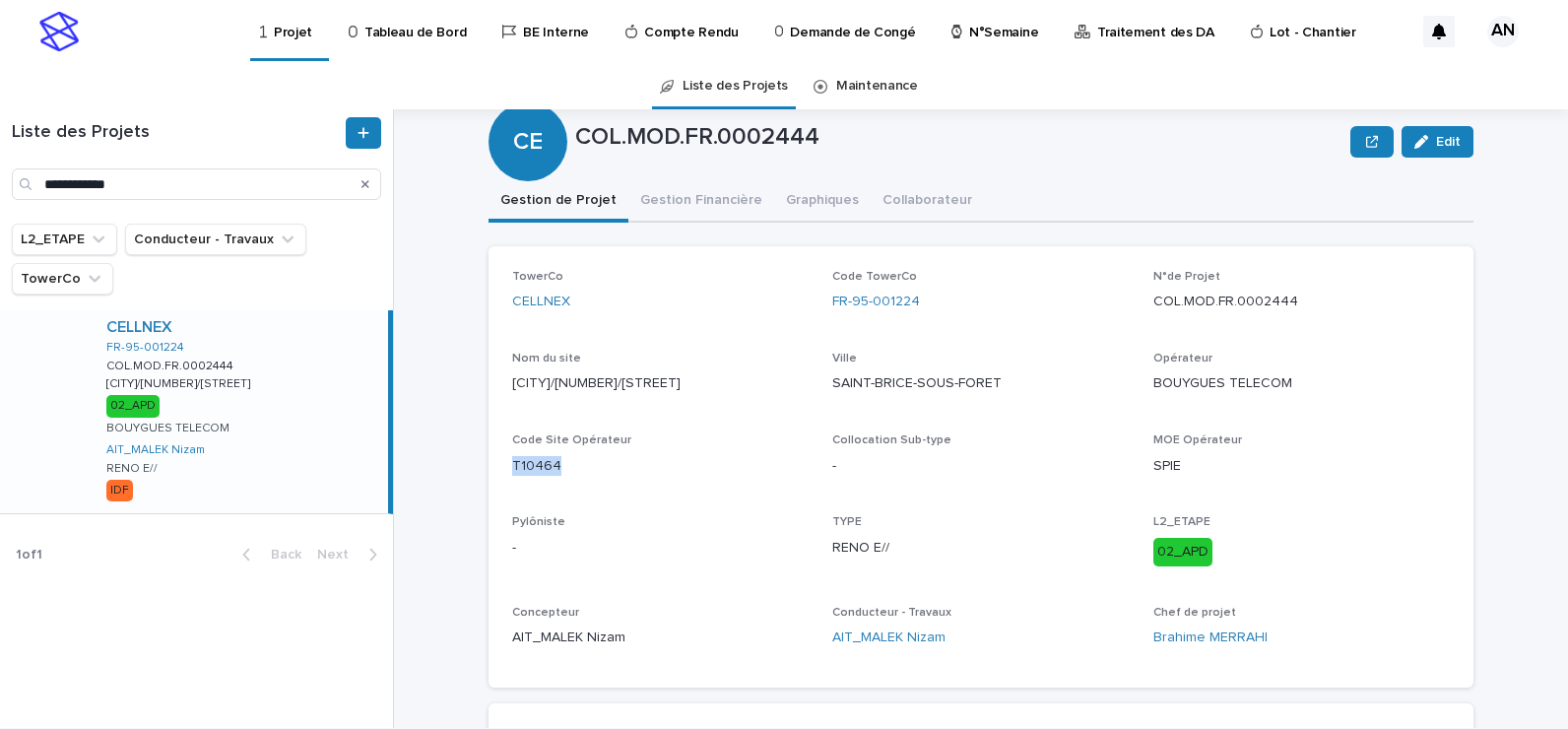 drag, startPoint x: 555, startPoint y: 486, endPoint x: 506, endPoint y: 496, distance: 50.01 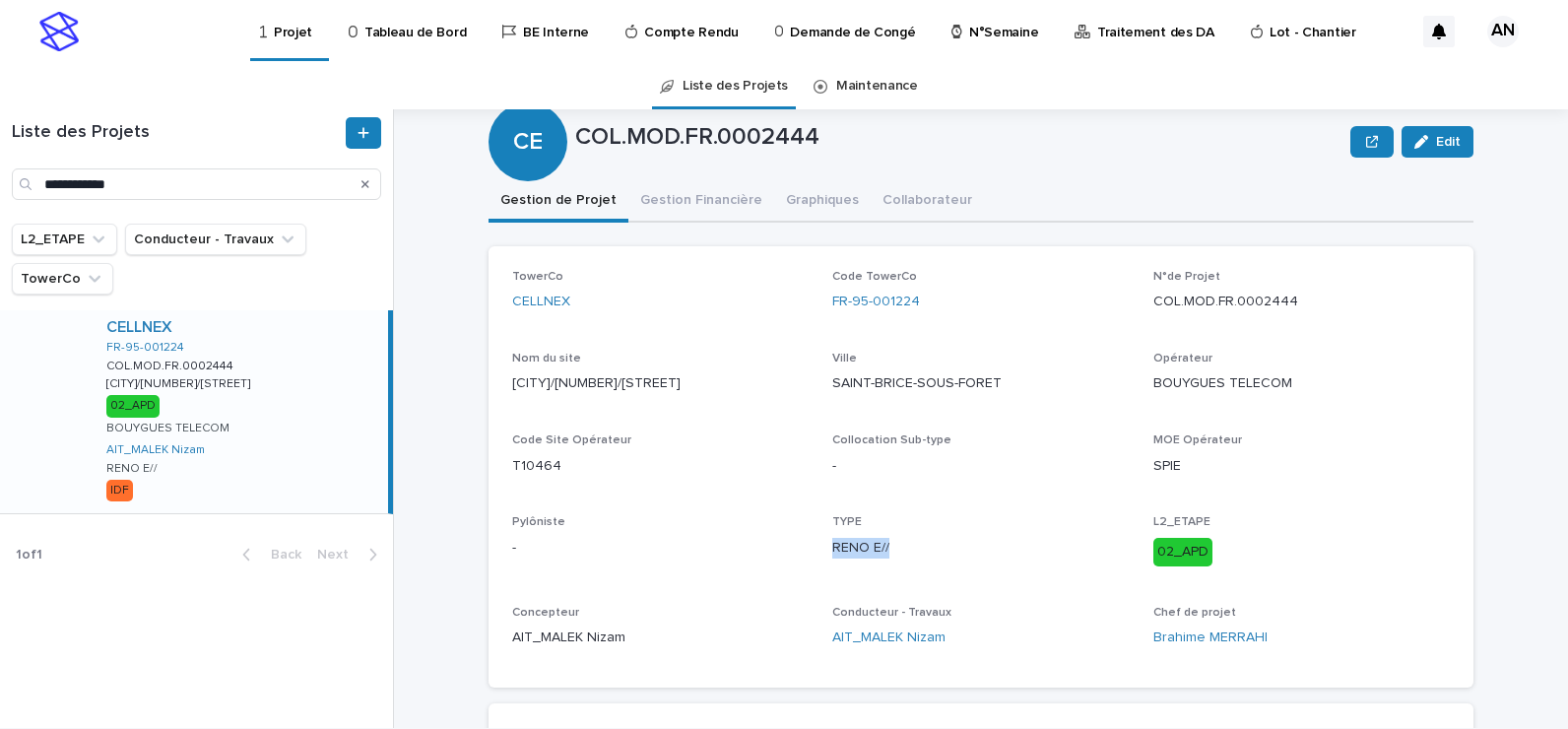drag, startPoint x: 877, startPoint y: 569, endPoint x: 817, endPoint y: 574, distance: 60.207973 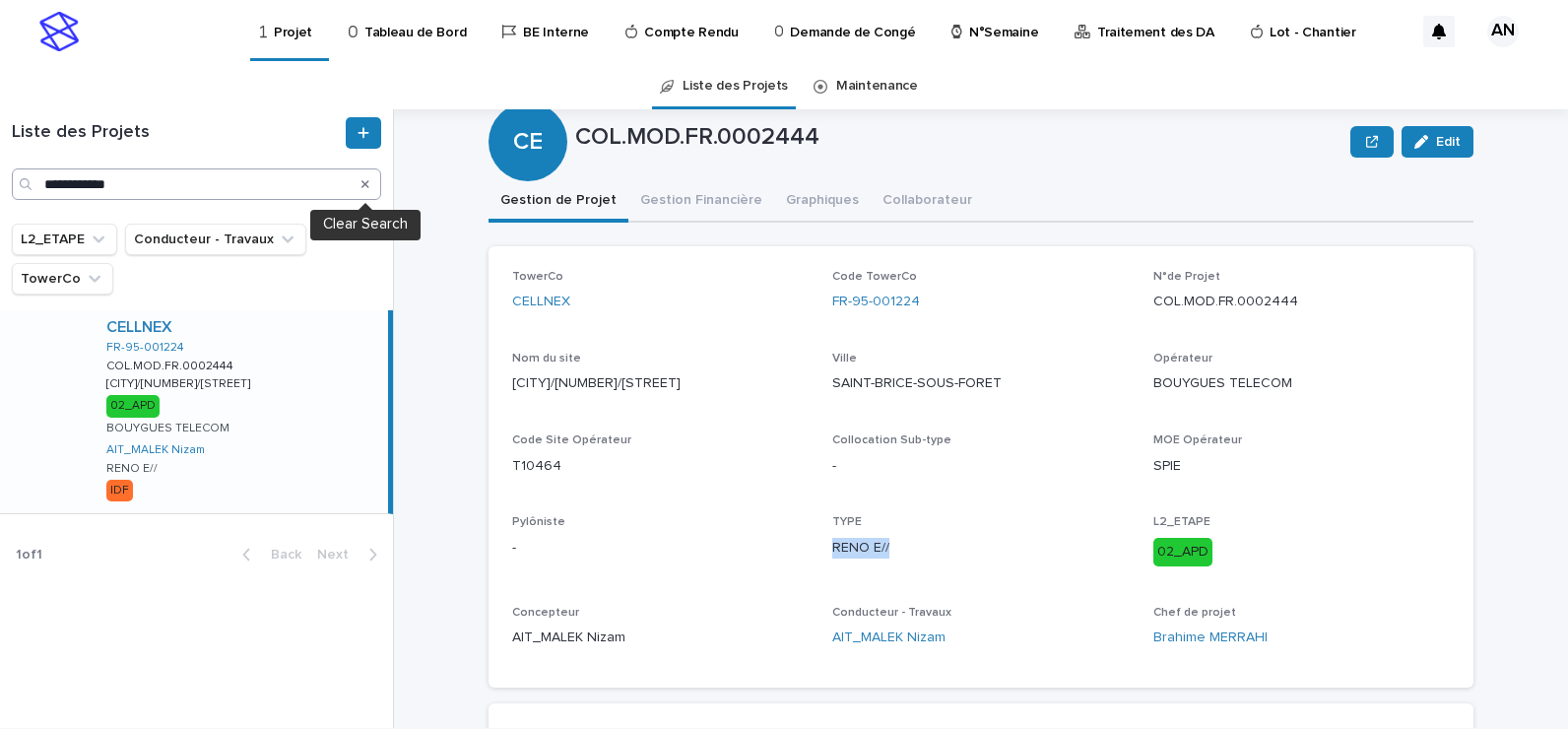 drag, startPoint x: 363, startPoint y: 184, endPoint x: 225, endPoint y: 199, distance: 138.81282 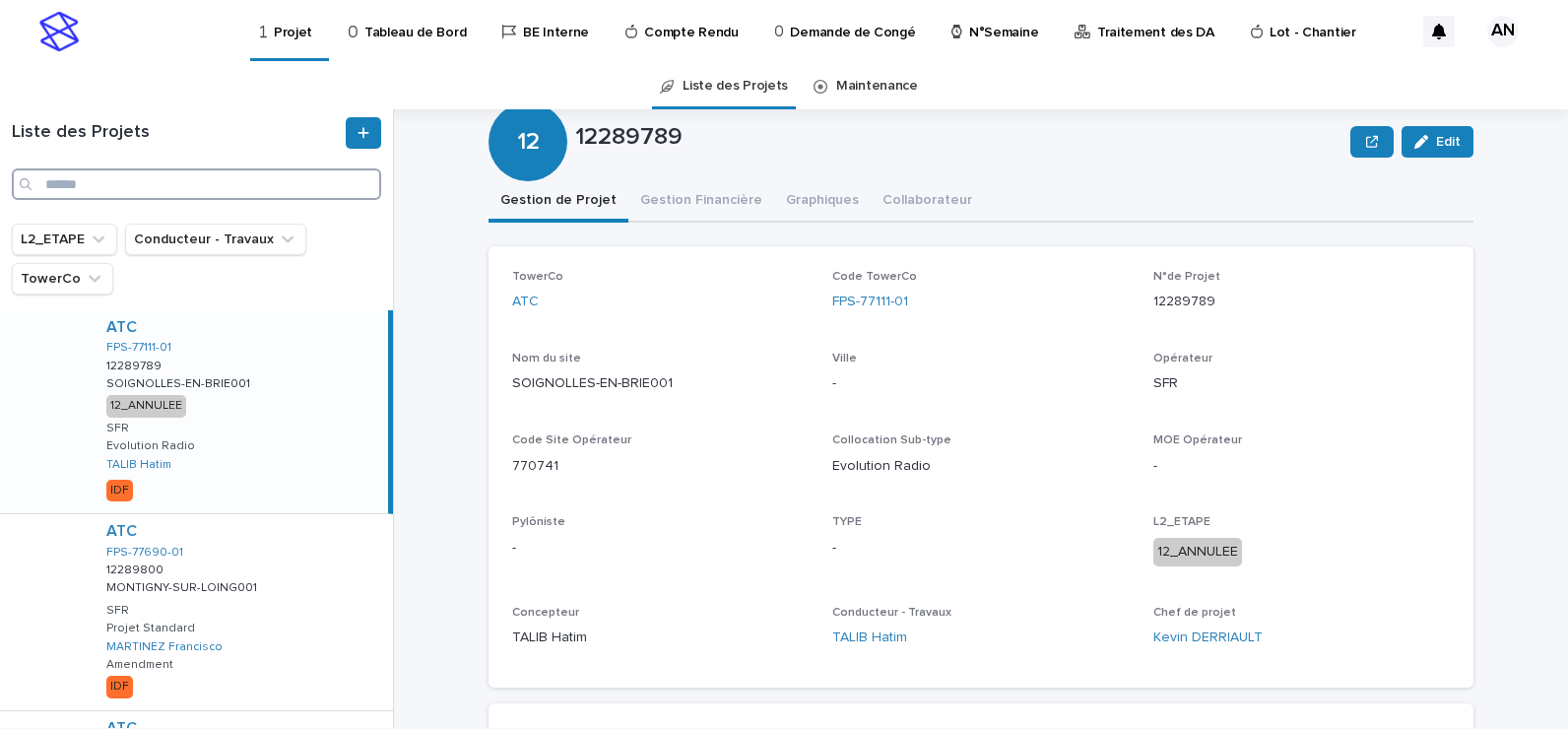 click at bounding box center [196, 184] 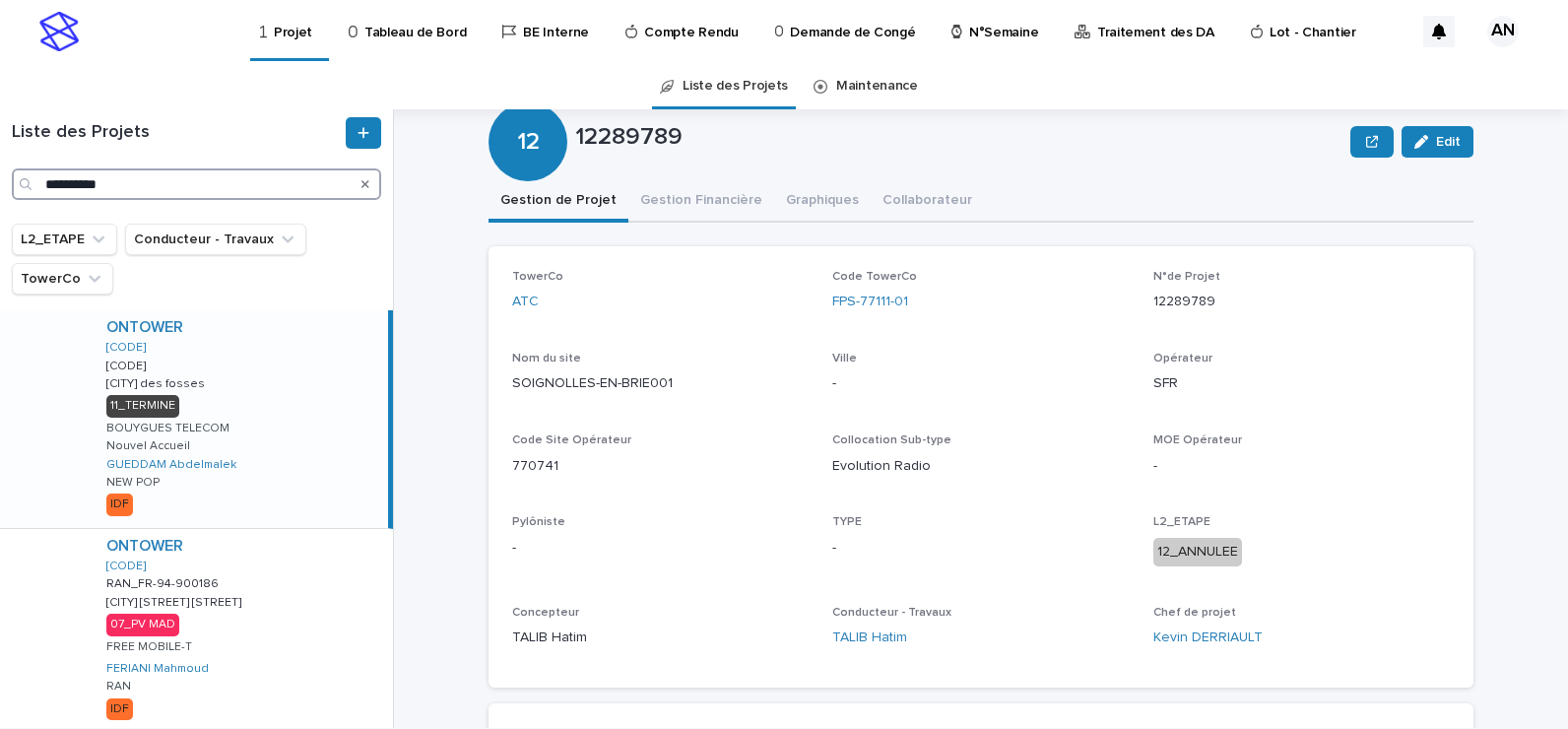 type on "**********" 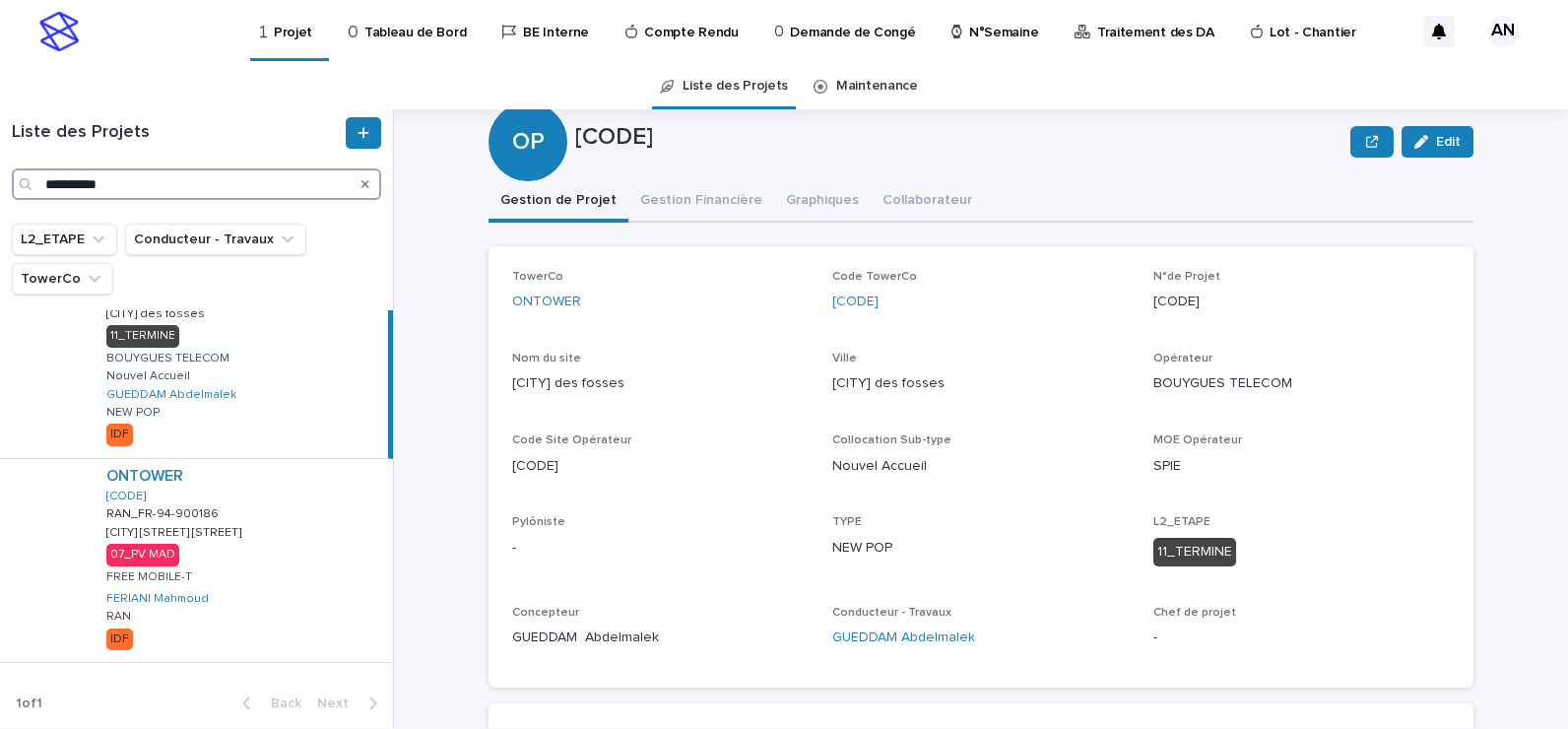 scroll, scrollTop: 0, scrollLeft: 0, axis: both 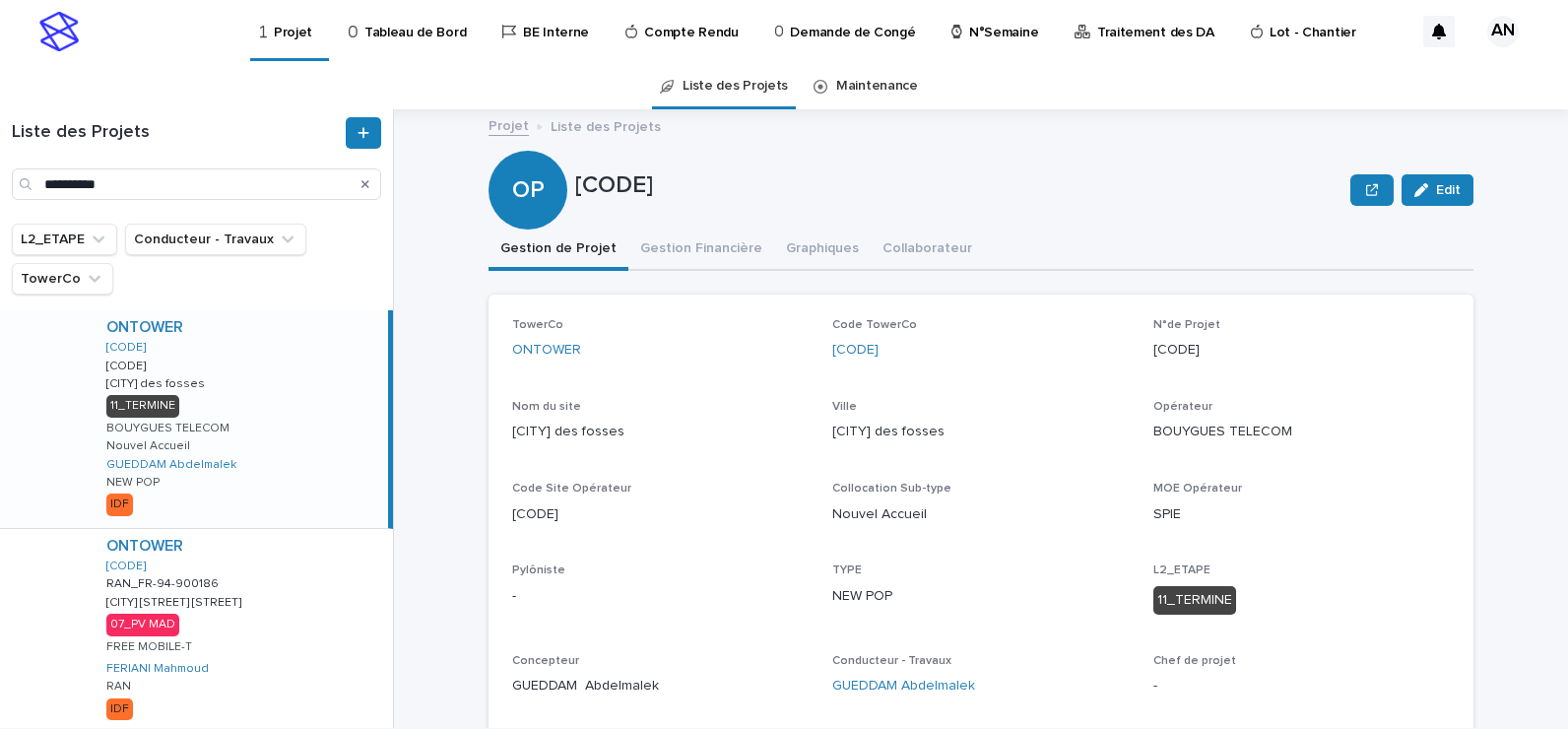 click at bounding box center [365, 184] 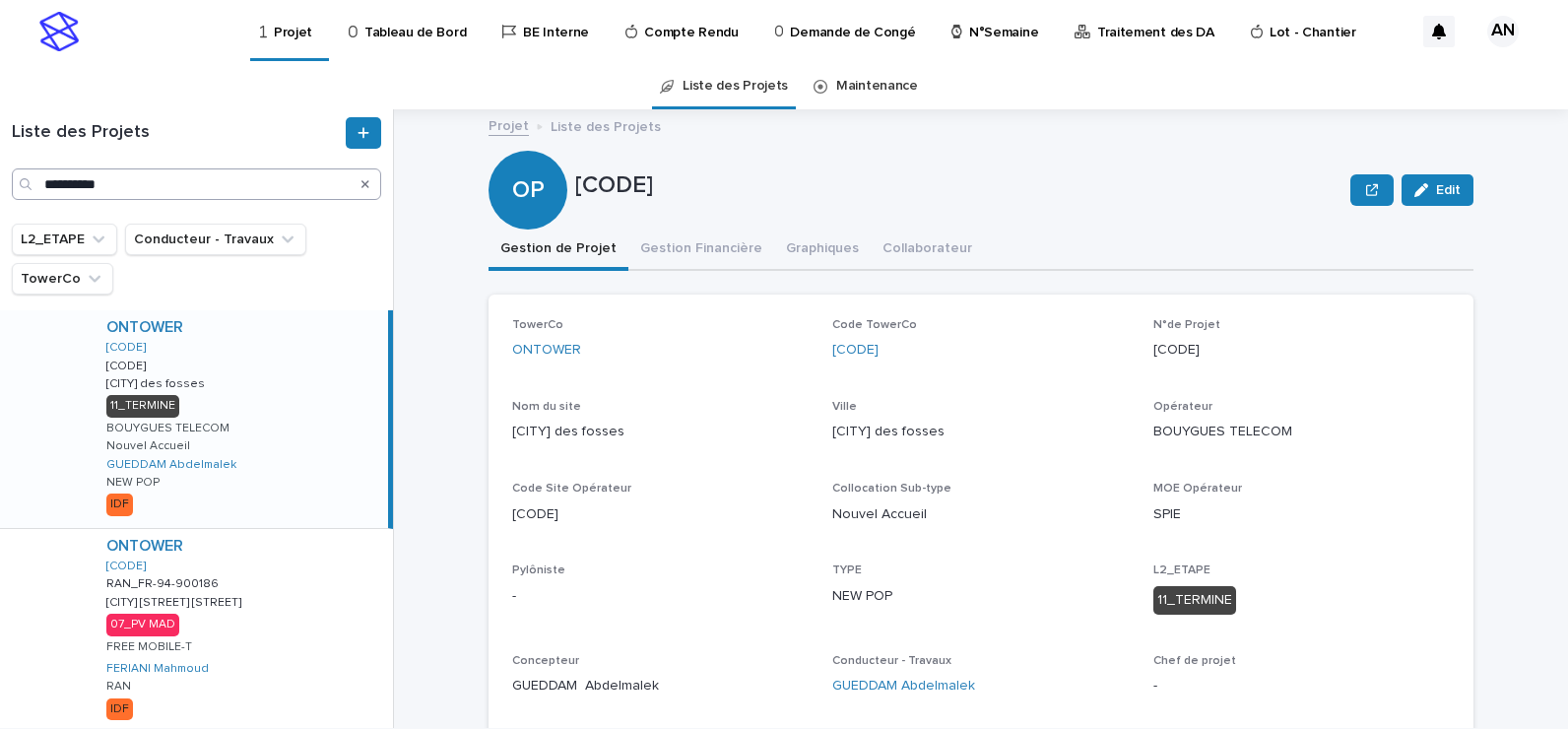 drag, startPoint x: 368, startPoint y: 185, endPoint x: 275, endPoint y: 198, distance: 93.904207 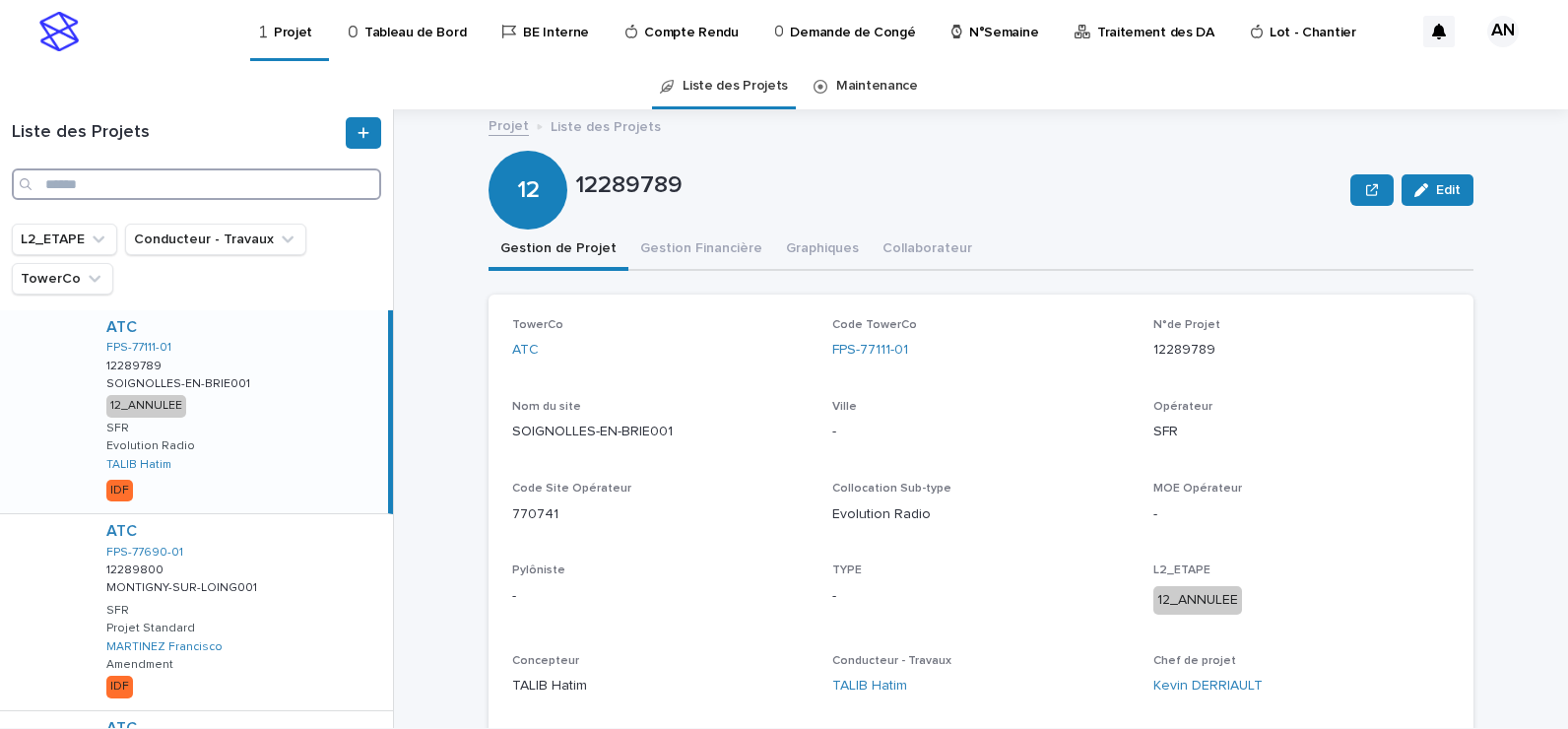 click at bounding box center (196, 184) 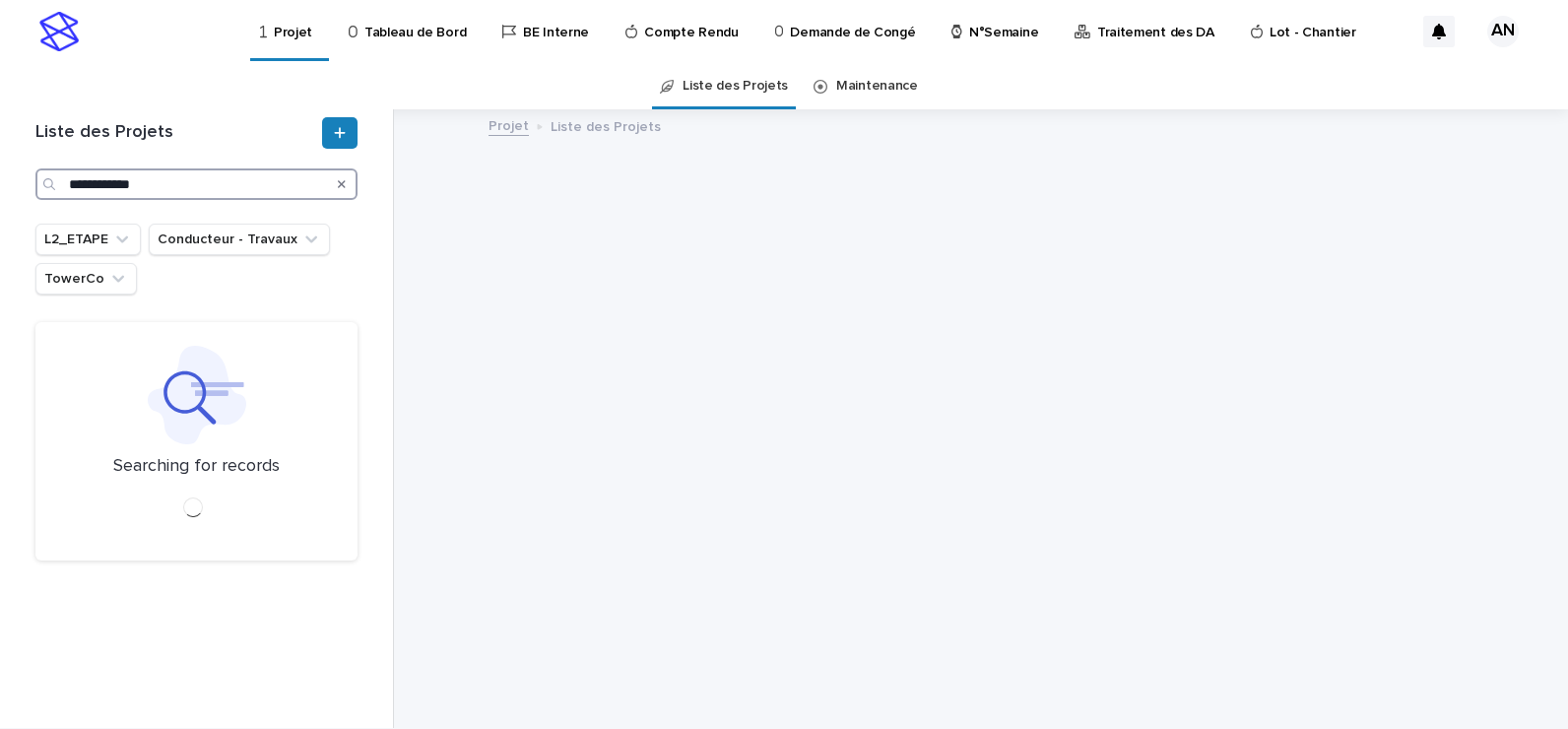 type on "**********" 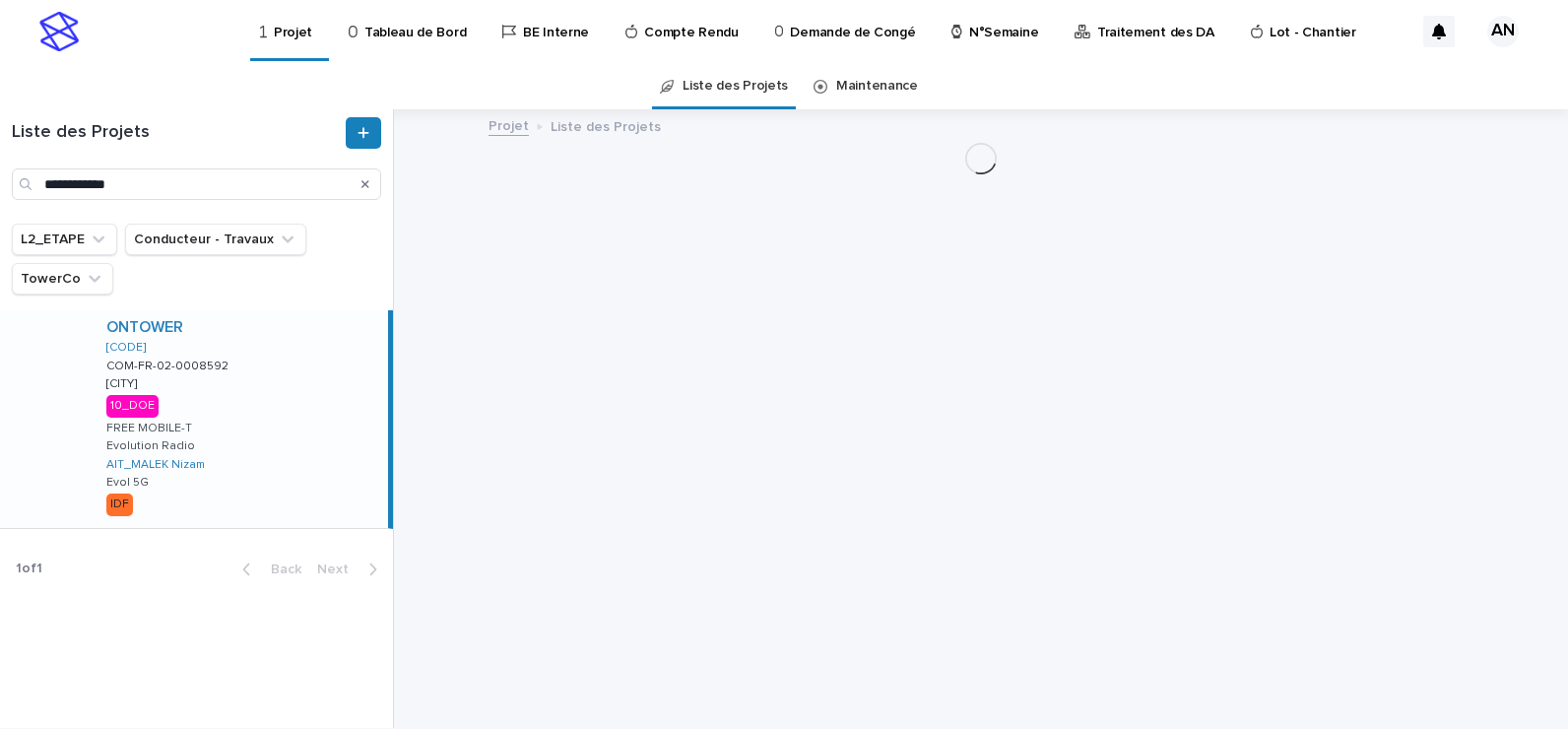click on "TowerCo [BRAND]   FR-[CODE]   [PROJECT_CODE] [PROJECT_CODE]  [CITY] [CITY]  10_DOE [BRAND]-[PHRASE] Evolution Radio [FIRST] [LAST]   Evol 5G IDF" at bounding box center (239, 419) 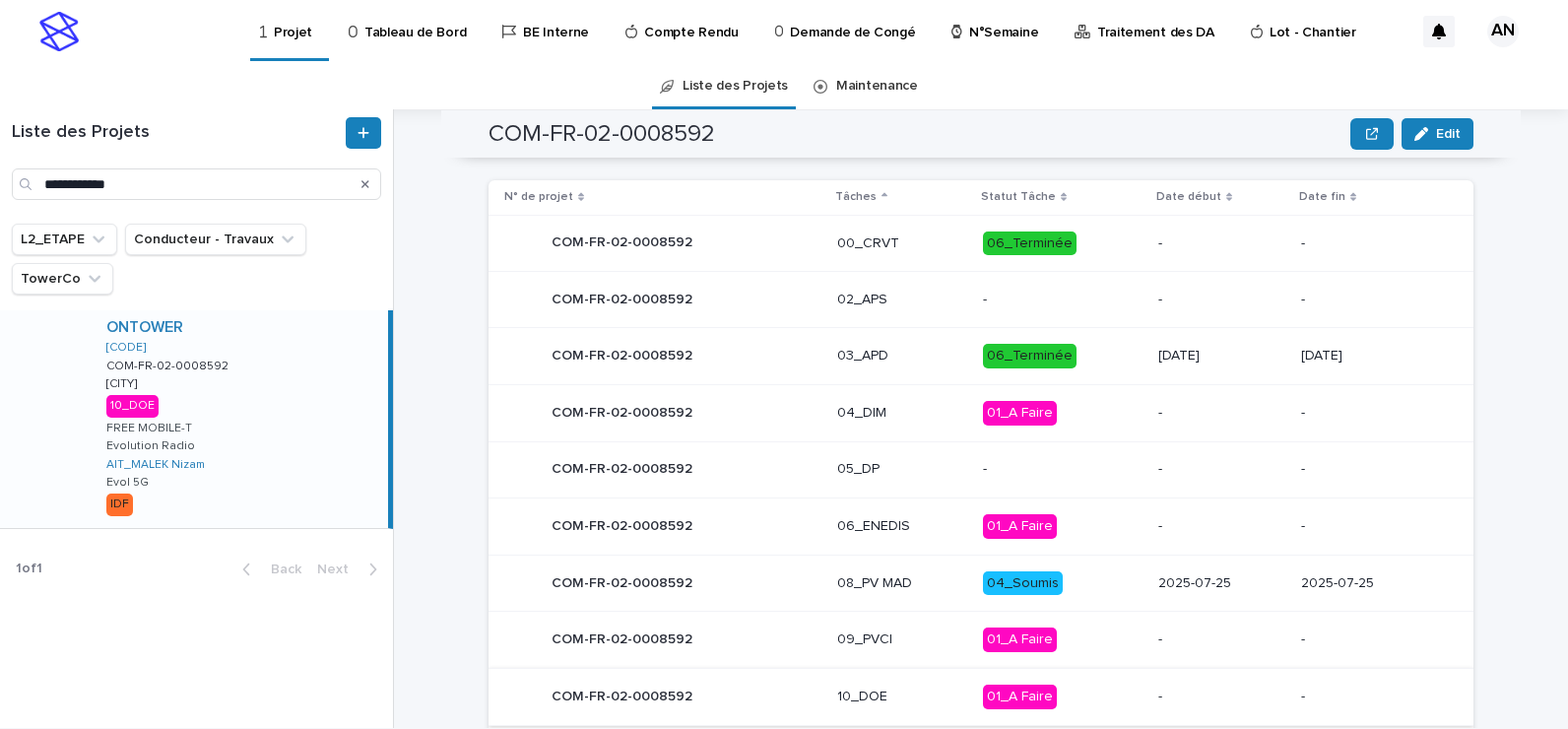scroll, scrollTop: 1074, scrollLeft: 0, axis: vertical 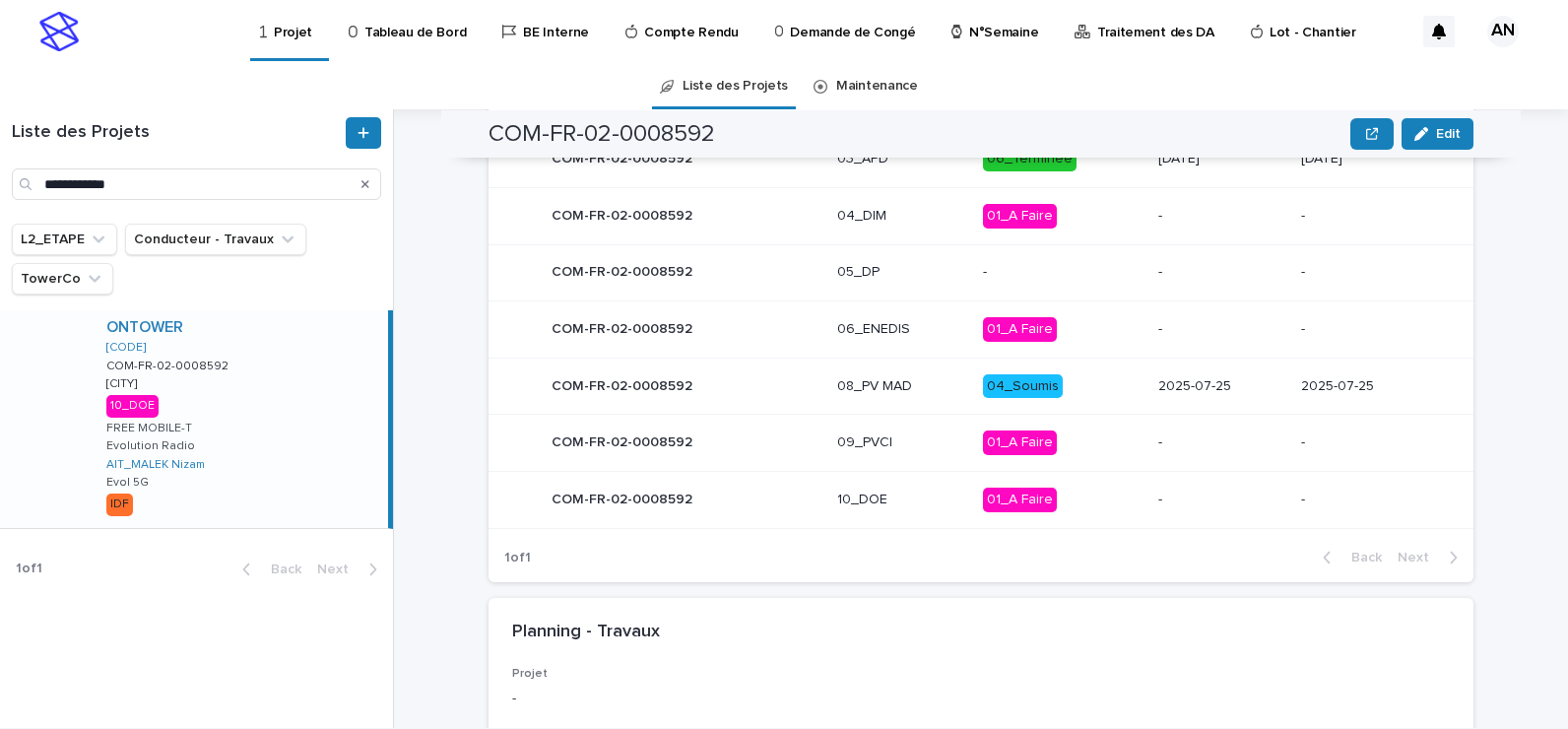 click on "08_PV MAD" at bounding box center (902, 386) 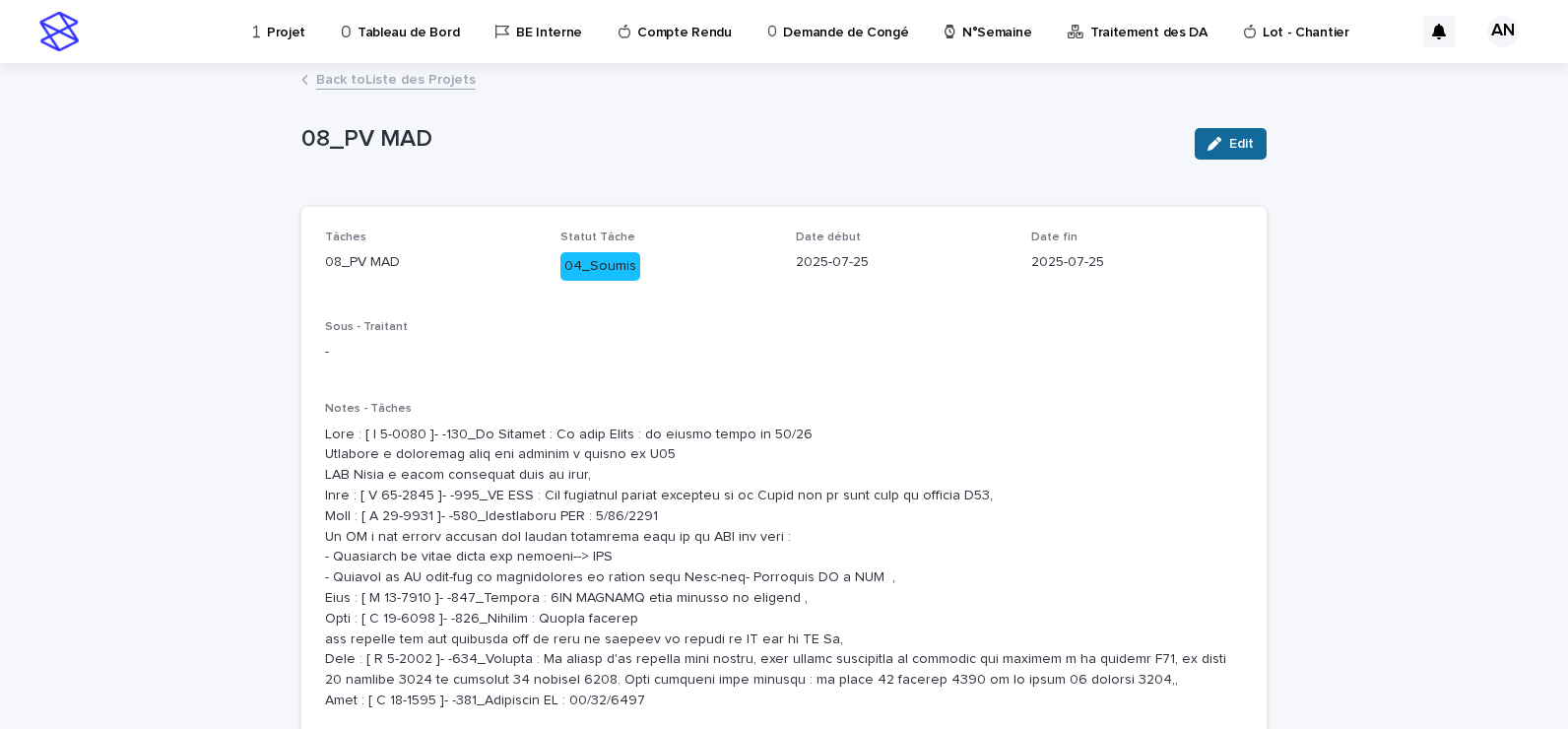 click on "Edit" at bounding box center (1241, 144) 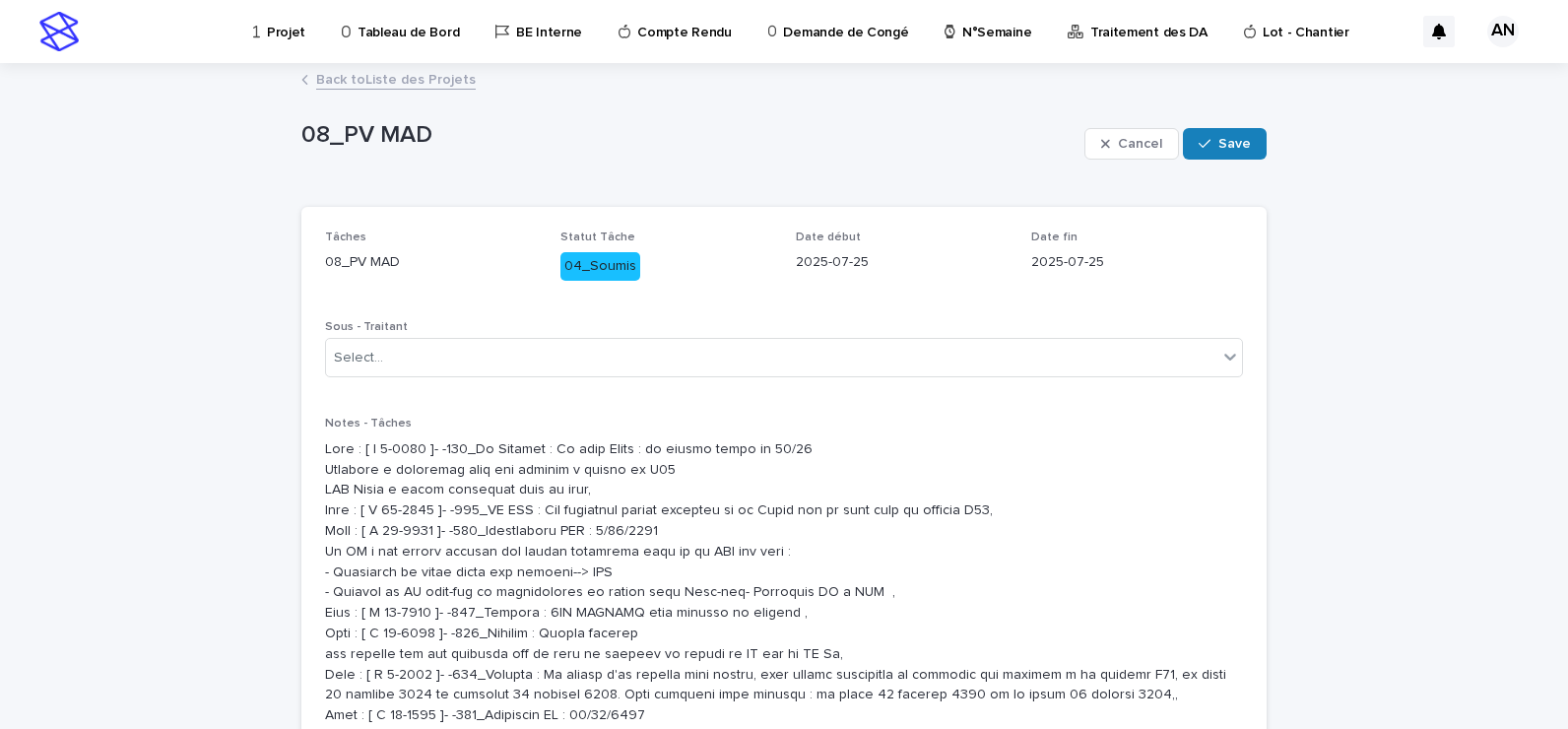 click on "Back to  Liste des Projets" at bounding box center (396, 78) 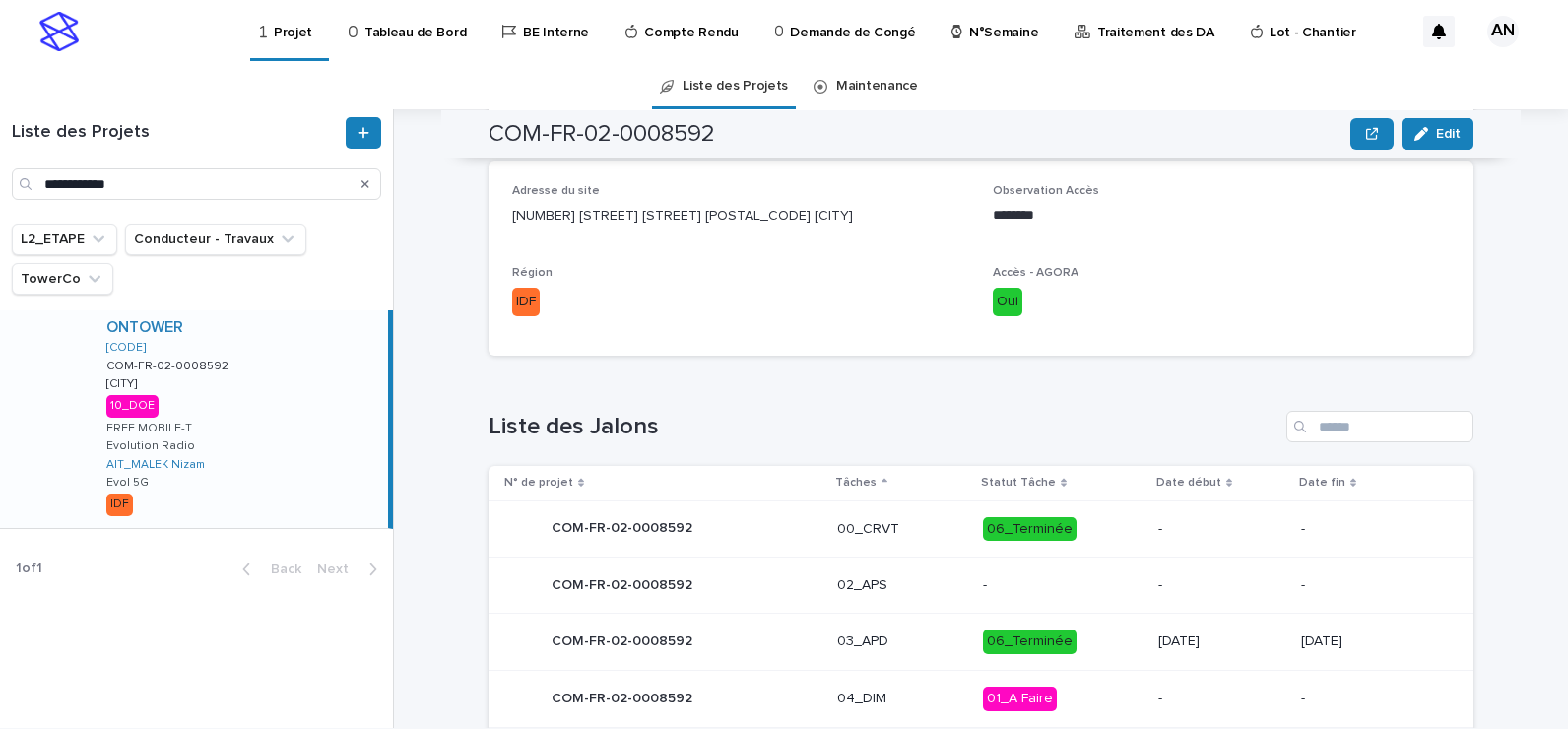 scroll, scrollTop: 788, scrollLeft: 0, axis: vertical 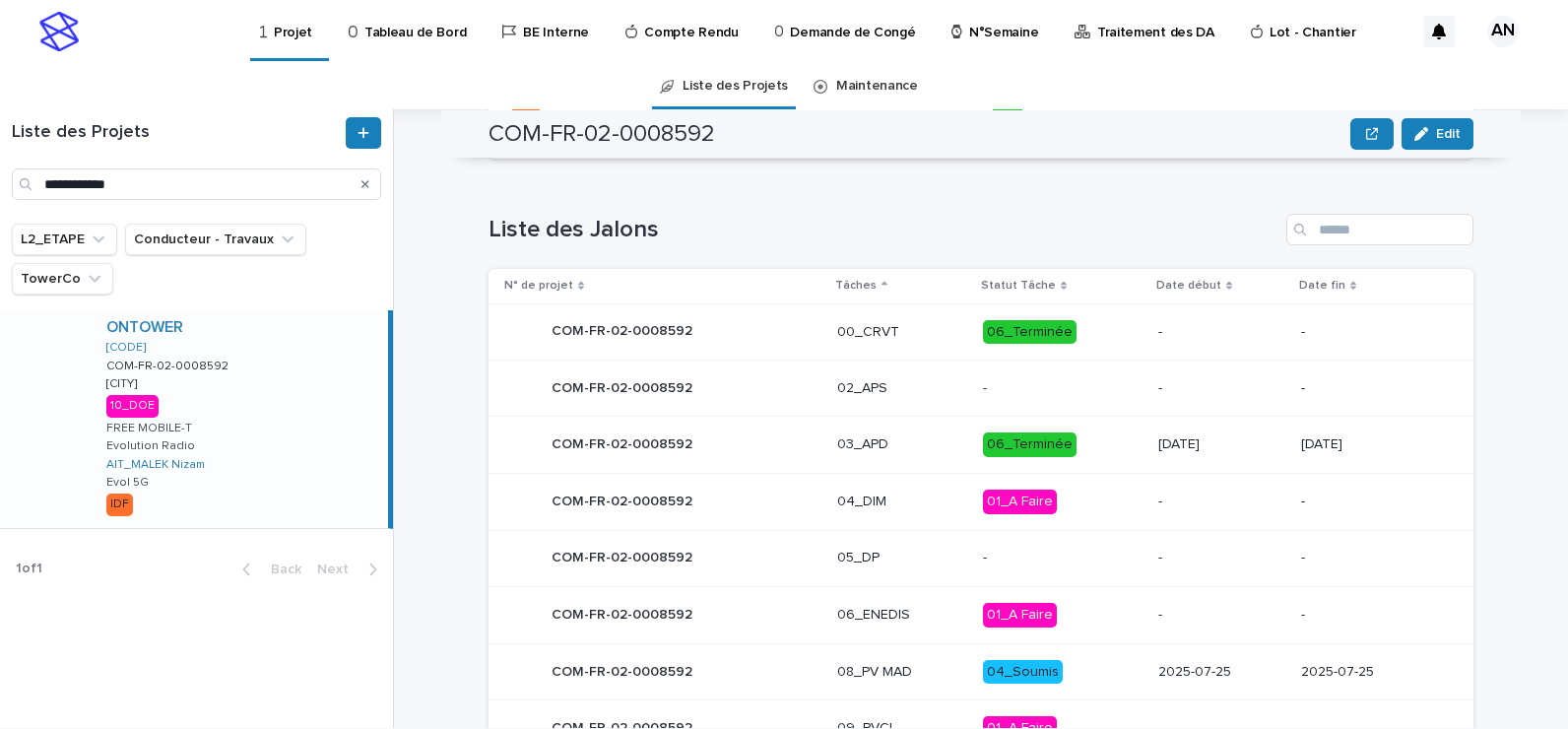click on "[PROJECT_CODE] [PROJECT_CODE]" at bounding box center (663, 672) 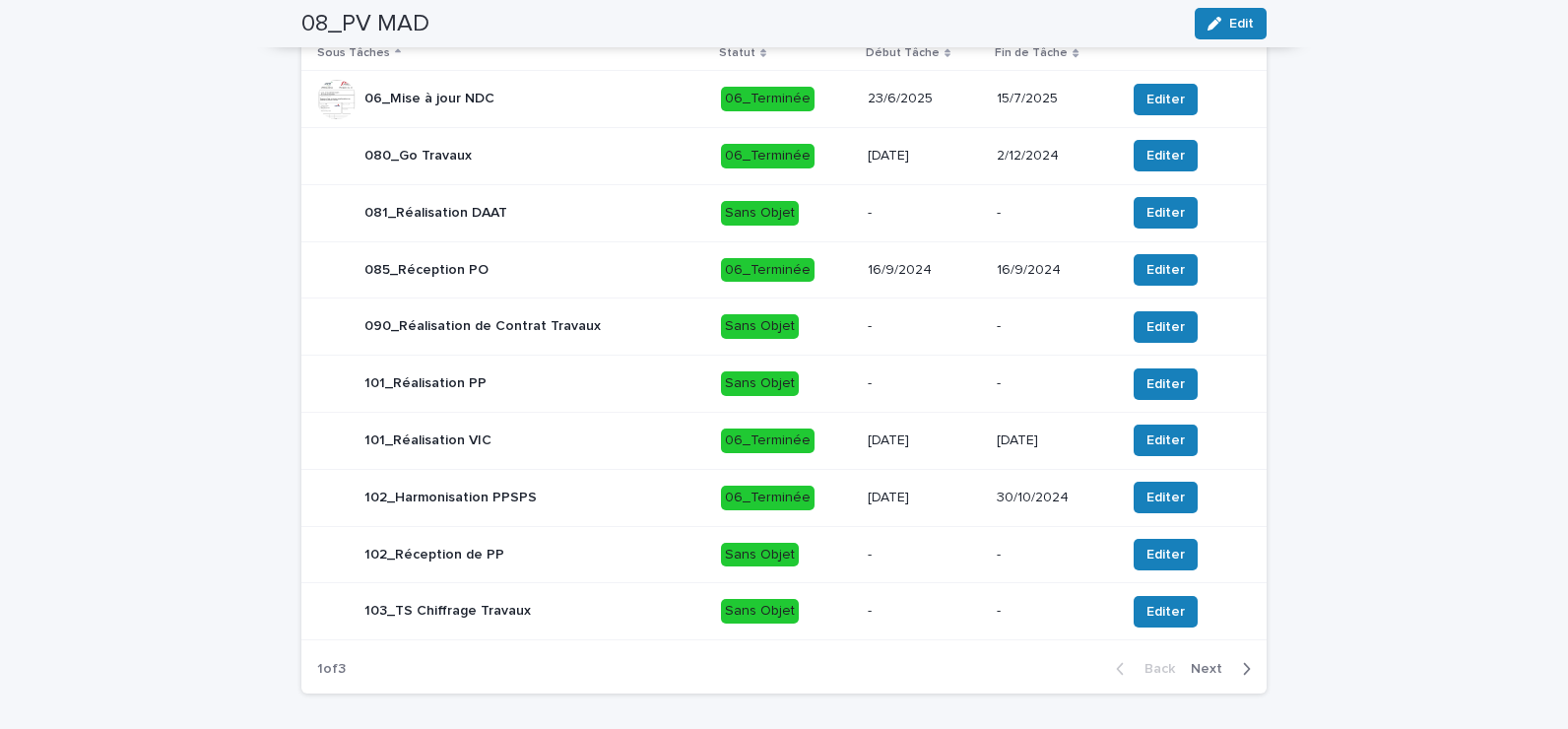scroll, scrollTop: 1380, scrollLeft: 0, axis: vertical 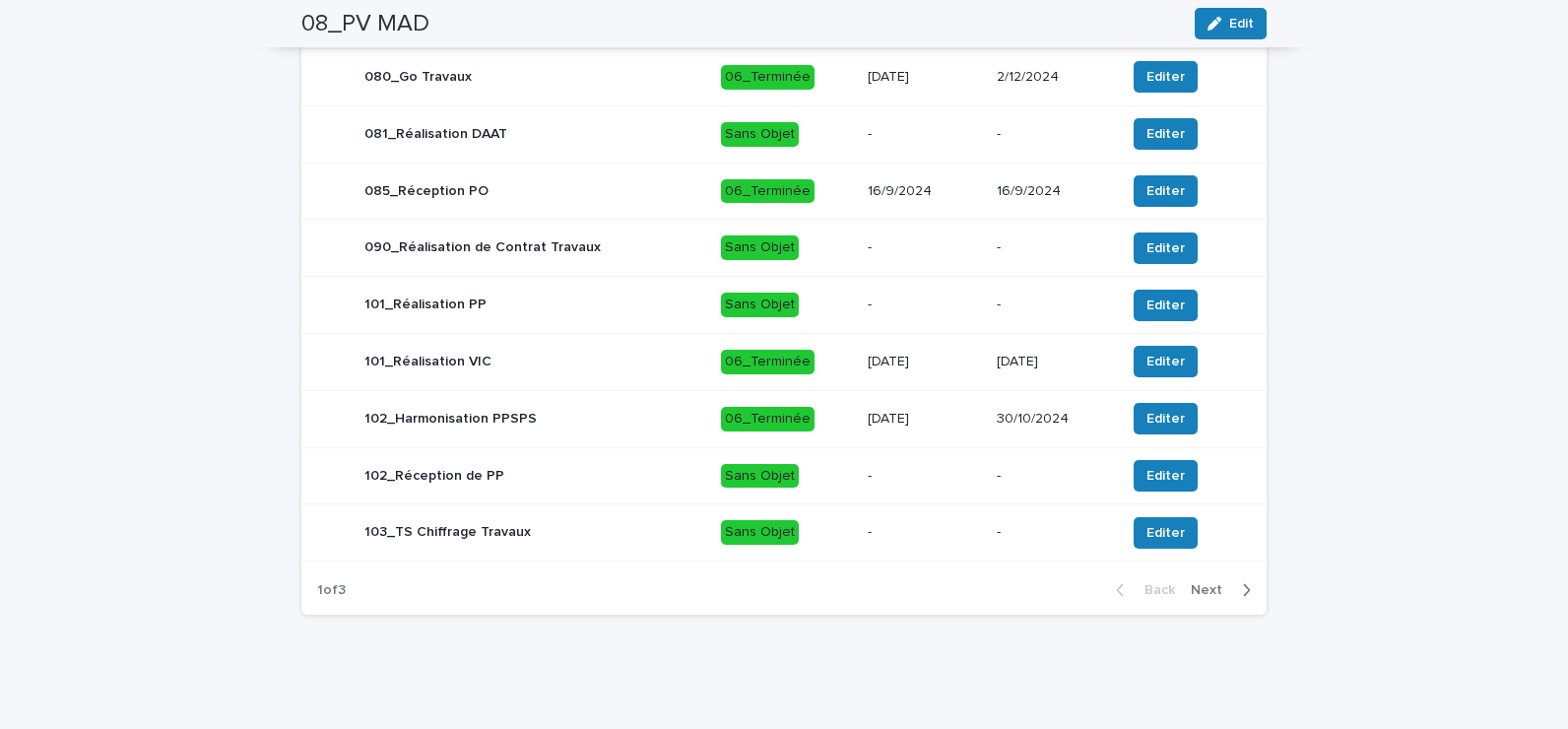 click on "Next" at bounding box center (1224, 590) 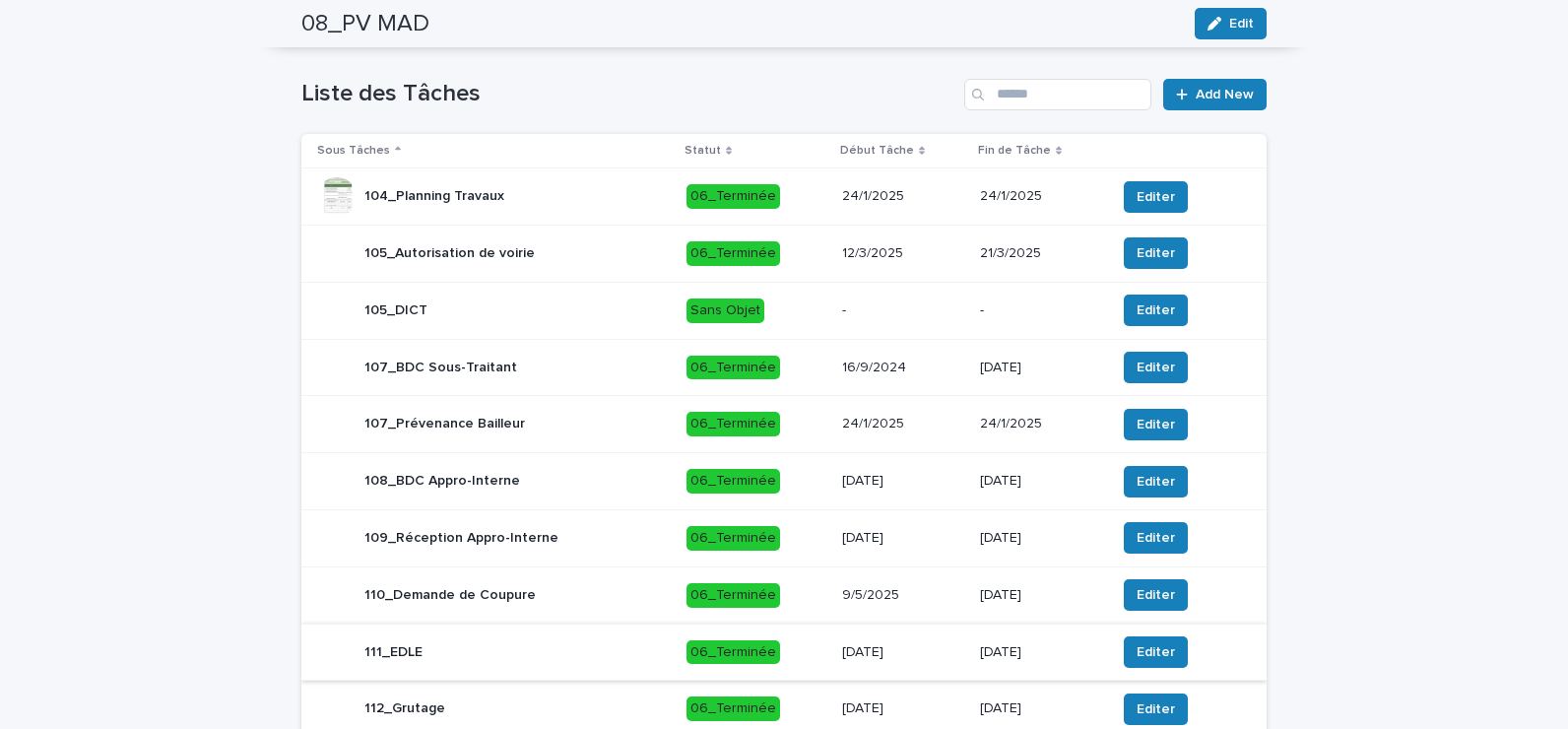 scroll, scrollTop: 1282, scrollLeft: 0, axis: vertical 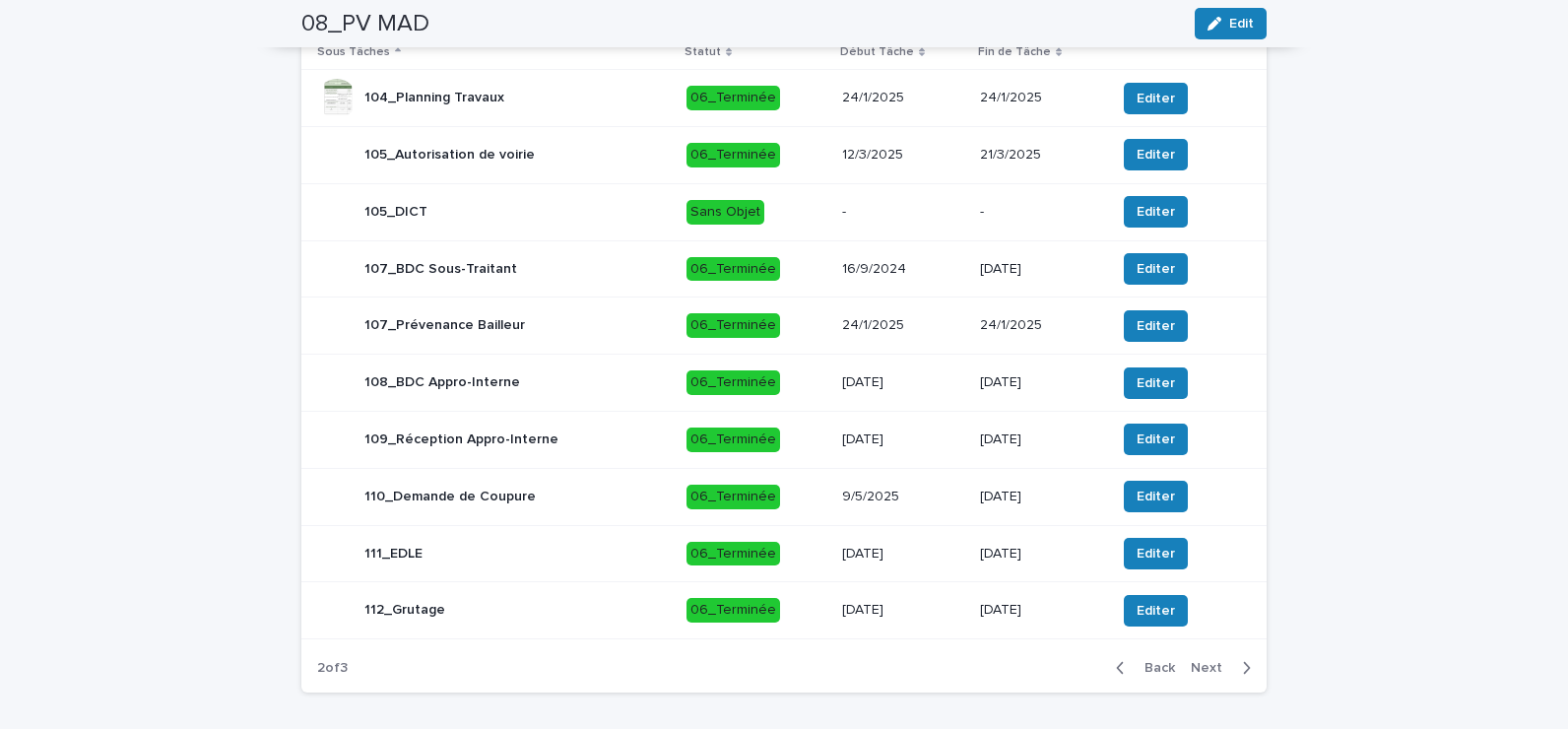 click at bounding box center (1242, 668) 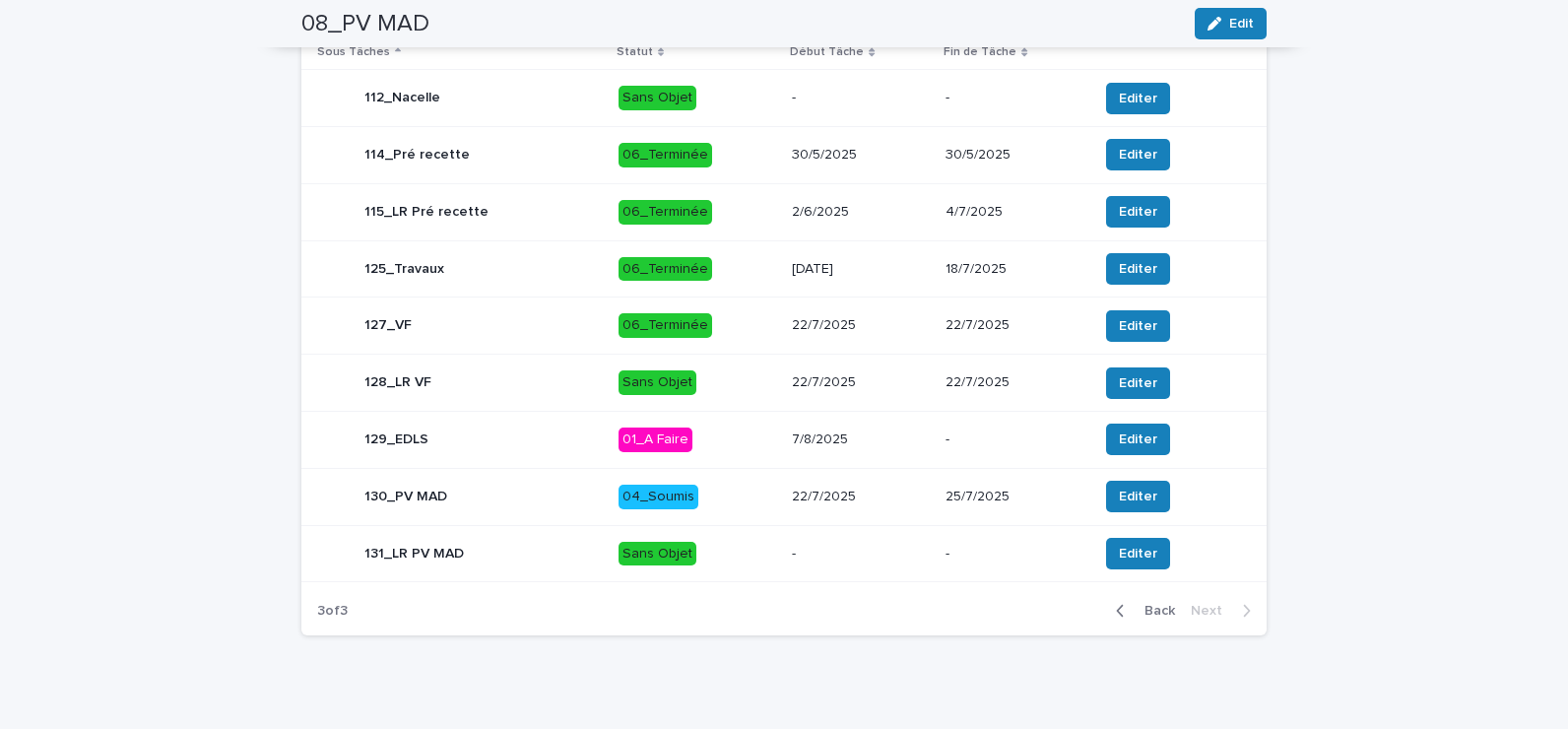 click on "04_Soumis" at bounding box center (697, 497) 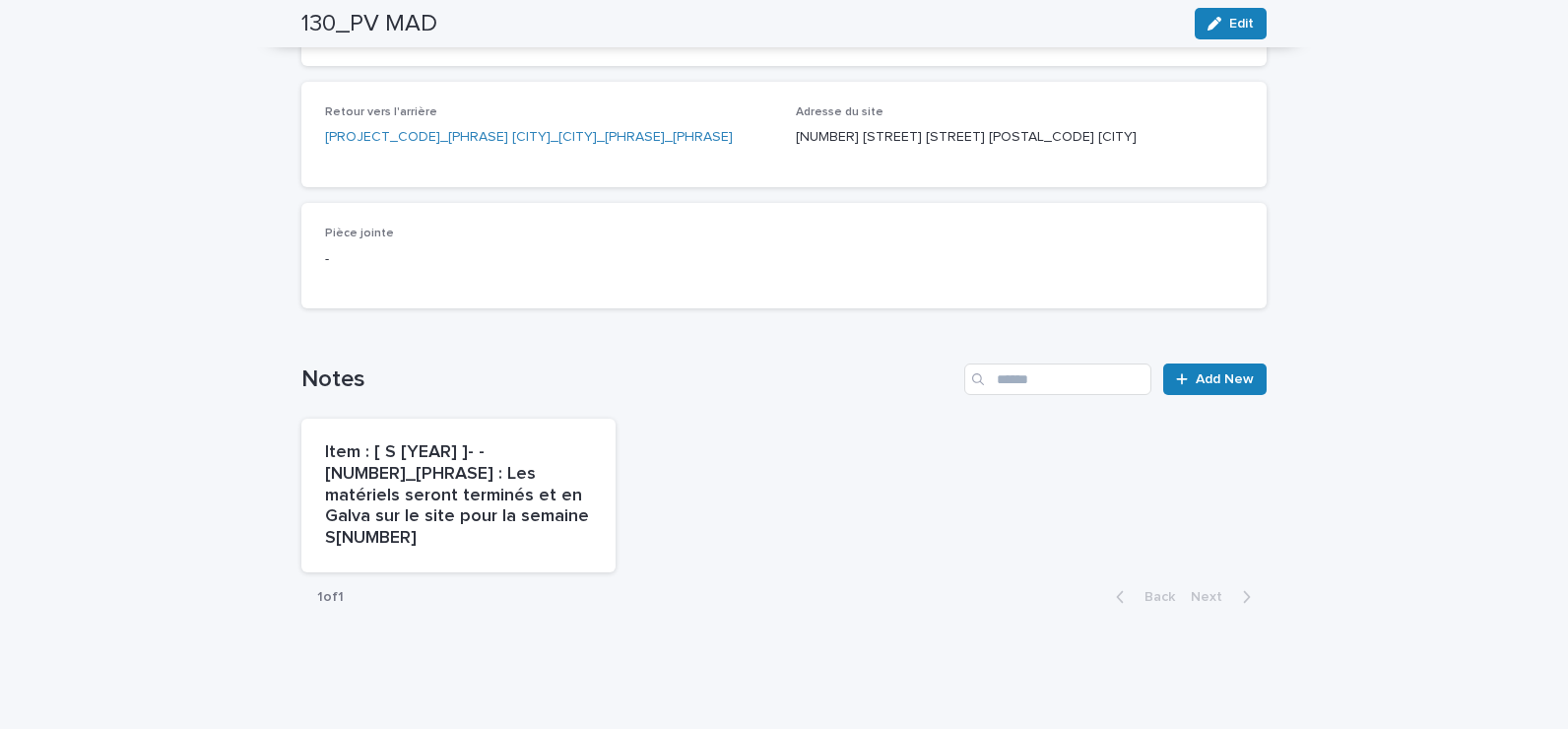 scroll, scrollTop: 99, scrollLeft: 0, axis: vertical 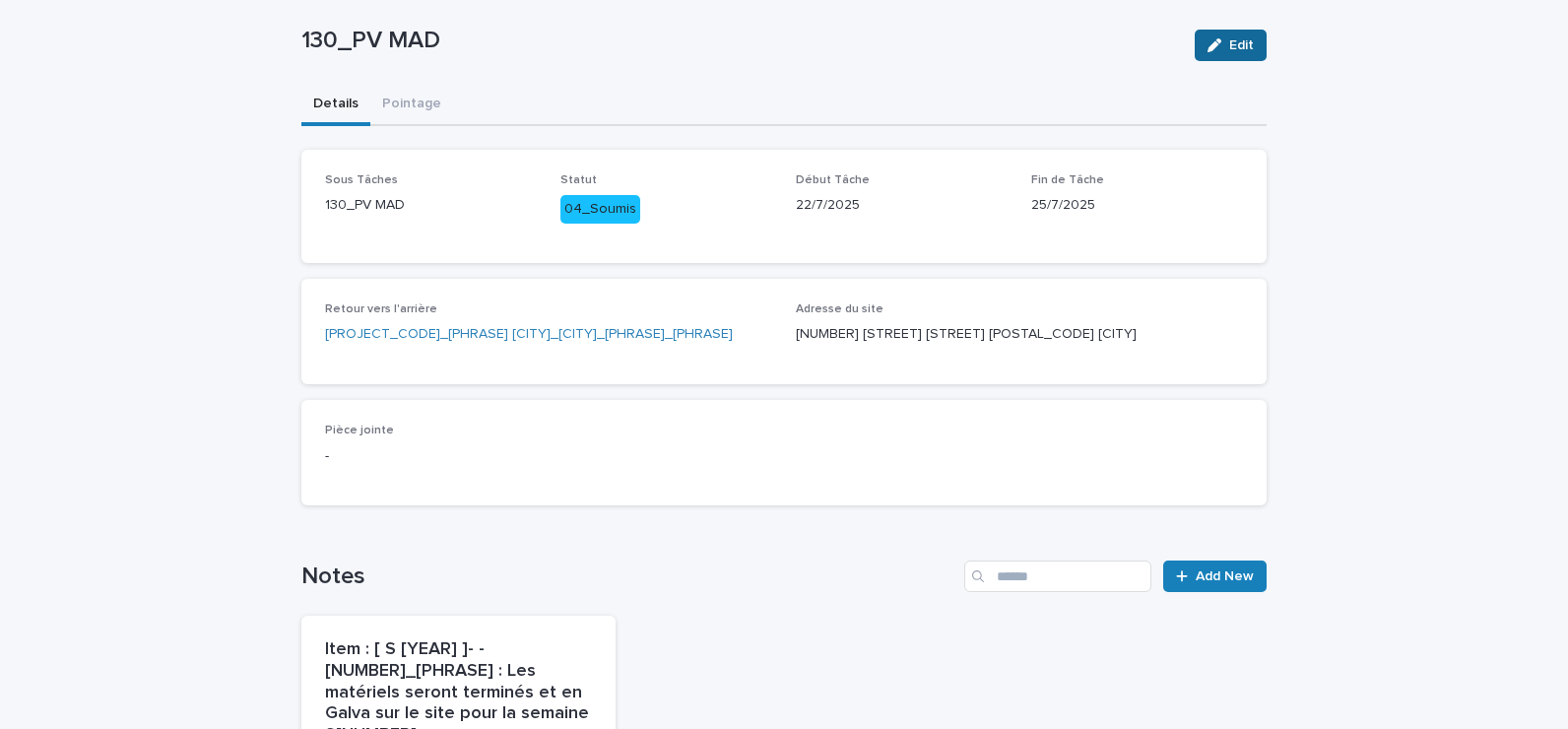 click on "Edit" at bounding box center (1230, 45) 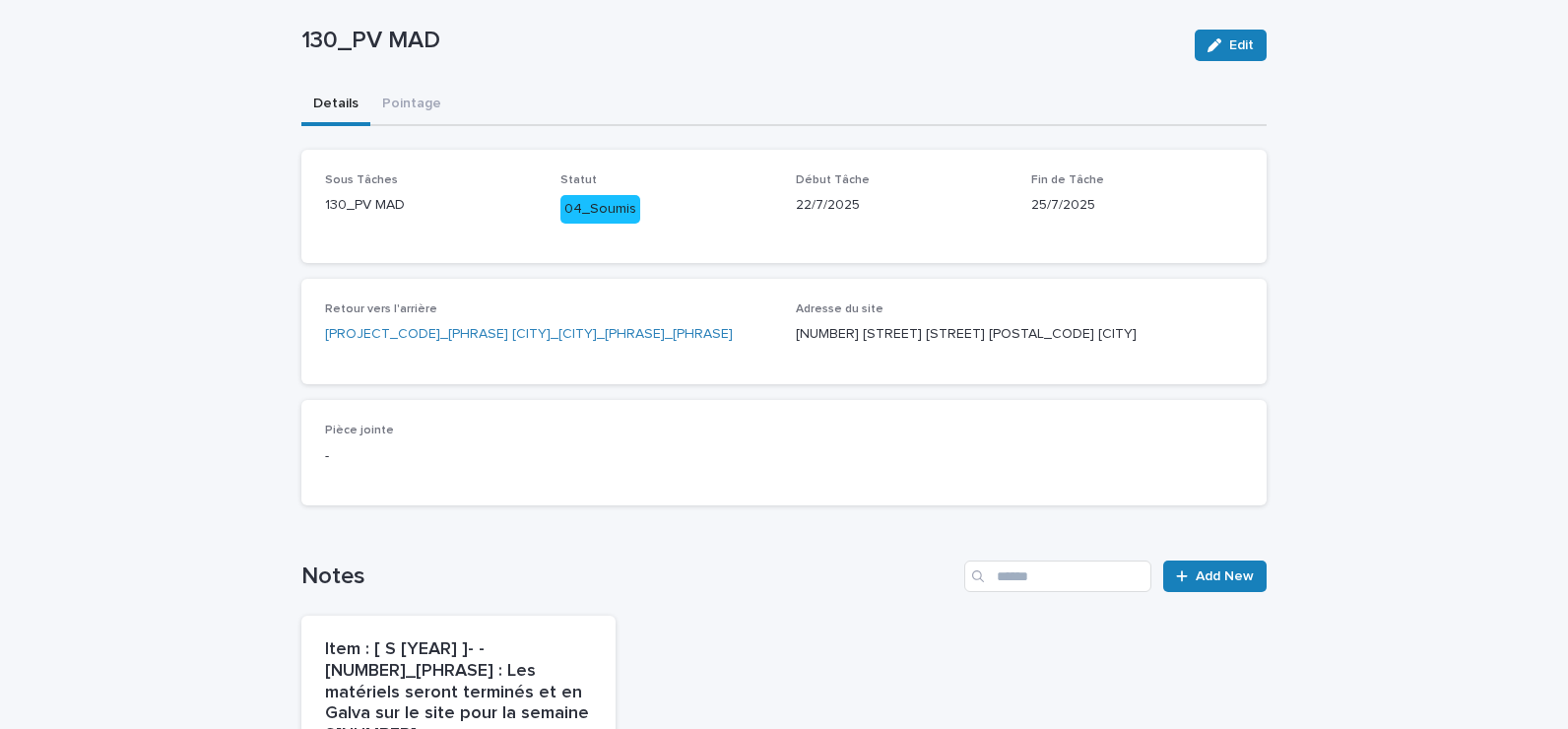 scroll, scrollTop: 113, scrollLeft: 0, axis: vertical 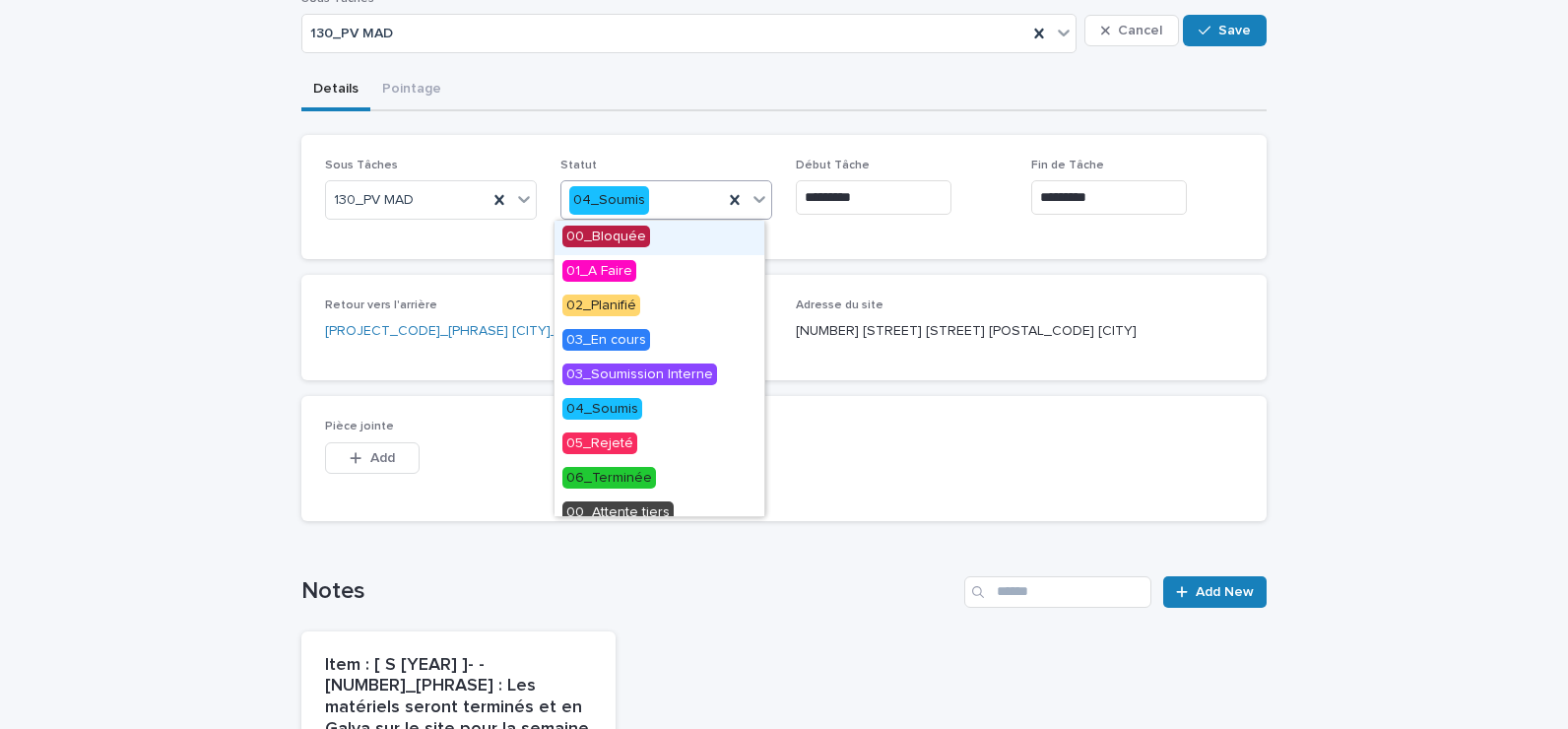 click 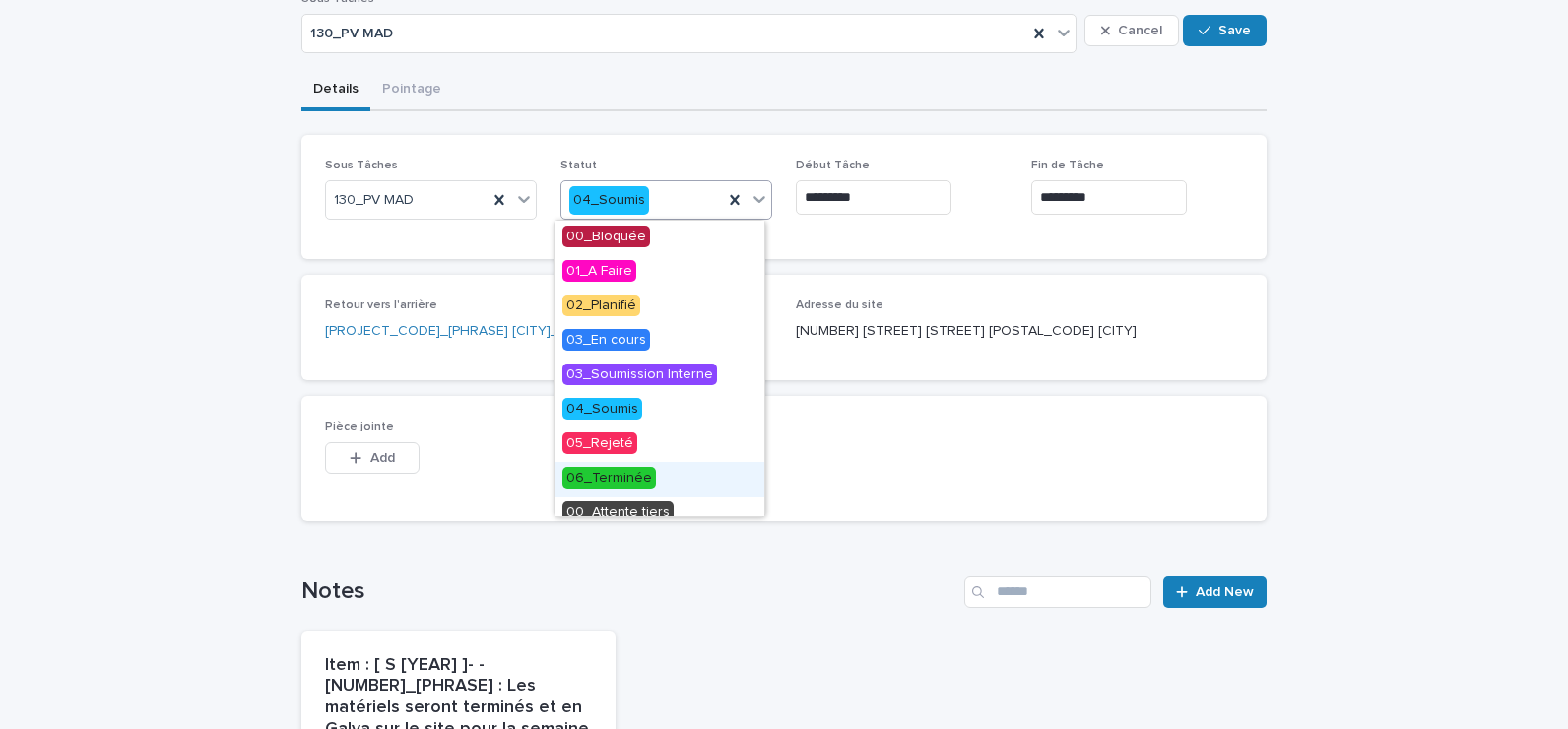 click on "06_Terminée" at bounding box center (609, 478) 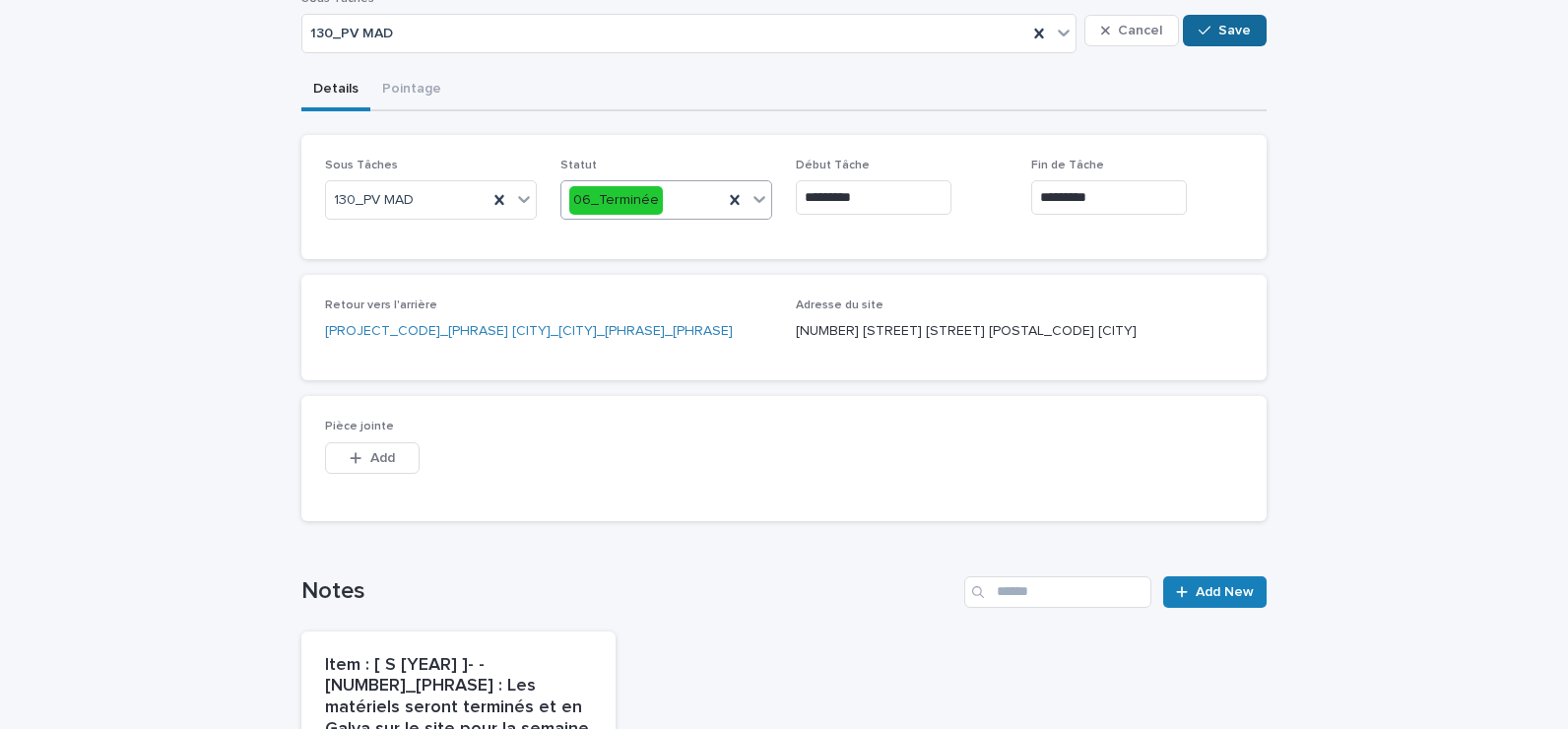 click on "Save" at bounding box center (1234, 31) 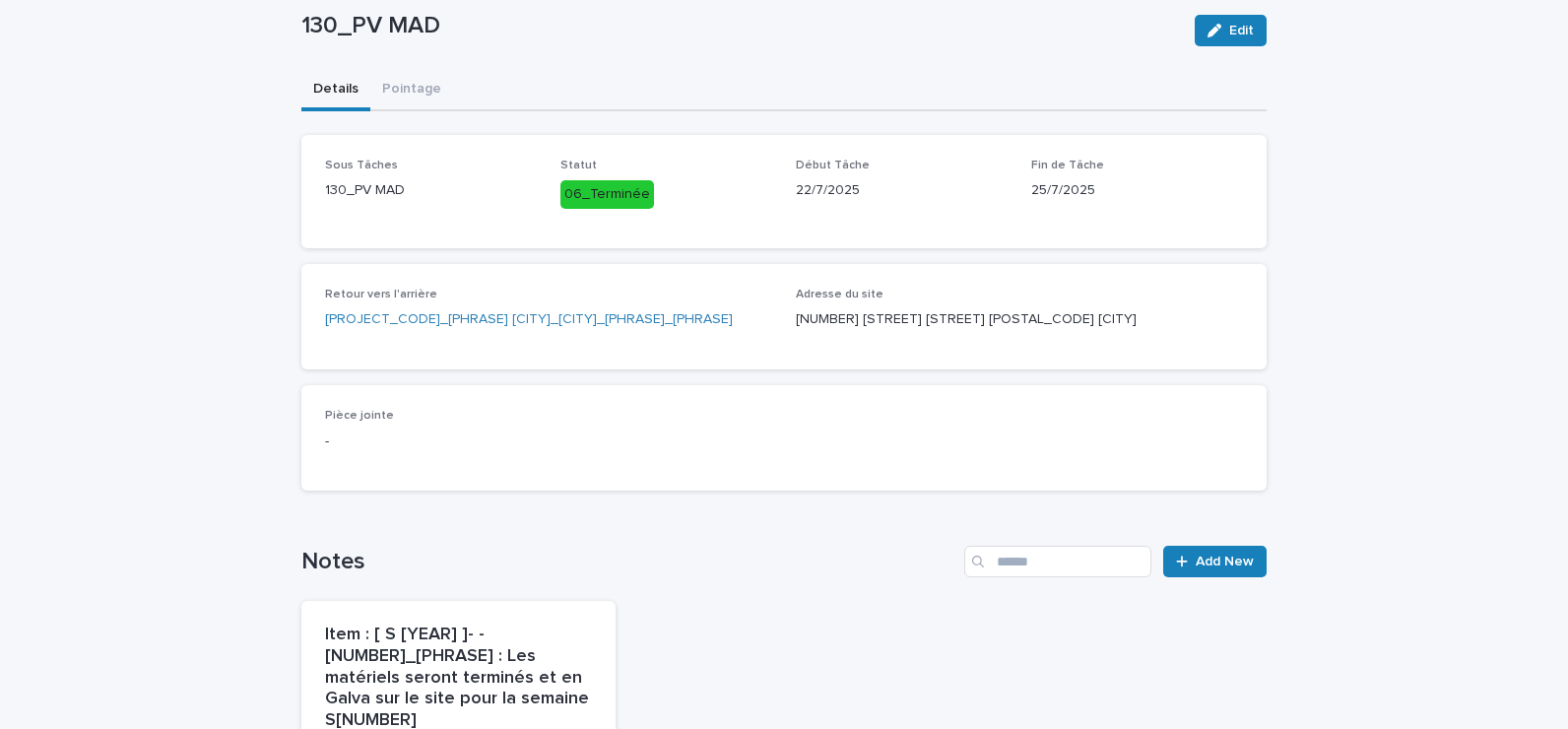 scroll, scrollTop: 99, scrollLeft: 0, axis: vertical 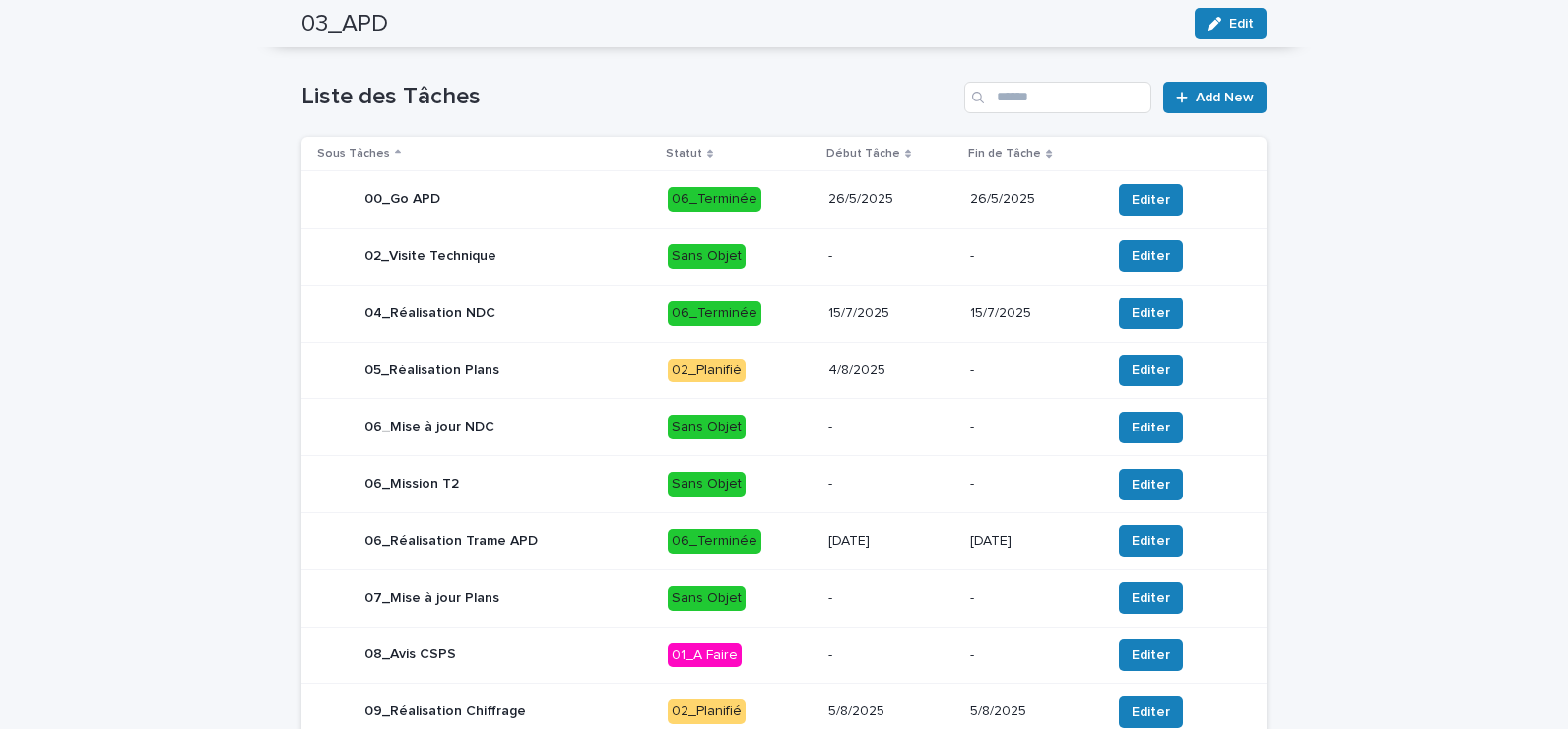 click on "Loading... Saving… Loading... Saving… 03_APD Edit 03_APD Edit Sorry, there was an error saving your record. Please try again. Please fill out the required fields below. Loading... Saving… Loading... Saving… Loading... Saving… Tâches 03_APD Statut Tâche 02_Planifié Date début [DATE] Date fin [DATE] Sous - Traitant - Notes - Tâches - Project COL.MOD.FR.0002444/[POSTAL_CODE]/[CITY]/[CITY]_RENO E//   Notes - Client - Blocage - Loading... Saving… Loading... Saving… Loading... Saving… Liste des Tâches Add New Sous Tâches Statut Début Tâche Fin de Tâche 00_Go APD 06_Terminée [DATE] [DATE] Editer 02_Visite Technique Sans Objet - - Editer 04_Réalisation NDC 06_Terminée [DATE] [DATE] Editer 05_Réalisation Plans 02_Planifié [DATE] - Editer 06_Mise à jour NDC Sans Objet - - Editer 06_Mission T2 Sans Objet - - Editer 06_Réalisation Trame APD 06_Terminée [DATE] [DATE] Editer 07_Mise à jour Plans Sans Objet - - Editer - - 1" at bounding box center [784, 162] 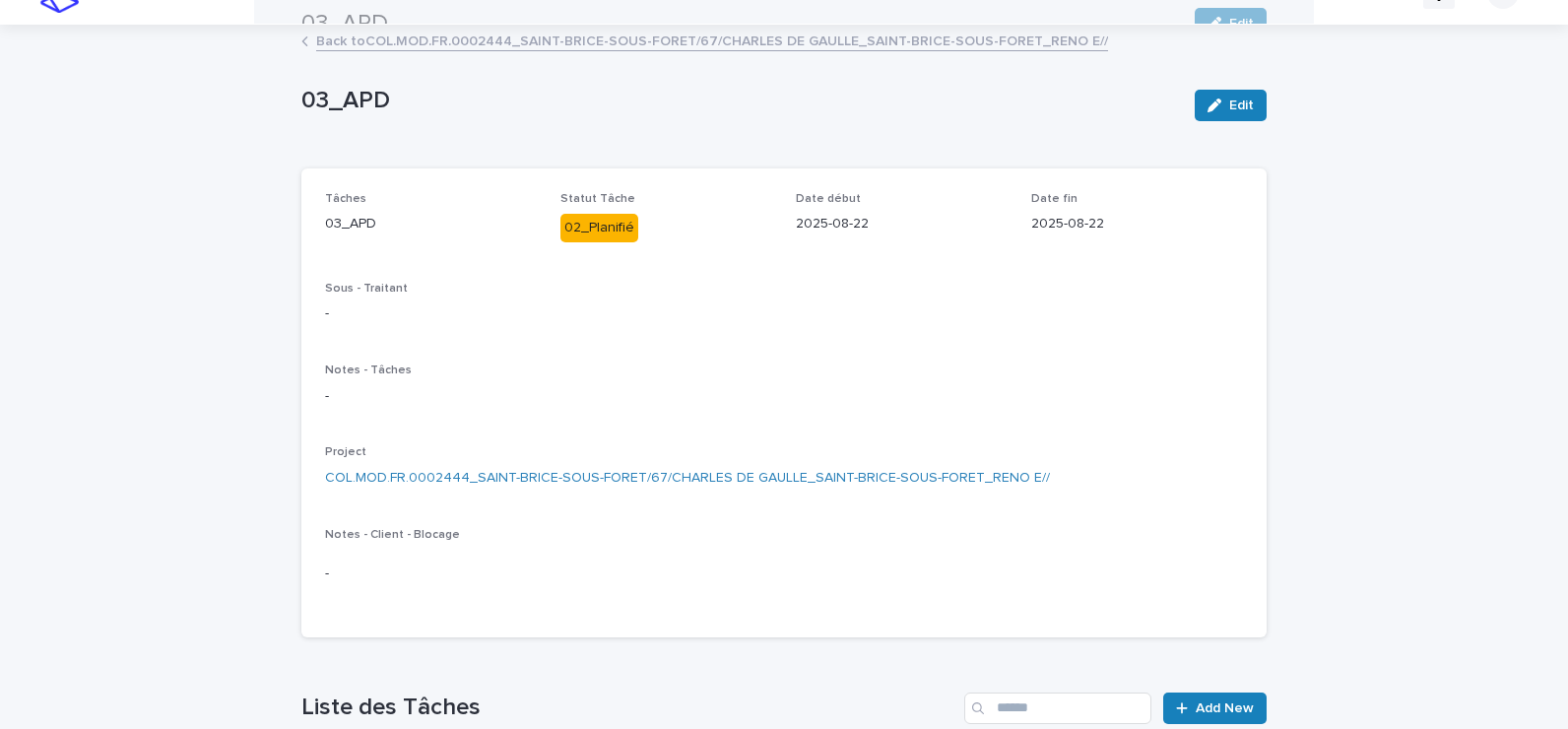 scroll, scrollTop: 9, scrollLeft: 0, axis: vertical 